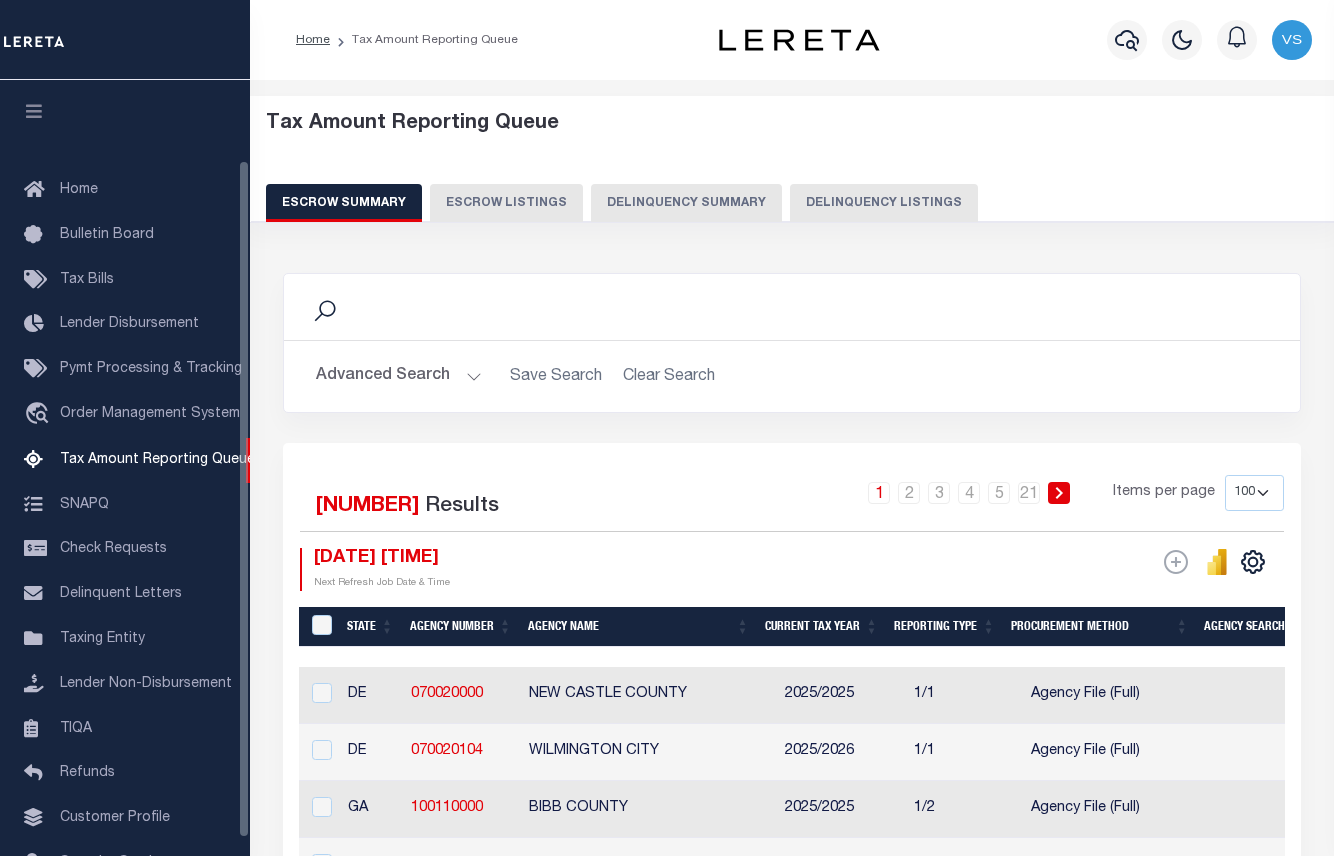 select on "100" 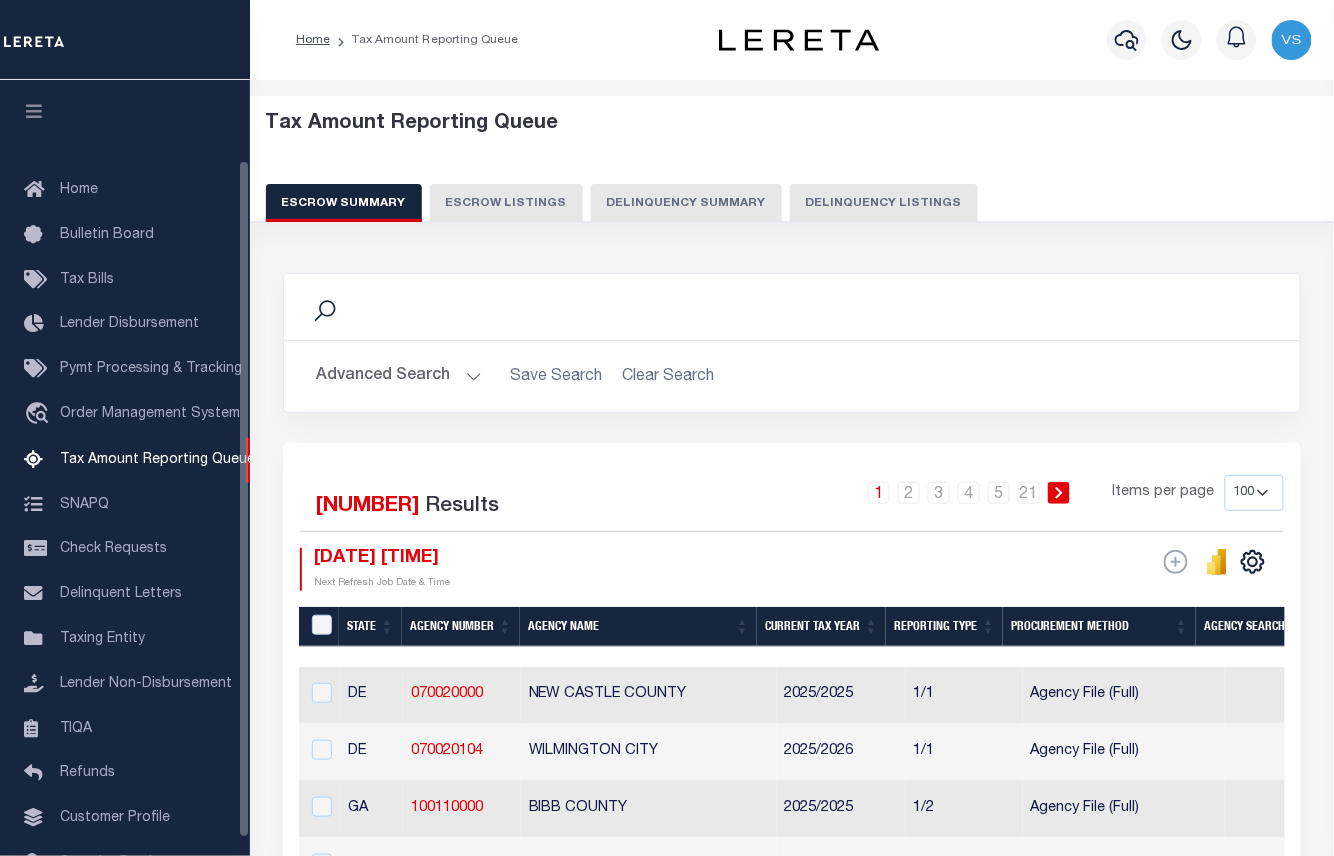 scroll, scrollTop: 92, scrollLeft: 0, axis: vertical 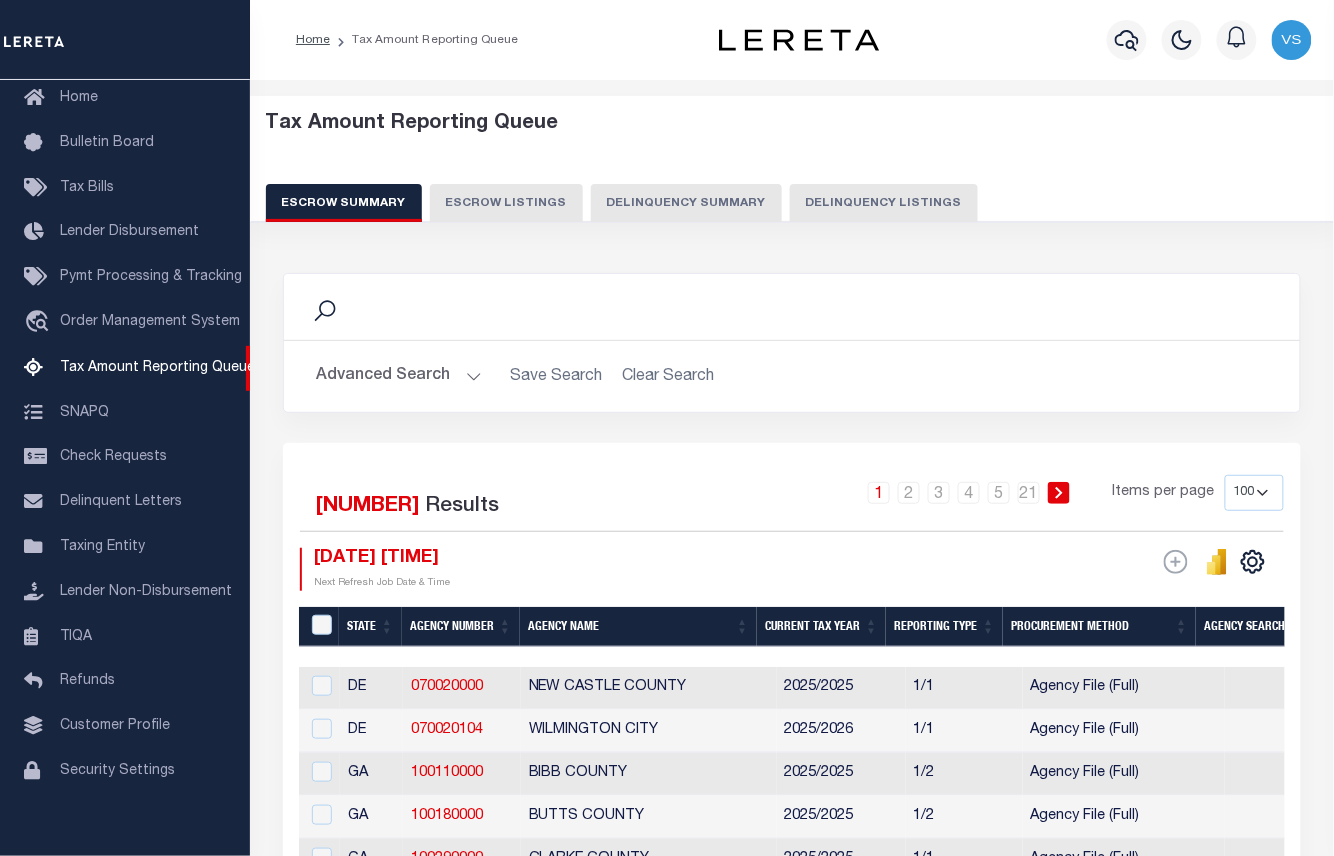 click on "Delinquency Listings" at bounding box center [884, 203] 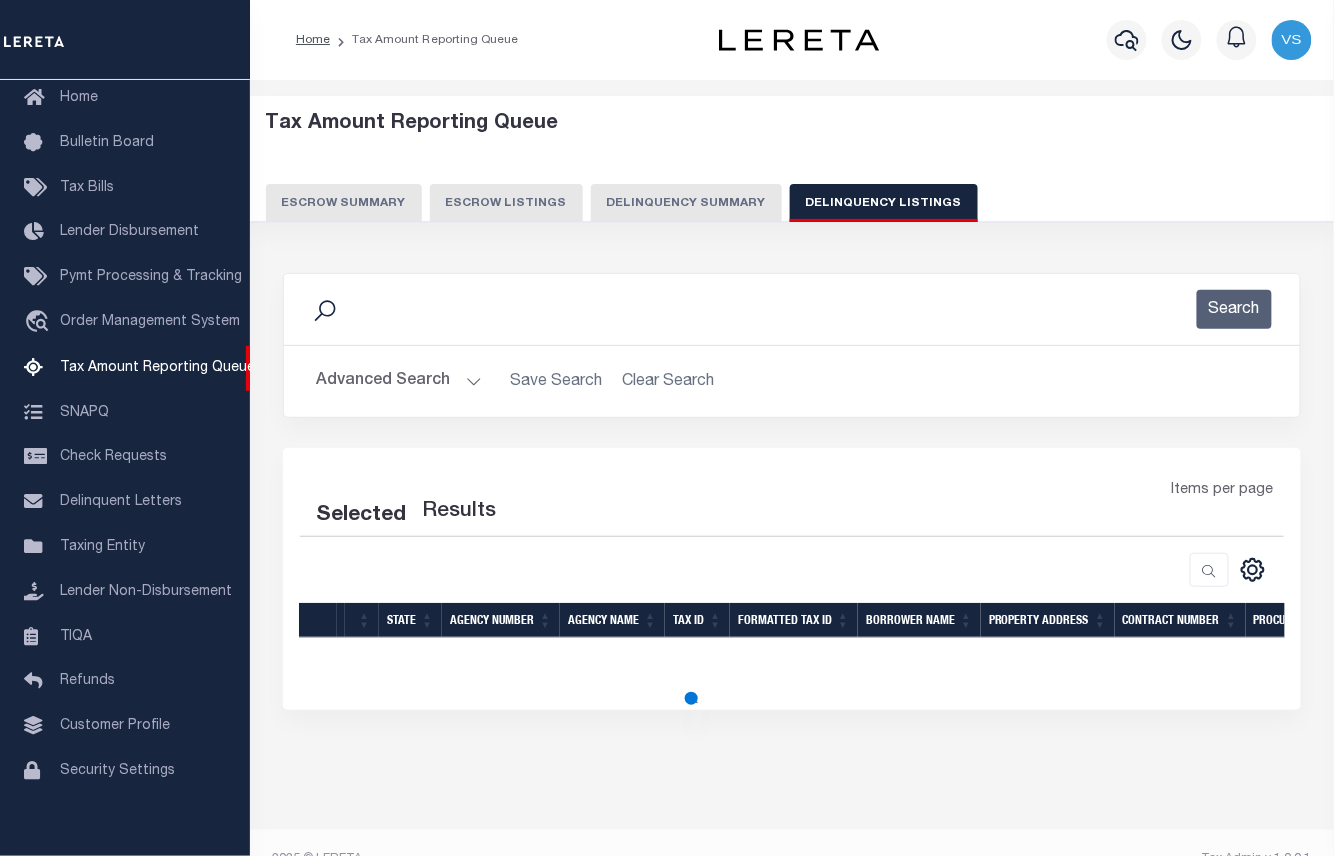 select on "100" 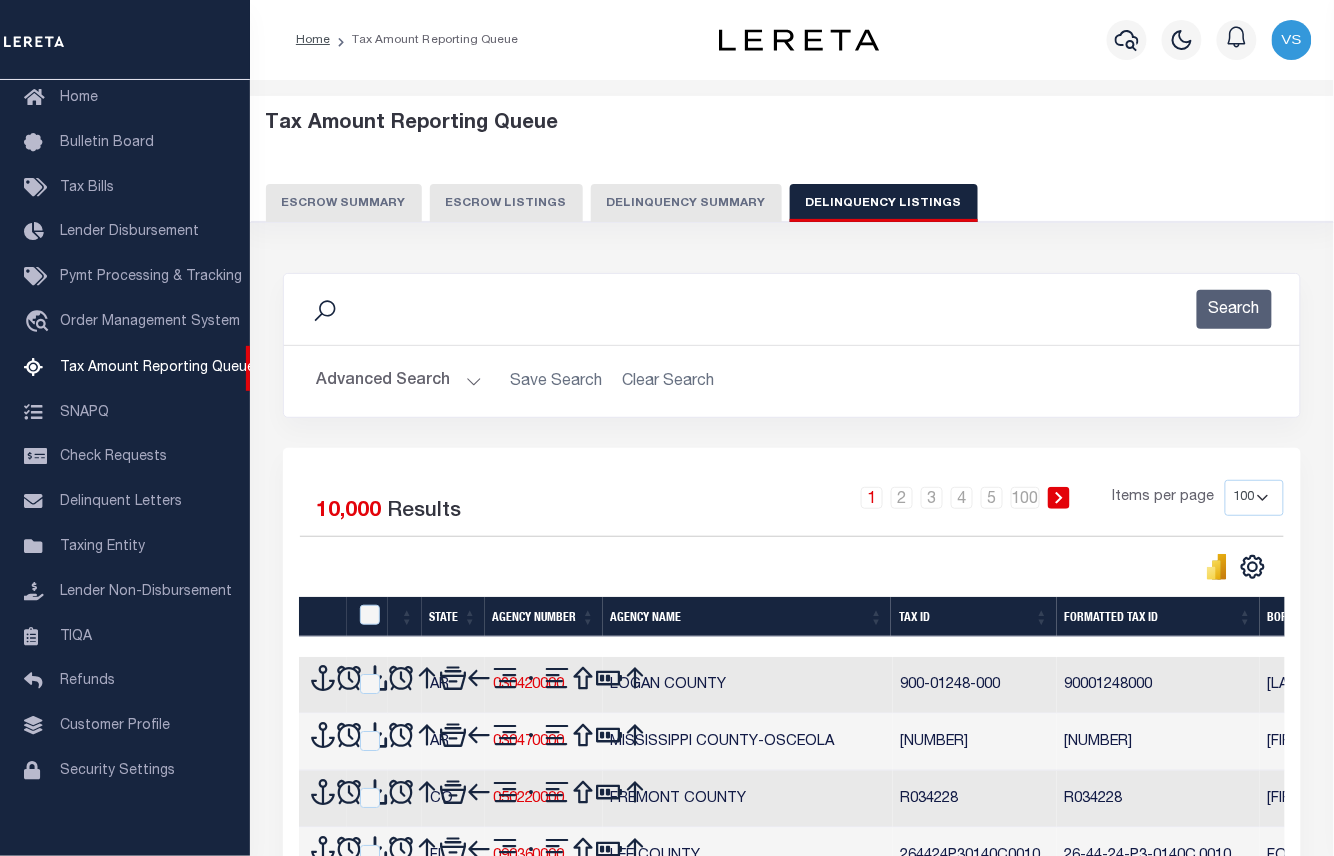 scroll, scrollTop: 37, scrollLeft: 0, axis: vertical 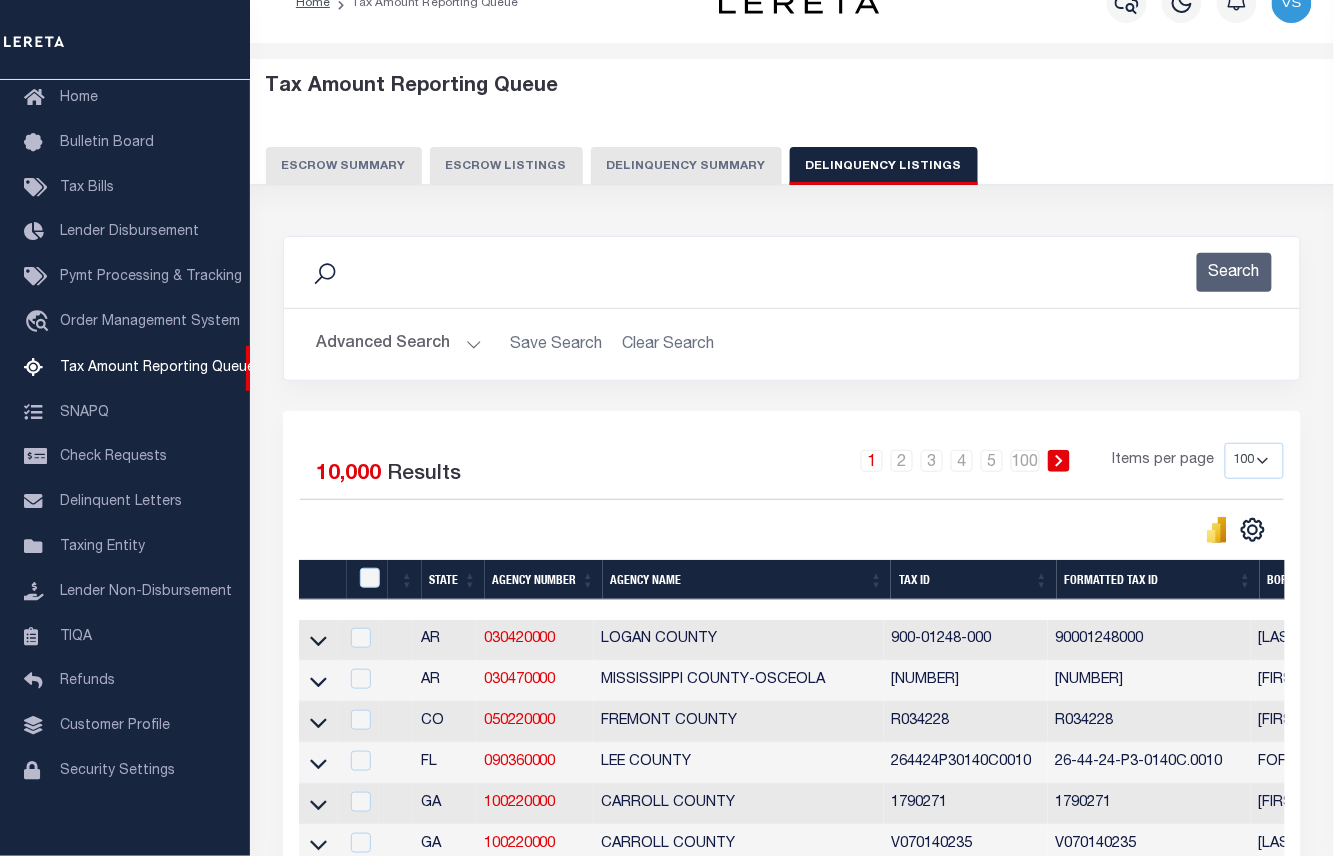 click on "Advanced Search" at bounding box center (399, 344) 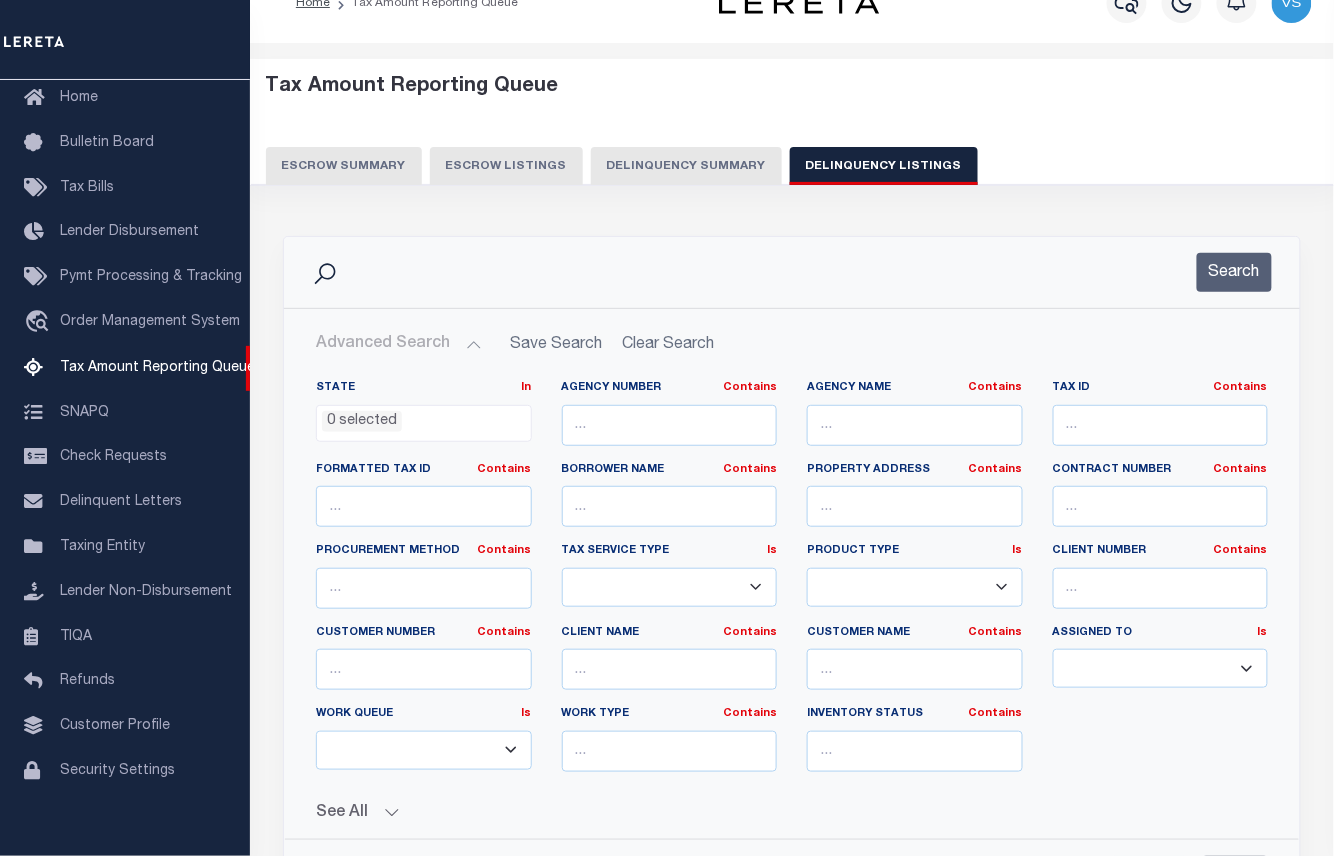 click on "0 selected" at bounding box center (362, 422) 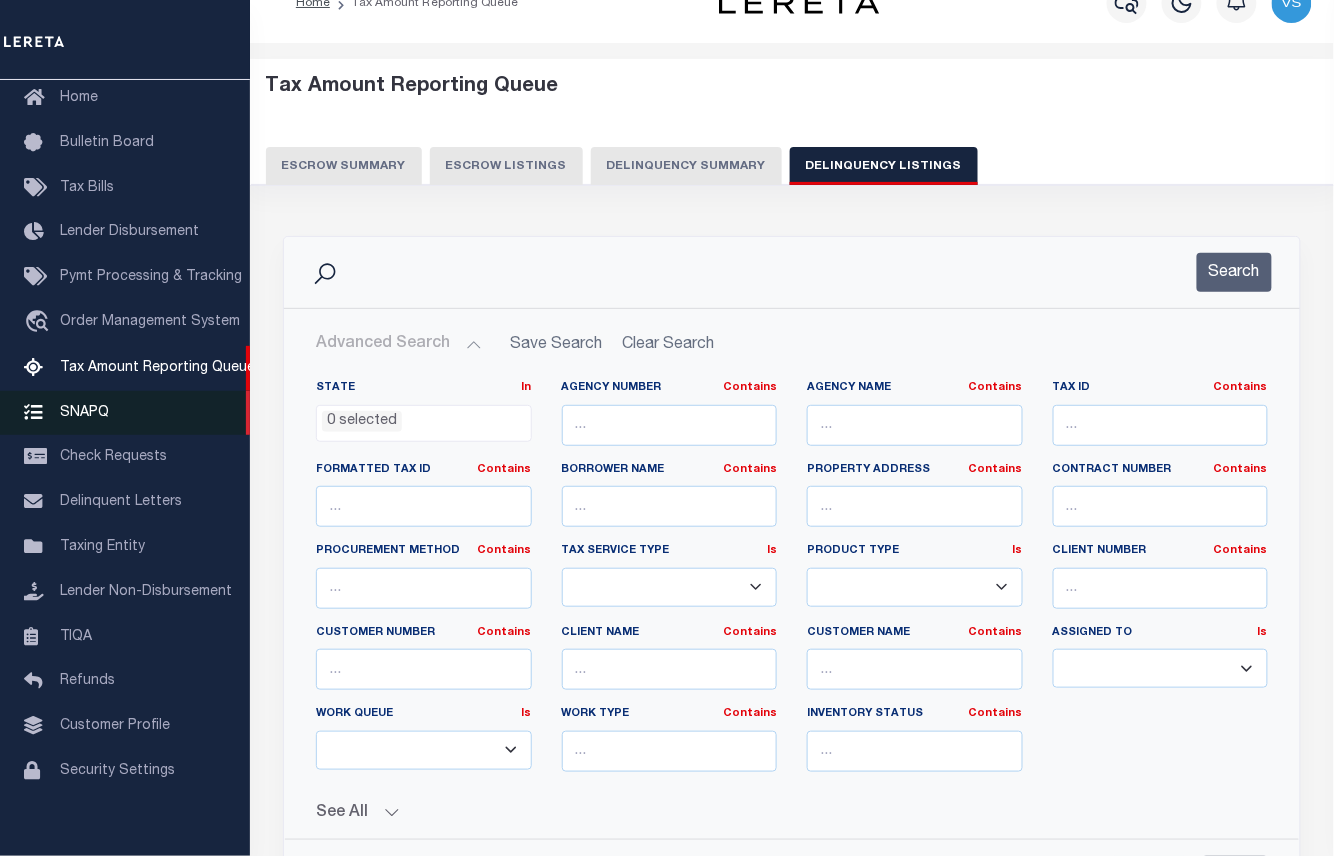 click on "SNAPQ" at bounding box center (84, 412) 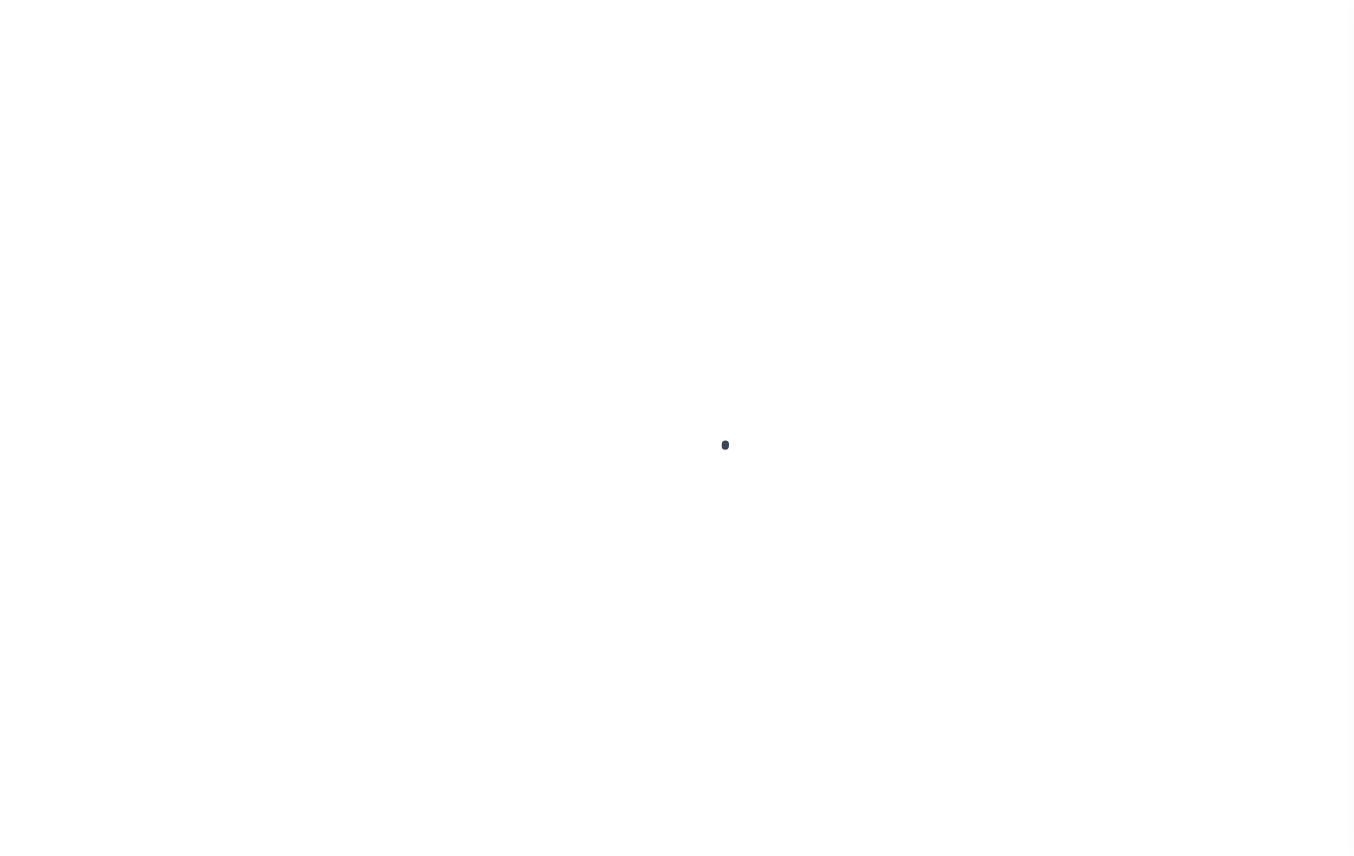 scroll, scrollTop: 0, scrollLeft: 0, axis: both 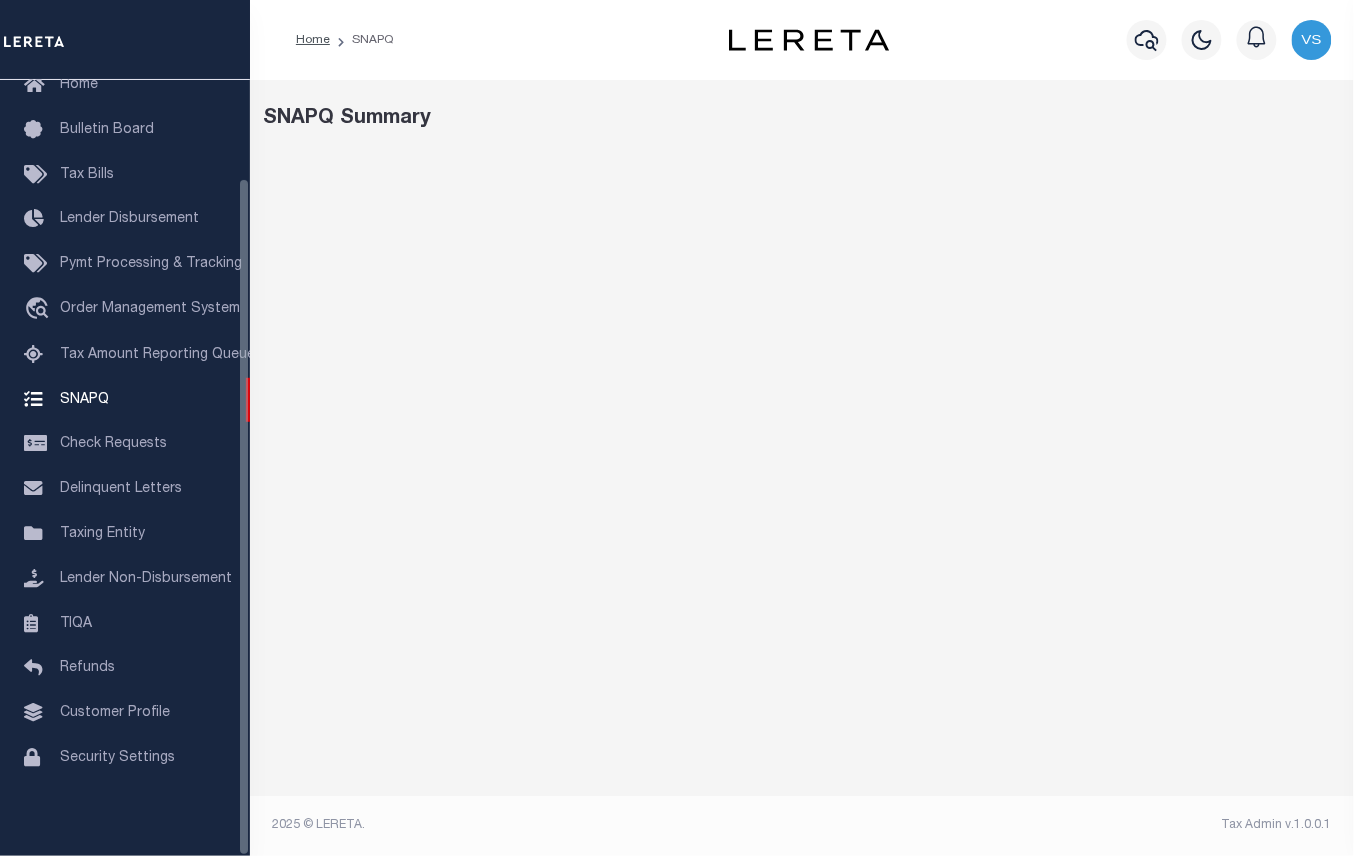 select on "100" 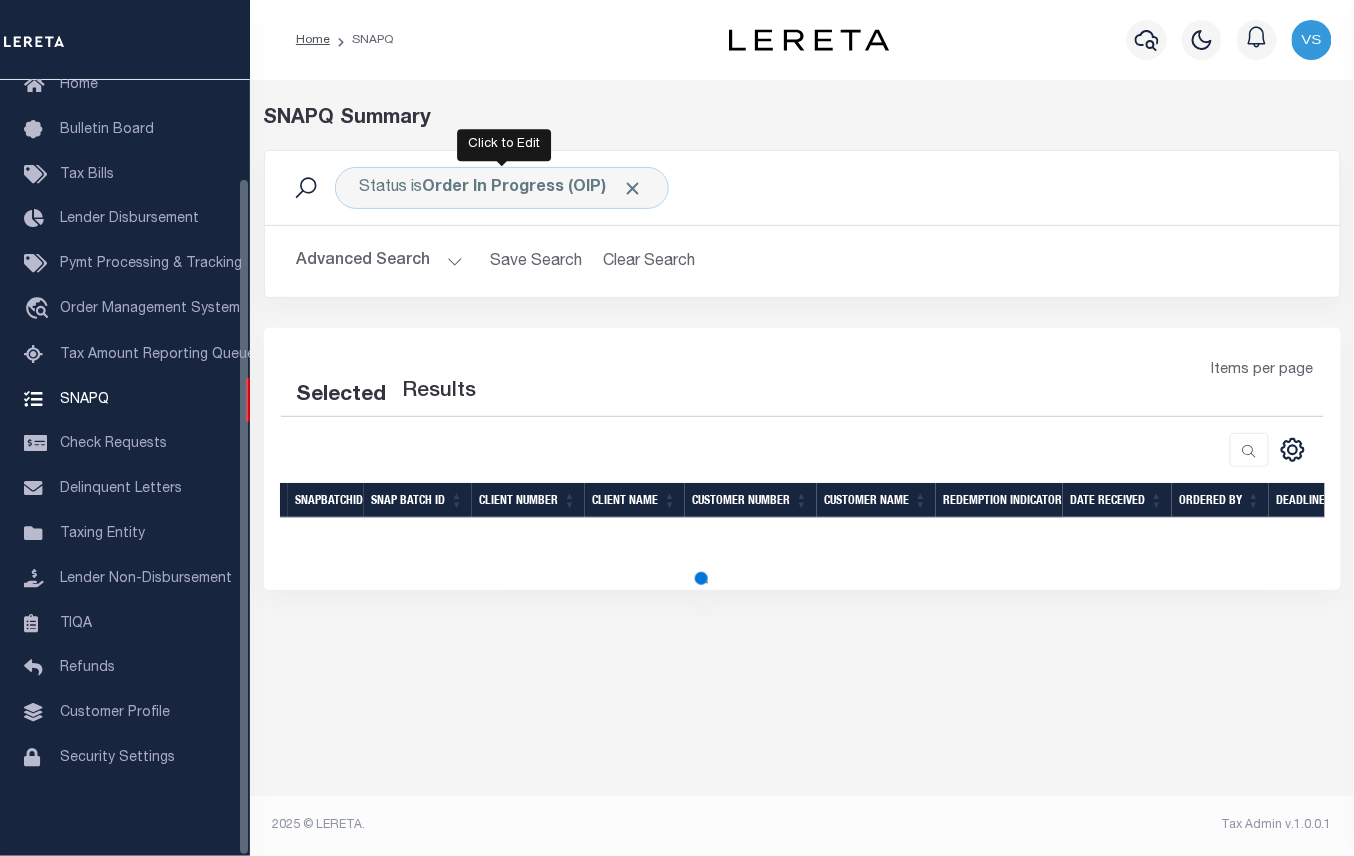 select on "100" 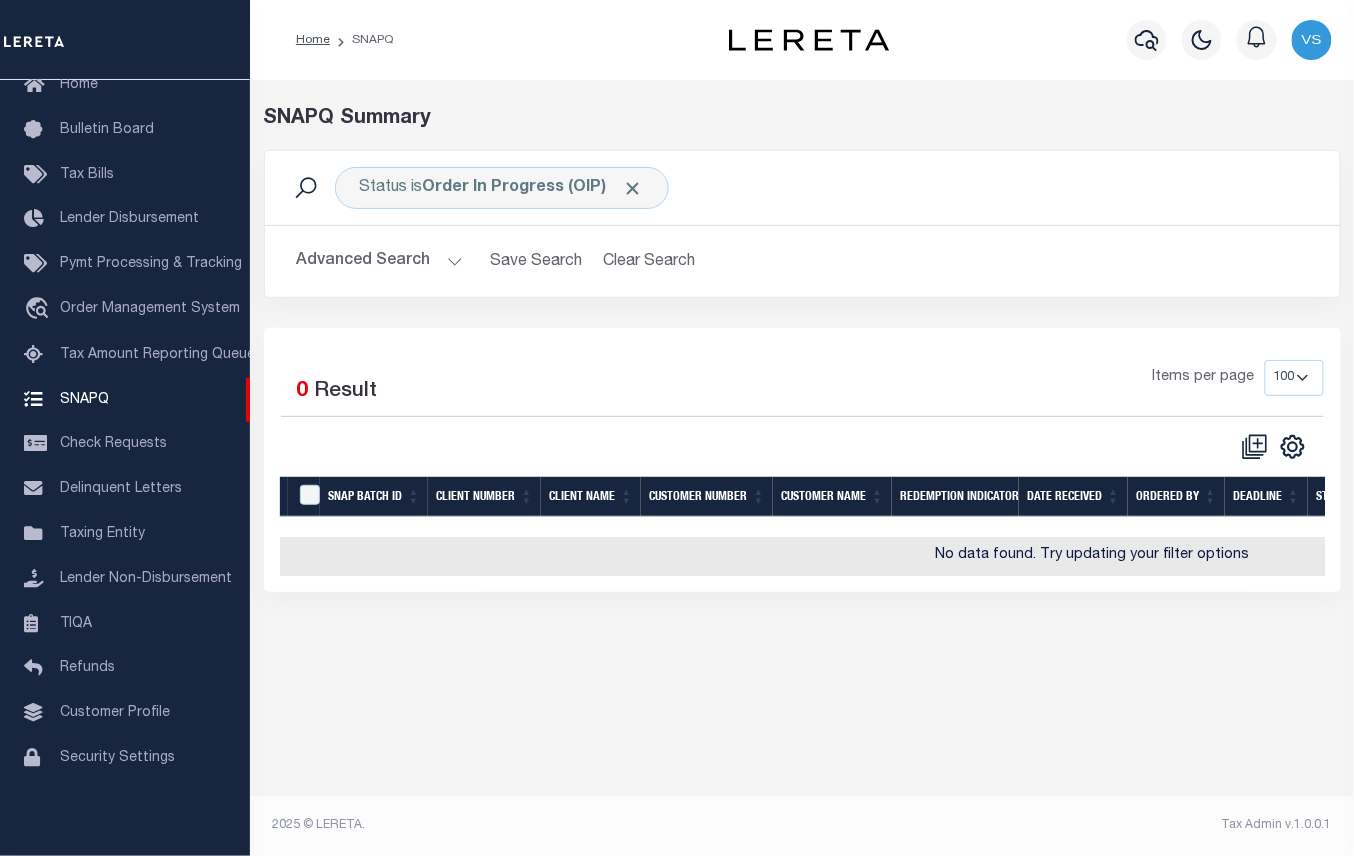 click on "Advanced Search" at bounding box center (380, 261) 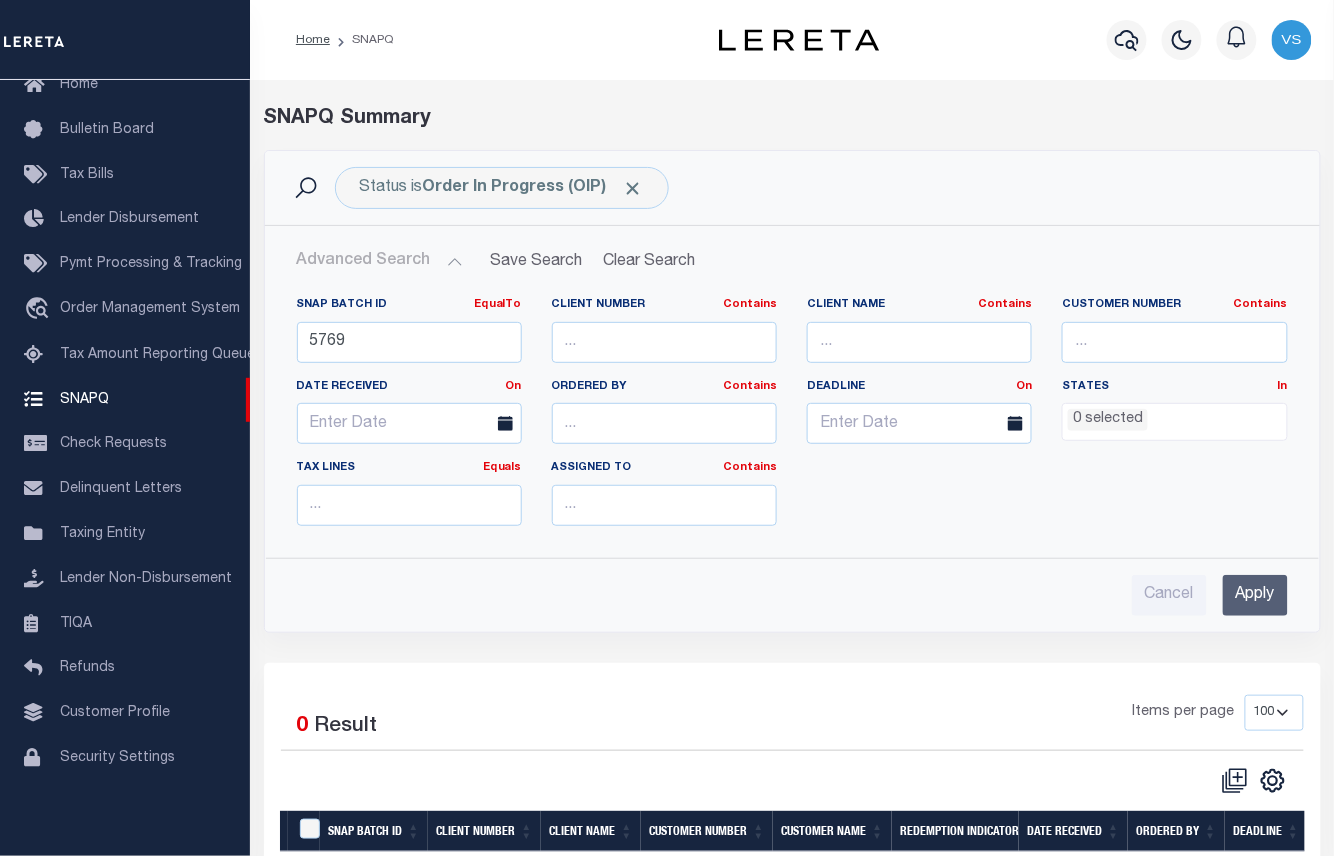 scroll, scrollTop: 152, scrollLeft: 0, axis: vertical 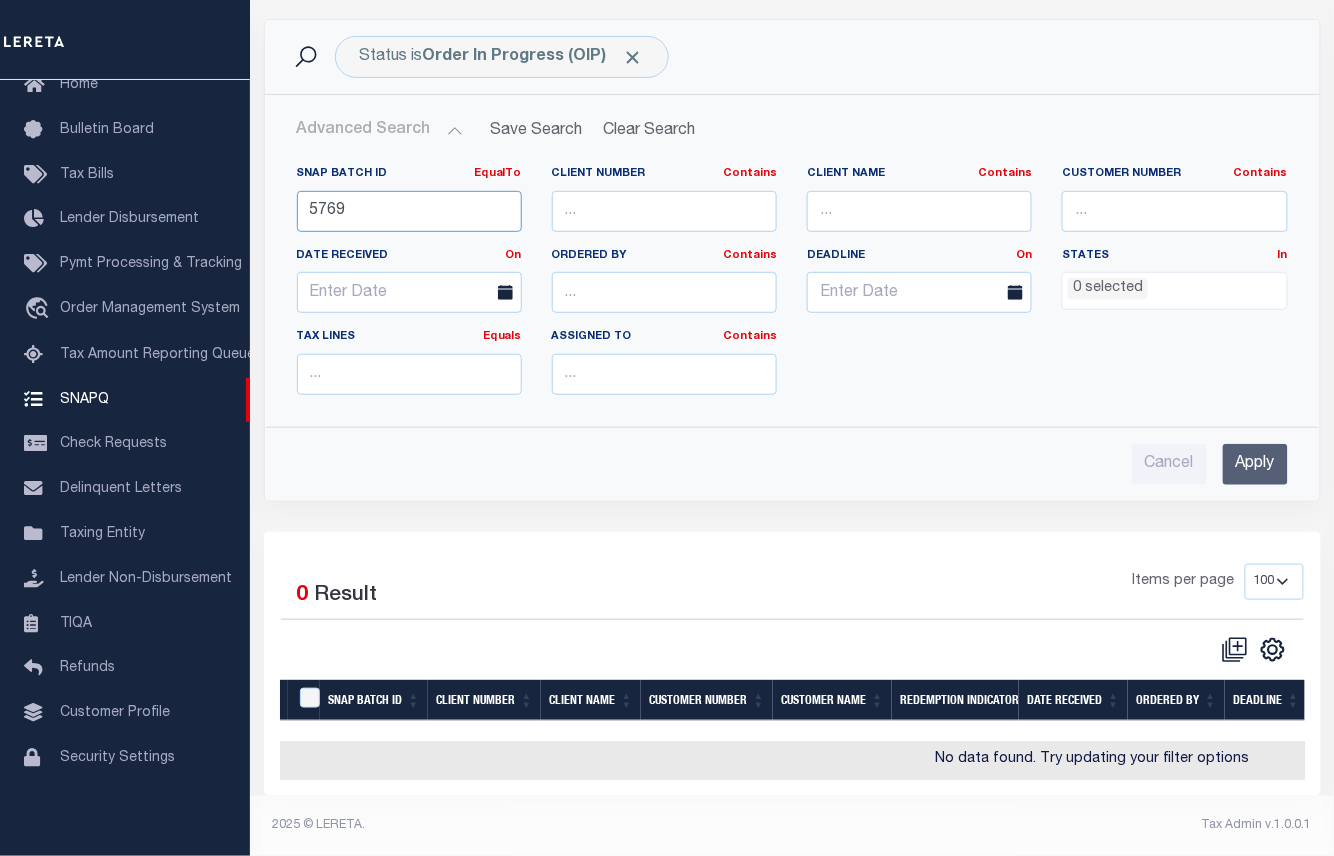 click on "5769" at bounding box center [409, 211] 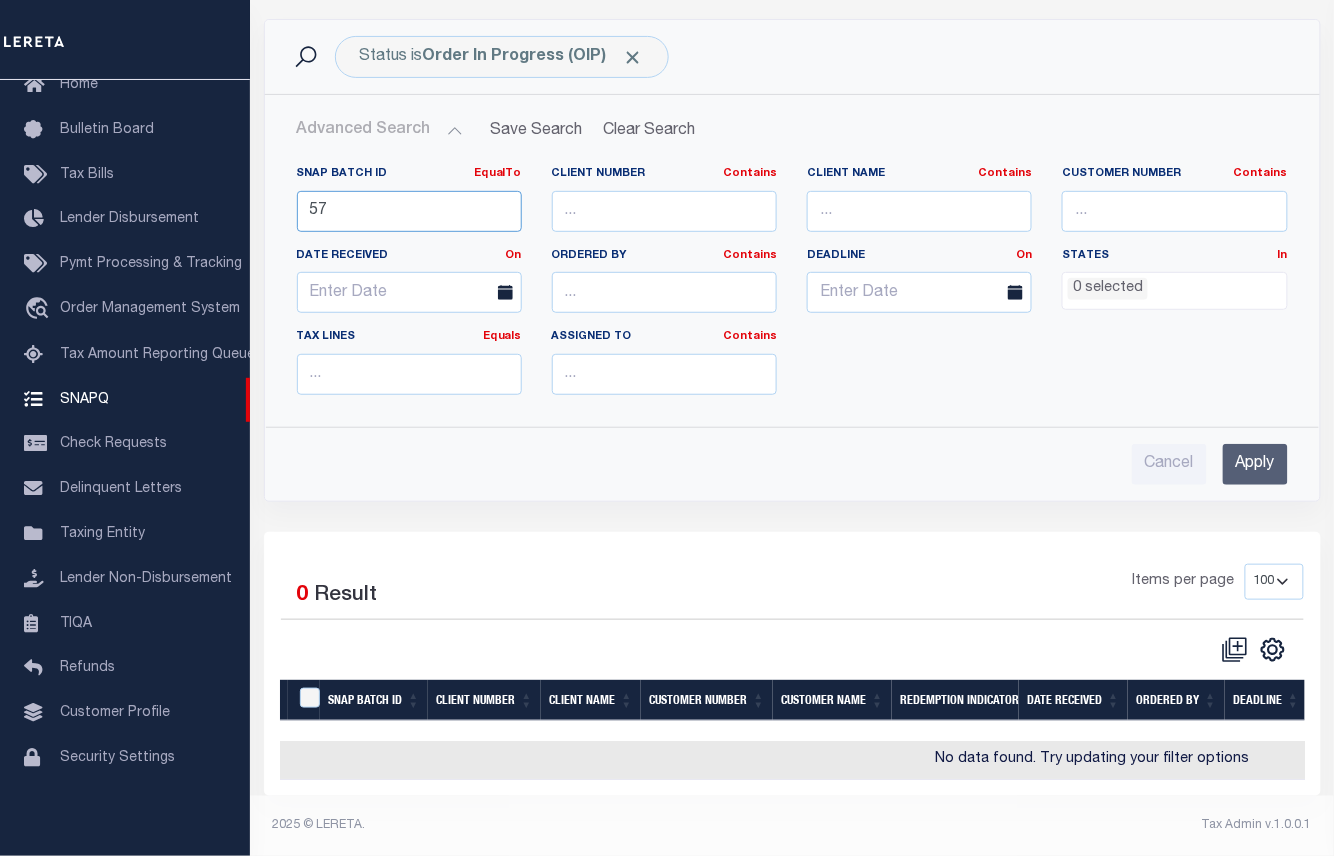 type on "5" 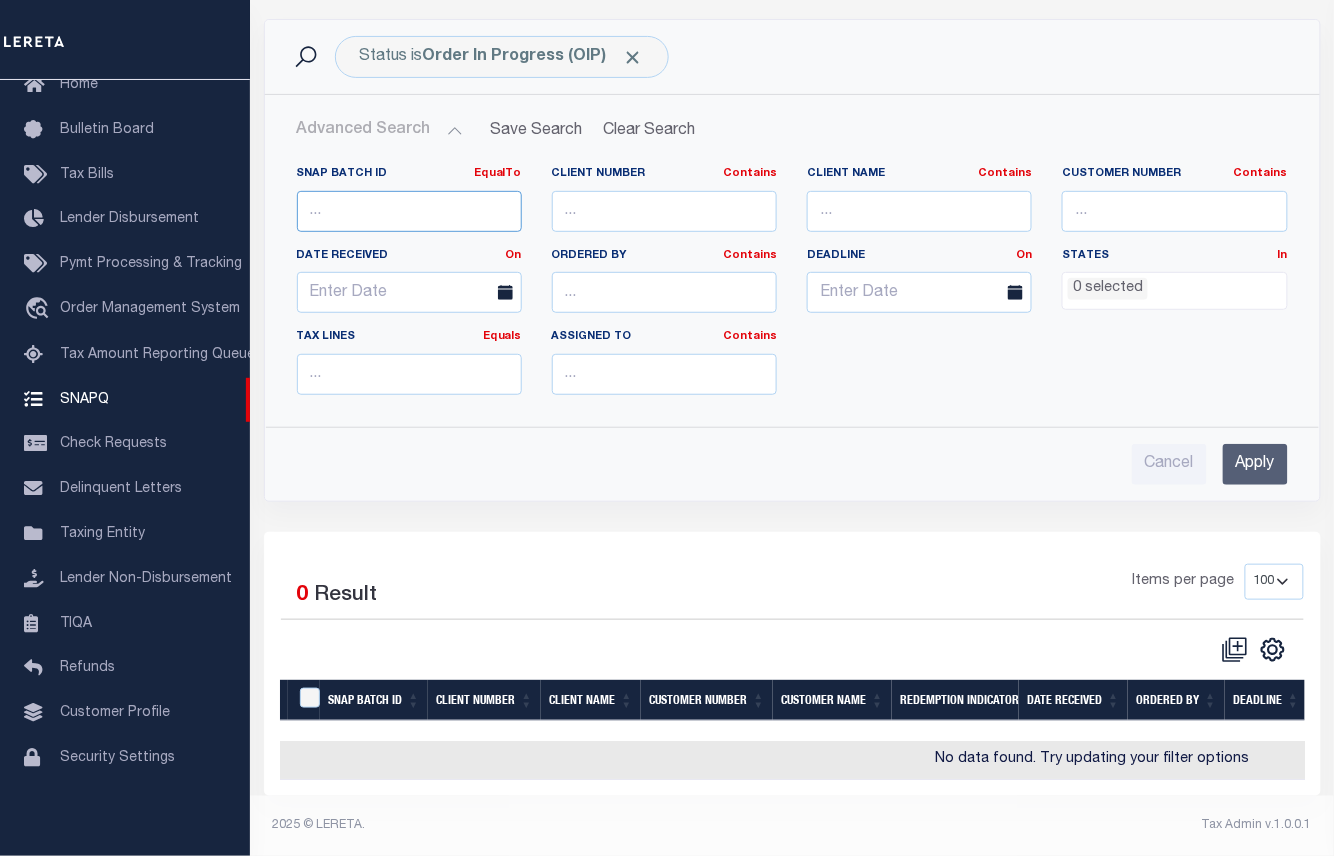 type 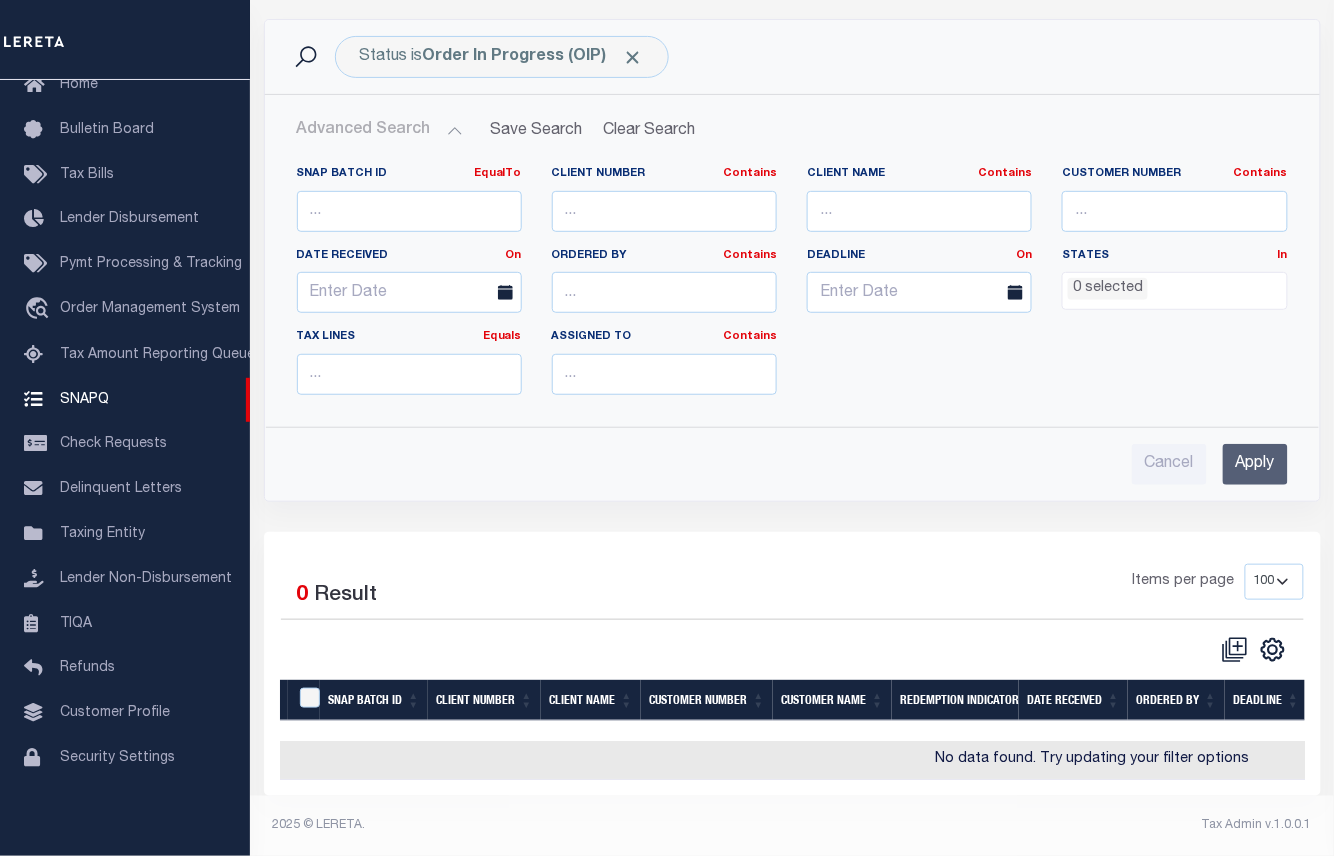 click on "Apply" at bounding box center (1255, 464) 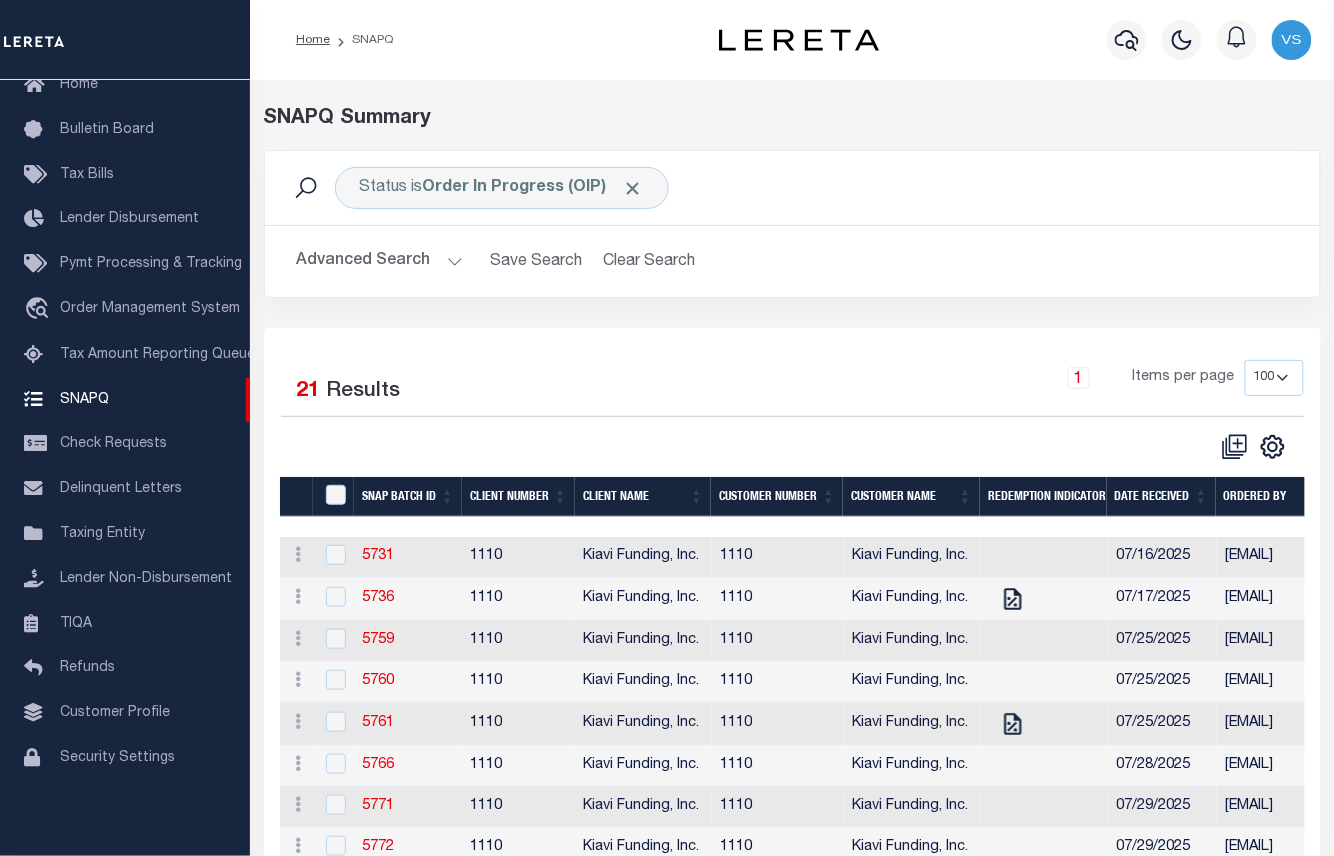 scroll, scrollTop: 266, scrollLeft: 0, axis: vertical 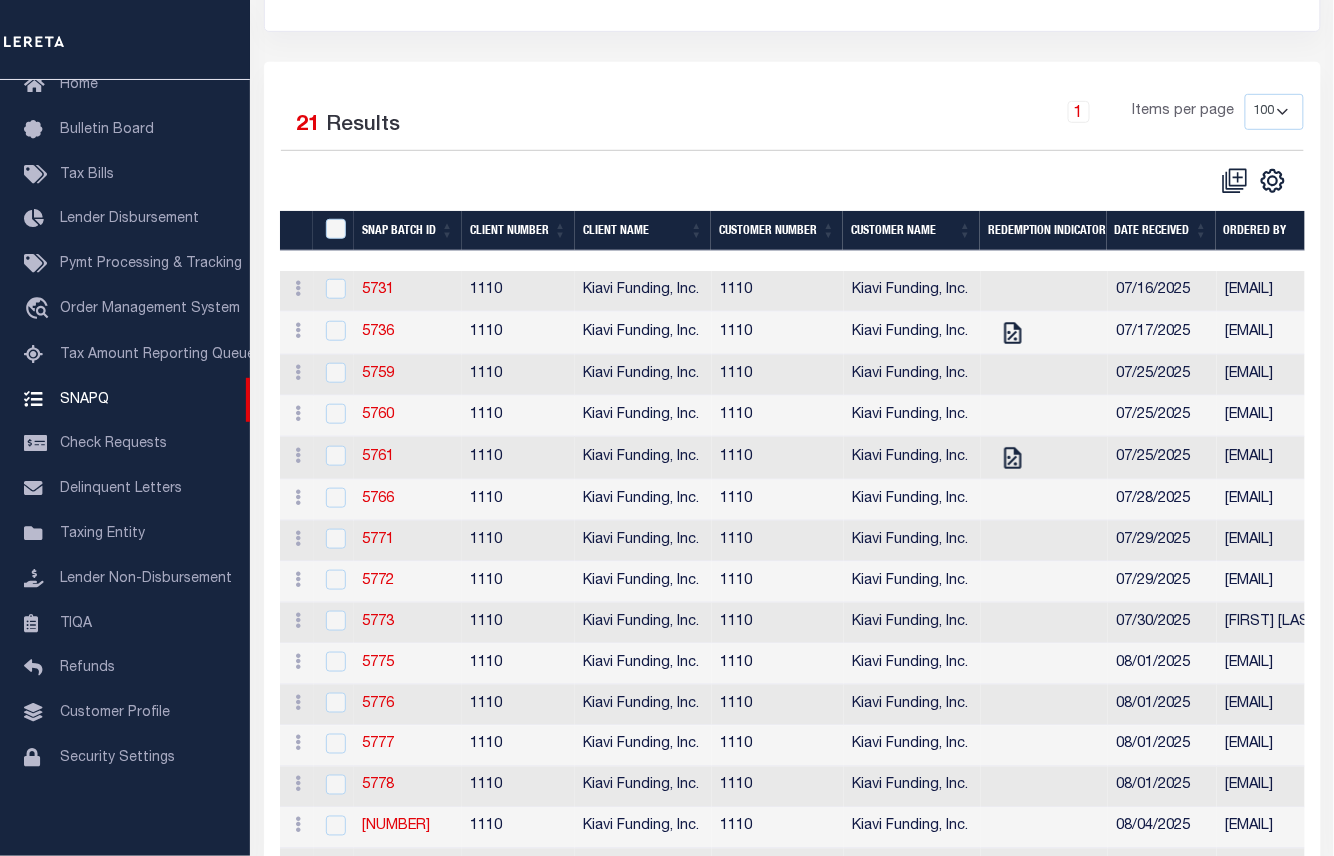 click on "1
Items per page   10 25 50 100" at bounding box center (924, 120) 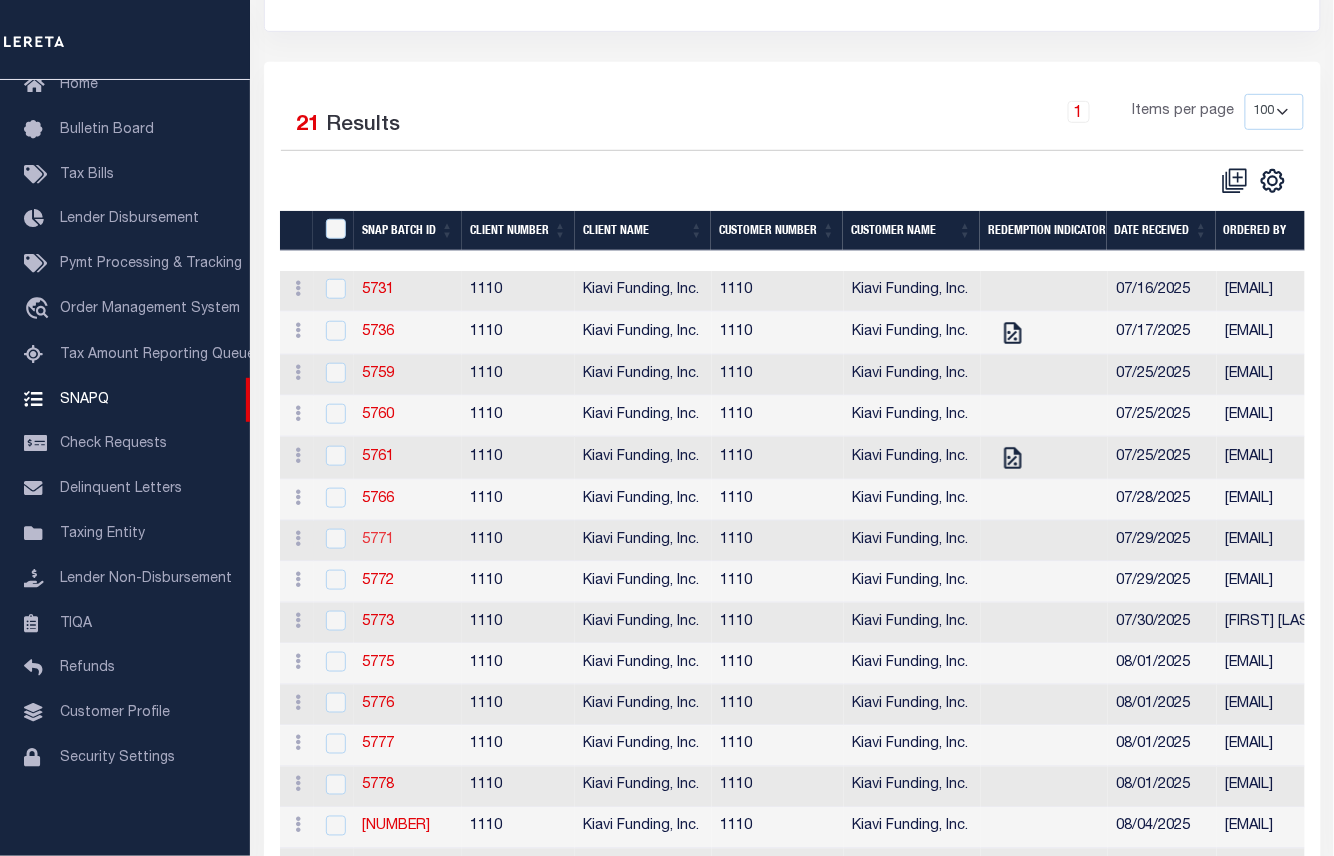 click on "5771" at bounding box center [378, 540] 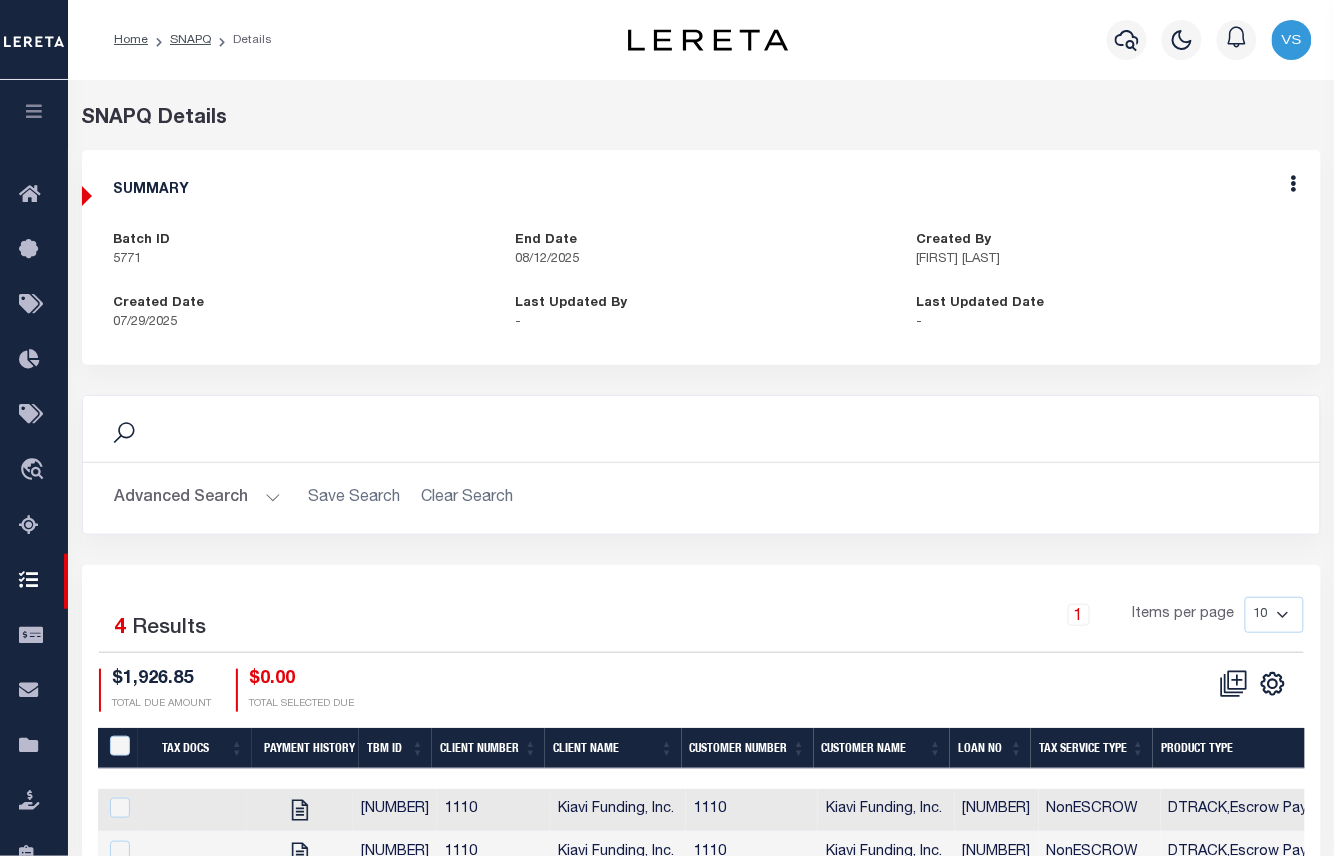 scroll, scrollTop: 204, scrollLeft: 0, axis: vertical 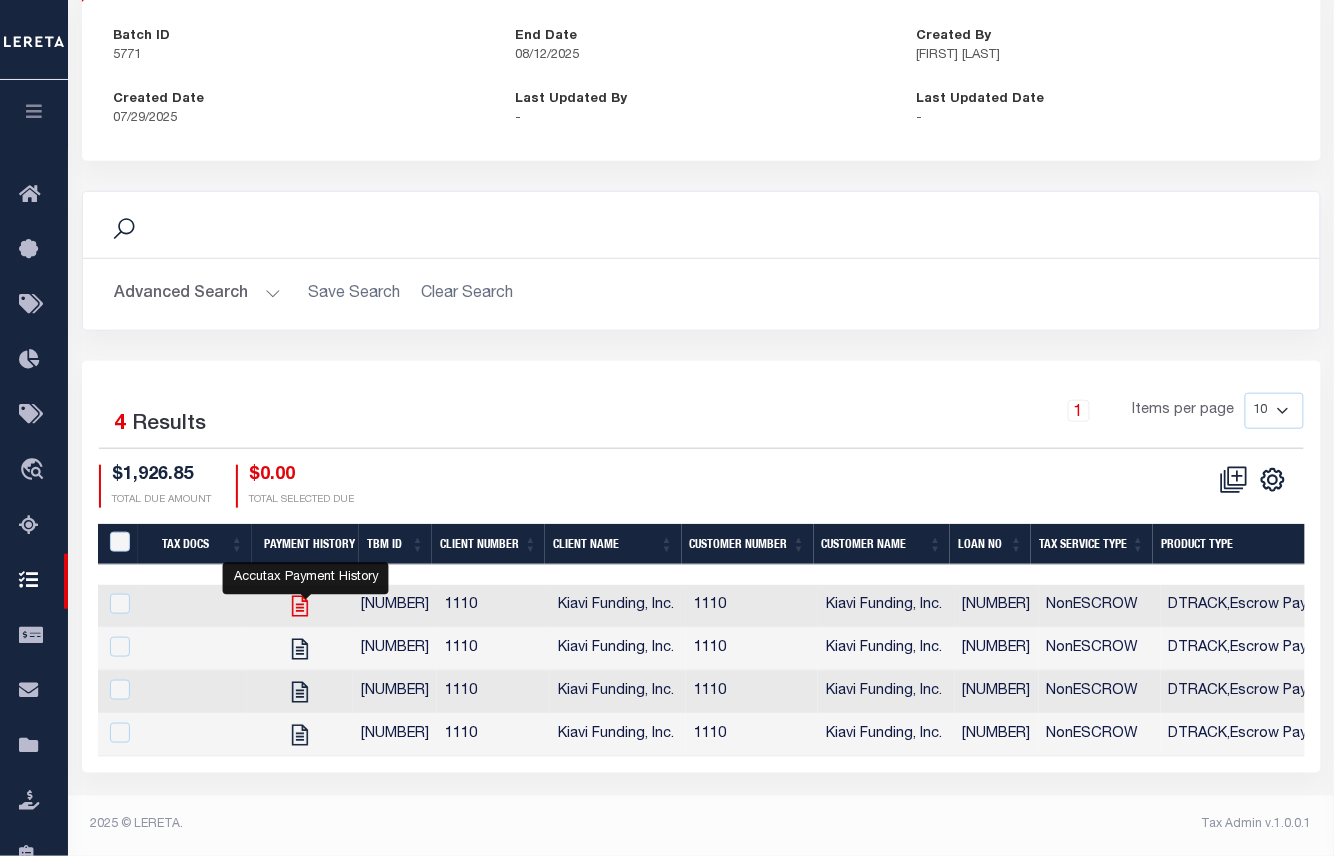 click 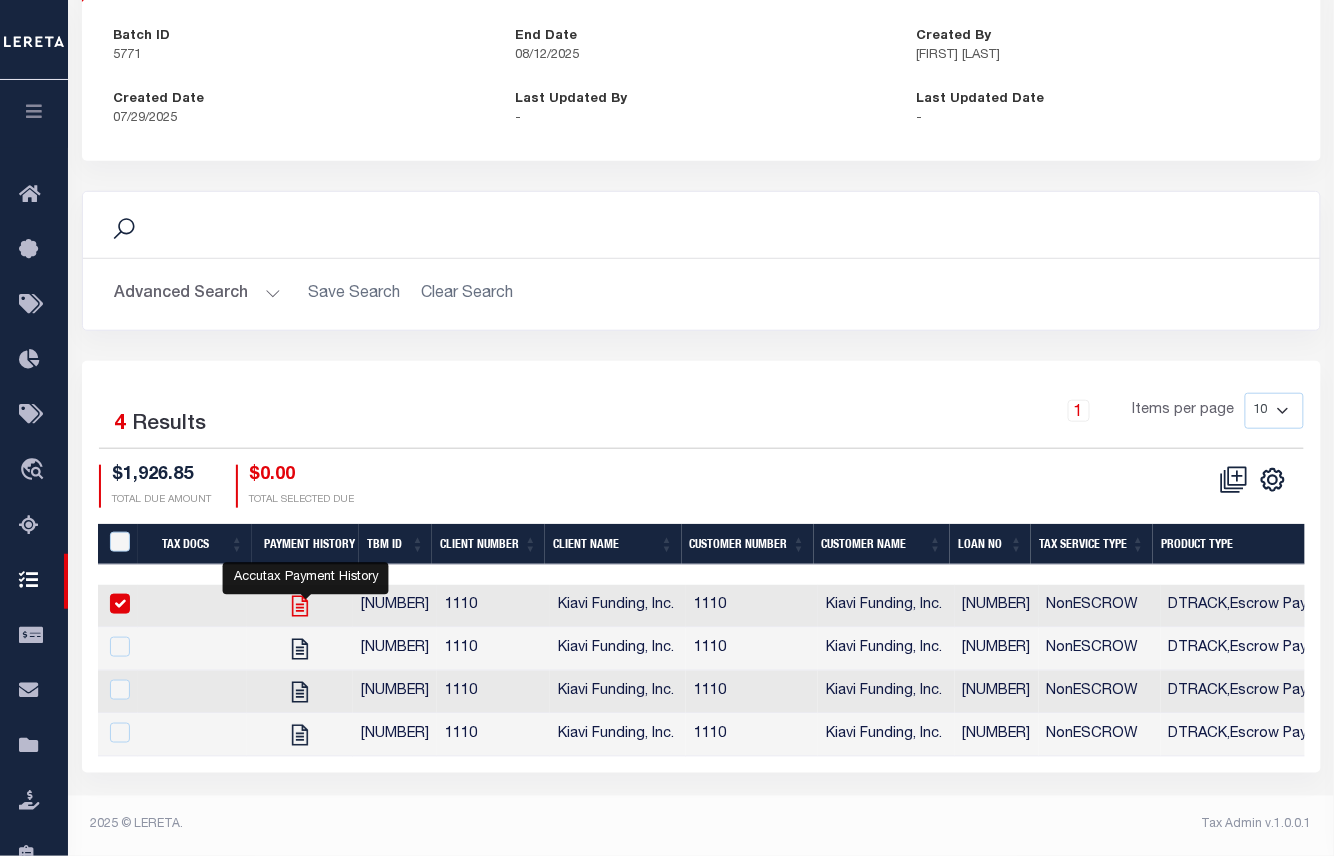 checkbox on "true" 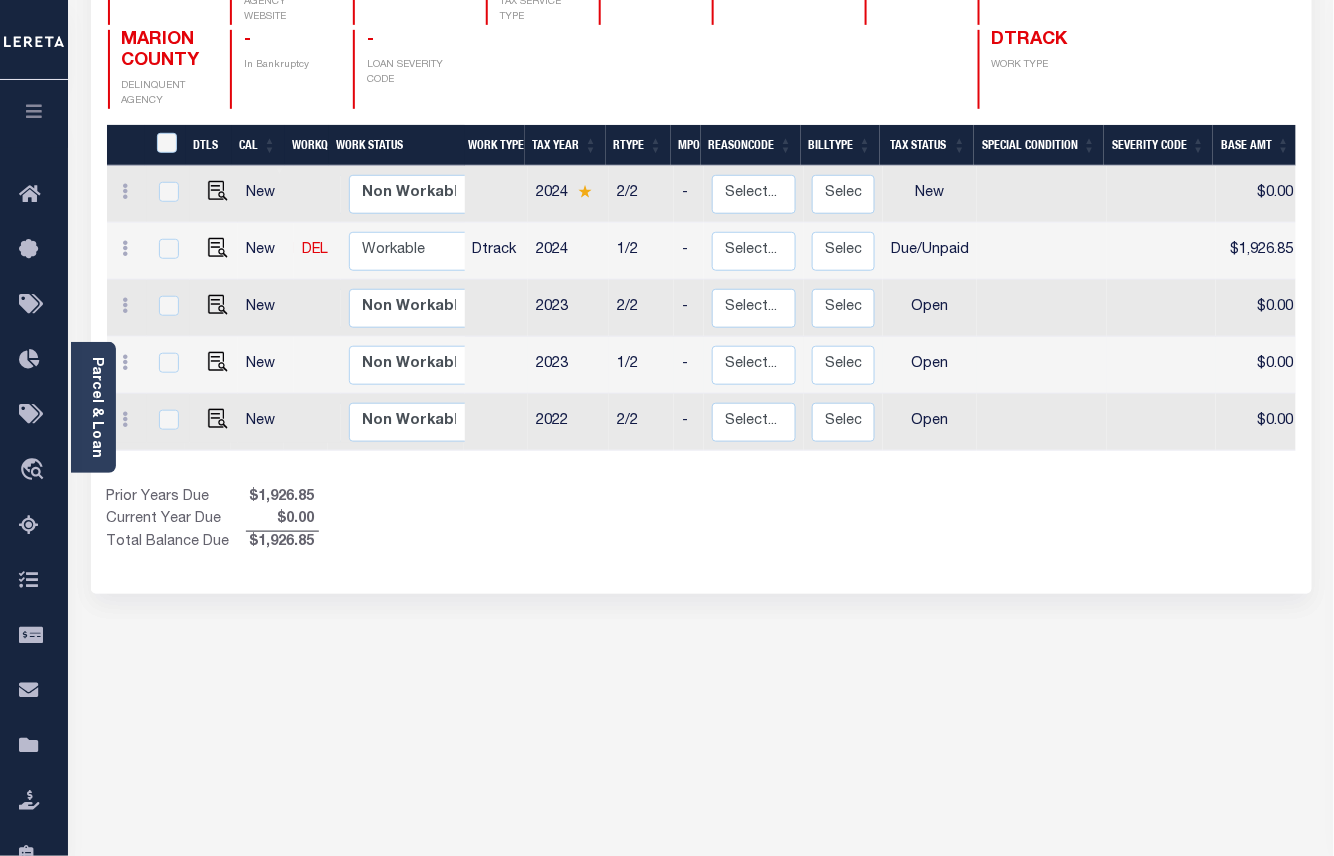 scroll, scrollTop: 0, scrollLeft: 0, axis: both 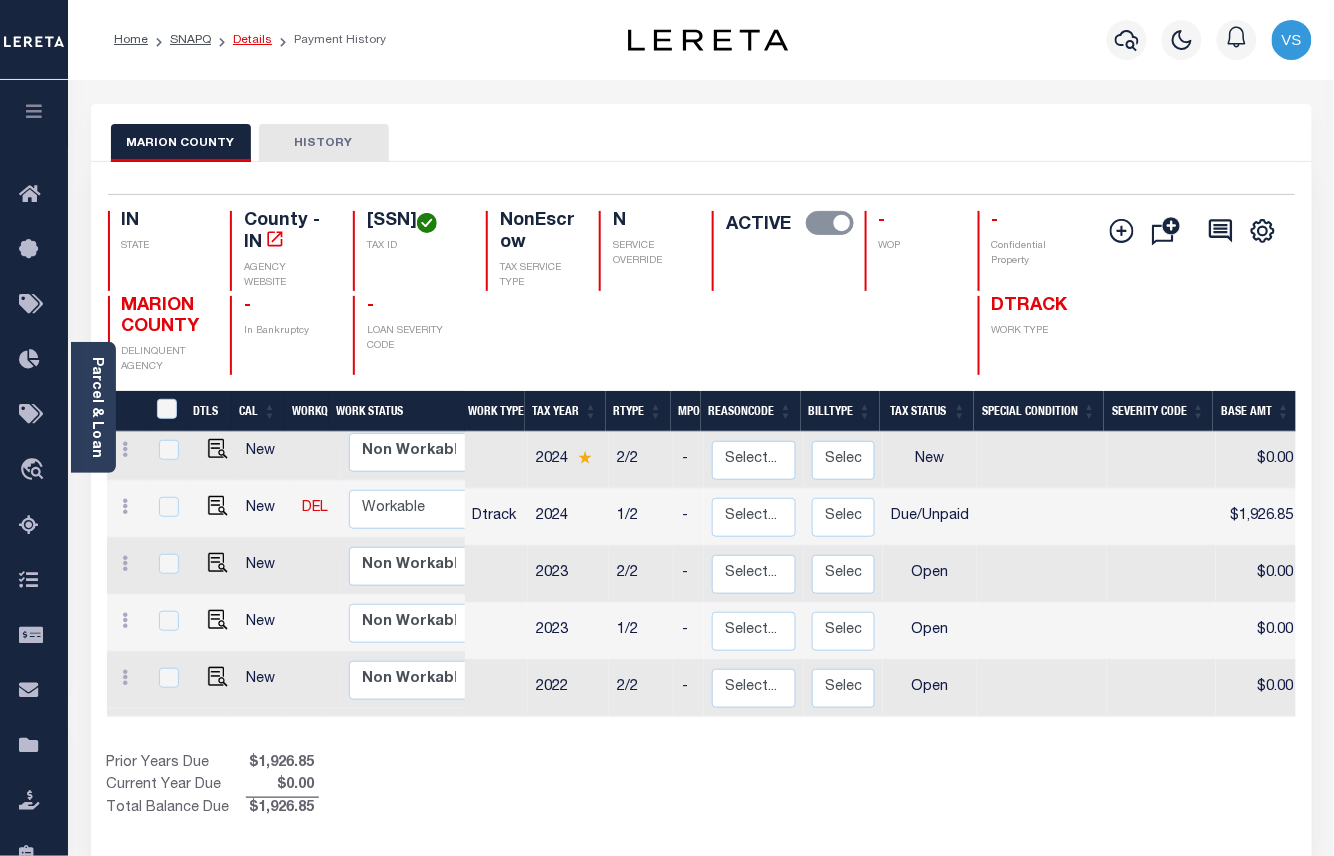 click on "Details" at bounding box center [252, 40] 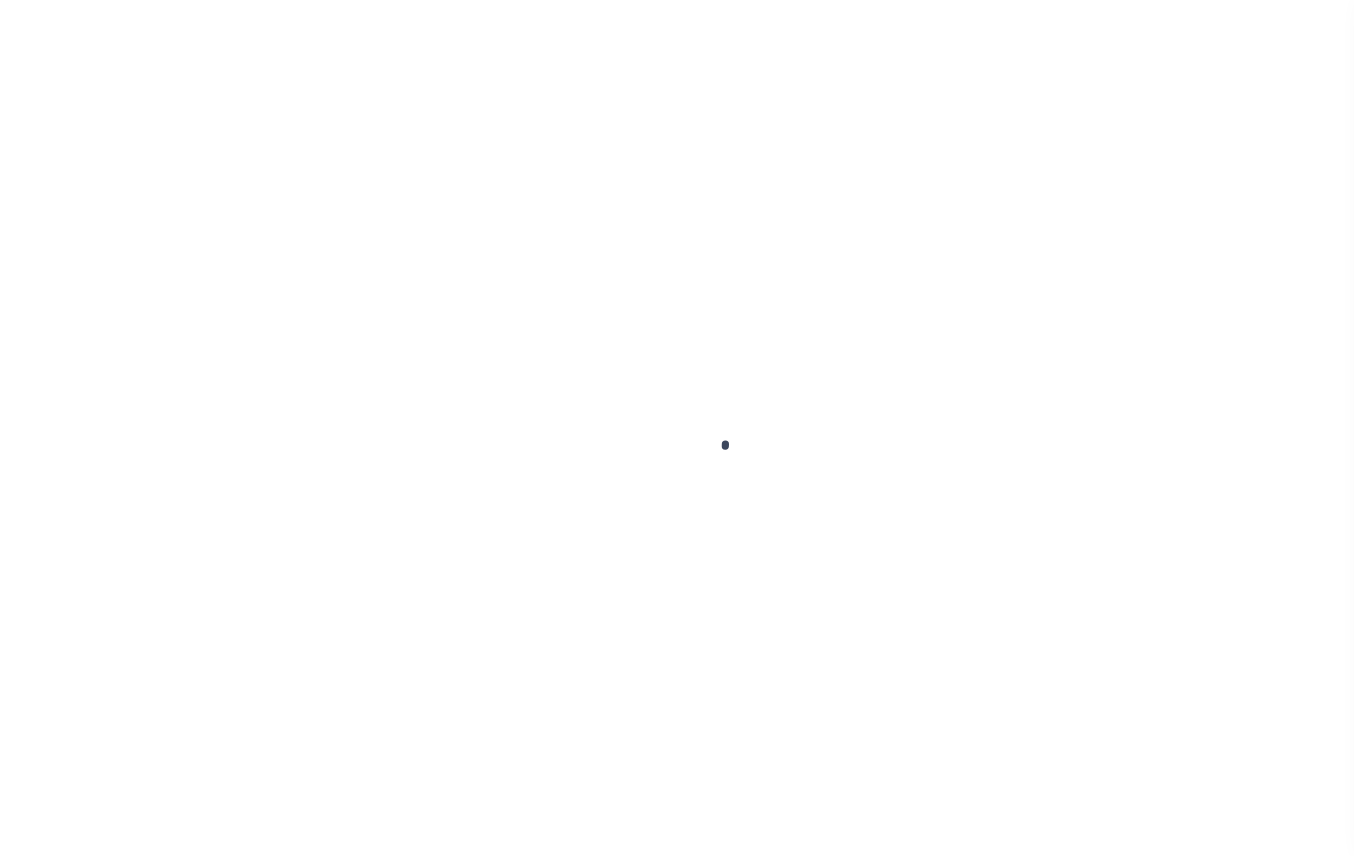 scroll, scrollTop: 0, scrollLeft: 0, axis: both 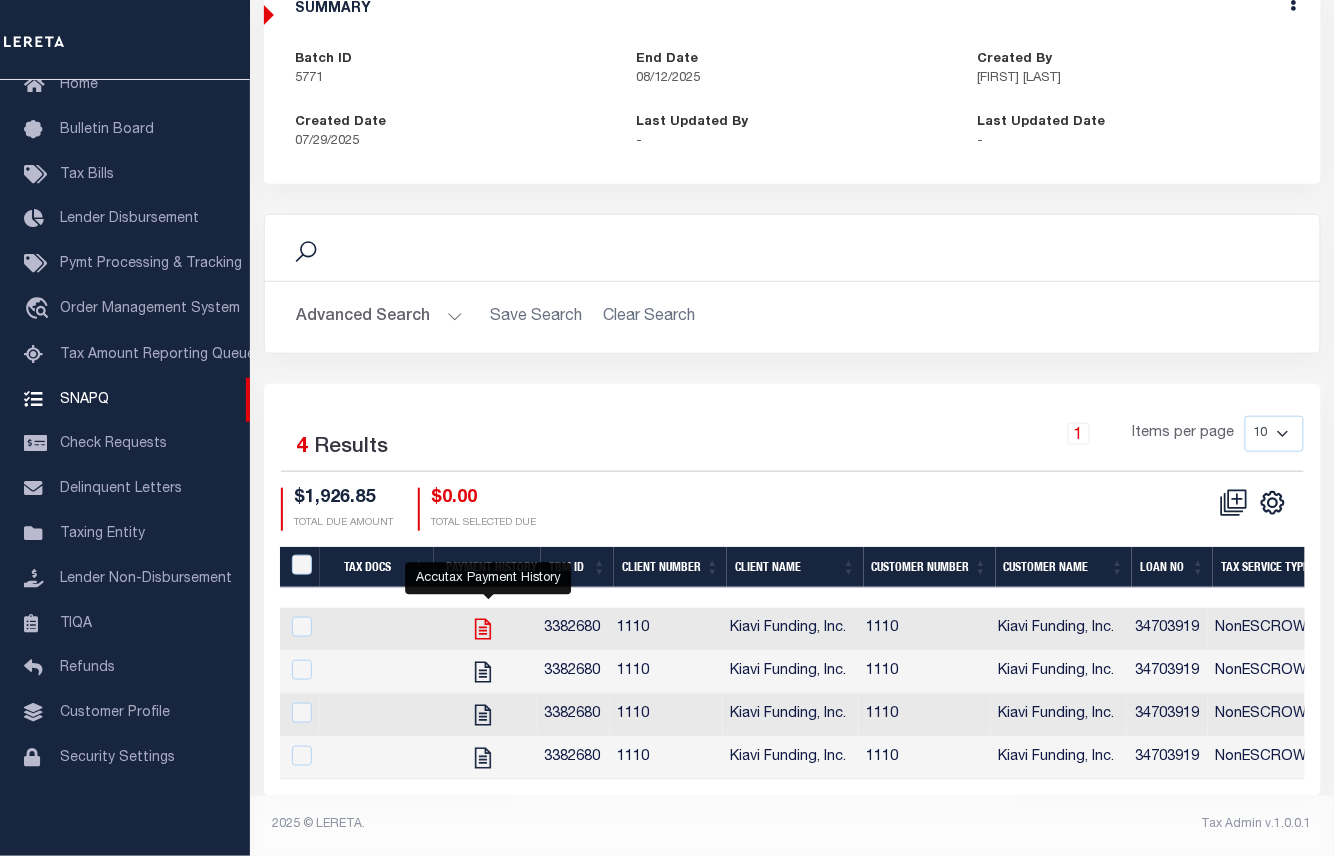 click 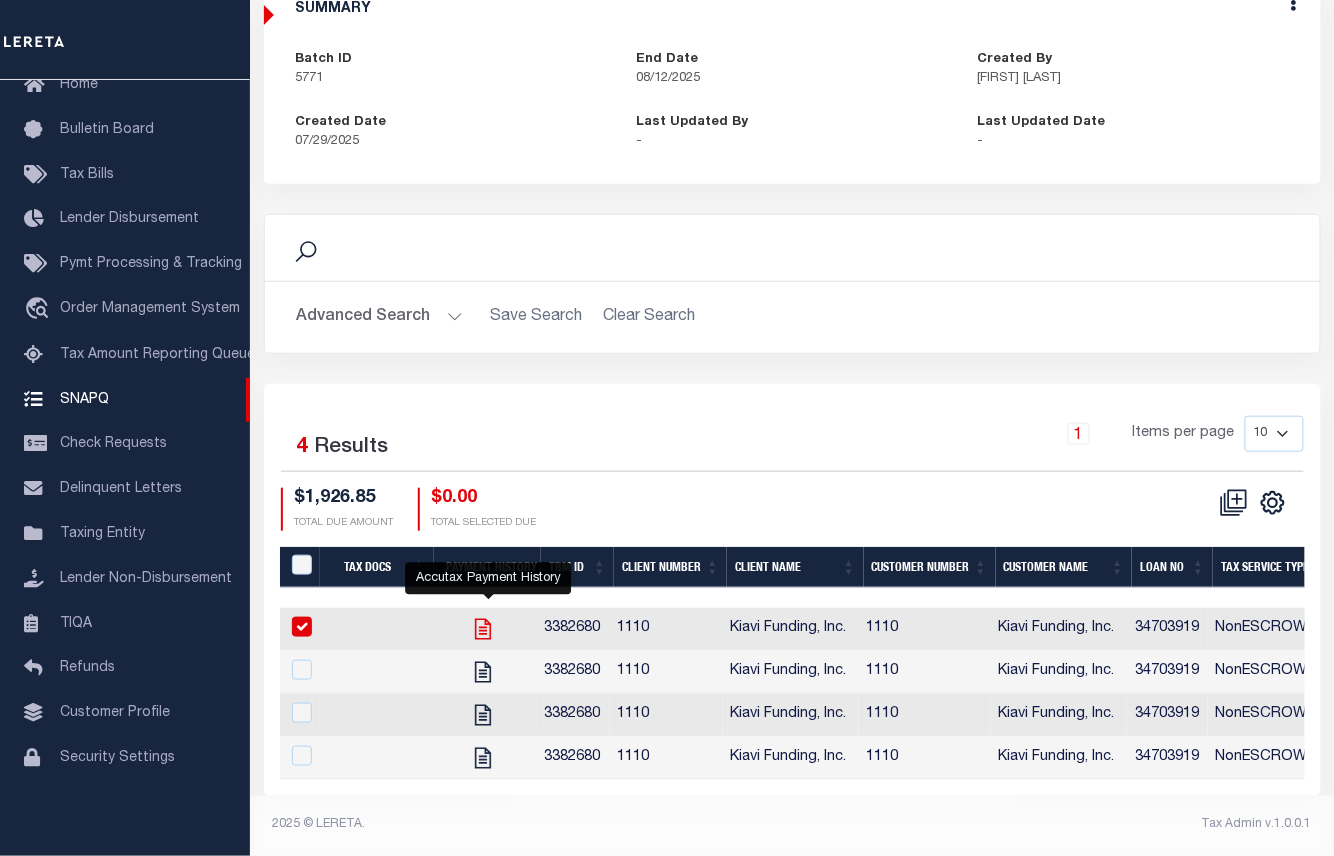 checkbox on "true" 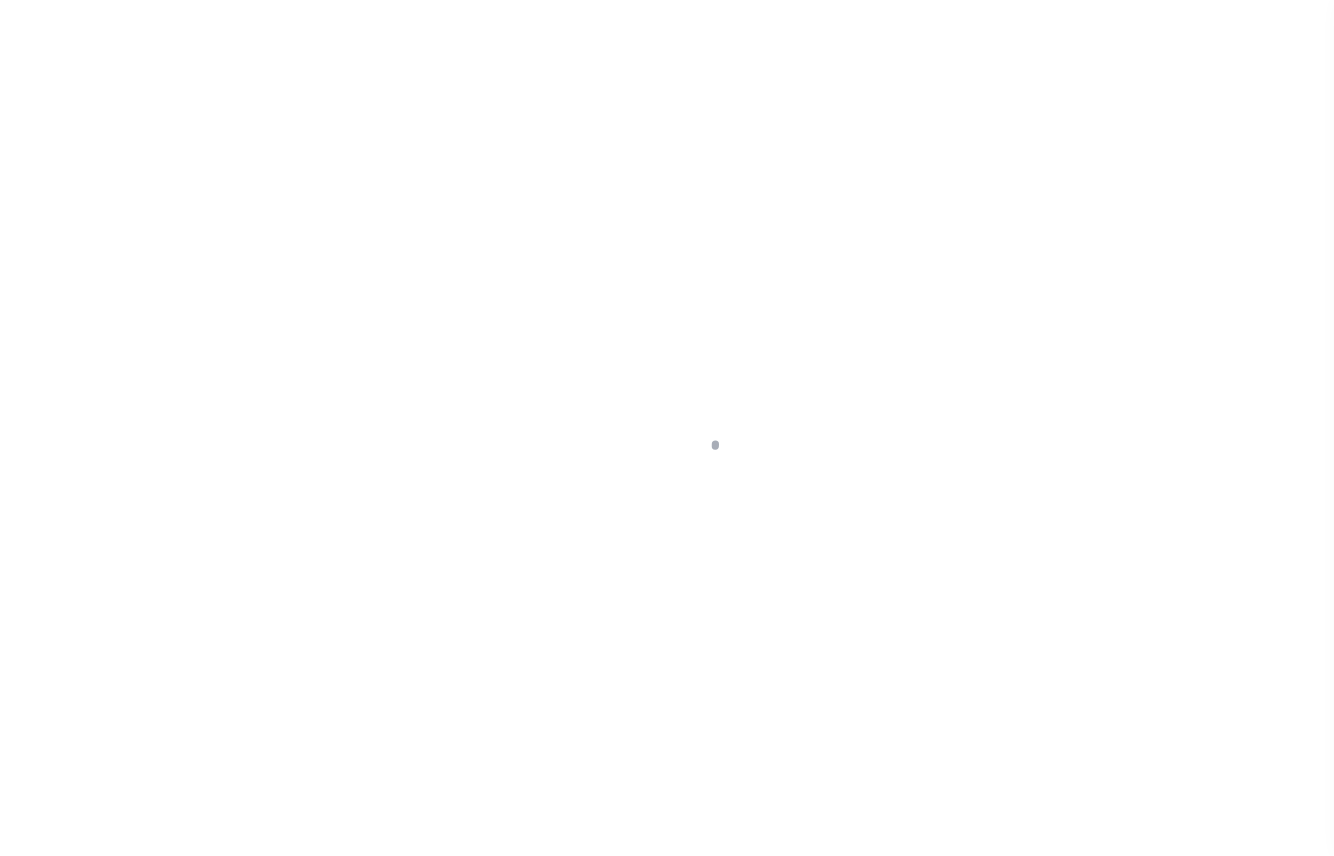 scroll, scrollTop: 0, scrollLeft: 0, axis: both 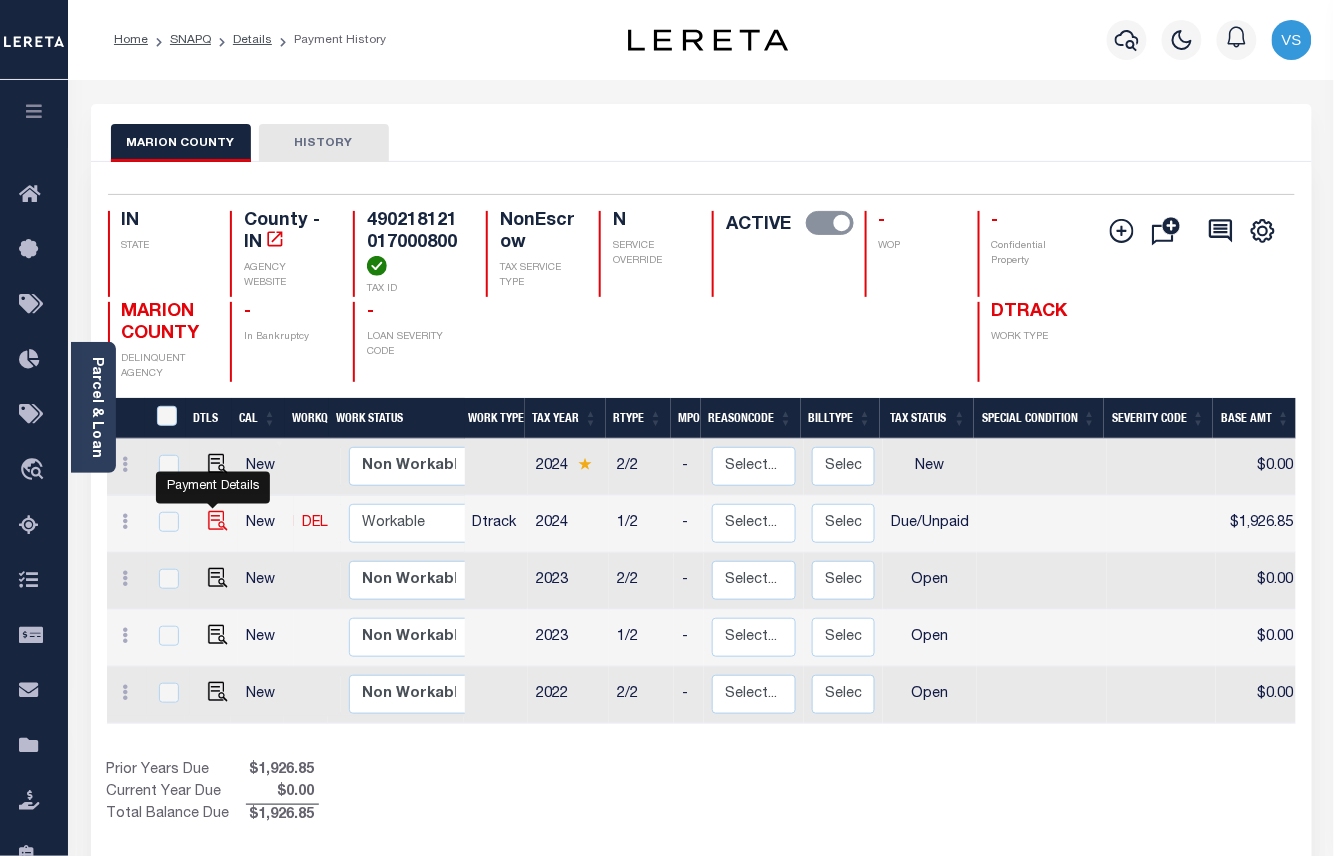 click at bounding box center [218, 521] 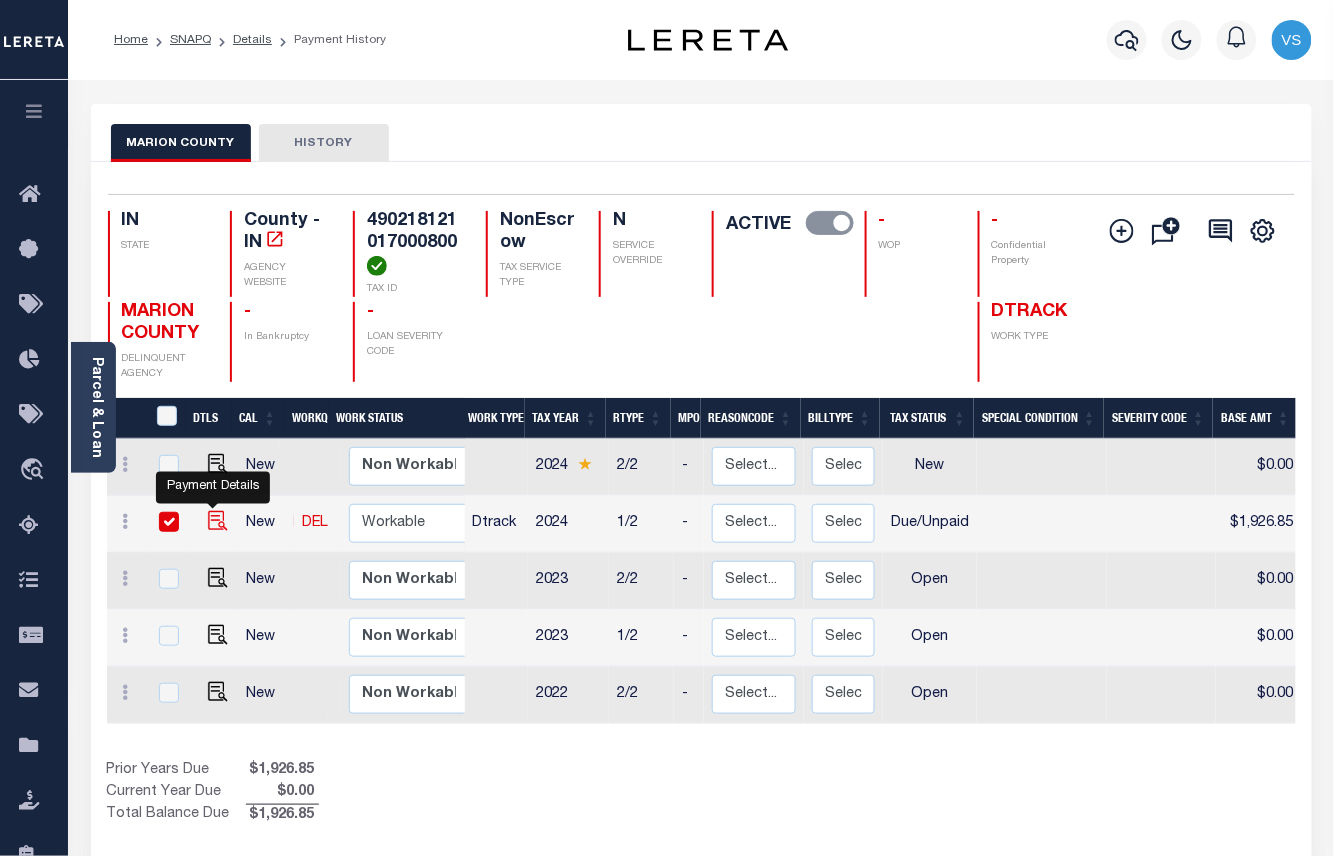 checkbox on "true" 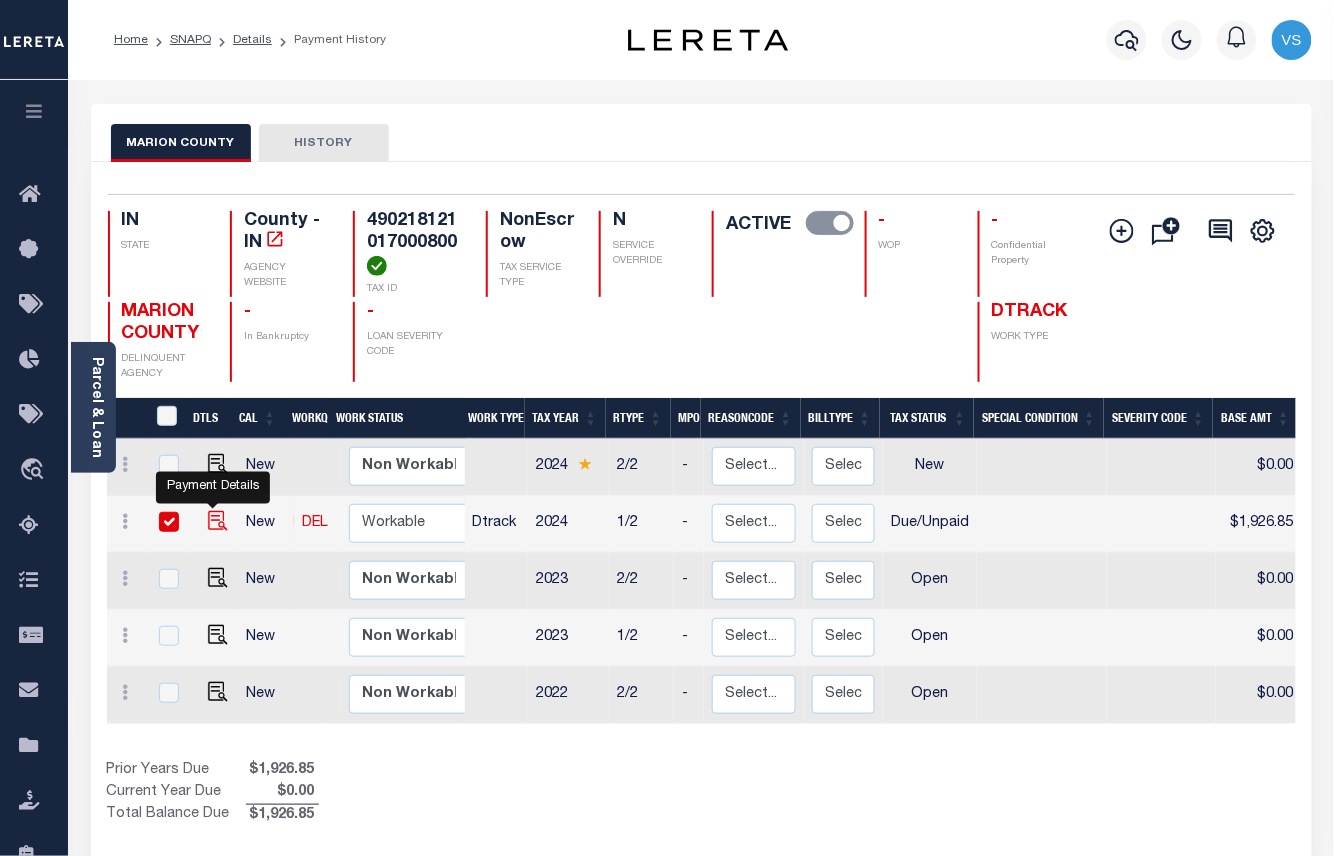 checkbox on "true" 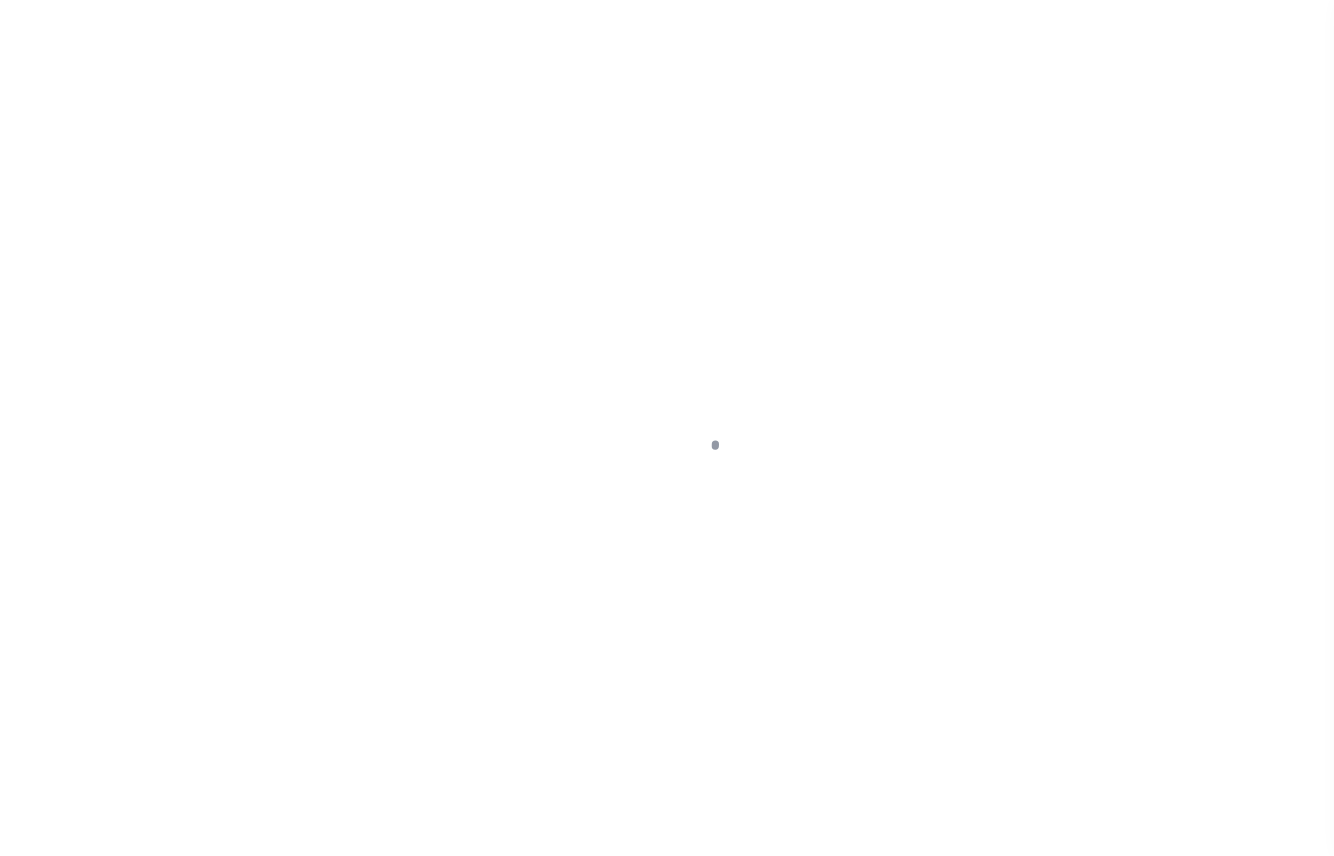 select on "DUE" 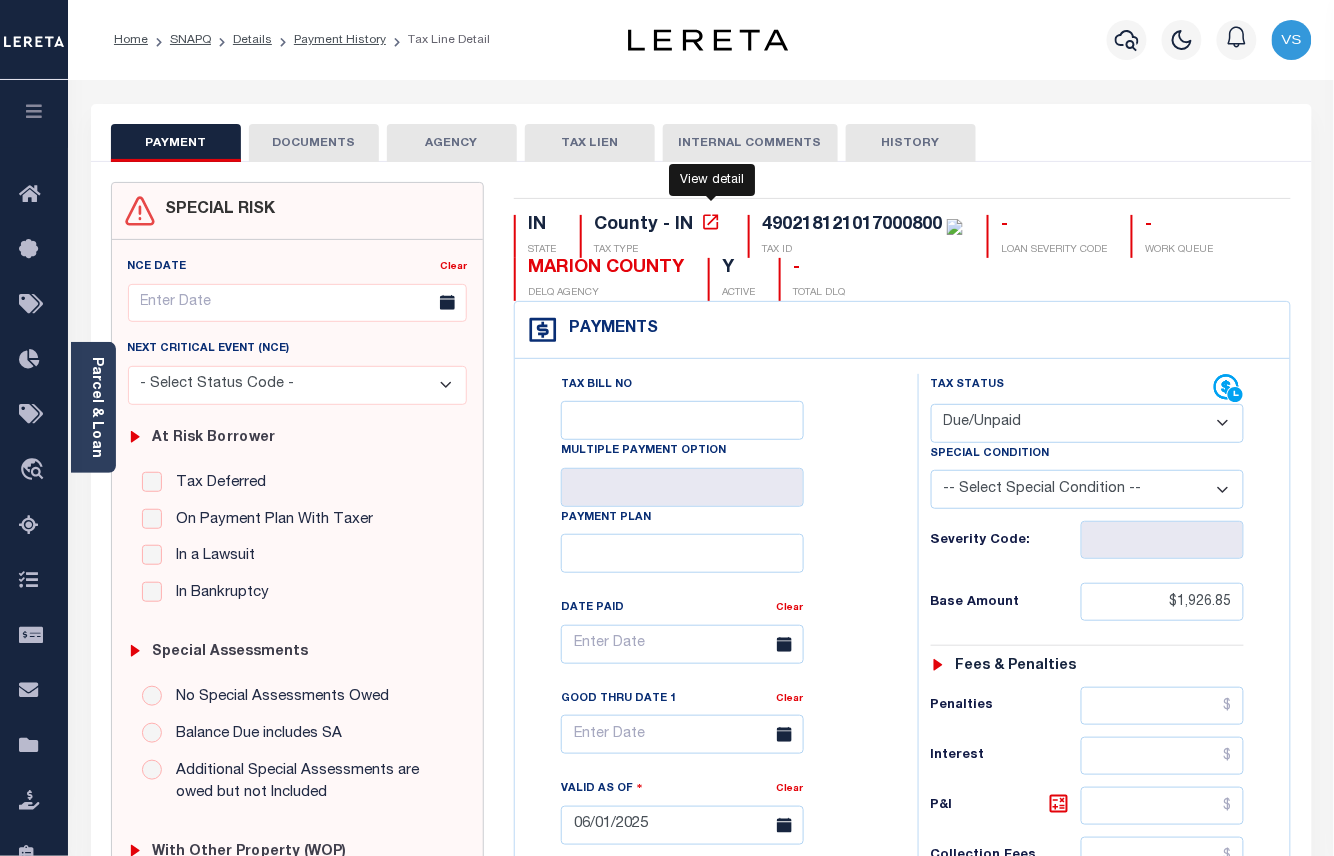 click 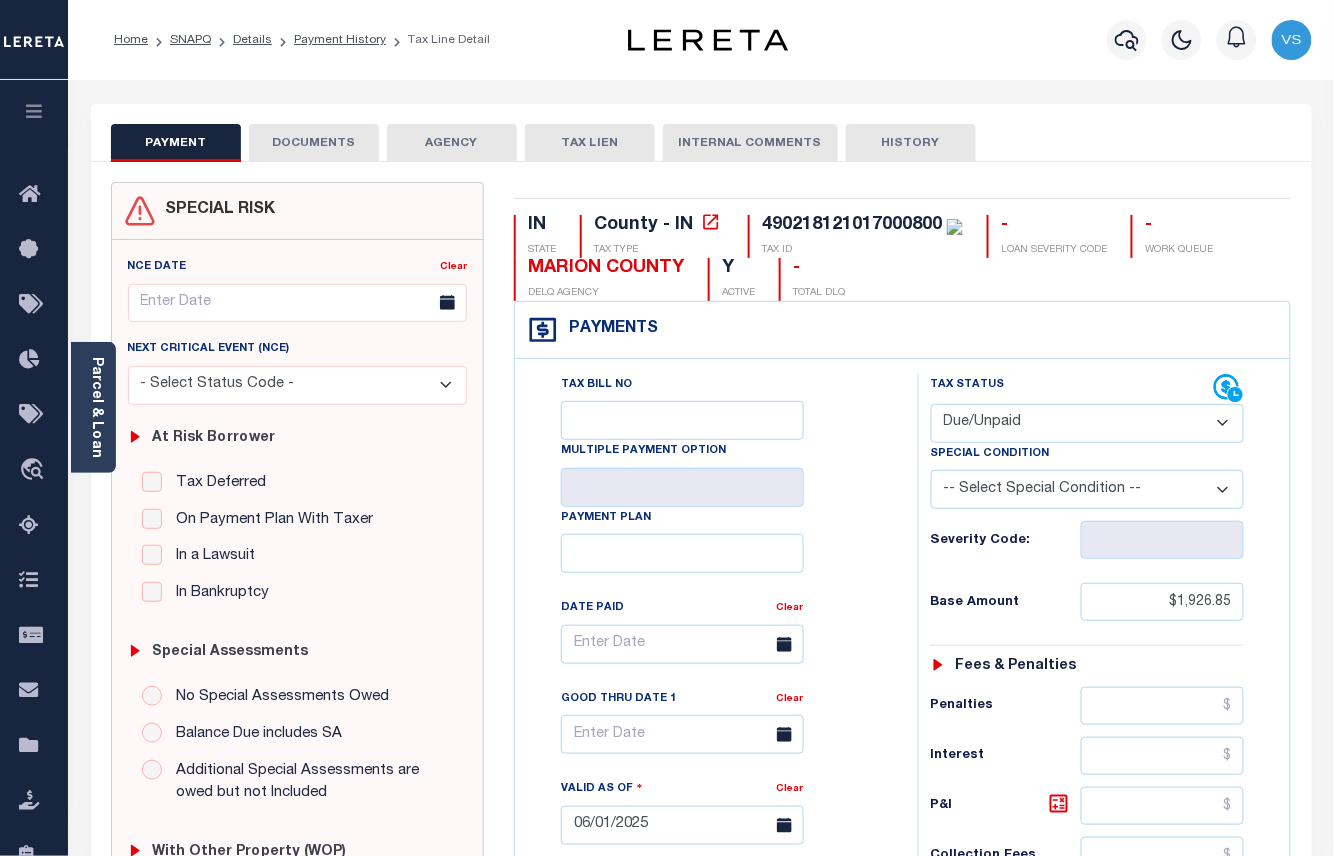 click on "490218121017000800" at bounding box center [852, 225] 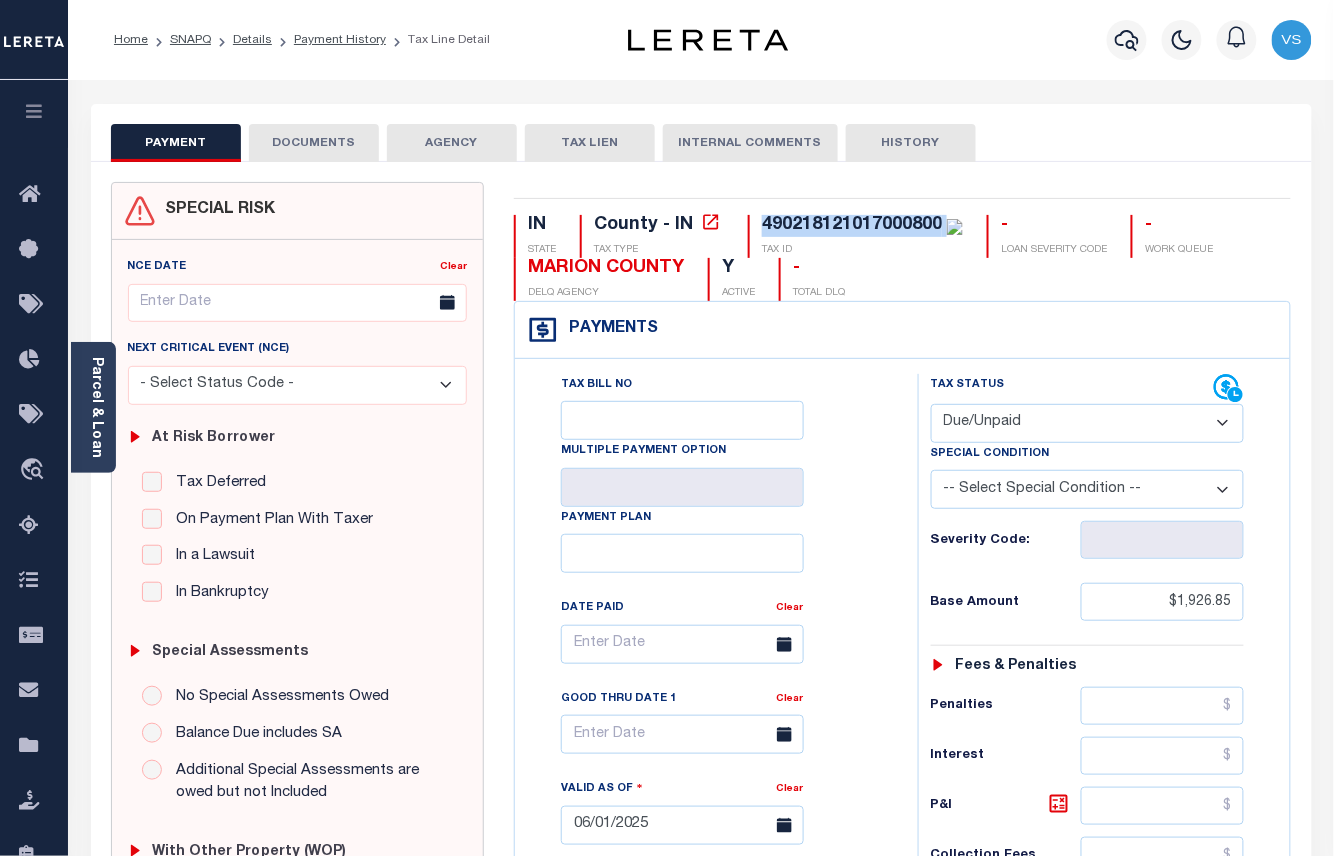 copy on "490218121017000800" 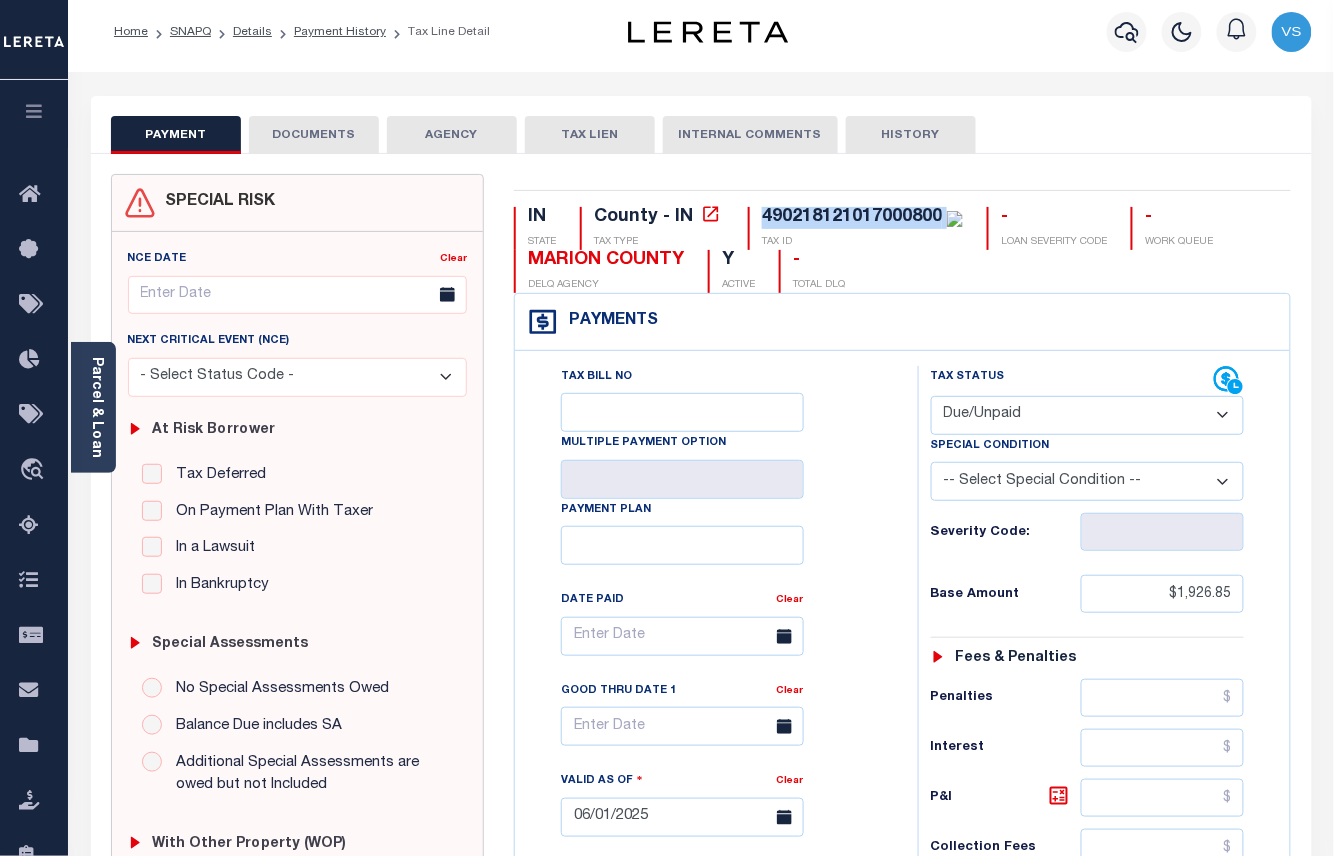 scroll, scrollTop: 0, scrollLeft: 0, axis: both 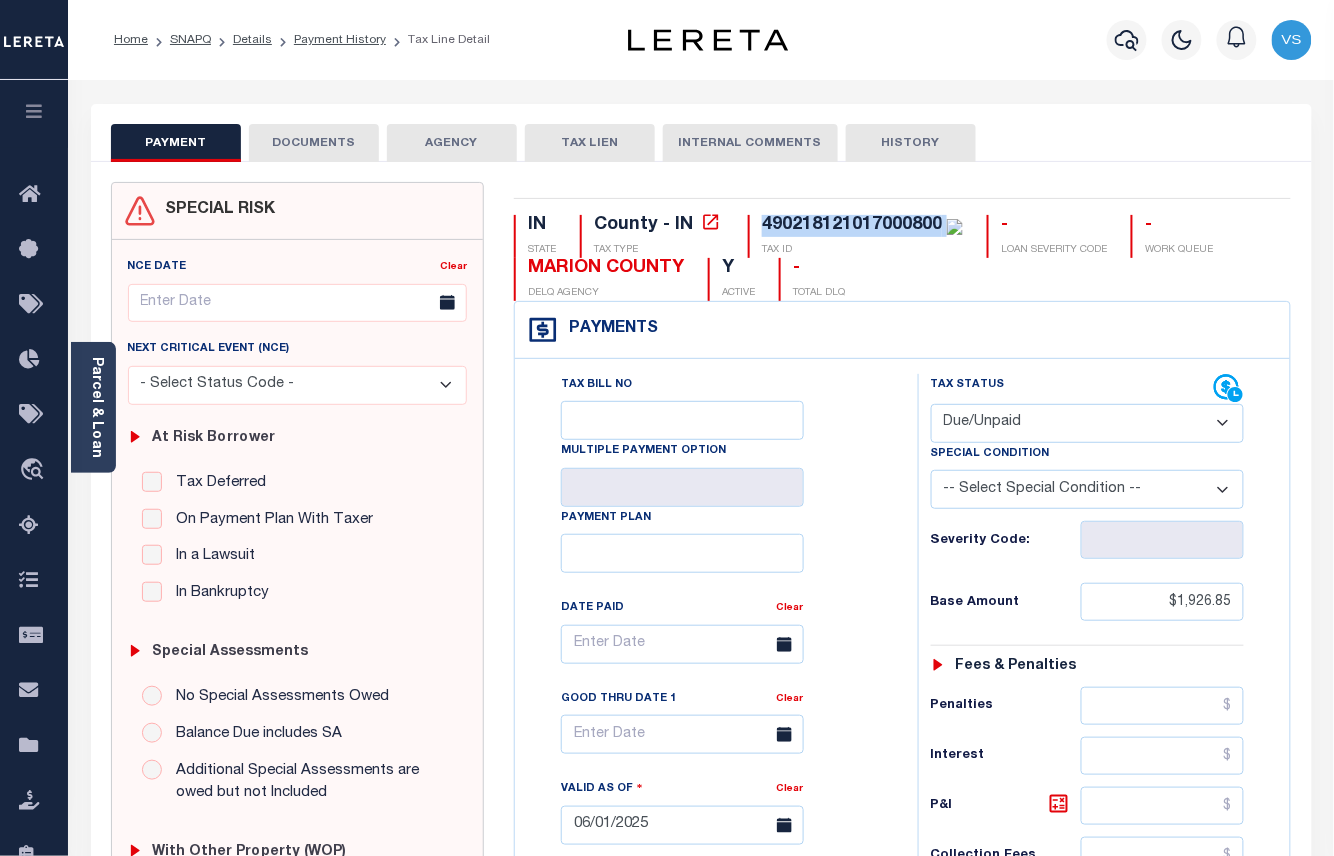 copy on "490218121017000800" 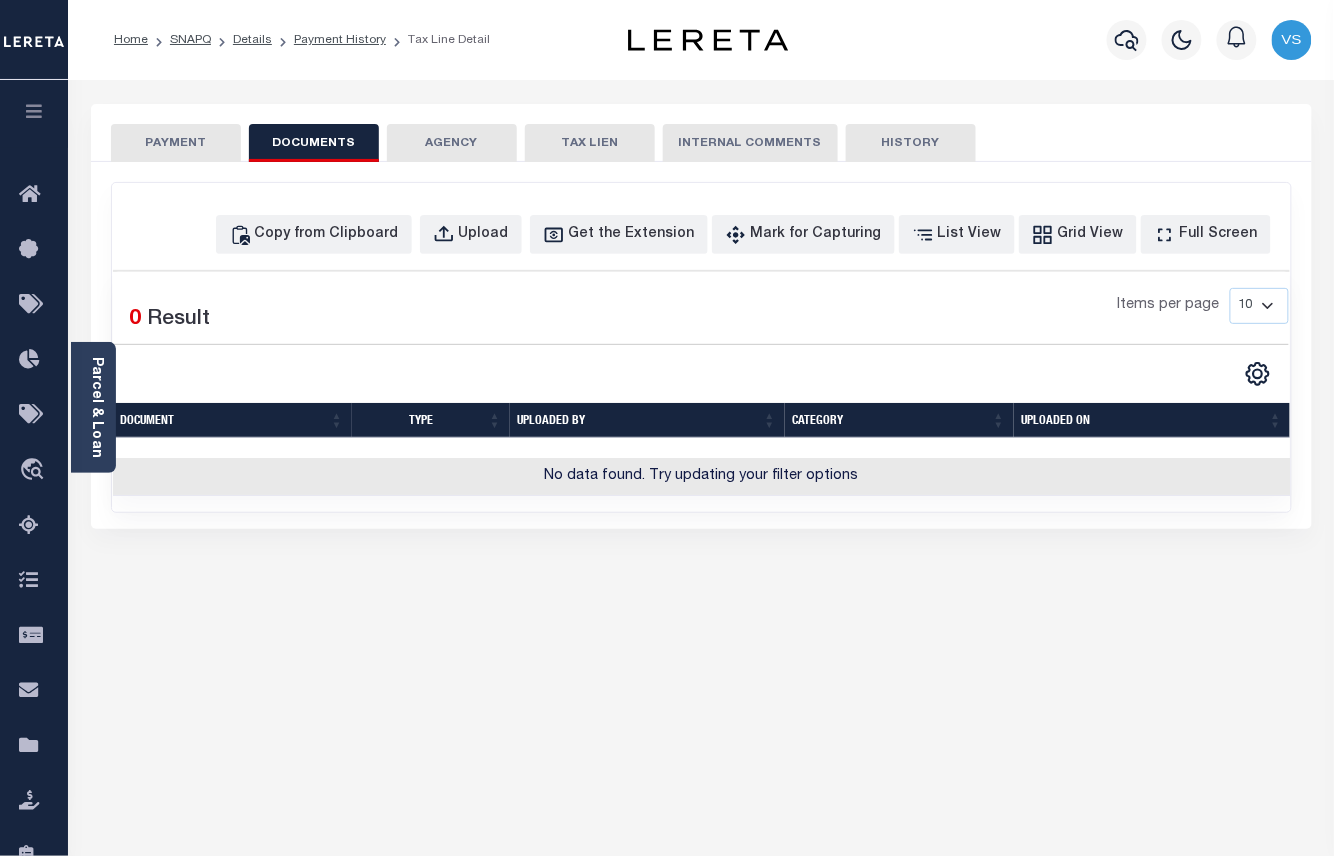 click on "PAYMENT" at bounding box center (176, 143) 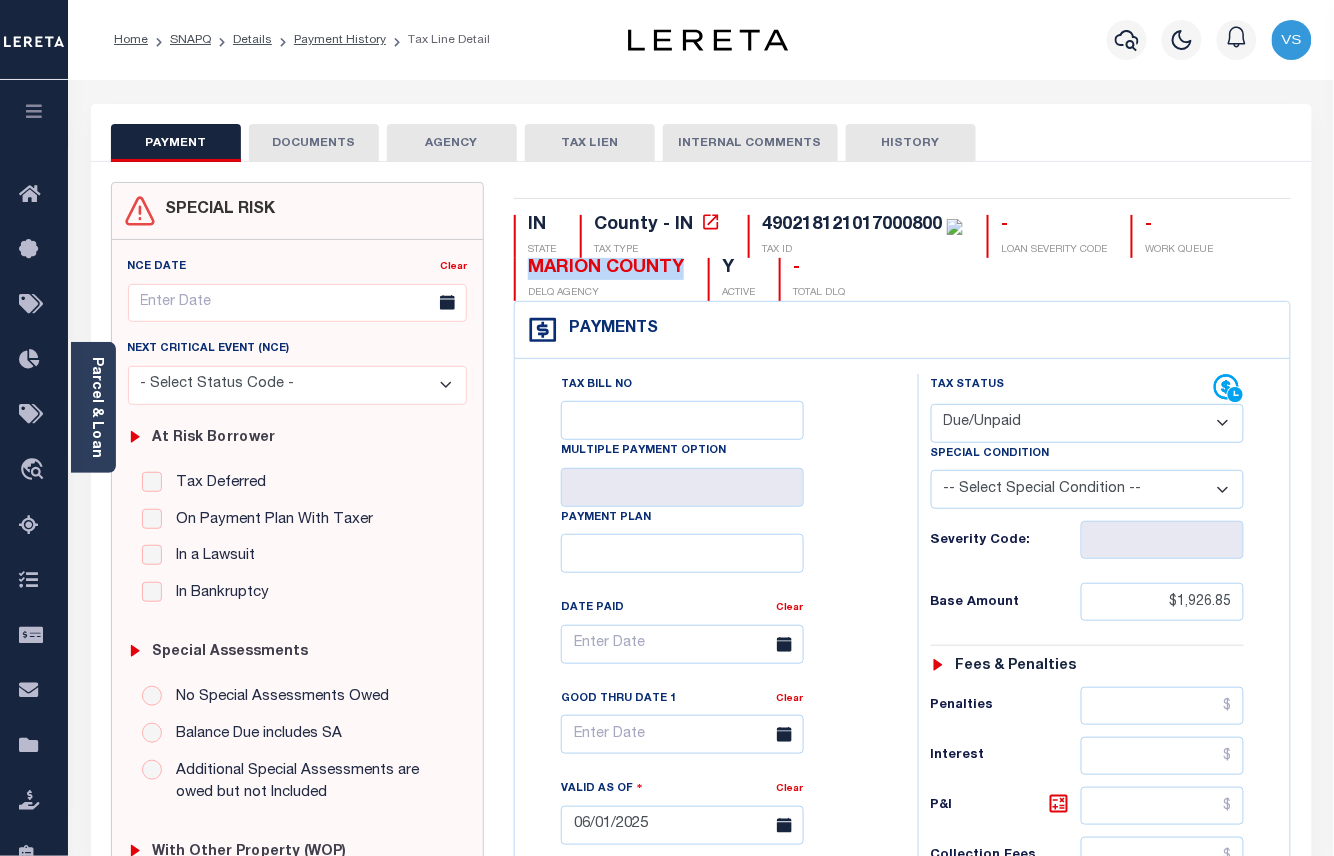 drag, startPoint x: 689, startPoint y: 272, endPoint x: 533, endPoint y: 270, distance: 156.01282 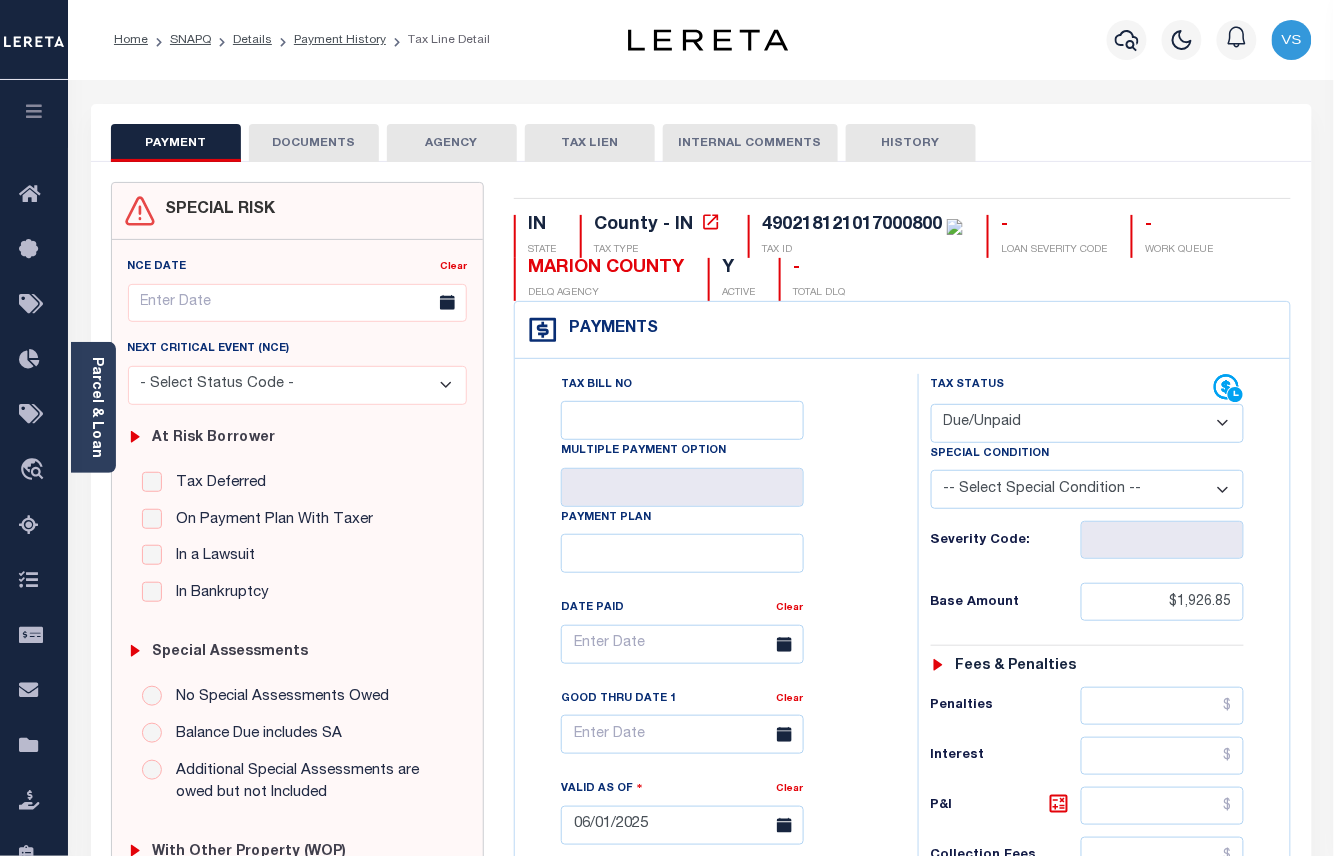 click on "490218121017000800" at bounding box center [852, 225] 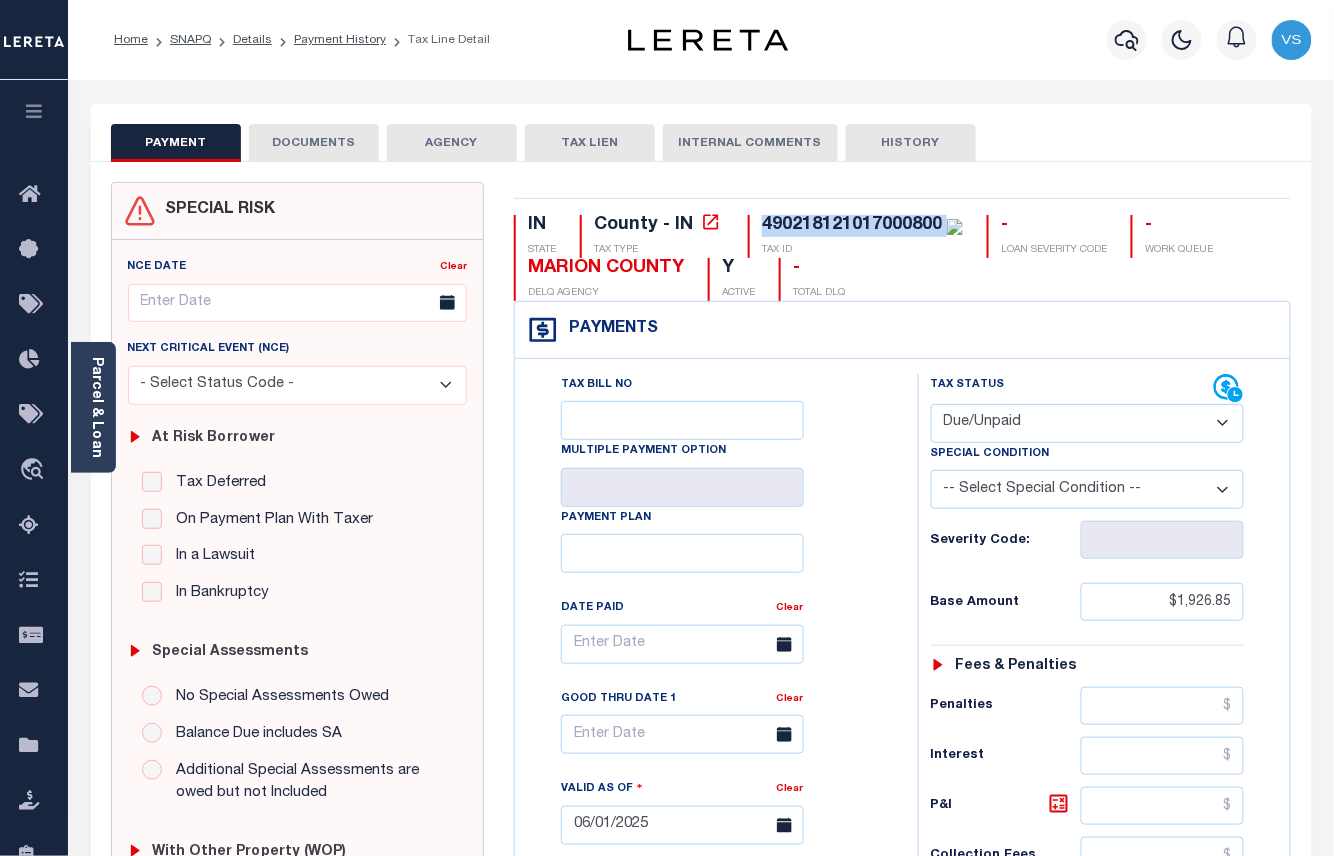 copy on "490218121017000800" 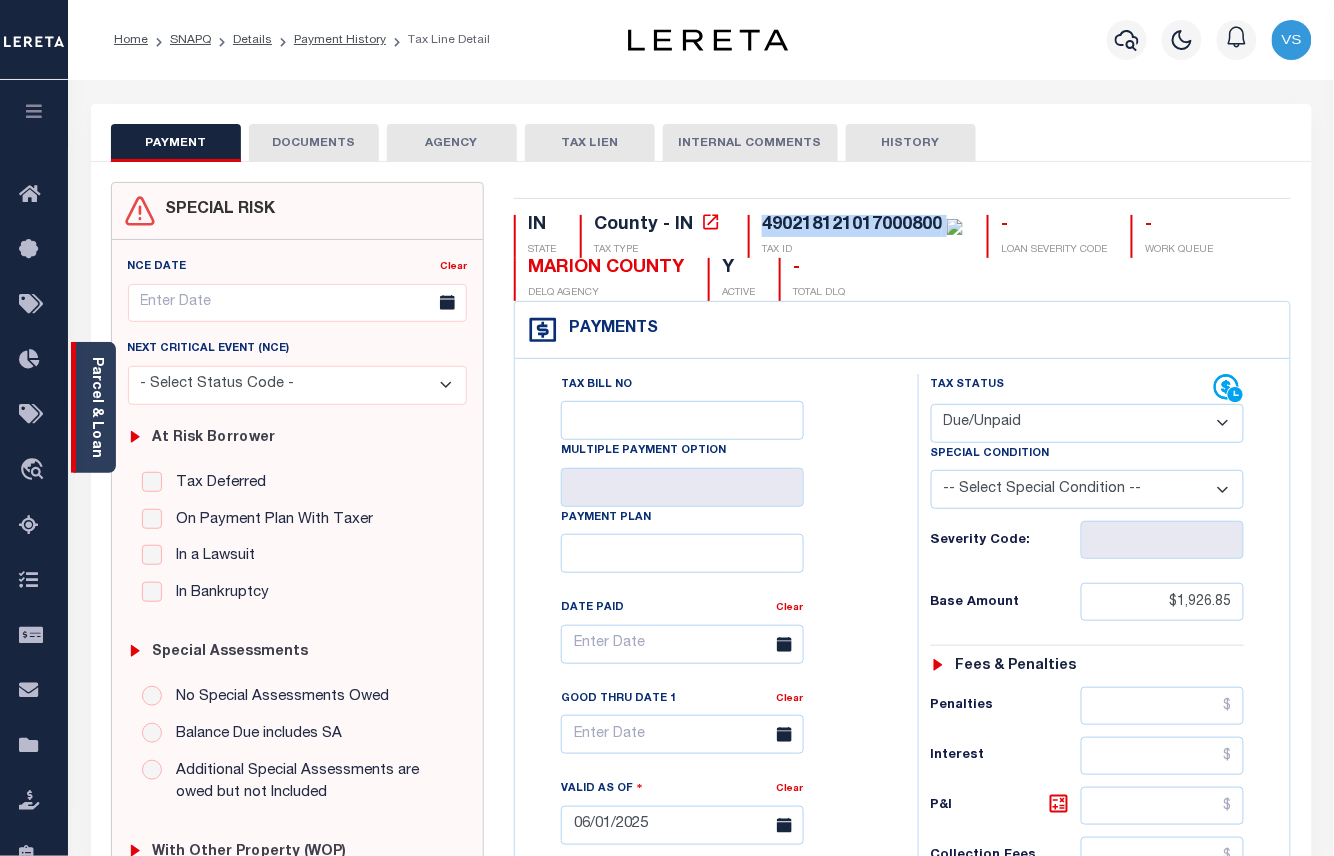 click on "Parcel & Loan" at bounding box center [96, 407] 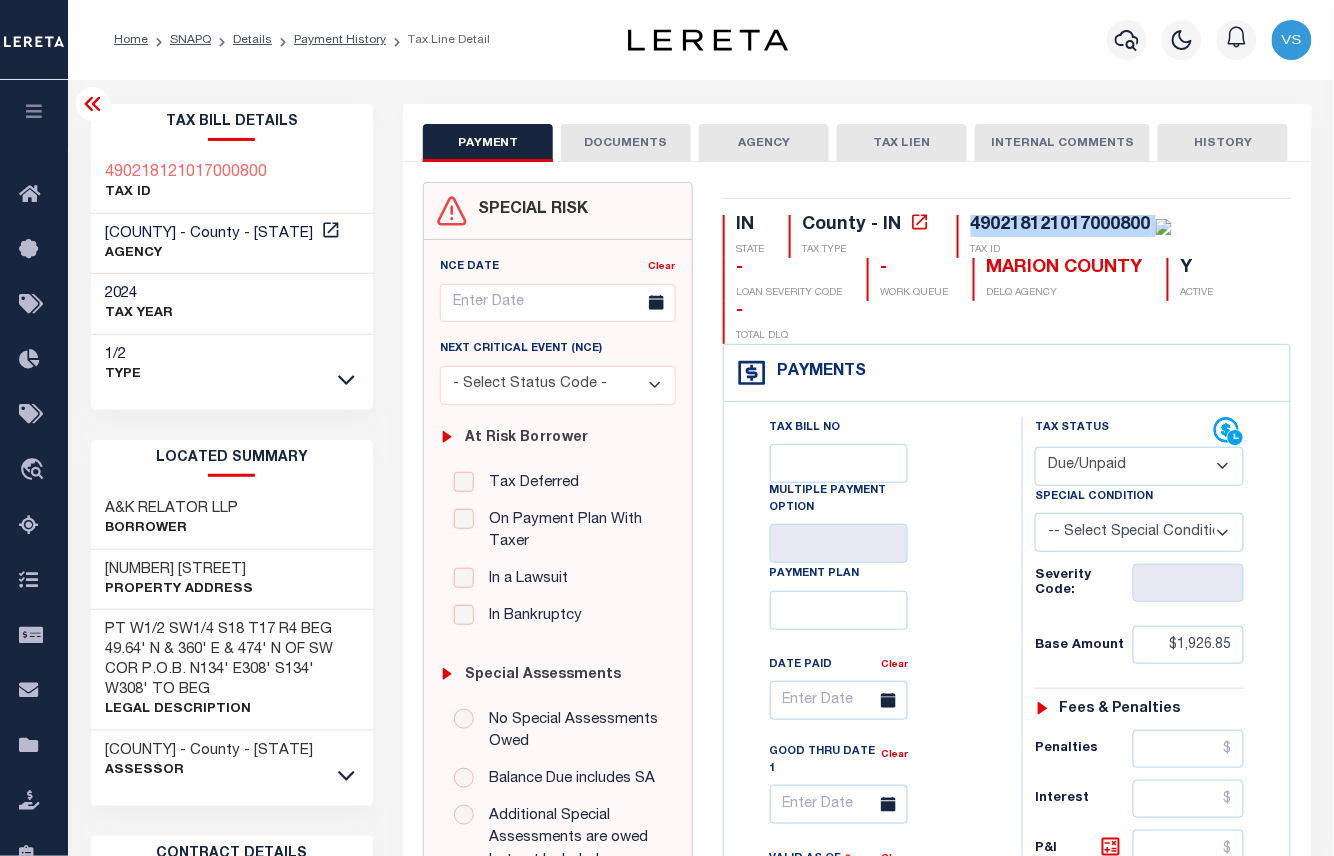 scroll, scrollTop: 266, scrollLeft: 0, axis: vertical 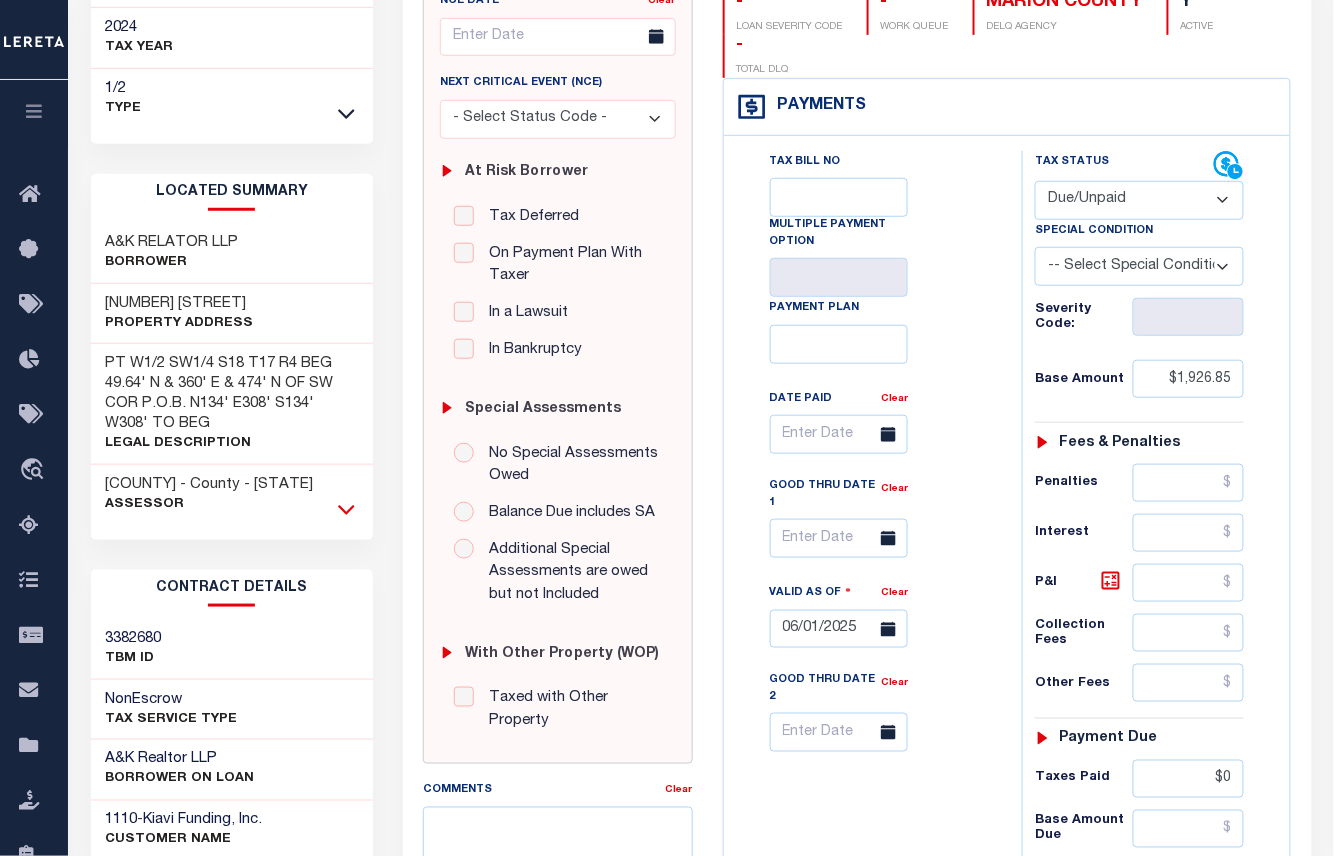 click 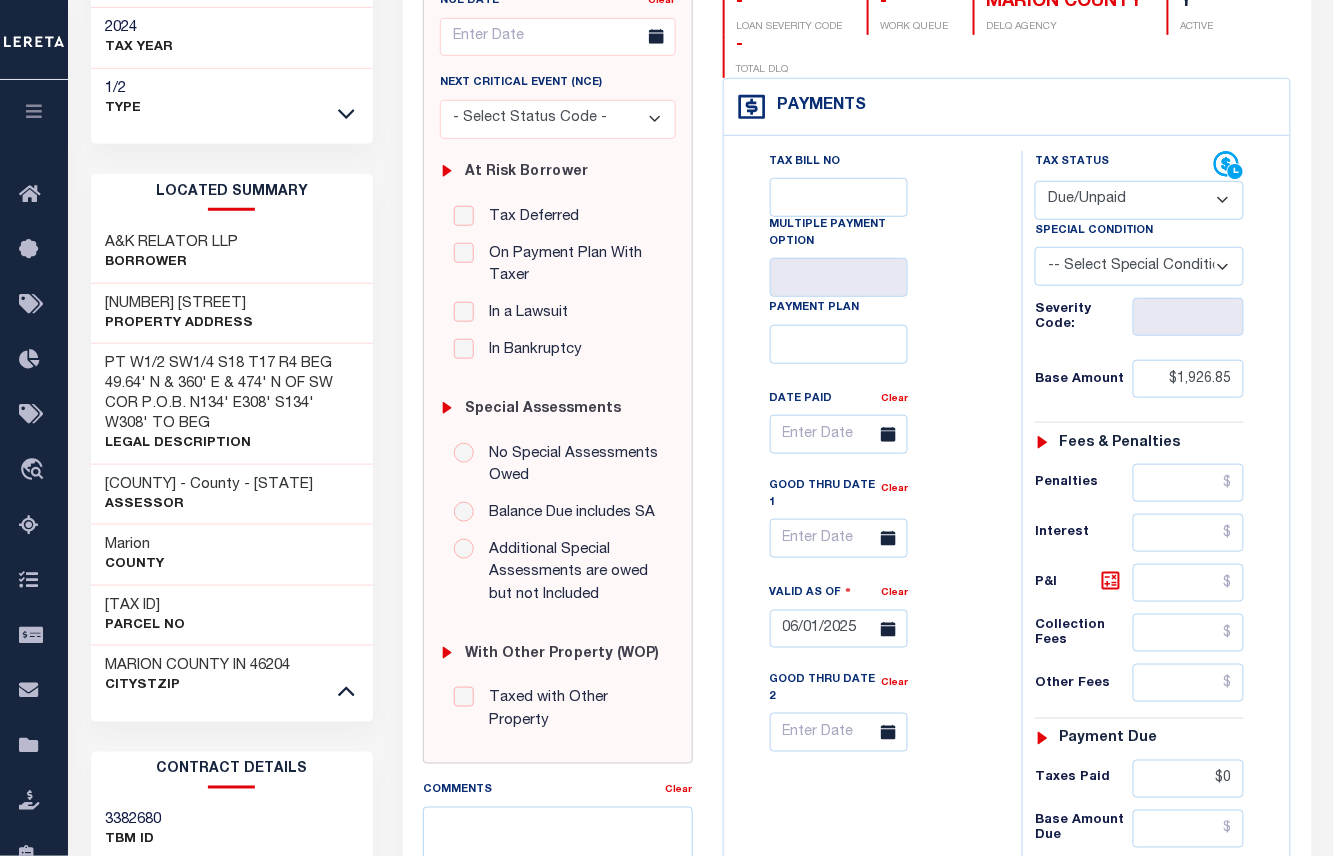 scroll, scrollTop: 400, scrollLeft: 0, axis: vertical 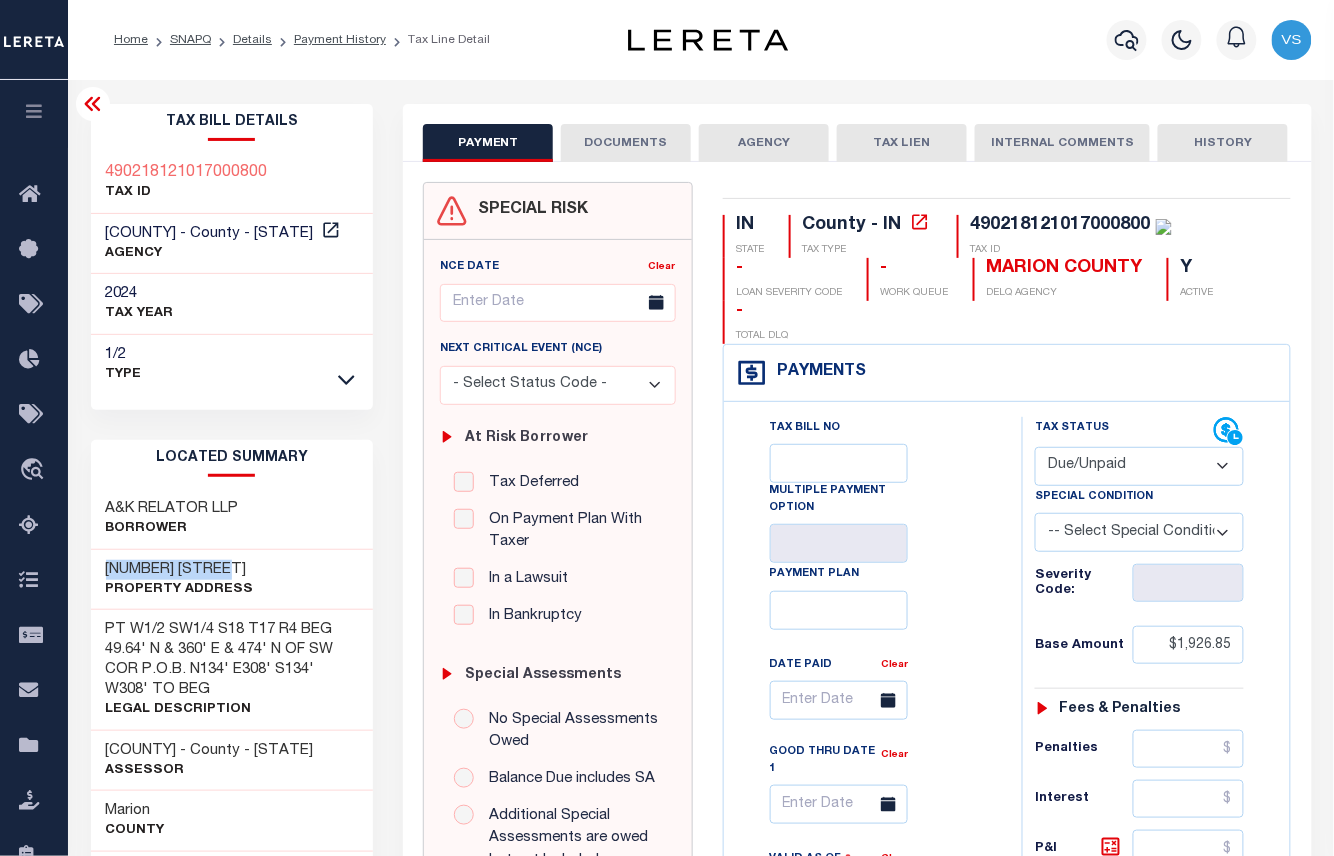 drag, startPoint x: 237, startPoint y: 569, endPoint x: 106, endPoint y: 564, distance: 131.09538 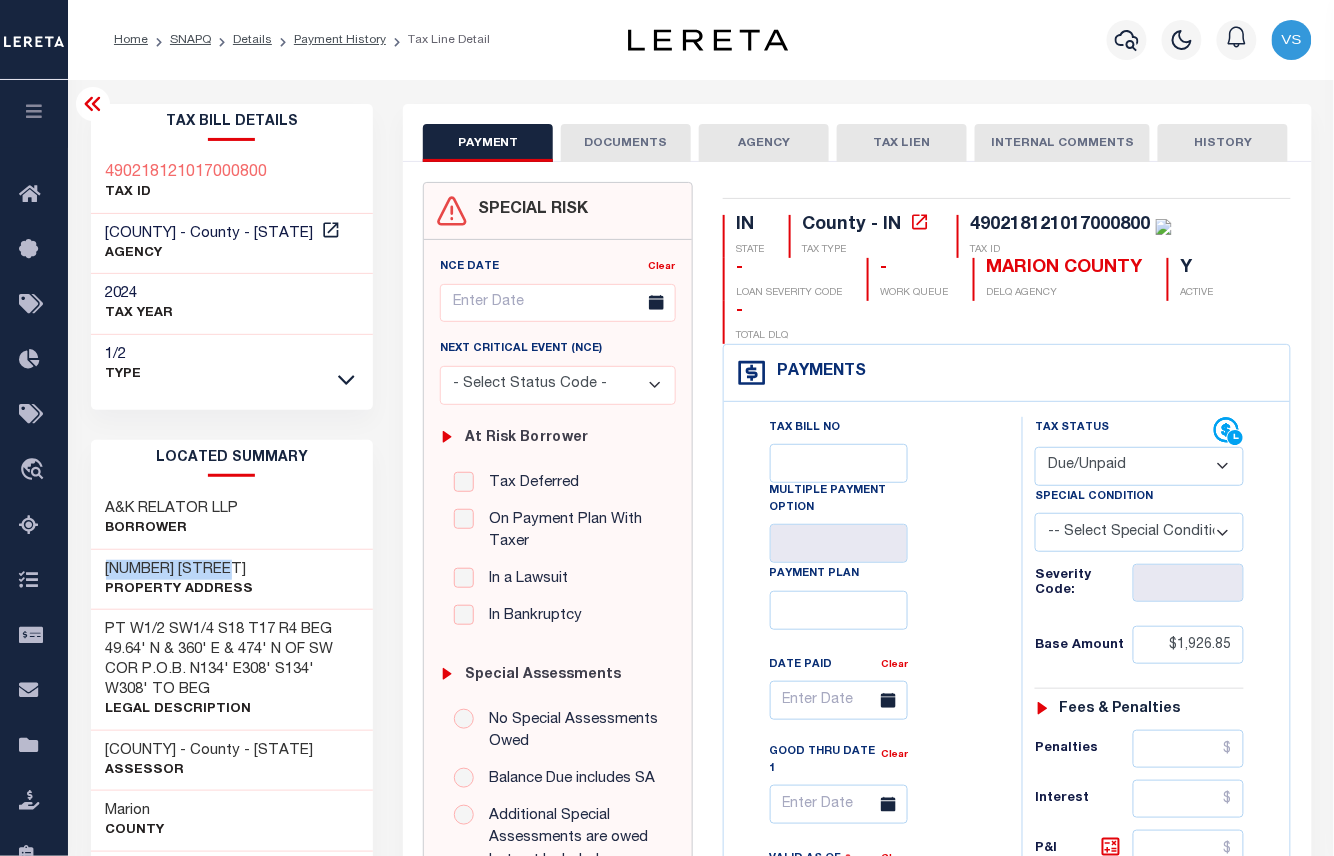 copy on "[NUMBER] [STREET]" 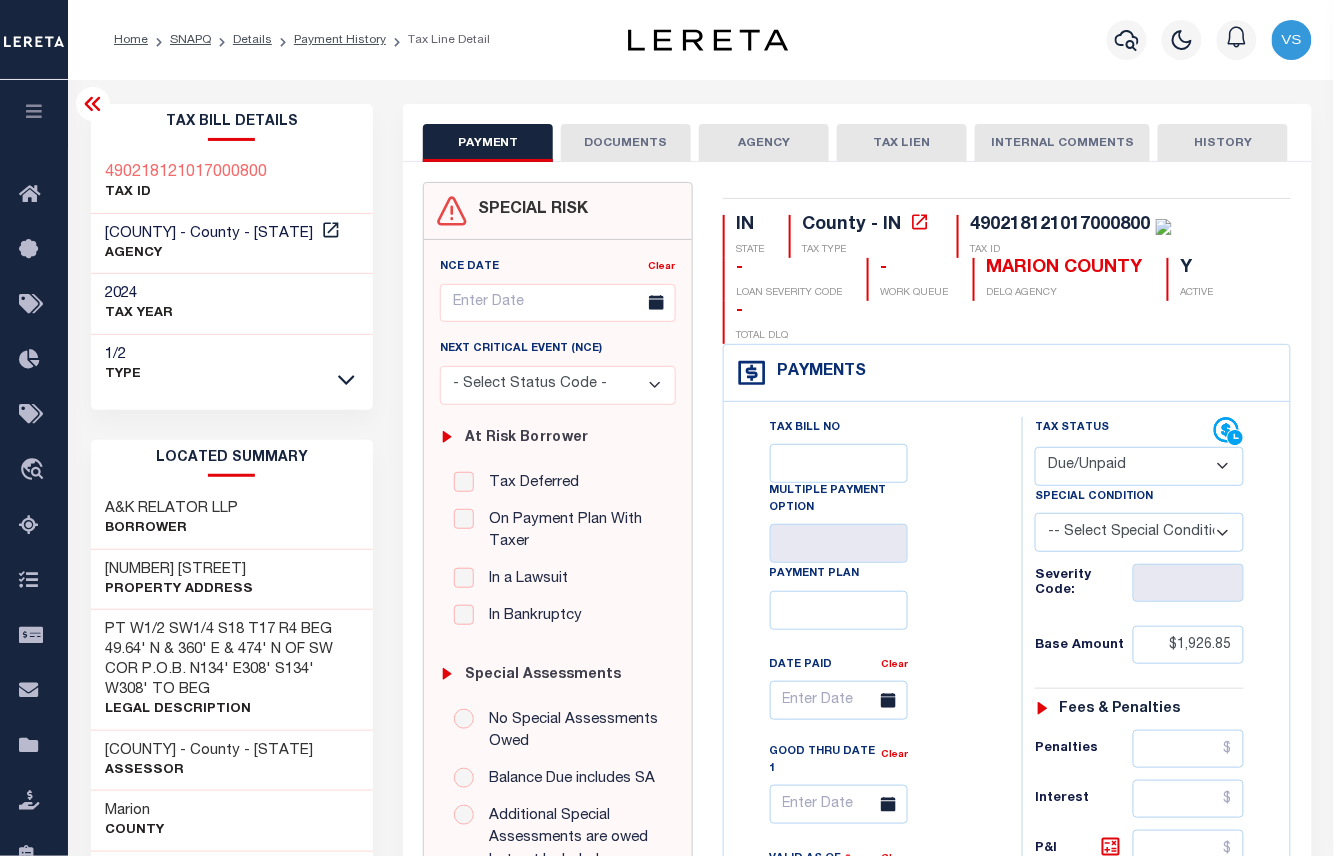 click on "490218121017000800" at bounding box center (1061, 225) 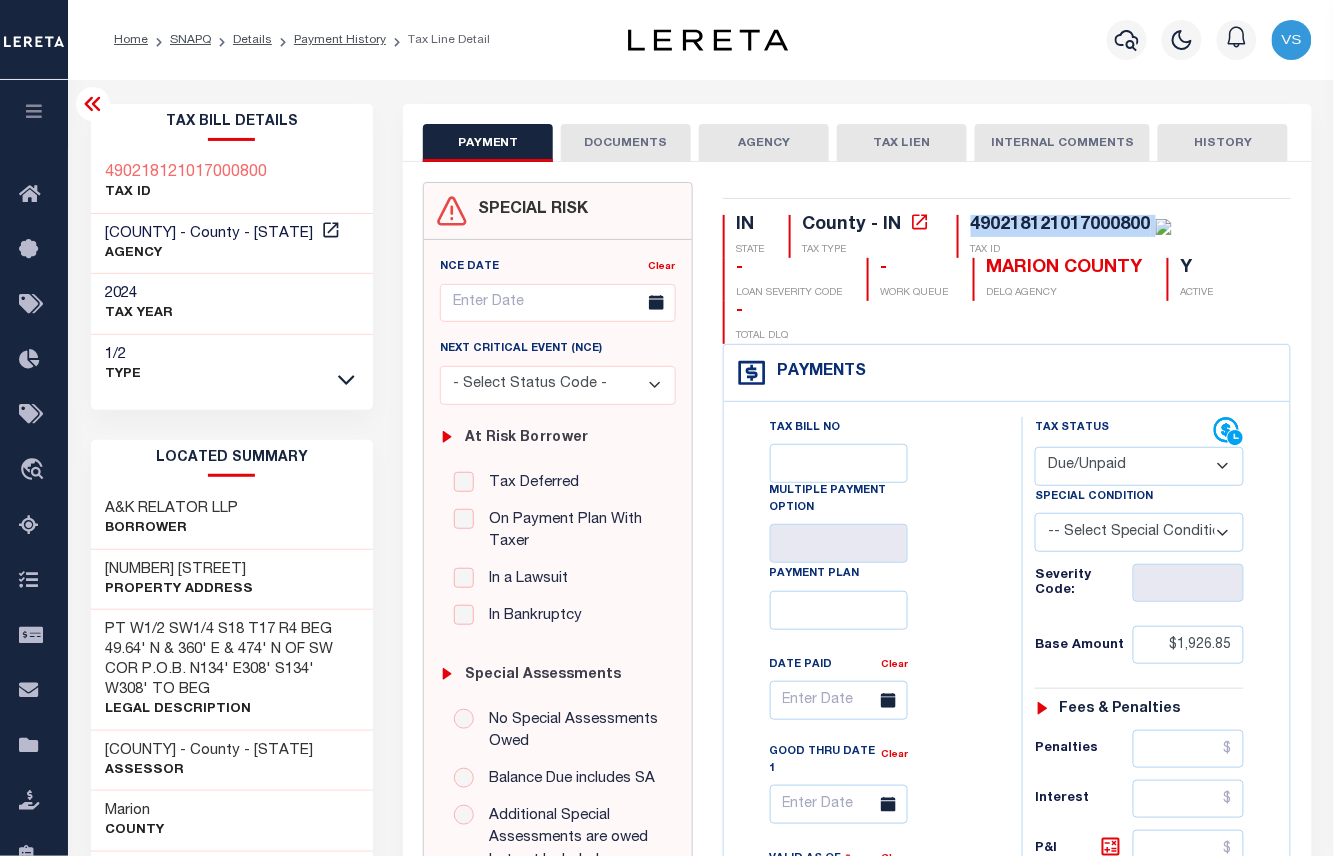 copy on "490218121017000800" 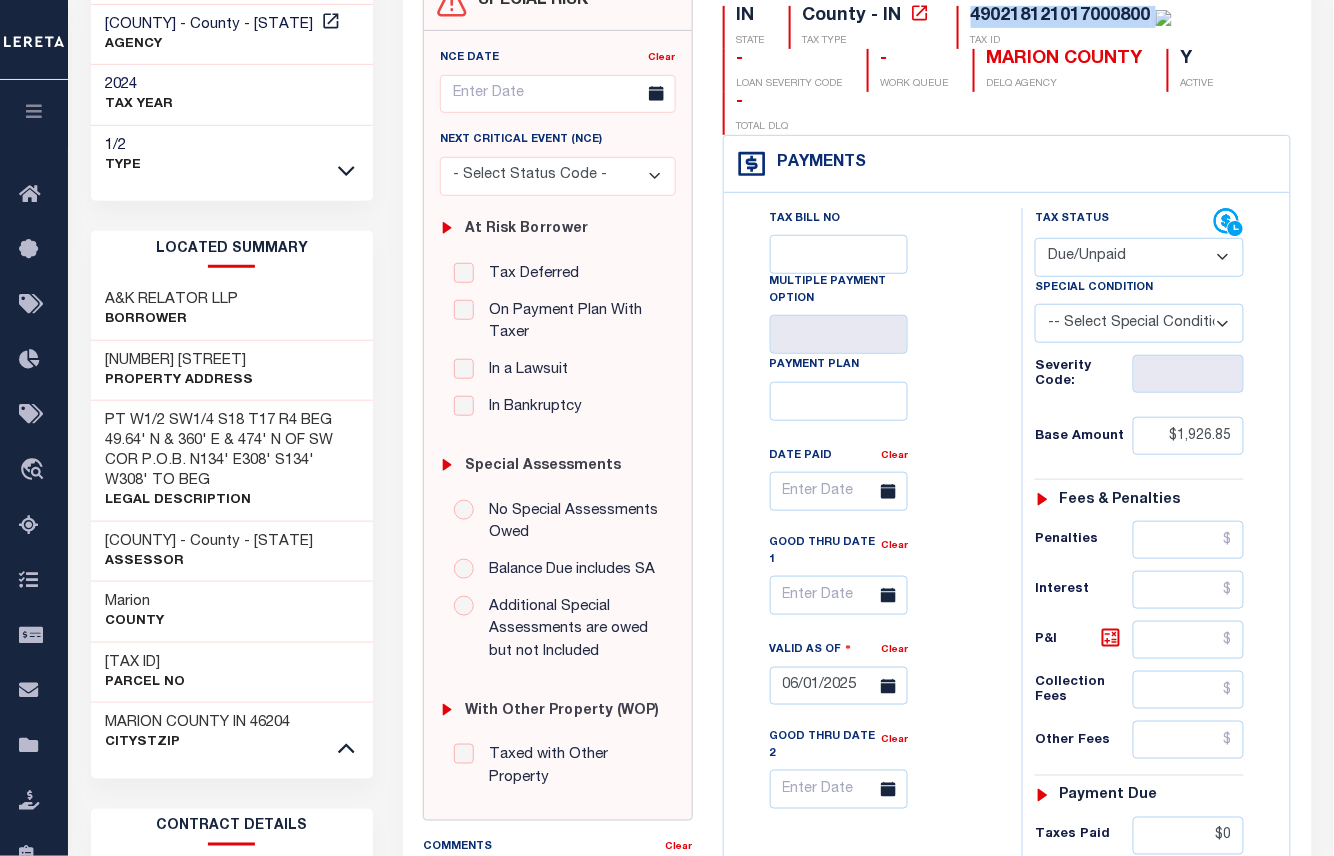 scroll, scrollTop: 0, scrollLeft: 0, axis: both 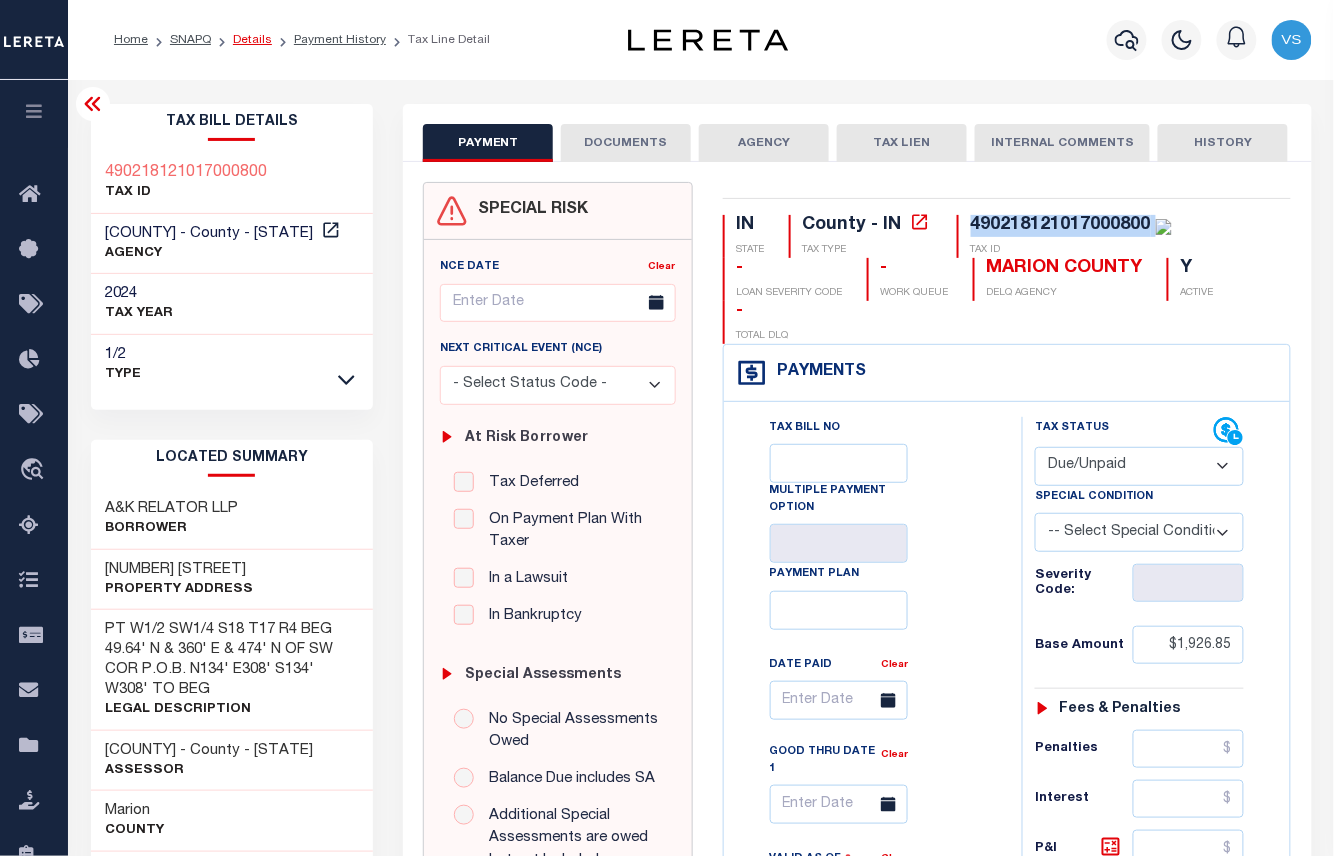 click on "Details" at bounding box center (252, 40) 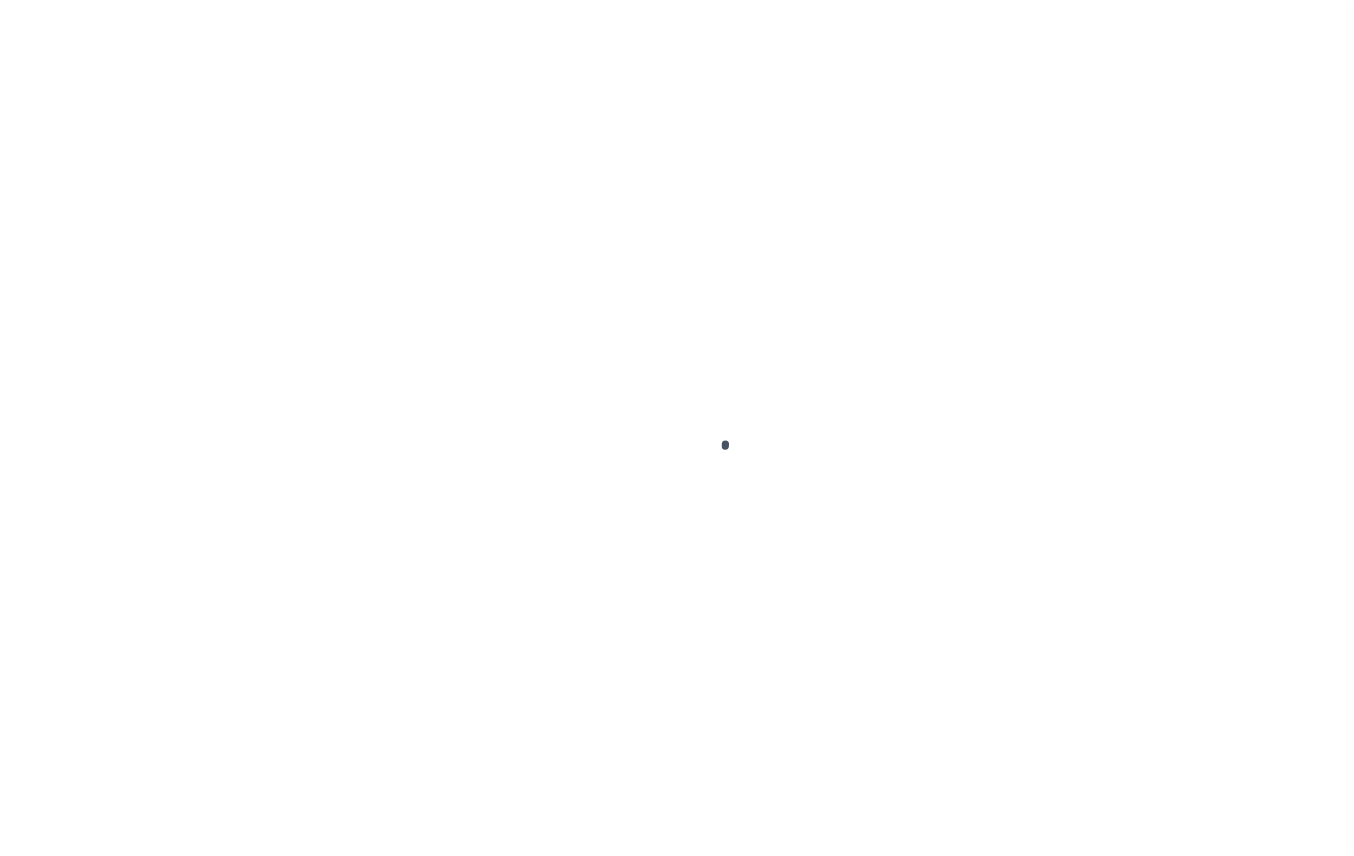 scroll, scrollTop: 0, scrollLeft: 0, axis: both 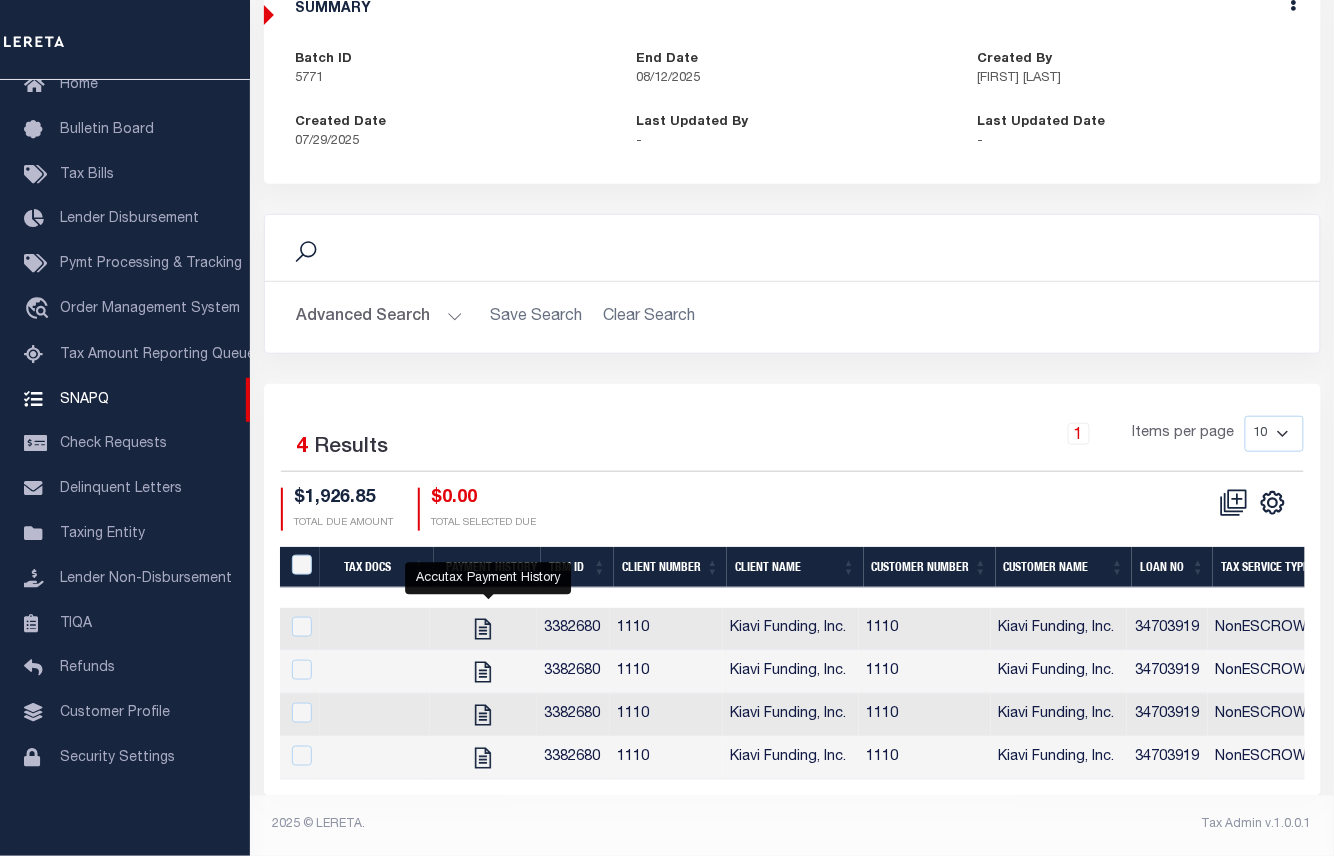 click 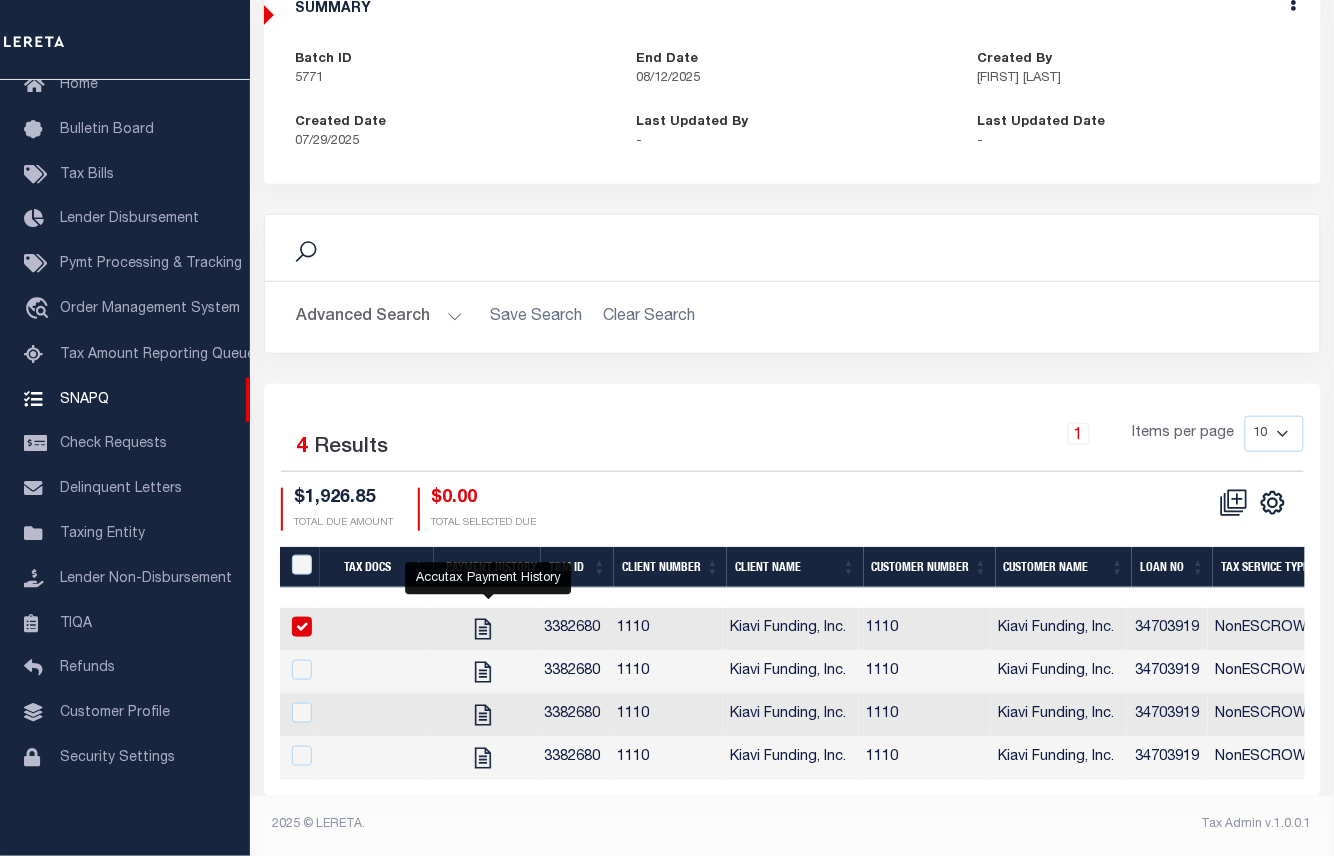 checkbox on "true" 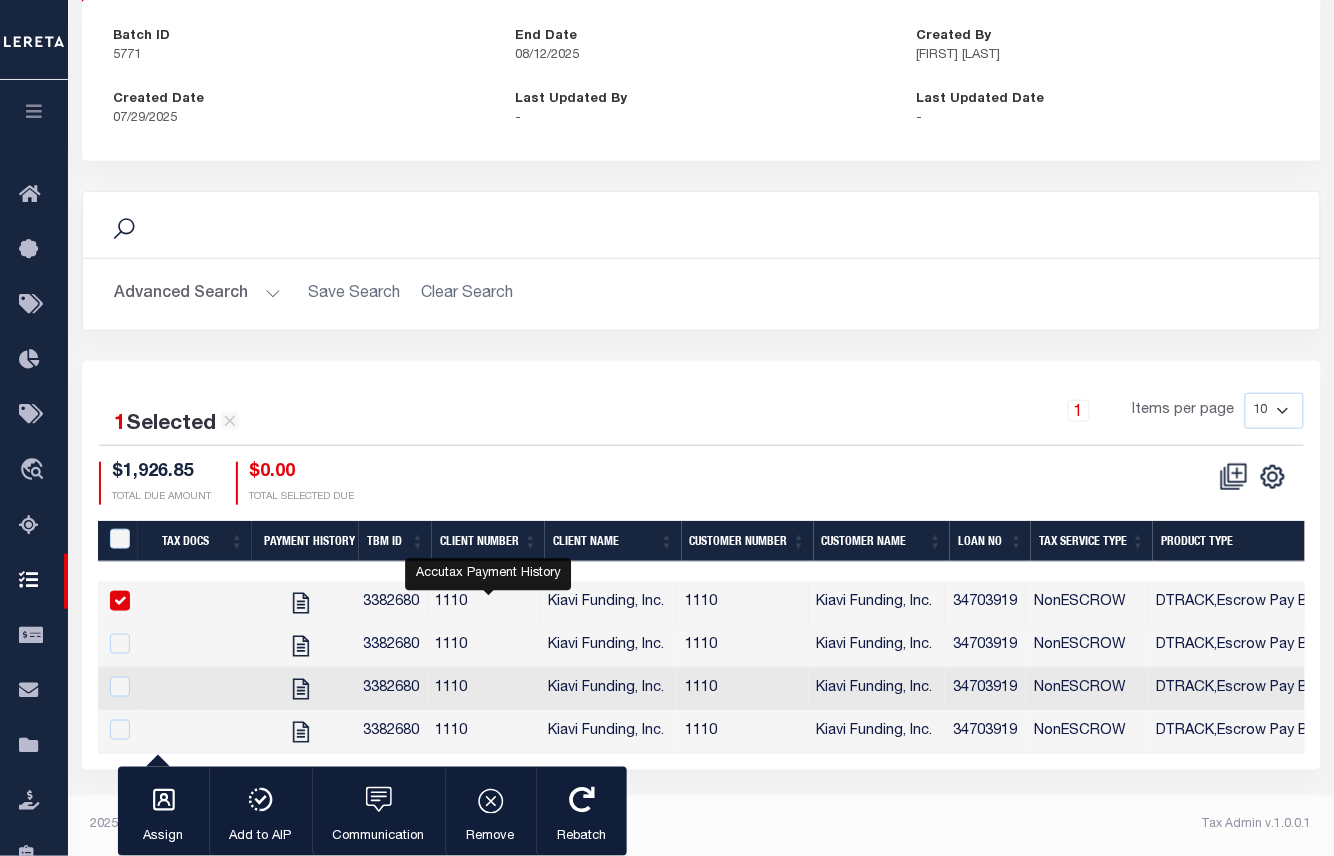 scroll, scrollTop: 200, scrollLeft: 0, axis: vertical 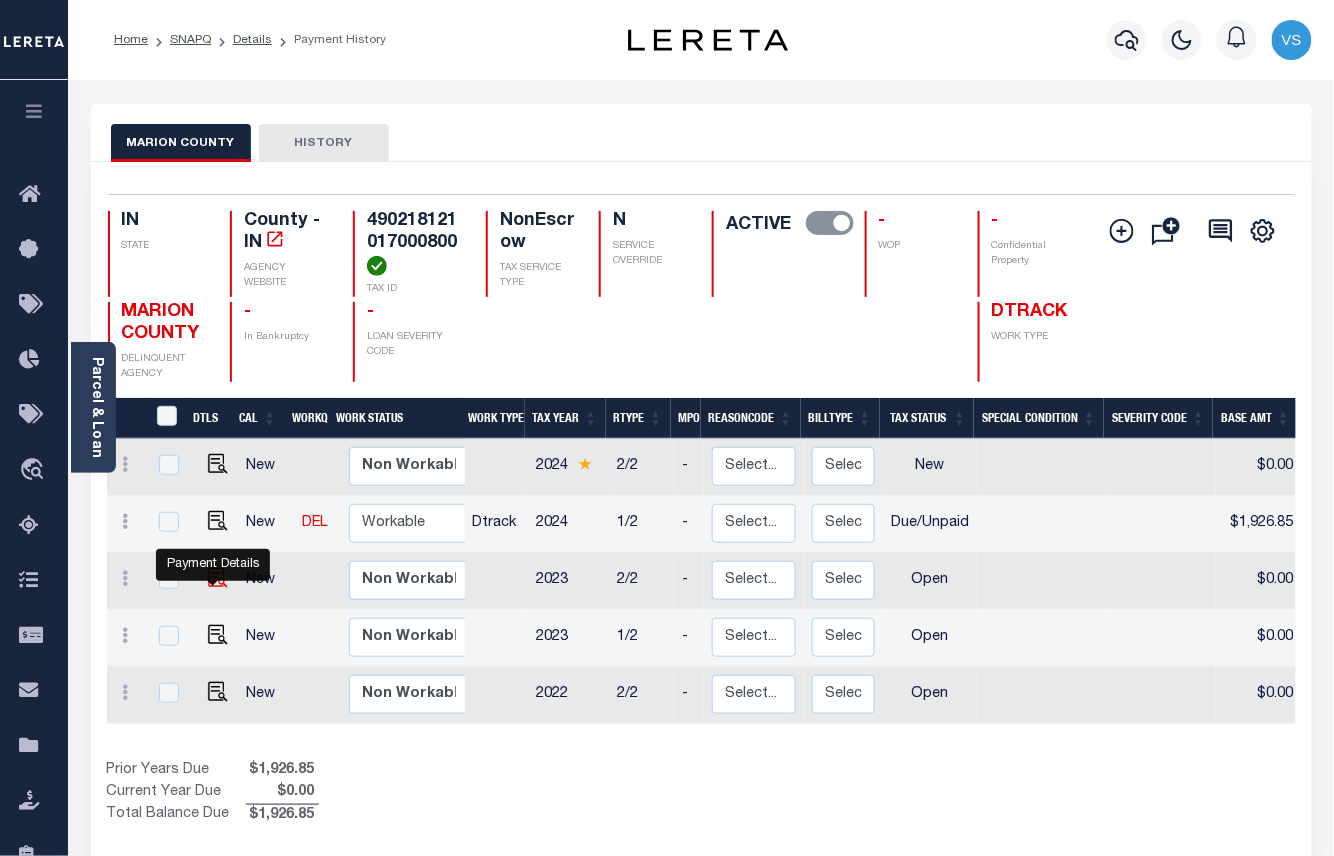 click at bounding box center [218, 578] 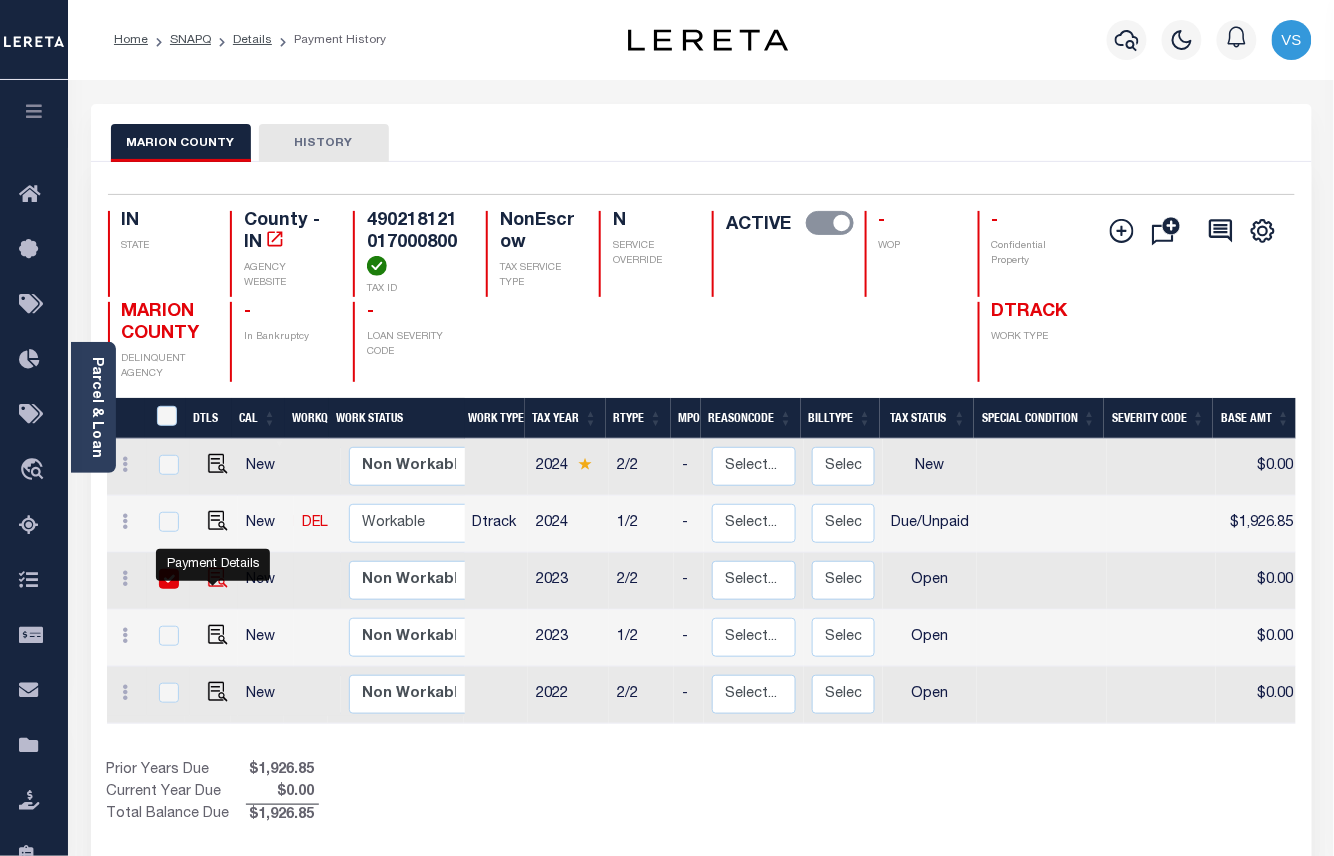 checkbox on "true" 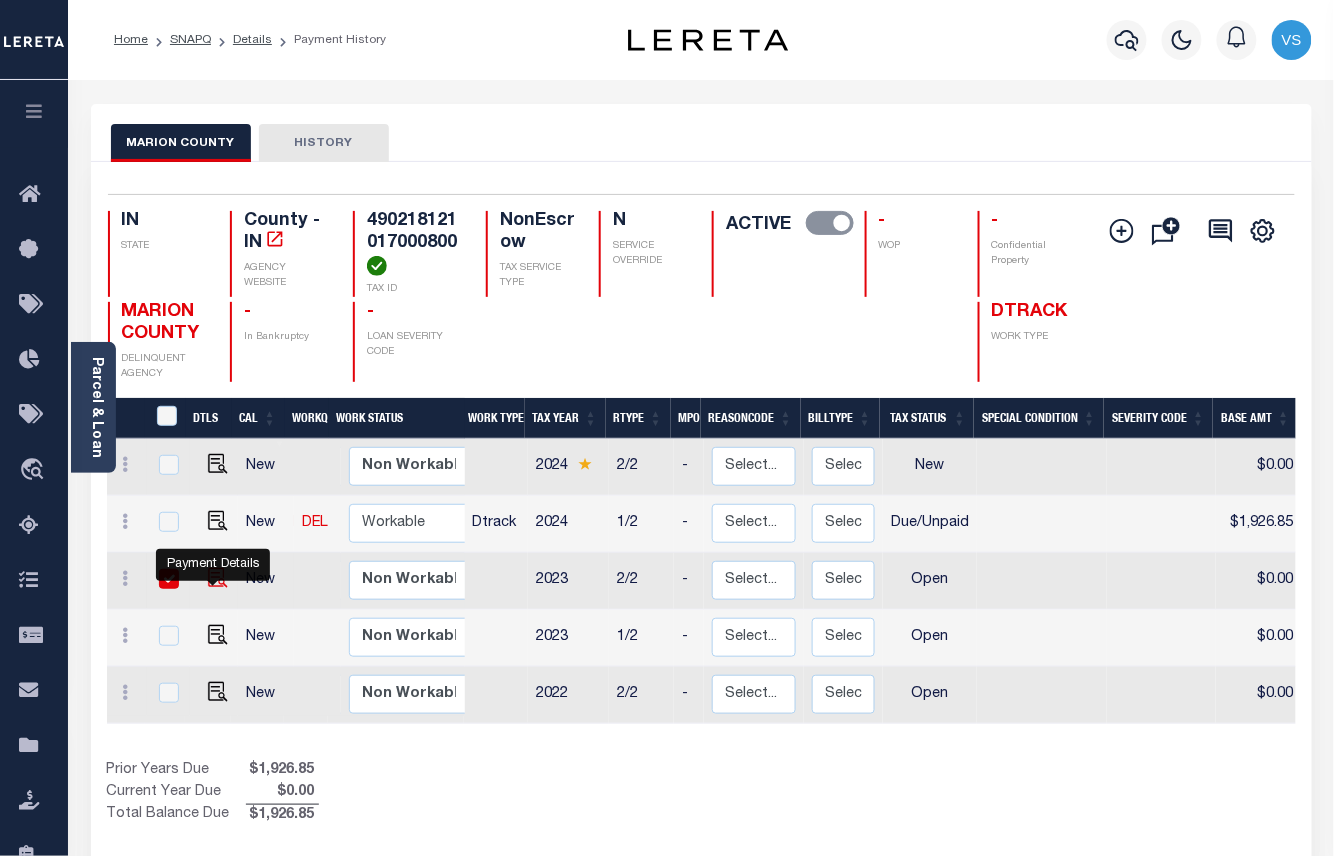 checkbox on "true" 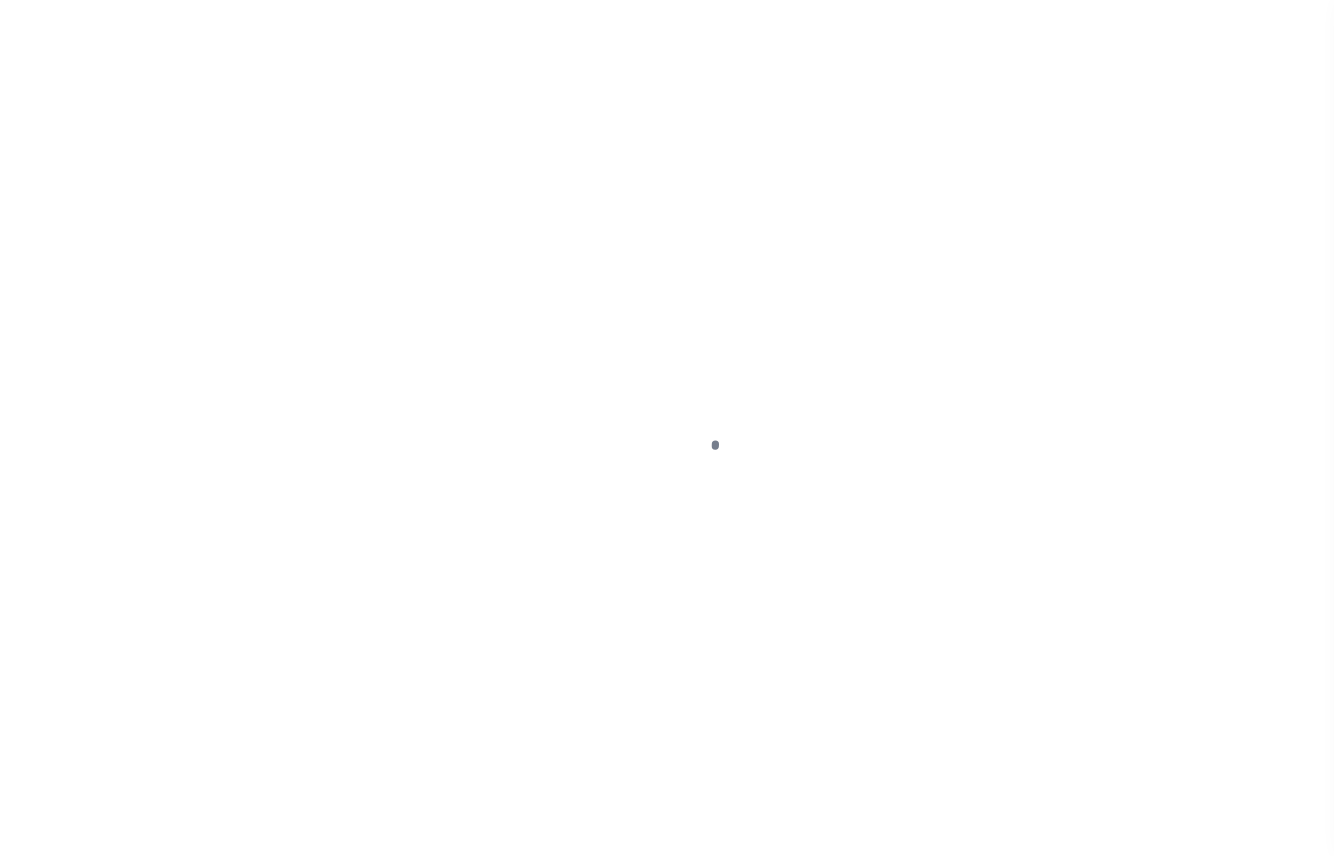 scroll, scrollTop: 0, scrollLeft: 0, axis: both 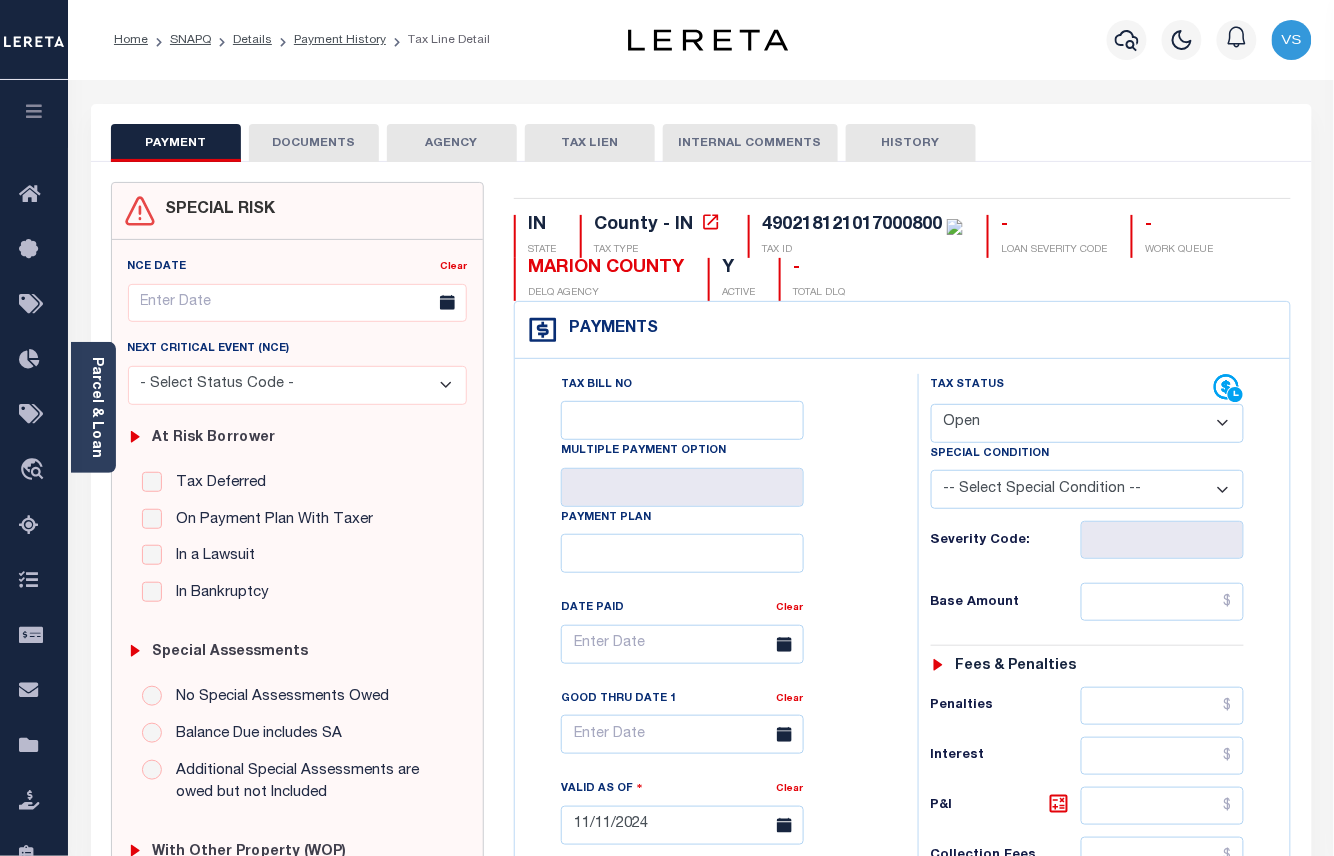 click on "- Select Status Code -
Open
Due/Unpaid
Paid
Incomplete
No Tax Due
Internal Refund Processed
New" at bounding box center [1088, 423] 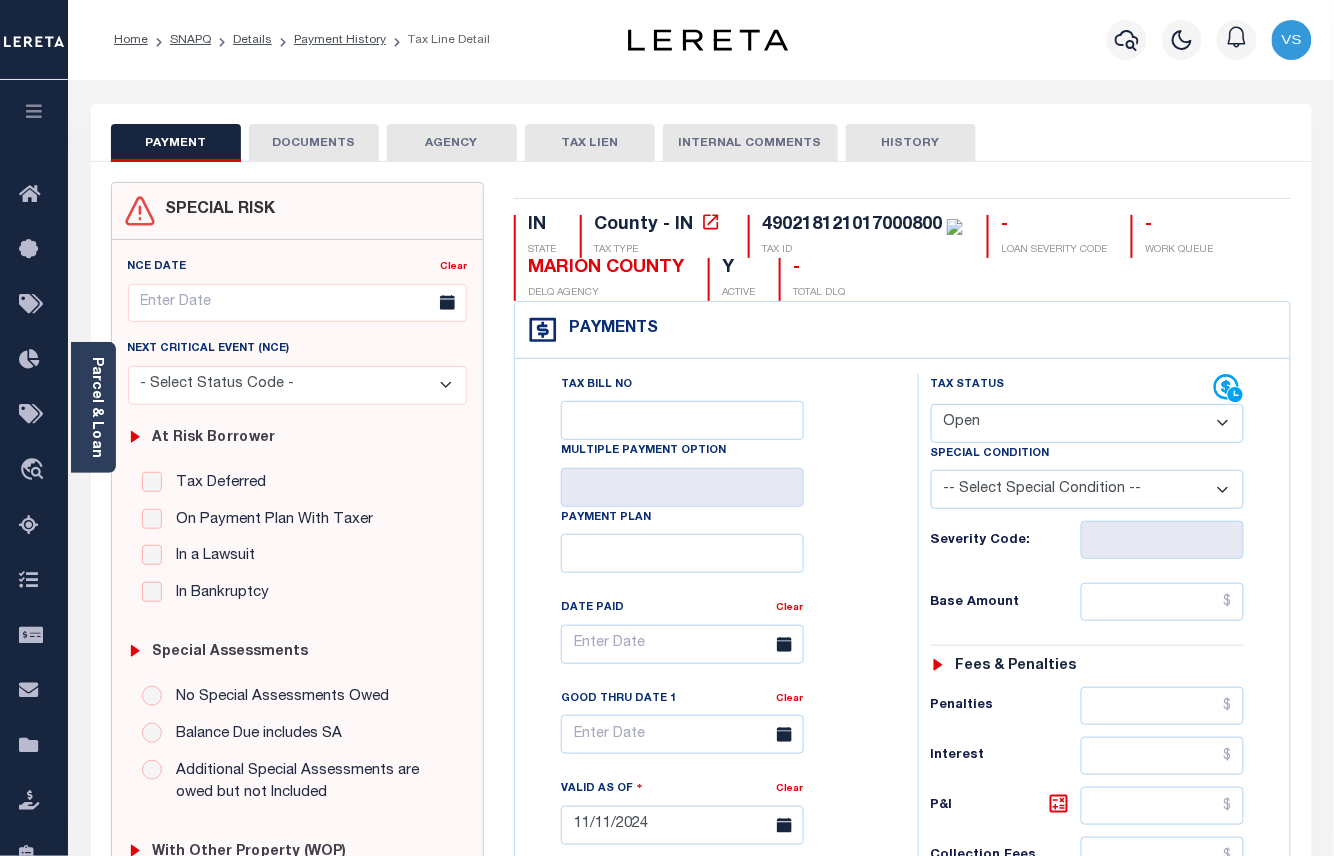 select on "DUE" 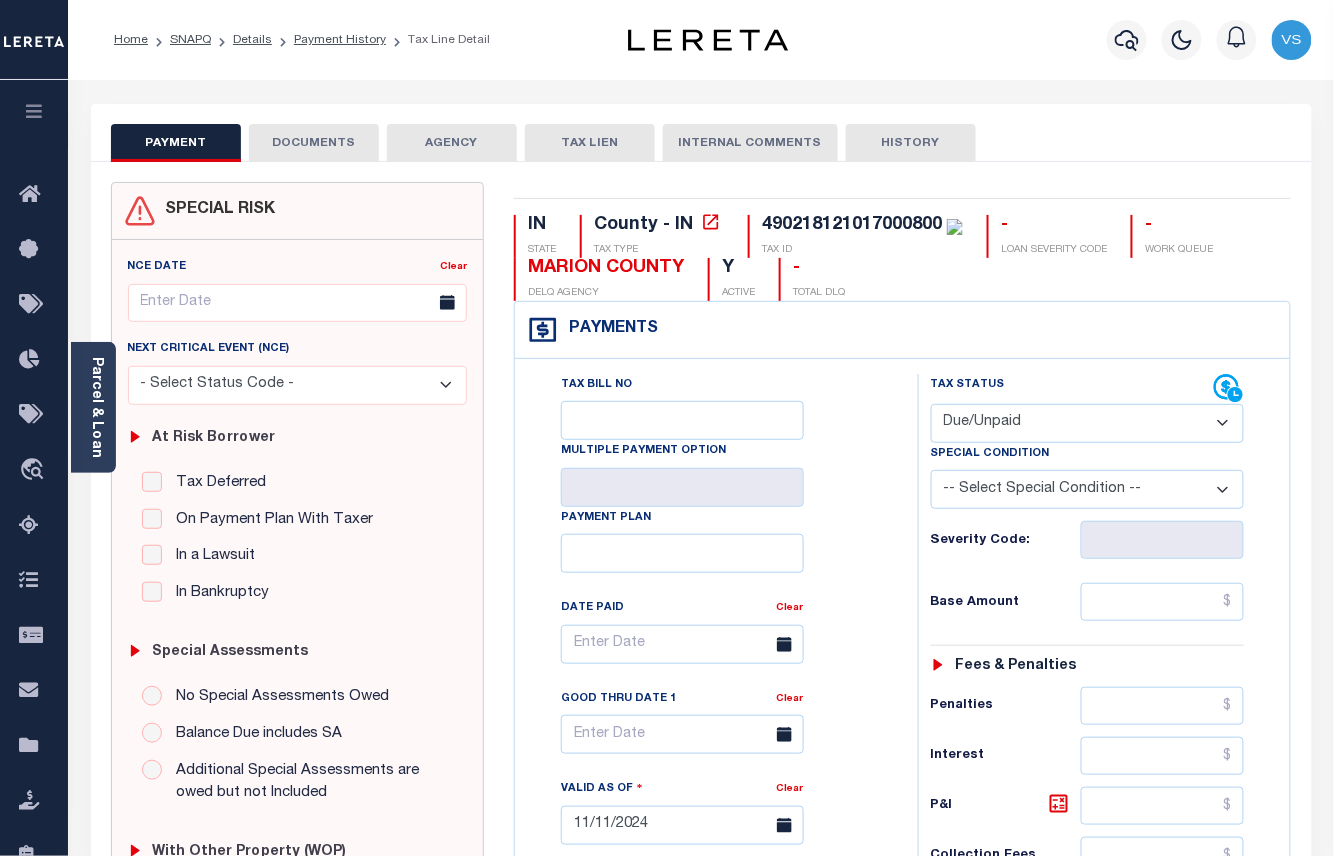 click on "- Select Status Code -
Open
Due/Unpaid
Paid
Incomplete
No Tax Due
Internal Refund Processed
New" at bounding box center [1088, 423] 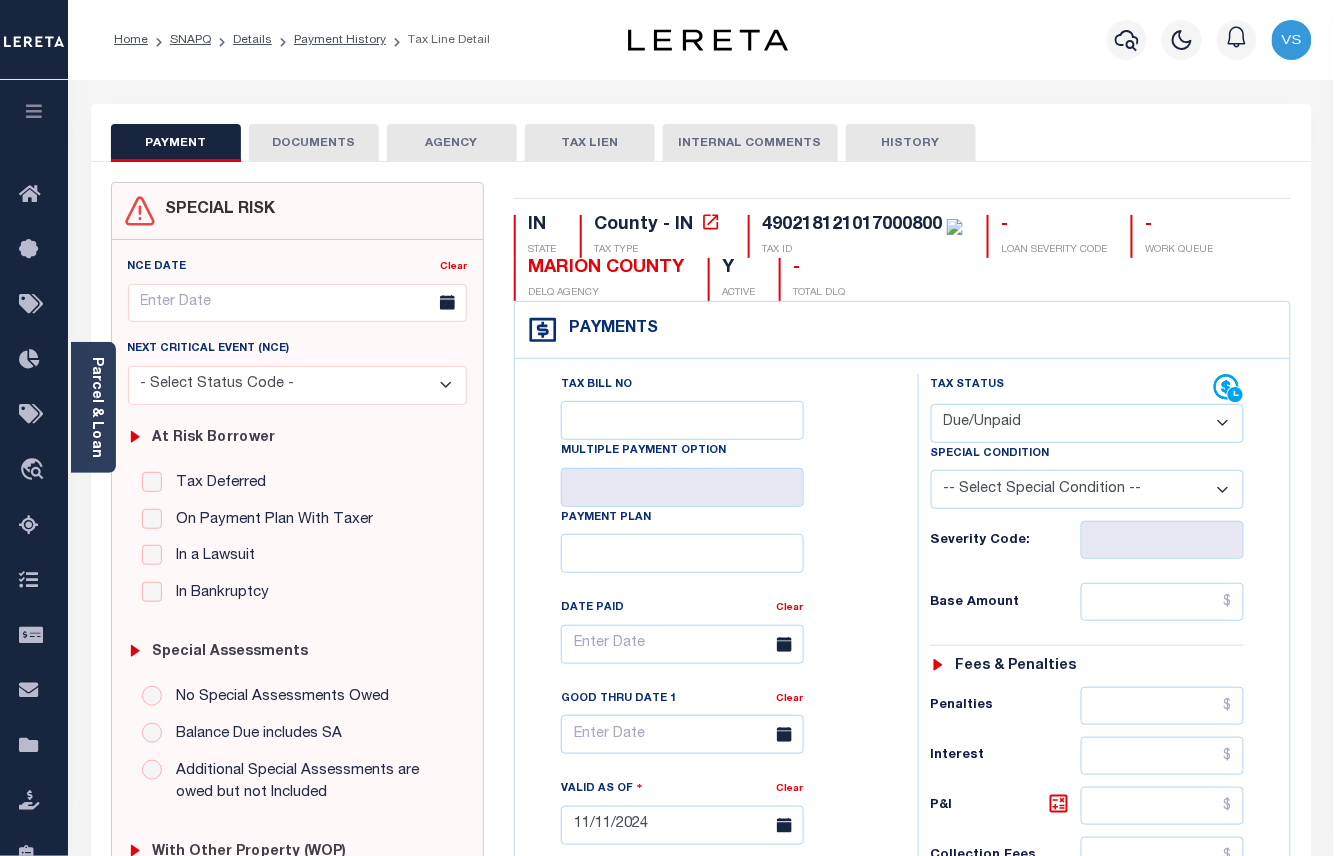 type on "08/06/2025" 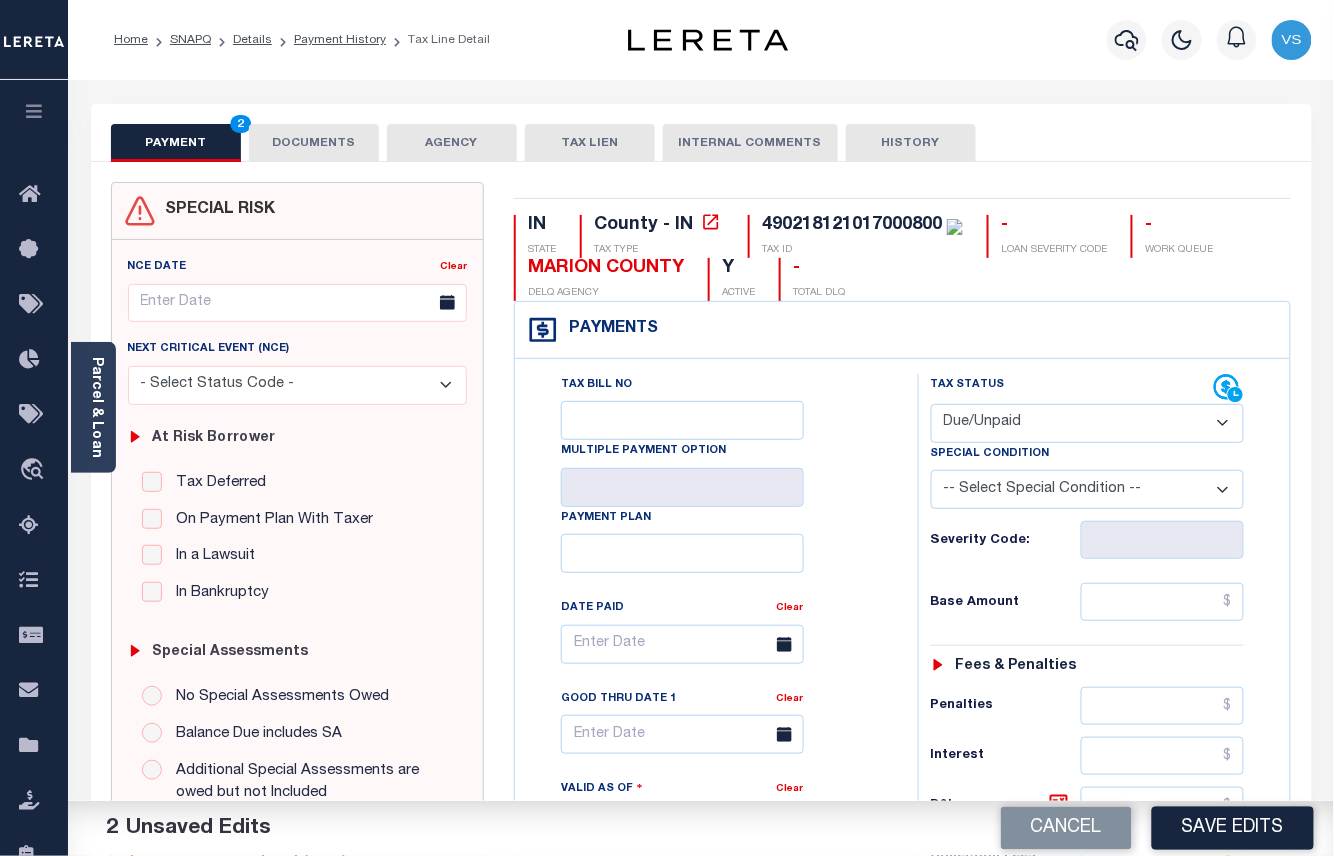 scroll, scrollTop: 266, scrollLeft: 0, axis: vertical 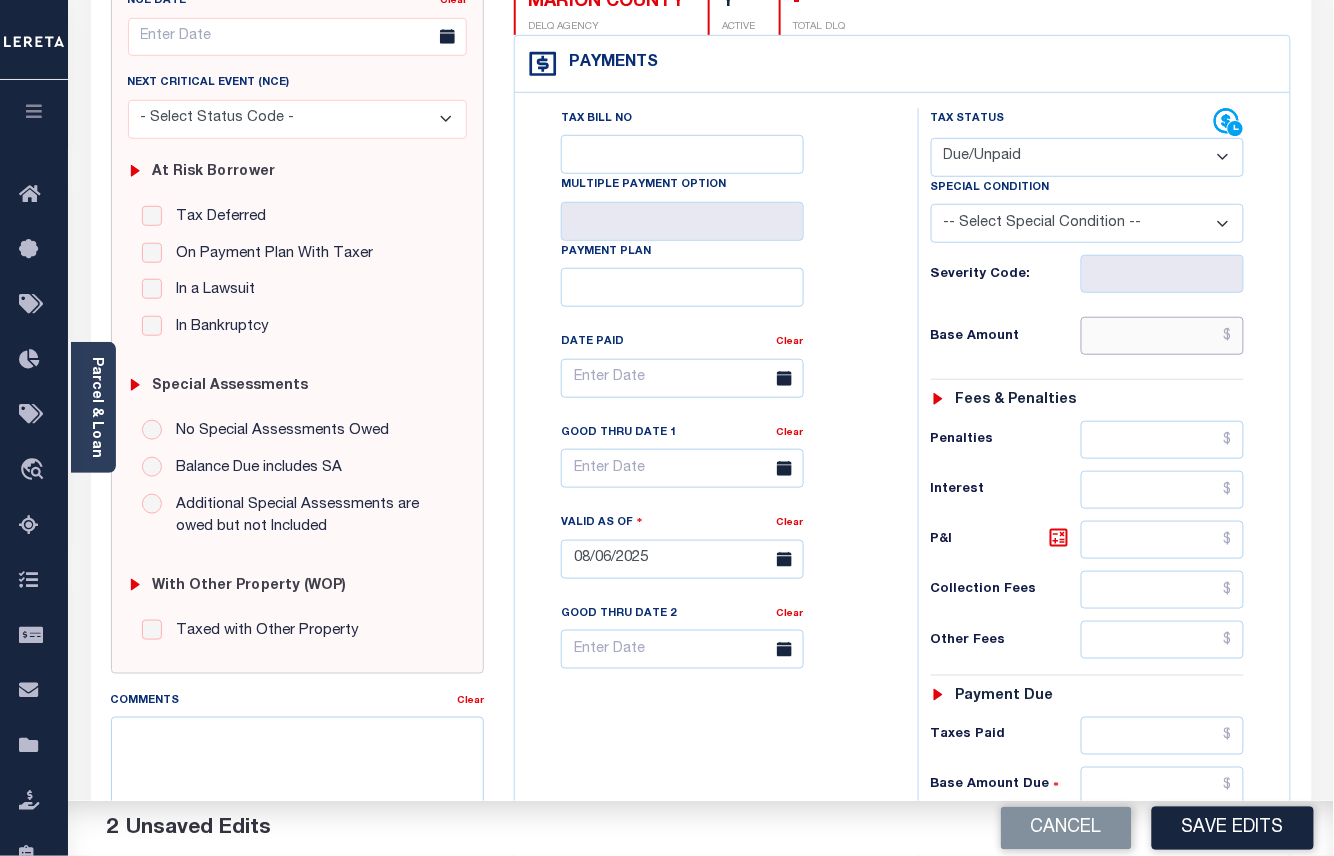 click at bounding box center [1163, 336] 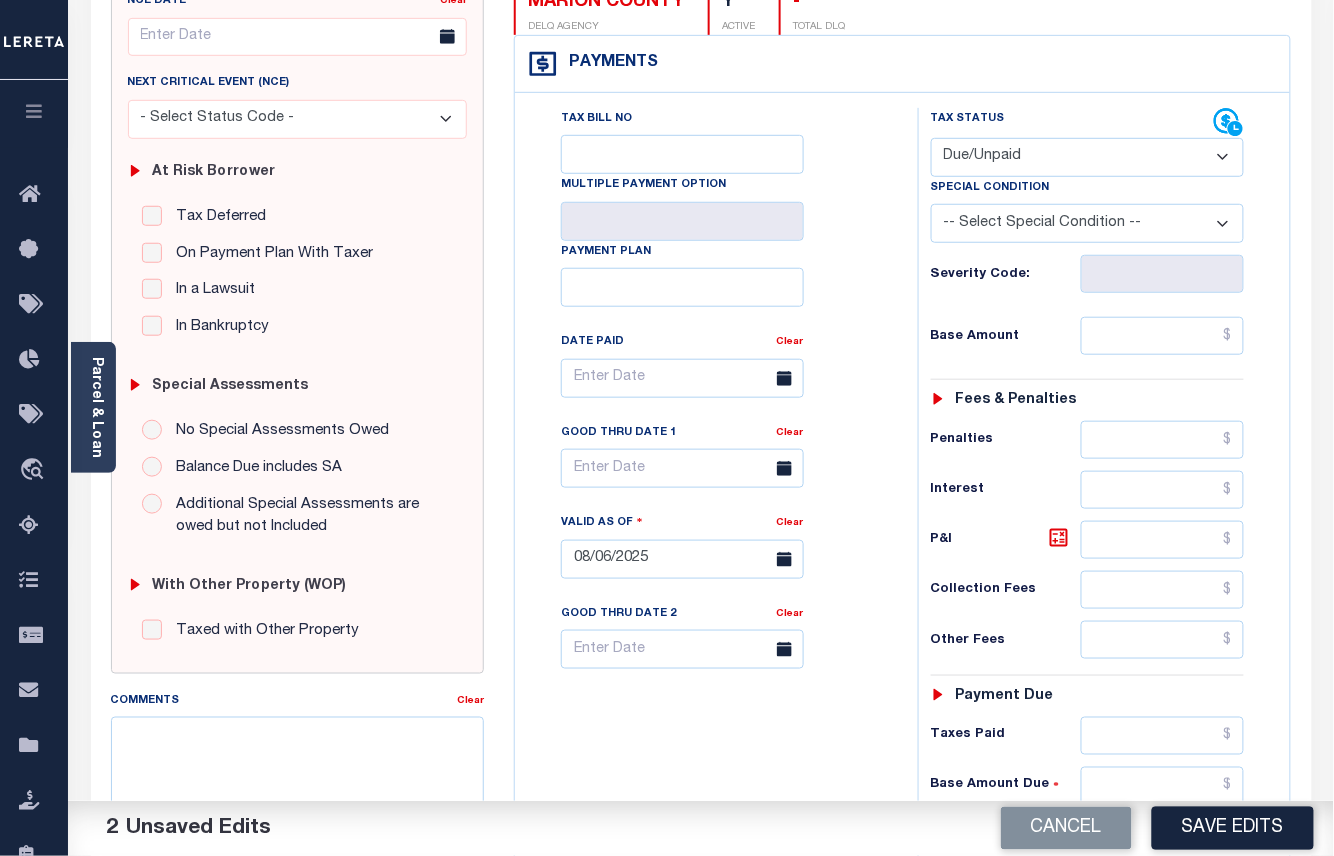 click on "Tax Bill No
Multiple Payment Option
Payment Plan
Clear" at bounding box center [711, 388] 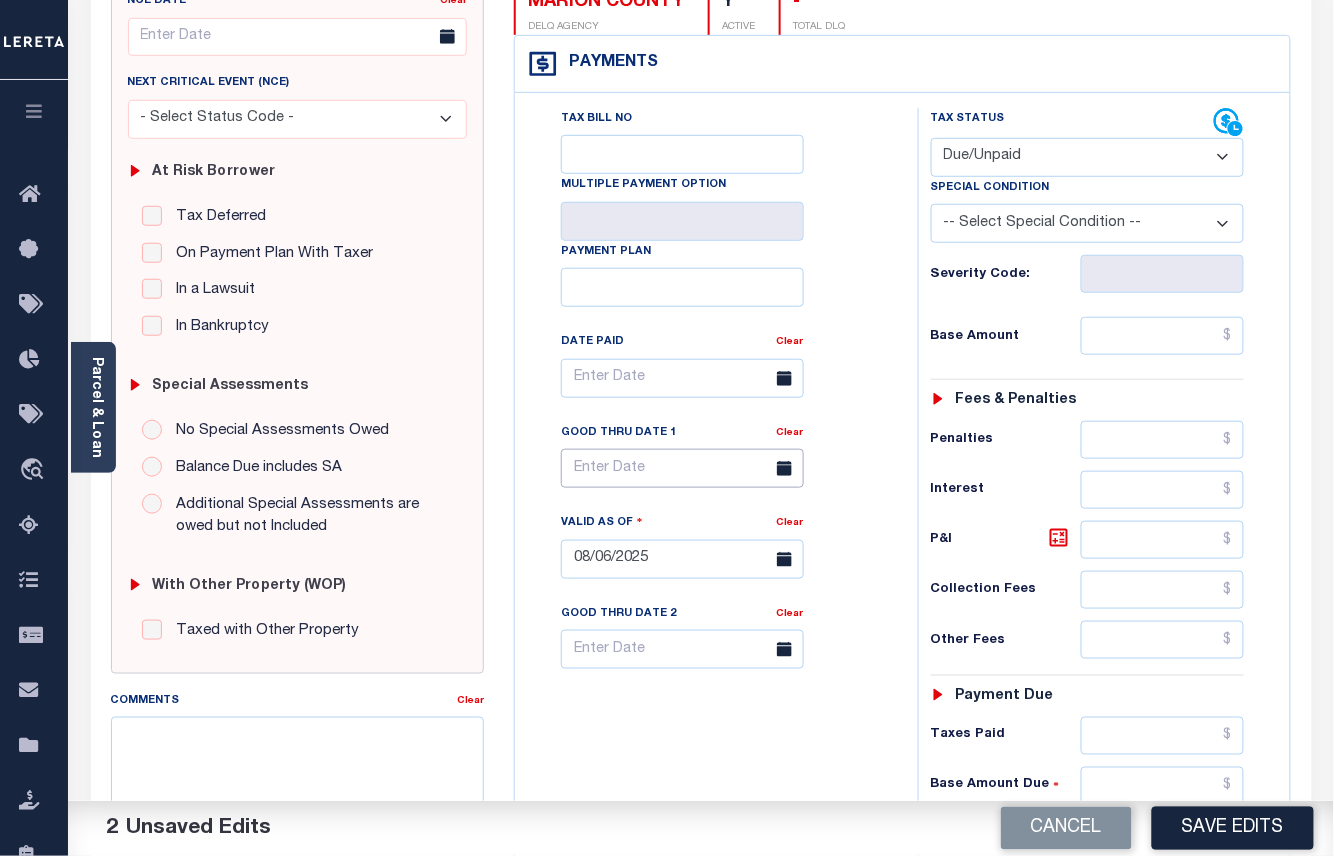click at bounding box center (682, 468) 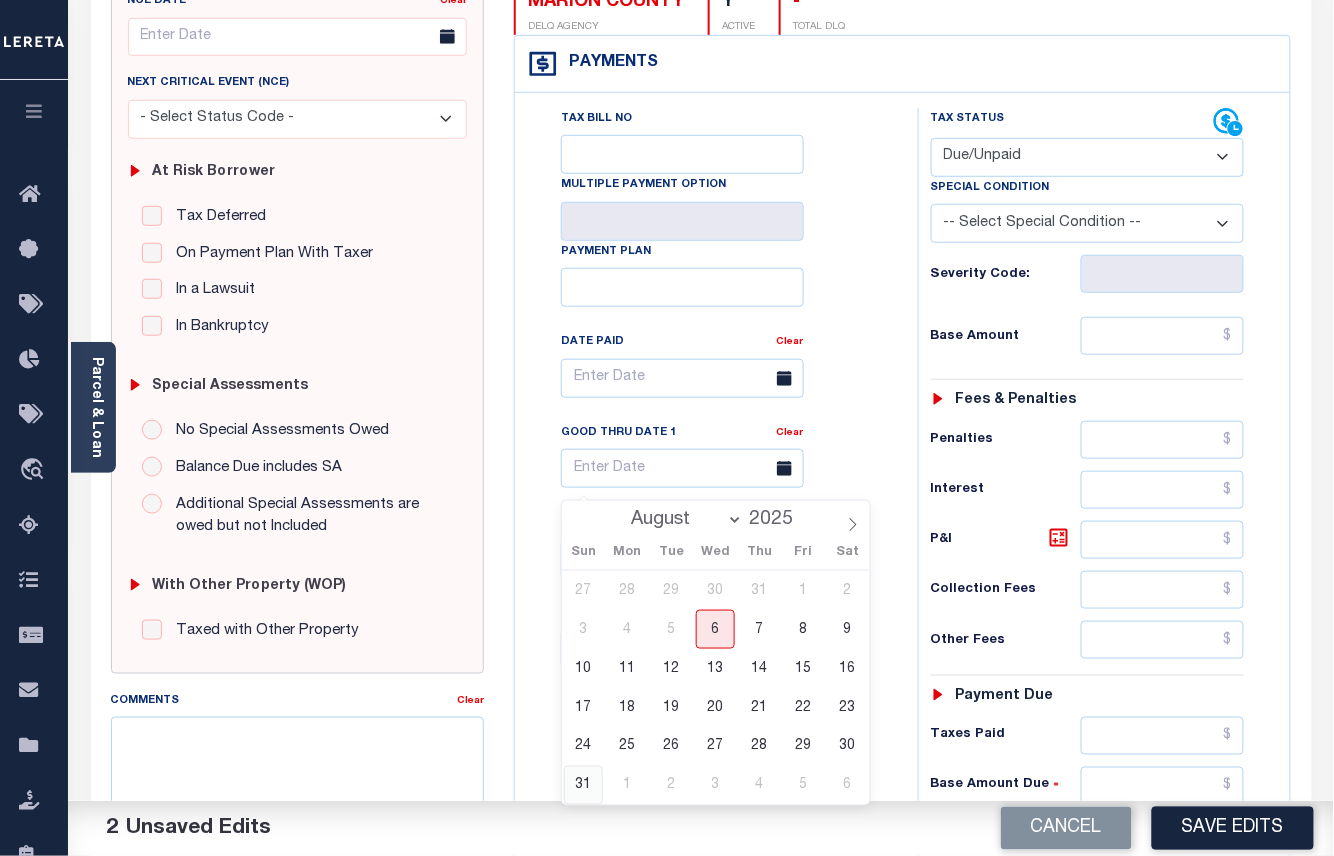 click on "31" at bounding box center [583, 785] 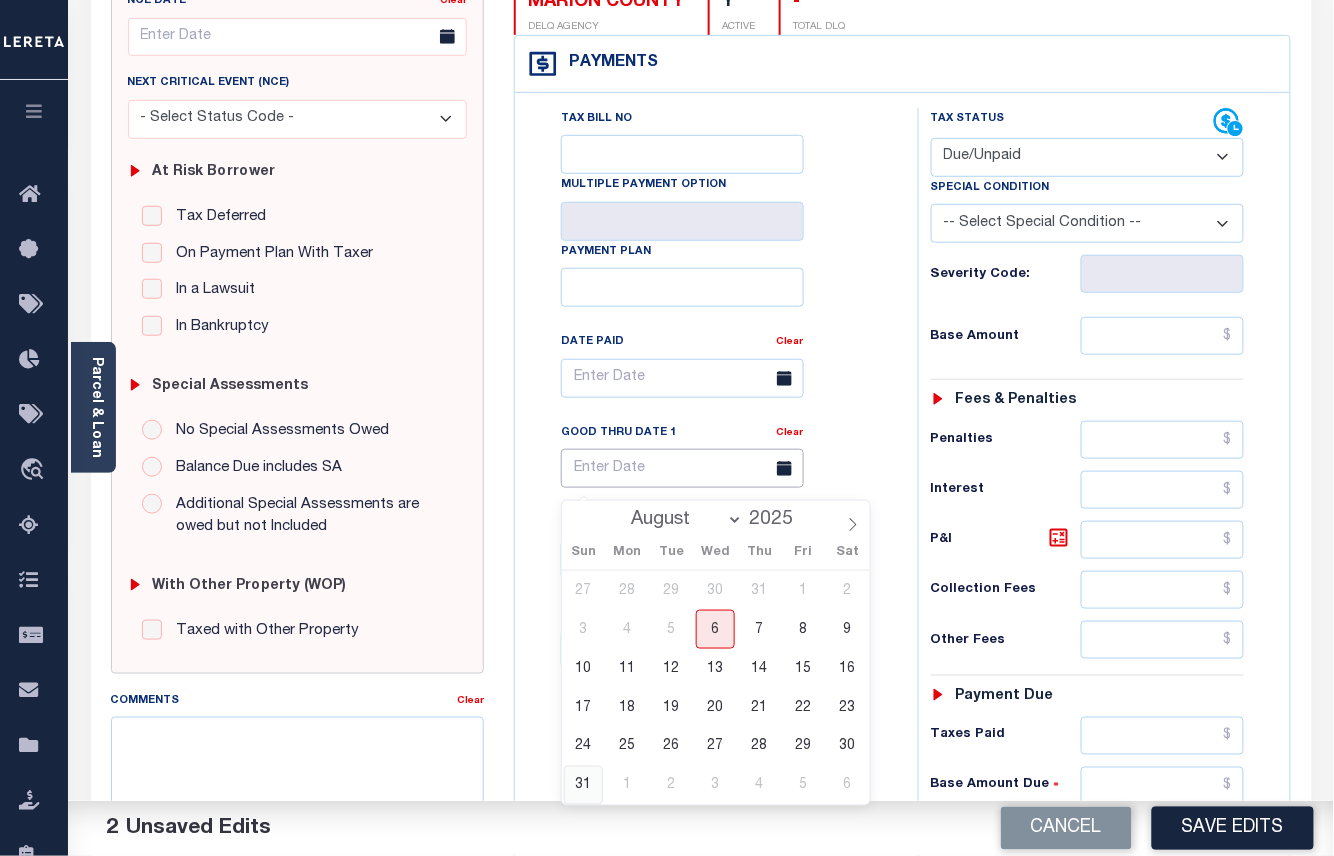 type on "08/31/2025" 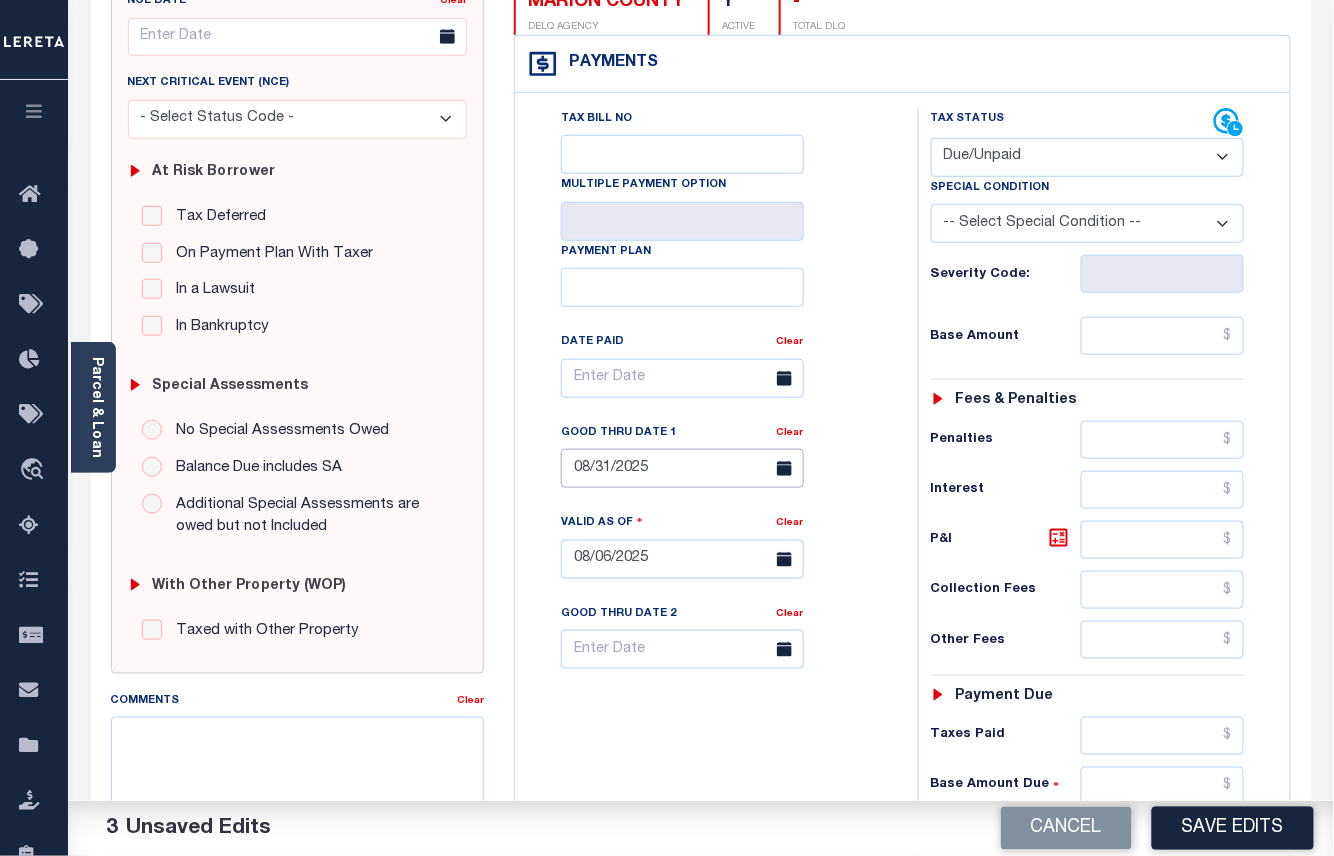 scroll, scrollTop: 400, scrollLeft: 0, axis: vertical 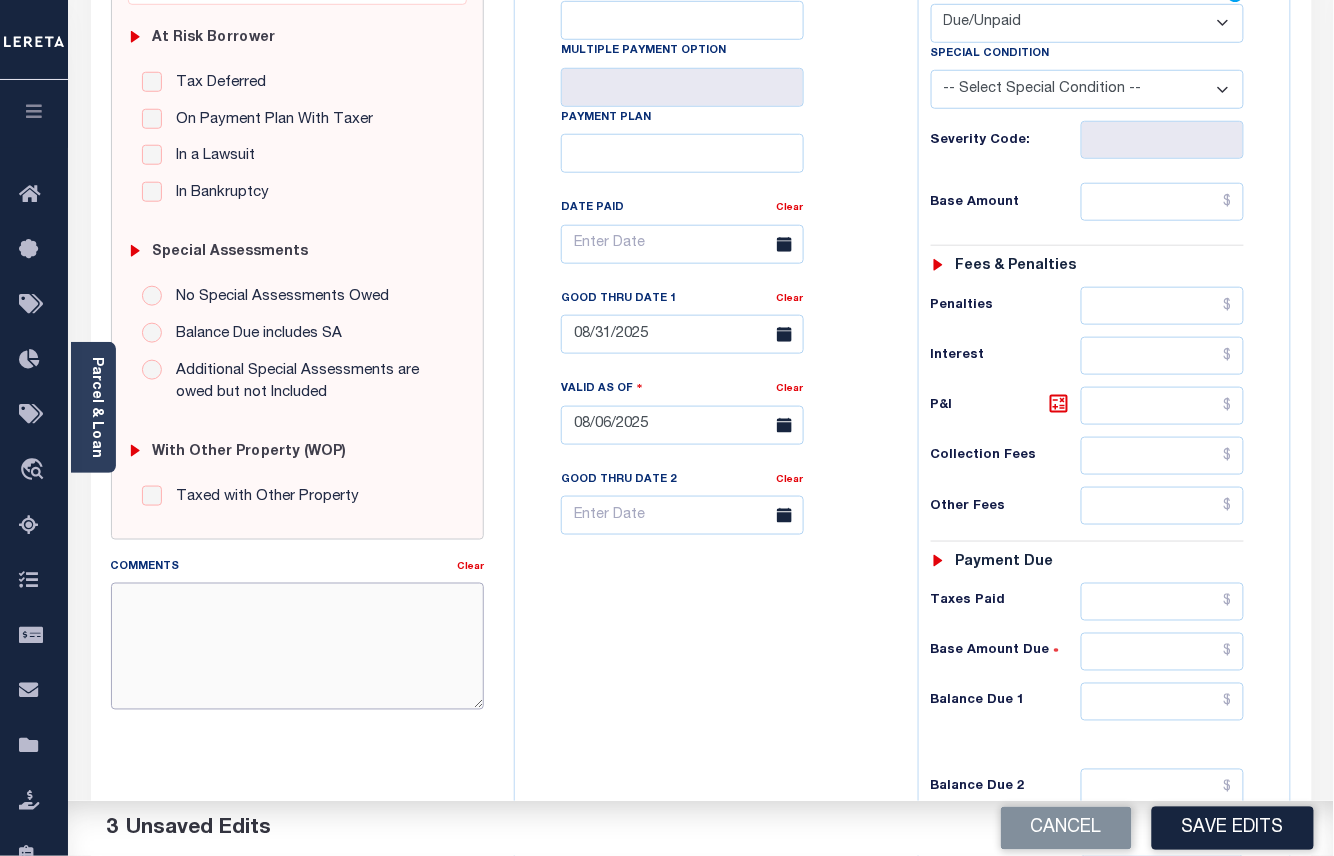 click on "Comments" at bounding box center (298, 646) 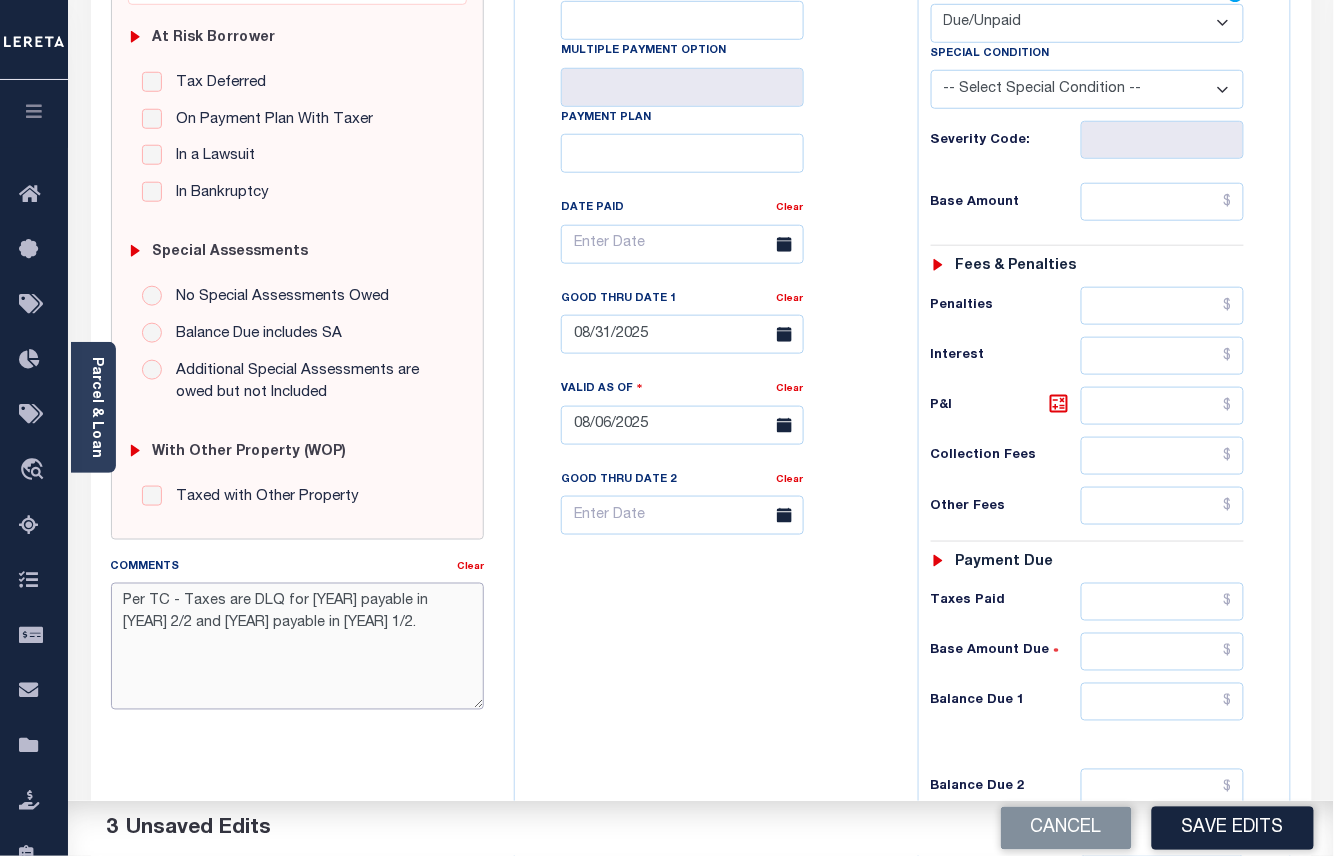 type on "Per TC - Taxes are DLQ for [YEAR] payable in [YEAR] 2/2 and [YEAR] payable in [YEAR] 1/2." 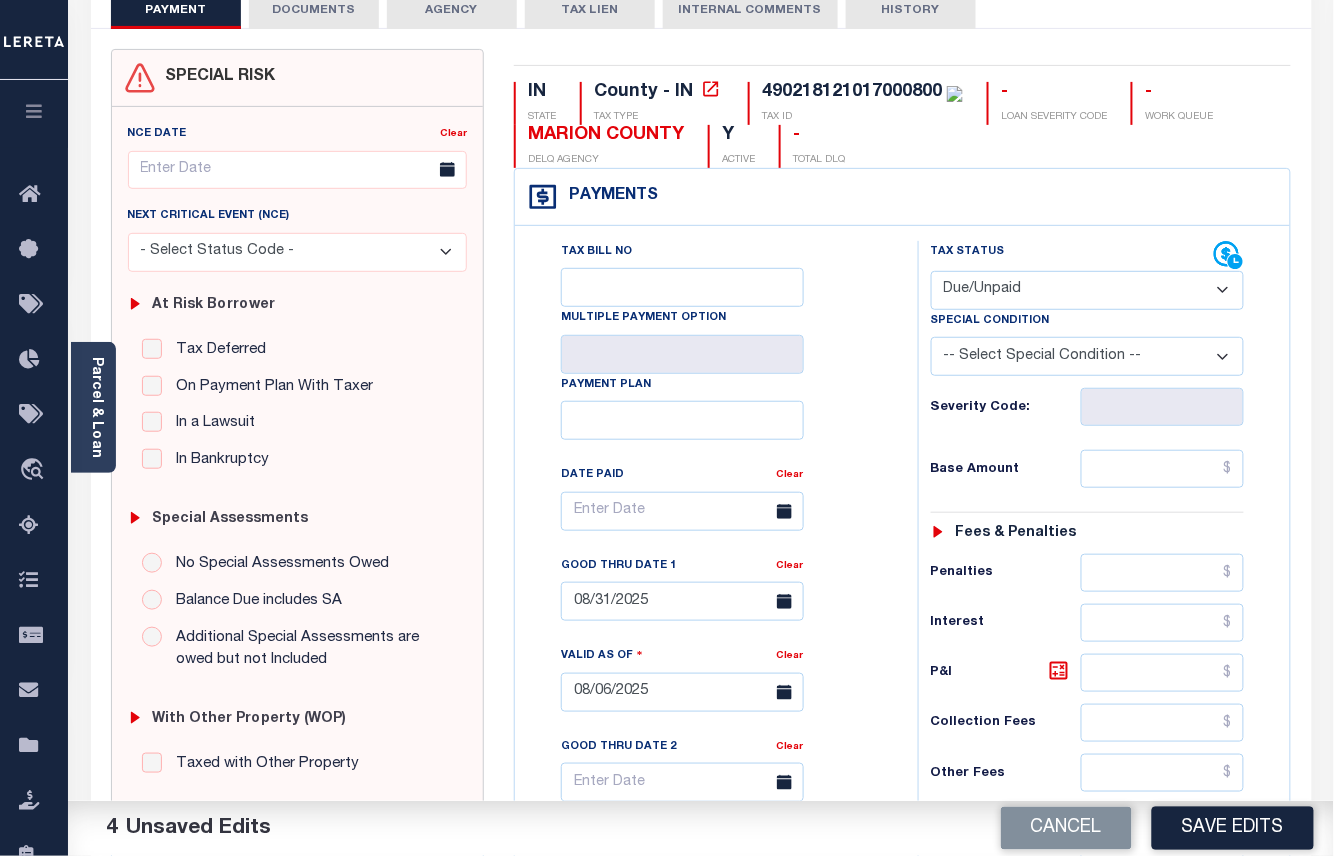 scroll, scrollTop: 0, scrollLeft: 0, axis: both 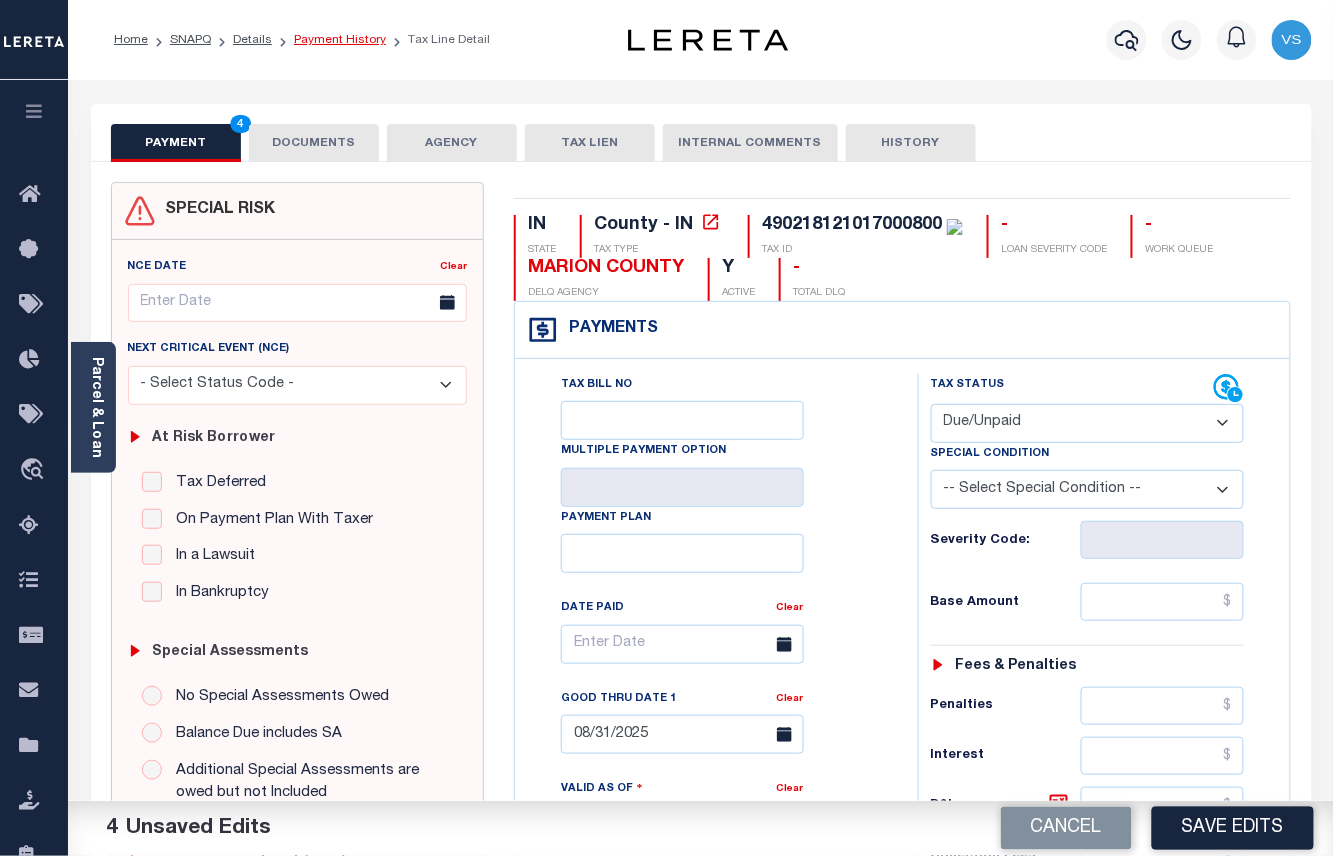click on "Payment History" at bounding box center (340, 40) 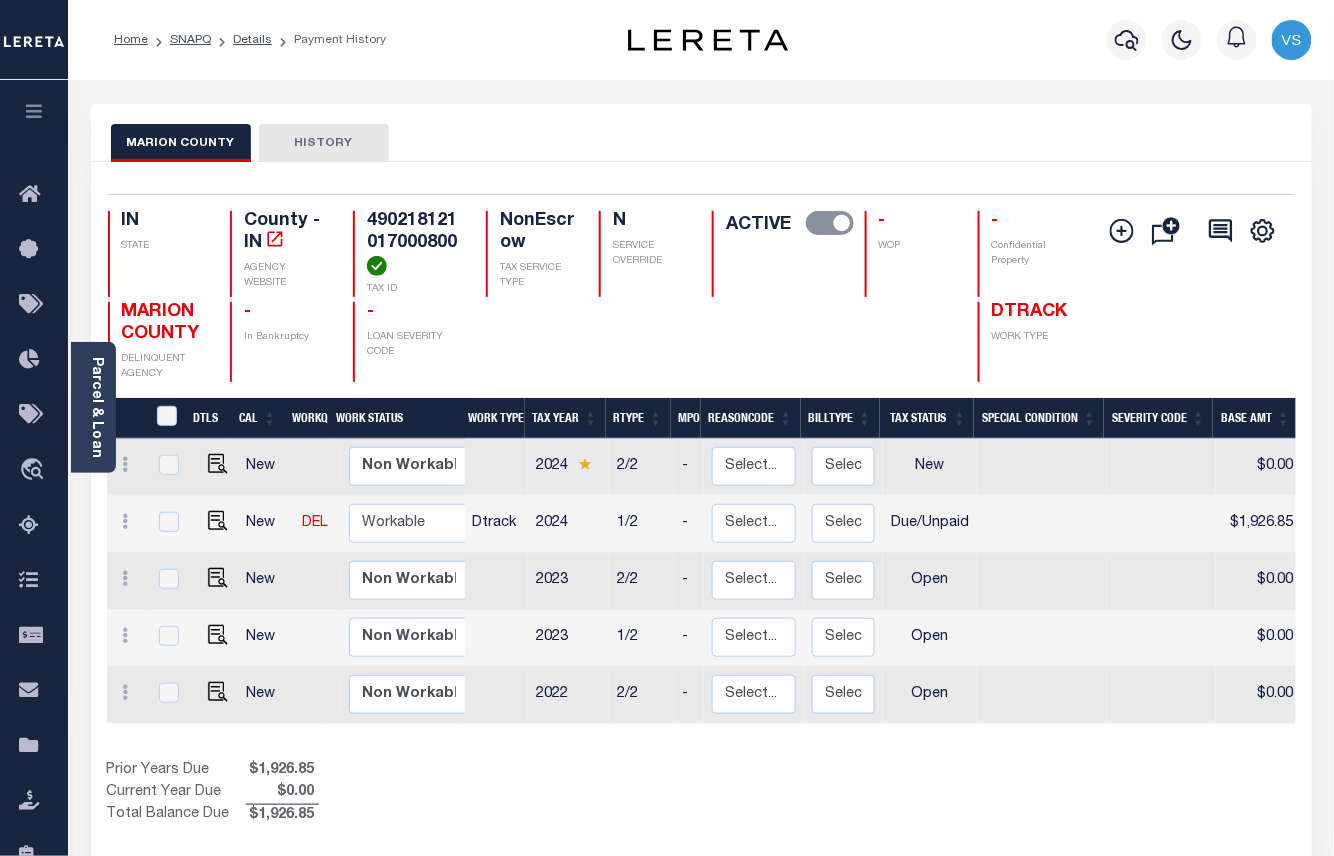 scroll, scrollTop: 266, scrollLeft: 0, axis: vertical 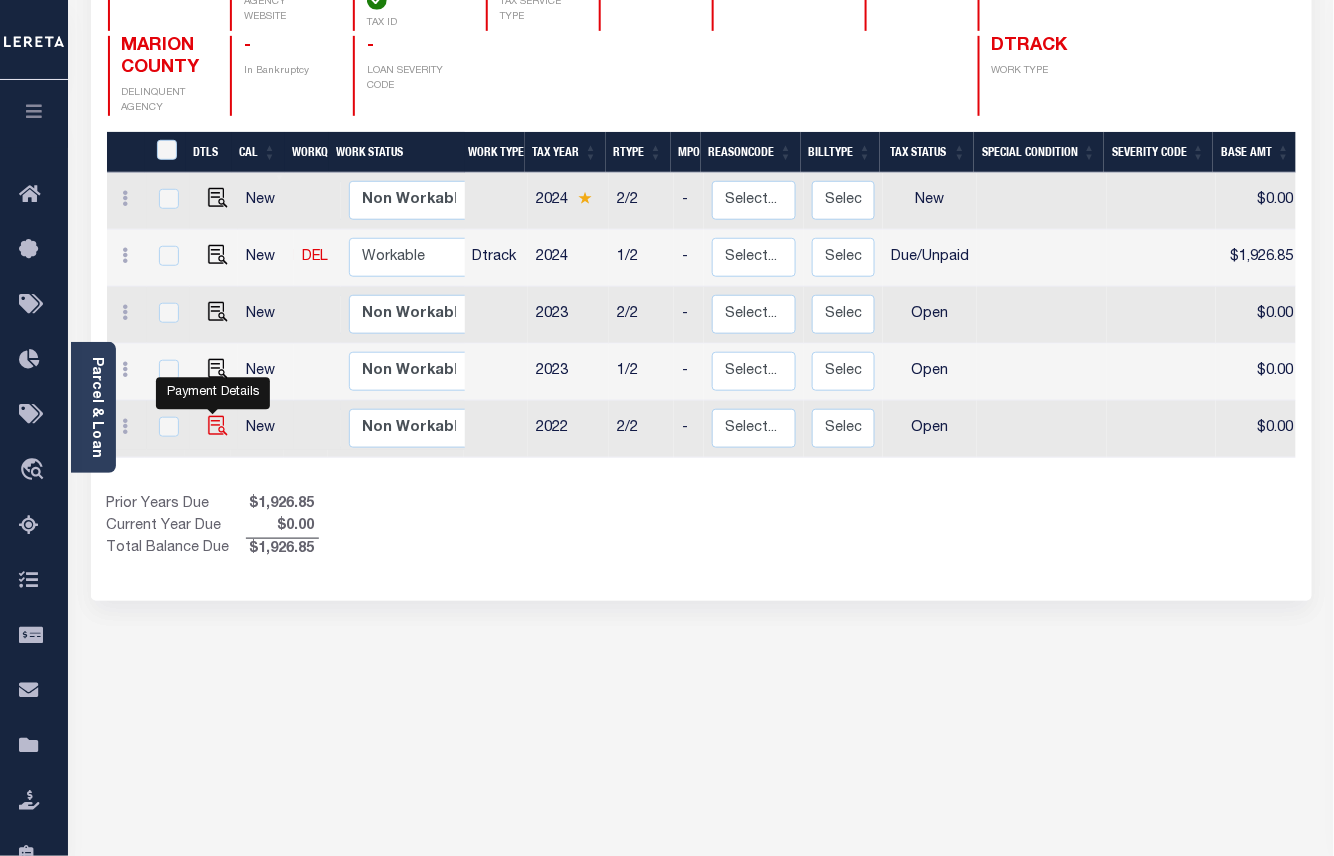 click at bounding box center [218, 426] 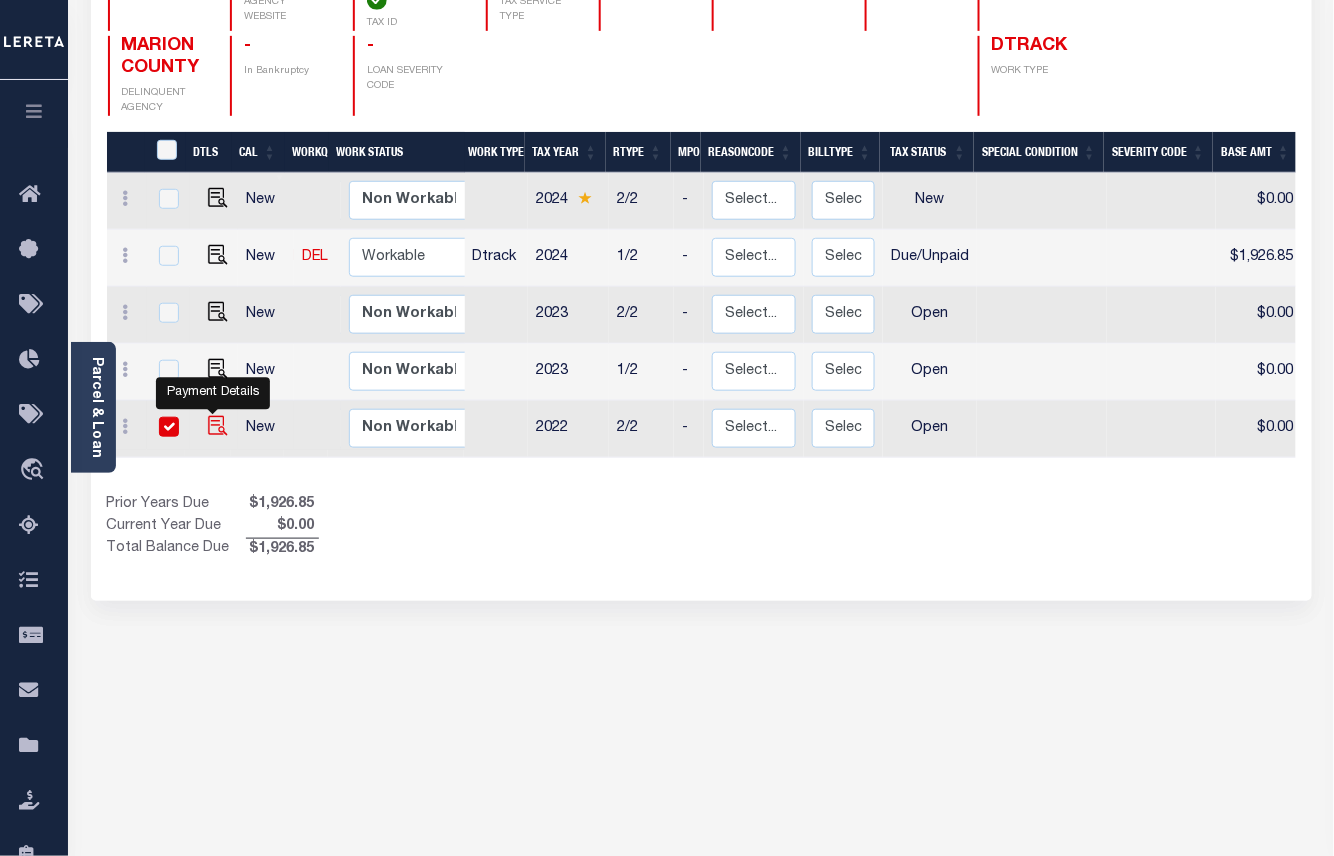 checkbox on "true" 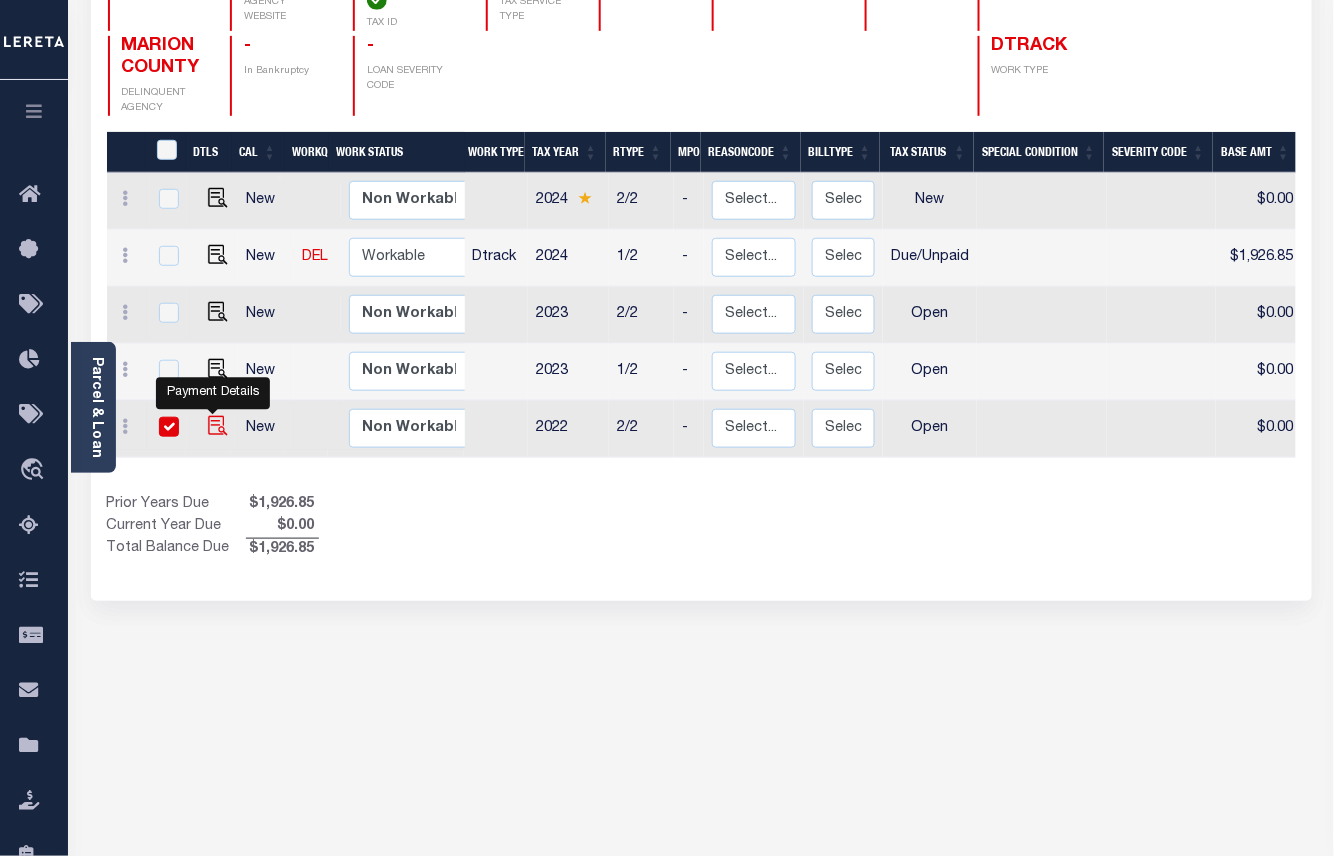 checkbox on "true" 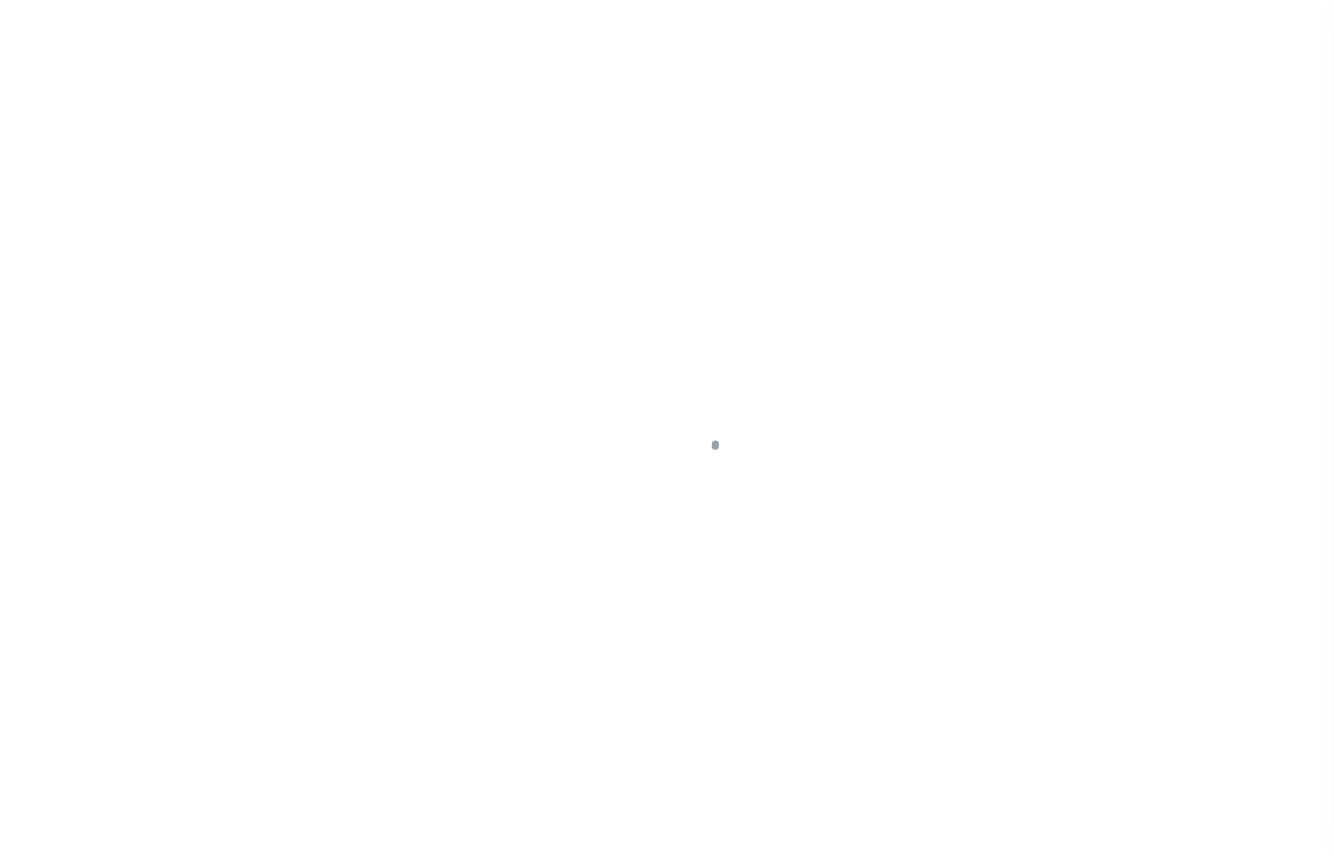 scroll, scrollTop: 0, scrollLeft: 0, axis: both 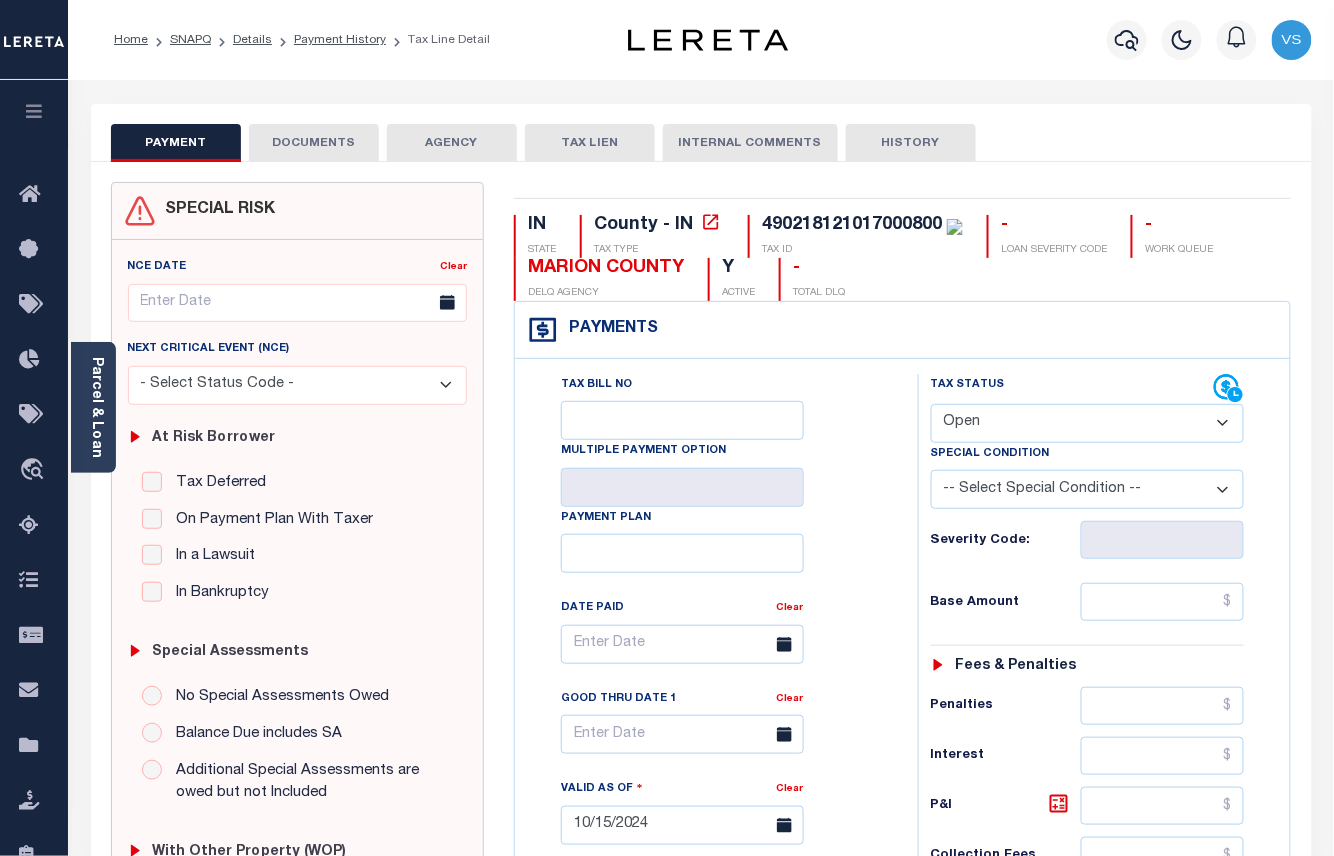 click on "- Select Status Code -
Open
Due/Unpaid
Paid
Incomplete
No Tax Due
Internal Refund Processed
New" at bounding box center (1088, 423) 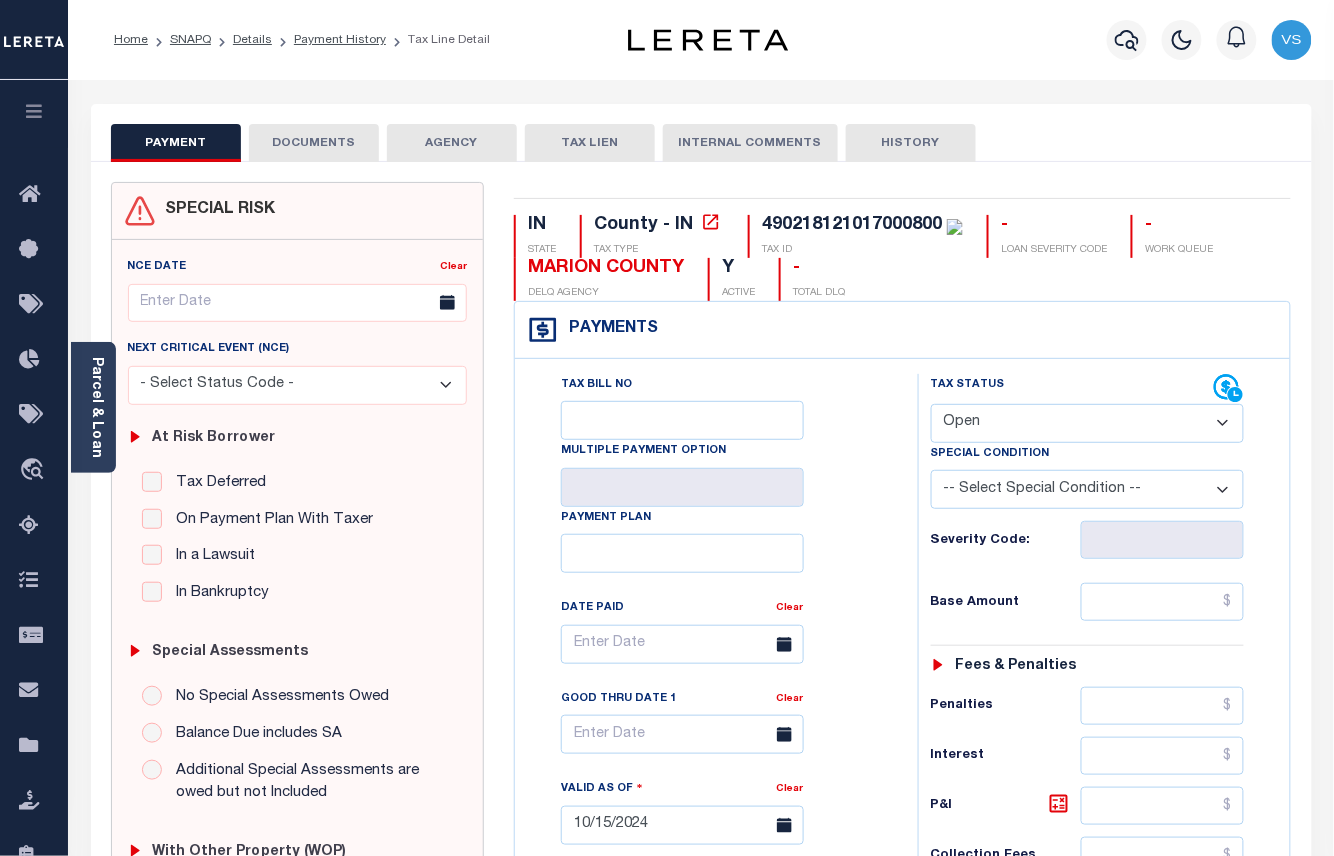 select on "PYD" 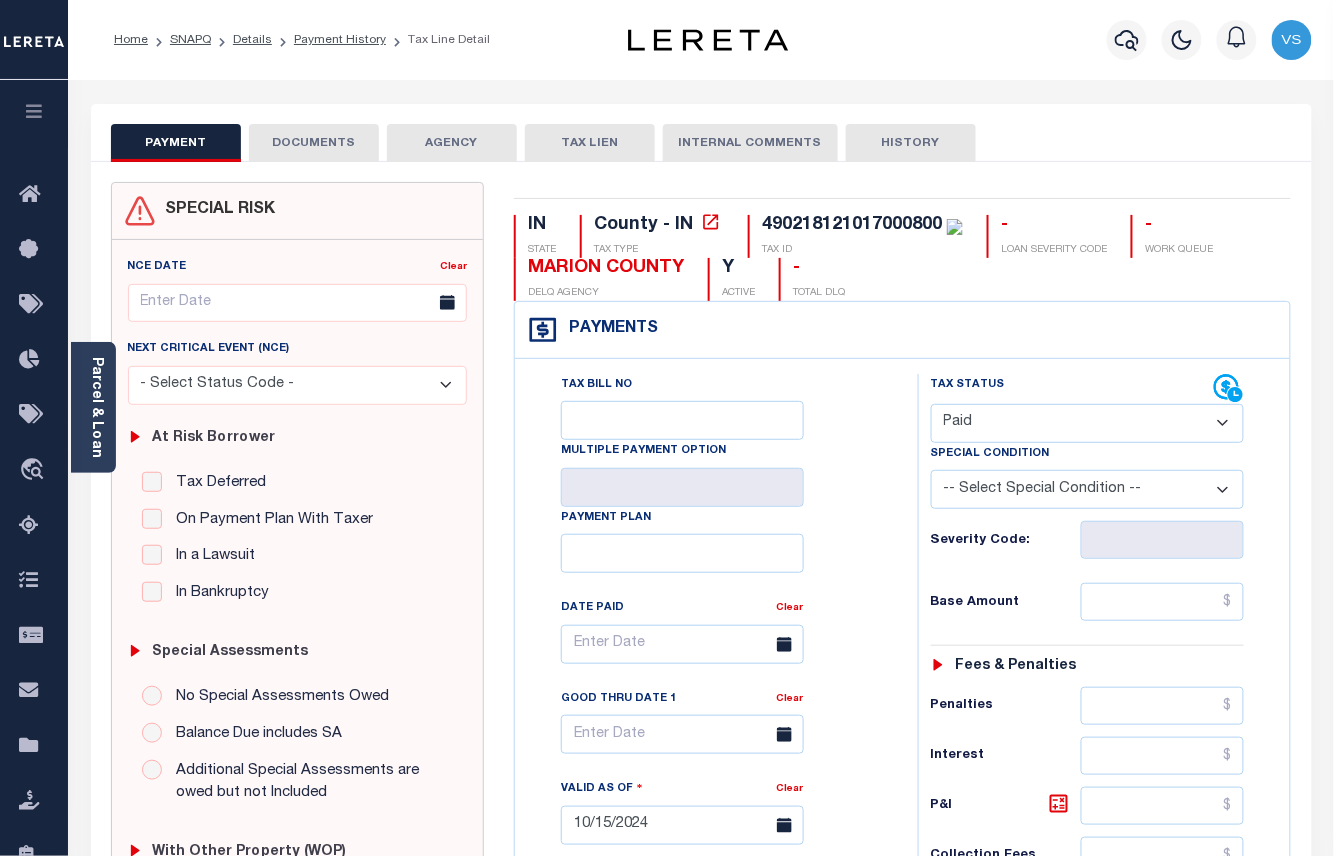 click on "- Select Status Code -
Open
Due/Unpaid
Paid
Incomplete
No Tax Due
Internal Refund Processed
New" at bounding box center (1088, 423) 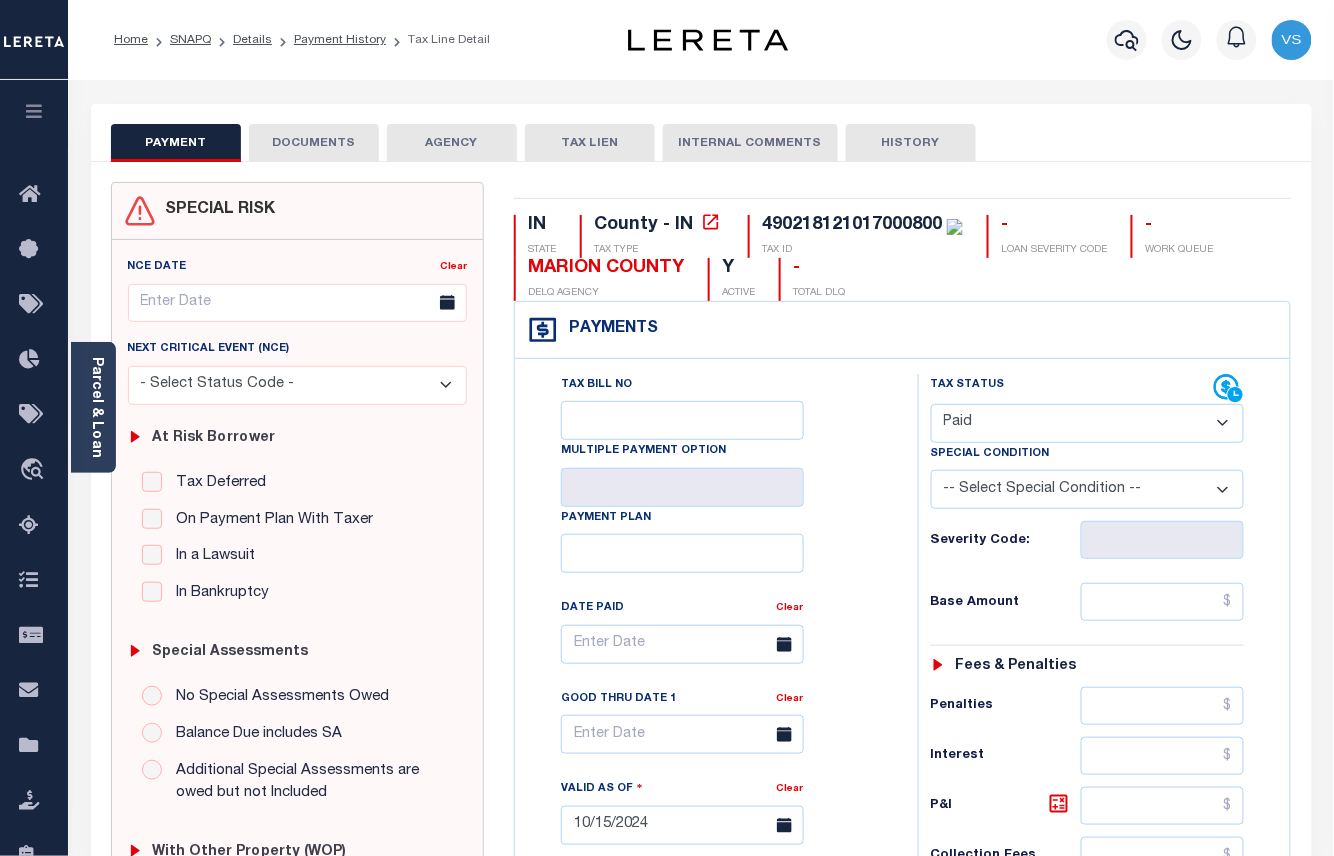 type on "08/06/2025" 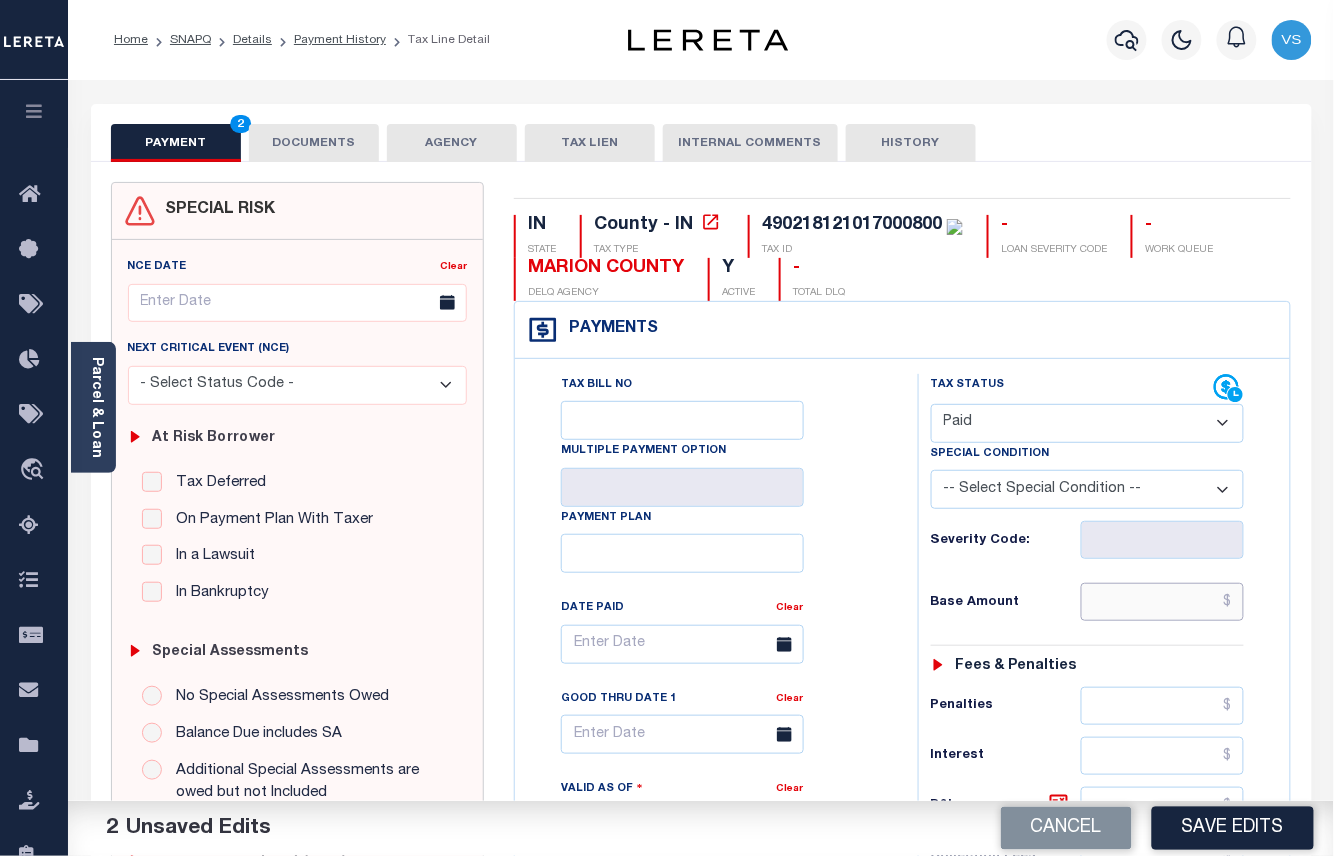 click at bounding box center [1163, 602] 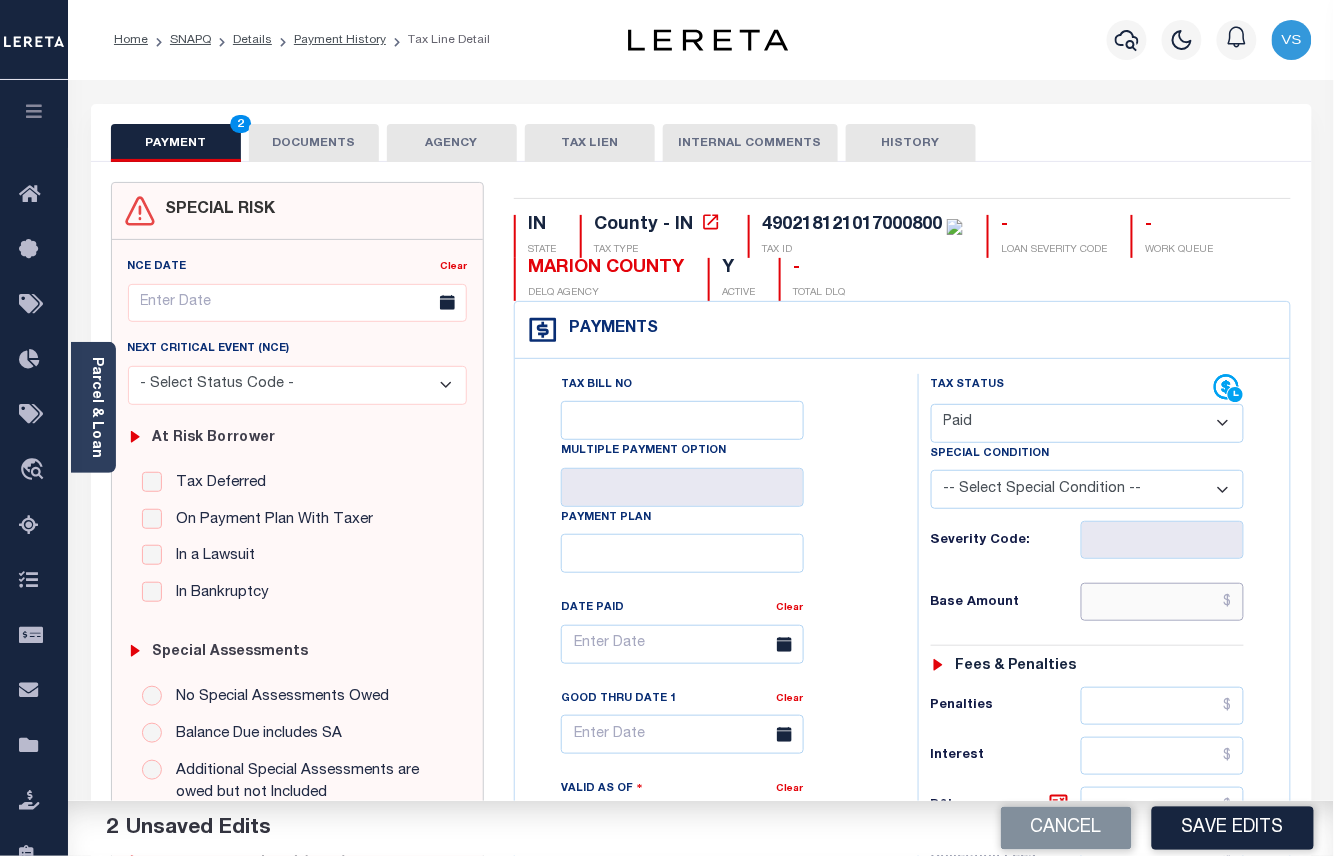 click at bounding box center [1163, 602] 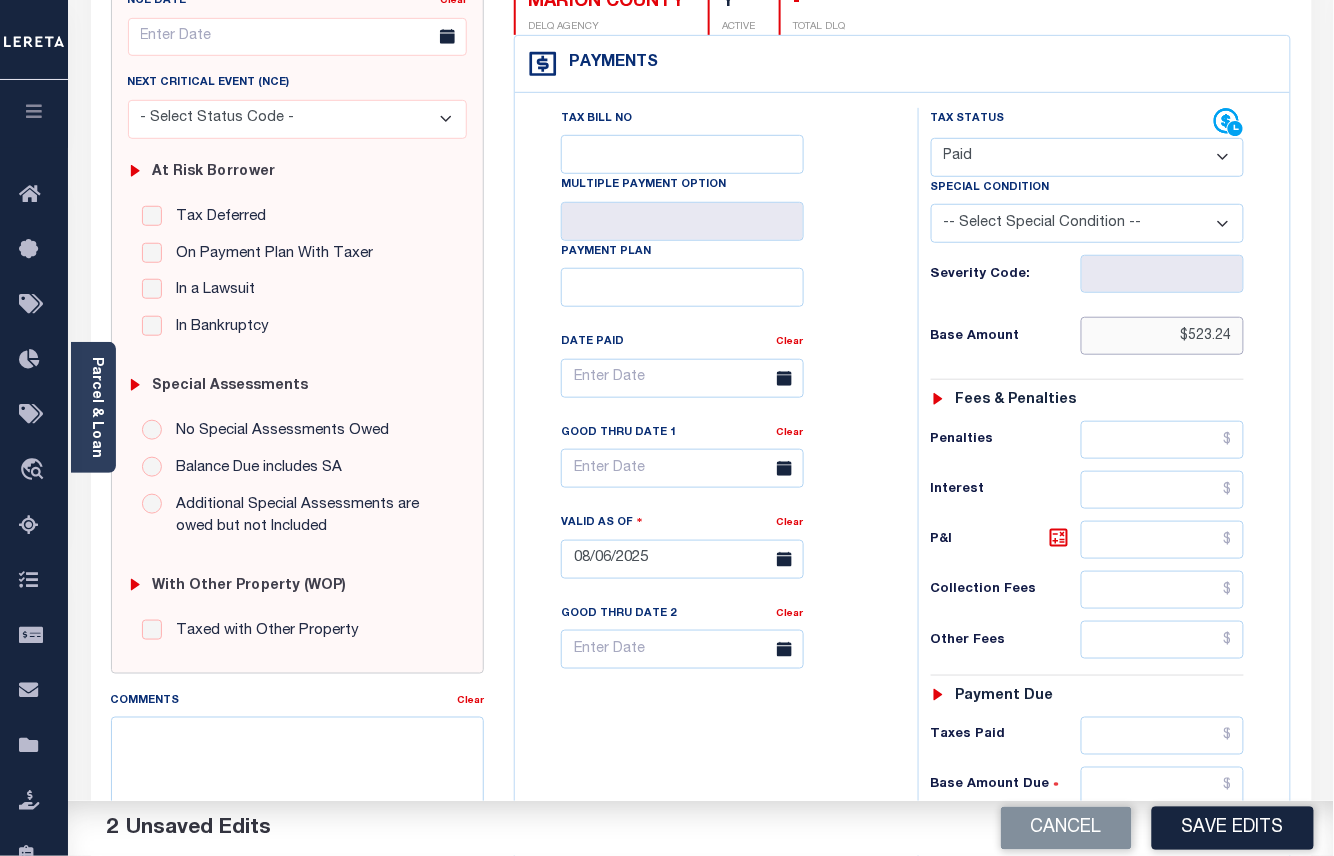 scroll, scrollTop: 400, scrollLeft: 0, axis: vertical 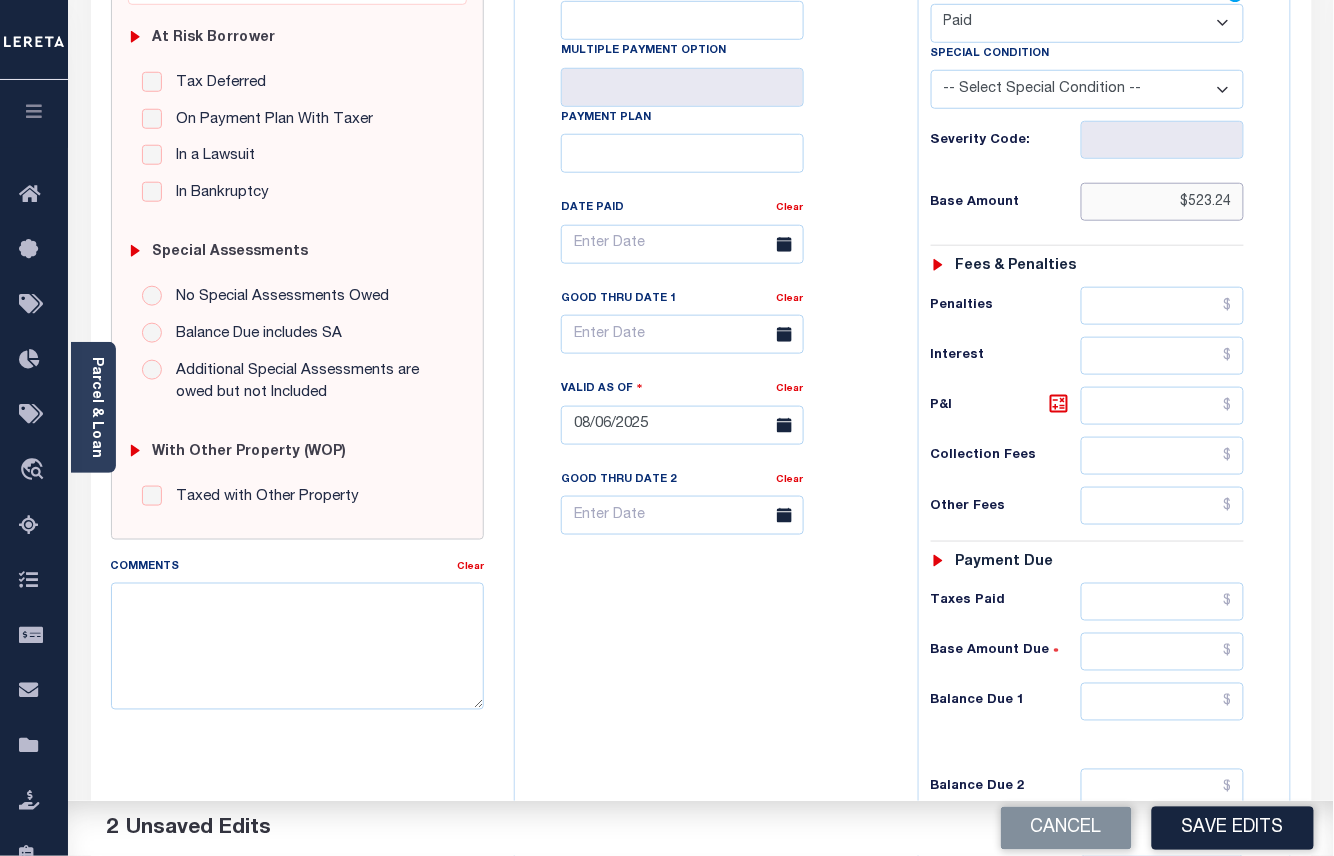 type on "$523.24" 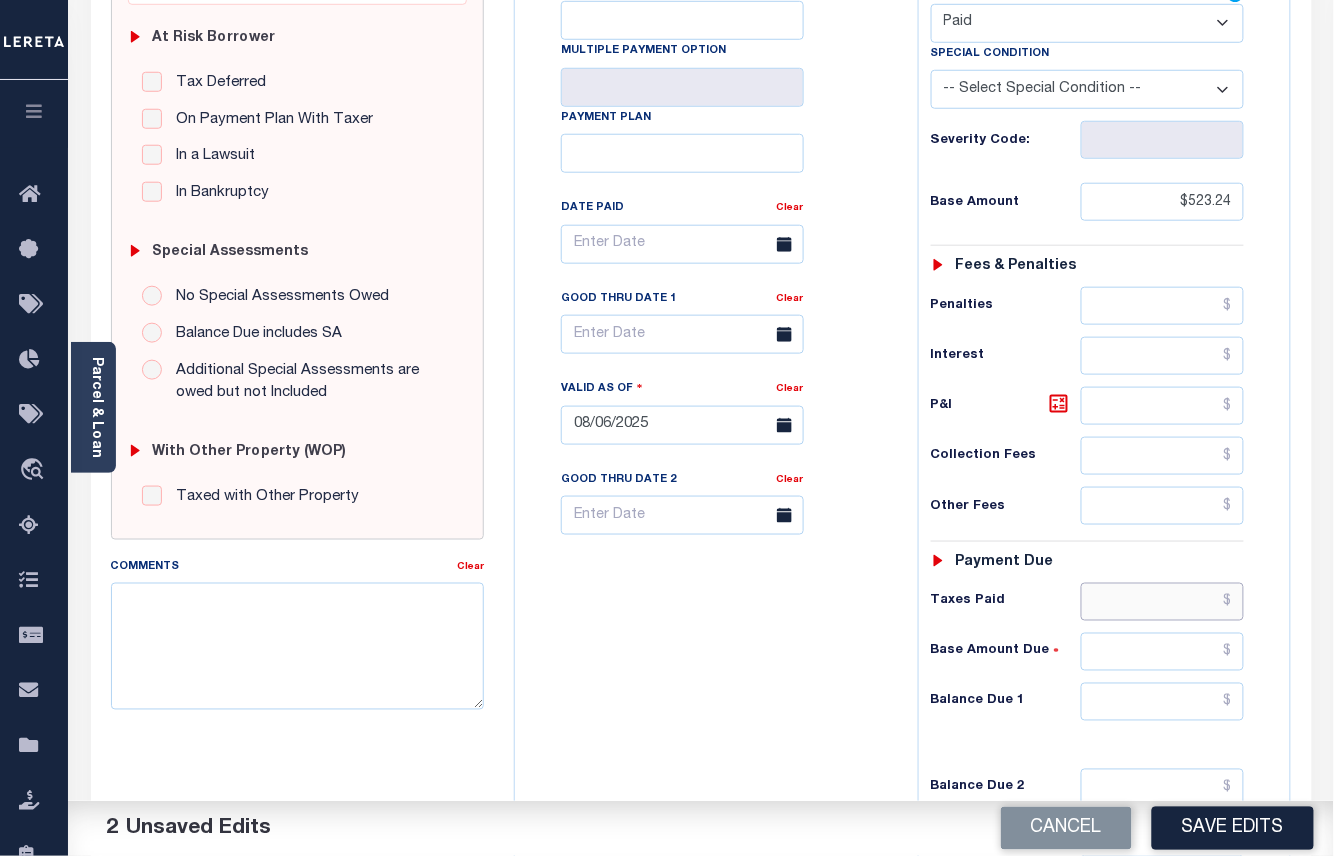 click at bounding box center [1163, 602] 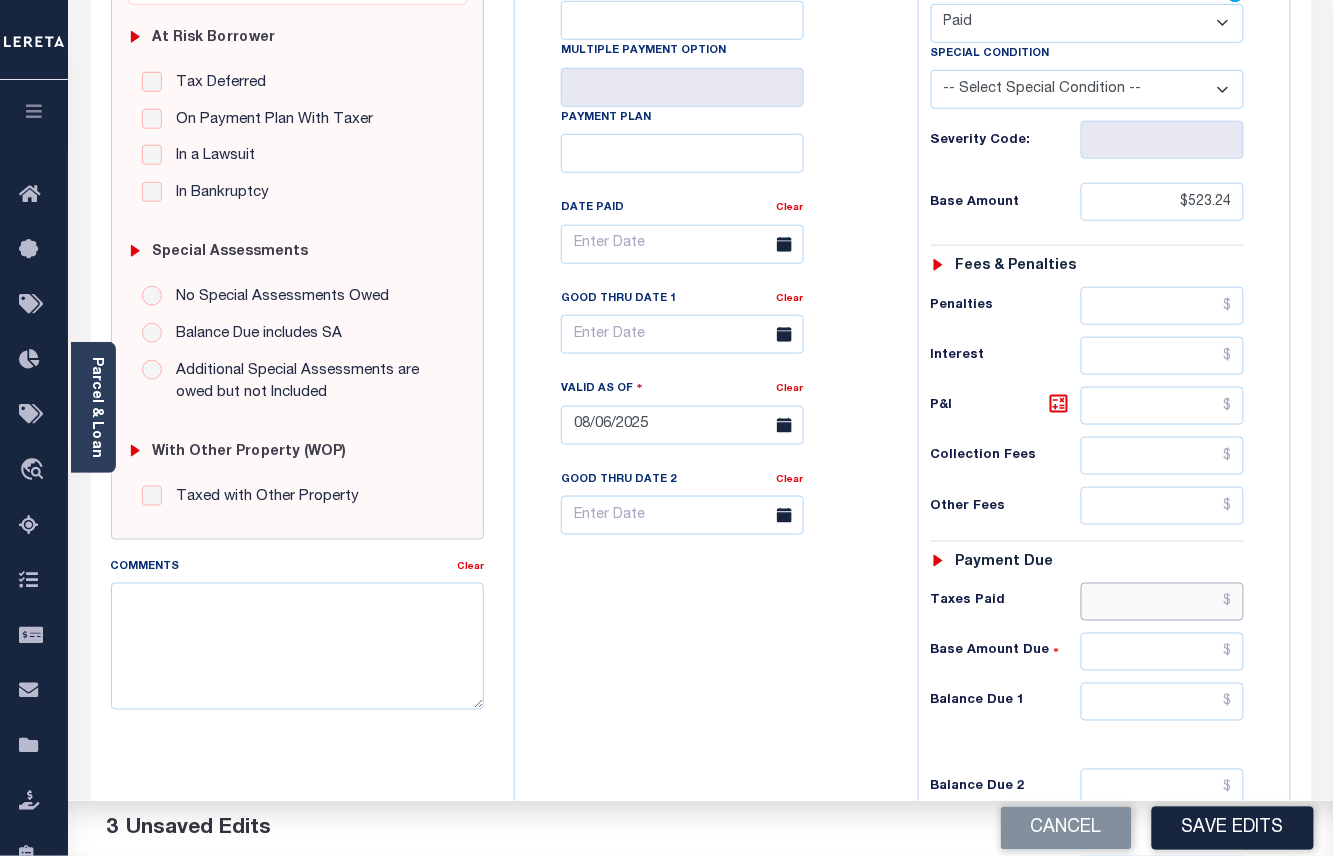 paste on "523.24" 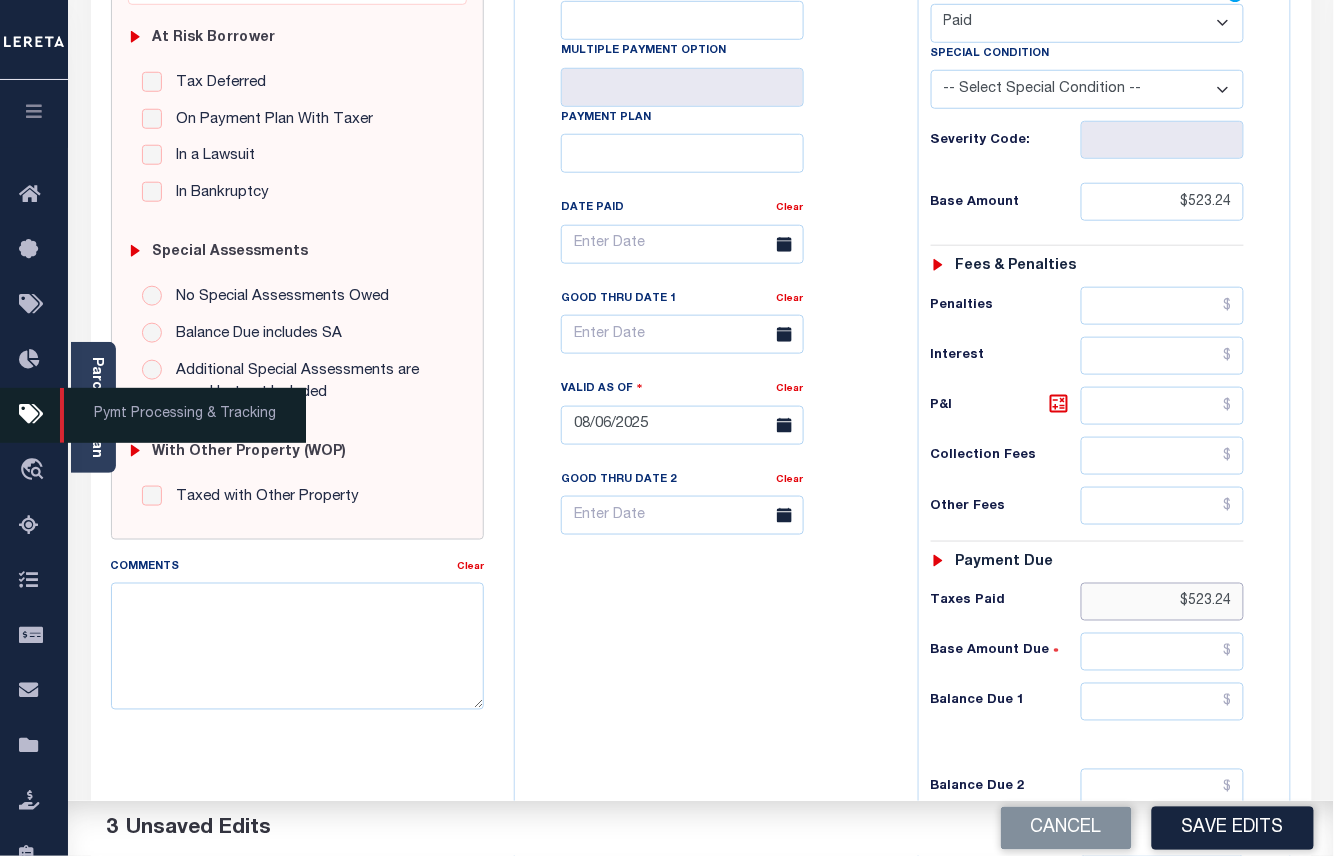 type on "$523.24" 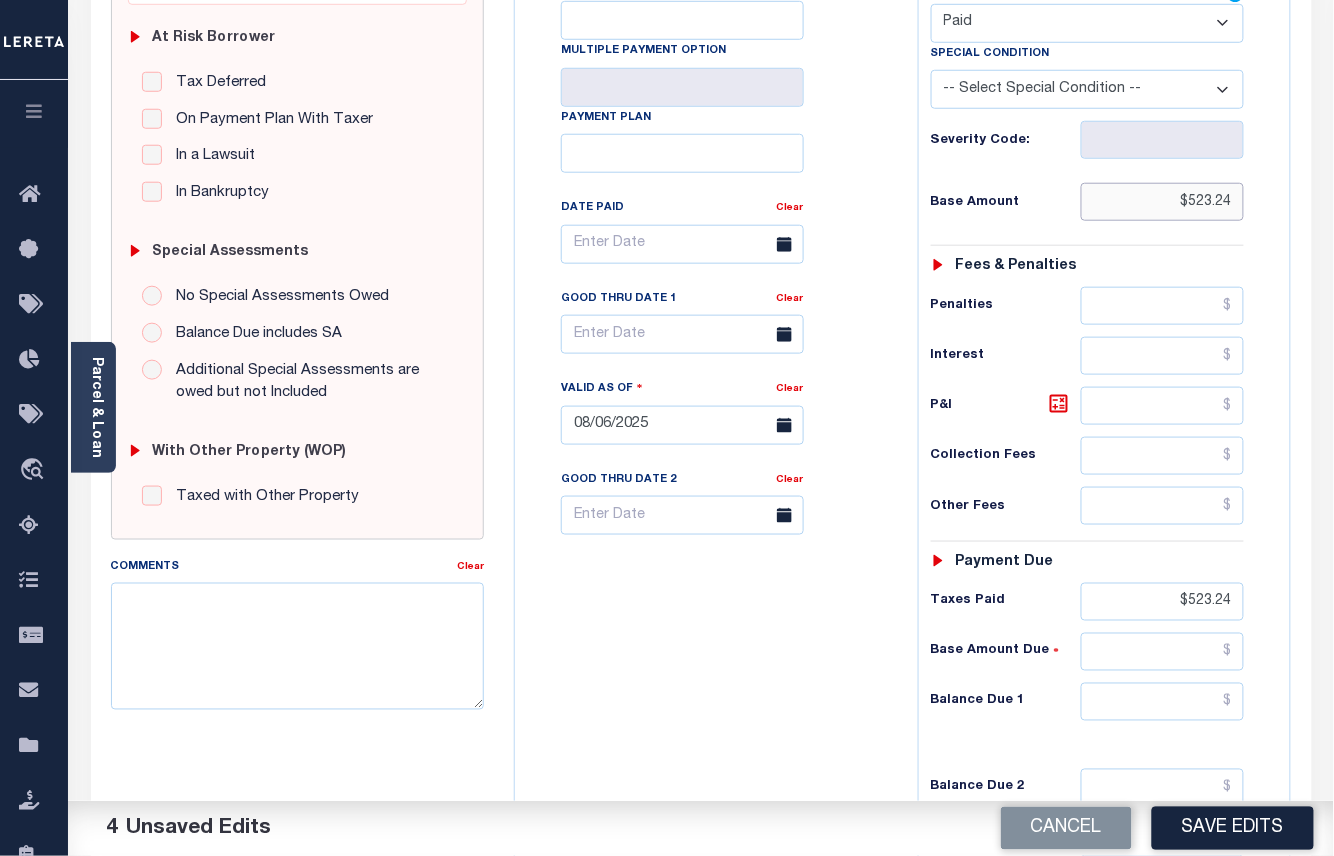 drag, startPoint x: 1233, startPoint y: 210, endPoint x: 1173, endPoint y: 212, distance: 60.033325 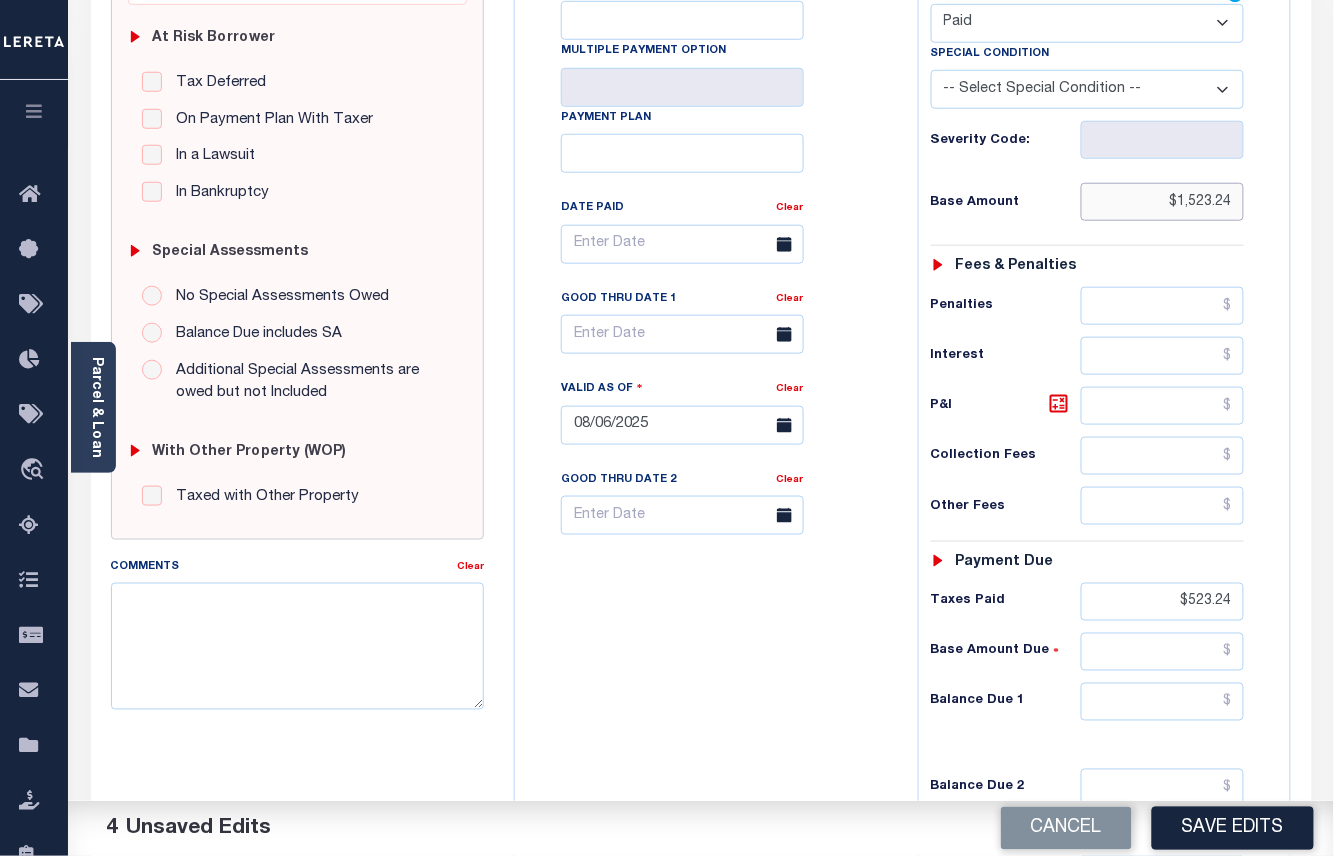 type on "$1,523.24" 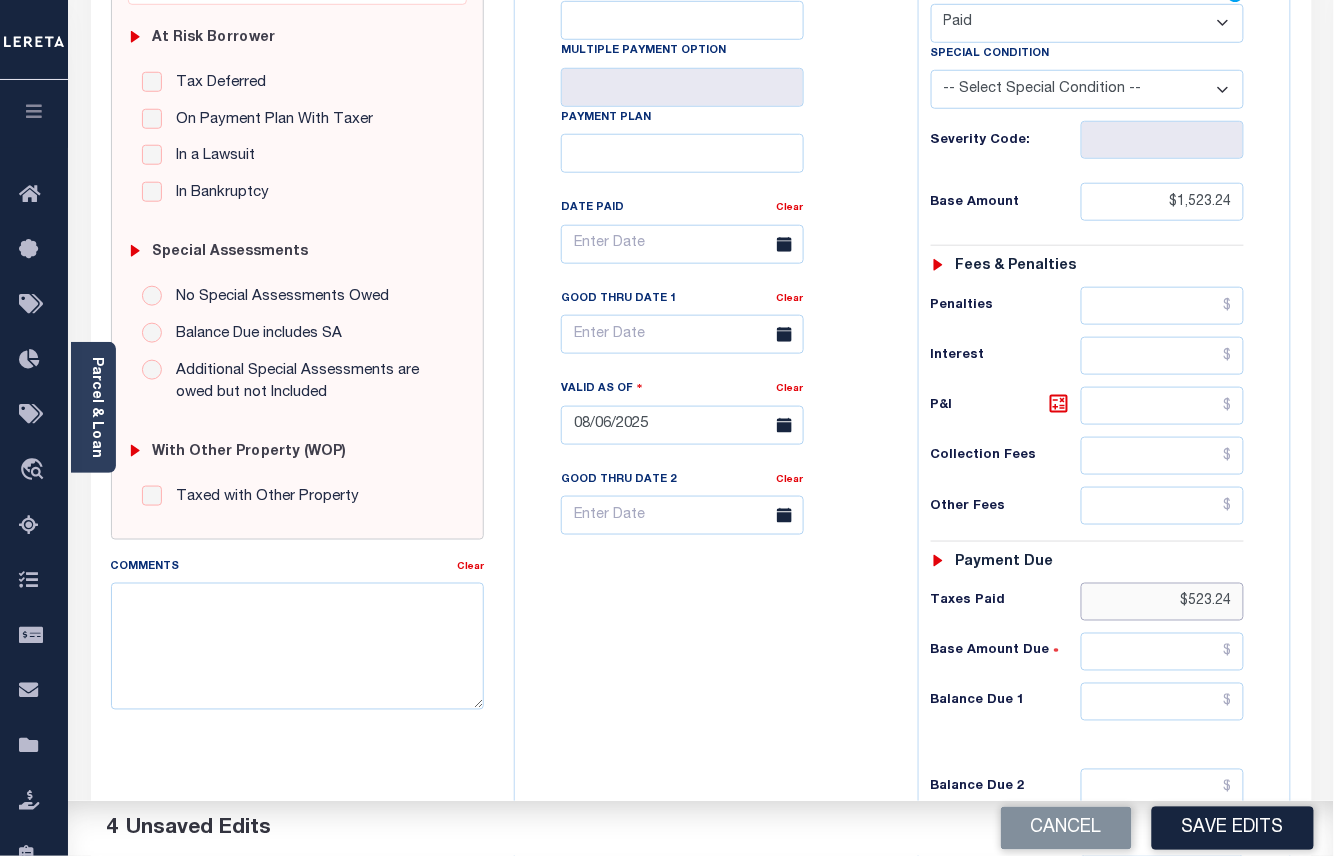drag, startPoint x: 1236, startPoint y: 617, endPoint x: 1162, endPoint y: 617, distance: 74 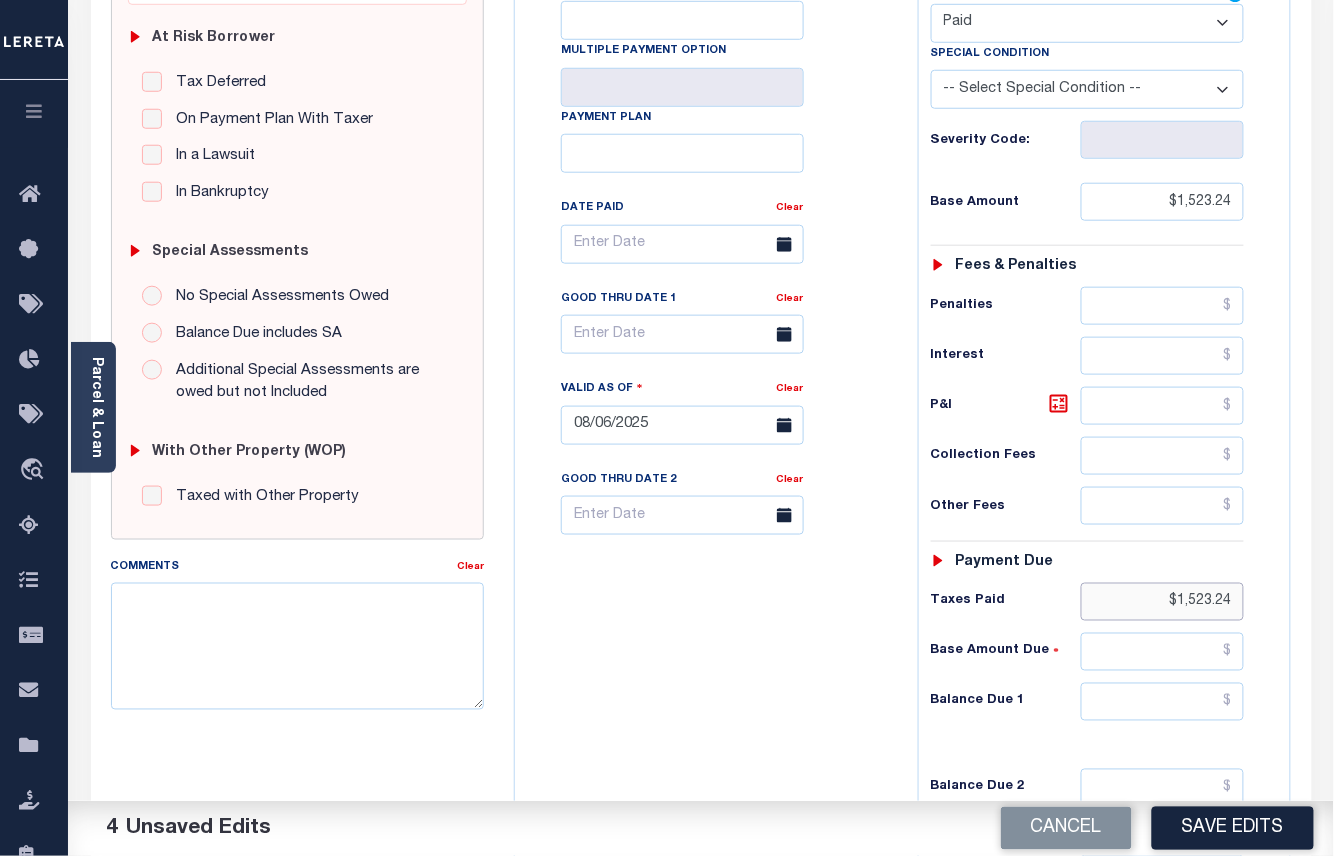 scroll, scrollTop: 266, scrollLeft: 0, axis: vertical 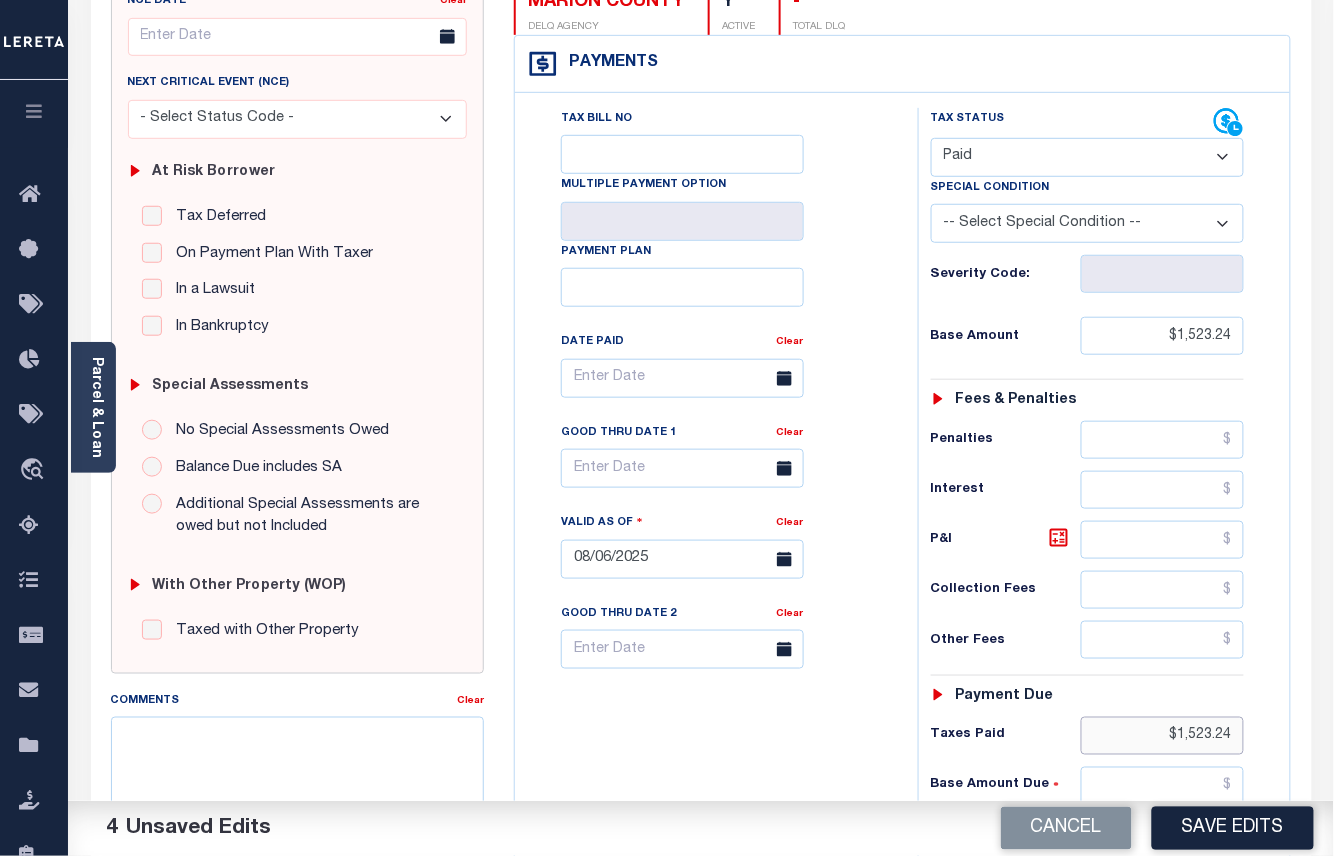 type on "$1,523.24" 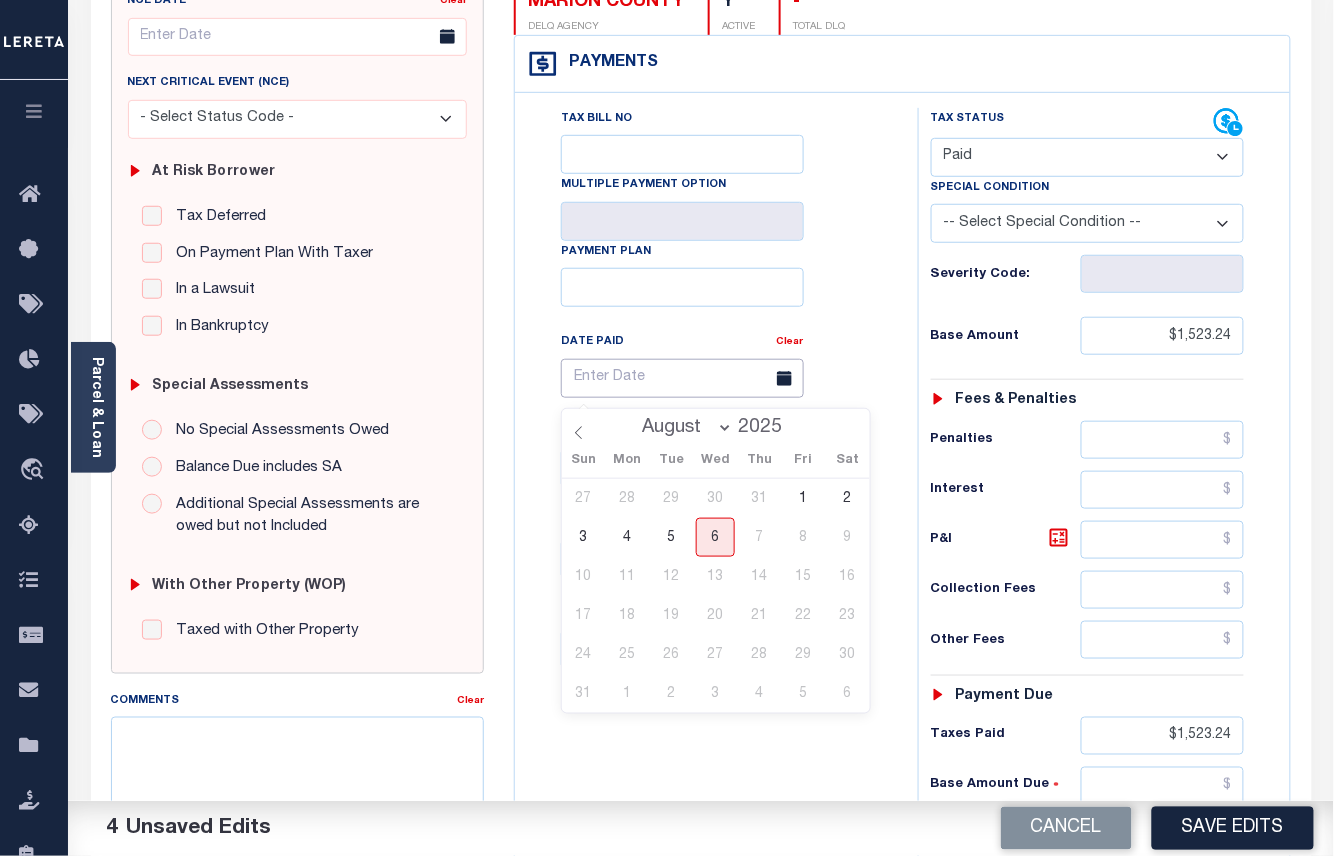 click at bounding box center [682, 378] 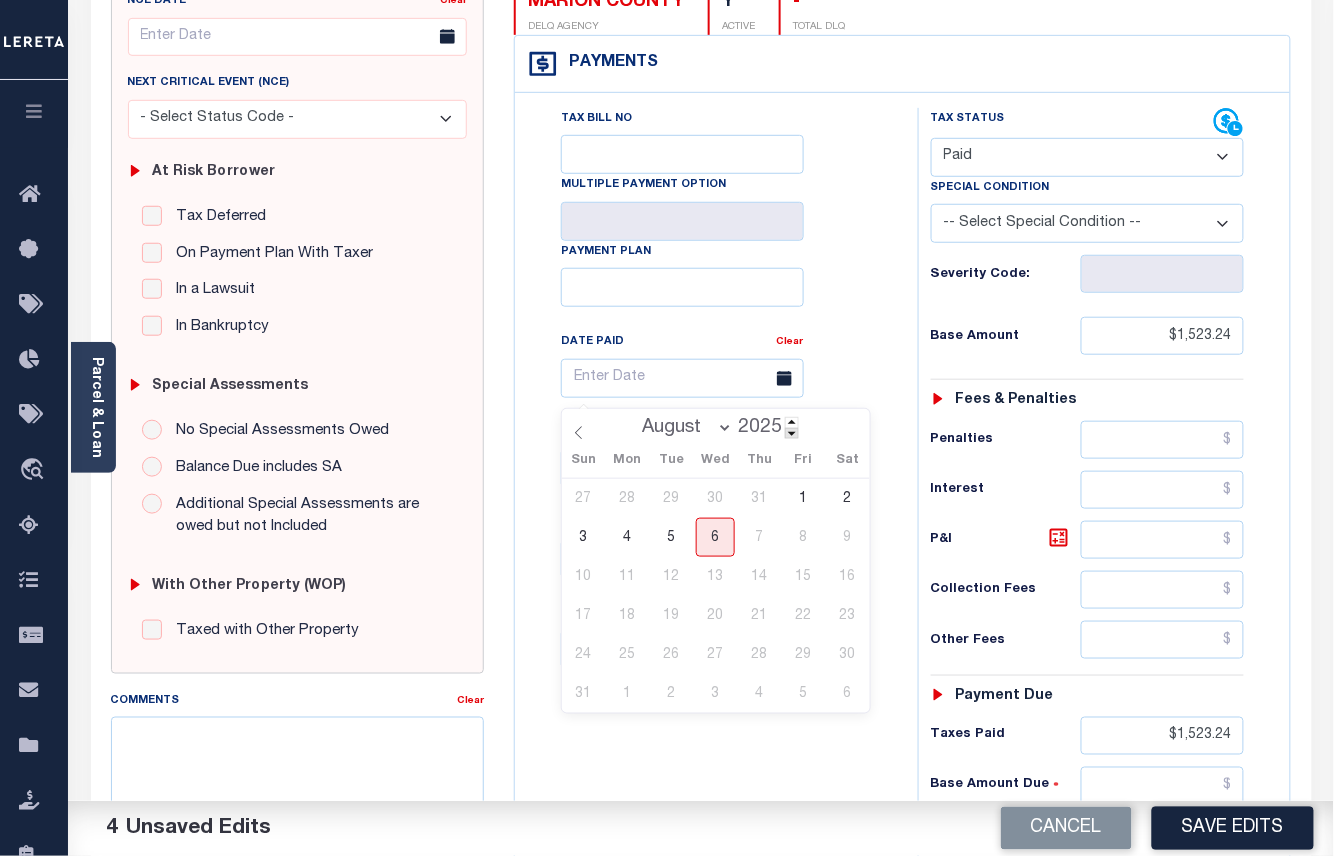 click at bounding box center [792, 433] 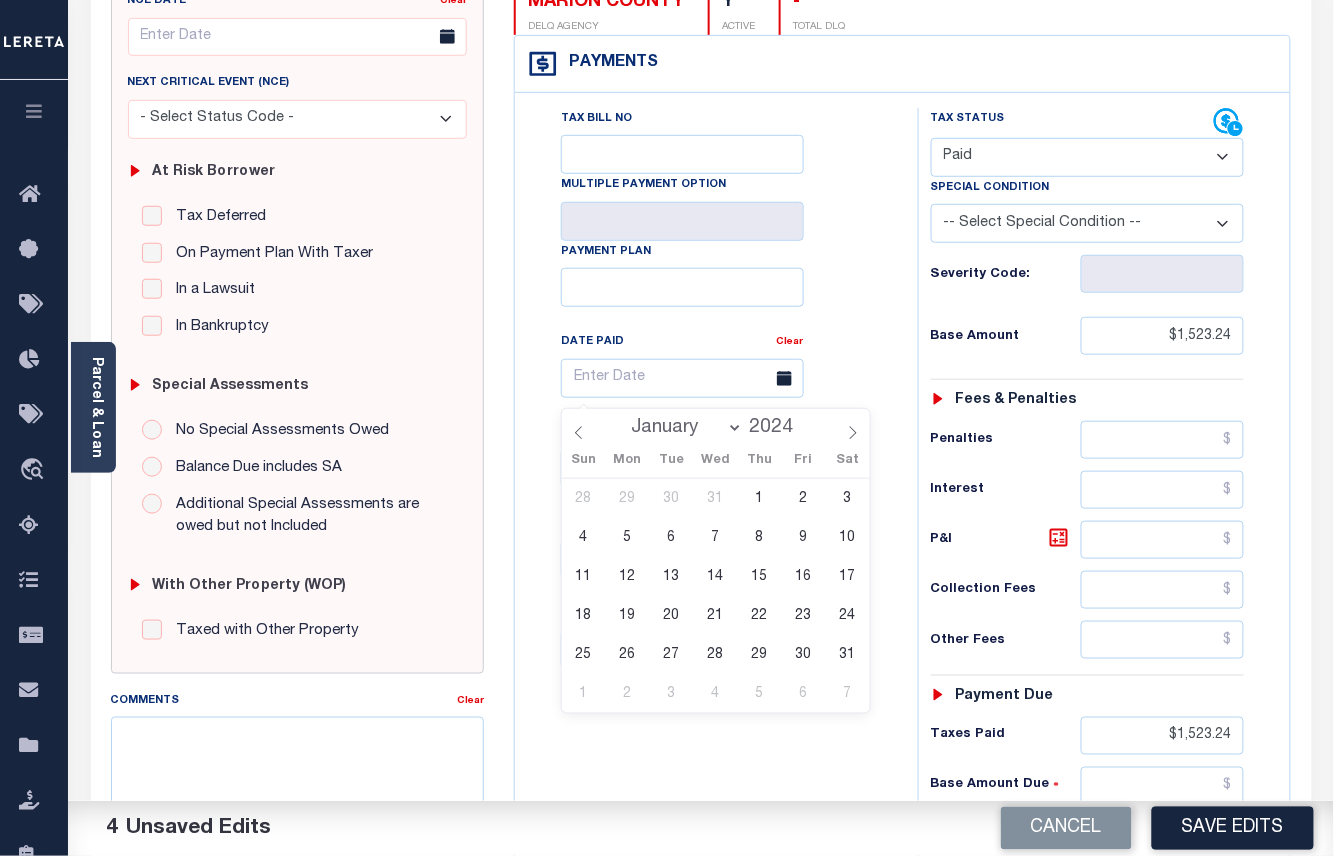 click on "January February March April May June July August September October November December" at bounding box center (683, 428) 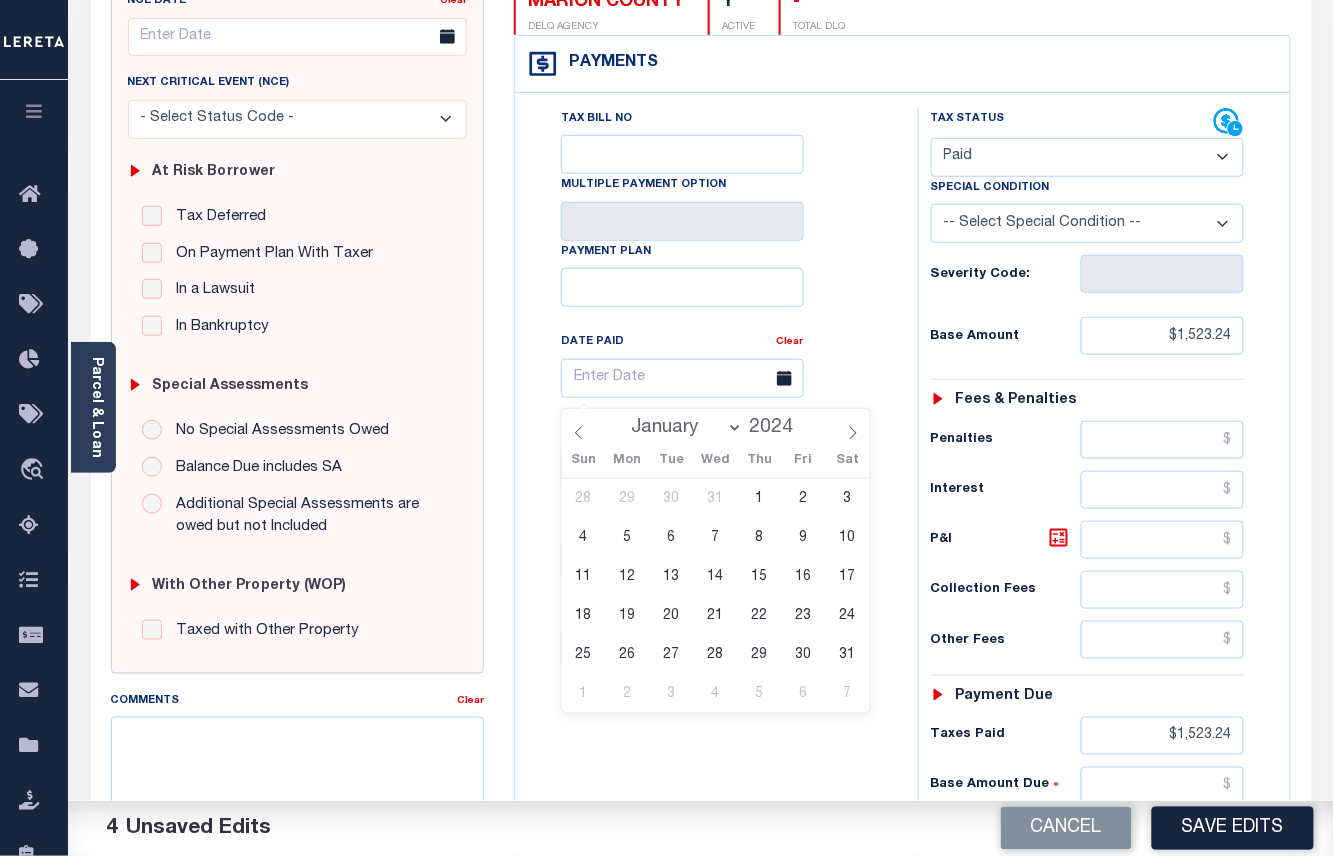 select on "9" 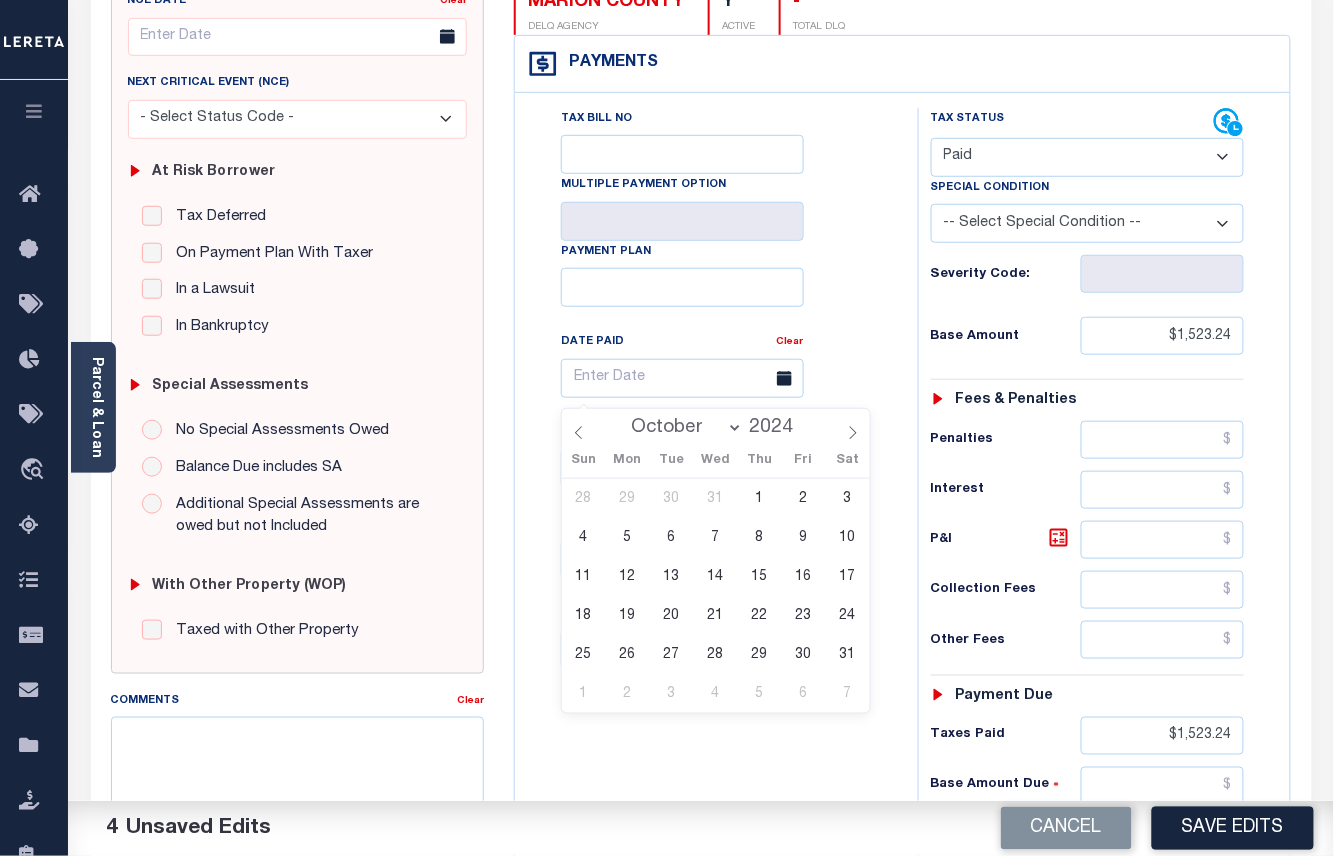 click on "January February March April May June July August September October November December" at bounding box center [683, 428] 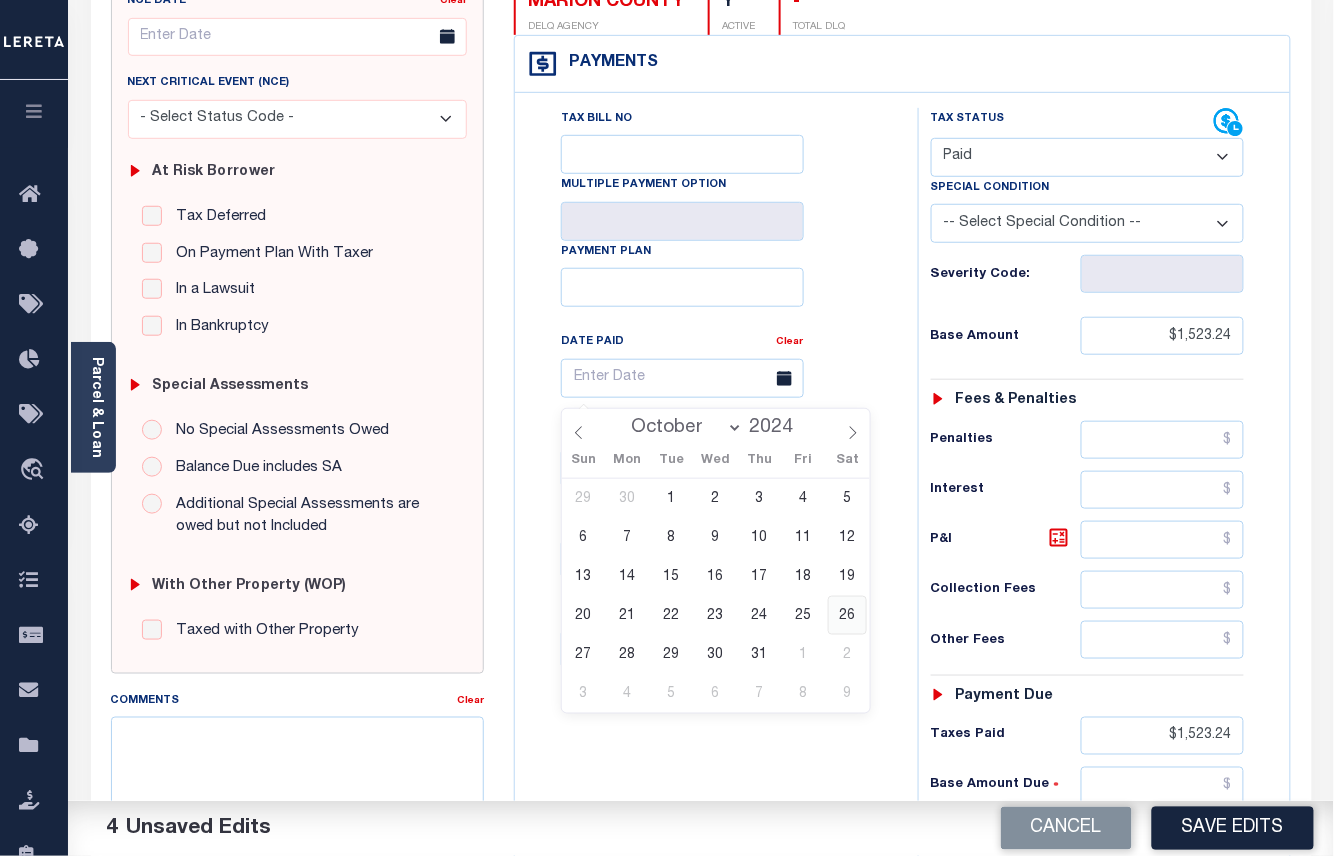 click on "26" at bounding box center (847, 615) 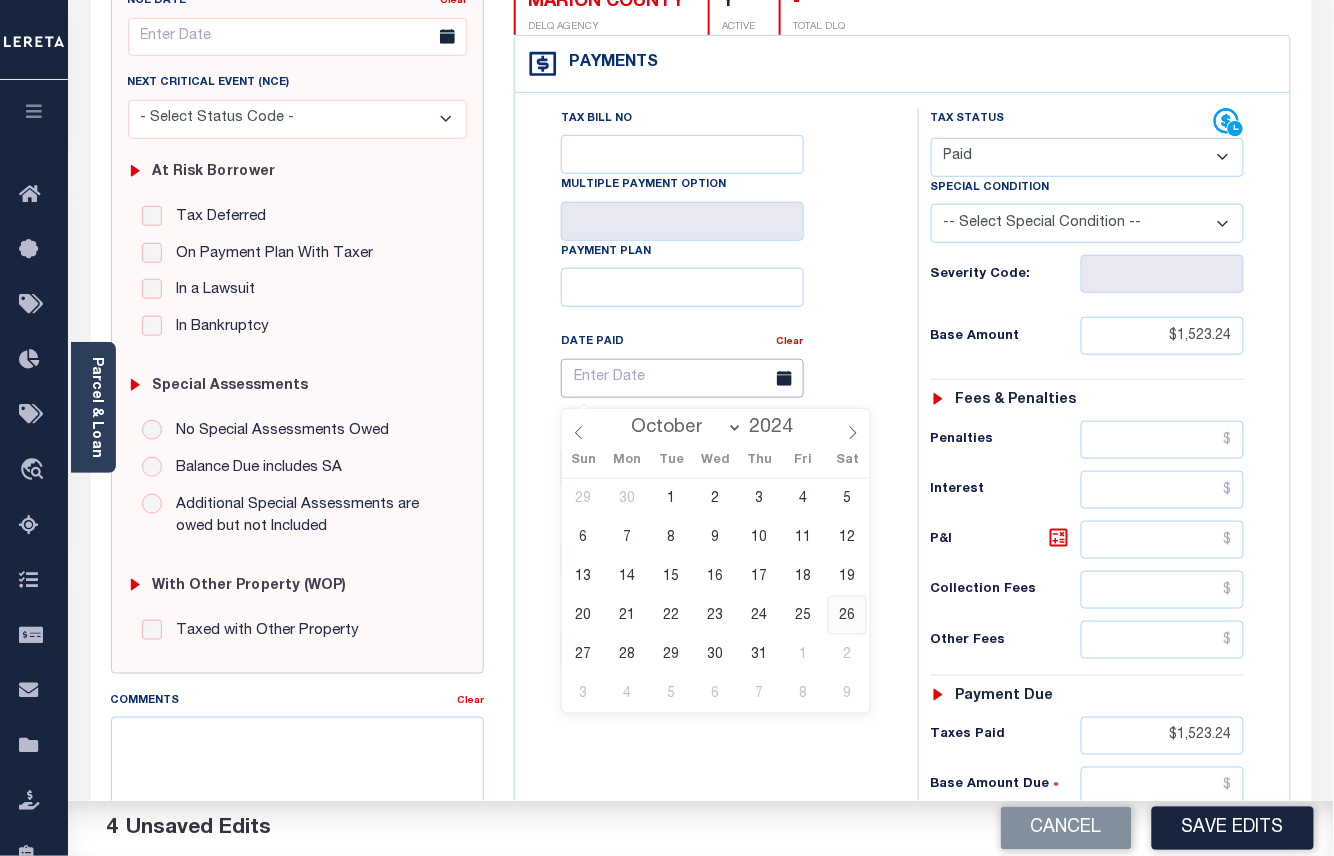 type on "[DATE]" 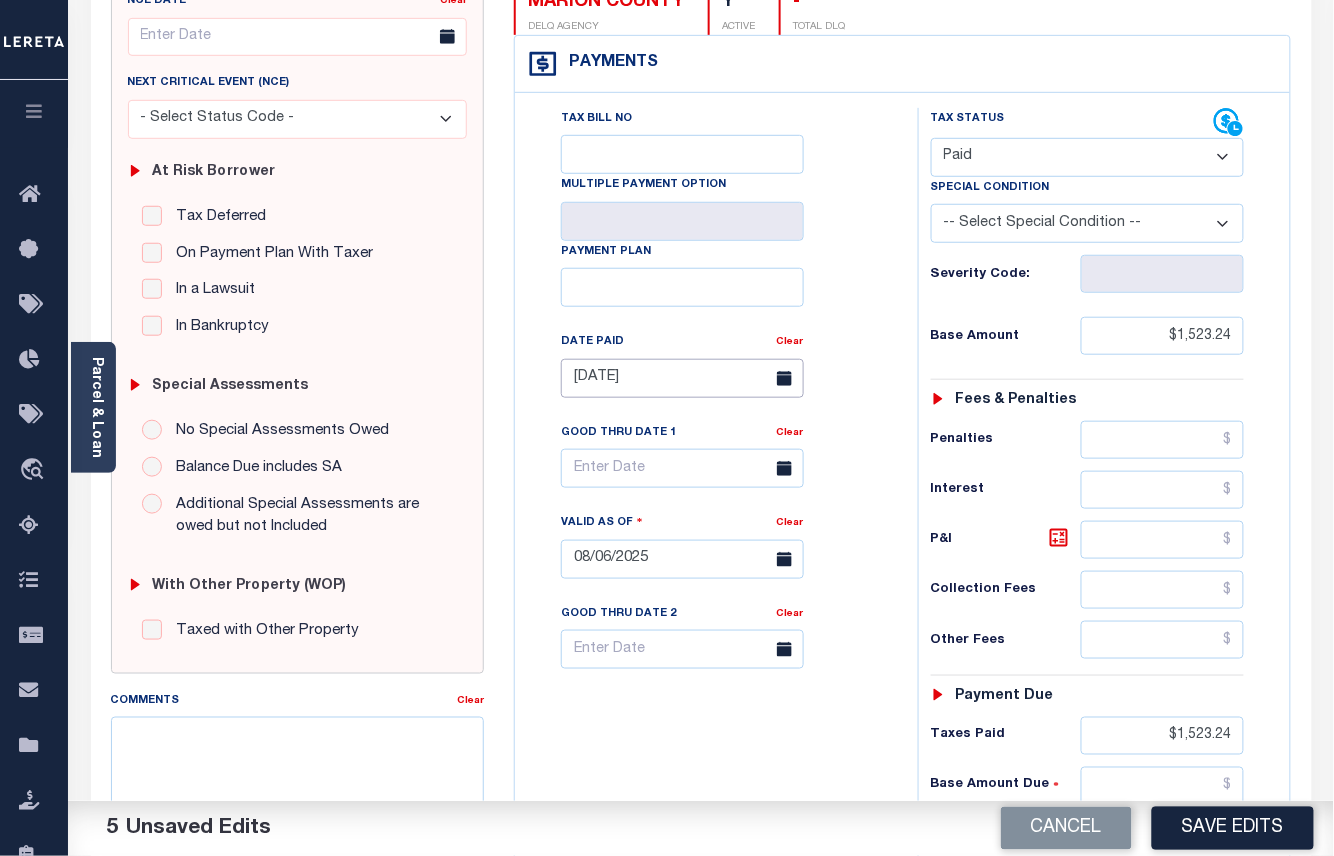 scroll, scrollTop: 533, scrollLeft: 0, axis: vertical 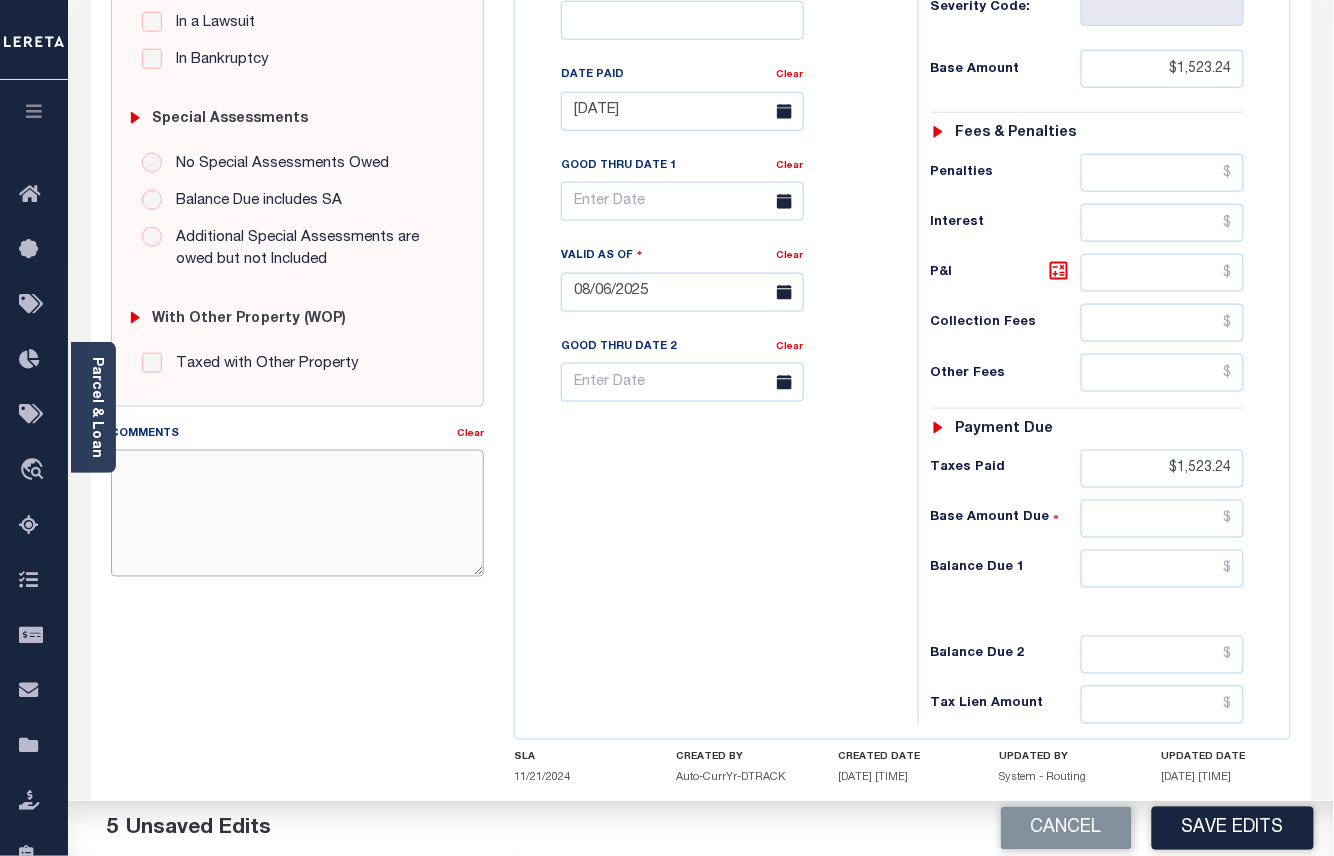 click on "Comments" at bounding box center [298, 513] 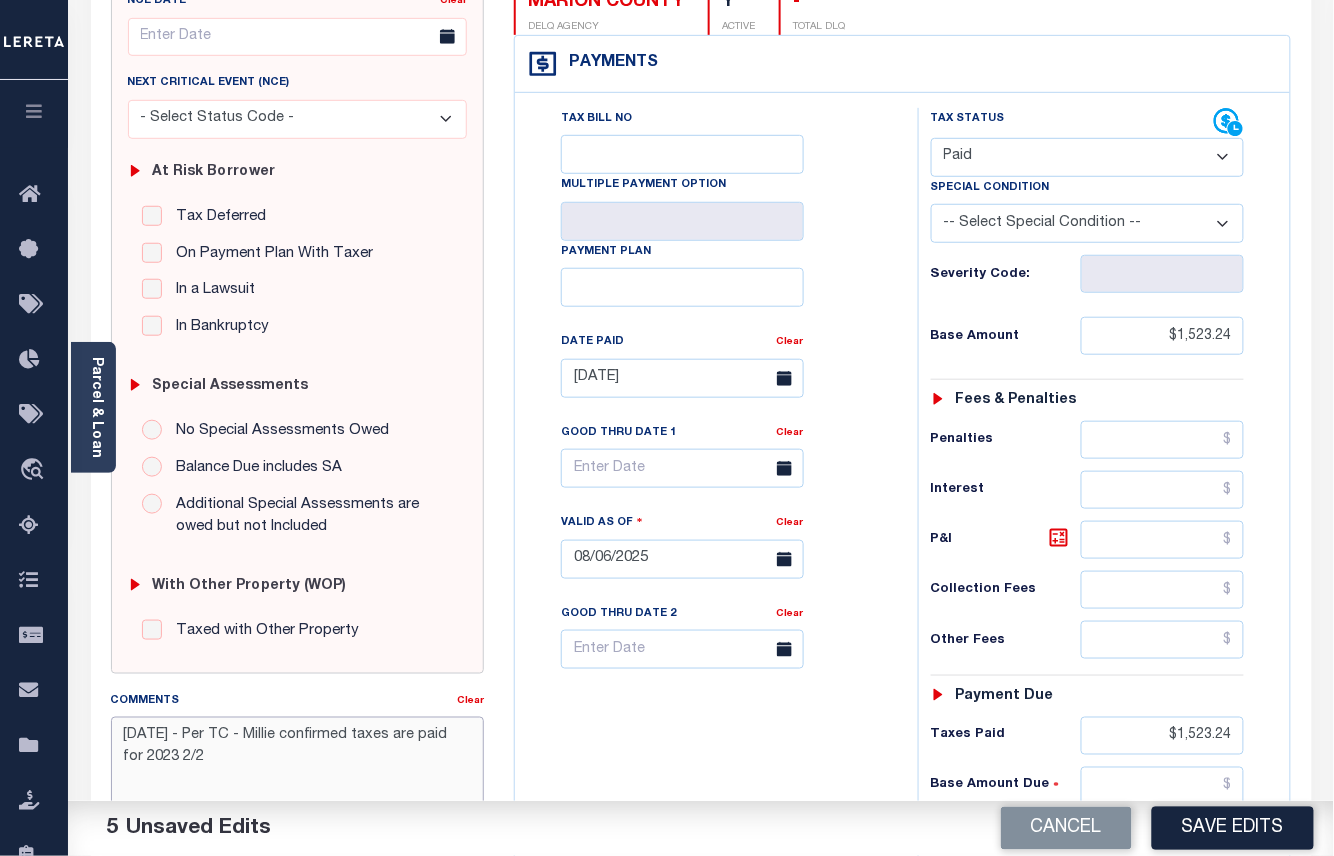 scroll, scrollTop: 533, scrollLeft: 0, axis: vertical 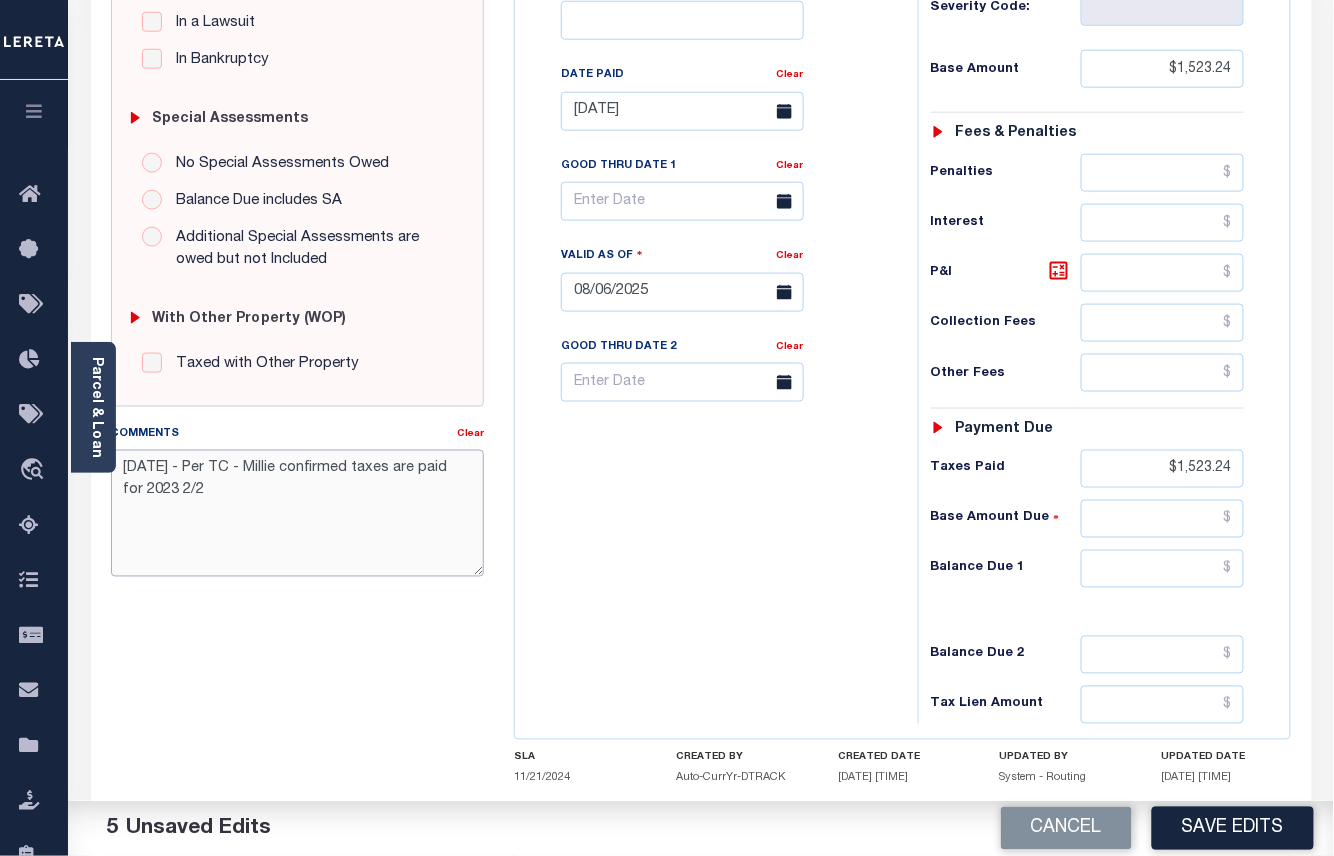 type on "[DATE] - Per TC - [FIRST] confirmed taxes are paid for 2023 2/2" 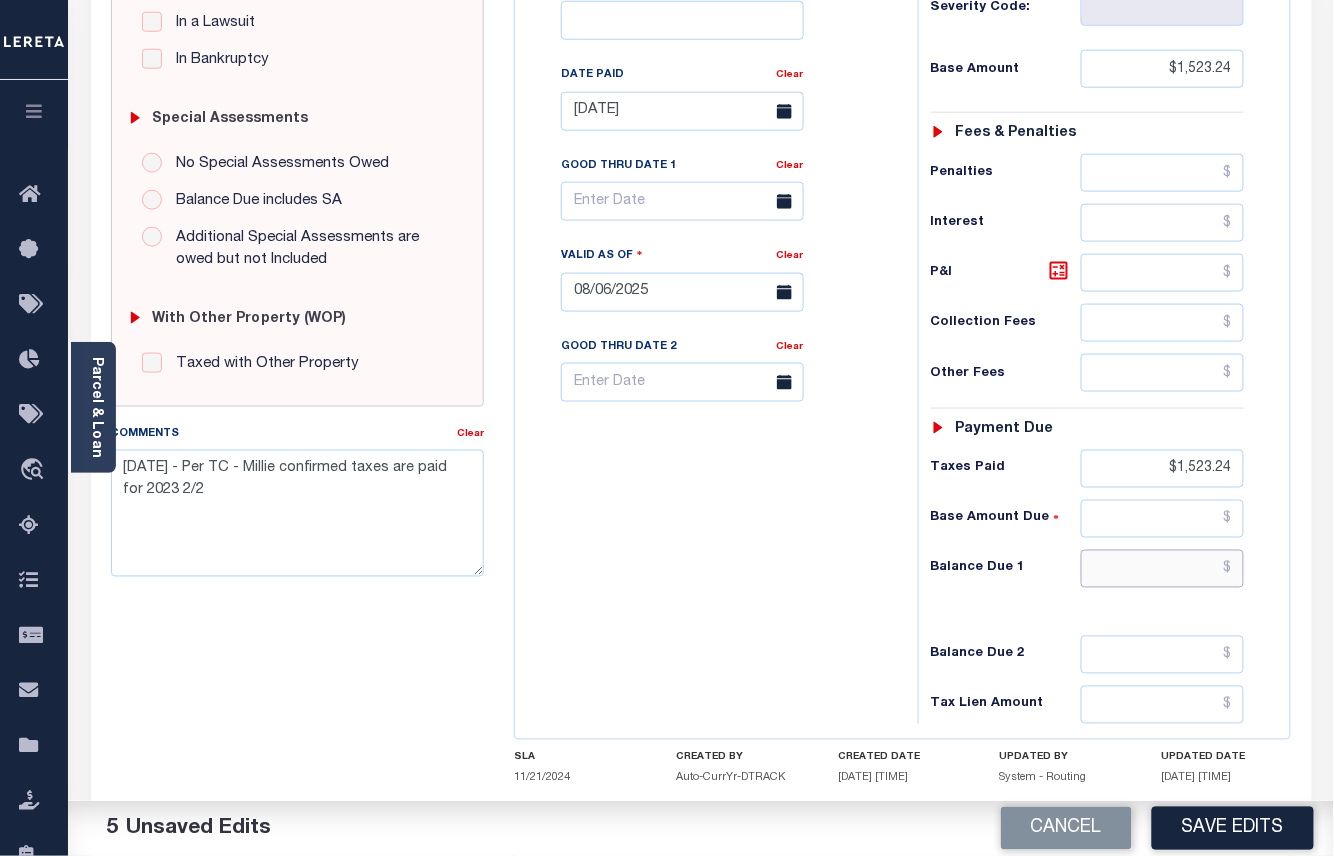 click at bounding box center (1163, 569) 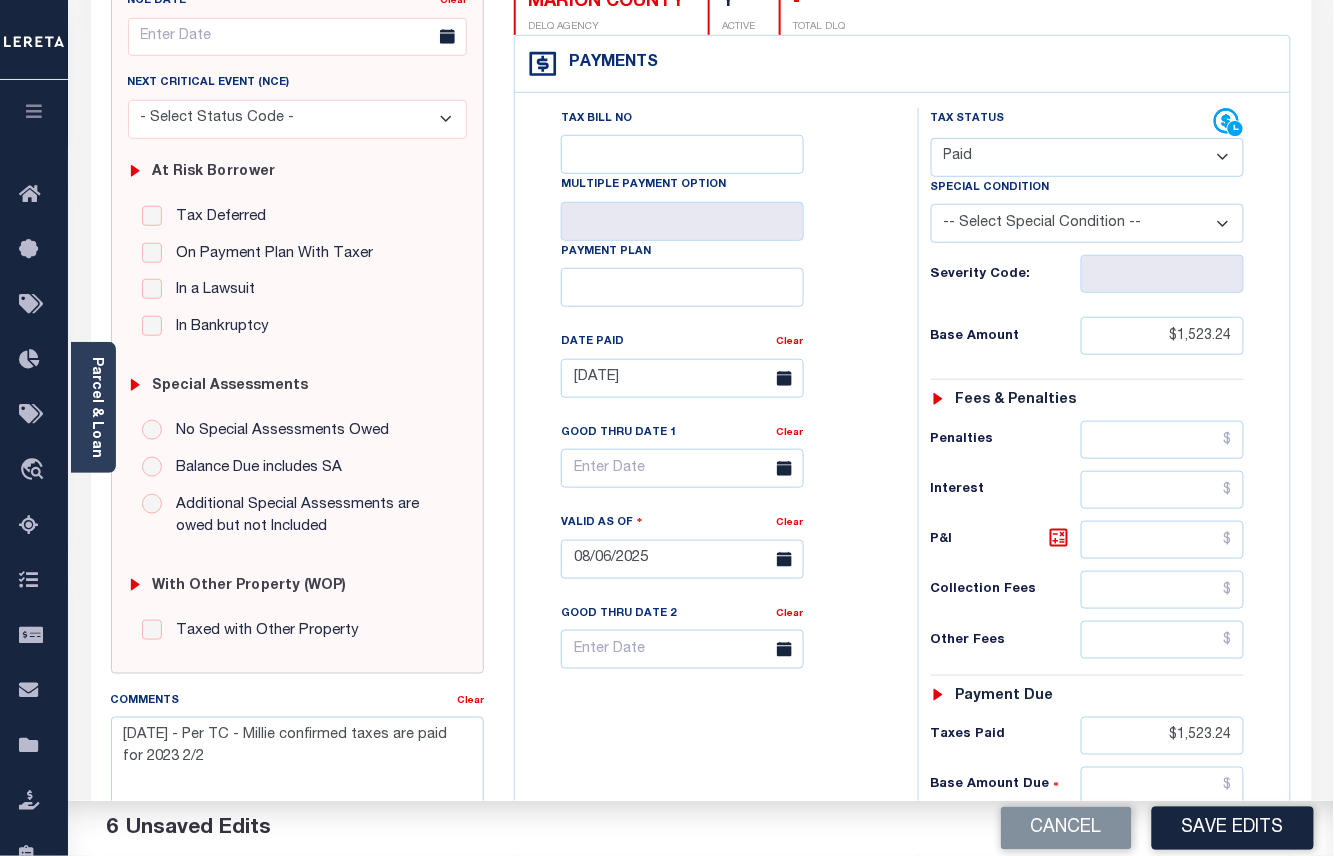 scroll, scrollTop: 0, scrollLeft: 0, axis: both 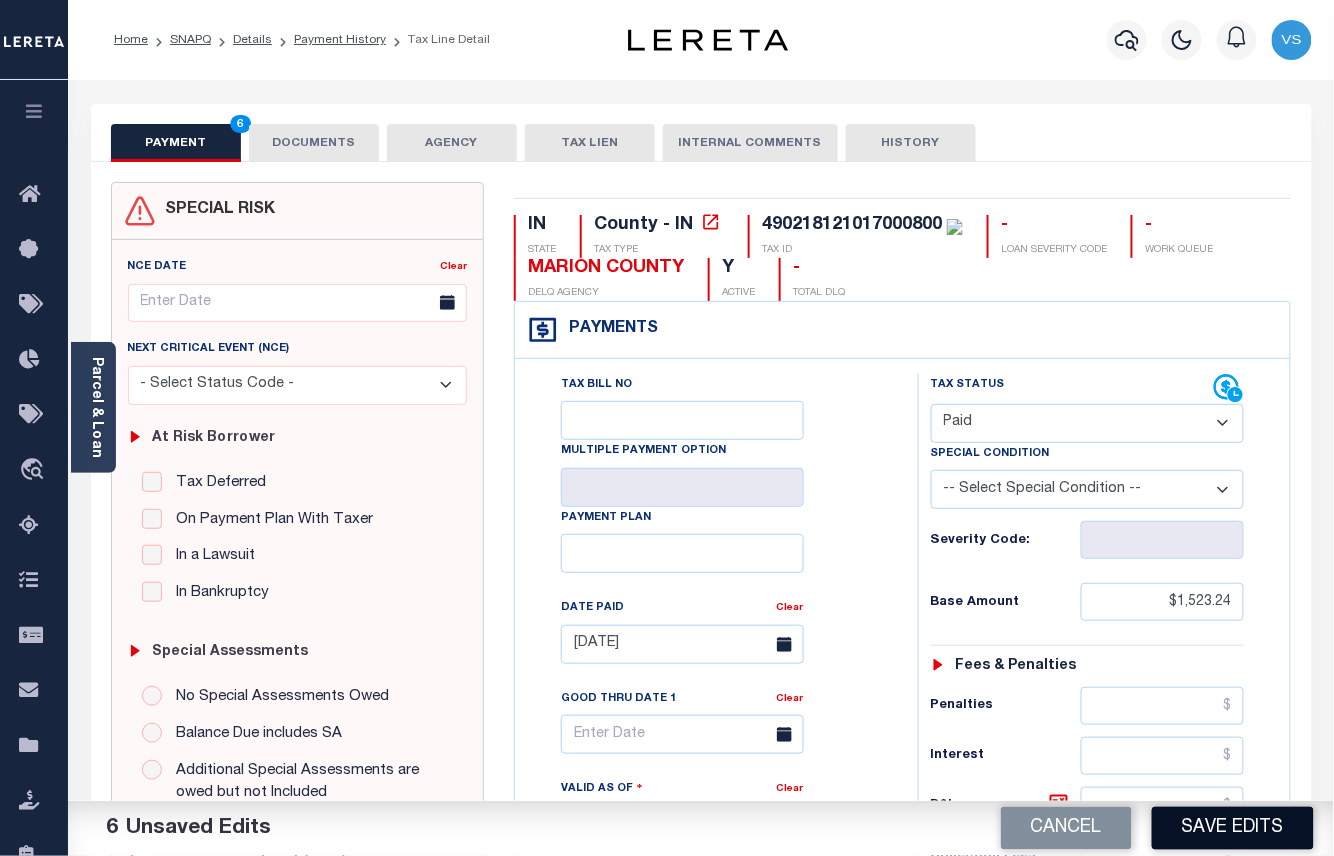 type on "$0.00" 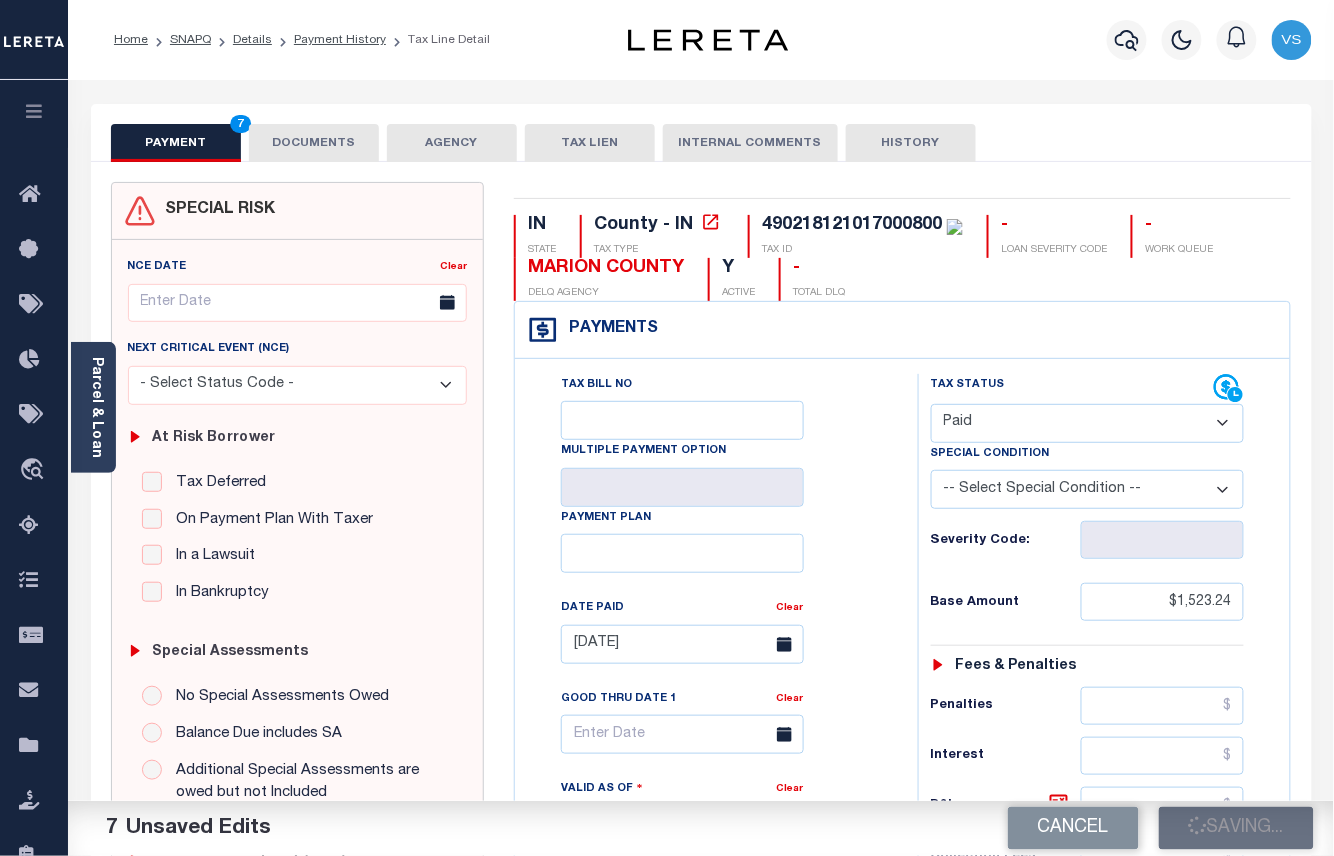 checkbox on "false" 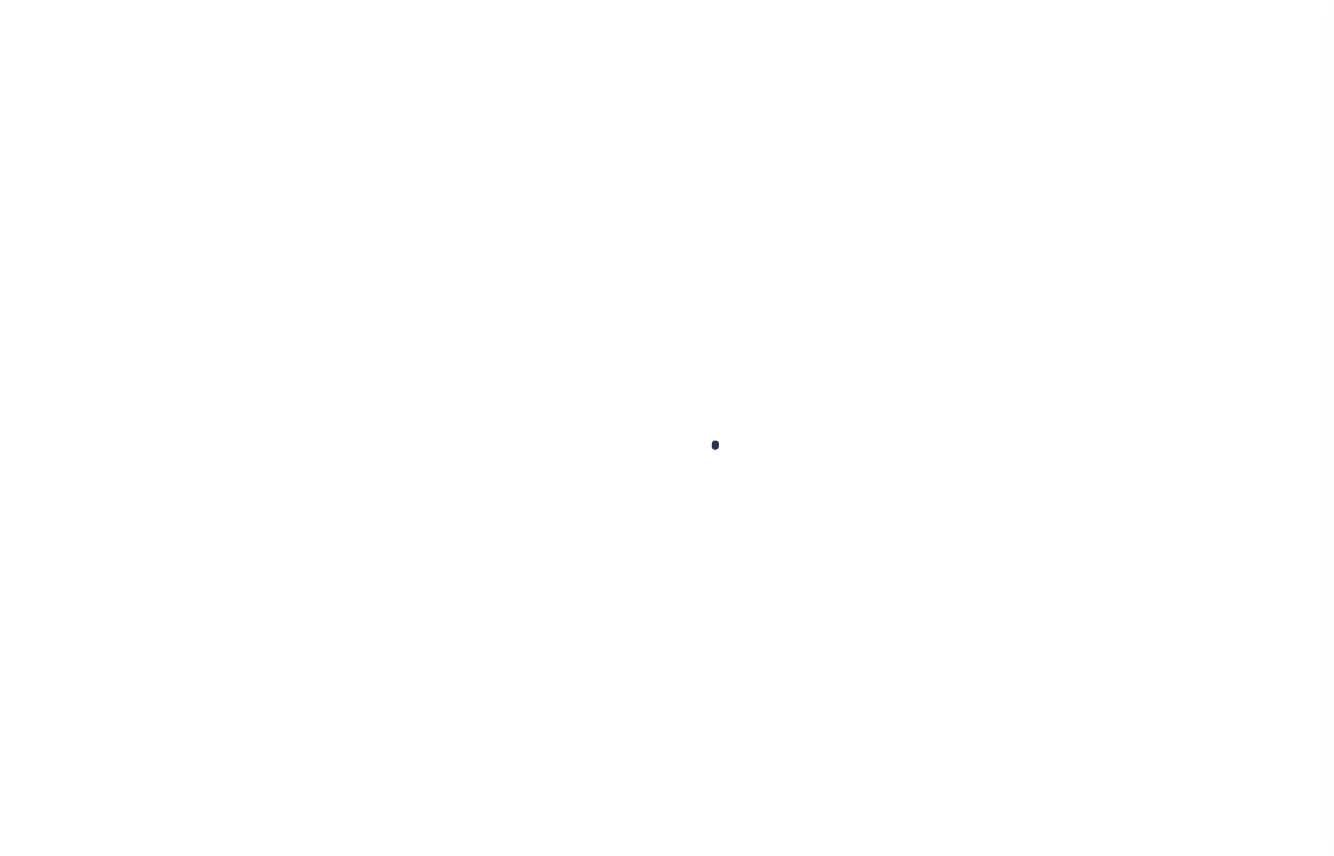 scroll, scrollTop: 0, scrollLeft: 0, axis: both 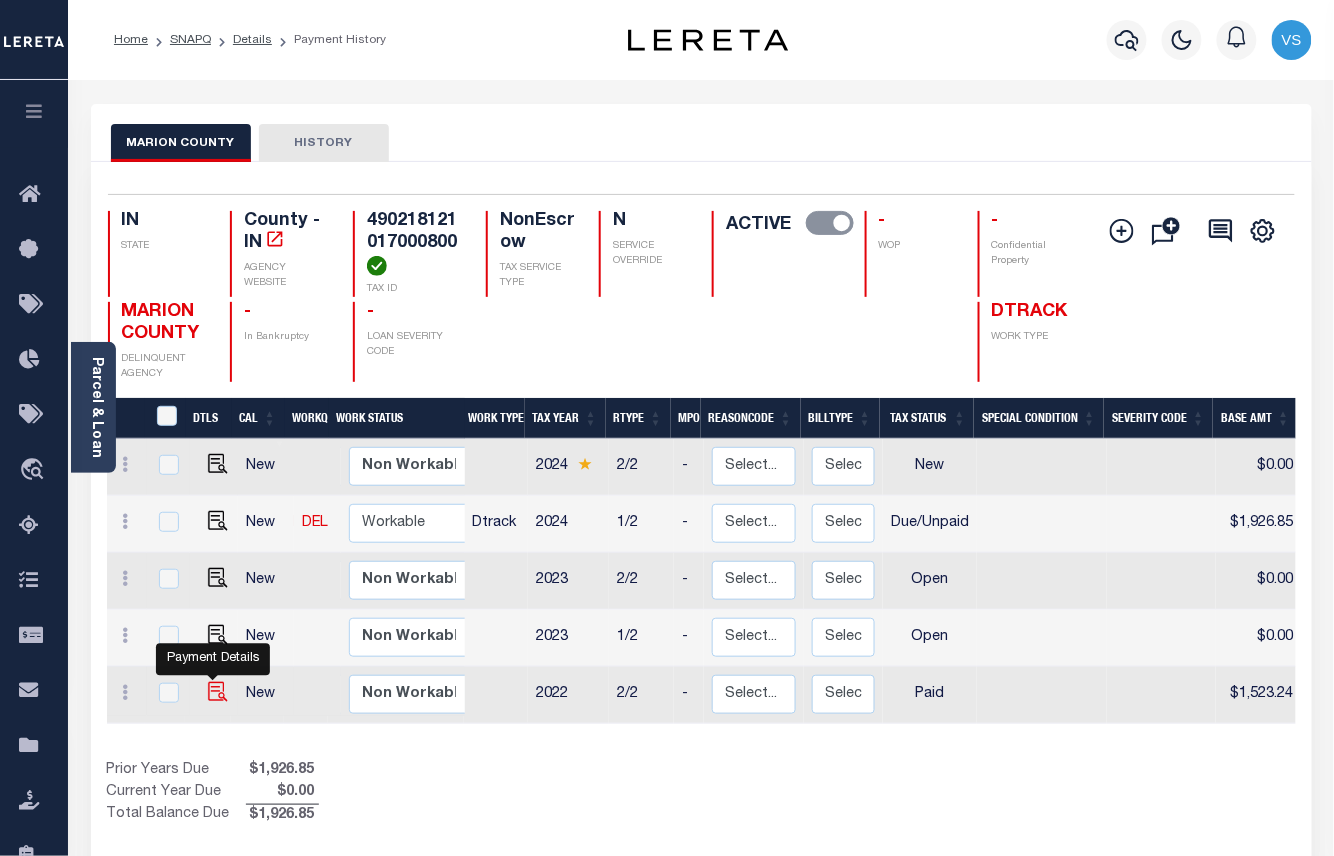 click at bounding box center (218, 692) 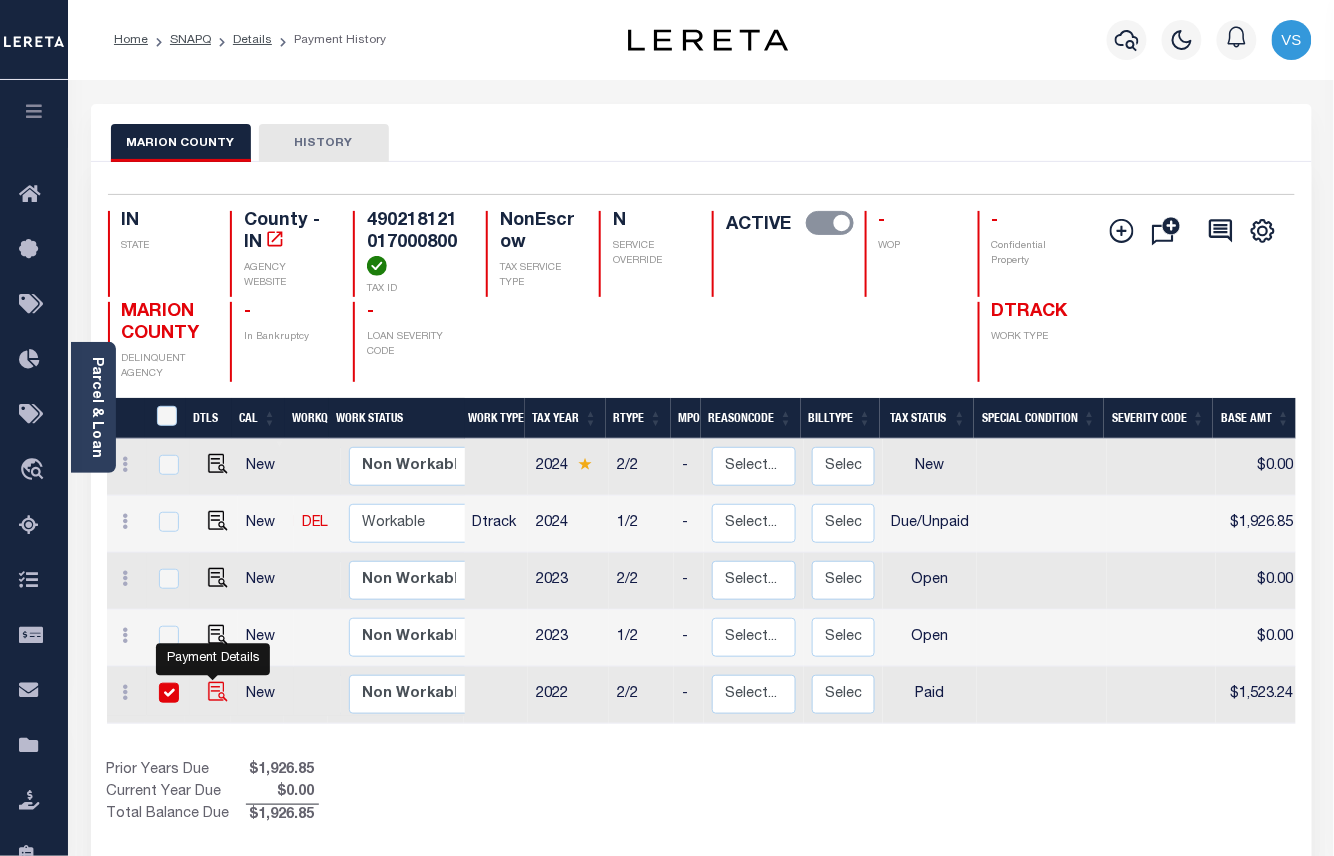 checkbox on "true" 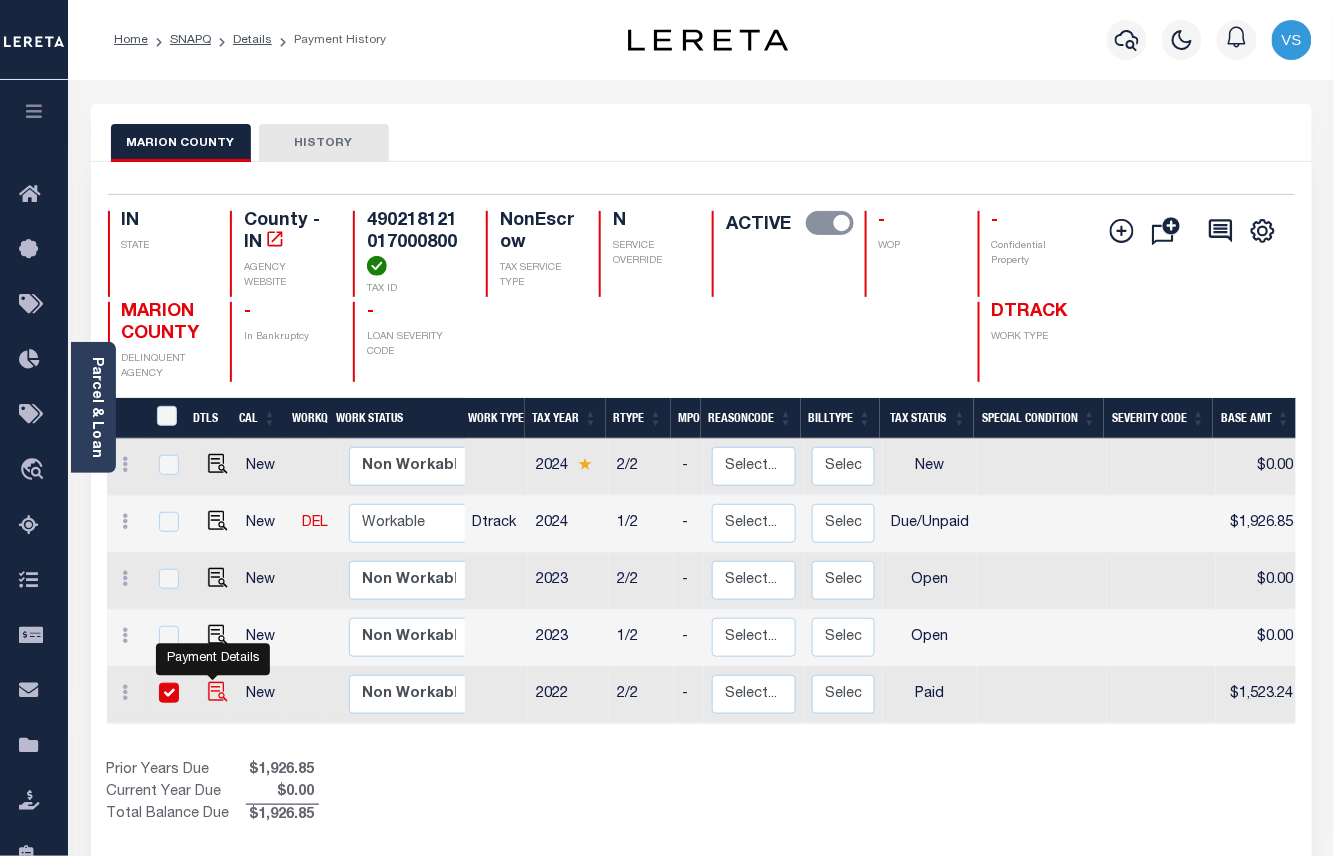 checkbox on "true" 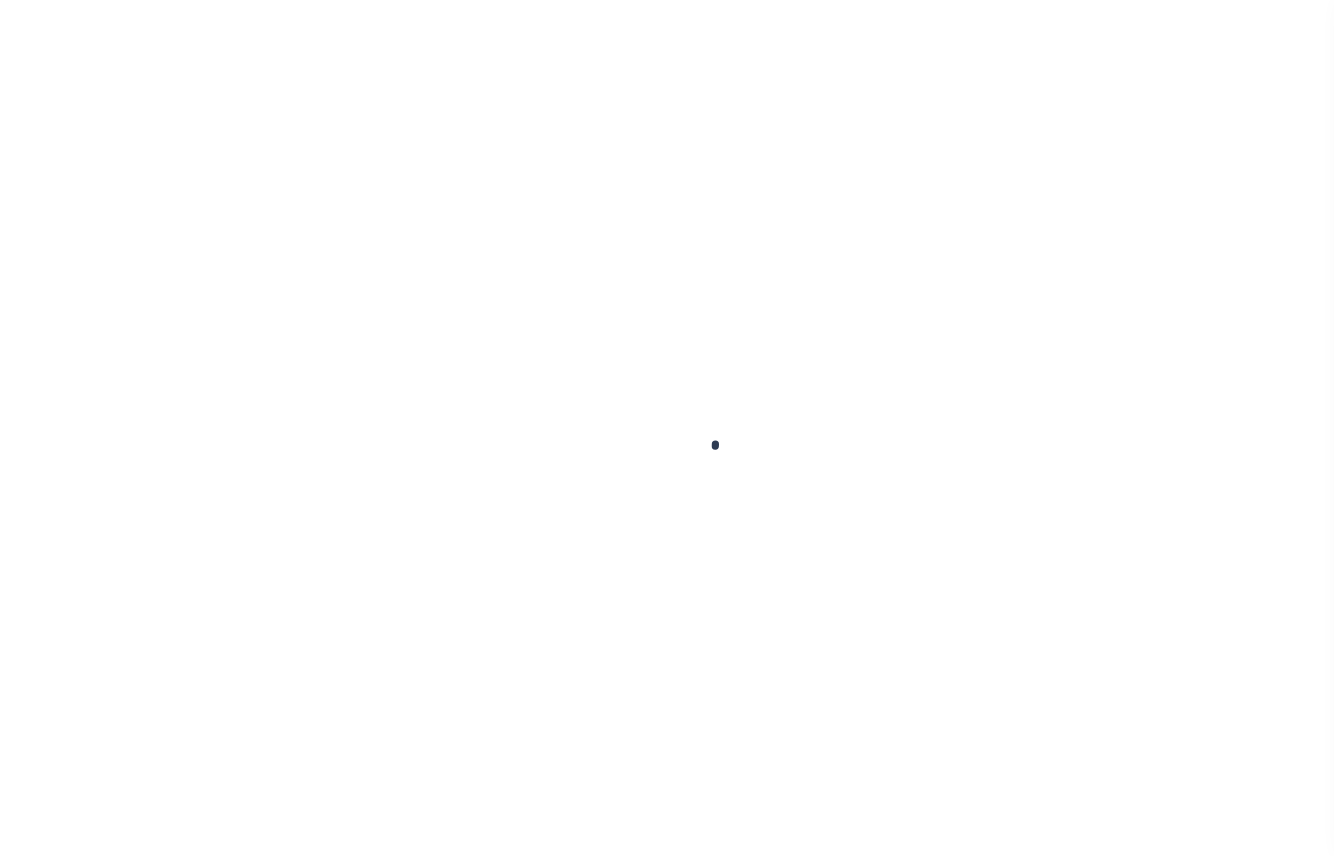 scroll, scrollTop: 0, scrollLeft: 0, axis: both 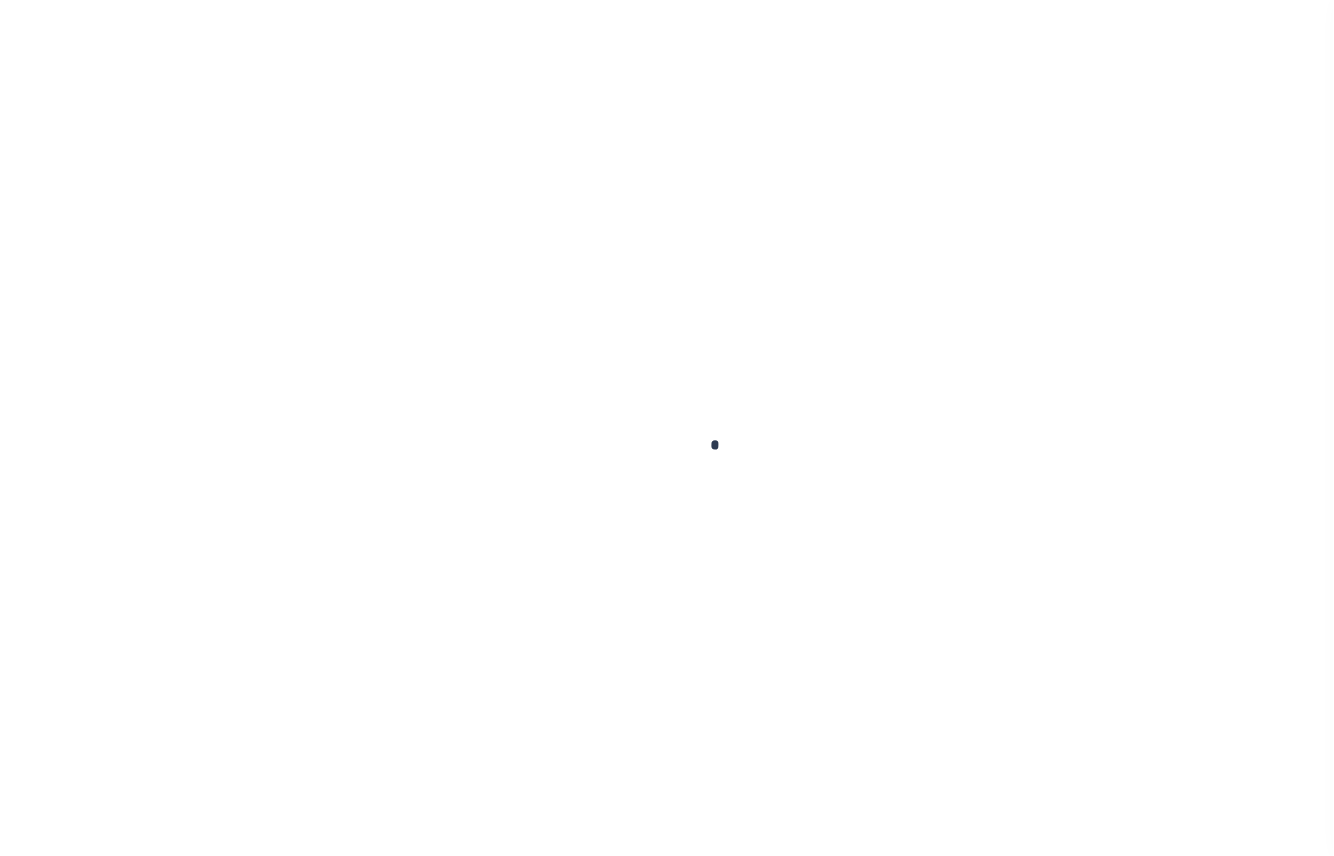 checkbox on "false" 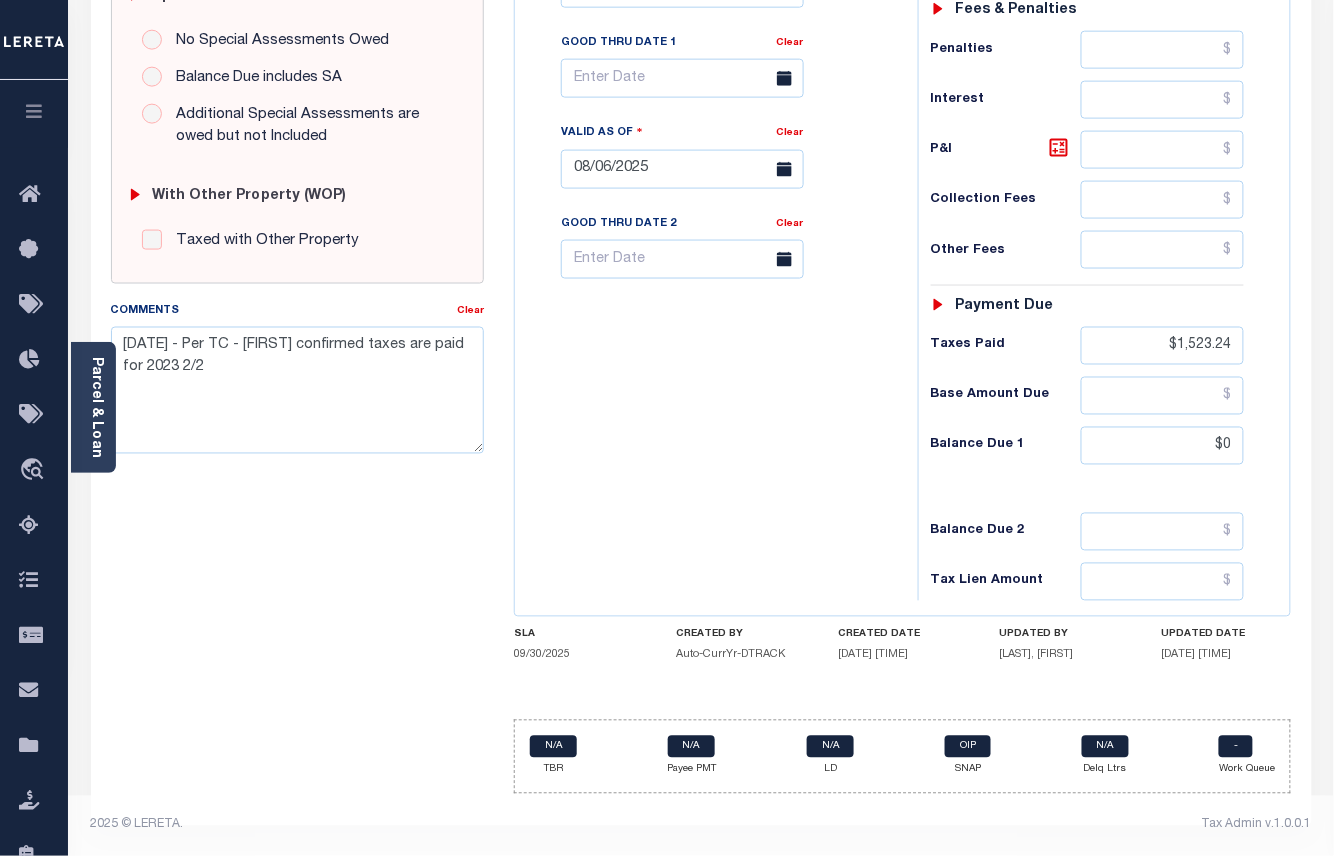 scroll, scrollTop: 672, scrollLeft: 0, axis: vertical 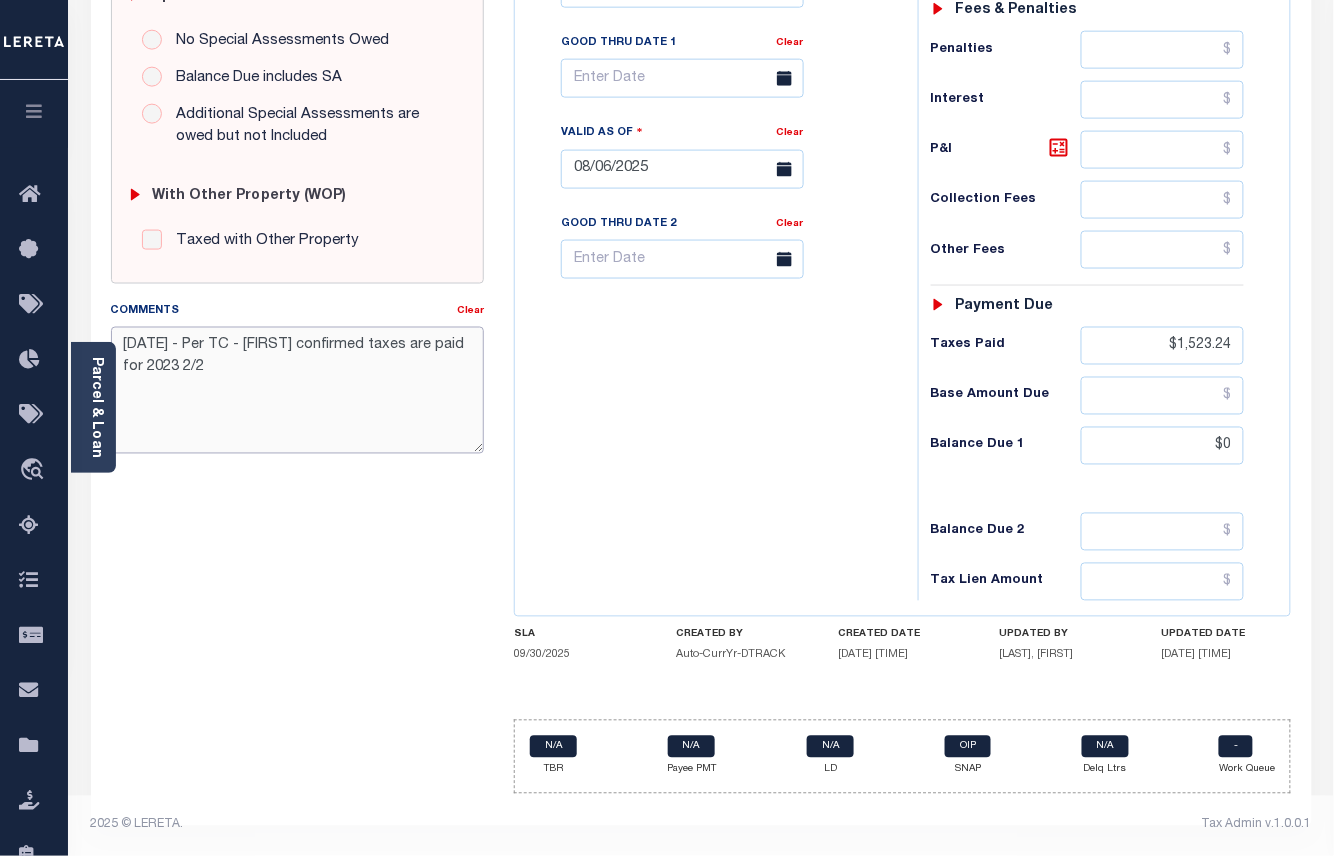 click on "8/6/25 - Per TC - Millie confirmed taxes are paid for 2023 2/2" at bounding box center [298, 390] 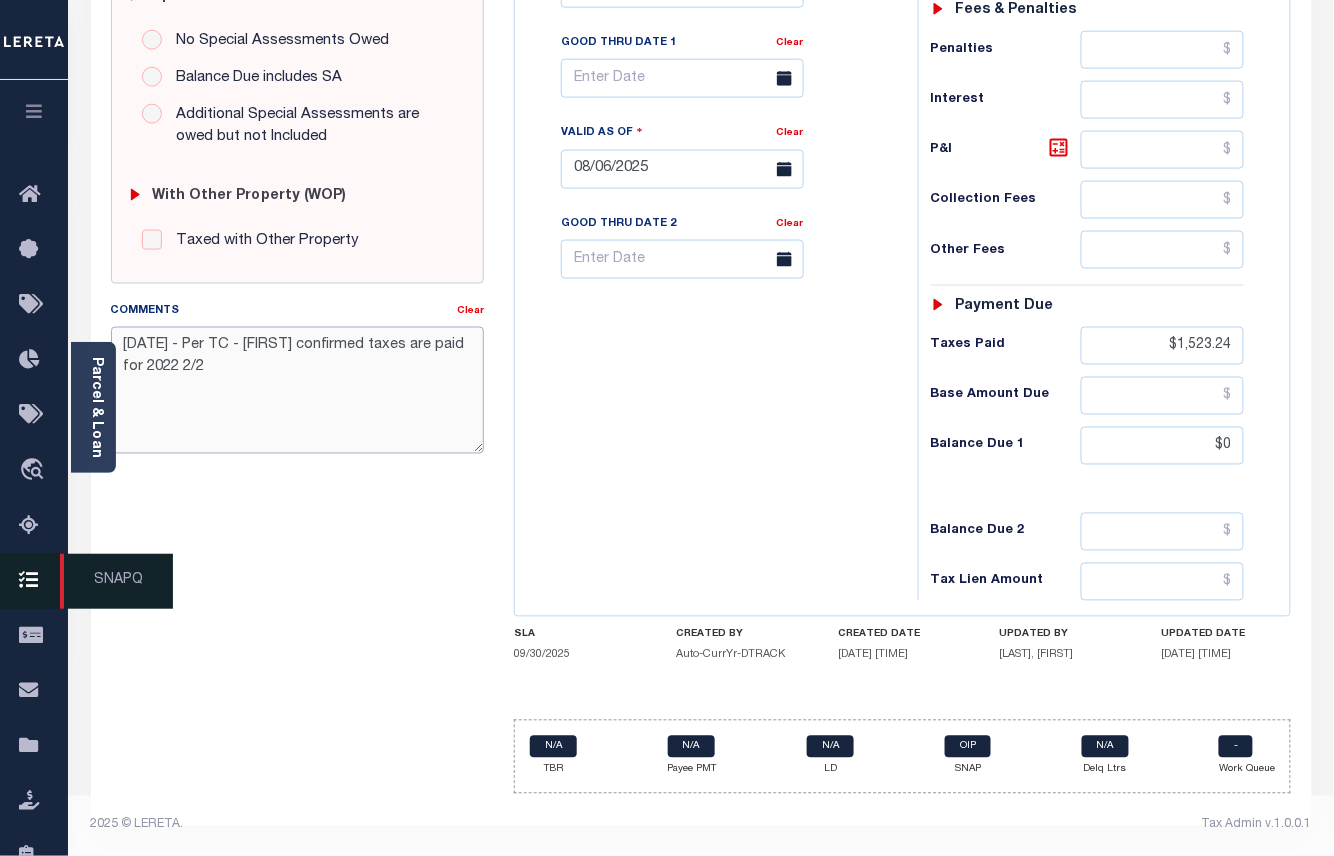 type on "8/6/25 - Per TC - Millie confirmed taxes are paid for 2022 2/2" 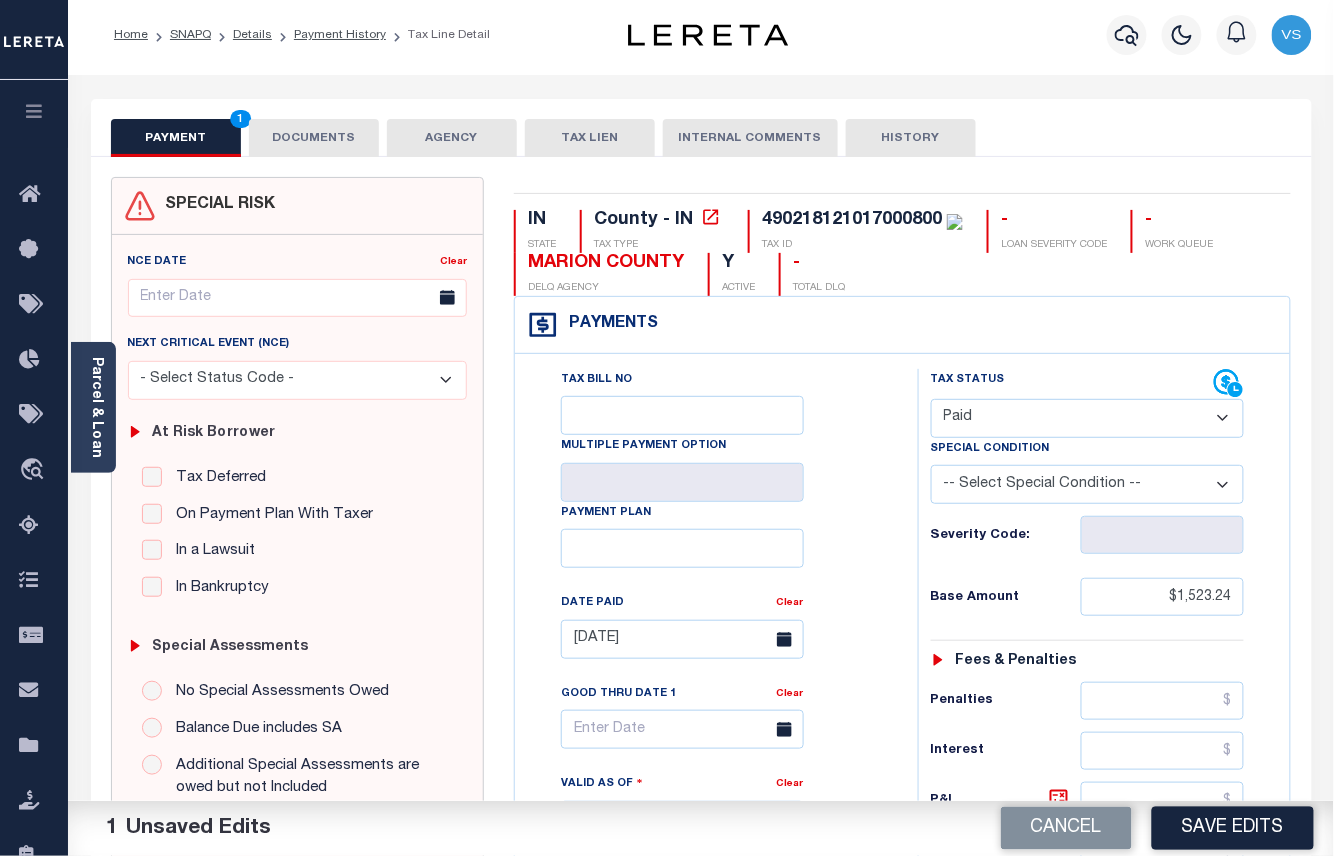 scroll, scrollTop: 0, scrollLeft: 0, axis: both 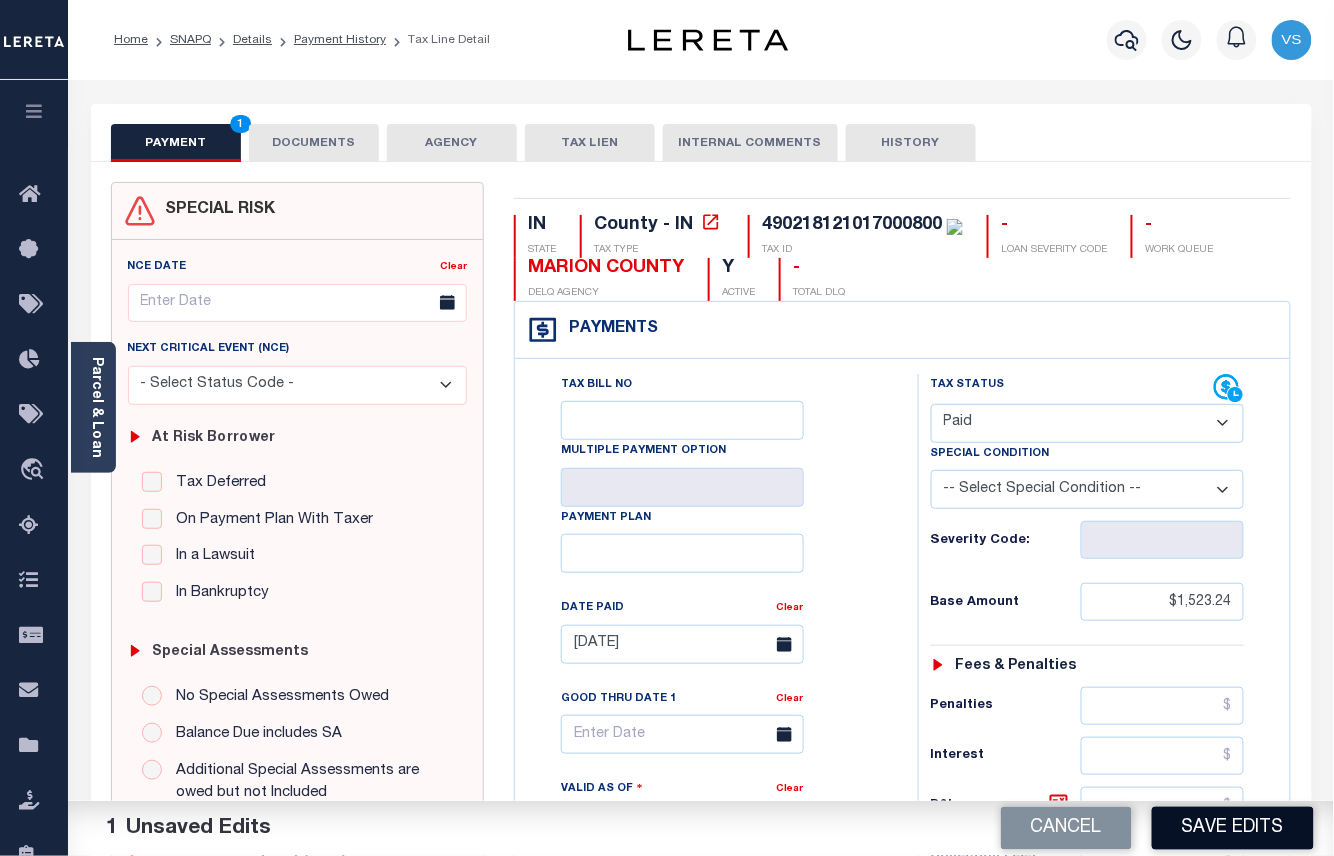 click on "Save Edits" at bounding box center (1233, 828) 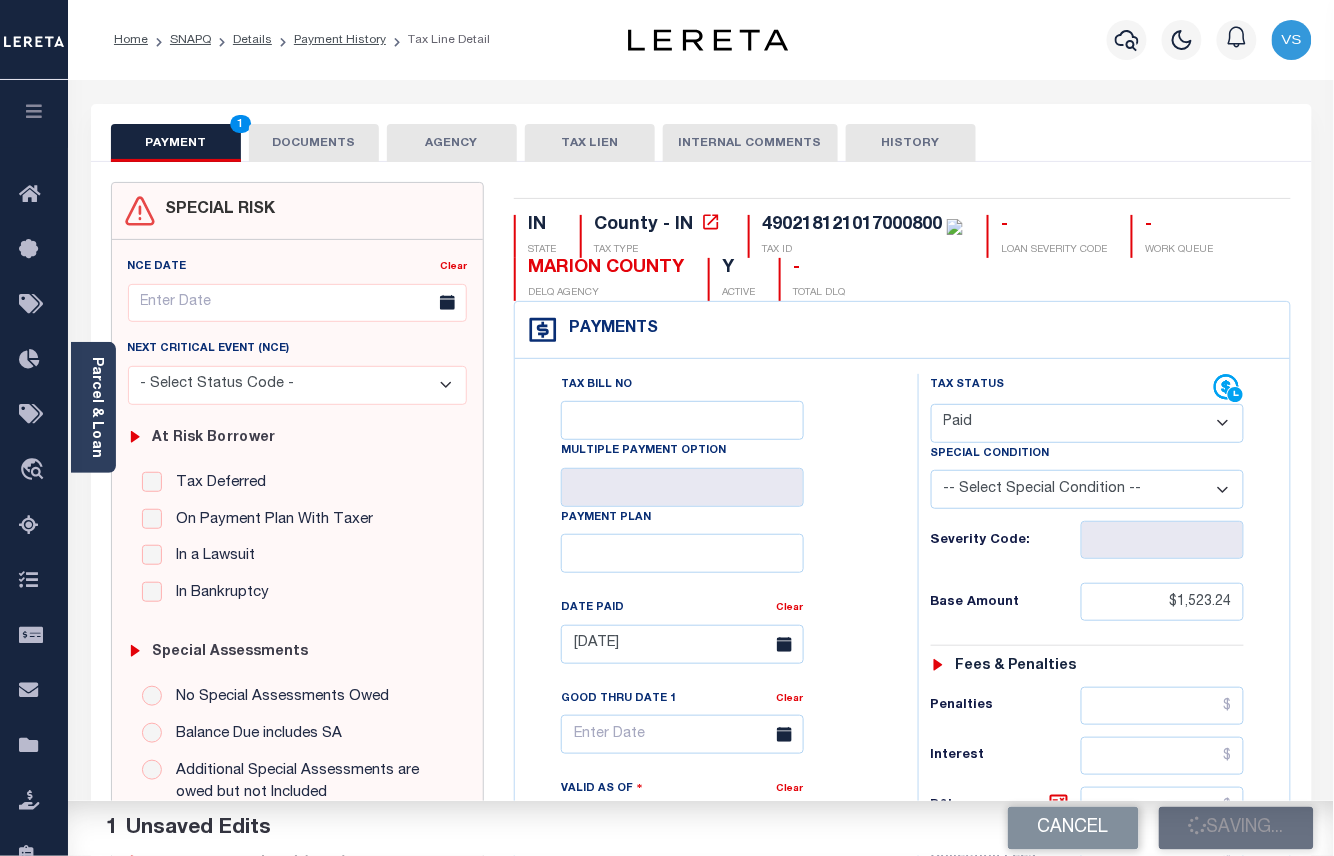 checkbox on "false" 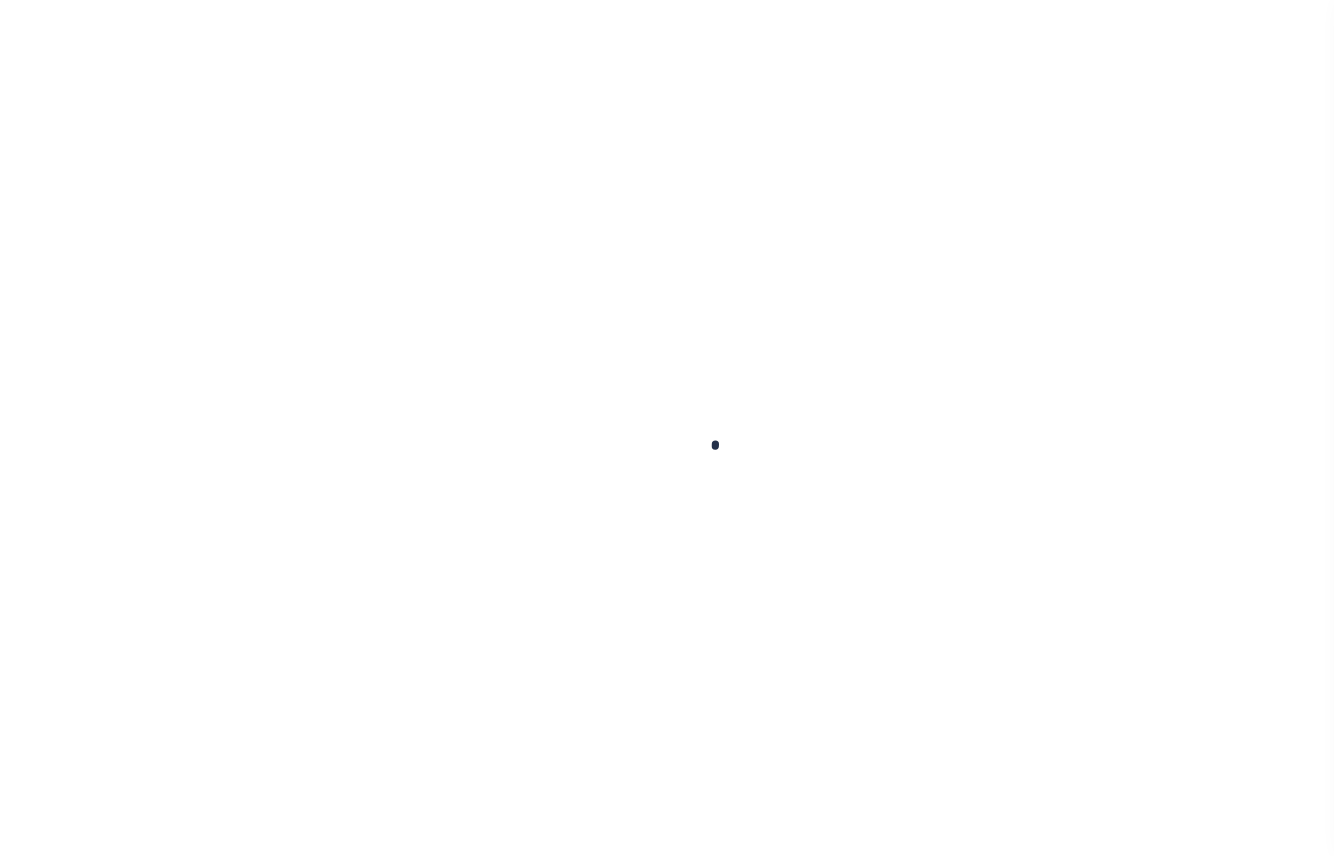 scroll, scrollTop: 0, scrollLeft: 0, axis: both 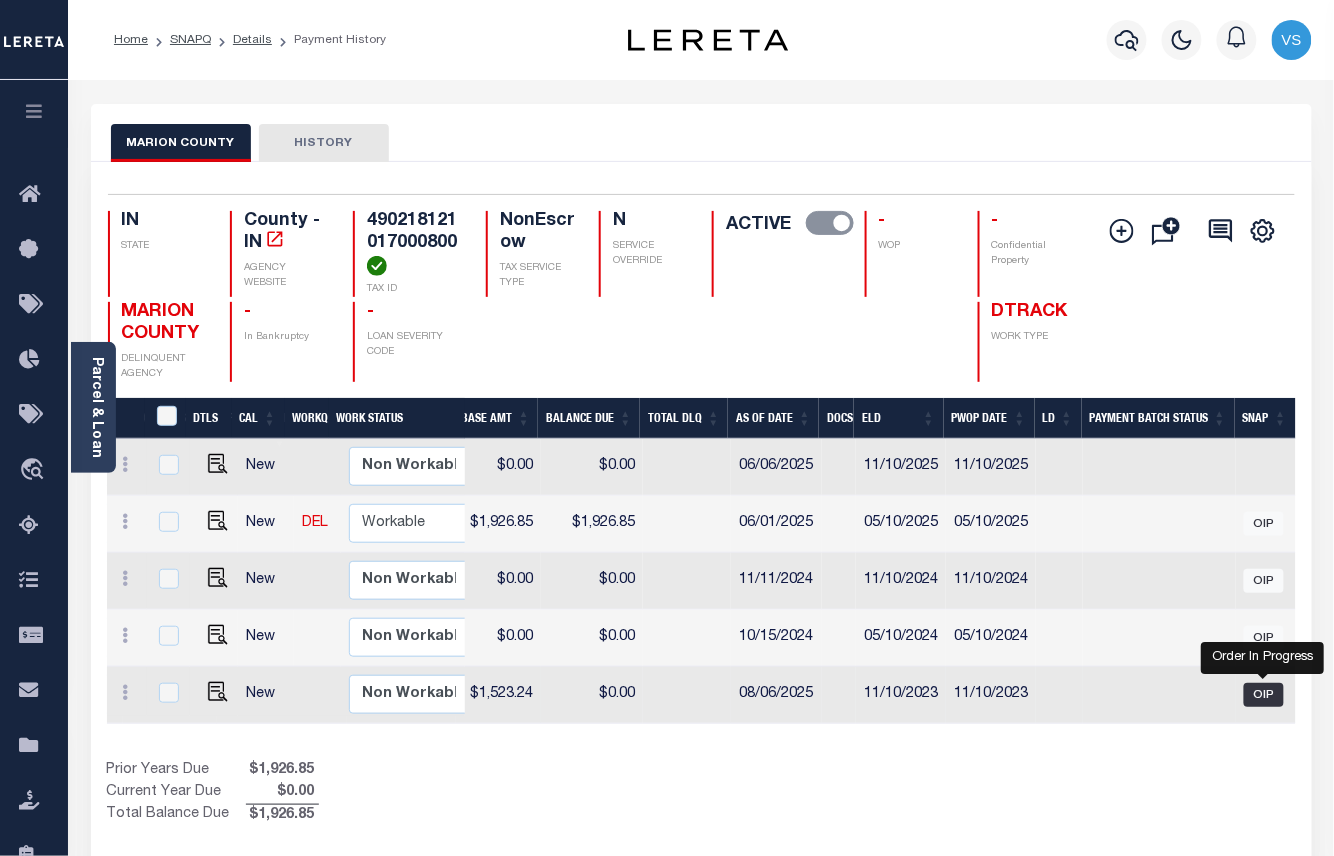 click on "OIP" at bounding box center (1264, 695) 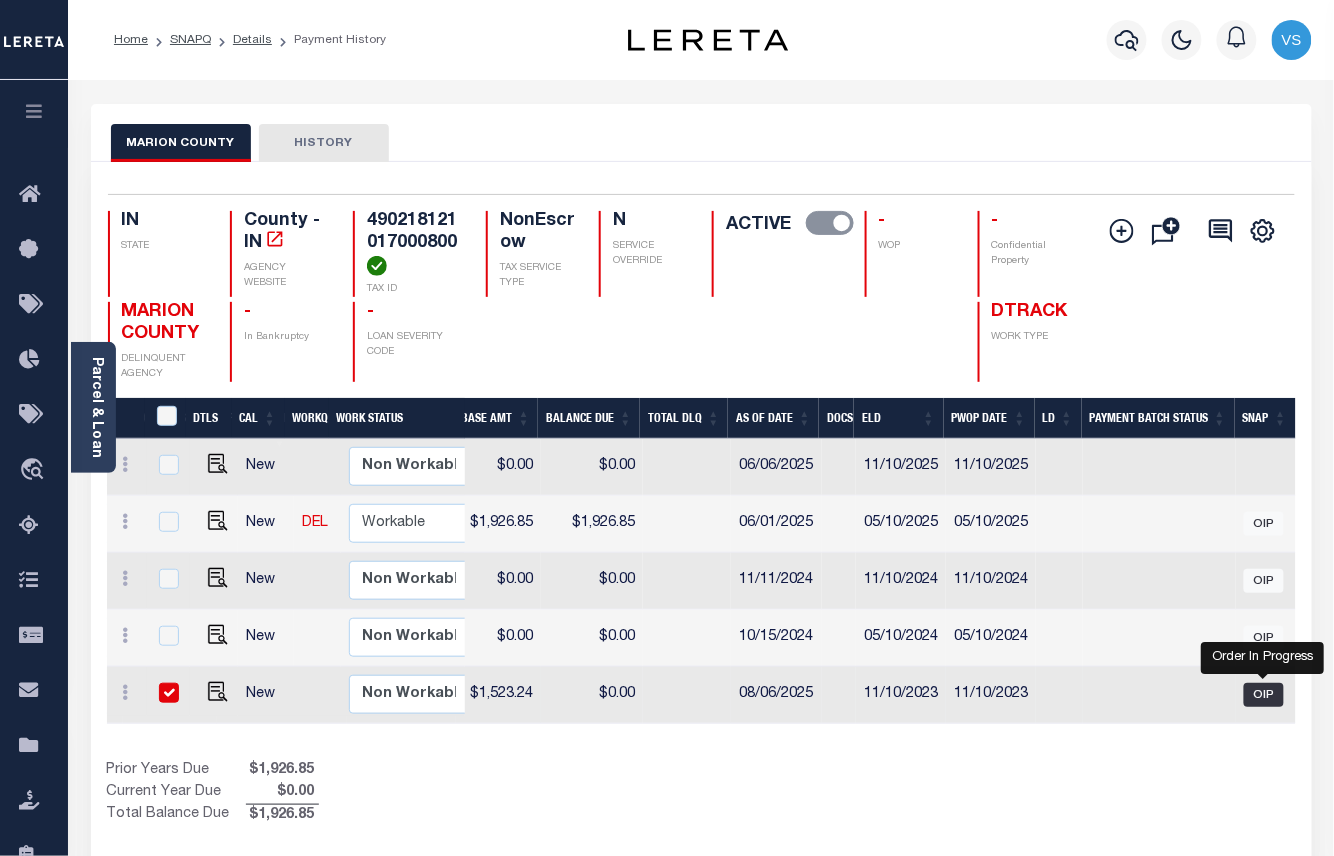 checkbox on "true" 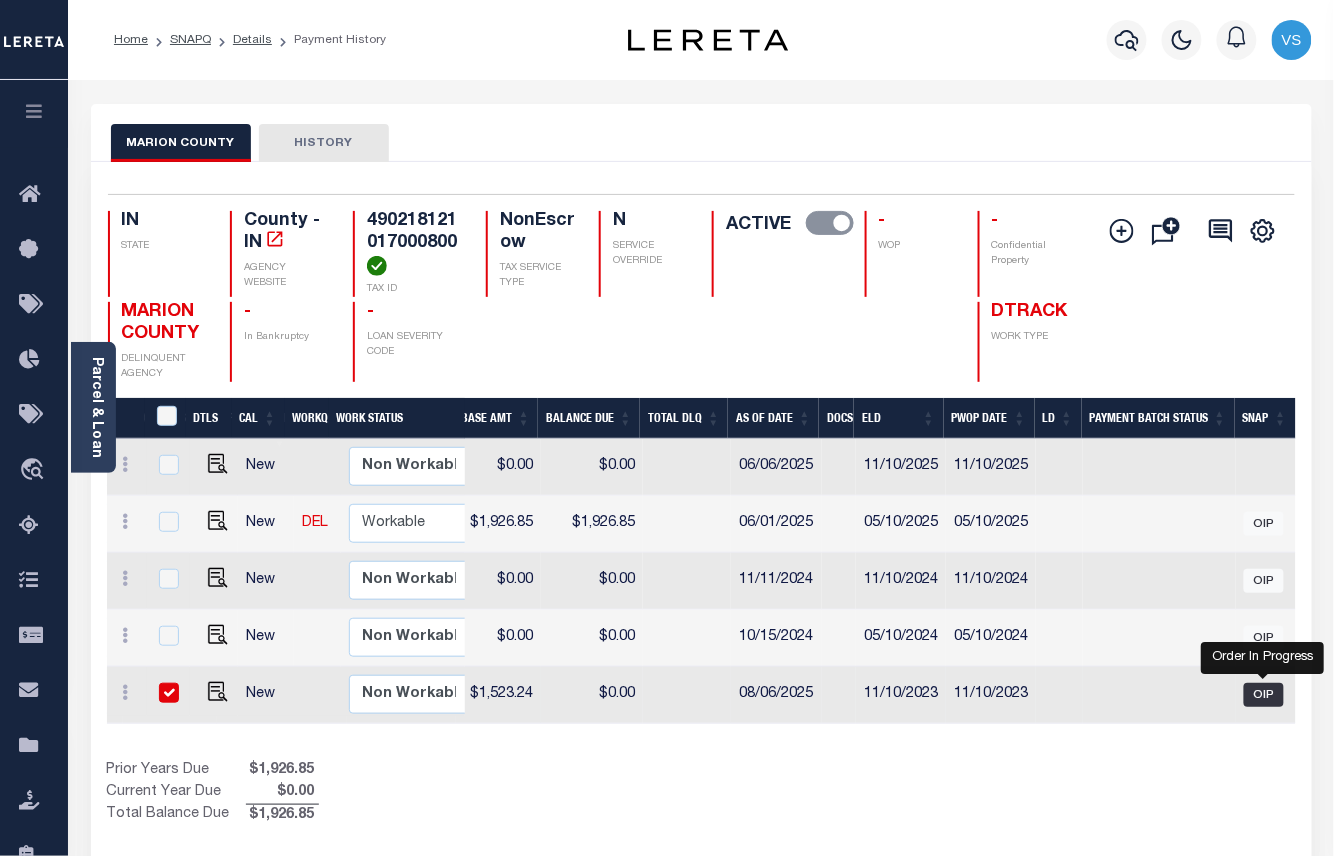 checkbox on "true" 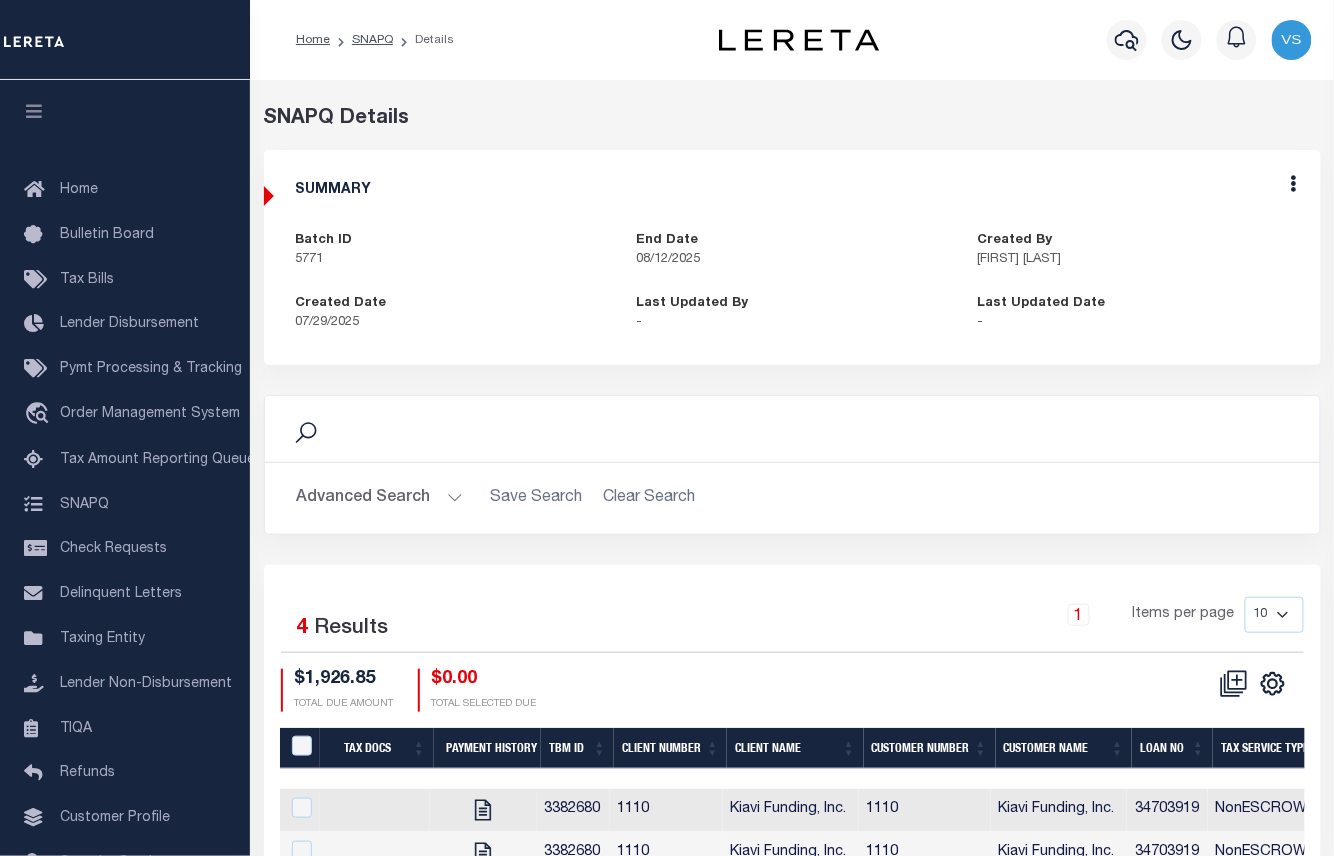 scroll, scrollTop: 204, scrollLeft: 0, axis: vertical 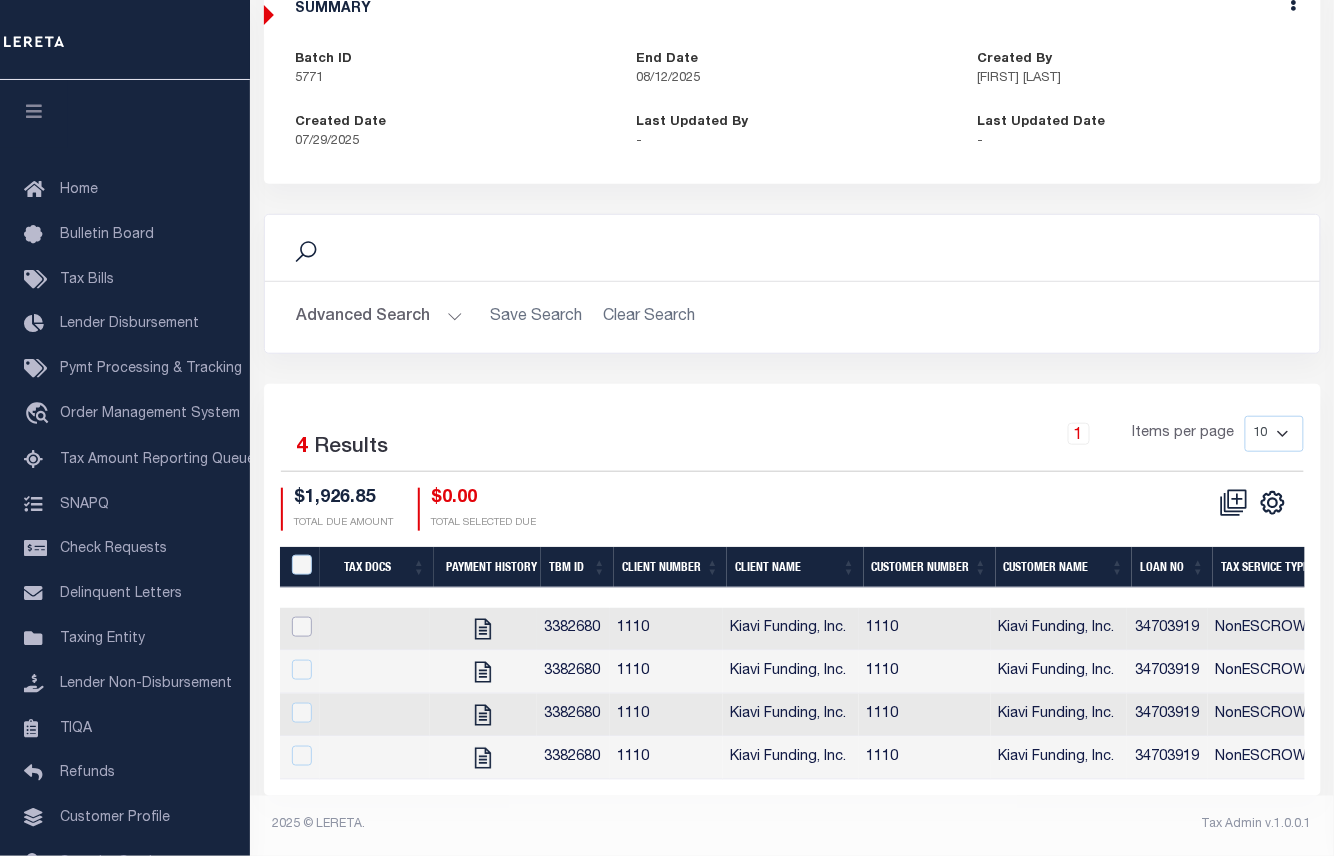 click at bounding box center (302, 627) 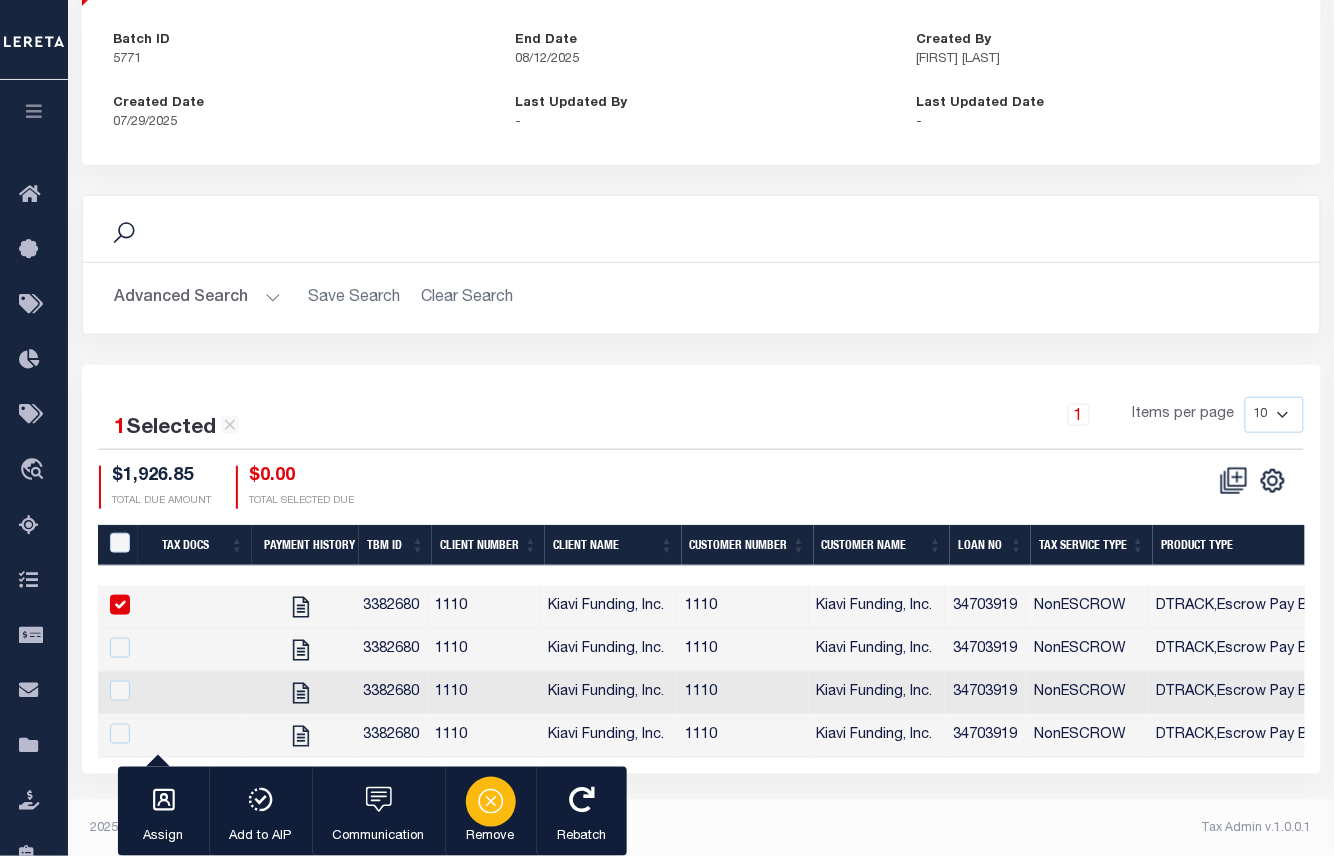 click 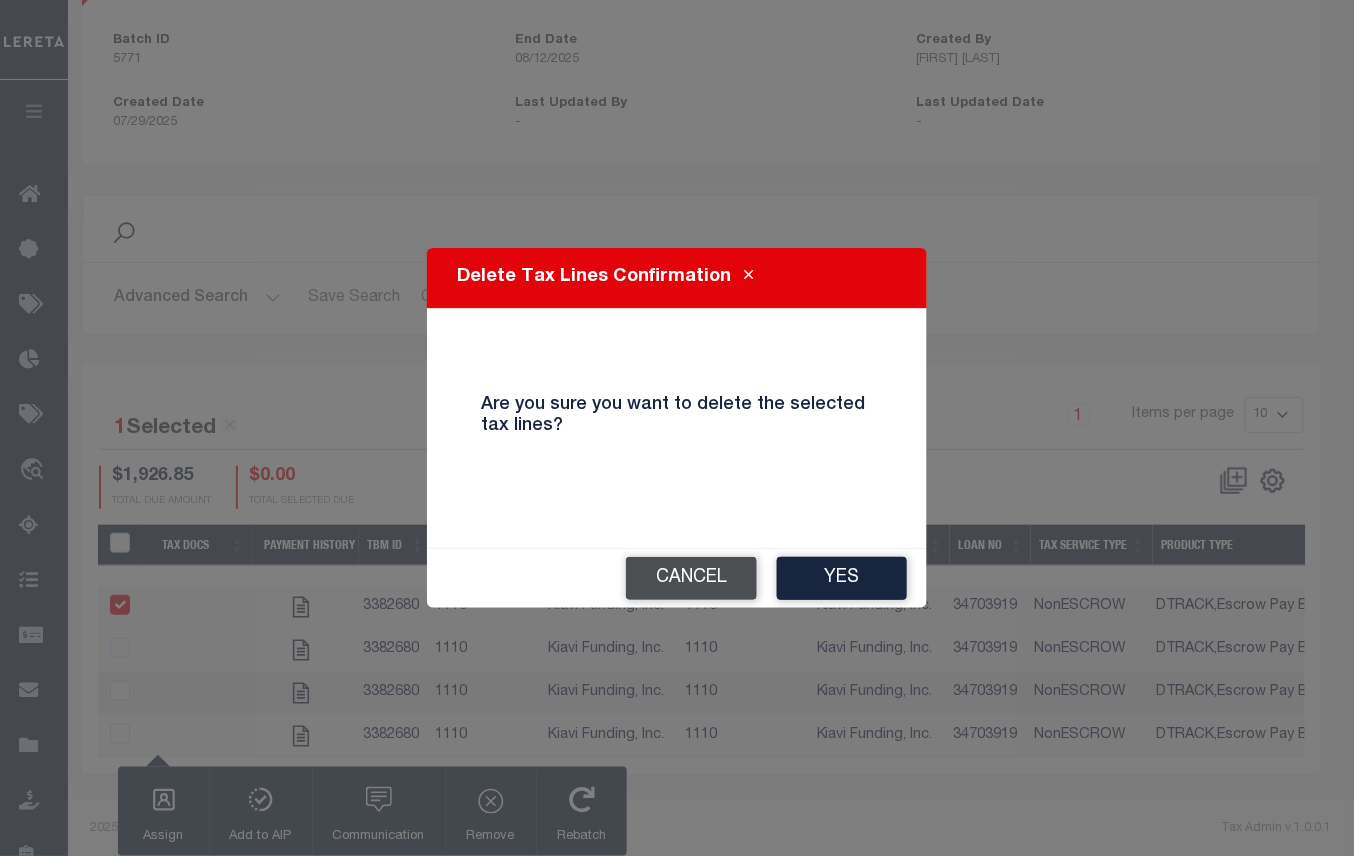 click on "Cancel" at bounding box center [691, 578] 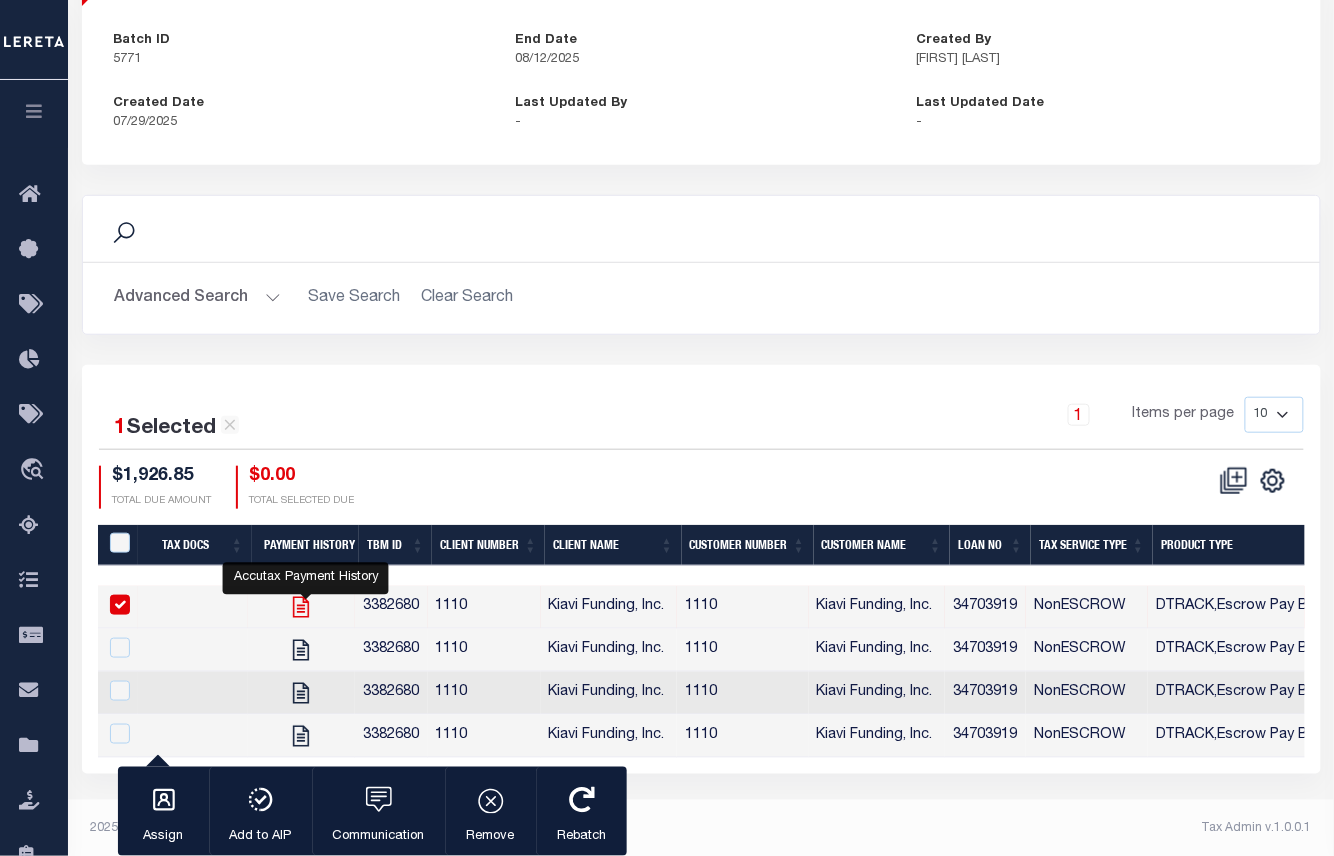 click 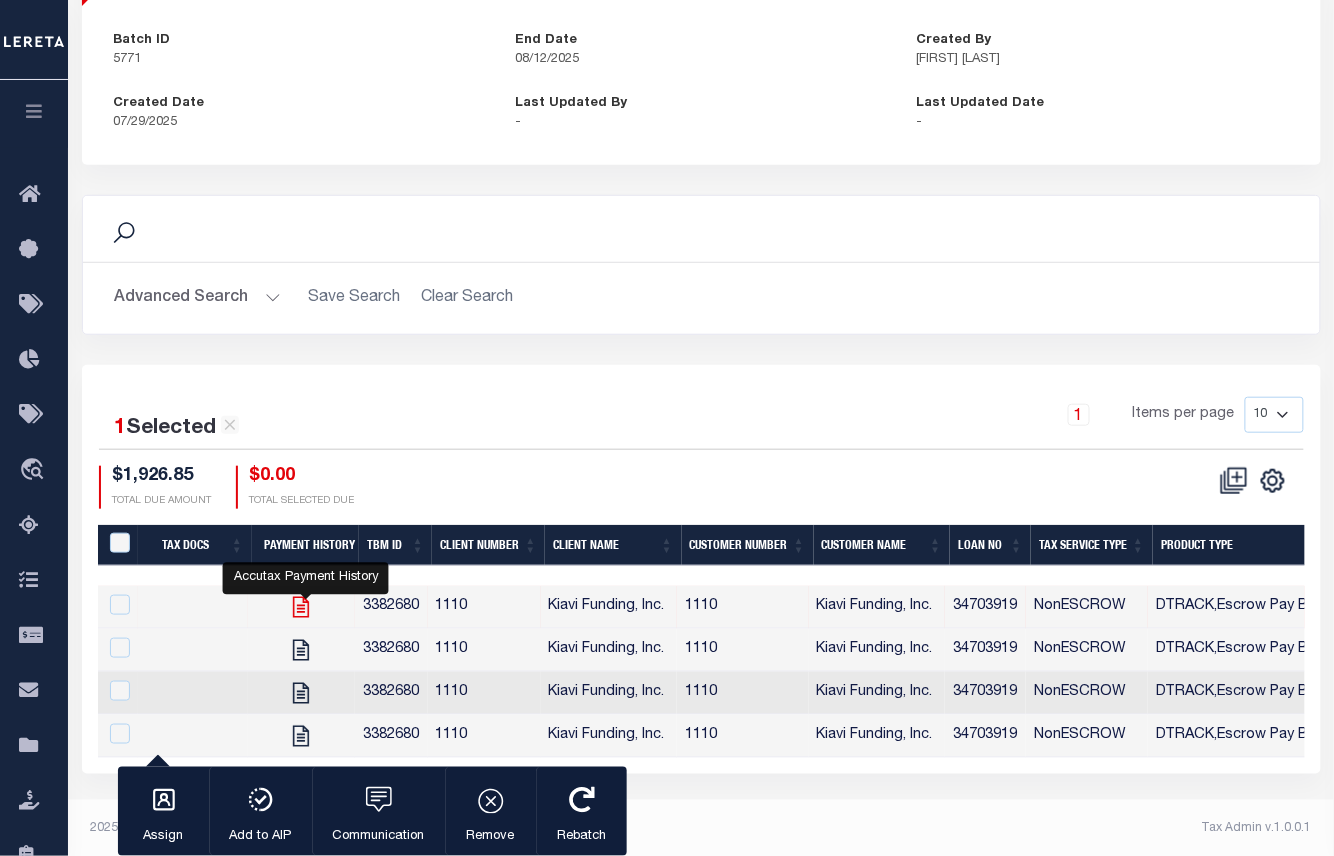 checkbox on "false" 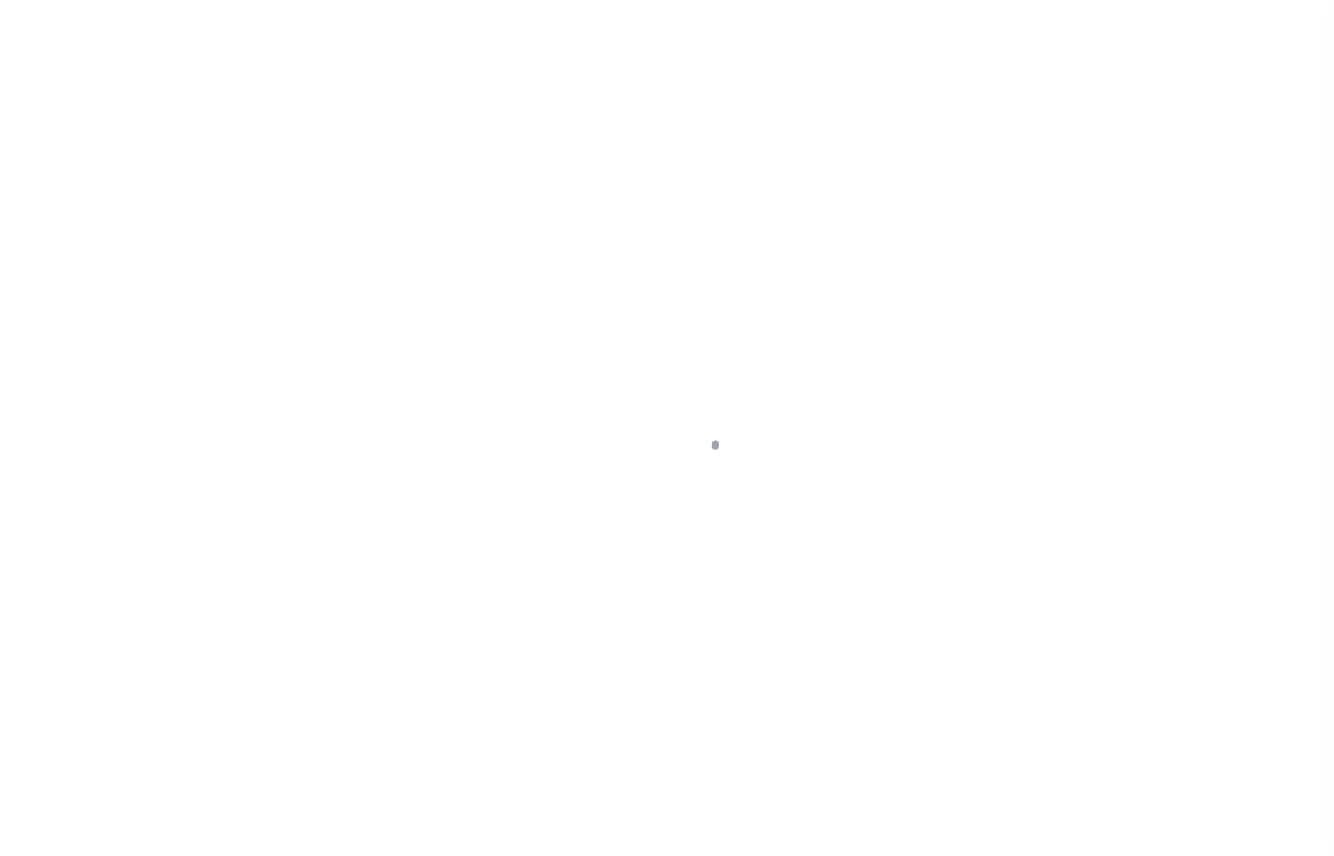 scroll, scrollTop: 0, scrollLeft: 0, axis: both 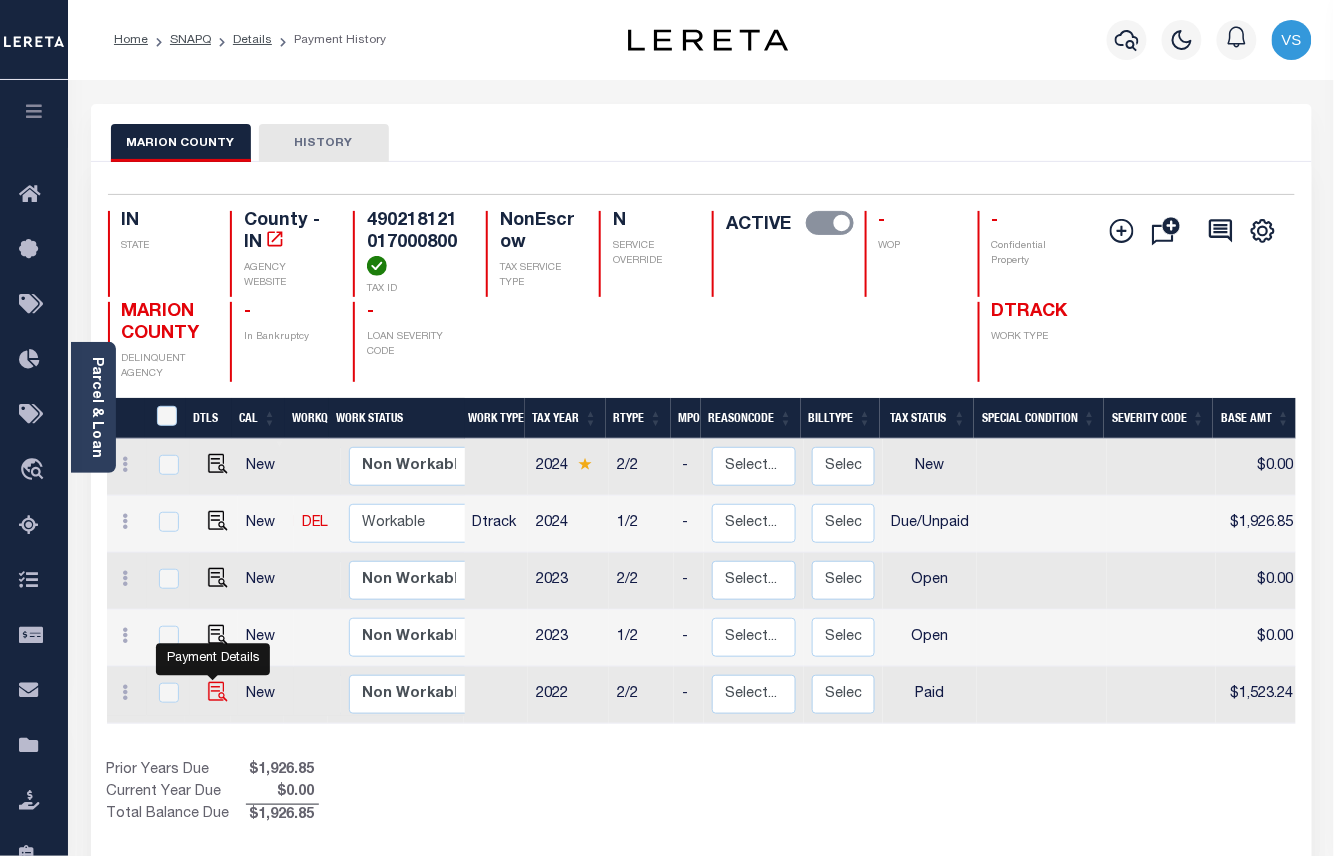 click at bounding box center [218, 692] 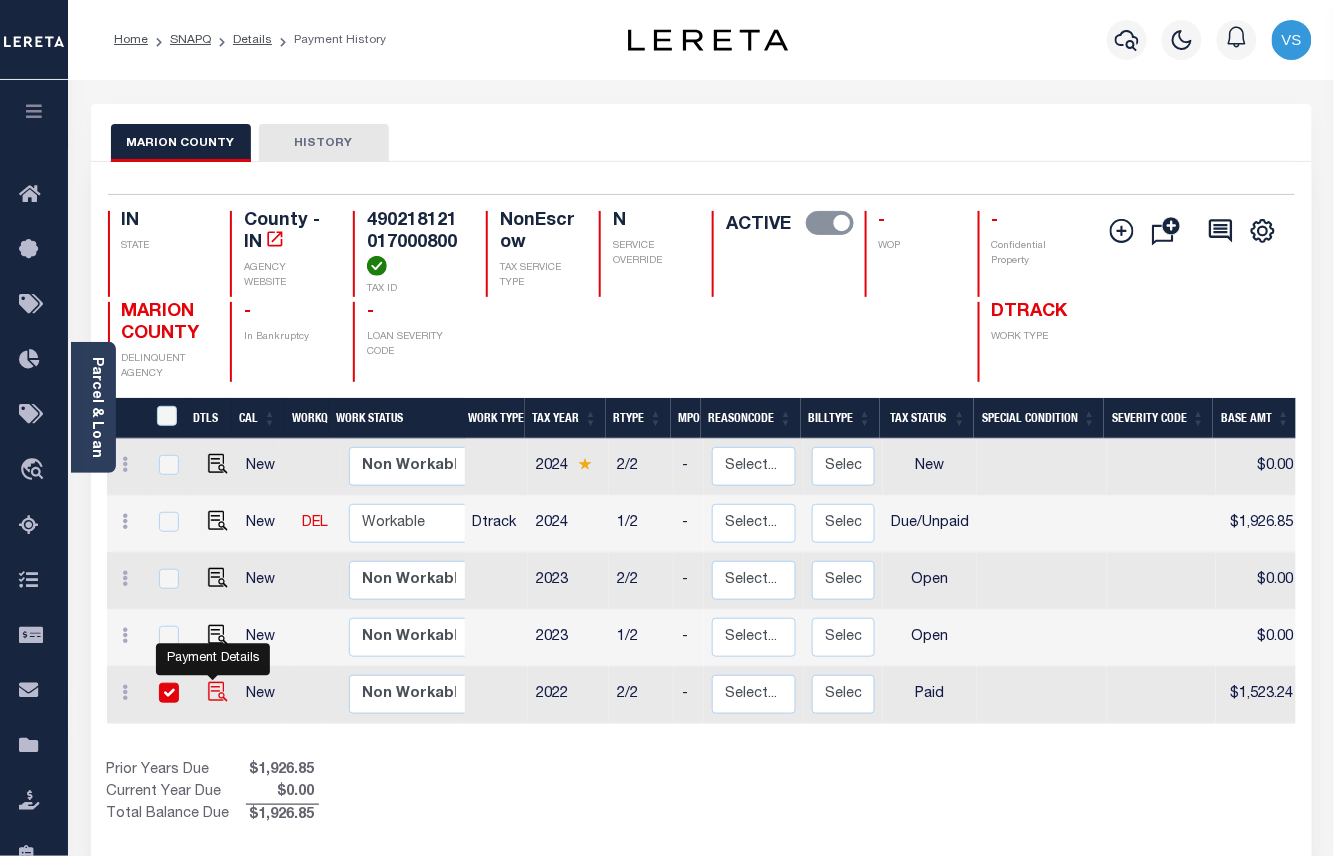 checkbox on "true" 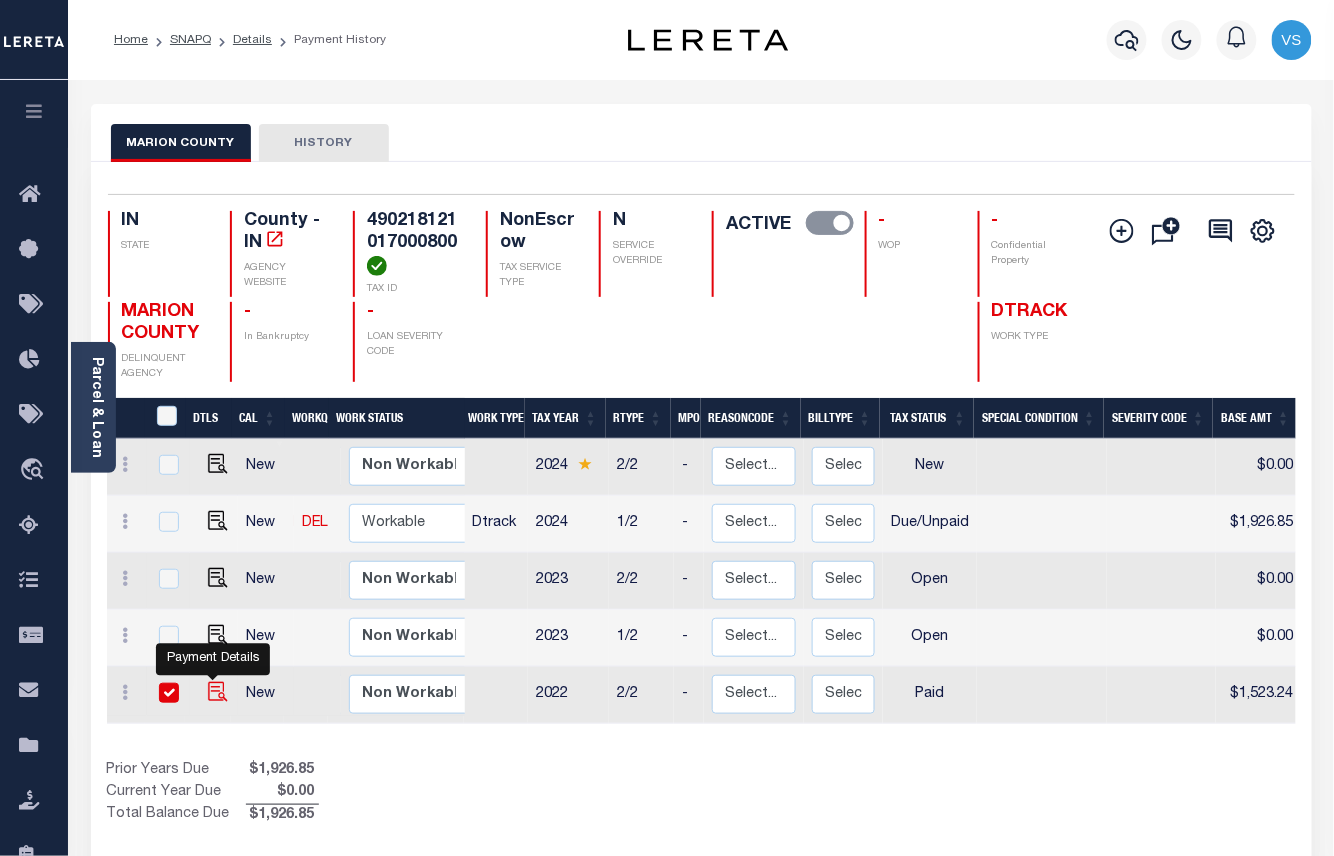 checkbox on "true" 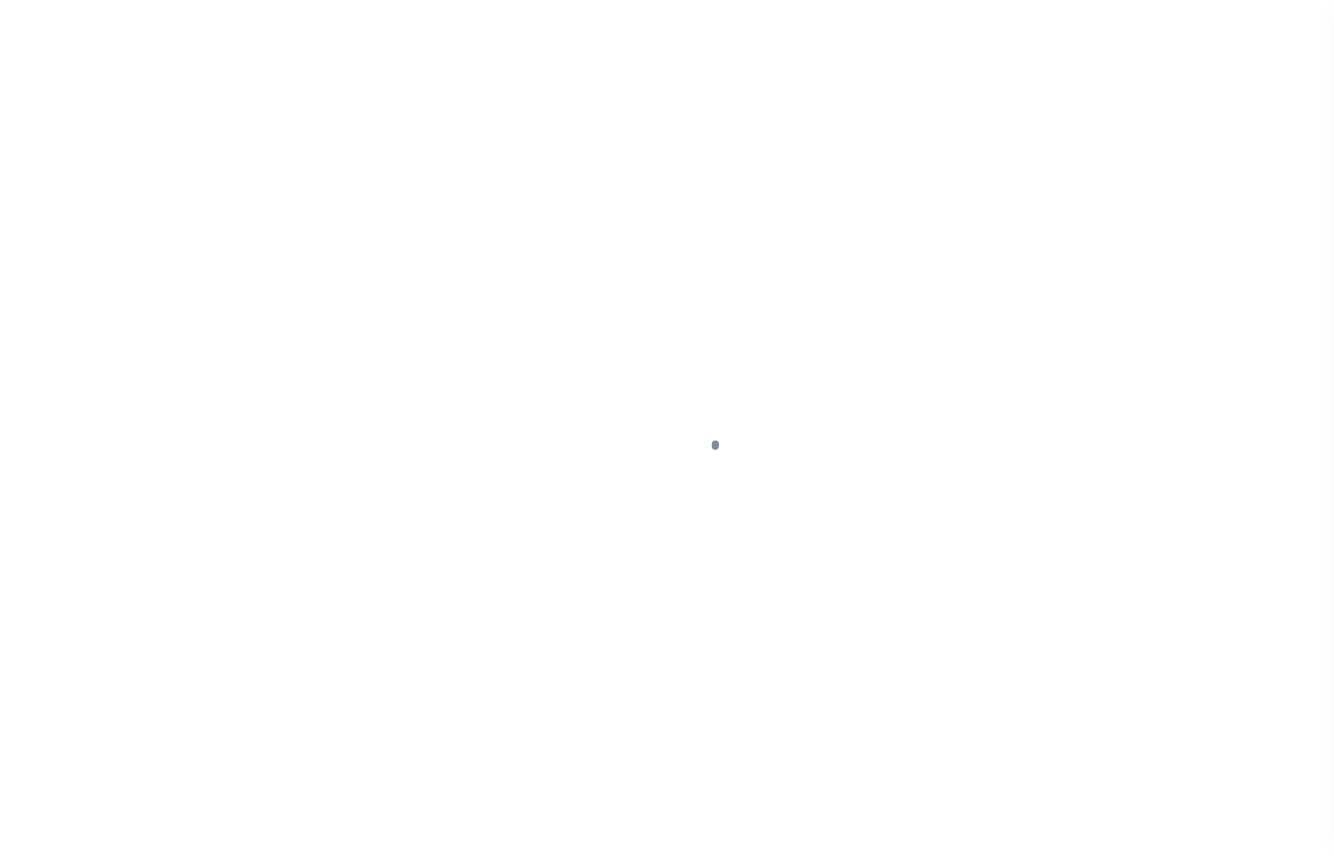 select on "PYD" 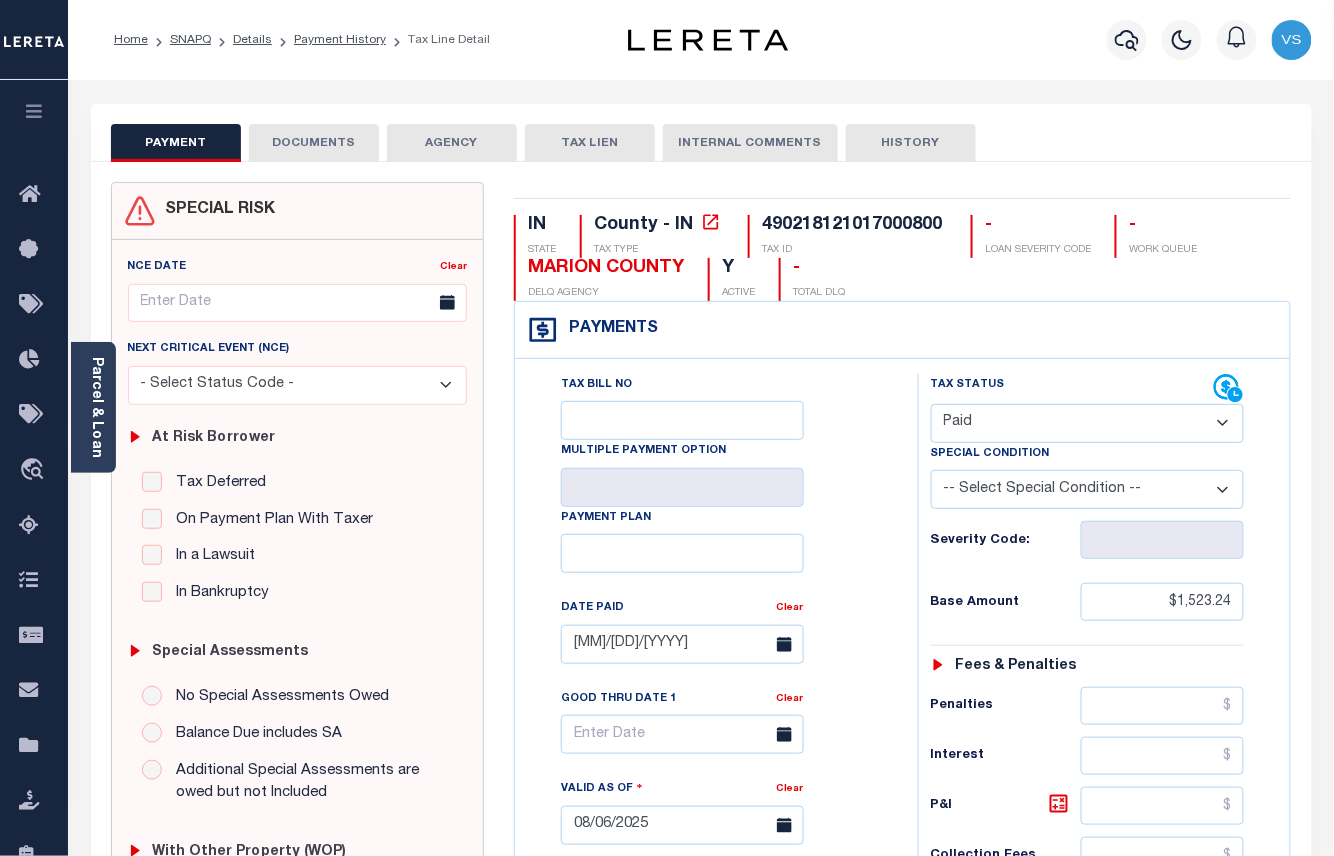 scroll, scrollTop: 533, scrollLeft: 0, axis: vertical 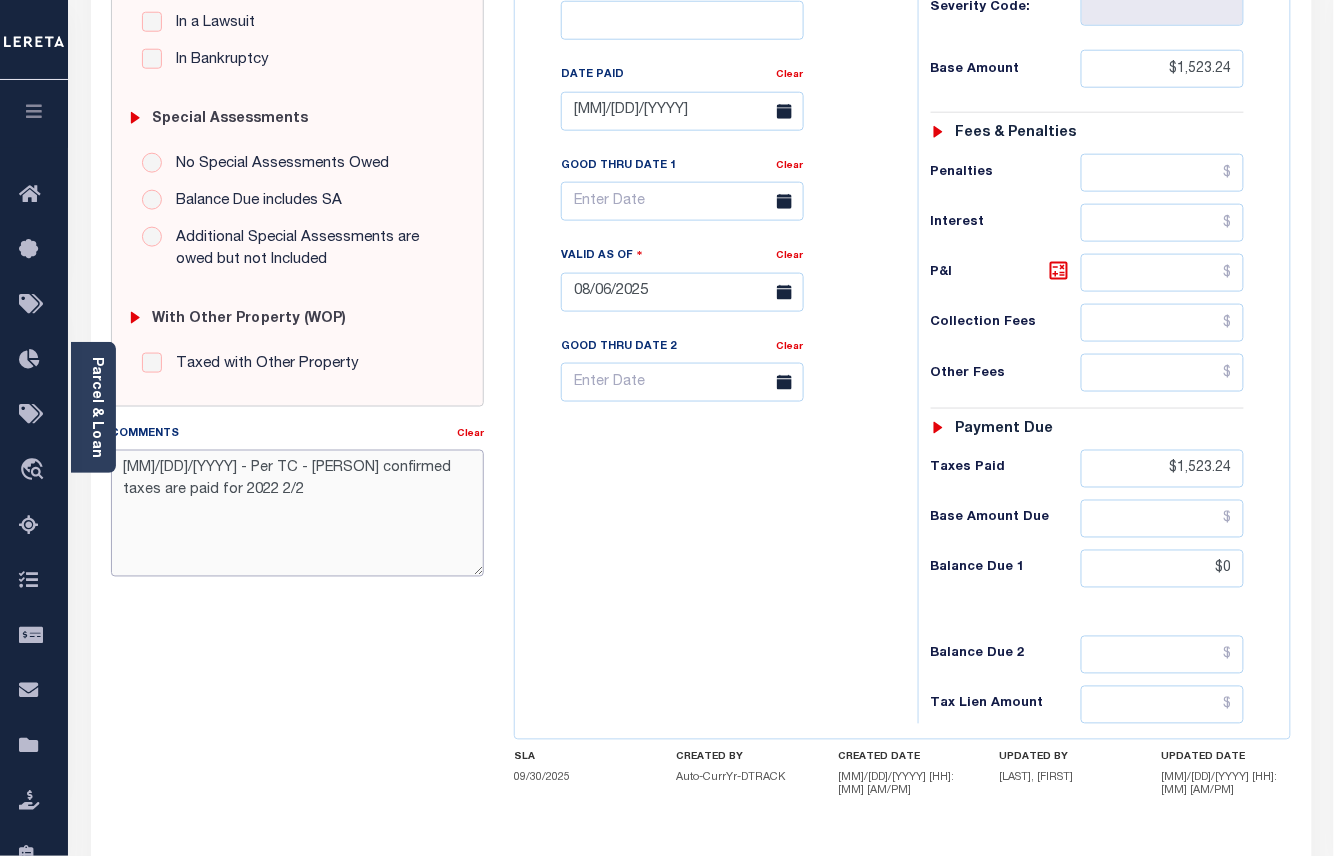 drag, startPoint x: 212, startPoint y: 500, endPoint x: 120, endPoint y: 477, distance: 94.83143 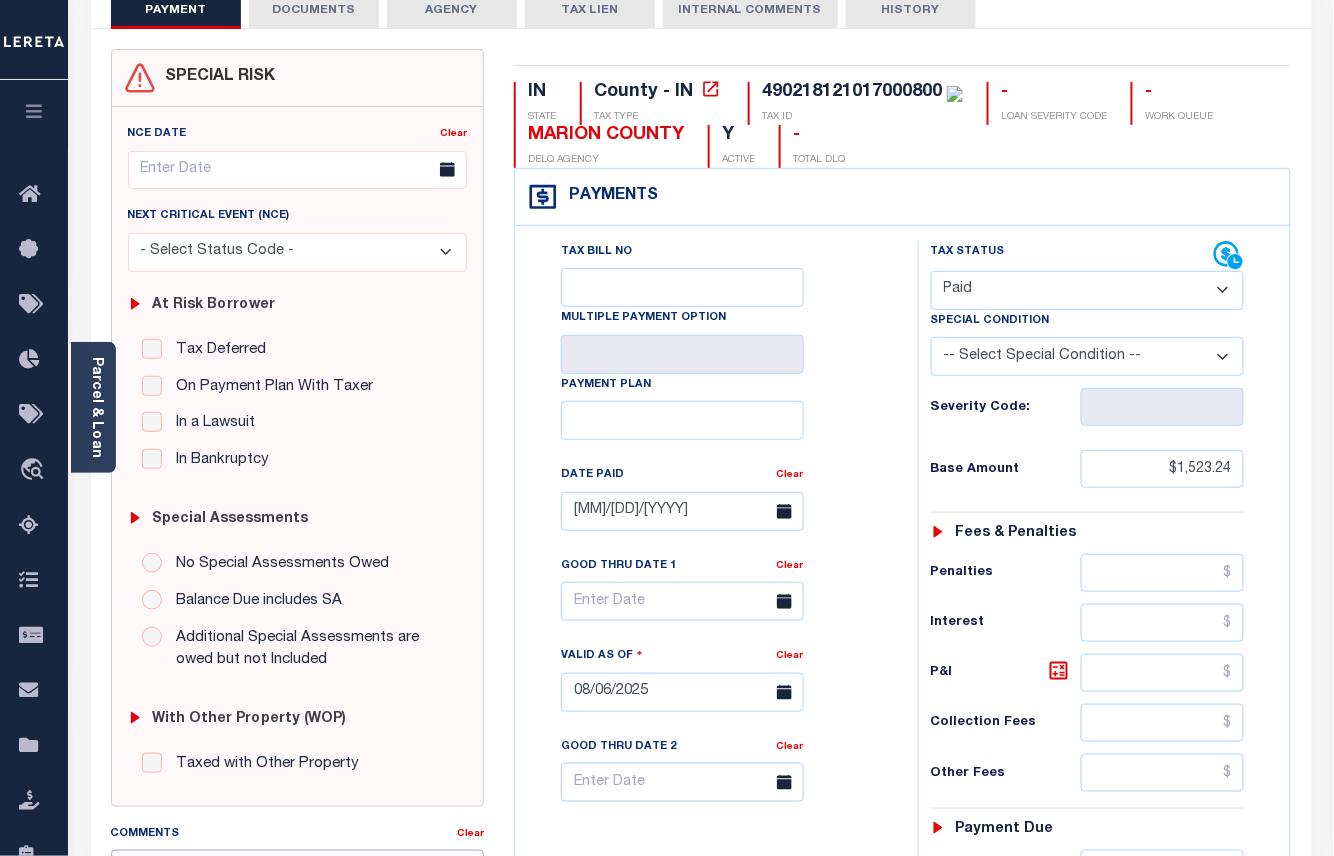 scroll, scrollTop: 0, scrollLeft: 0, axis: both 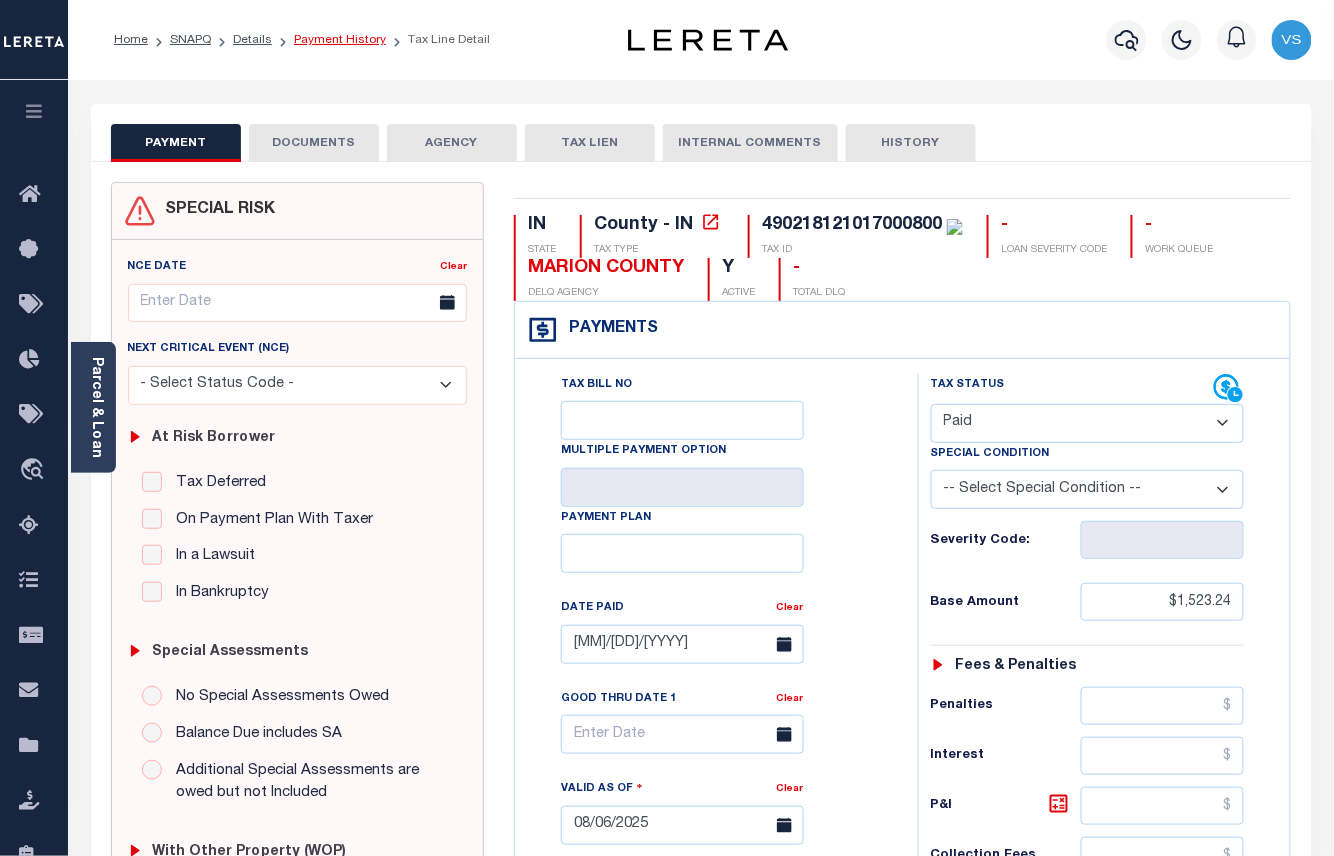 click on "Payment History" at bounding box center [340, 40] 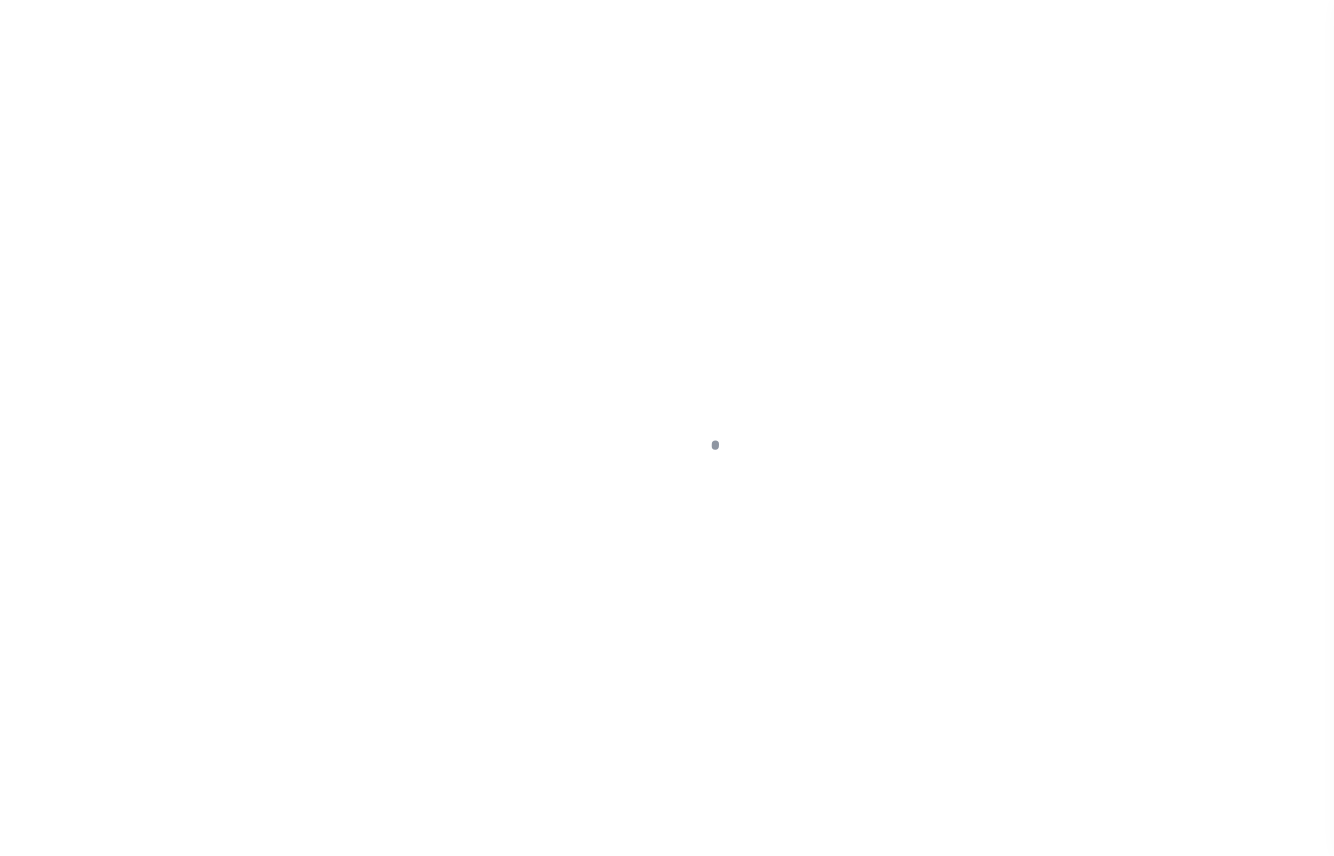 scroll, scrollTop: 0, scrollLeft: 0, axis: both 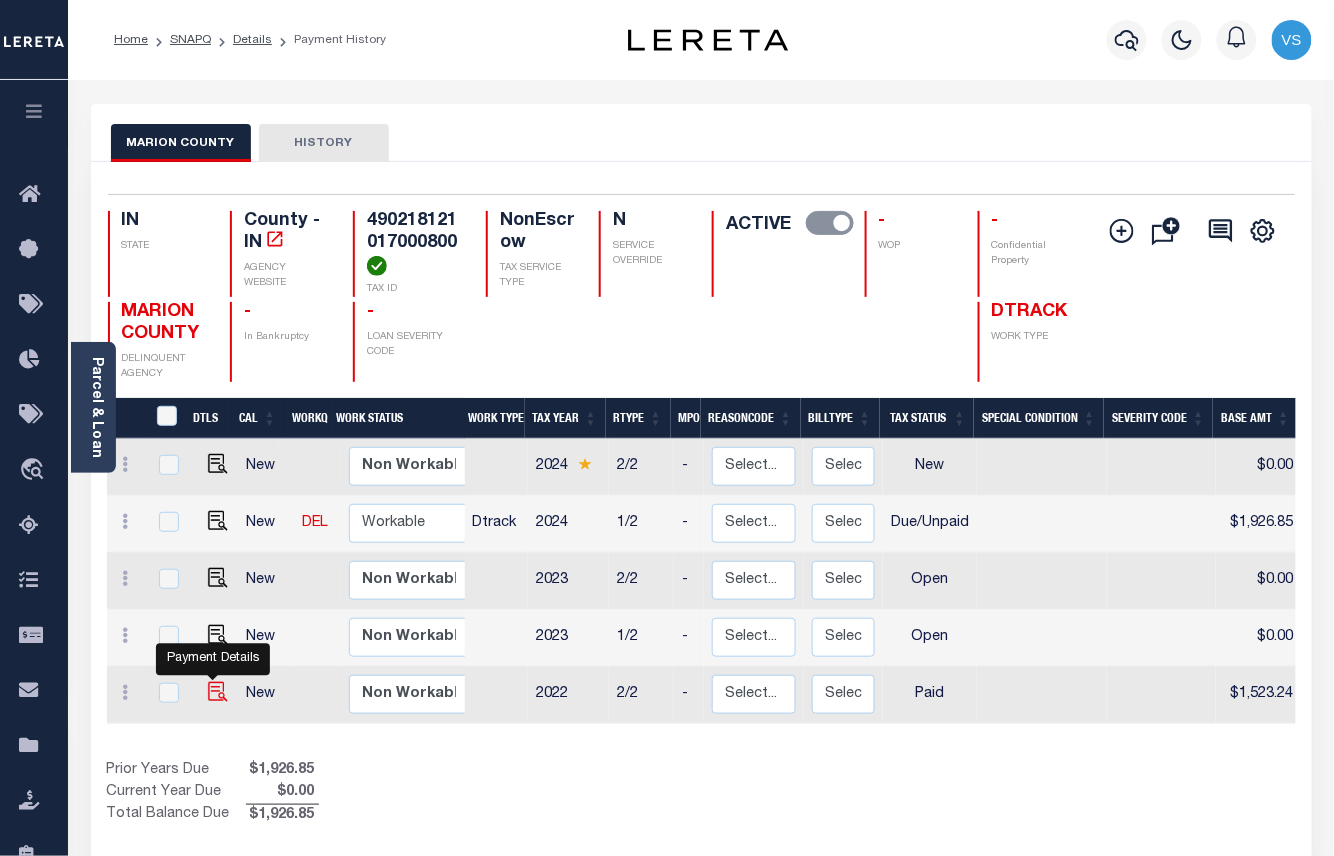 click at bounding box center [218, 692] 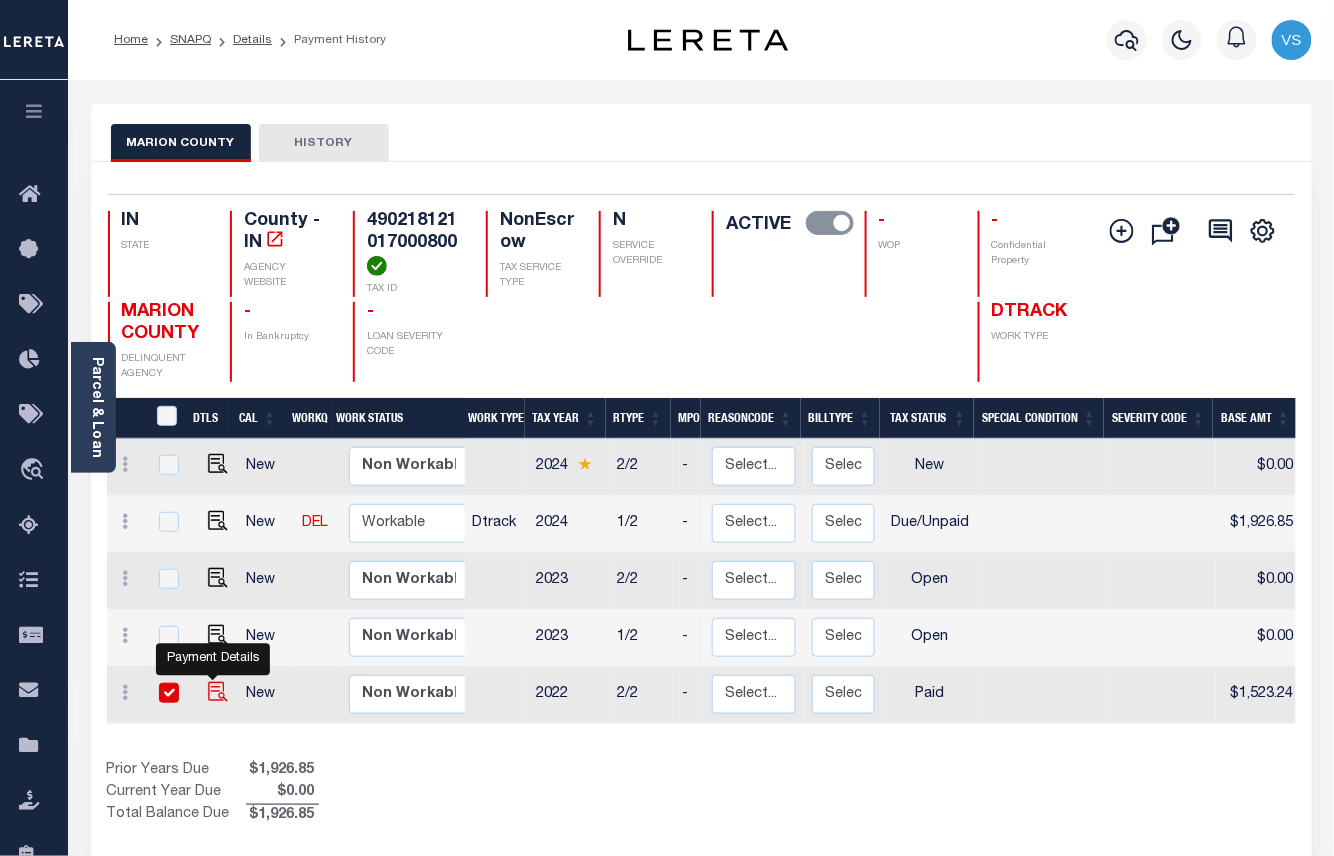 checkbox on "true" 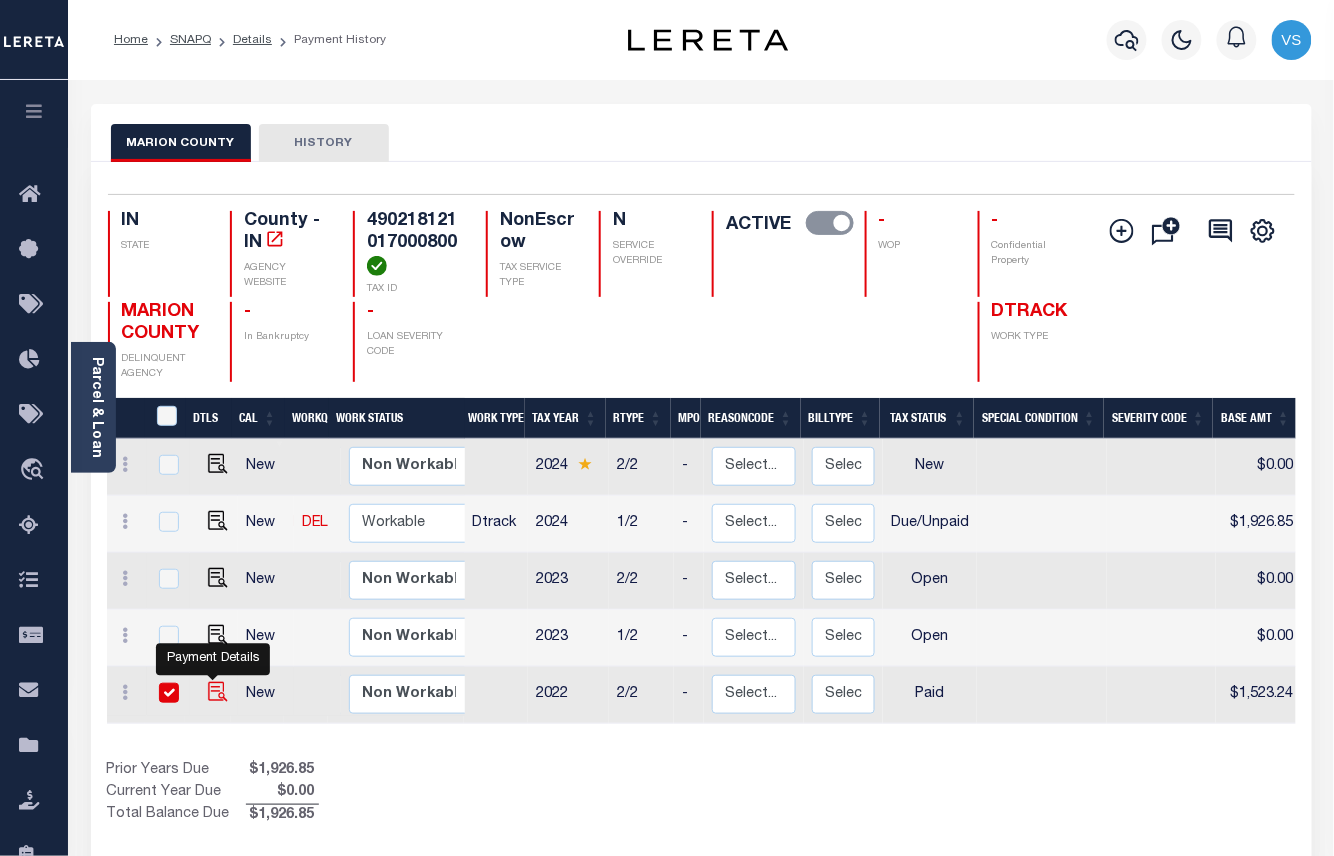 checkbox on "true" 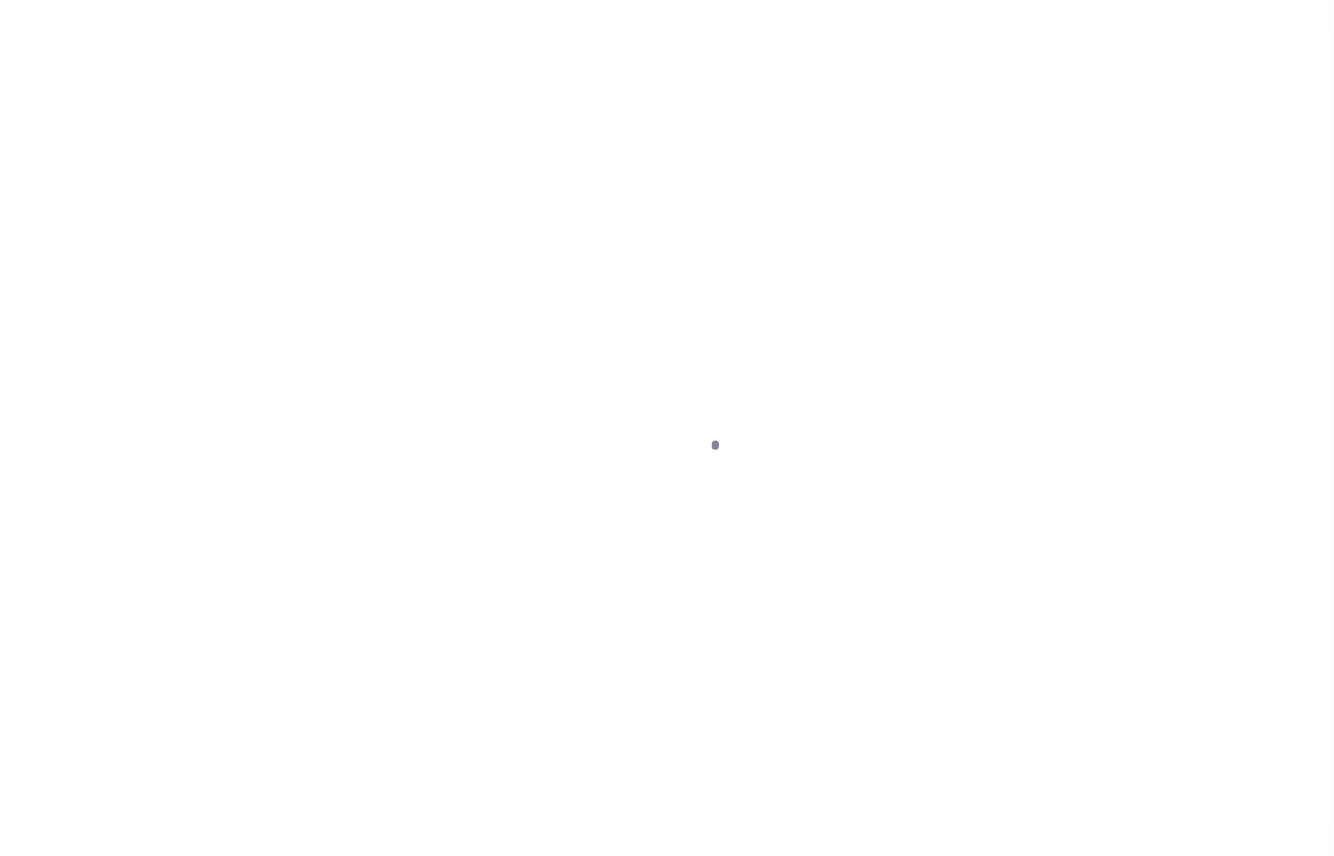 select on "PYD" 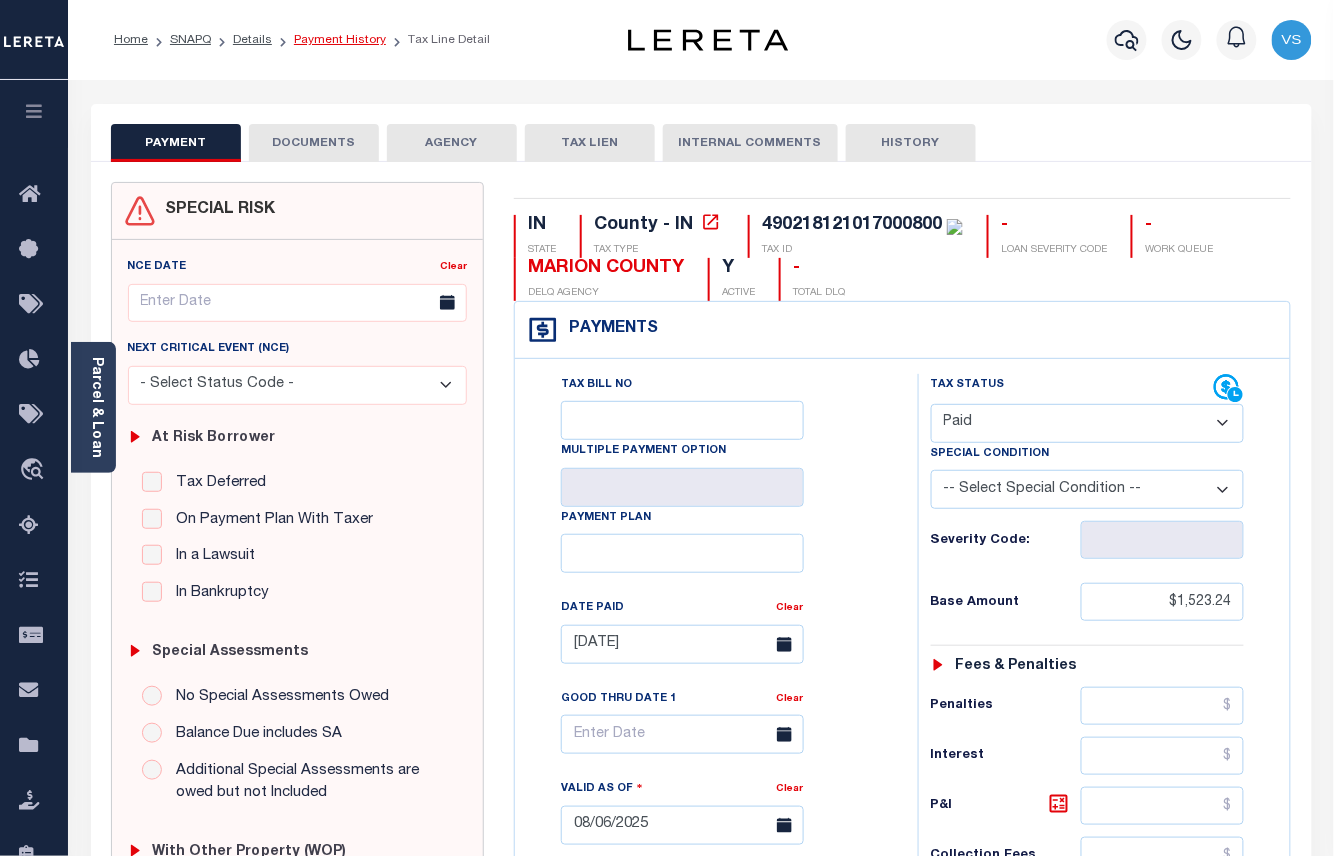 click on "Payment History" at bounding box center (340, 40) 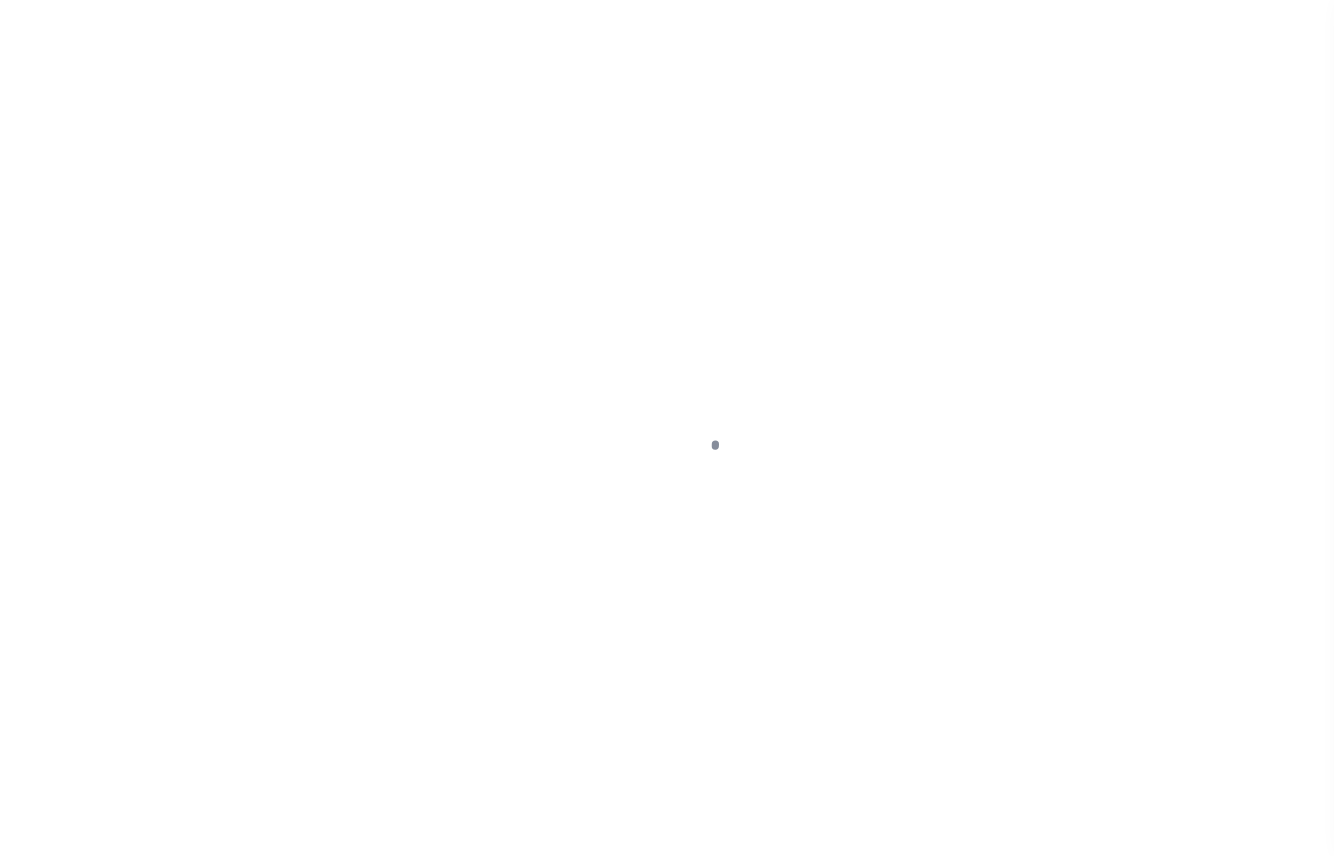 scroll, scrollTop: 0, scrollLeft: 0, axis: both 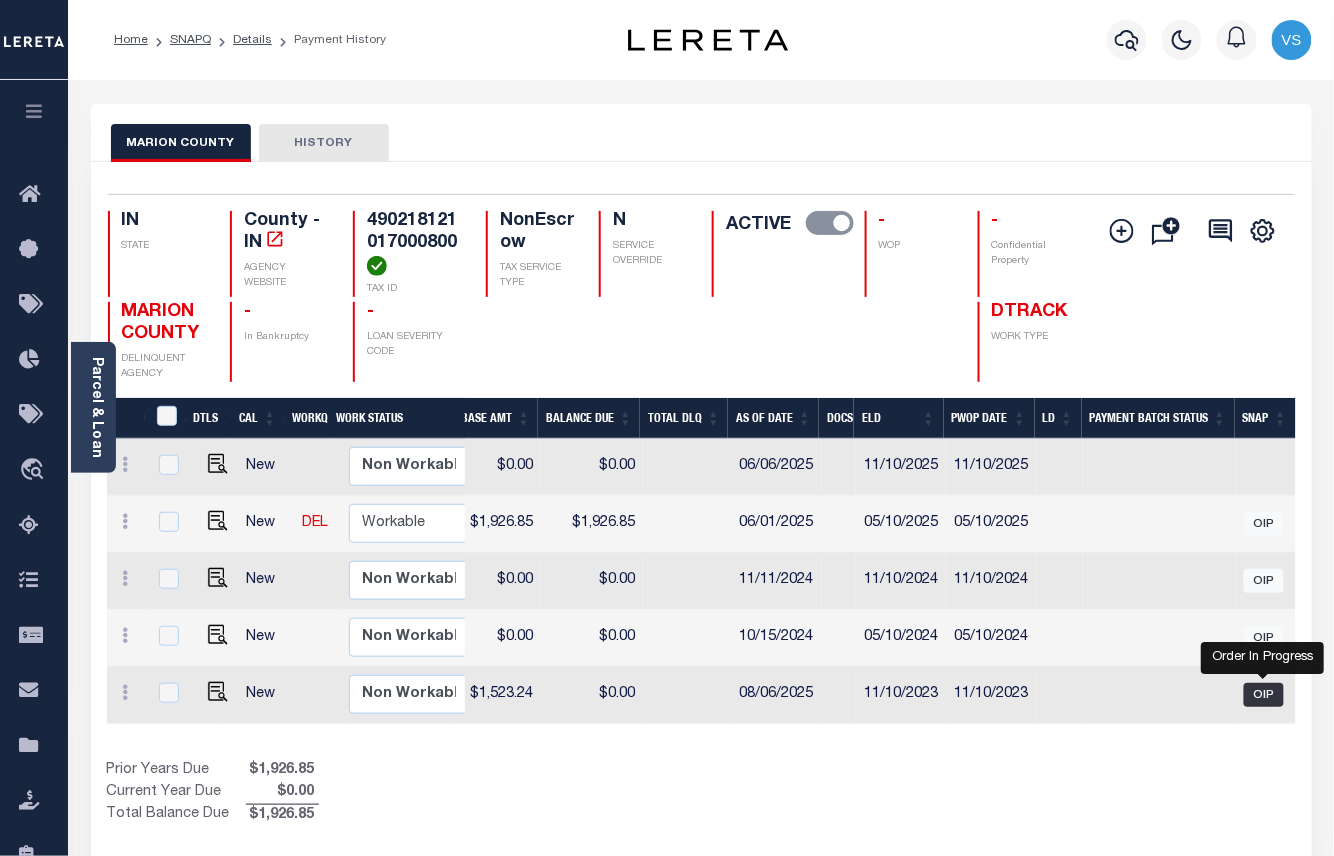 click on "OIP" at bounding box center (1264, 695) 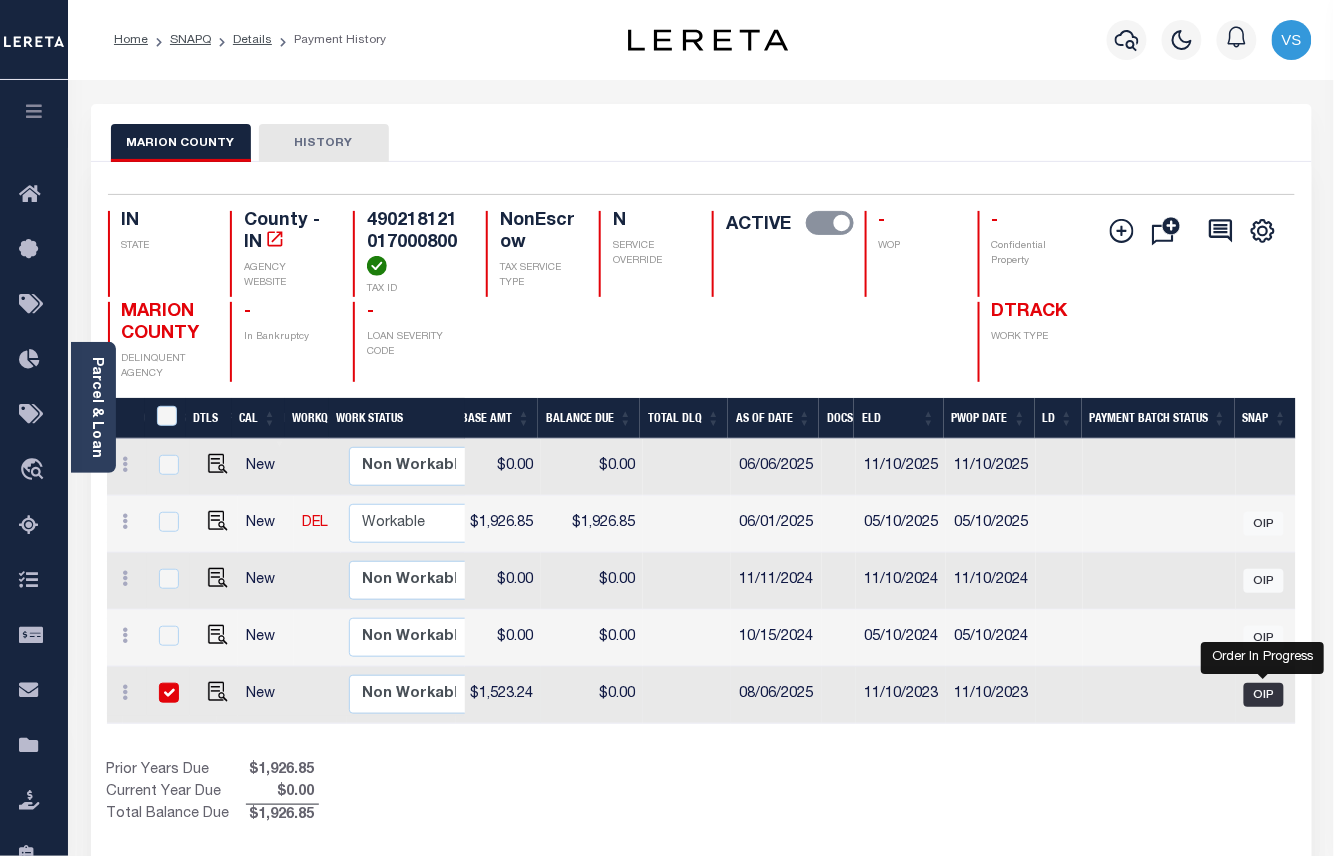 checkbox on "true" 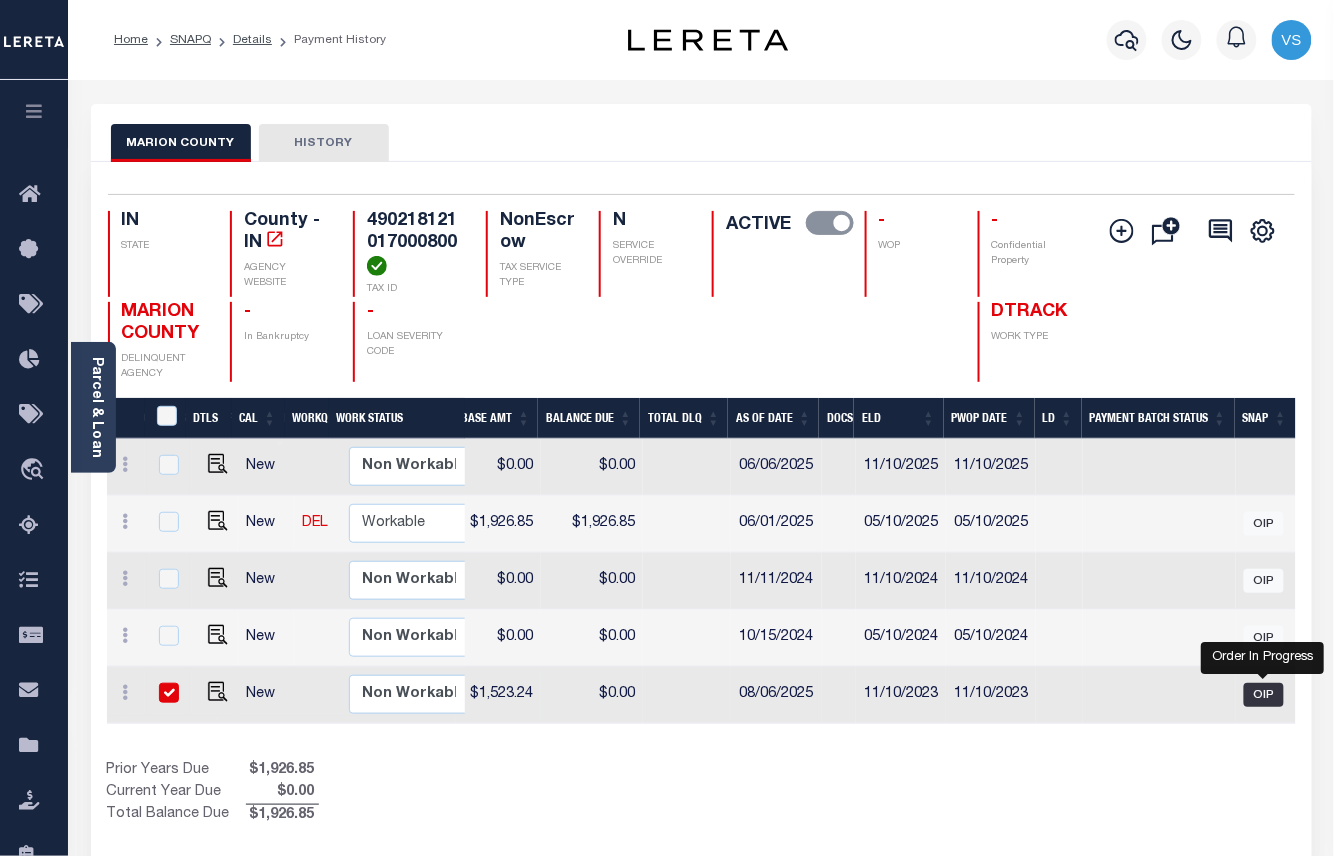 checkbox on "true" 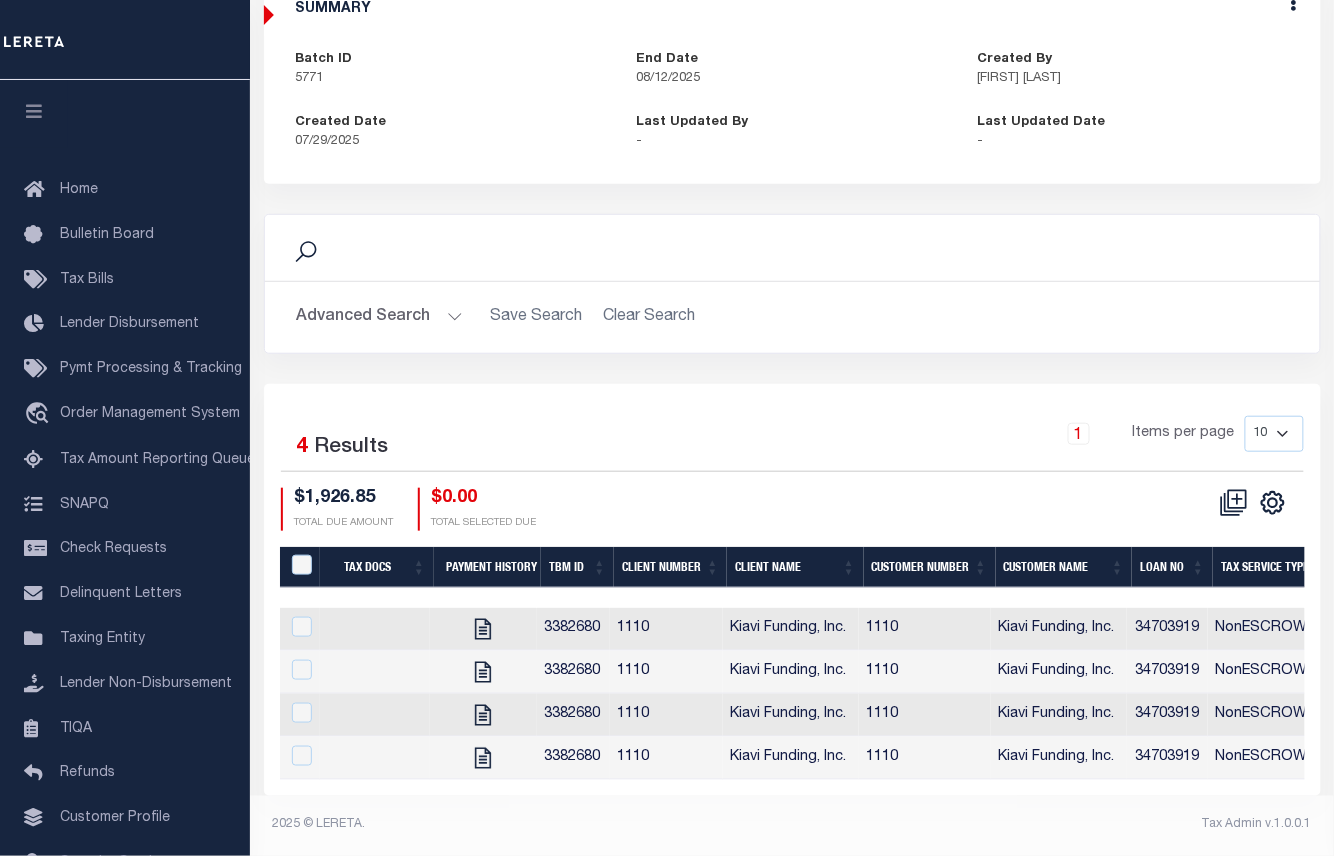 scroll, scrollTop: 0, scrollLeft: 0, axis: both 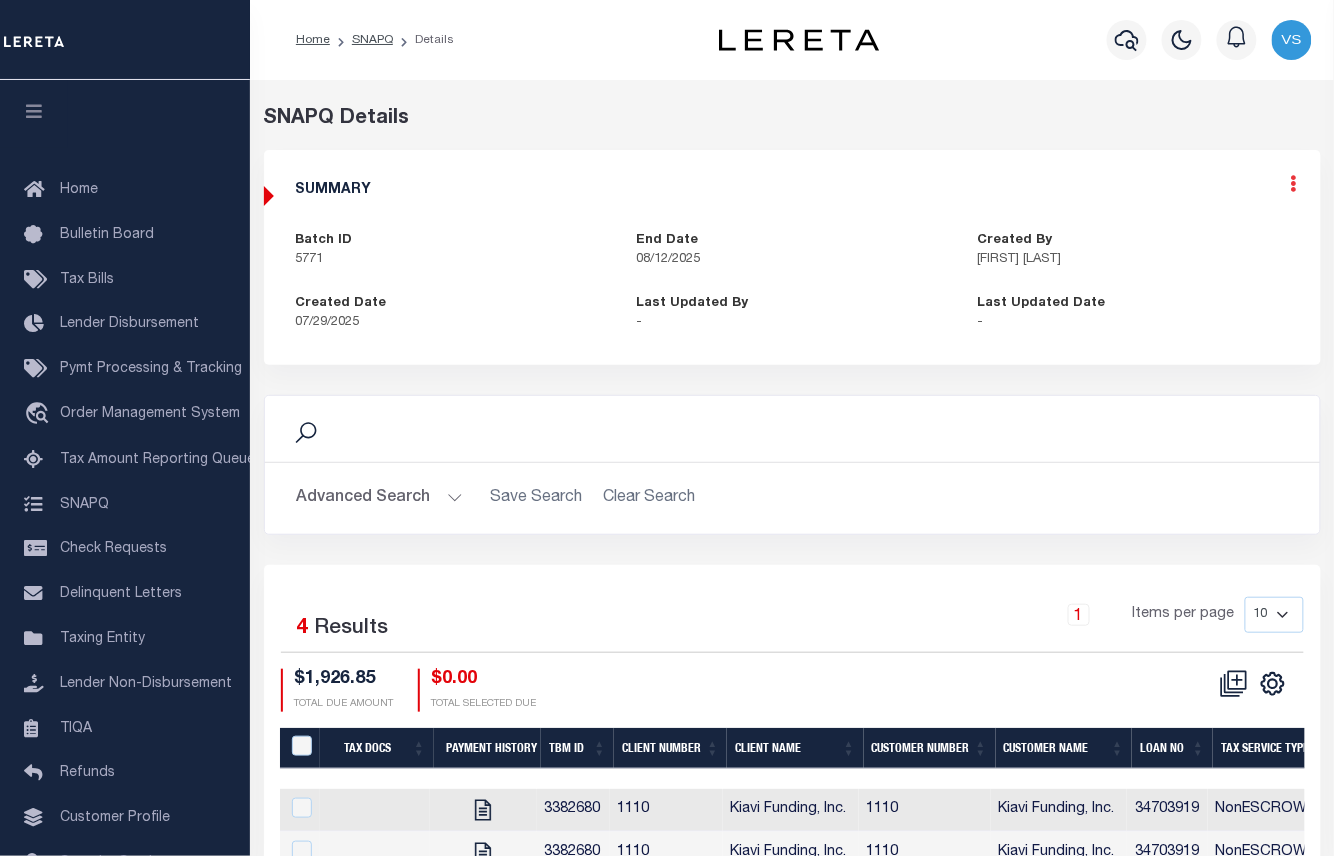 click at bounding box center [1294, 183] 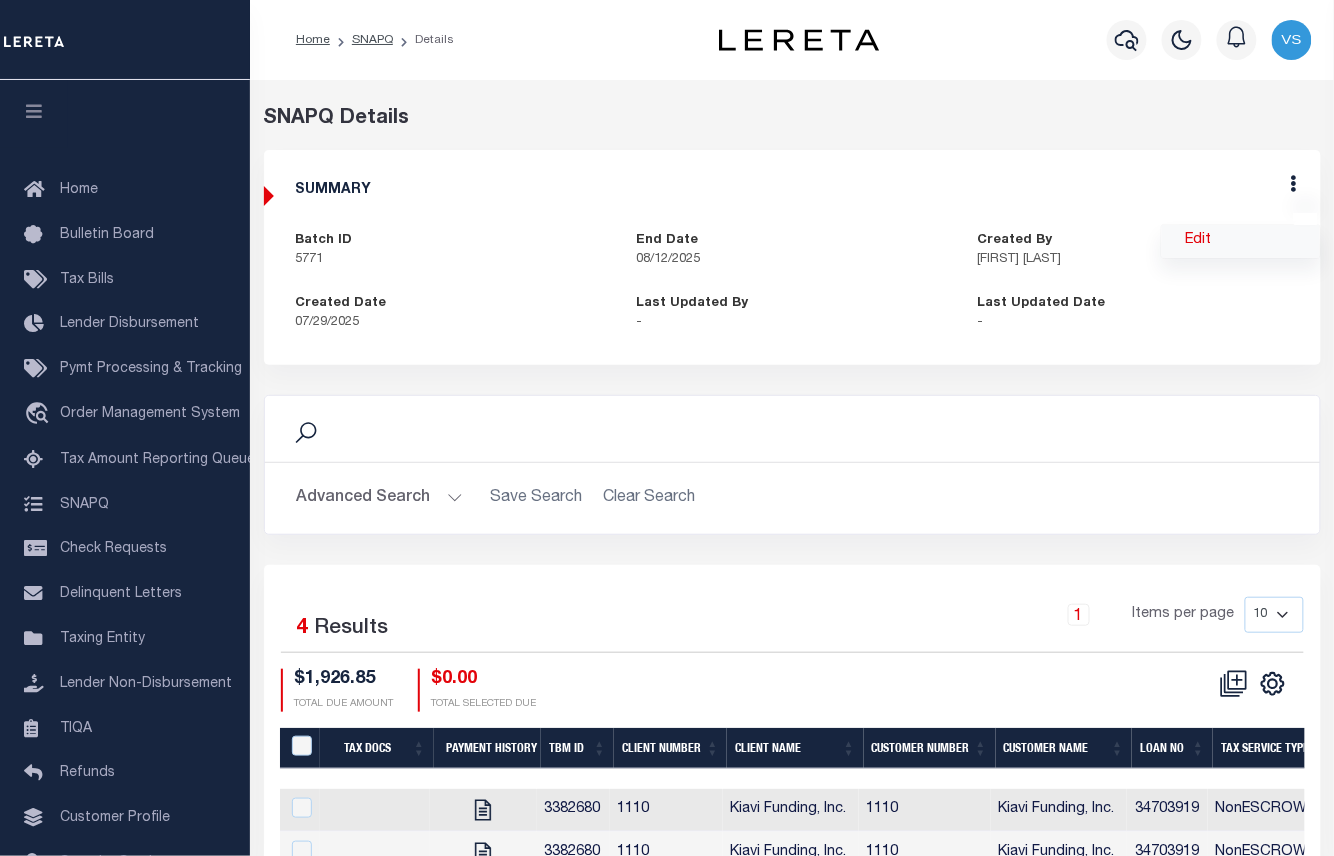 click on "Edit" at bounding box center [1241, 241] 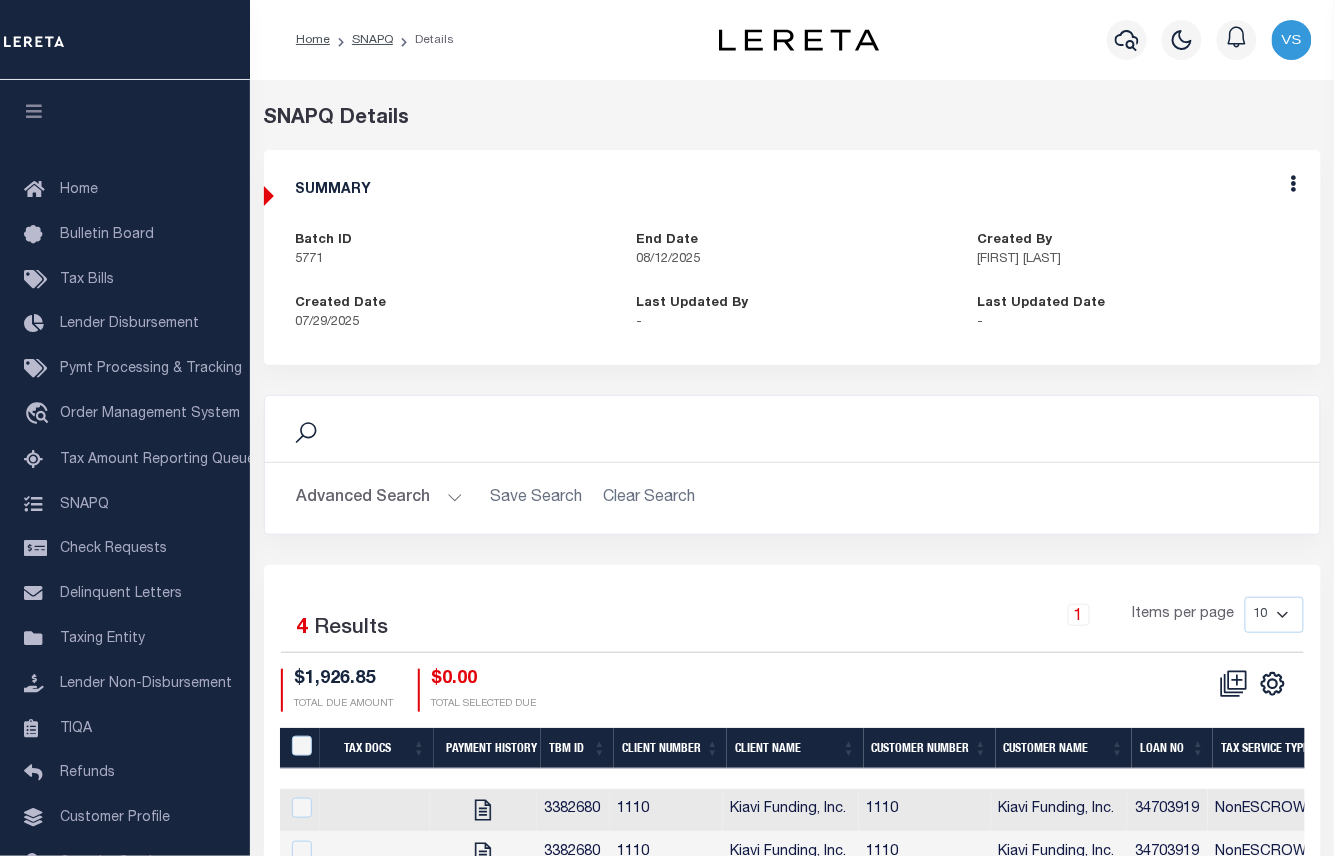 select on "OIP" 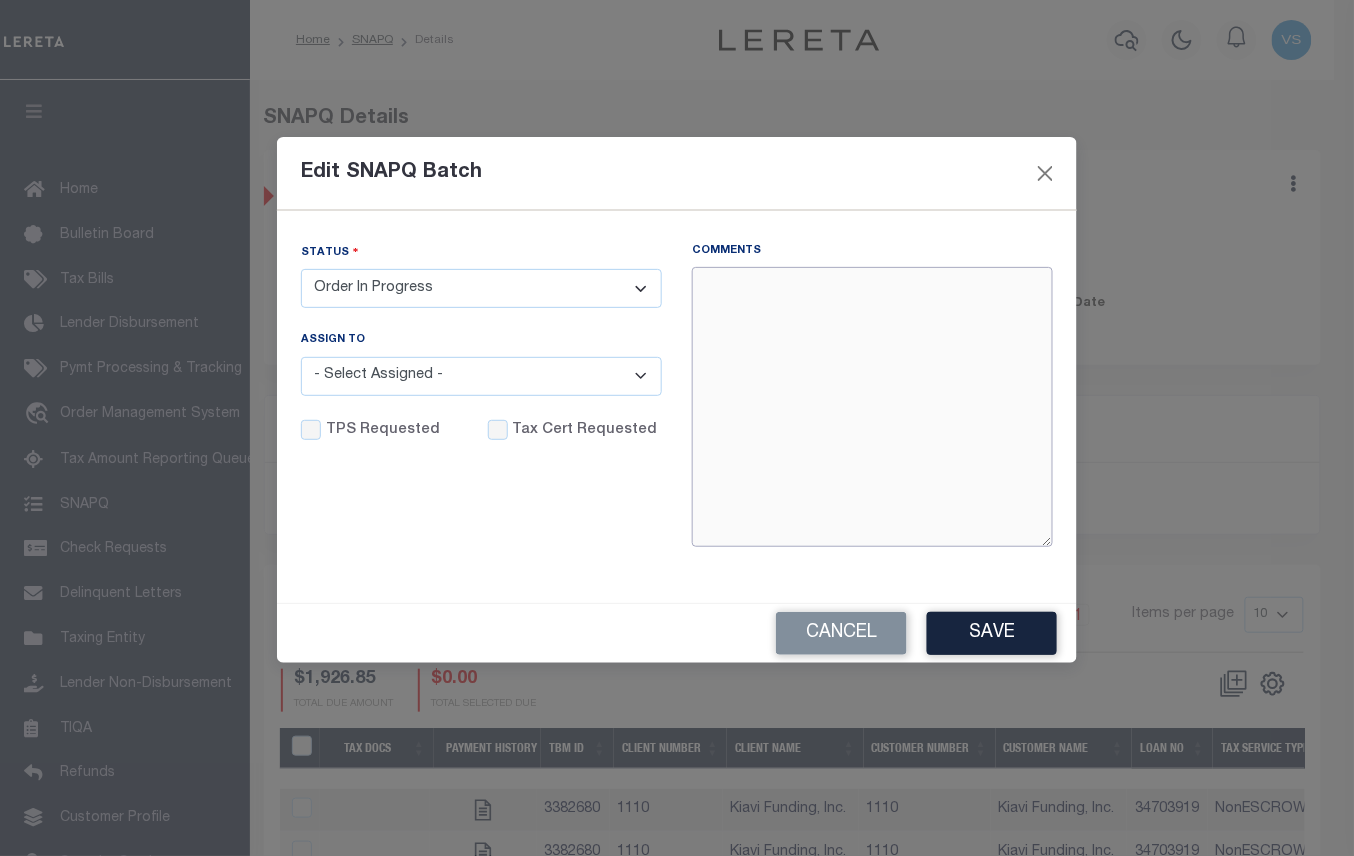 click on "Comments" at bounding box center (872, 407) 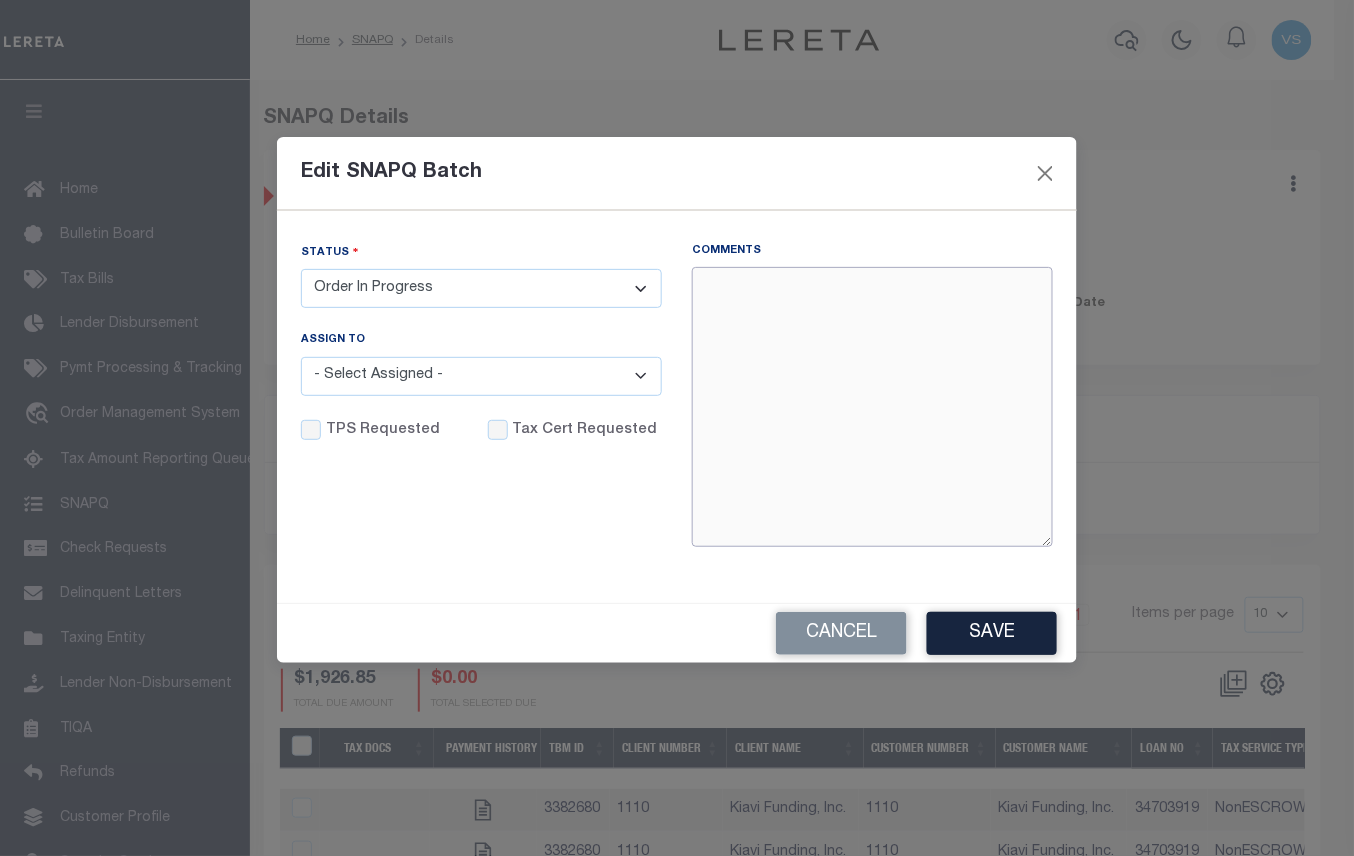 paste on "8/6/25 - Per TC - Millie confirmed taxes are paid for 2022 2/2" 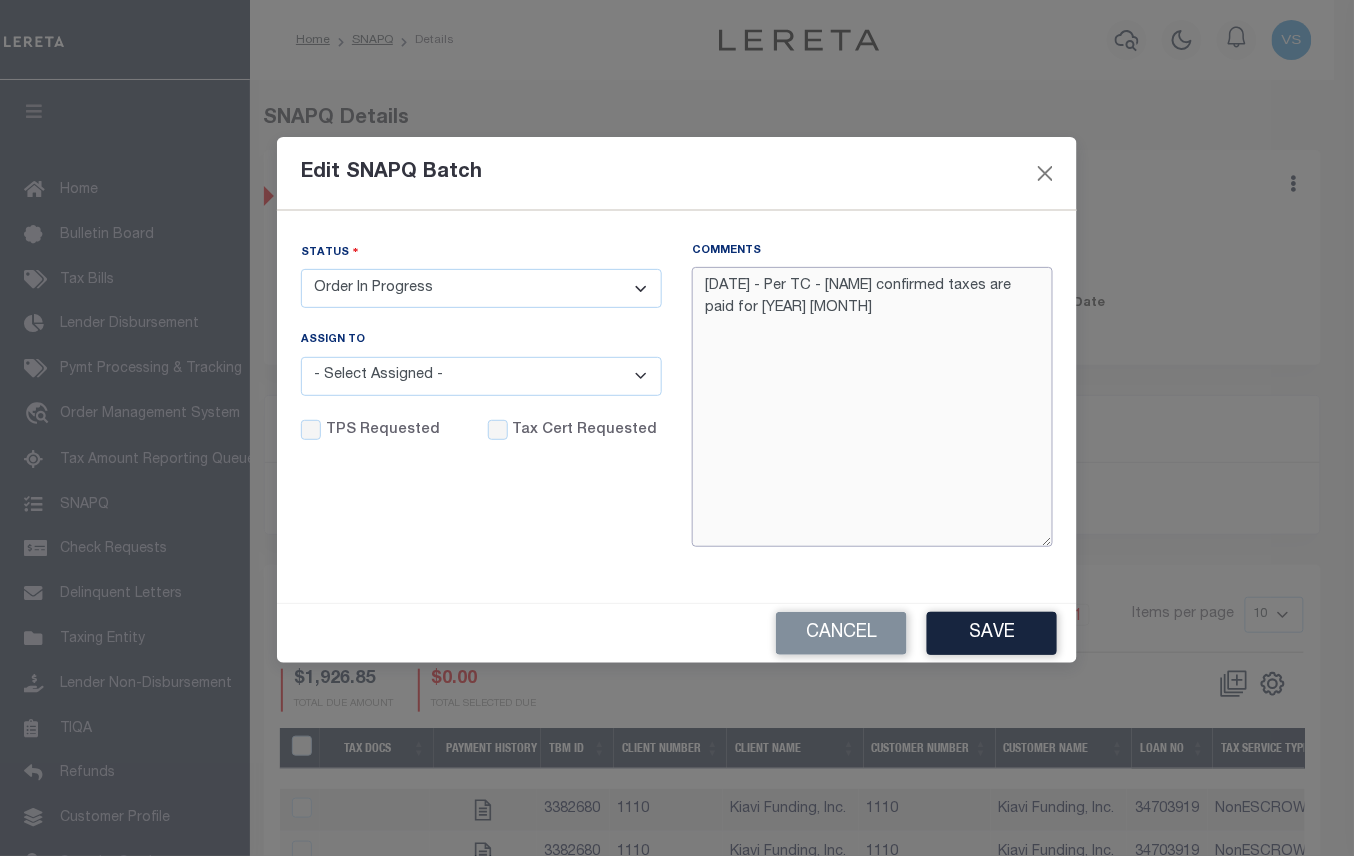 type on "8/6/25 - Per TC - Millie confirmed taxes are paid for 2022 2/2" 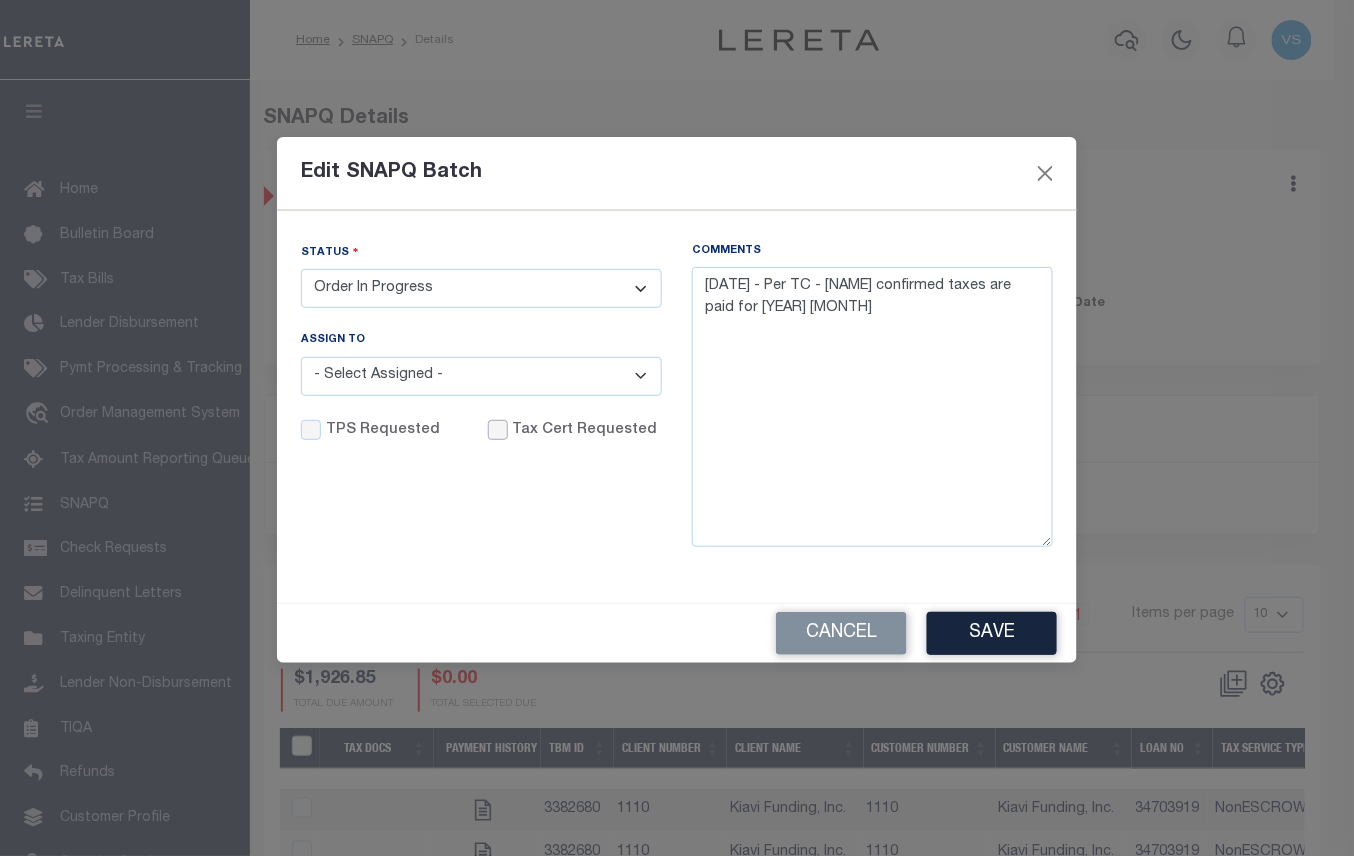 click on "Tax Cert Requested" at bounding box center [498, 430] 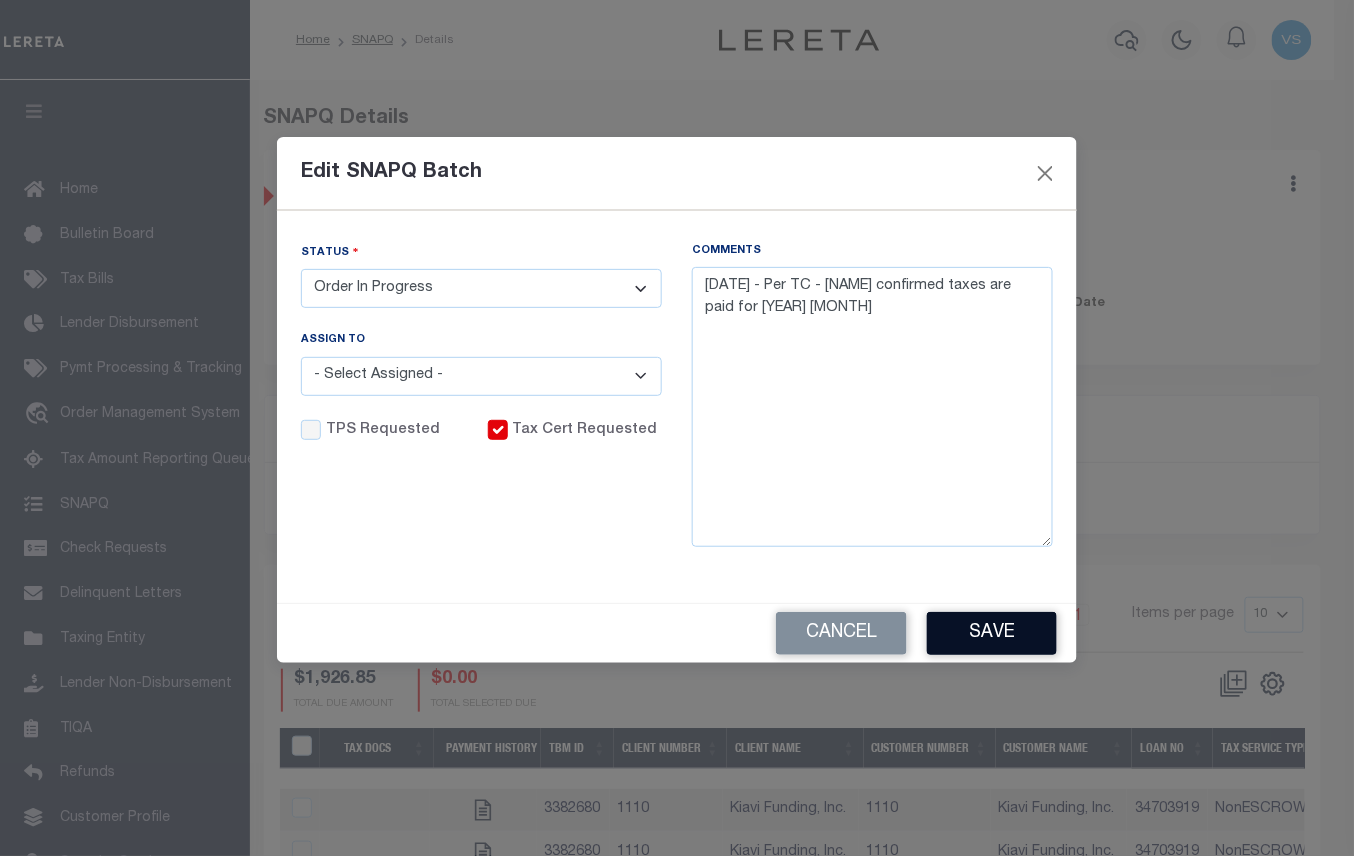 click on "Save" at bounding box center [992, 633] 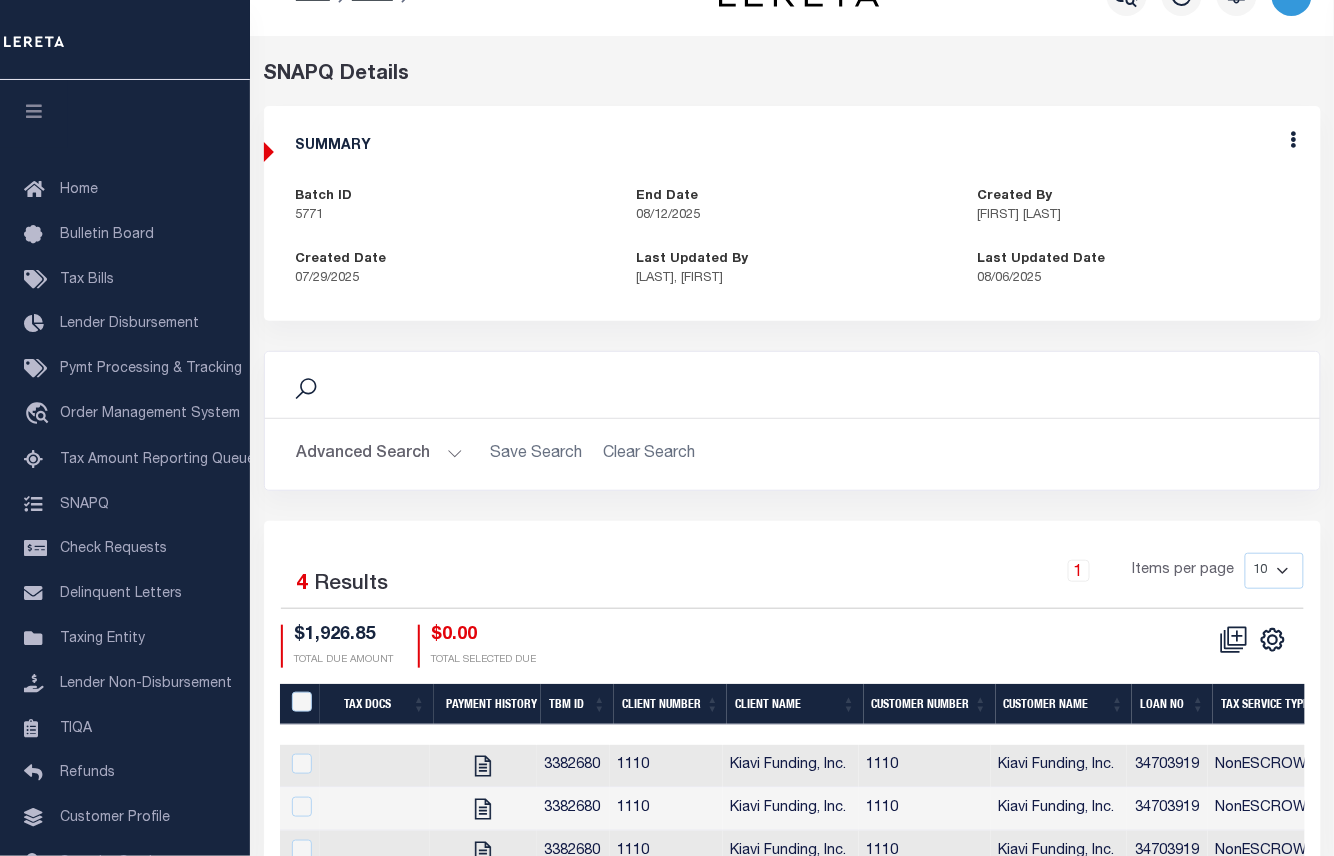 scroll, scrollTop: 204, scrollLeft: 0, axis: vertical 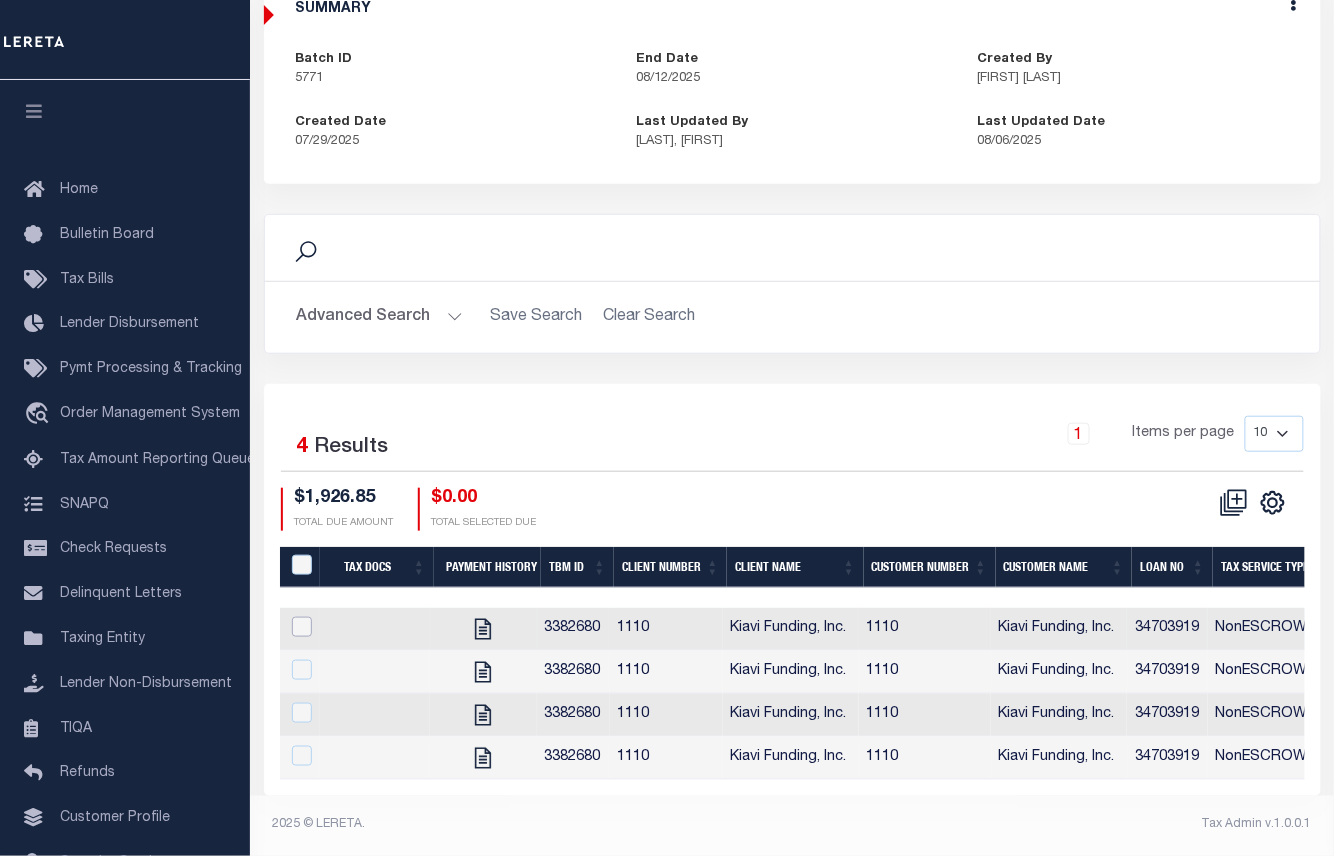 click at bounding box center (302, 627) 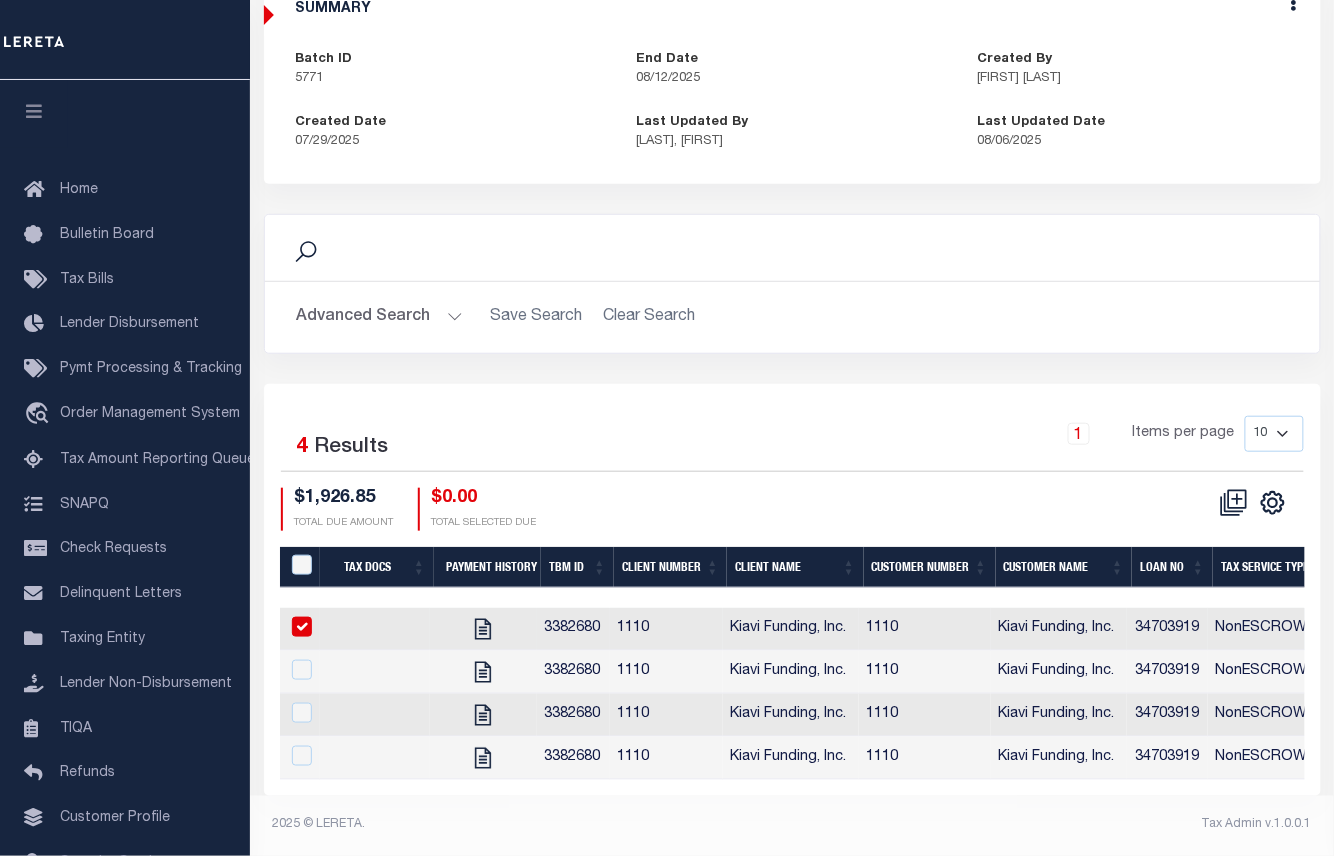 checkbox on "true" 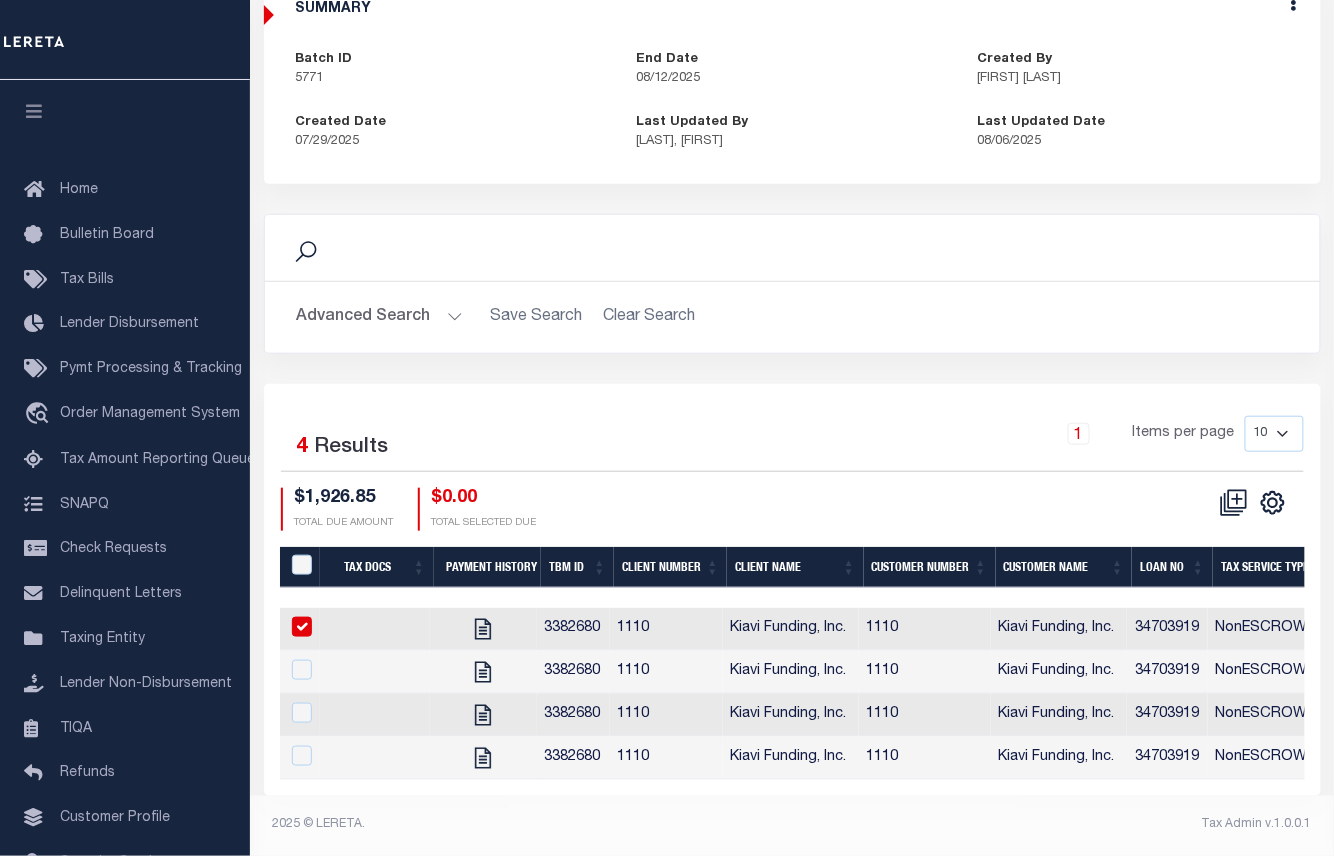 scroll, scrollTop: 200, scrollLeft: 0, axis: vertical 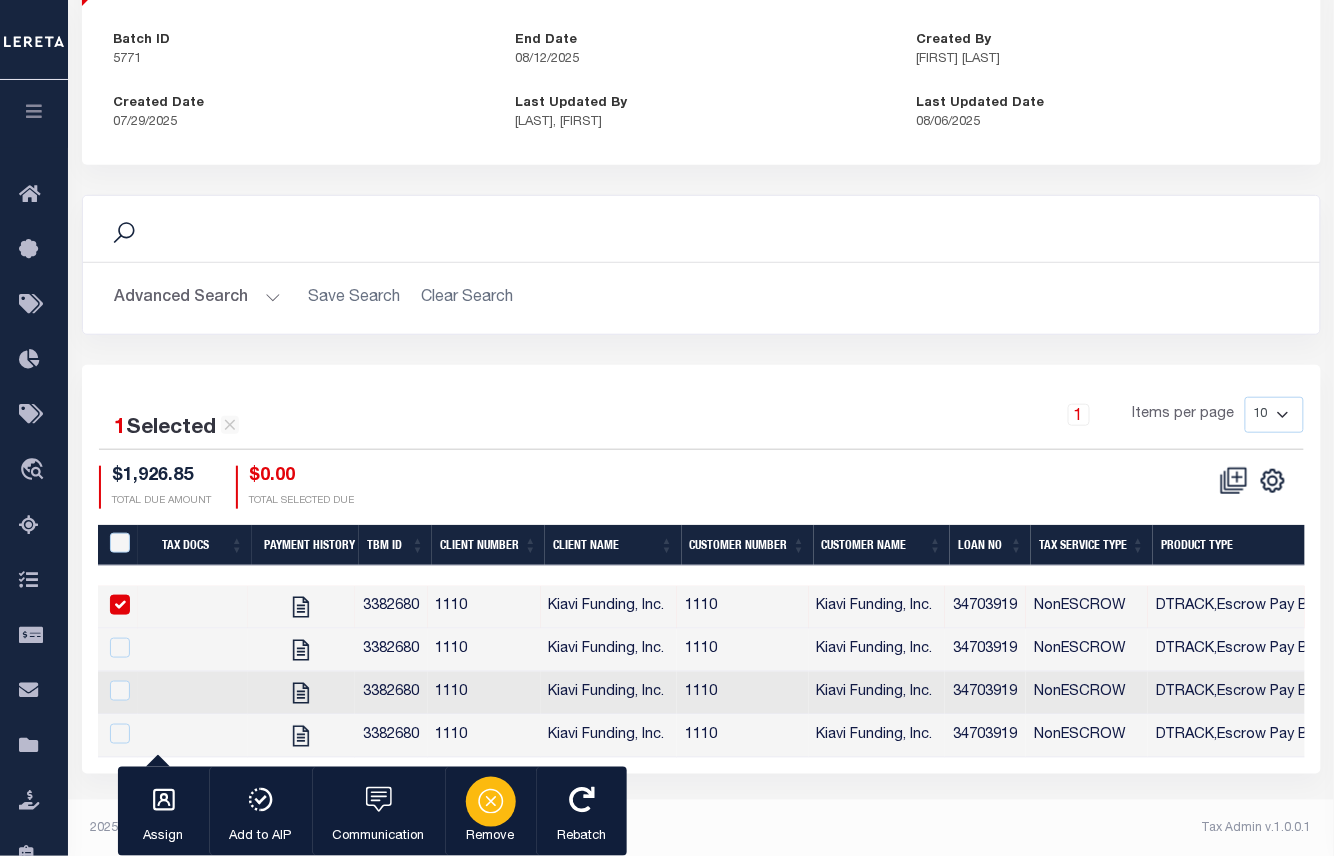 click 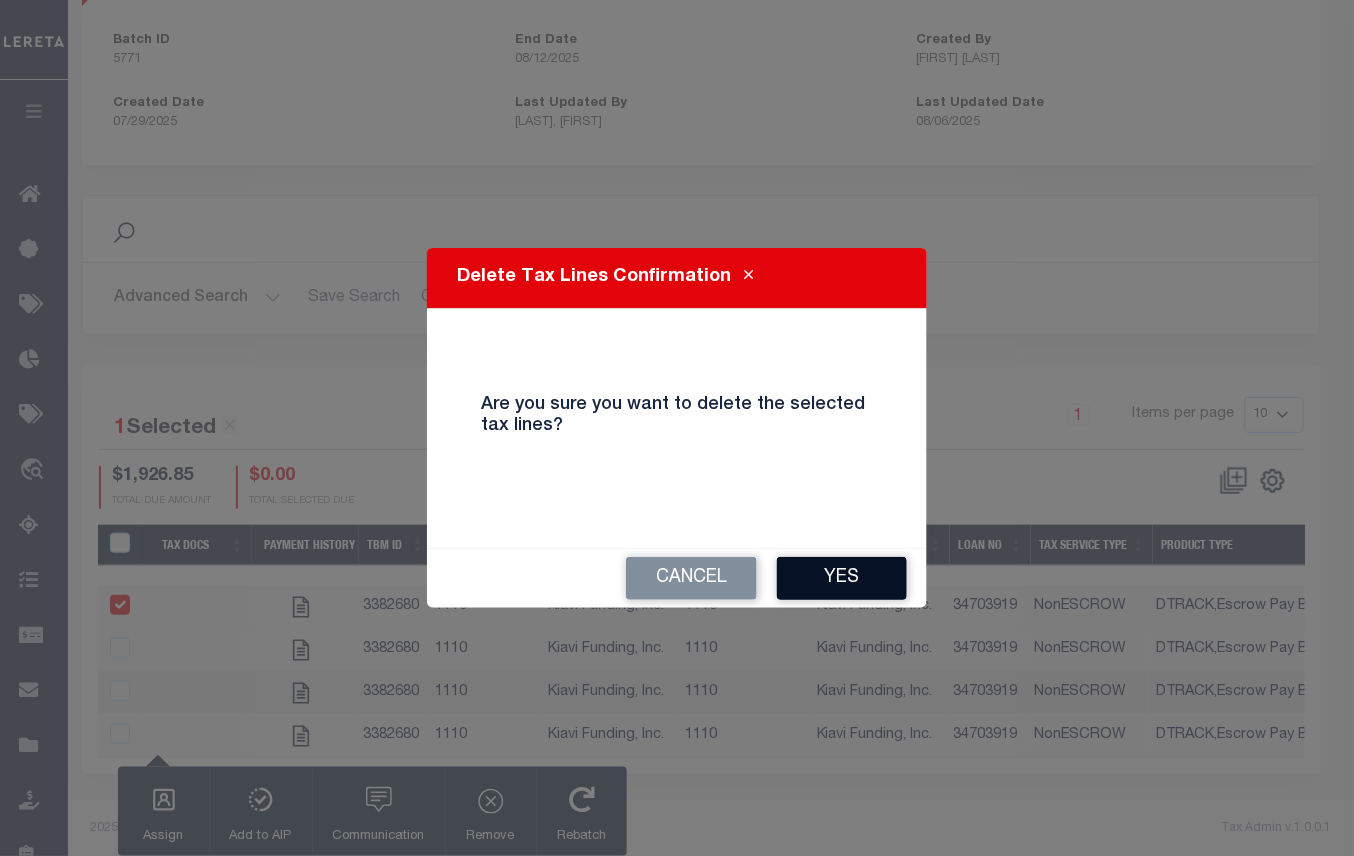 click on "Yes" at bounding box center [842, 578] 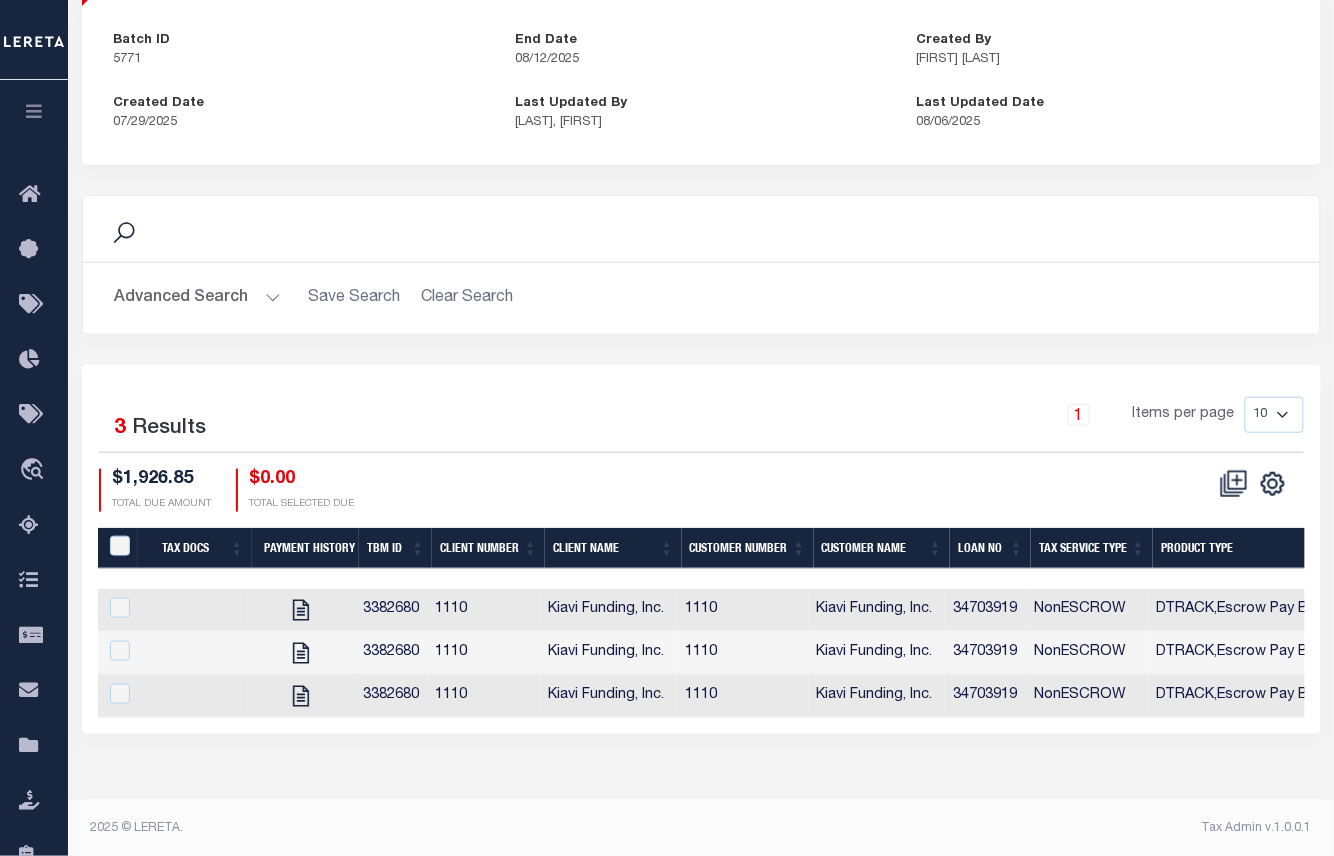 scroll, scrollTop: 0, scrollLeft: 724, axis: horizontal 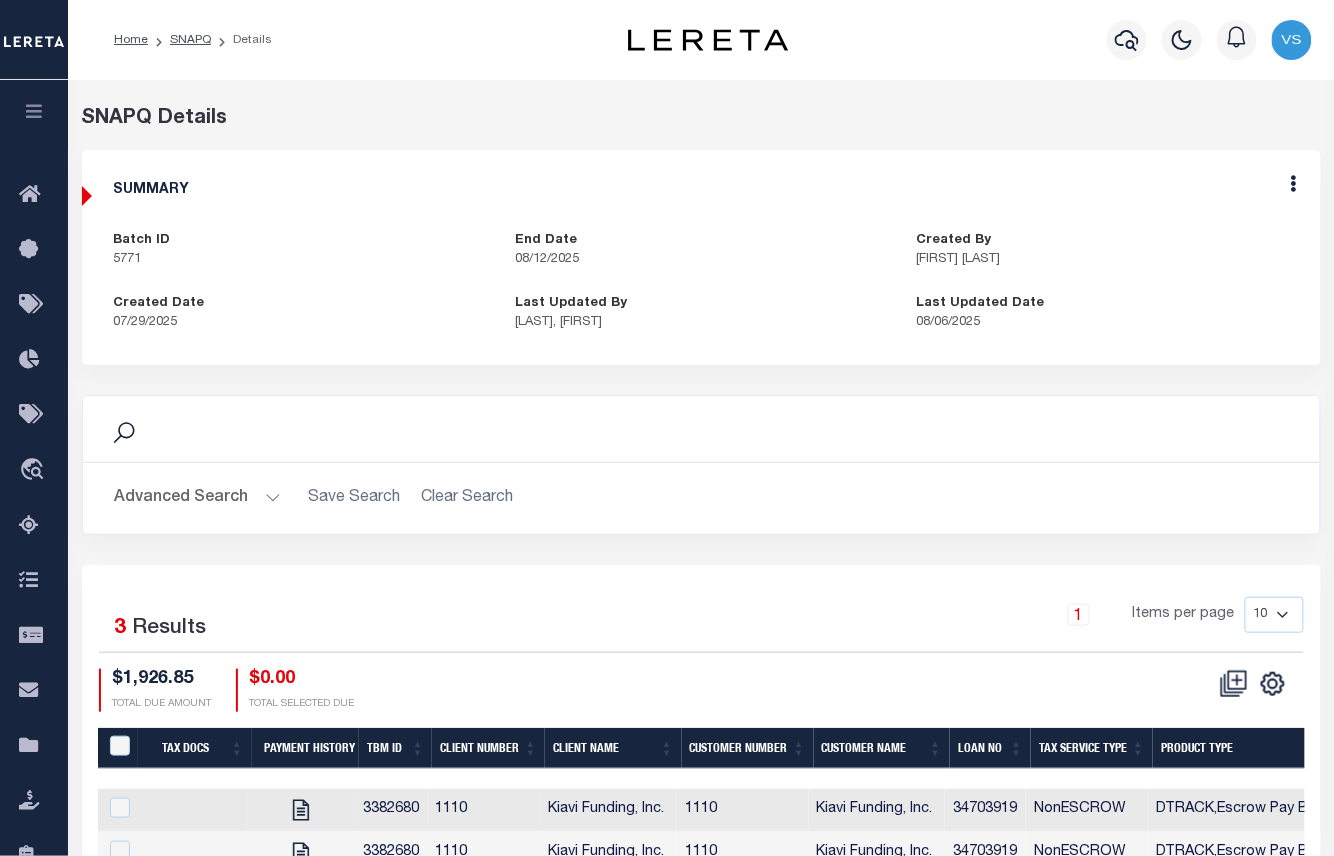 click on "Edit" at bounding box center [1294, 187] 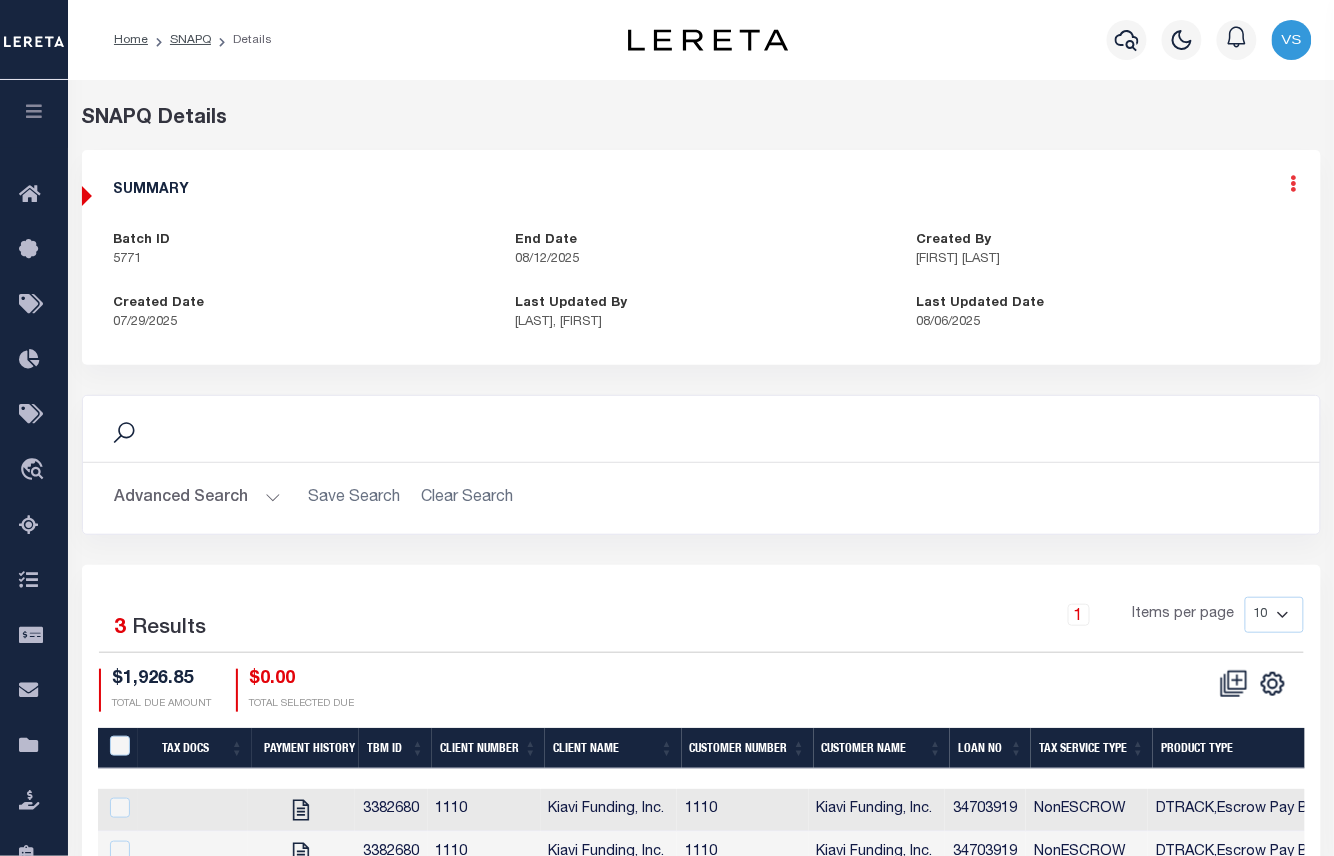 click at bounding box center [1294, 183] 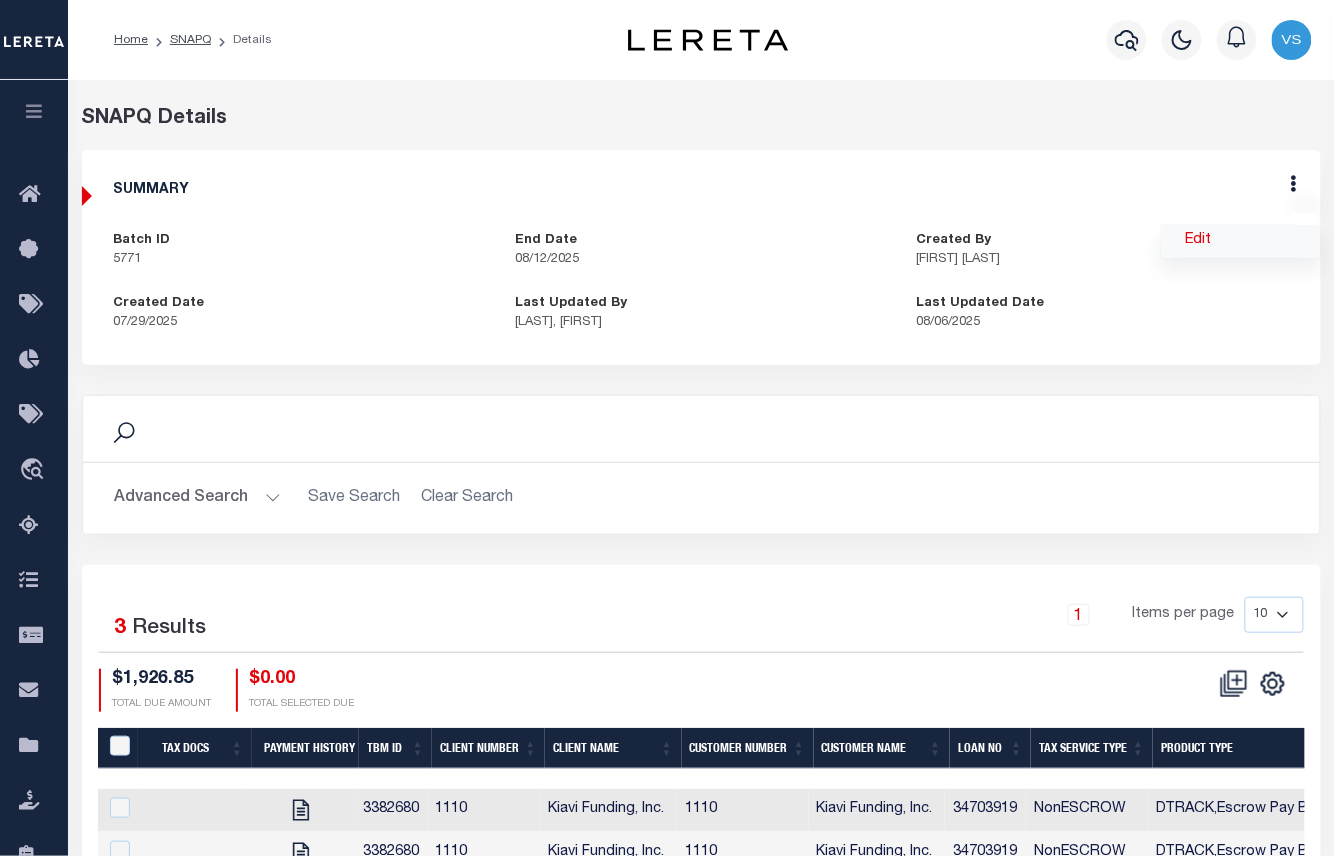 click on "Edit" at bounding box center [1241, 241] 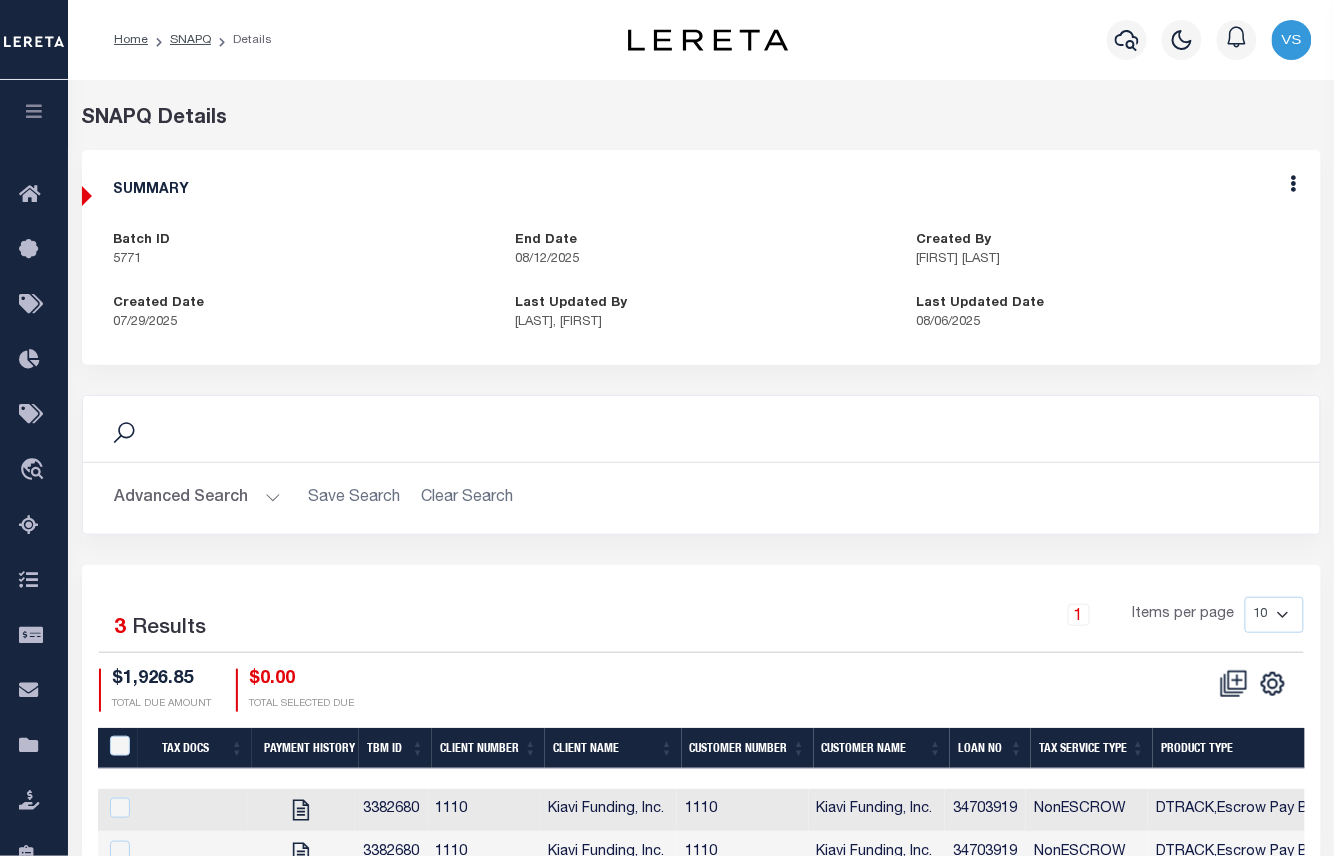 checkbox on "true" 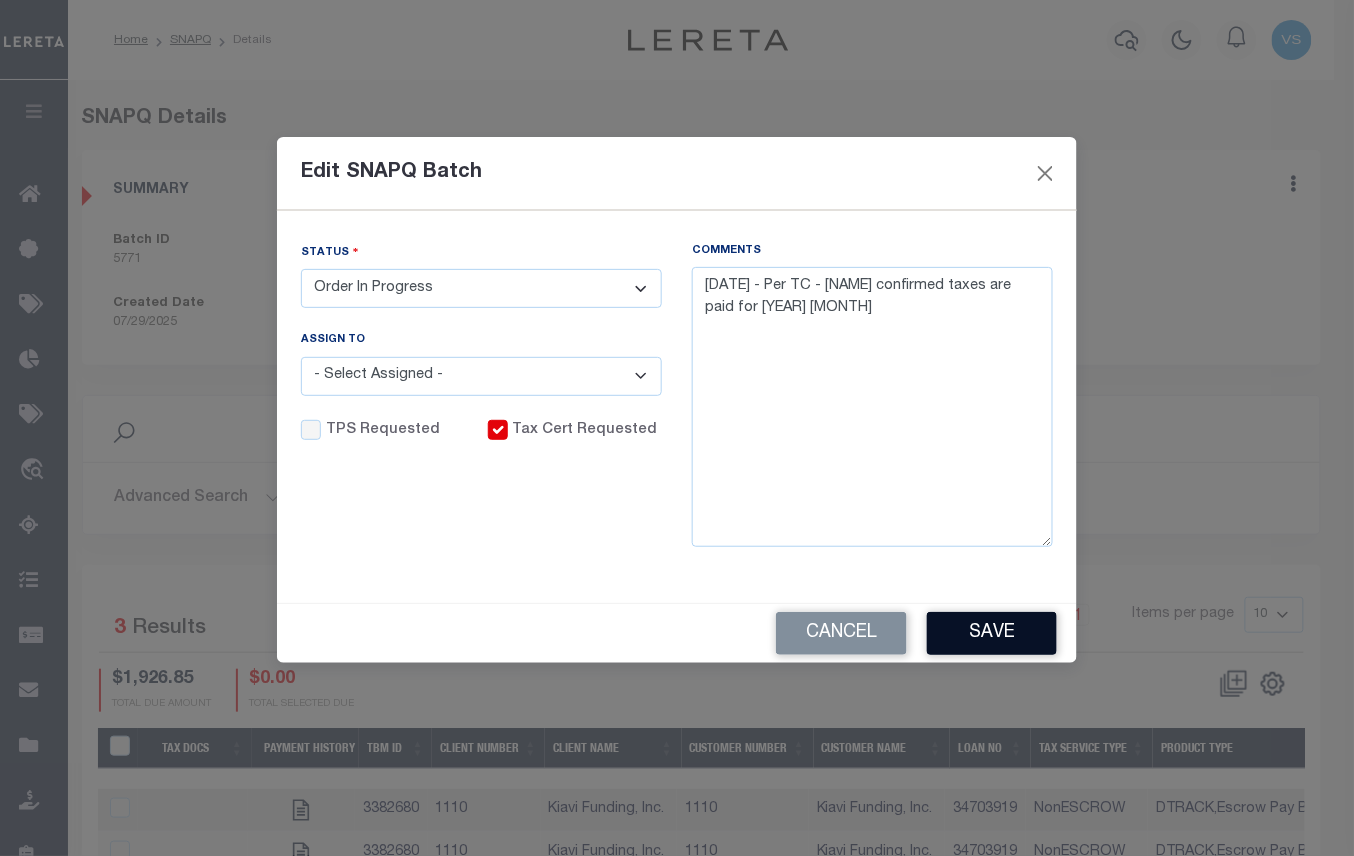 drag, startPoint x: 969, startPoint y: 642, endPoint x: 878, endPoint y: 250, distance: 402.42392 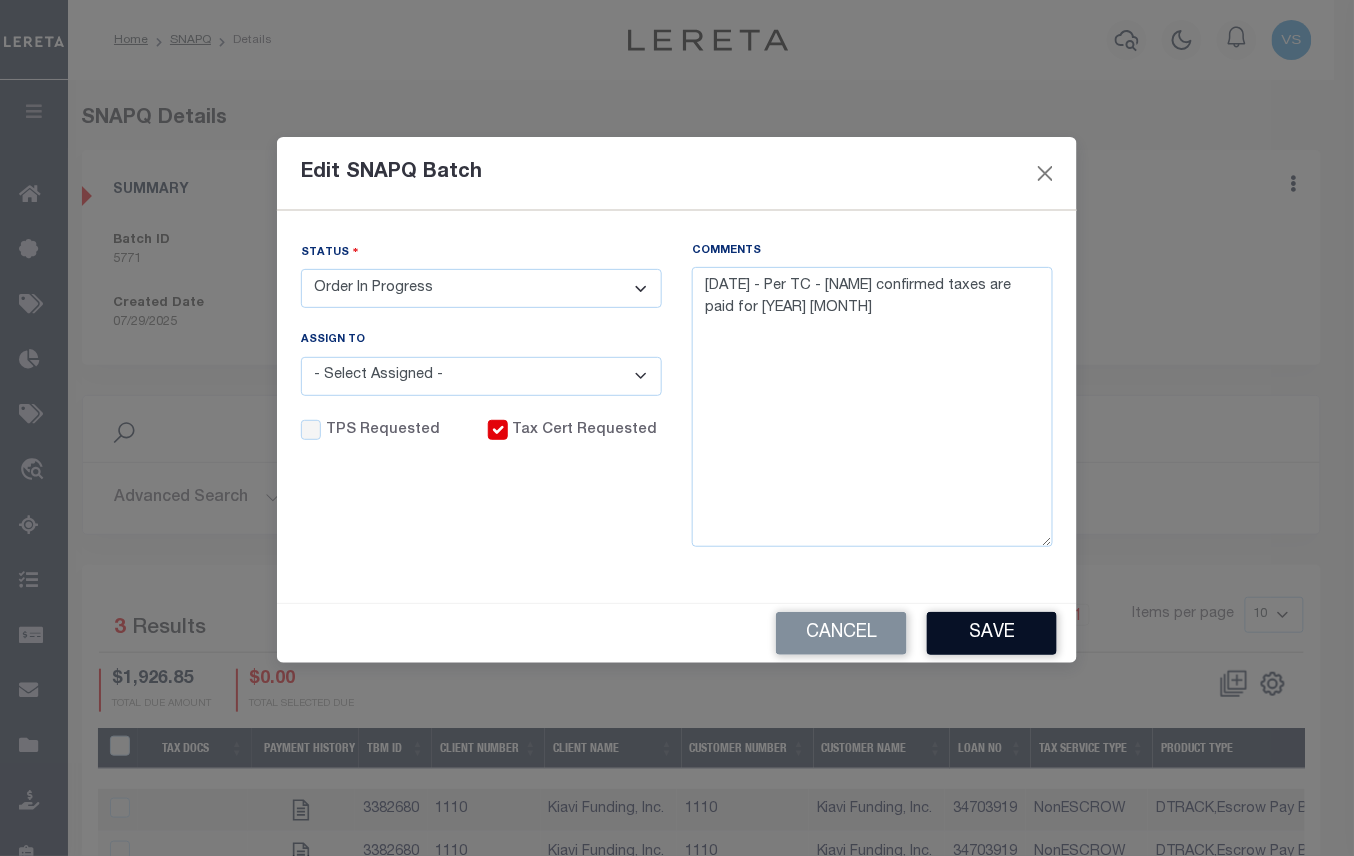 click on "Save" at bounding box center (992, 633) 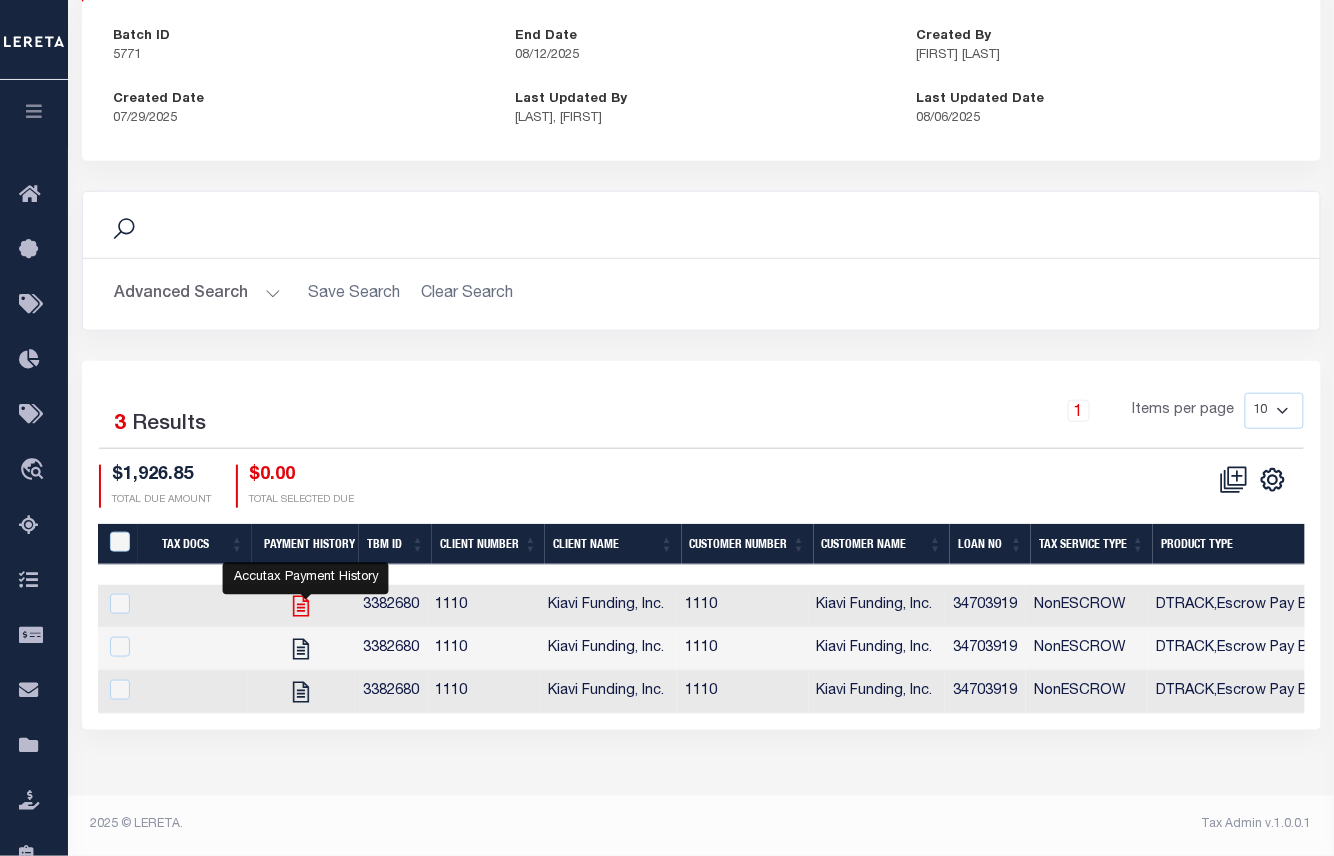 click 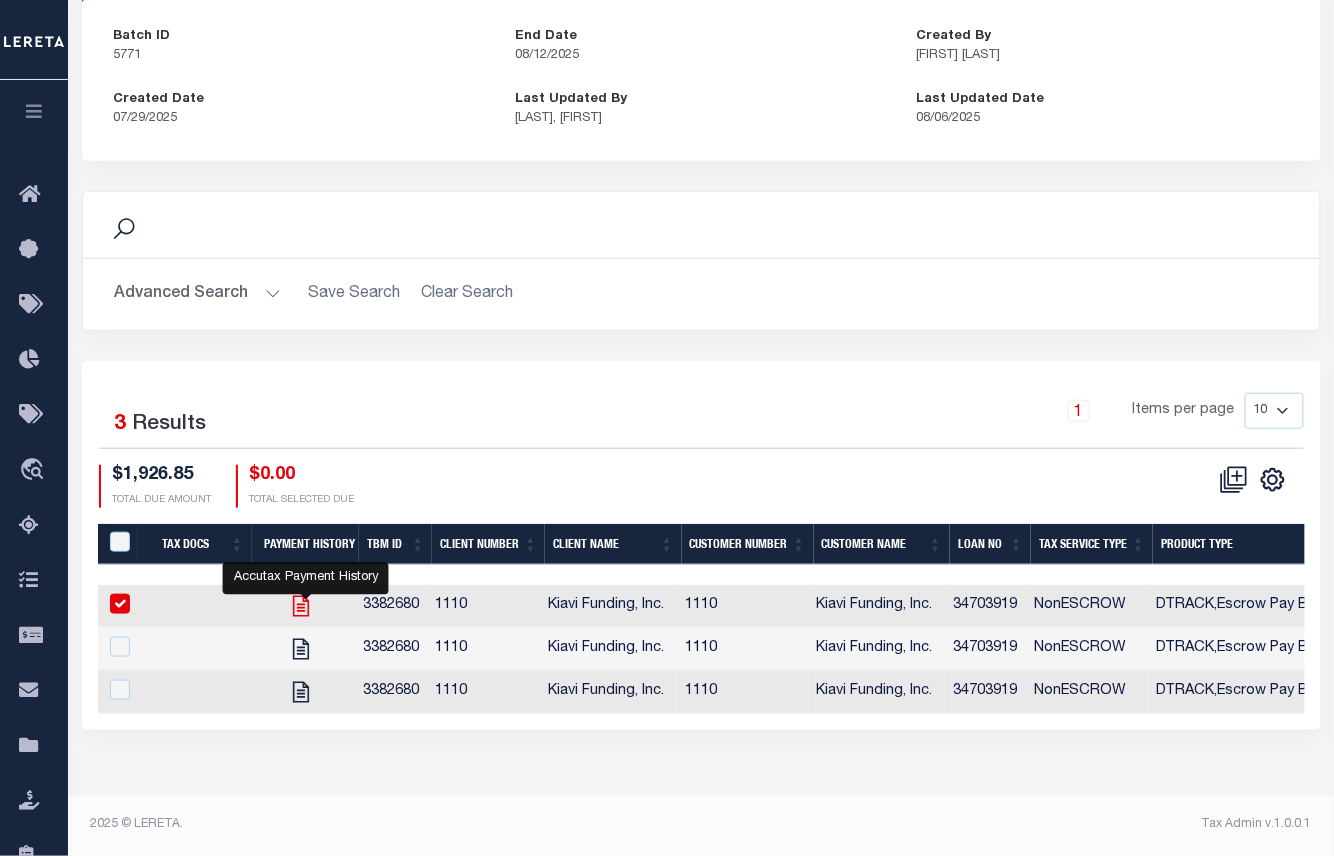 checkbox on "true" 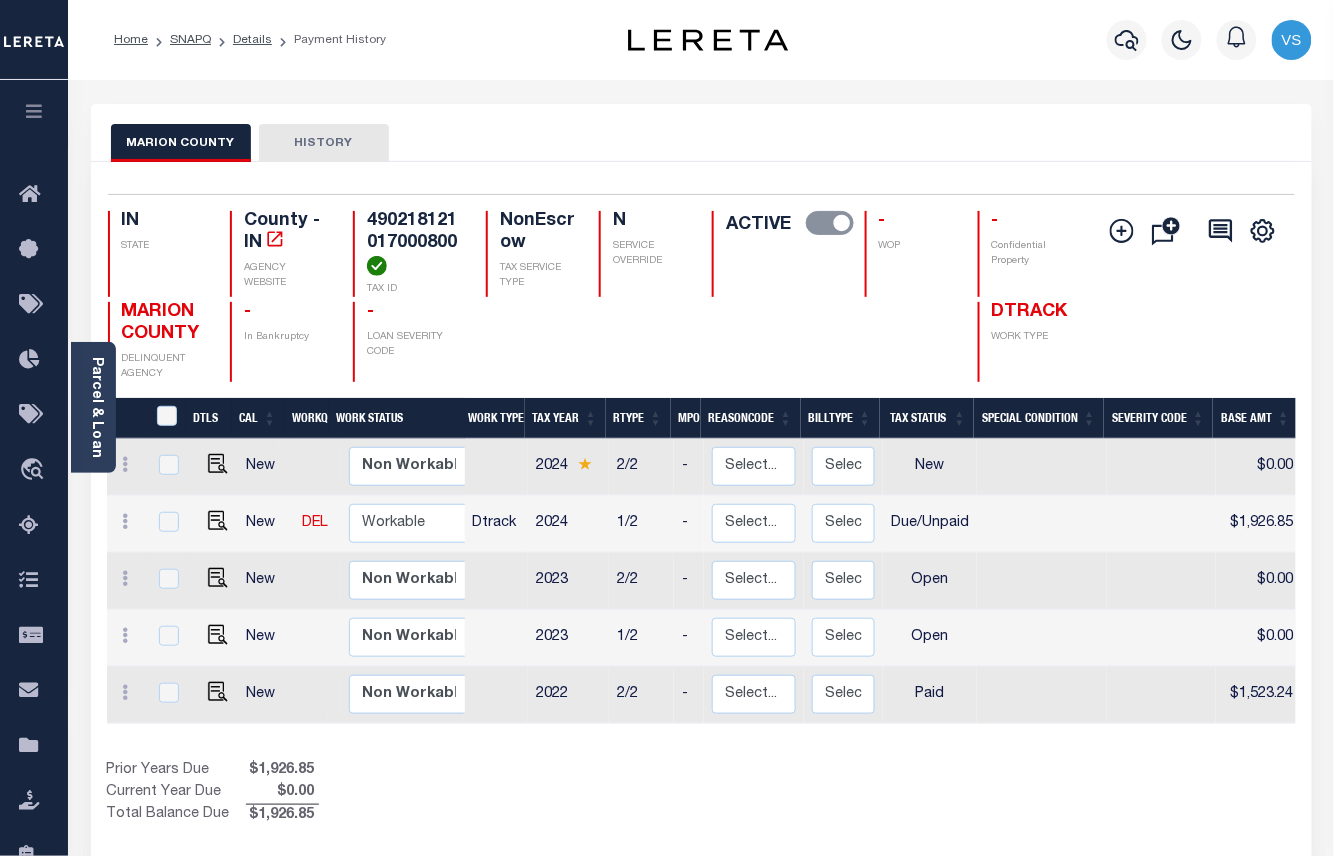 scroll, scrollTop: 266, scrollLeft: 0, axis: vertical 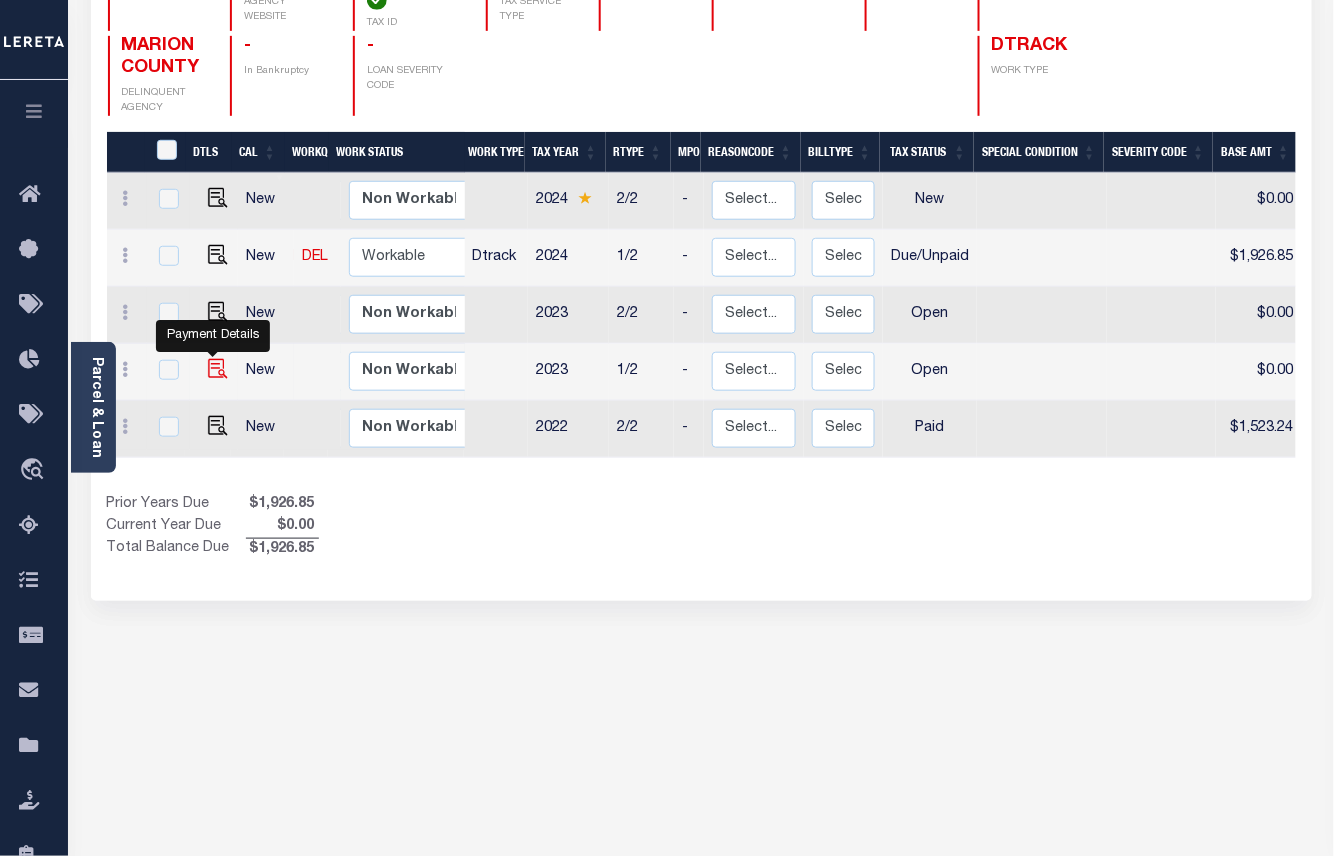 click at bounding box center [218, 369] 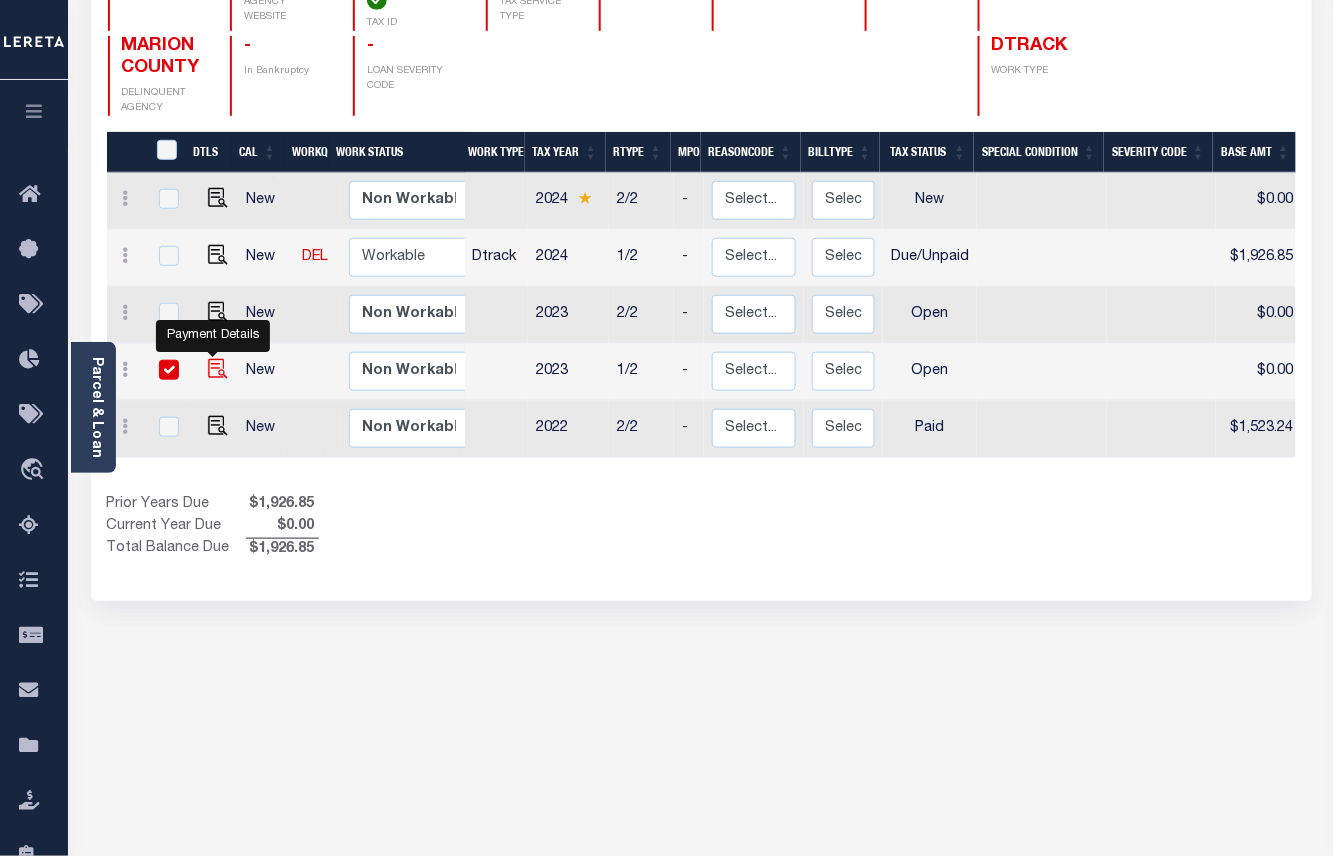 checkbox on "true" 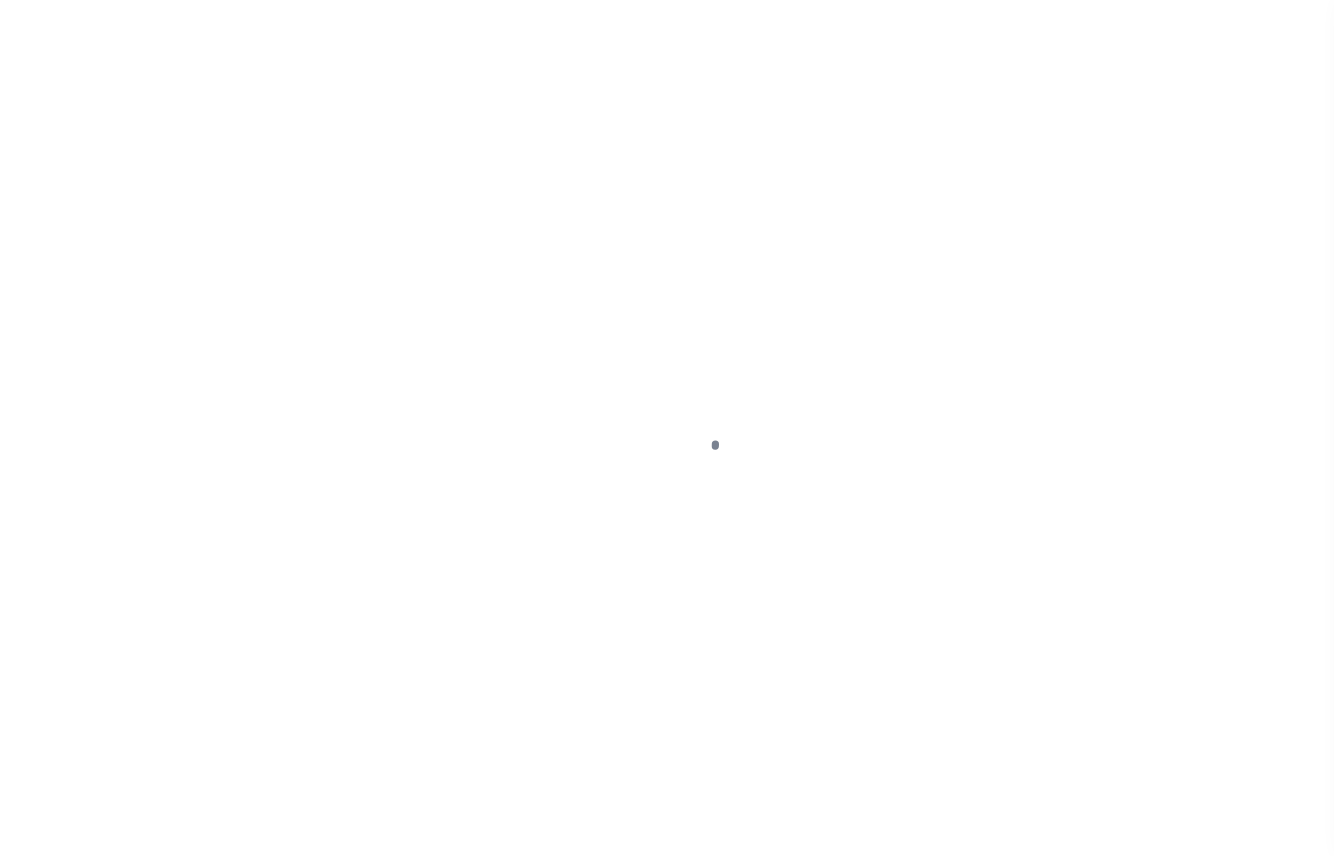 scroll, scrollTop: 0, scrollLeft: 0, axis: both 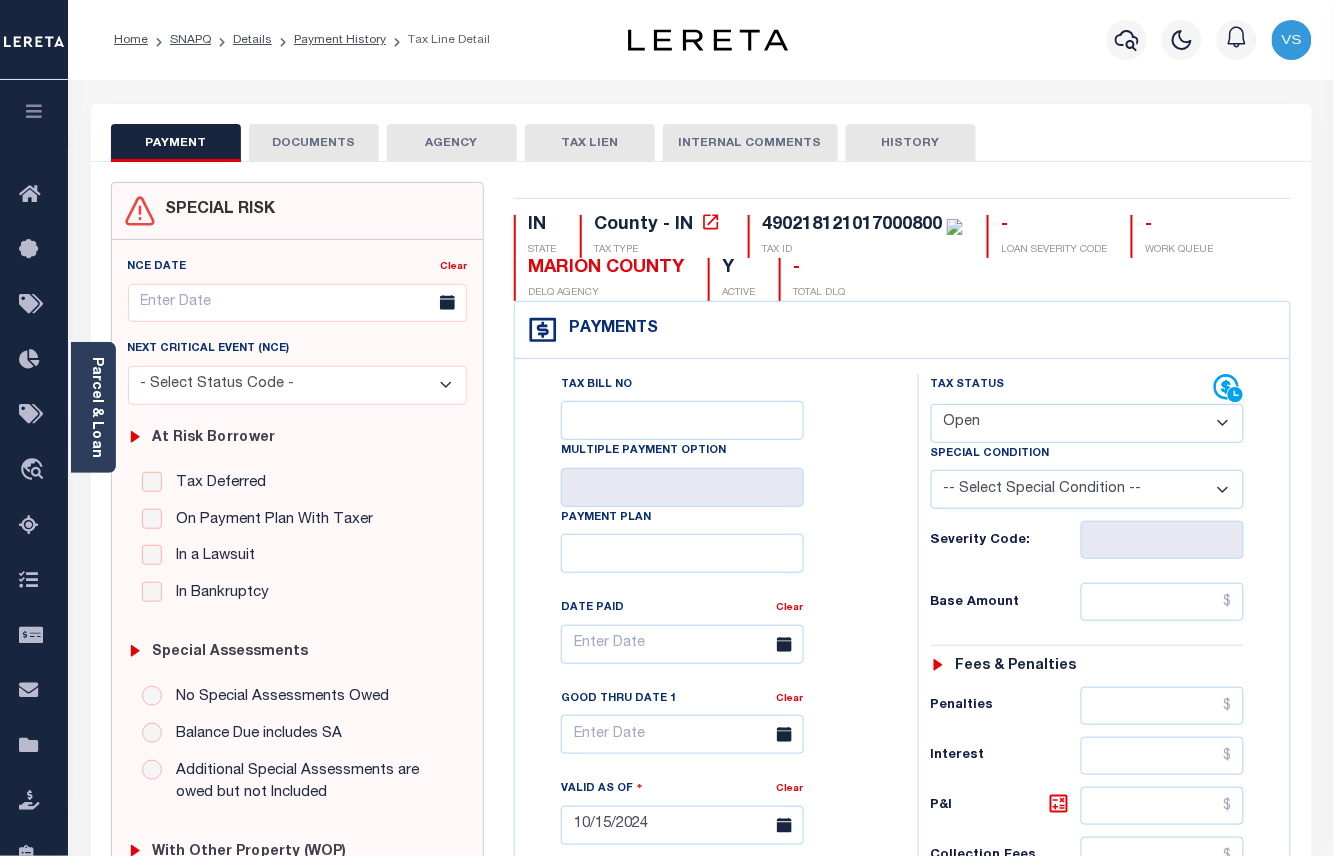 drag, startPoint x: 1076, startPoint y: 422, endPoint x: 1085, endPoint y: 446, distance: 25.632011 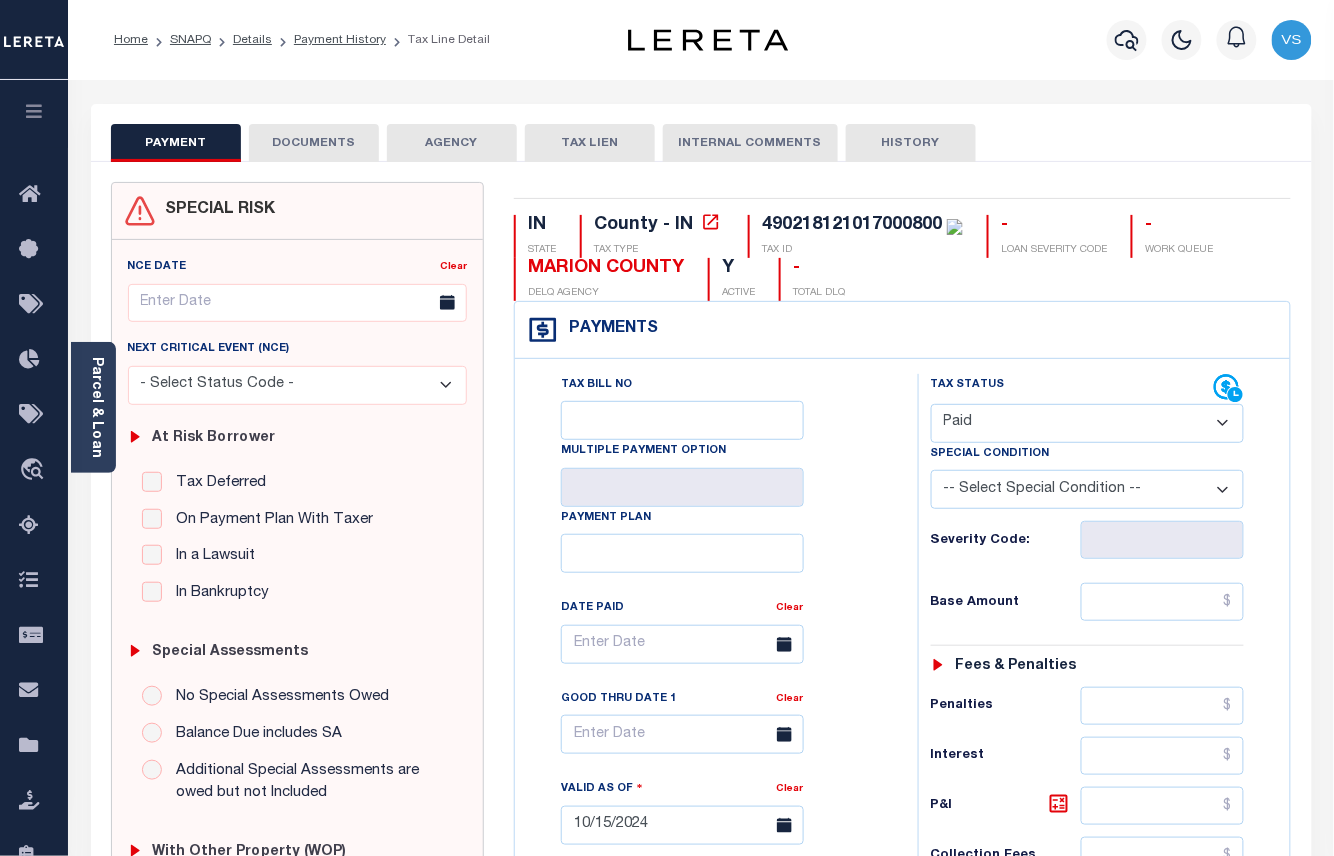 click on "- Select Status Code -
Open
Due/Unpaid
Paid
Incomplete
No Tax Due
Internal Refund Processed
New" at bounding box center [1088, 423] 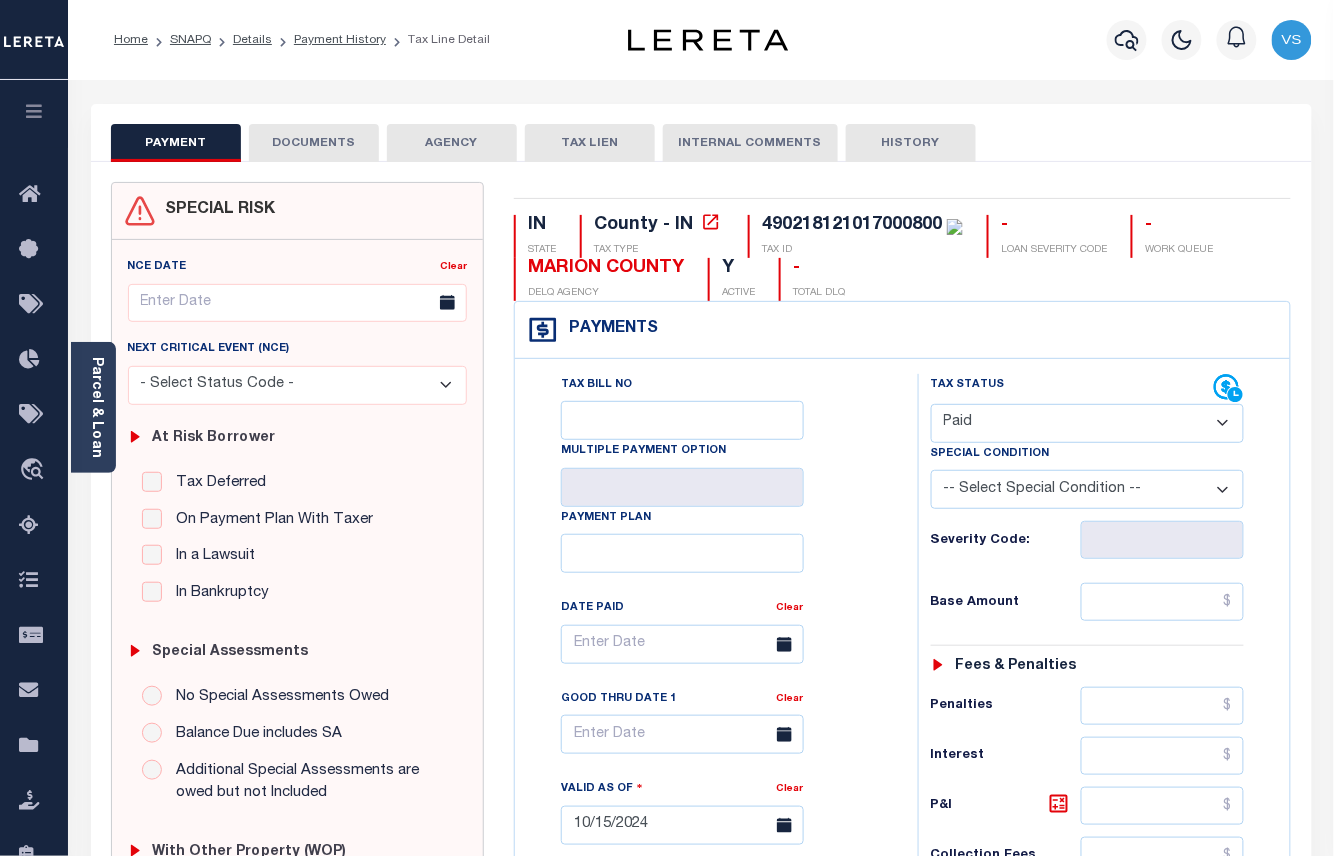 type on "08/06/2025" 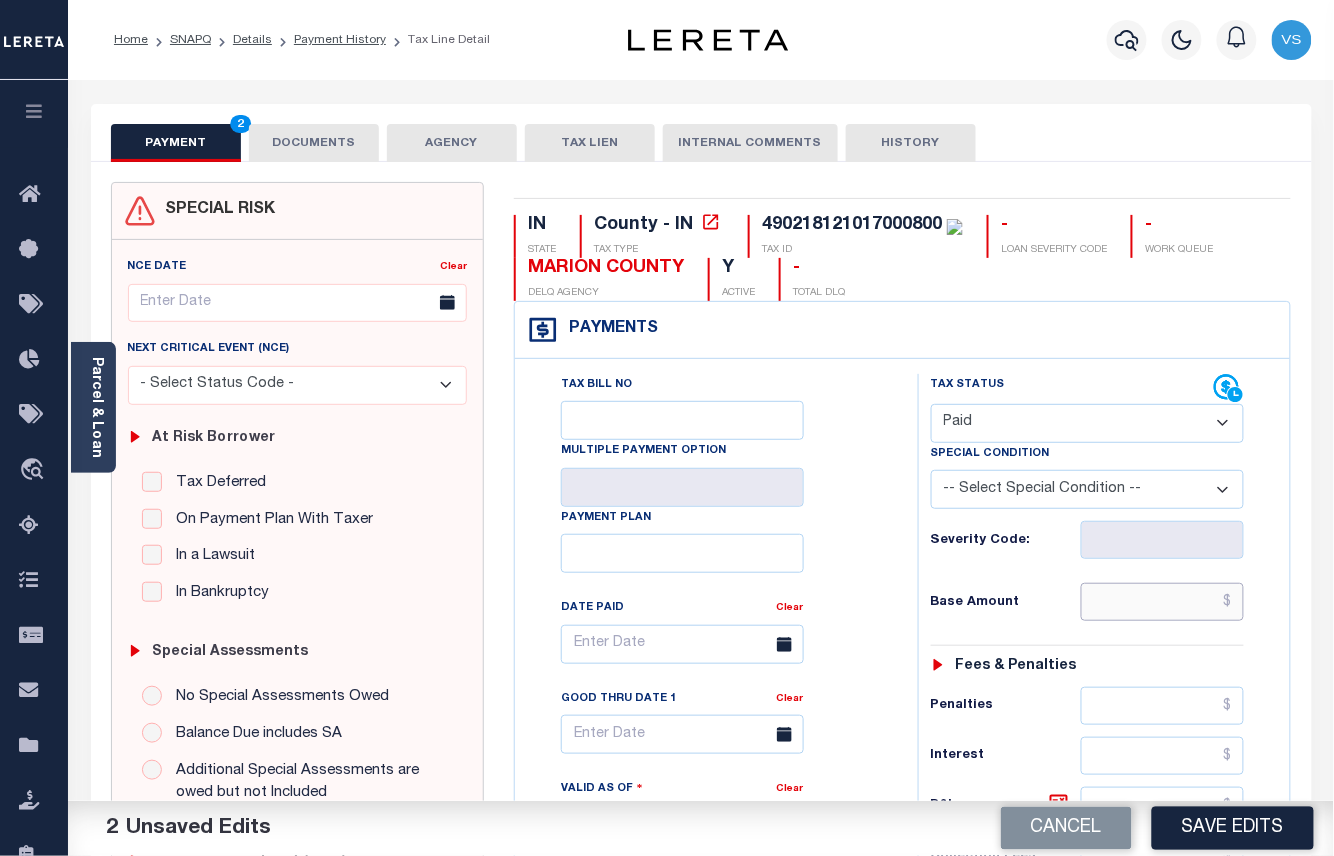 click at bounding box center (1163, 602) 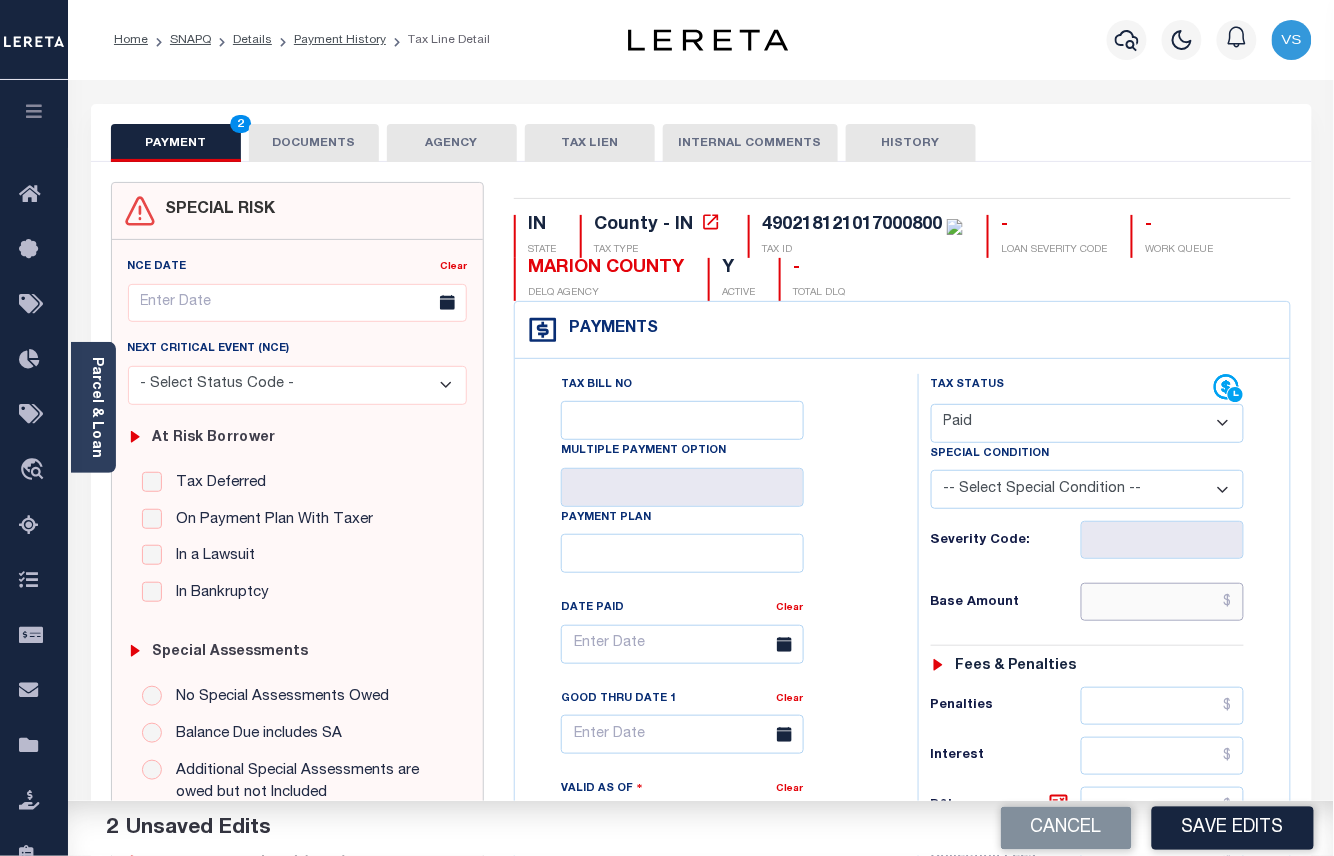 paste on "1851.94" 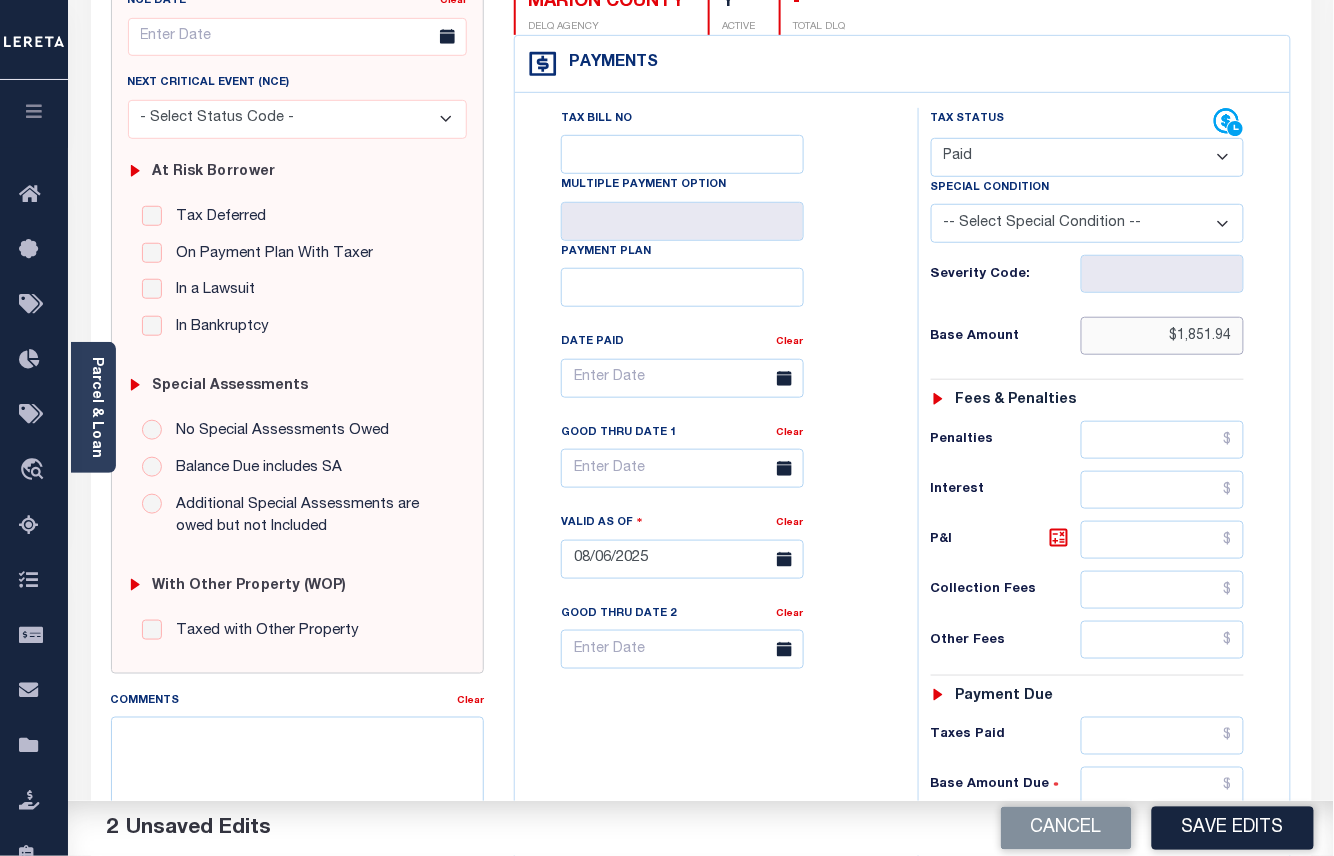 scroll, scrollTop: 400, scrollLeft: 0, axis: vertical 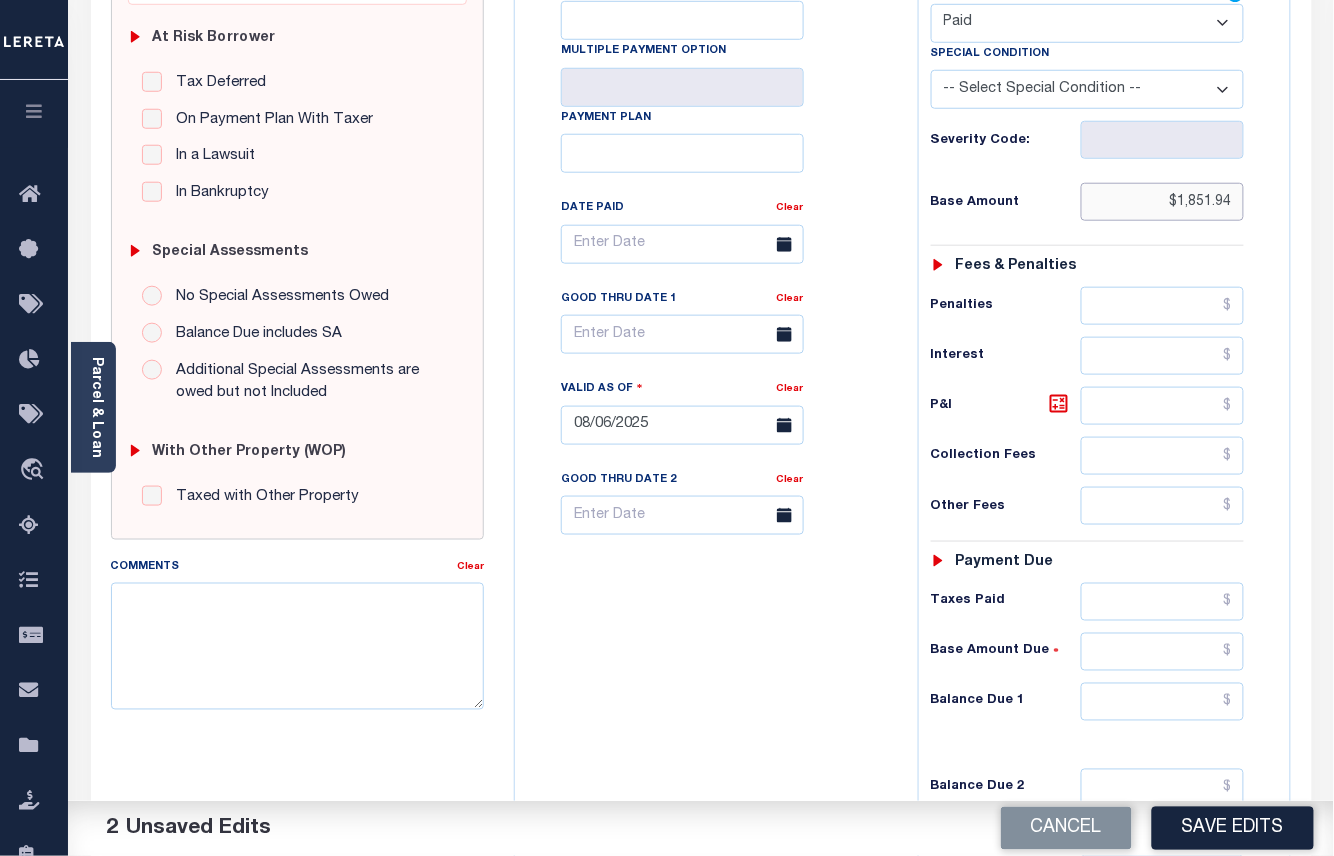 type on "$1,851.94" 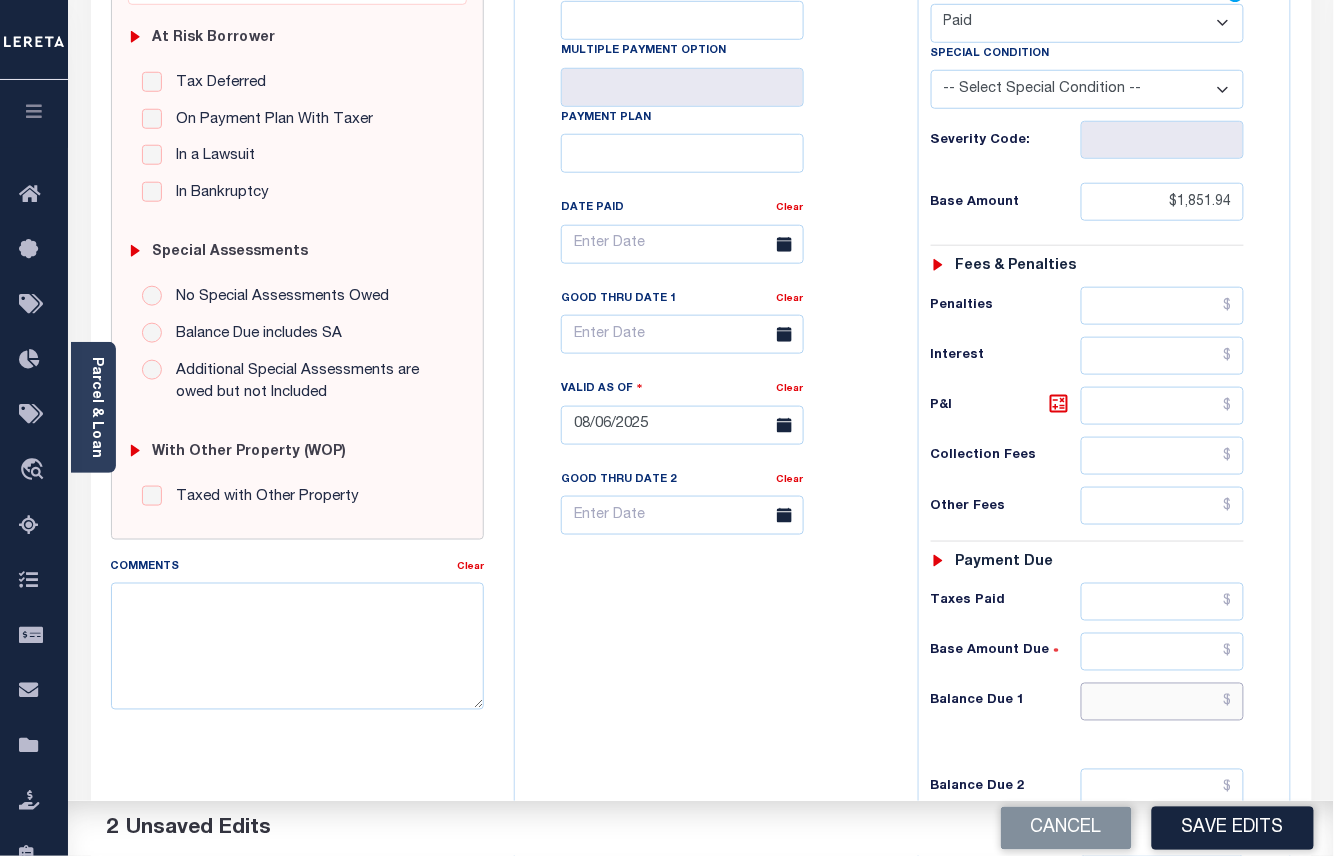 click at bounding box center [1163, 702] 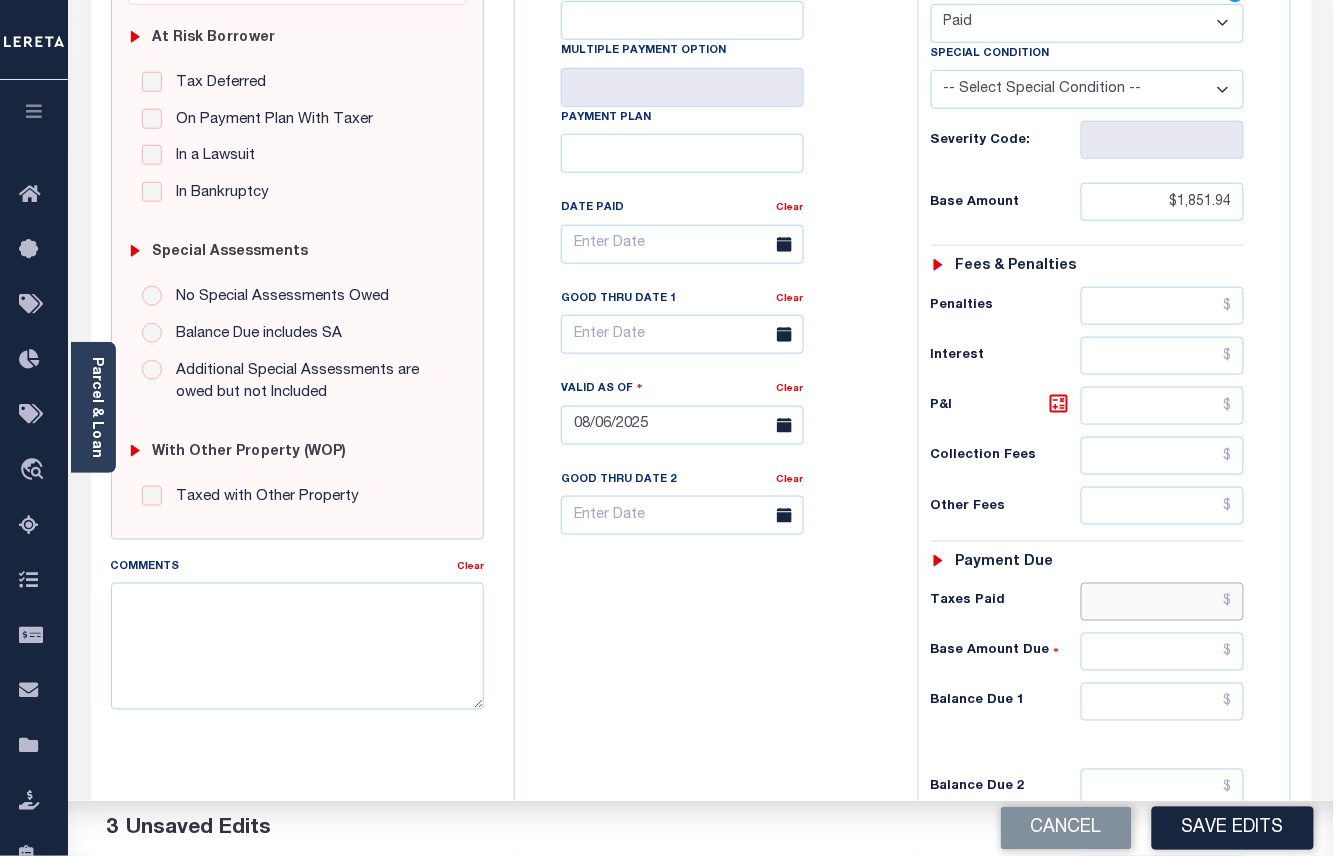 drag, startPoint x: 1233, startPoint y: 605, endPoint x: 1261, endPoint y: 624, distance: 33.83785 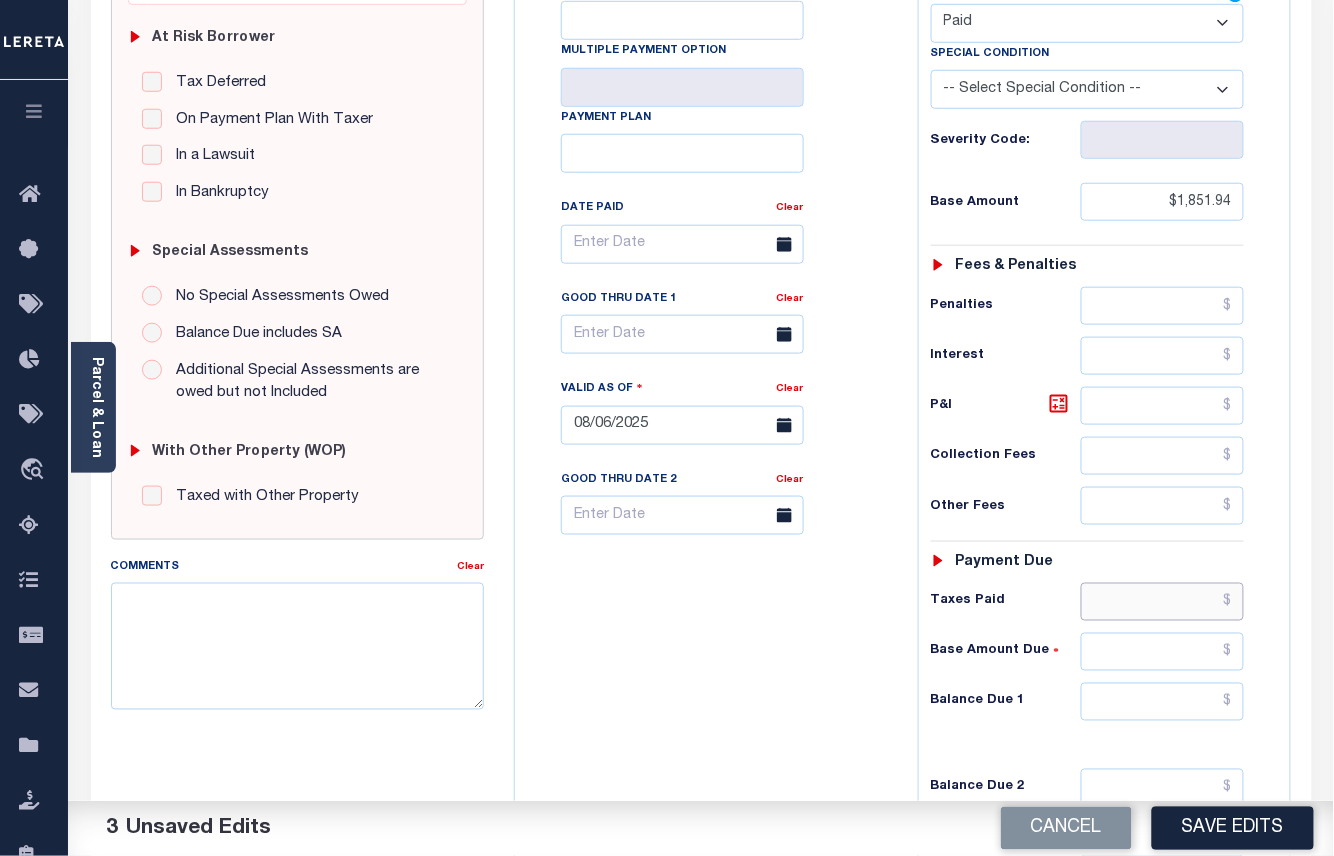 click at bounding box center (1163, 602) 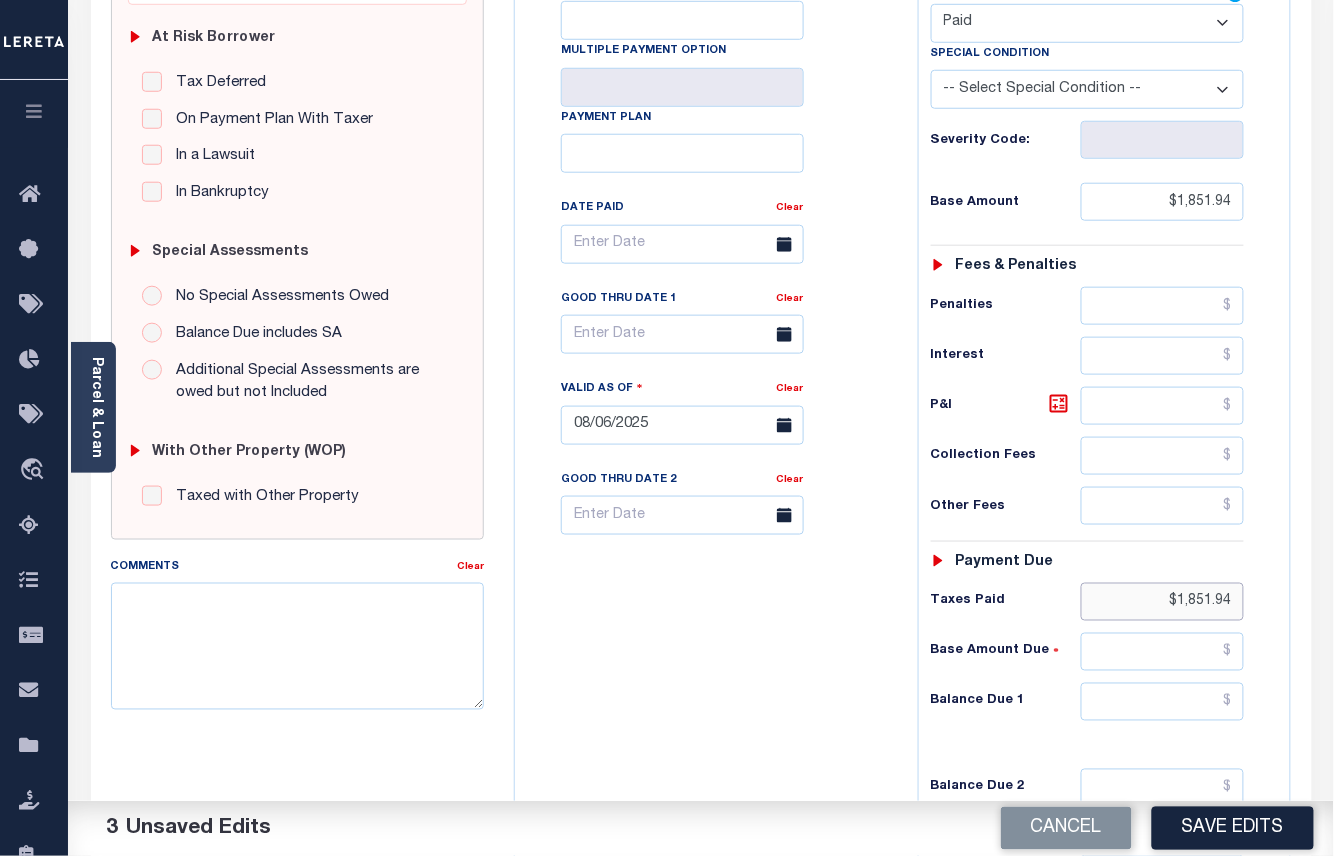 type on "$1,851.94" 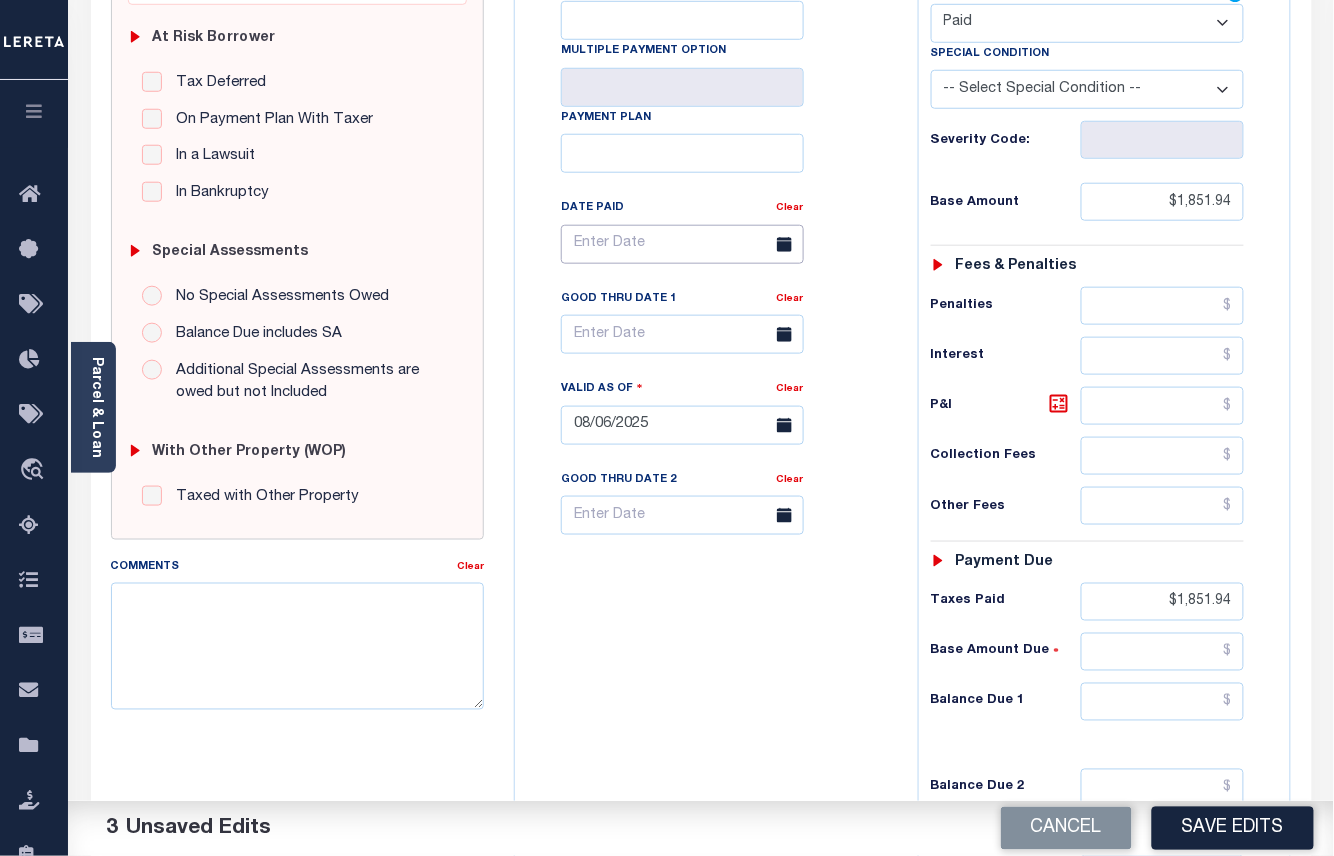 click at bounding box center (682, 244) 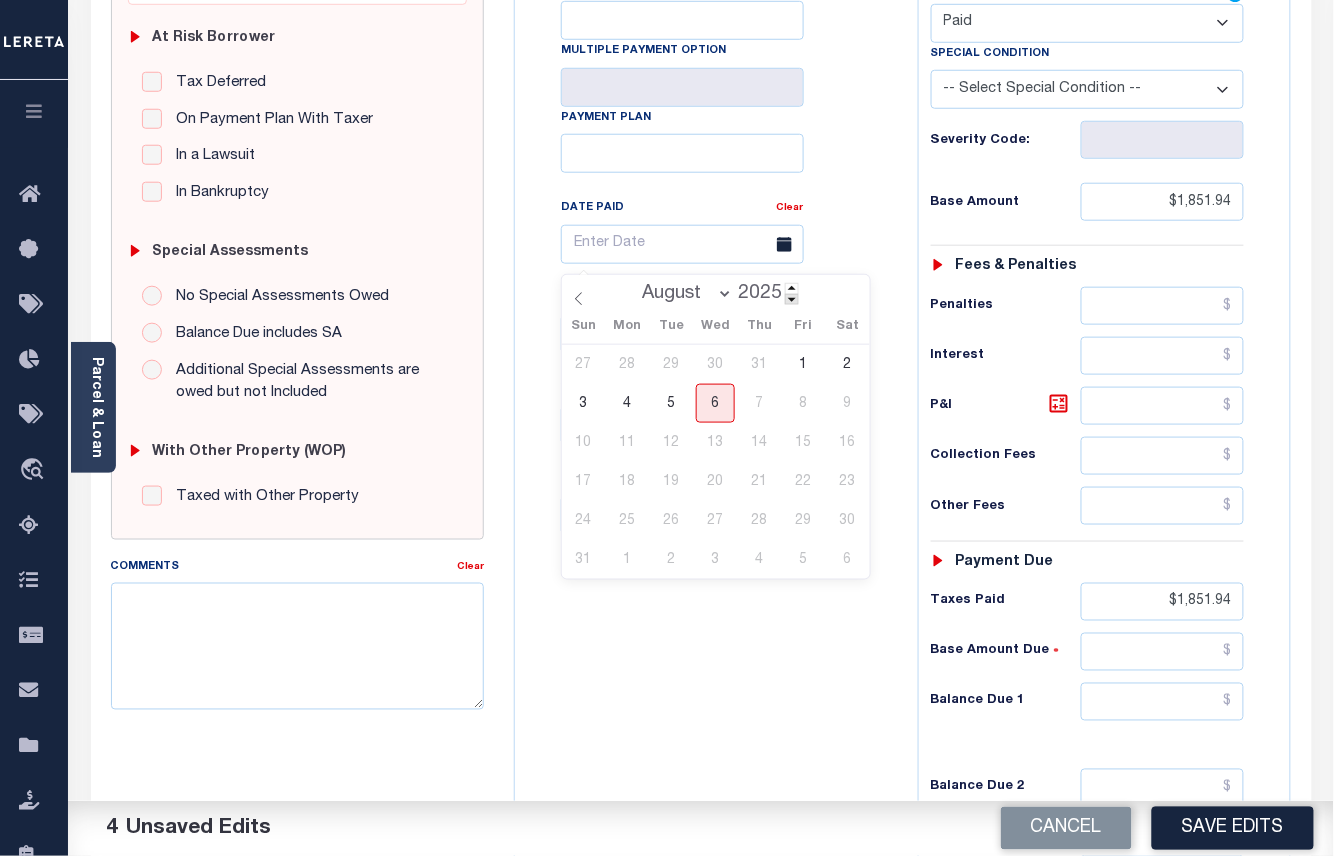 click at bounding box center [792, 299] 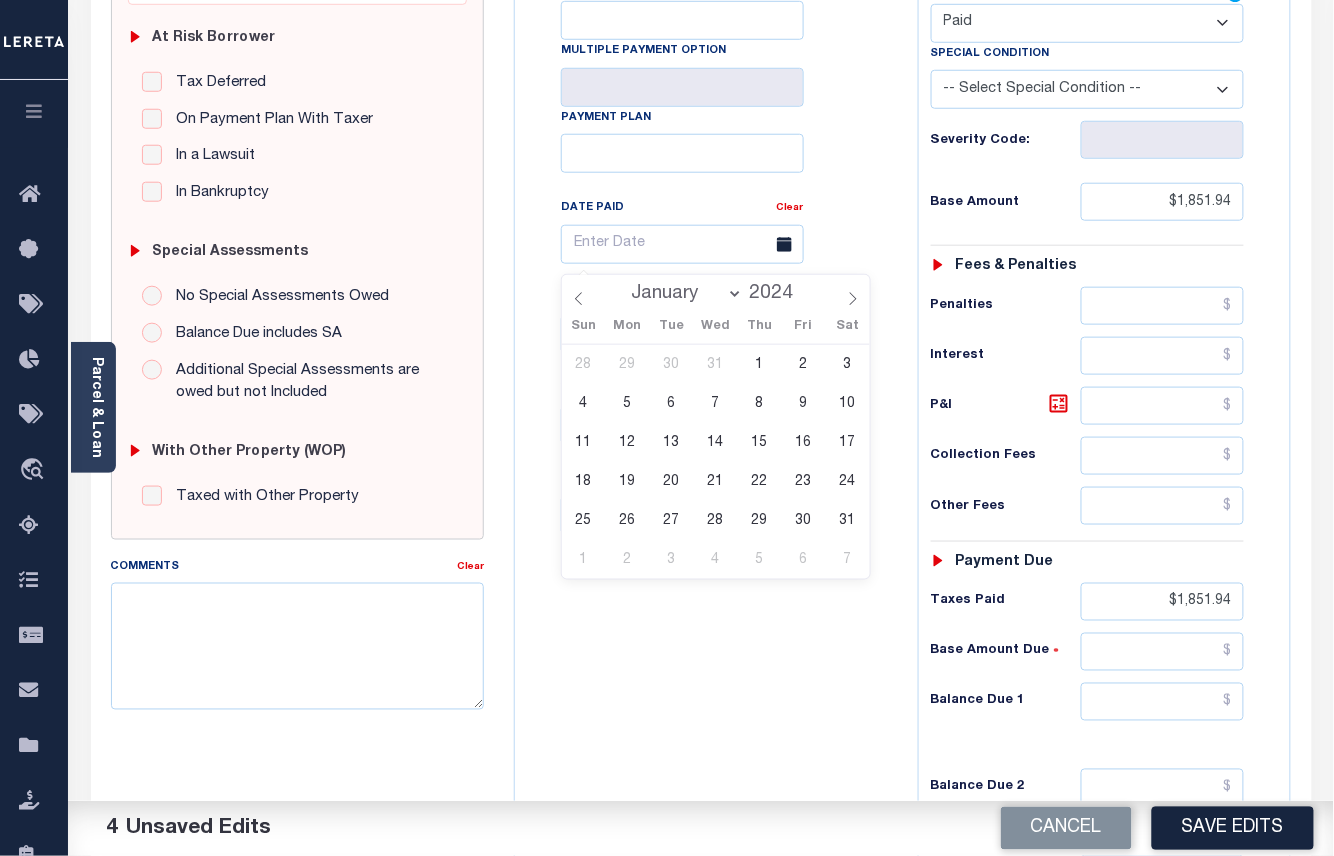 click on "January February March April May June July August September October November December" at bounding box center [683, 294] 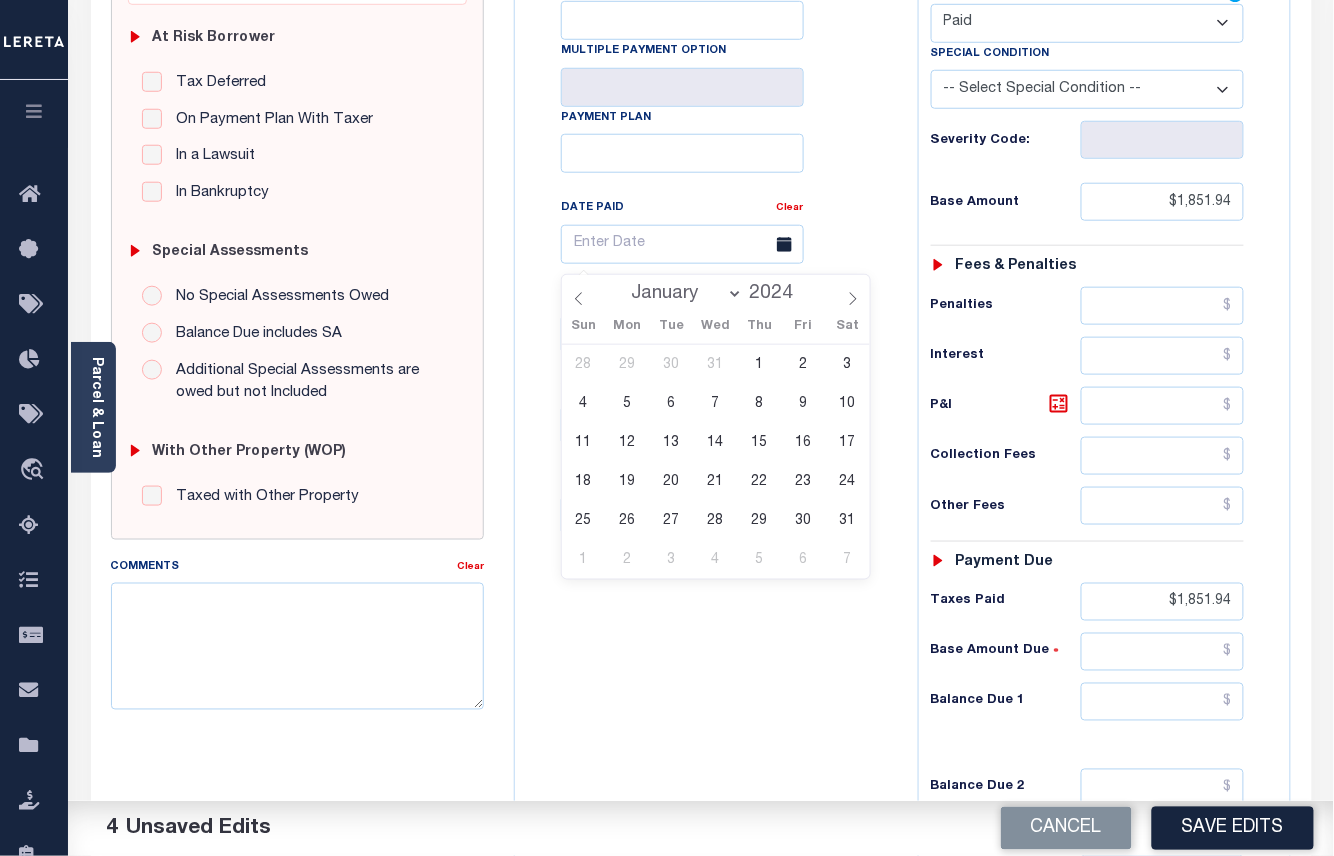 select on "4" 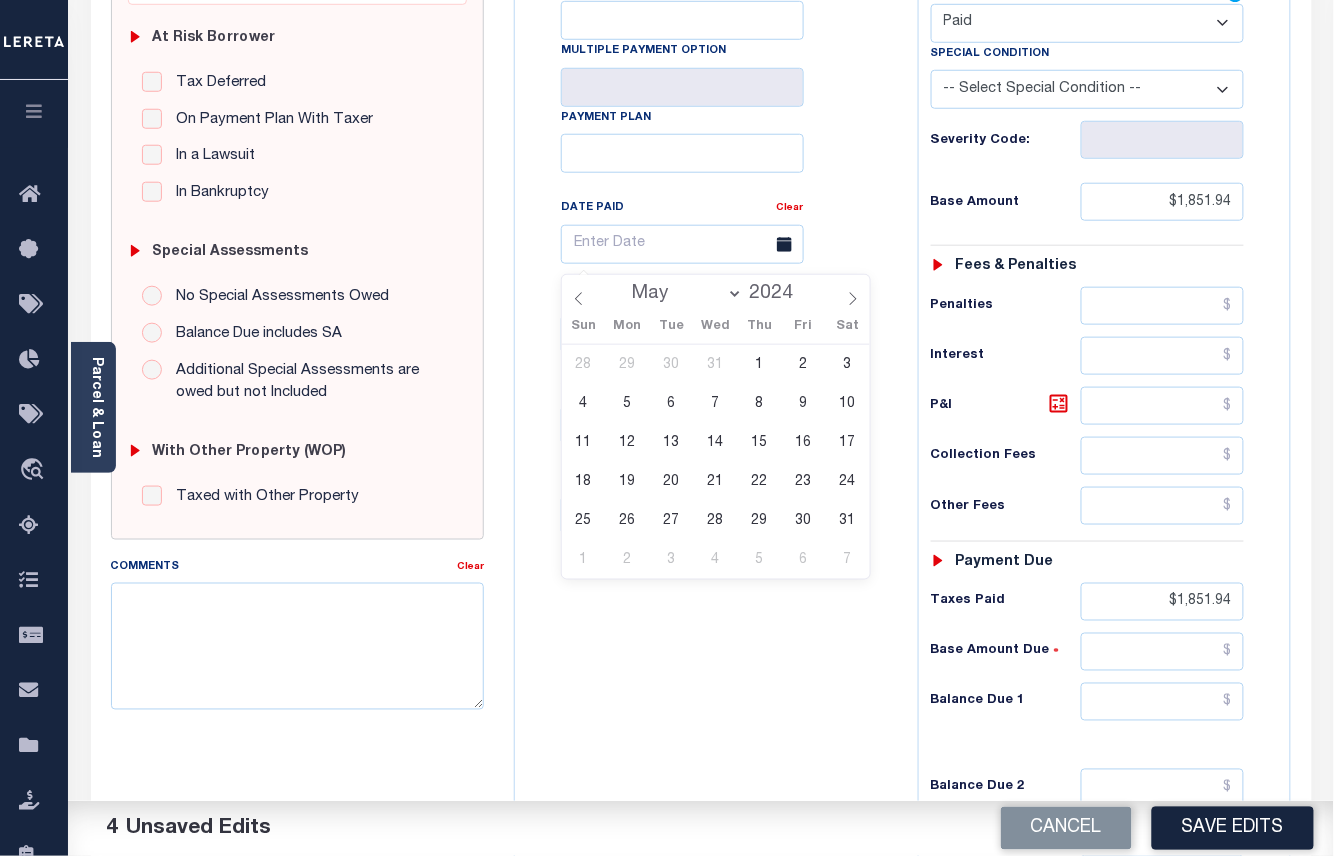 click on "January February March April May June July August September October November December" at bounding box center [683, 294] 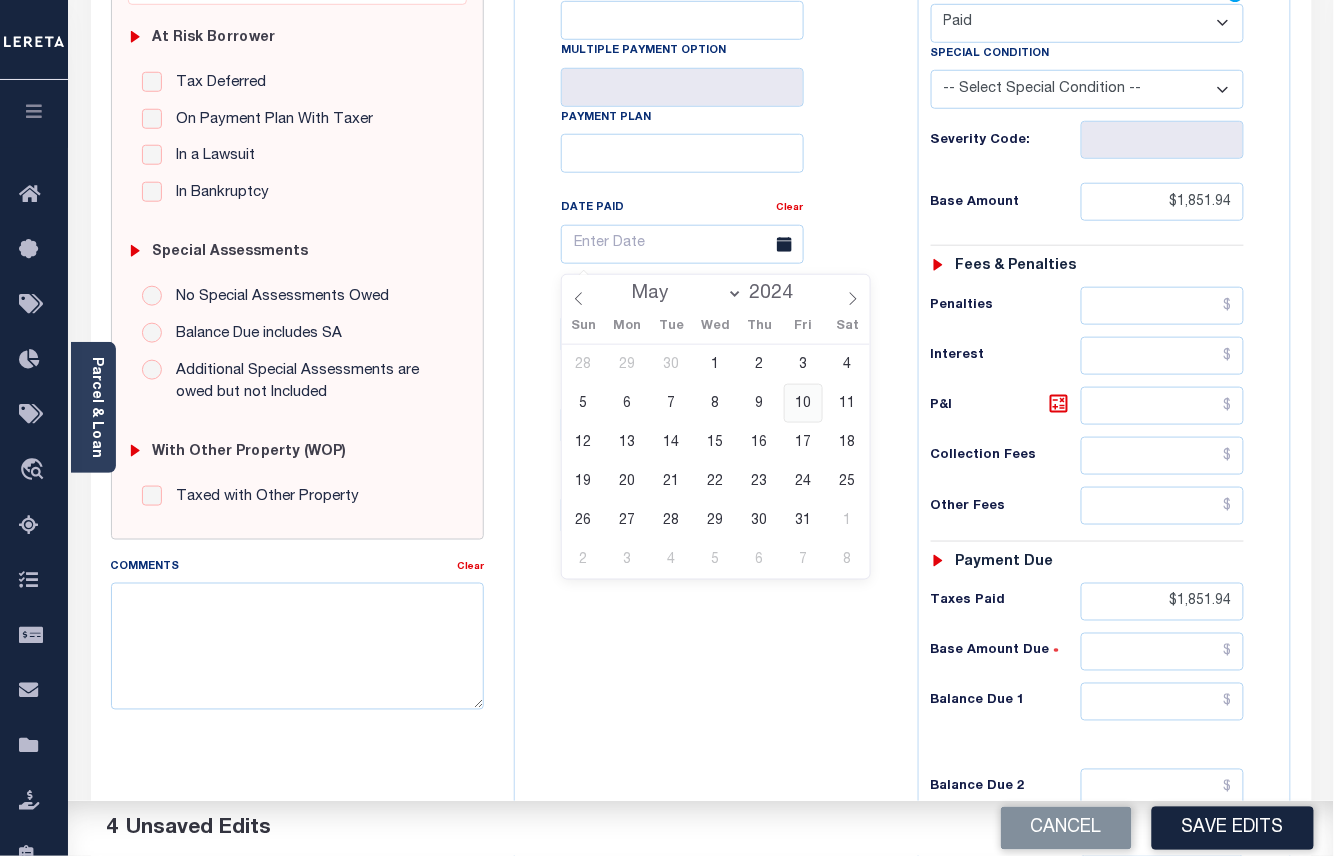 click on "10" at bounding box center (803, 403) 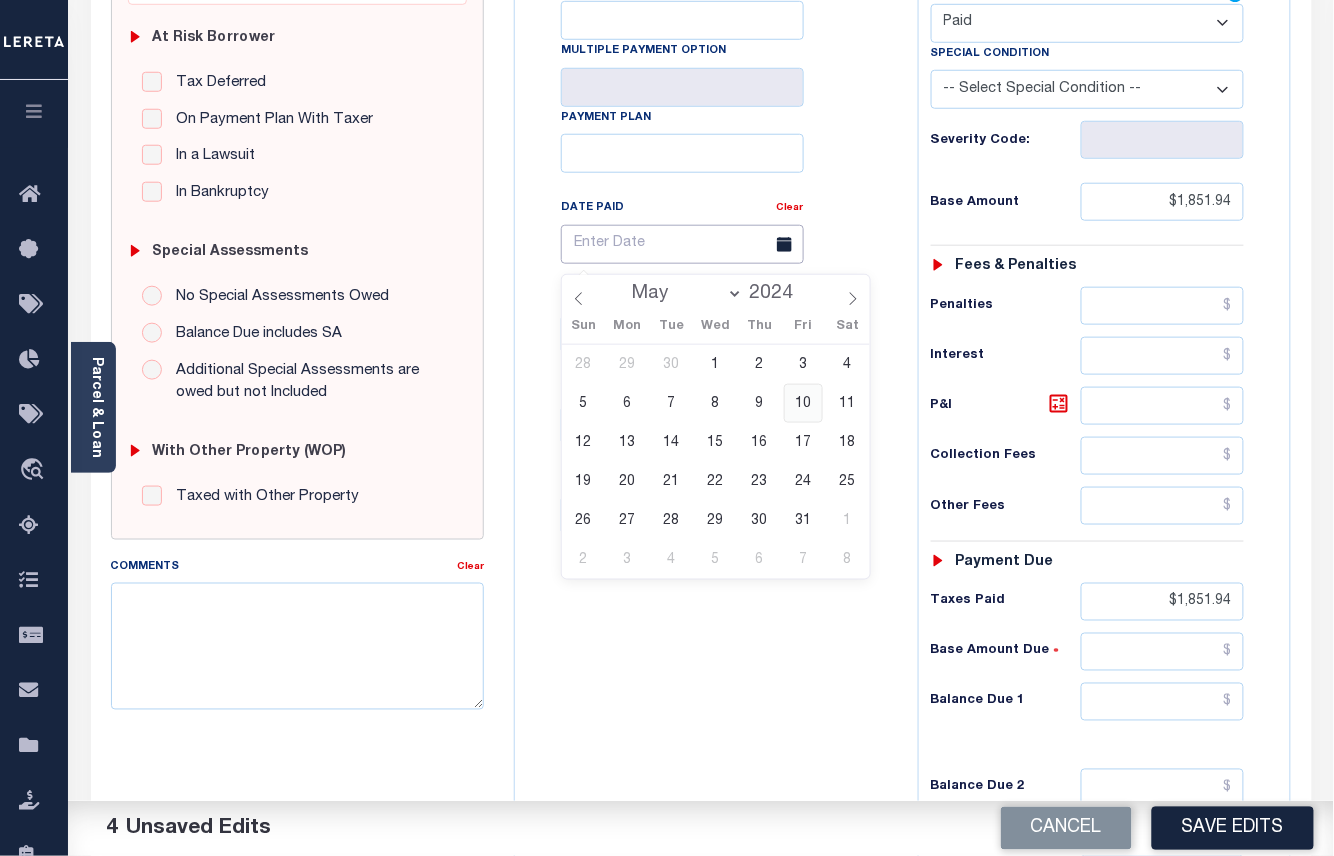 type on "05/10/2024" 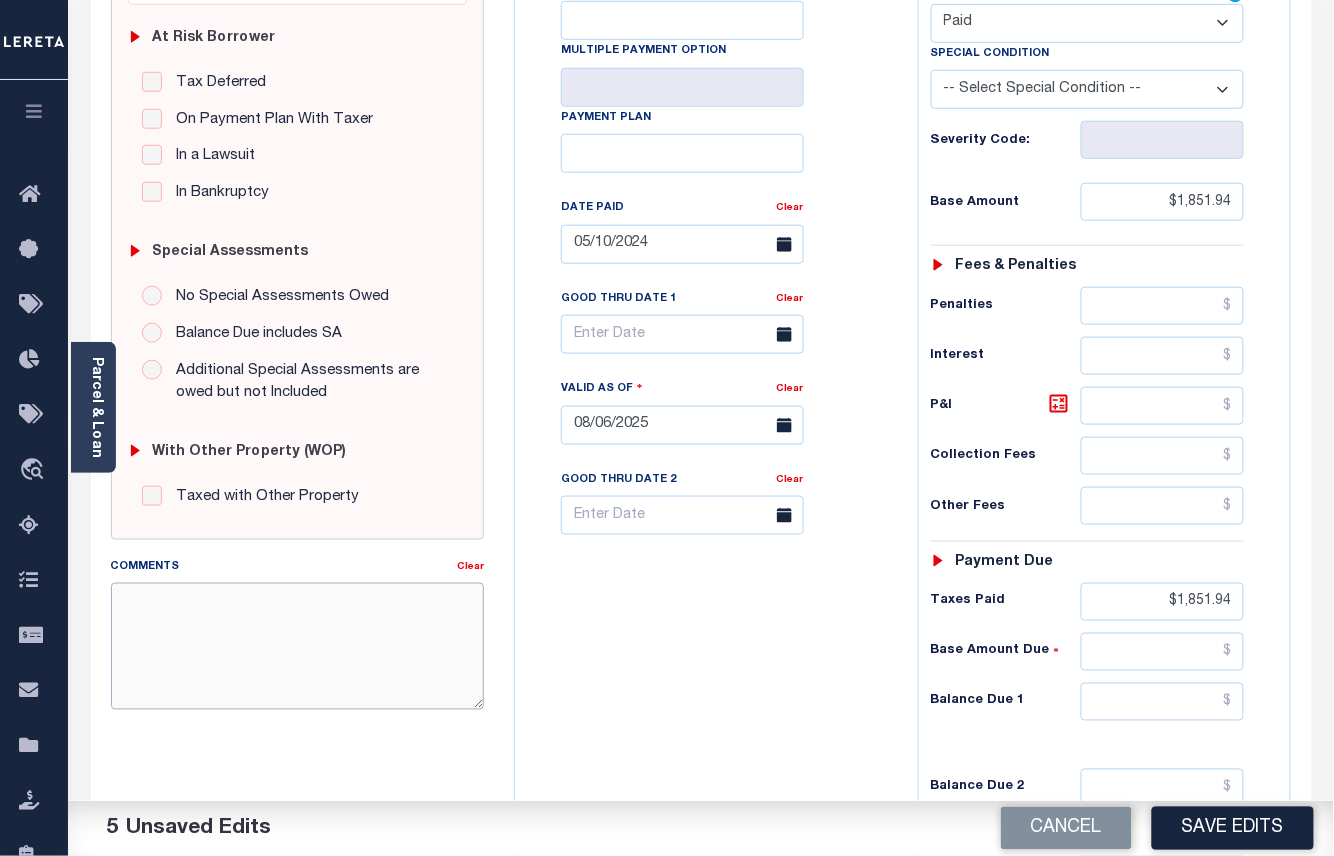 click on "Comments" at bounding box center [298, 646] 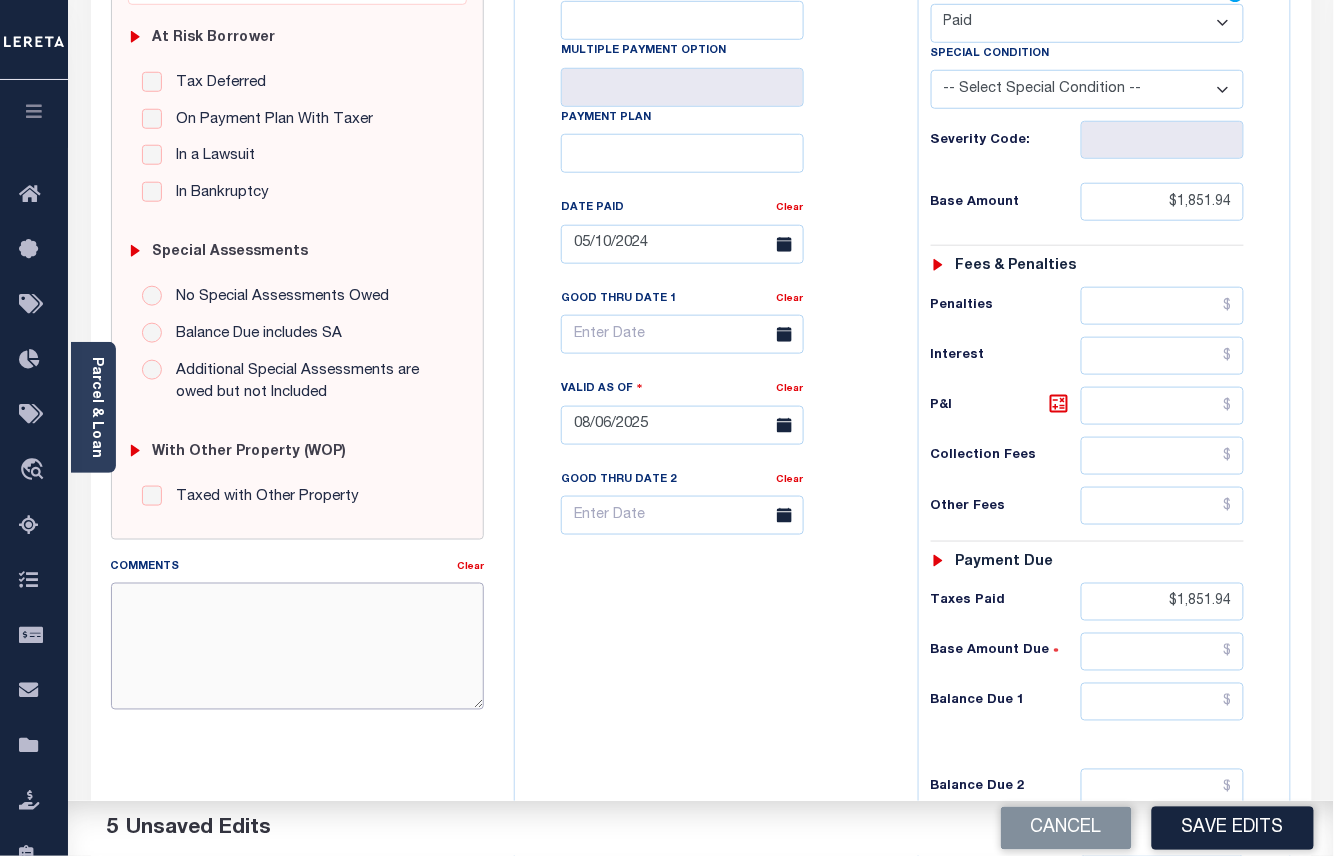 click on "Comments" at bounding box center [298, 646] 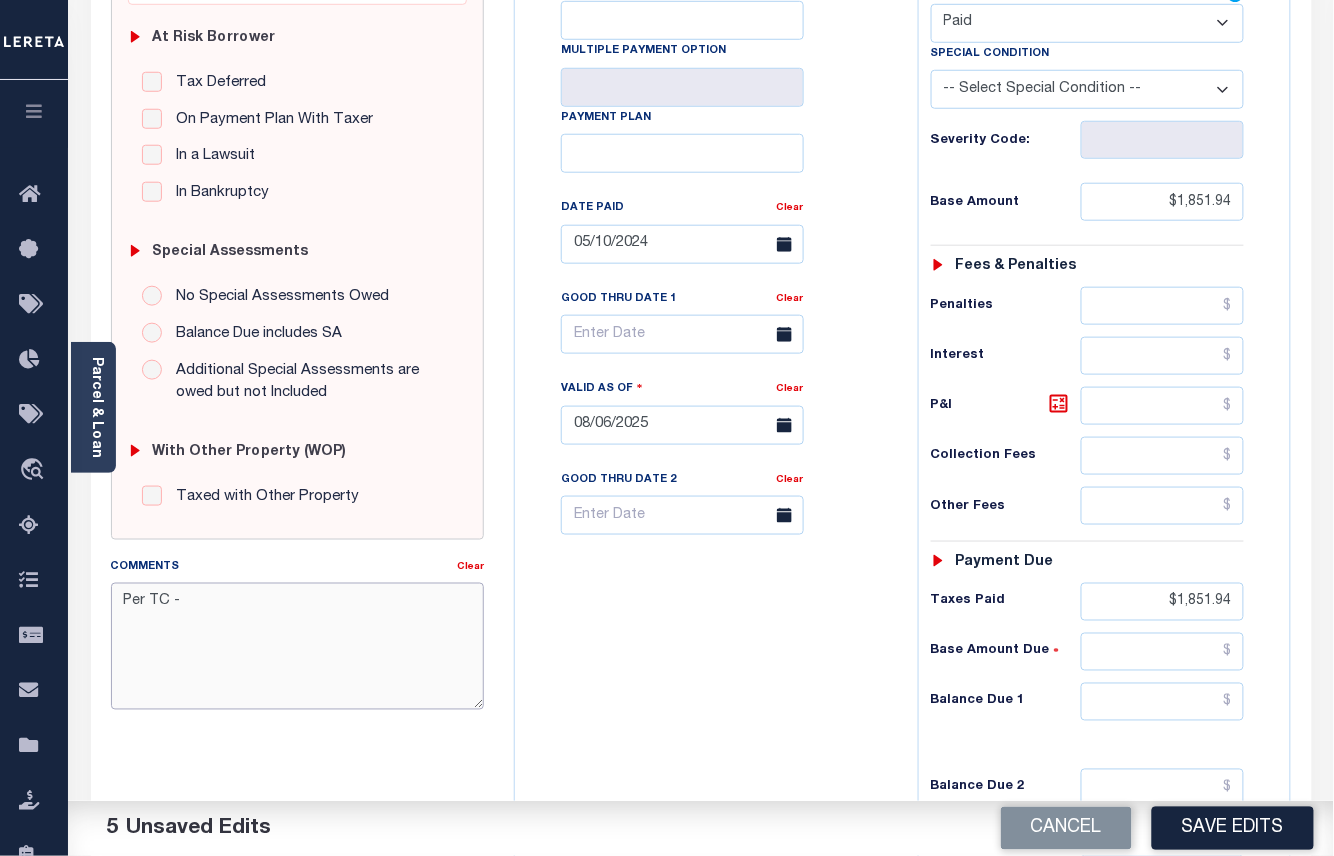 paste on "[PERSON]" 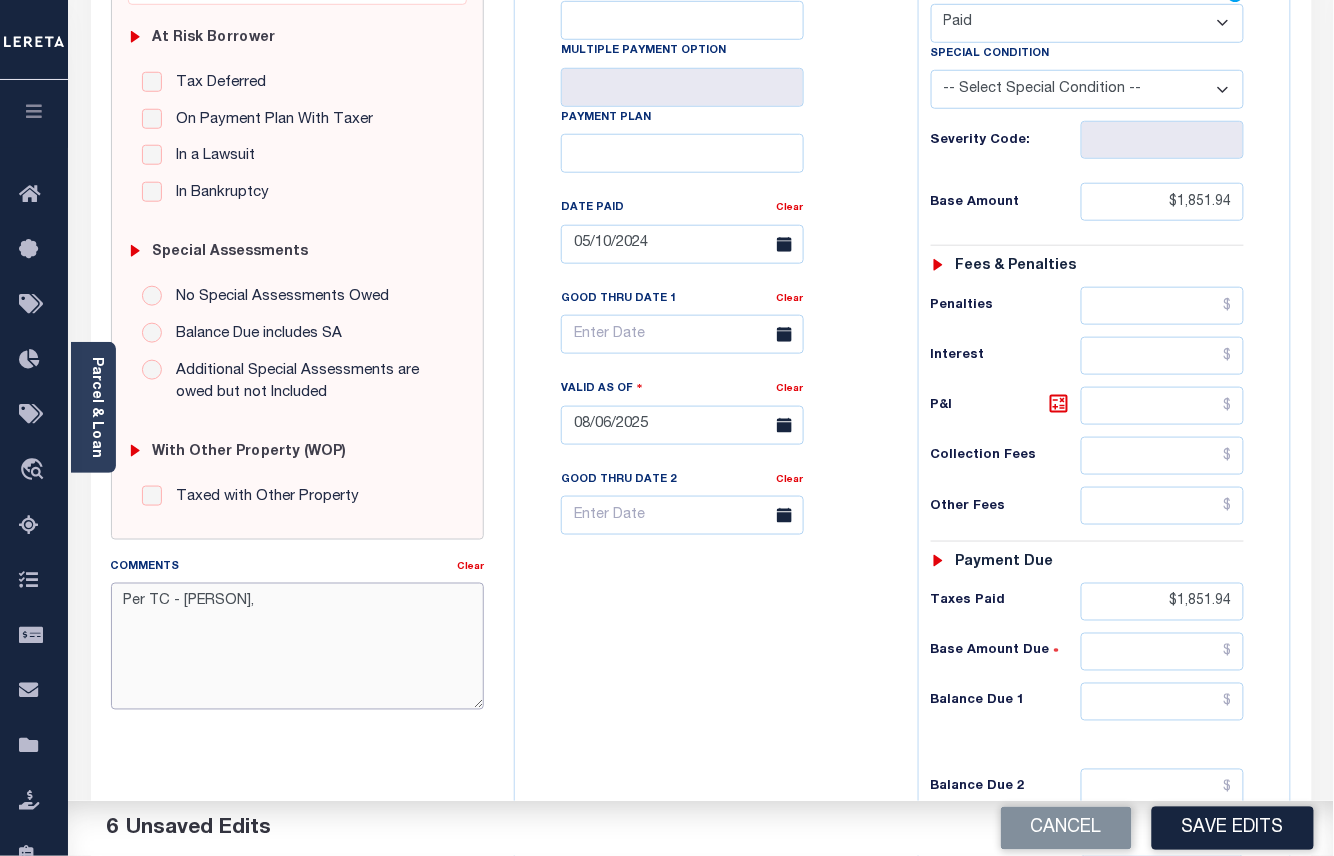 type on "Per TC - [PERSON]," 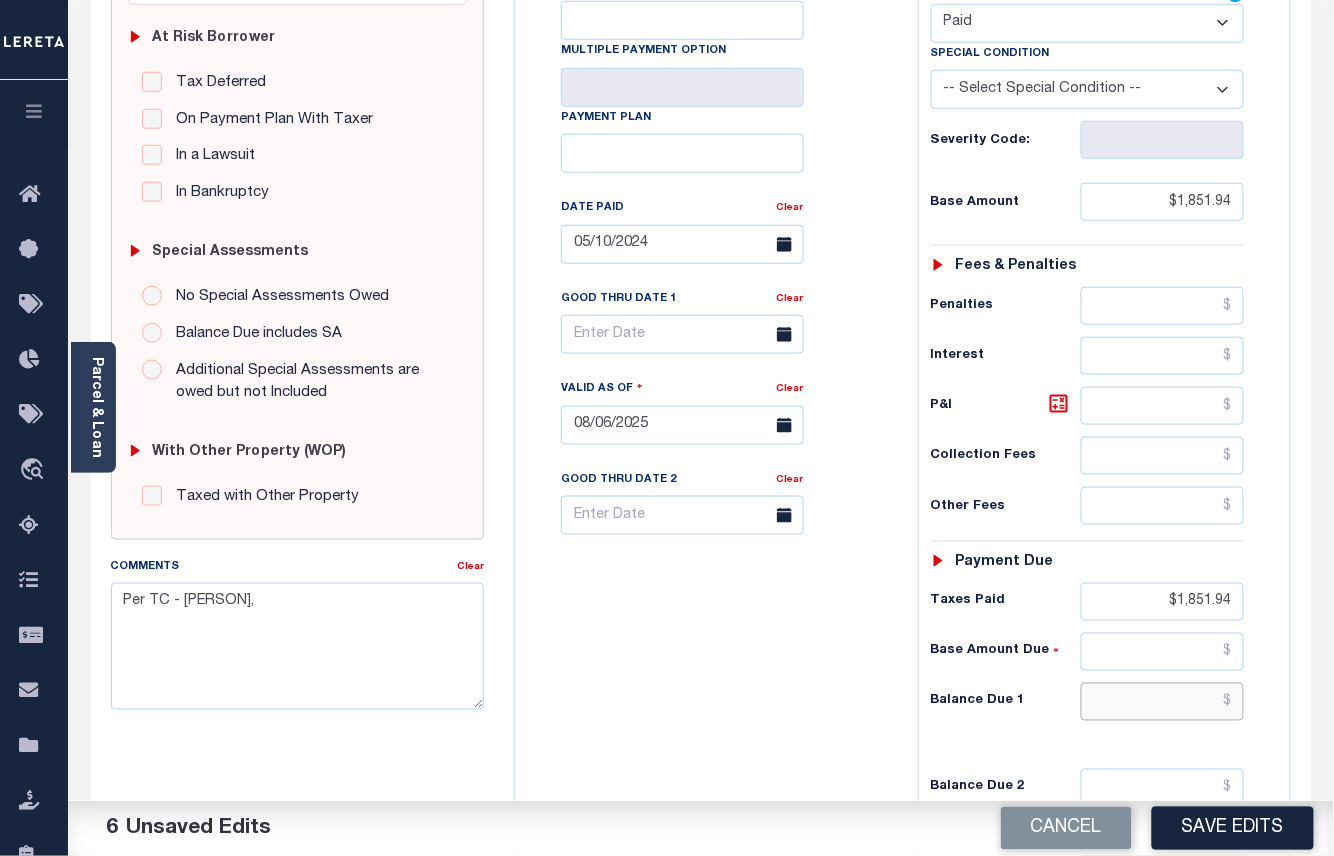 click at bounding box center [1163, 702] 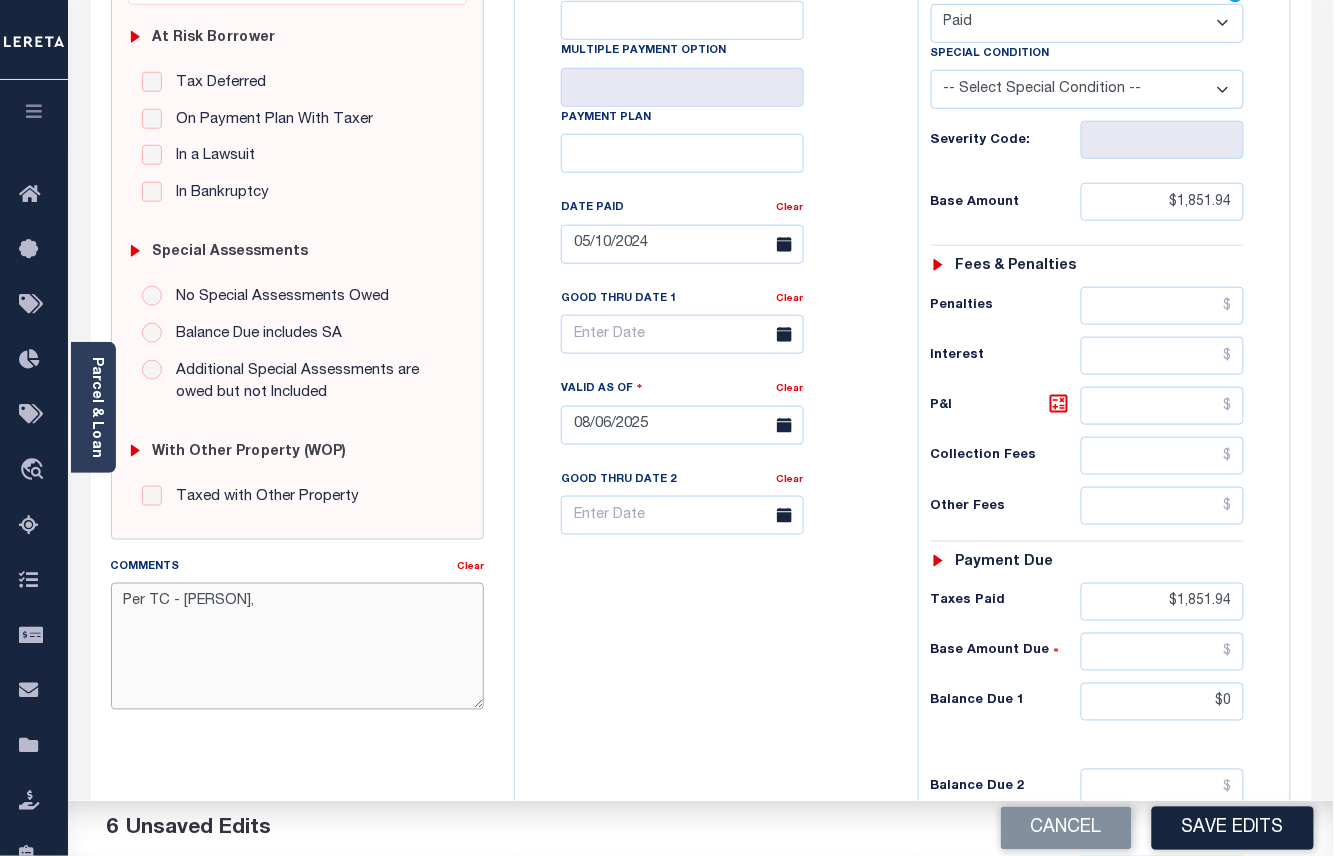 type on "$0.00" 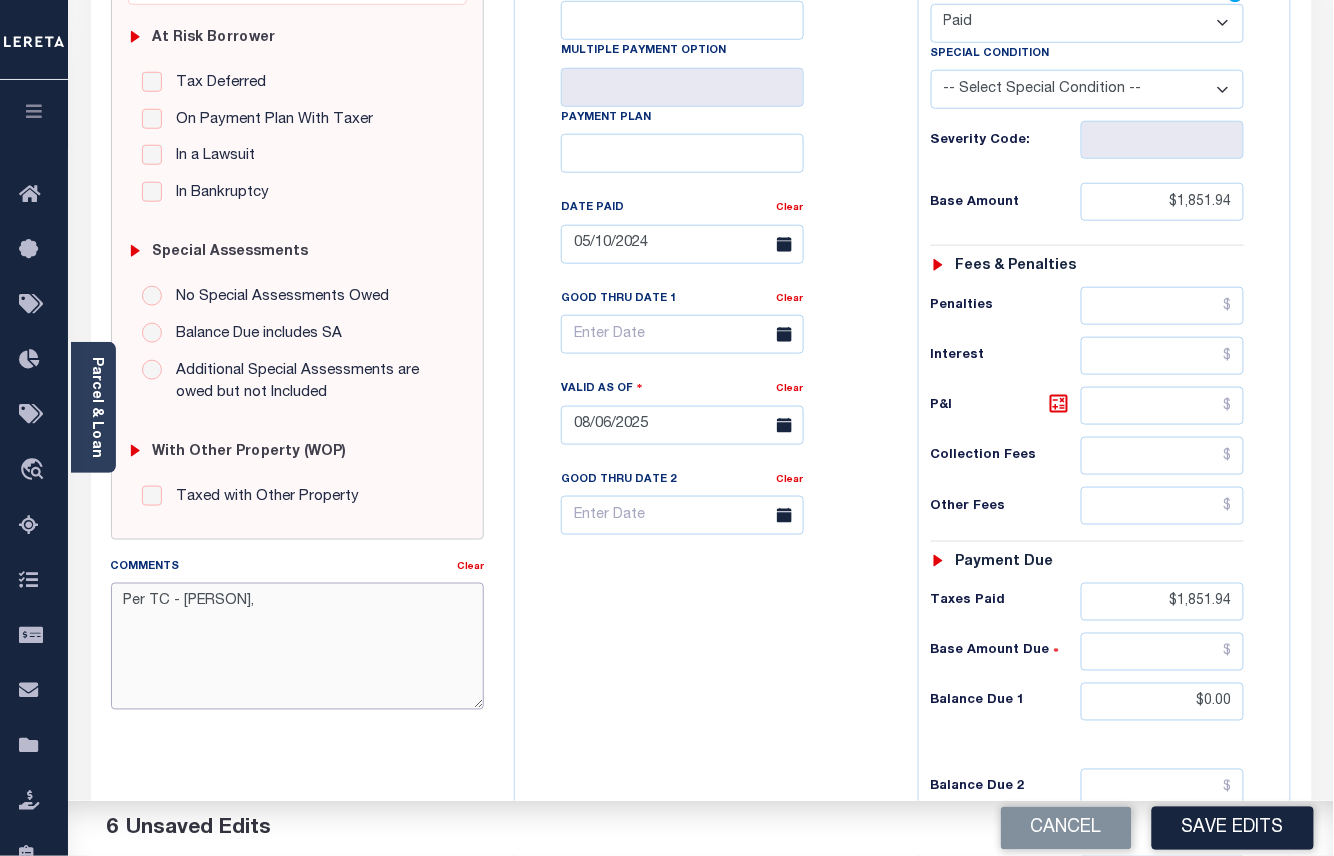click on "Per TC - [PERSON]," at bounding box center [298, 646] 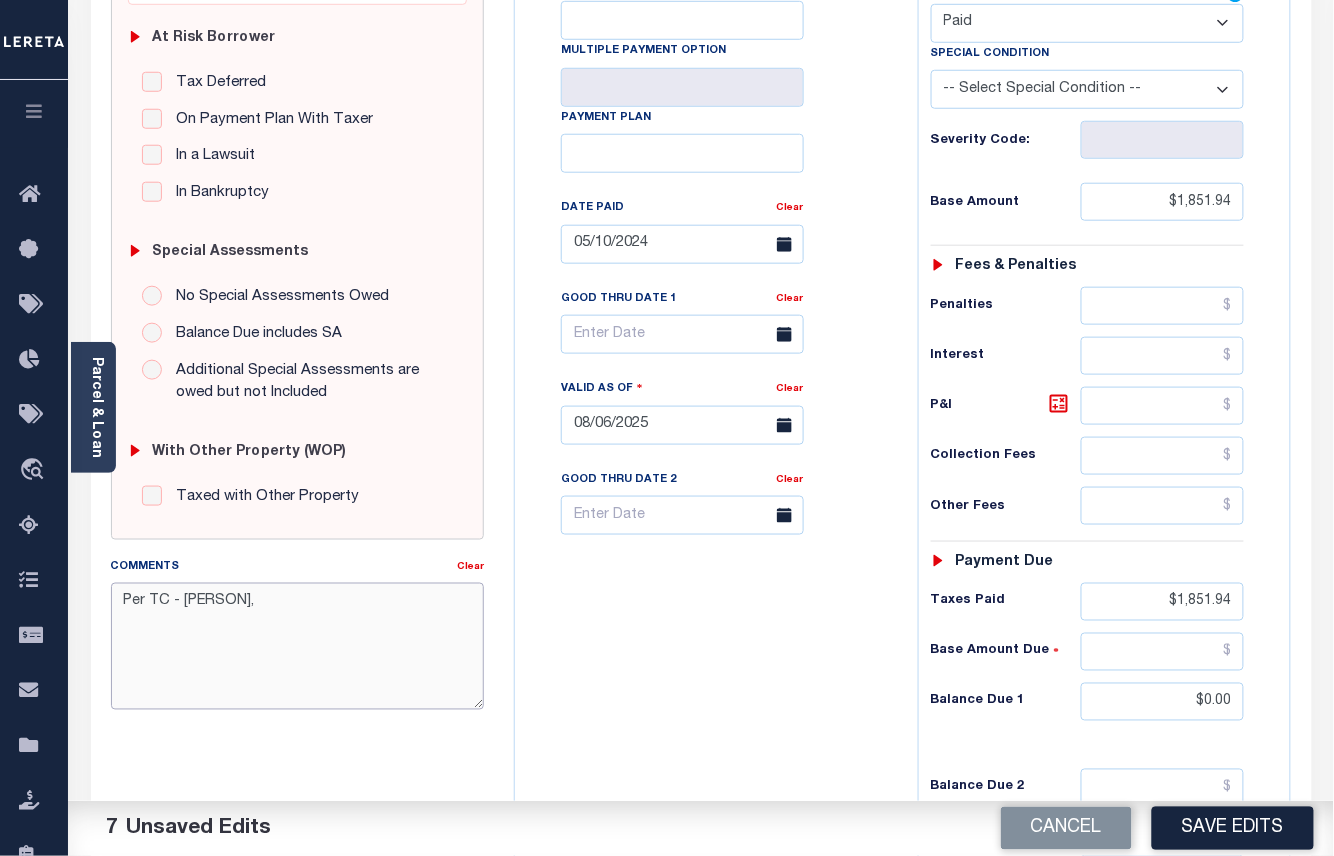 click on "Per TC - [PERSON]," at bounding box center (298, 646) 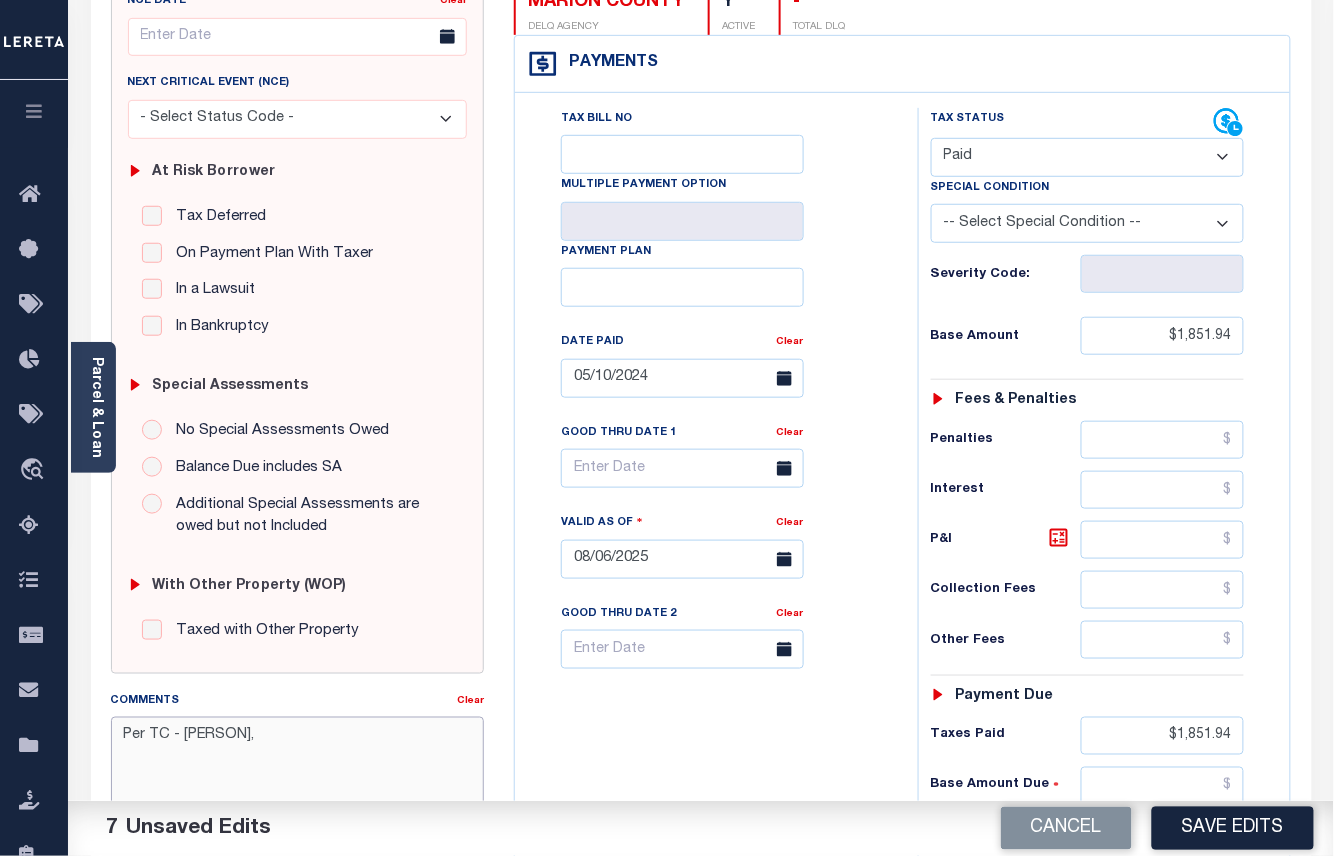 scroll, scrollTop: 533, scrollLeft: 0, axis: vertical 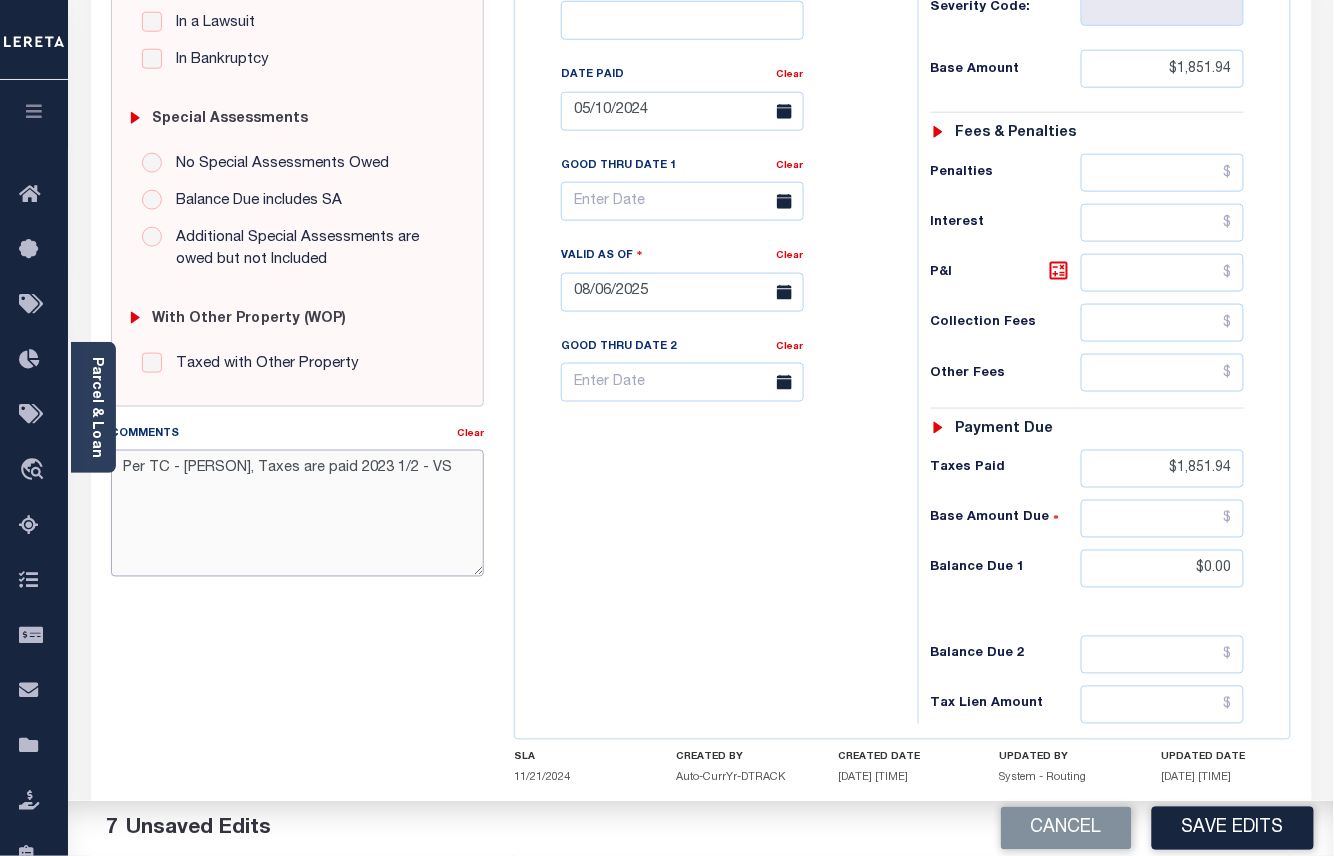 drag, startPoint x: 441, startPoint y: 466, endPoint x: 88, endPoint y: 476, distance: 353.1416 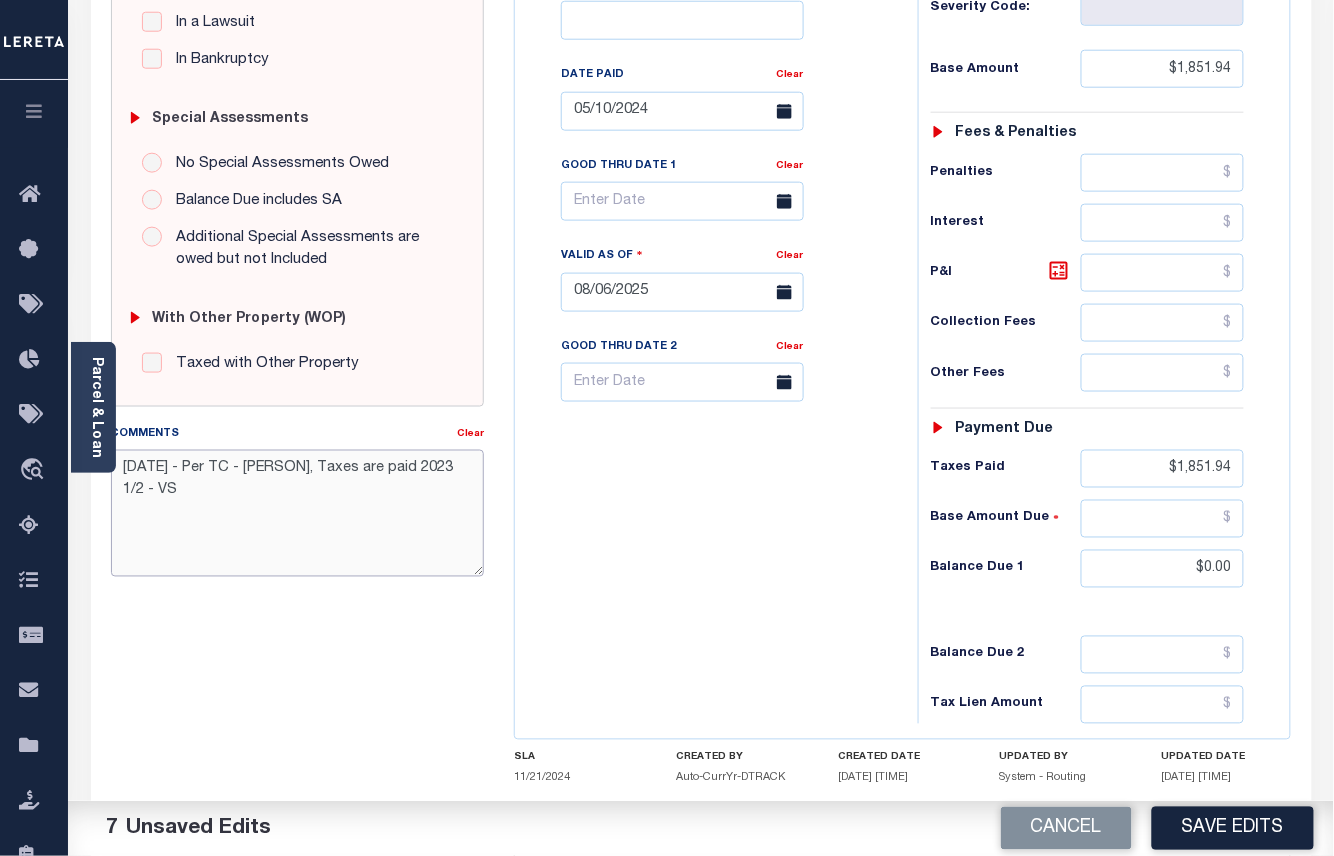 drag, startPoint x: 473, startPoint y: 480, endPoint x: 125, endPoint y: 477, distance: 348.01294 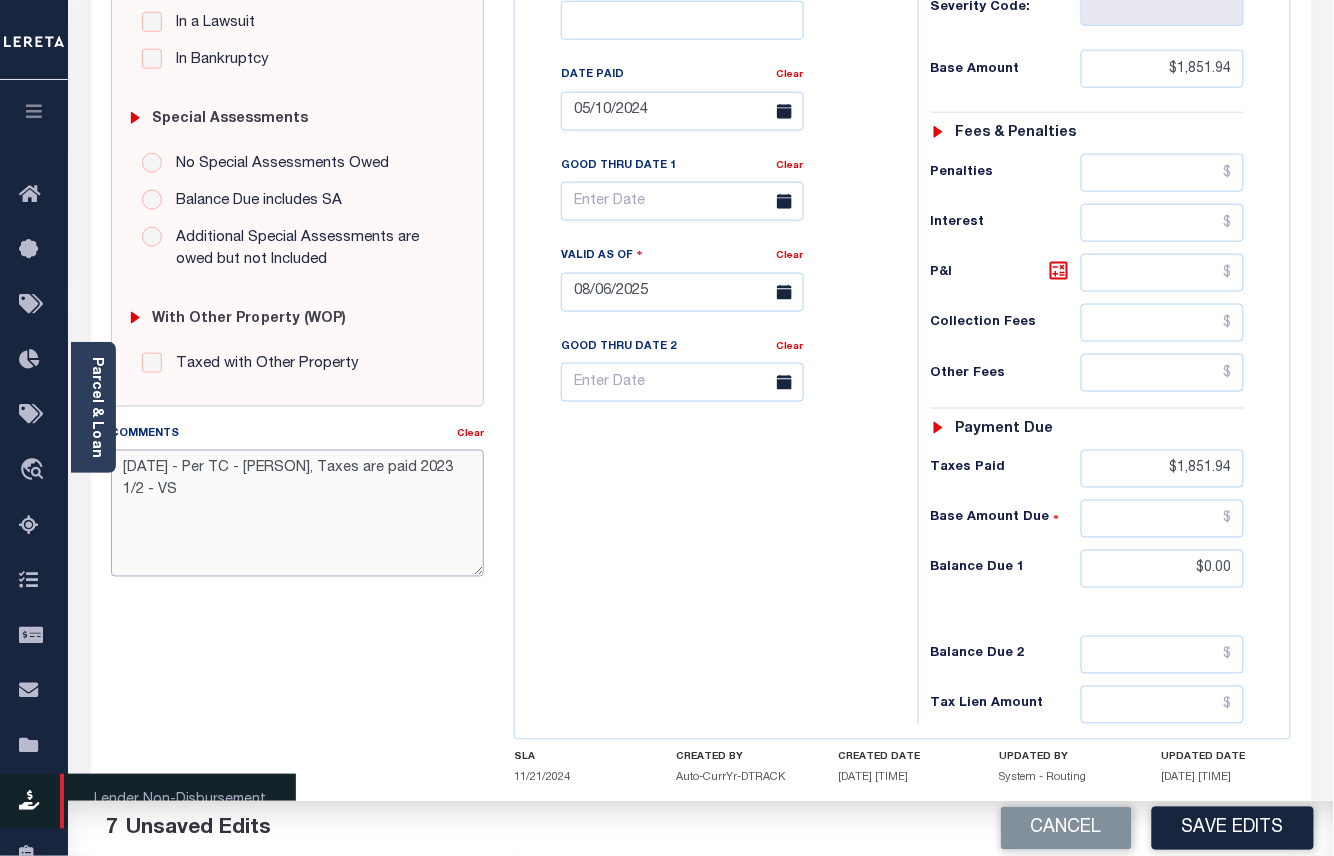 type on "[DATE] - Per TC - [PERSON], Taxes are paid 2023 1/2 - VS" 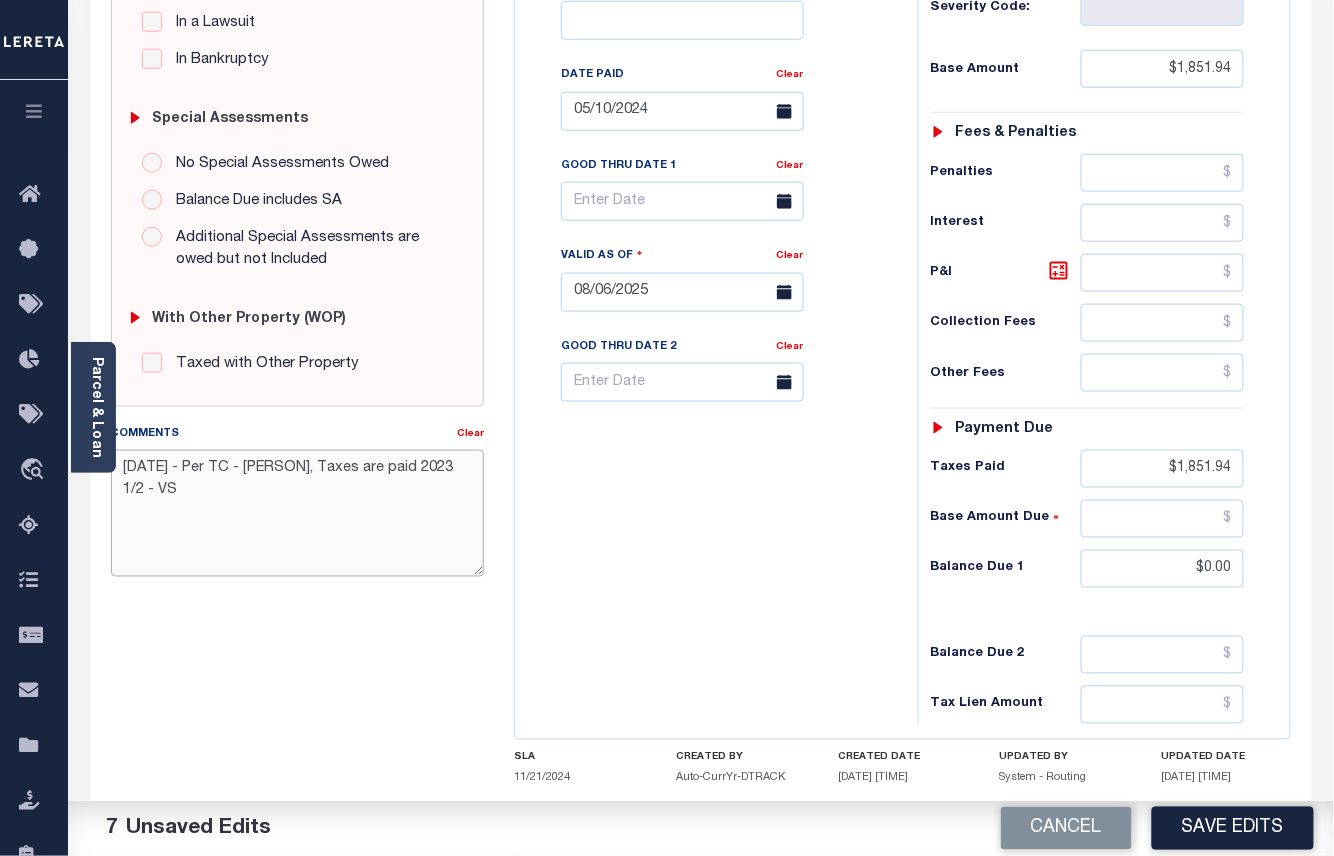 scroll, scrollTop: 133, scrollLeft: 0, axis: vertical 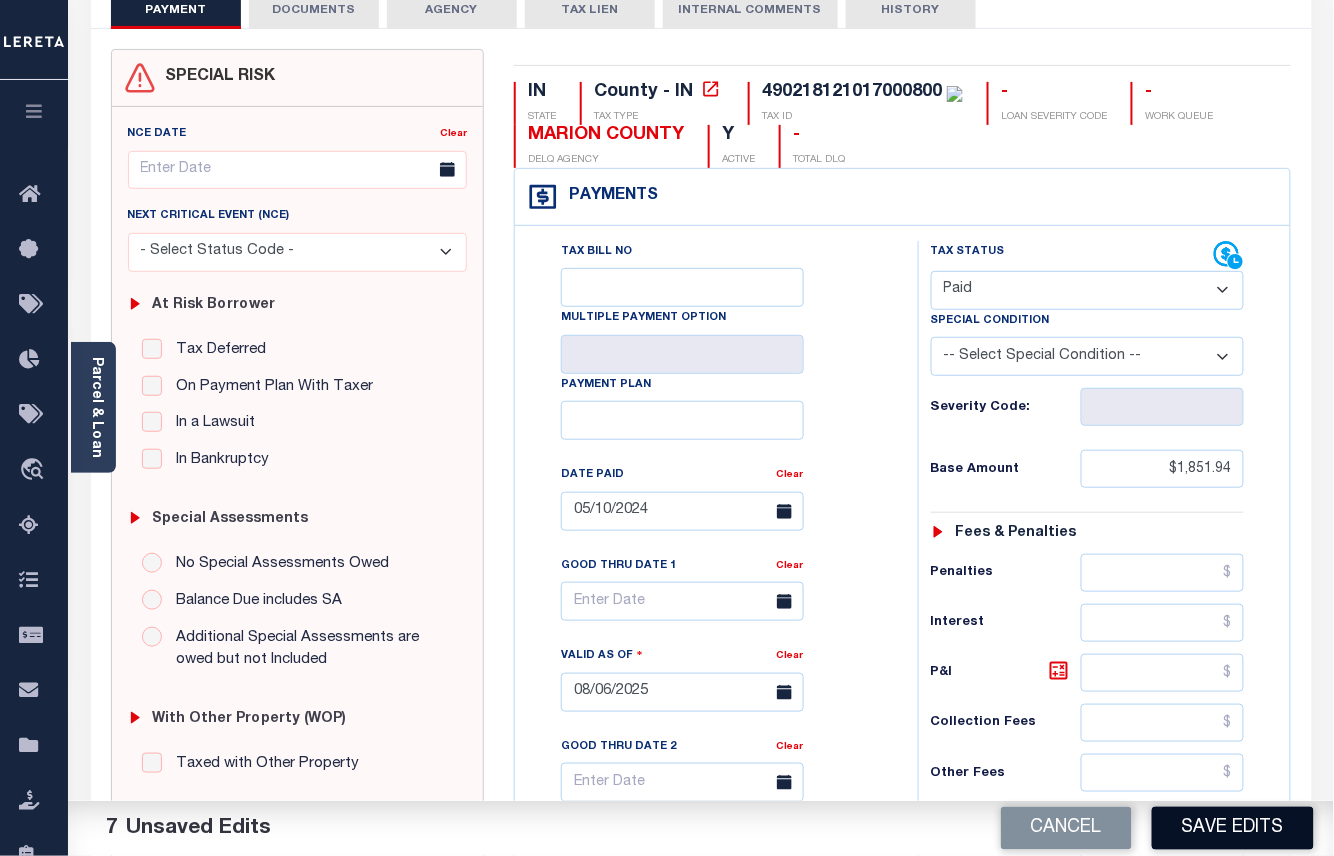 click on "Save Edits" at bounding box center [1233, 828] 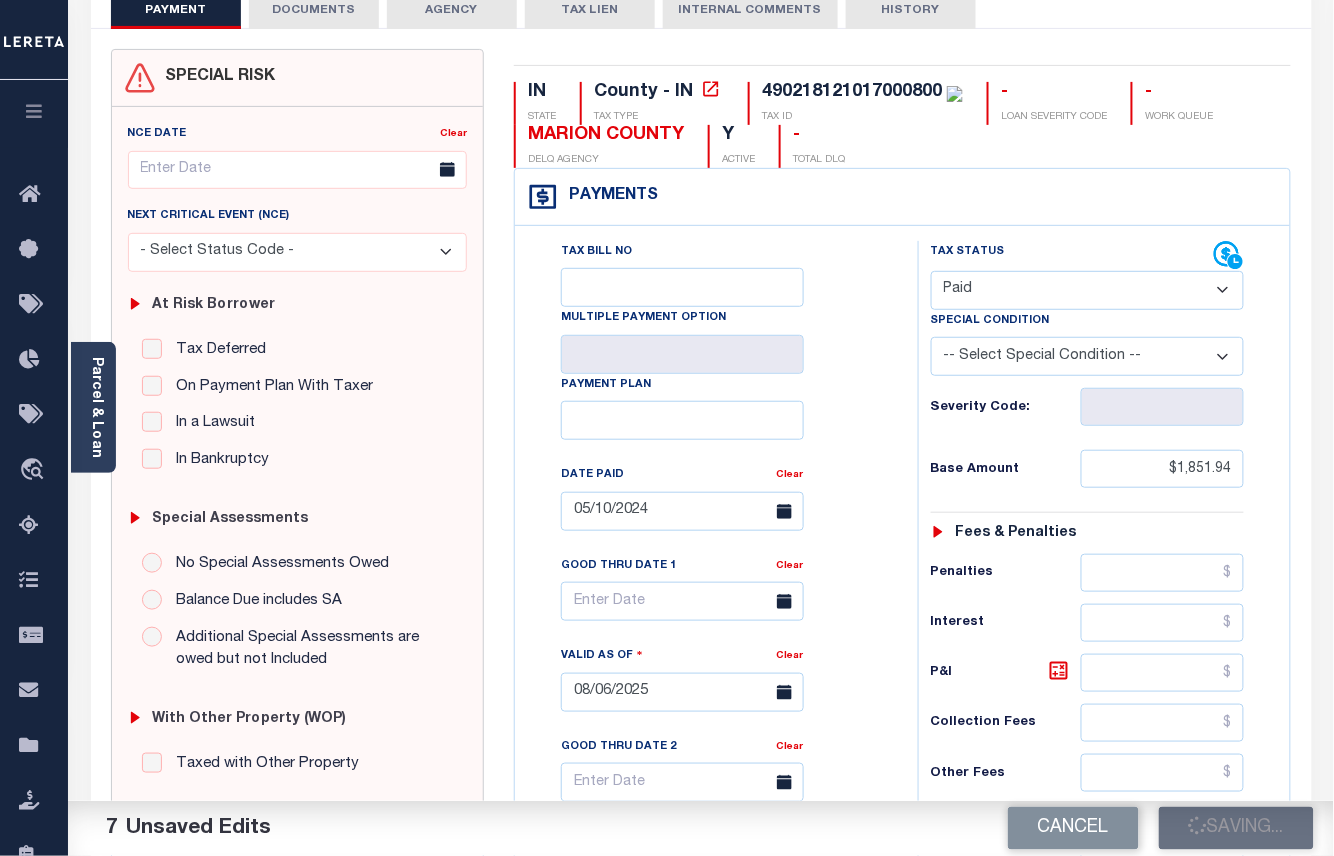 checkbox on "false" 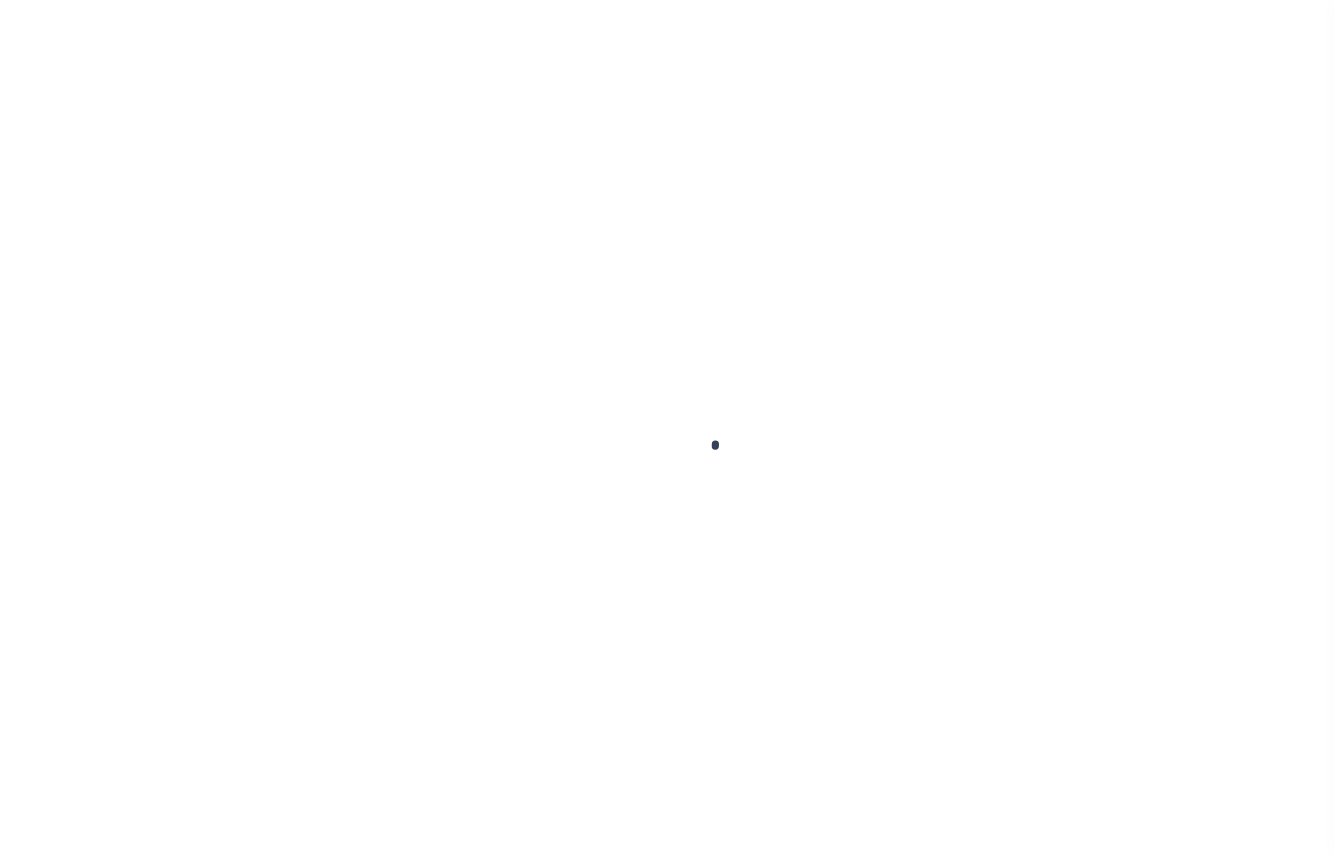 scroll, scrollTop: 0, scrollLeft: 0, axis: both 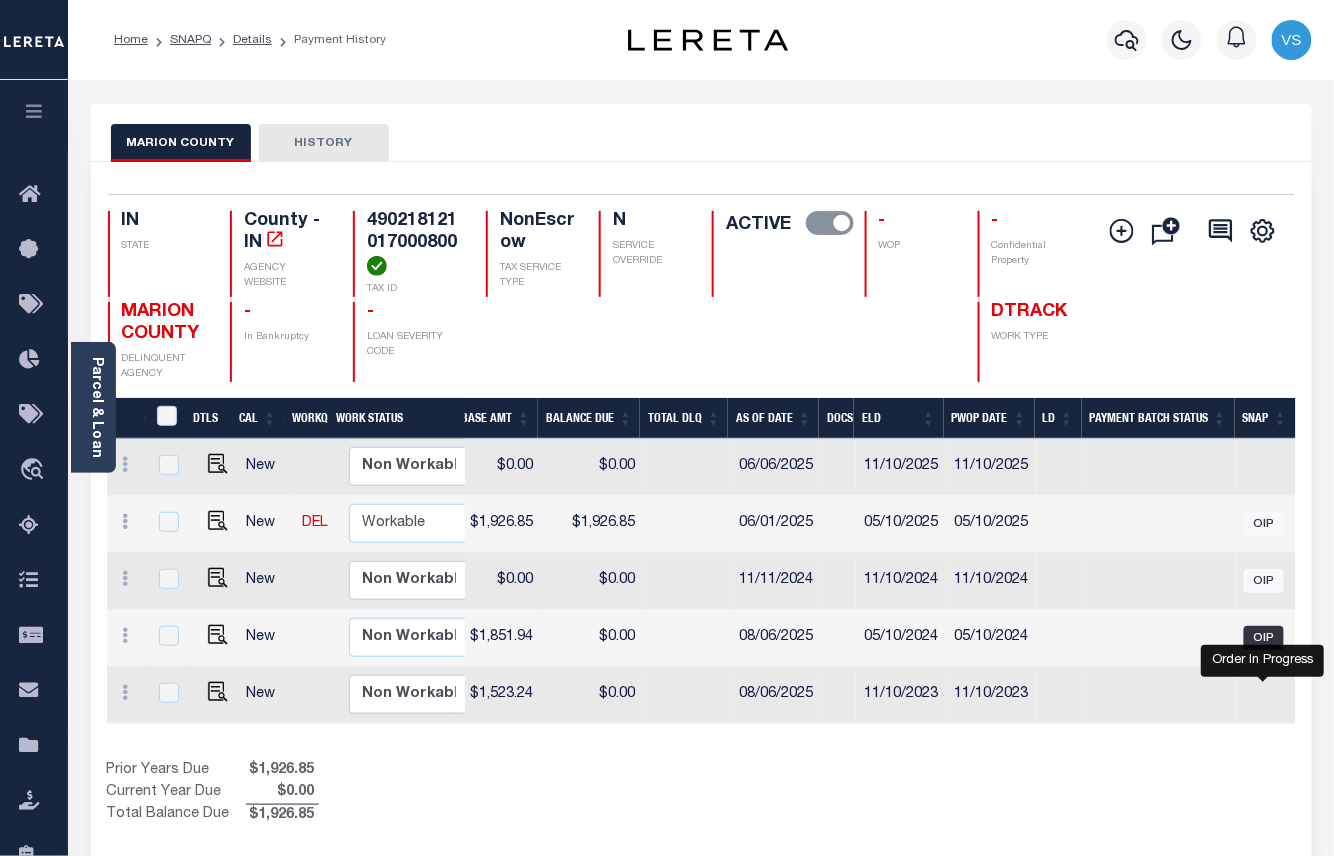 click on "OIP" at bounding box center (1264, 638) 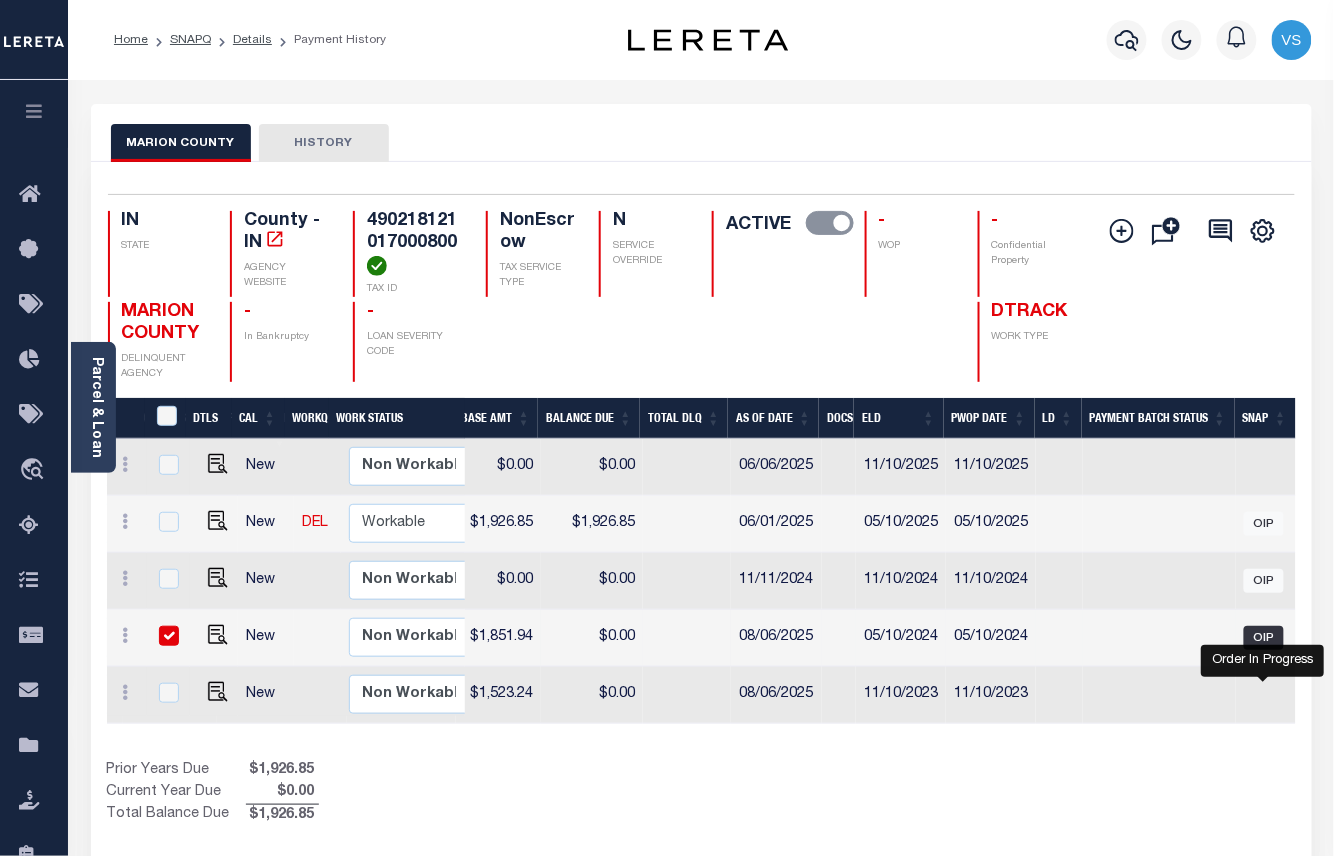 checkbox on "true" 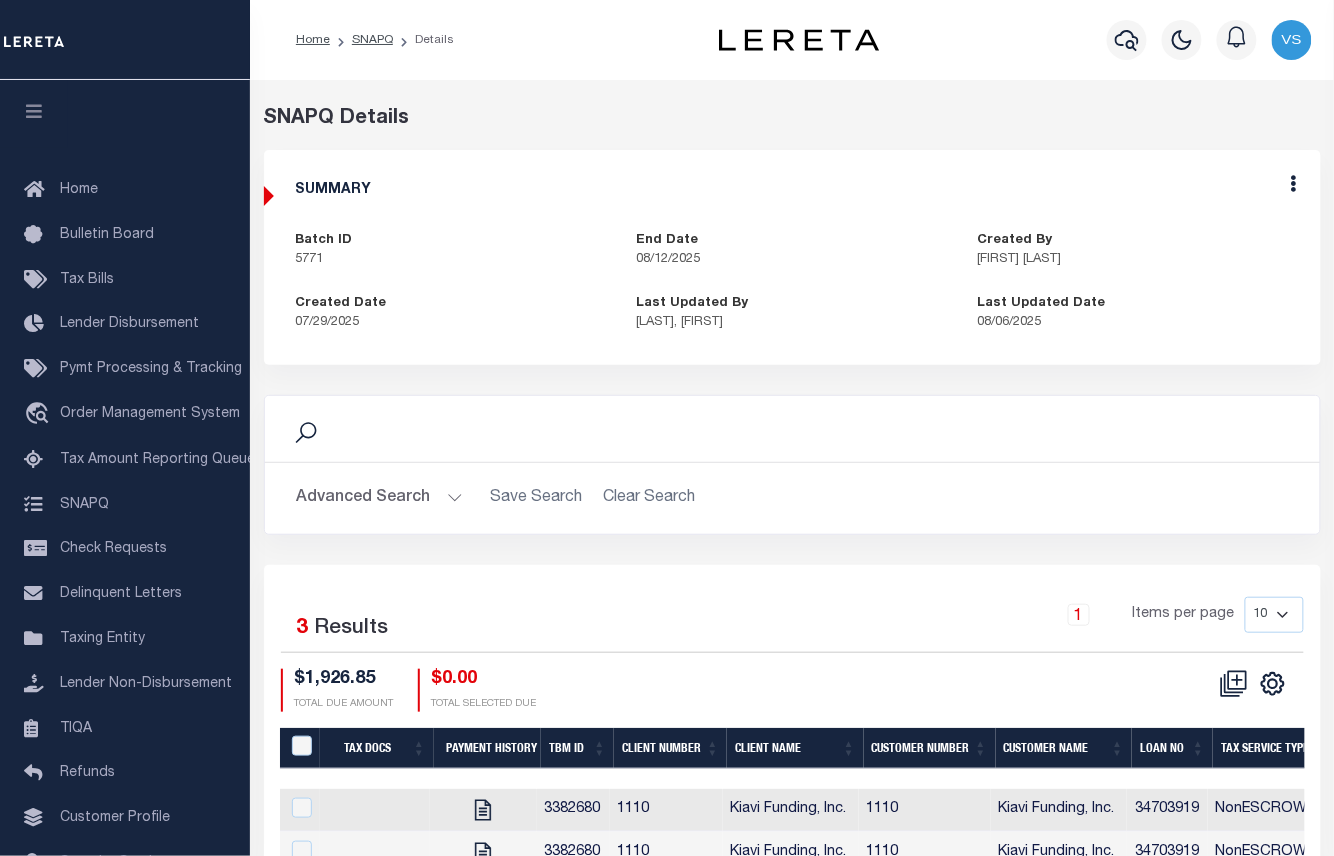 scroll, scrollTop: 158, scrollLeft: 0, axis: vertical 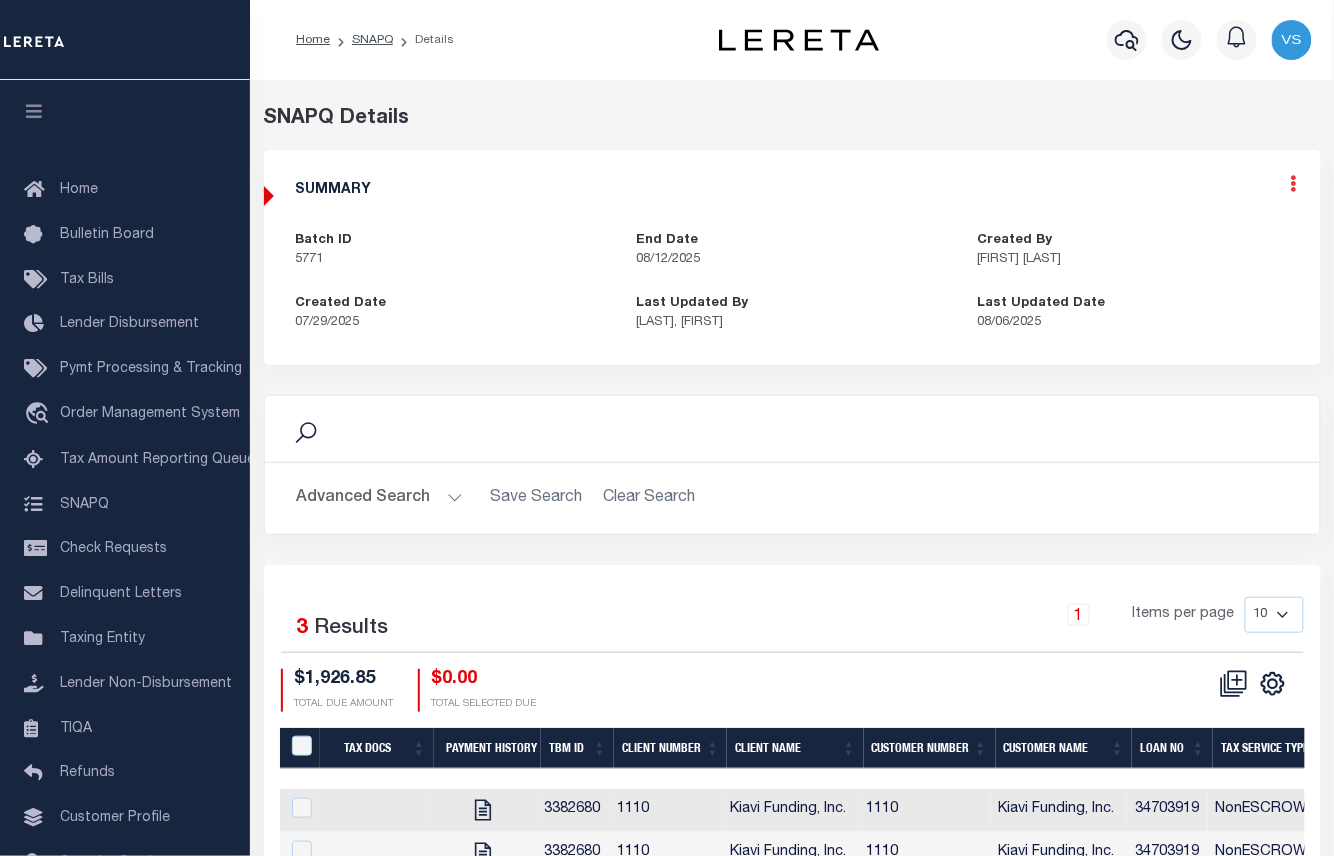 click at bounding box center [1294, 183] 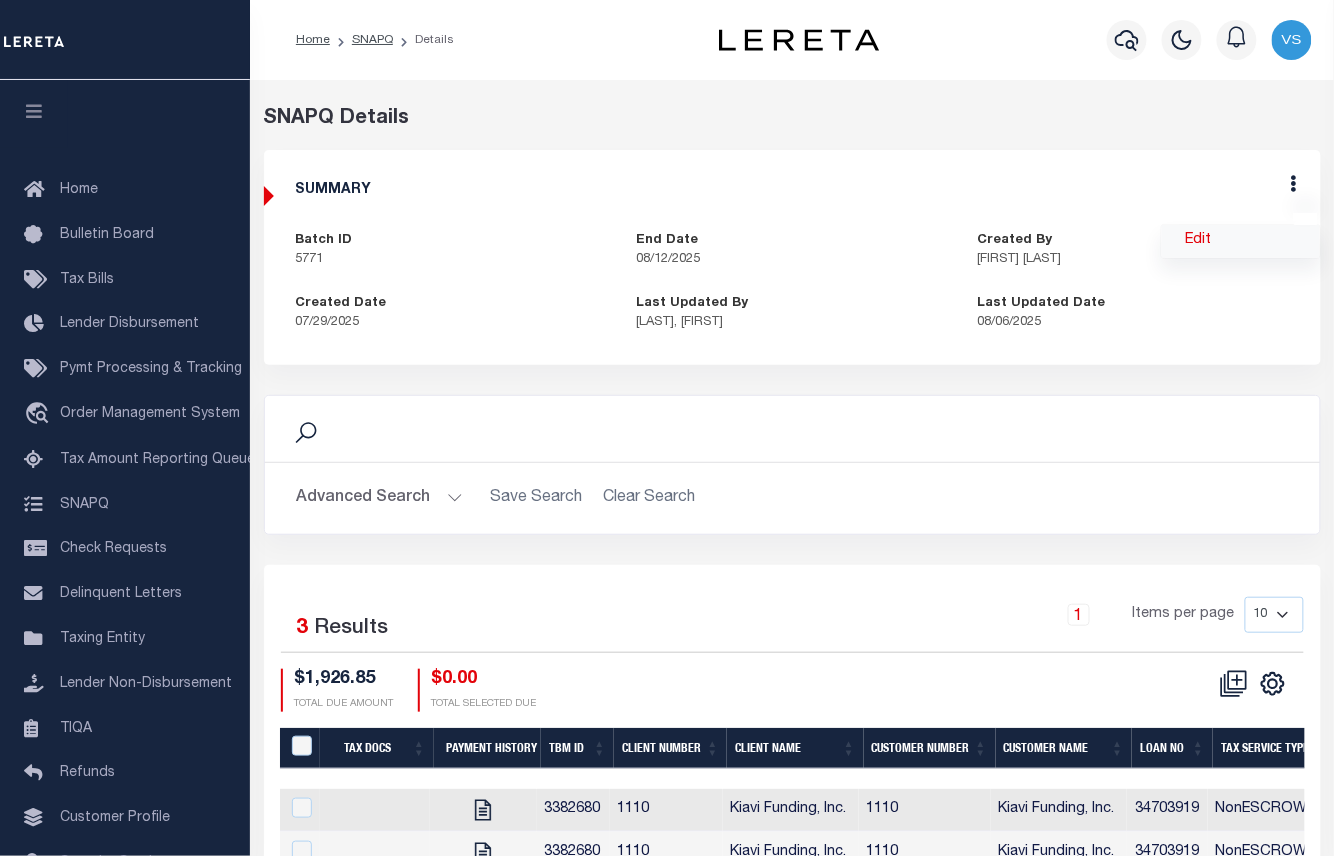 click on "Edit" at bounding box center (1241, 241) 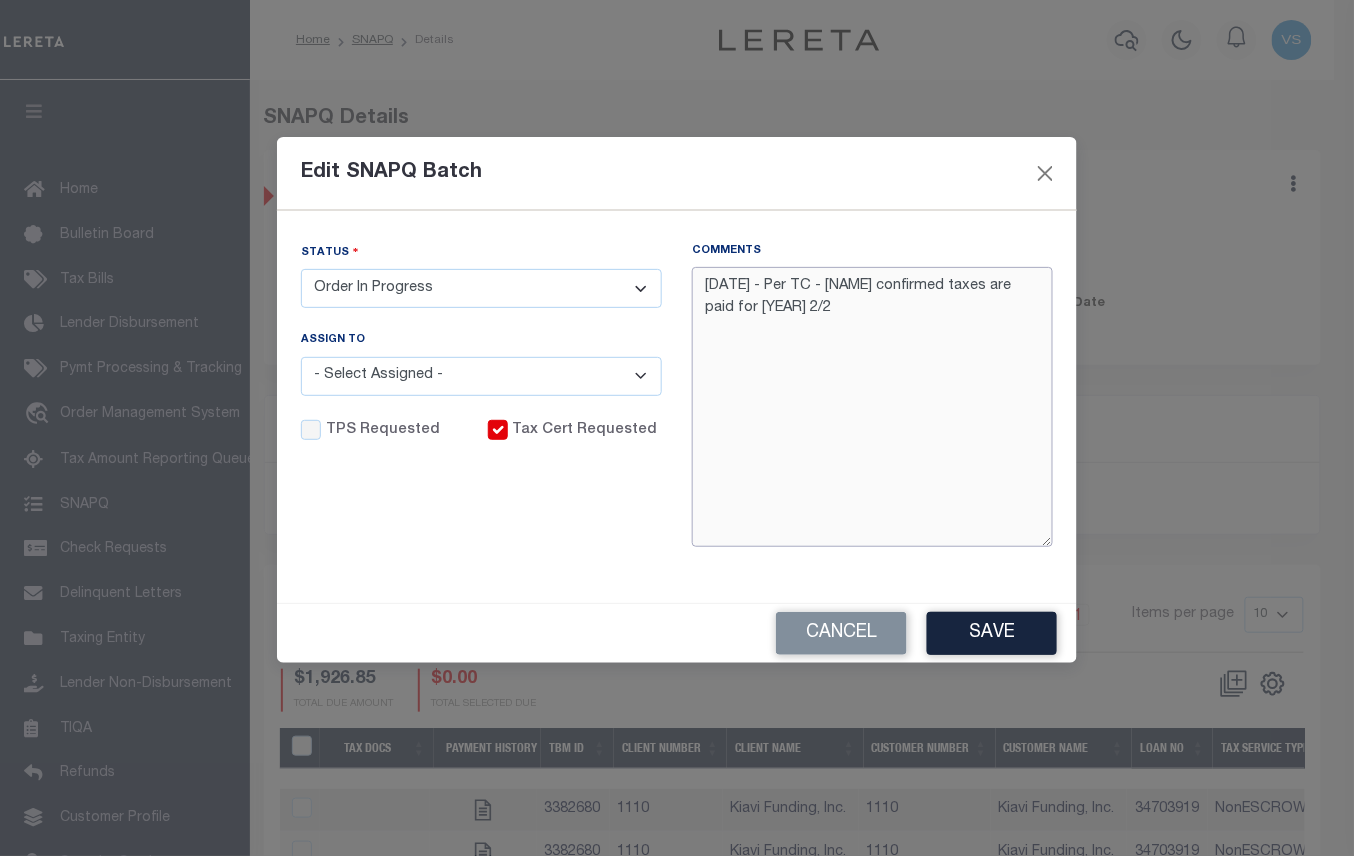 click on "8/6/25 - Per TC - Millie confirmed taxes are paid for 2022 2/2" at bounding box center [872, 407] 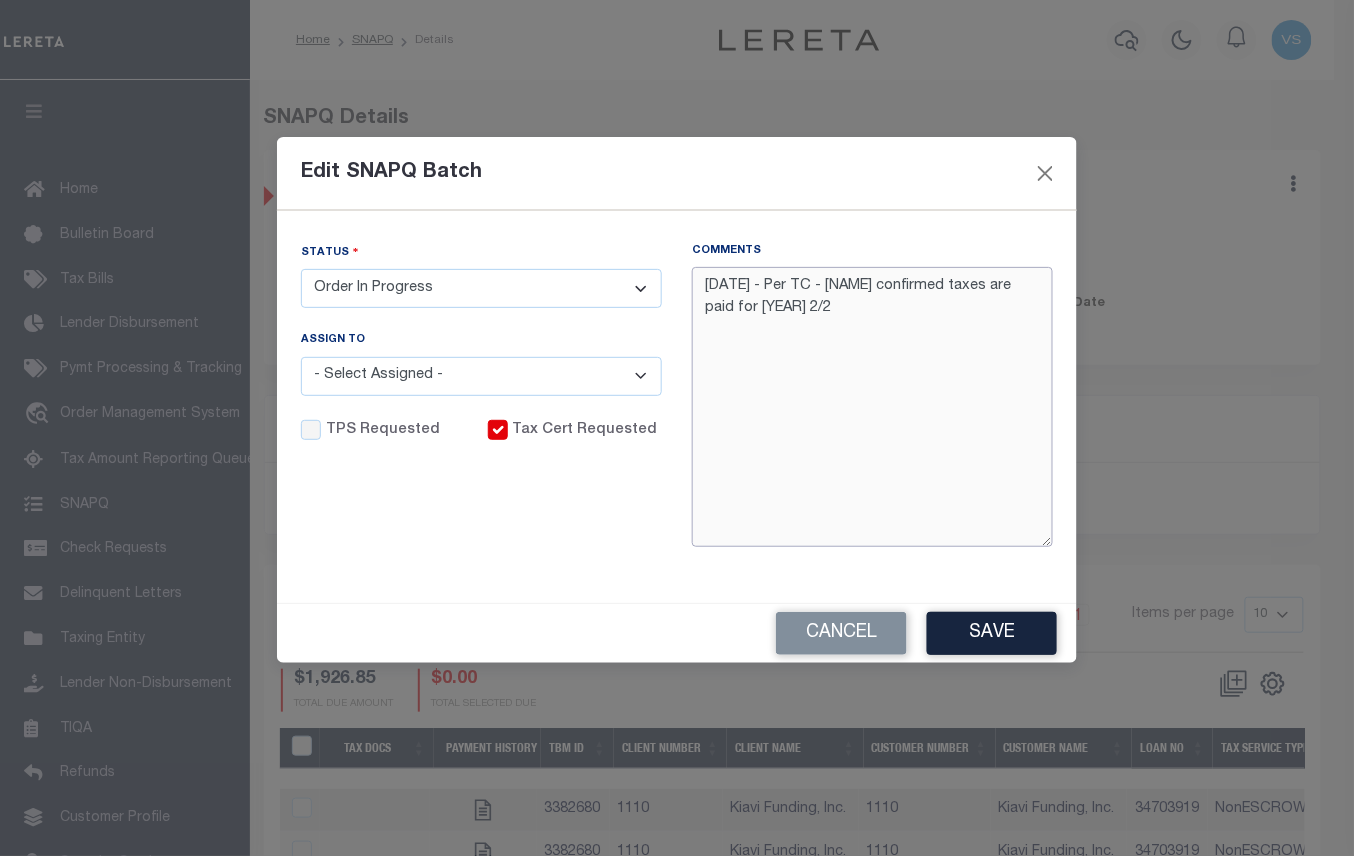 click on "8/6/25 - Per TC - Millie confirmed taxes are paid for 2022 2/2" at bounding box center [872, 407] 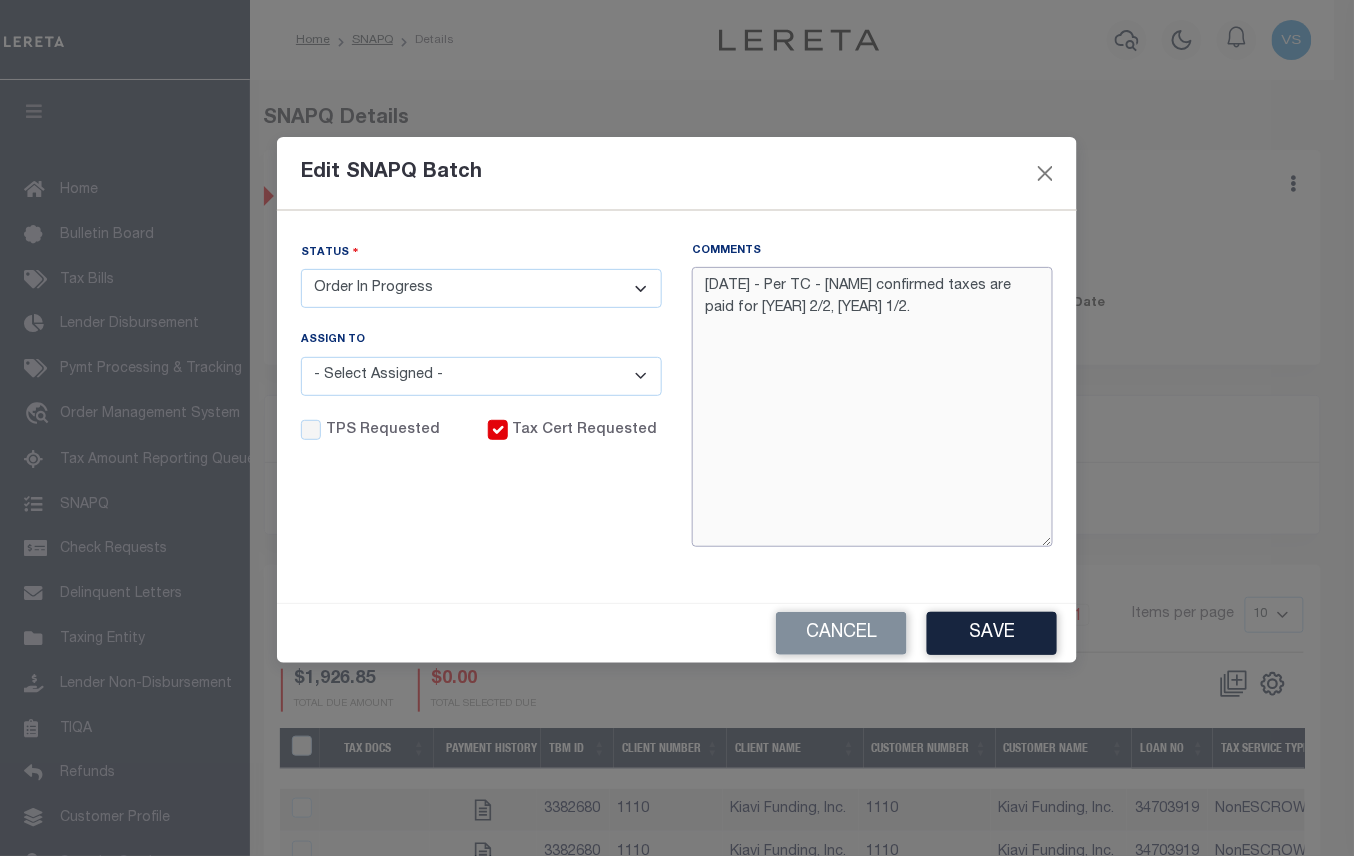 click on "8/6/25 - Per TC - Millie confirmed taxes are paid for 2022 2/2, 2023 1/2." at bounding box center (872, 407) 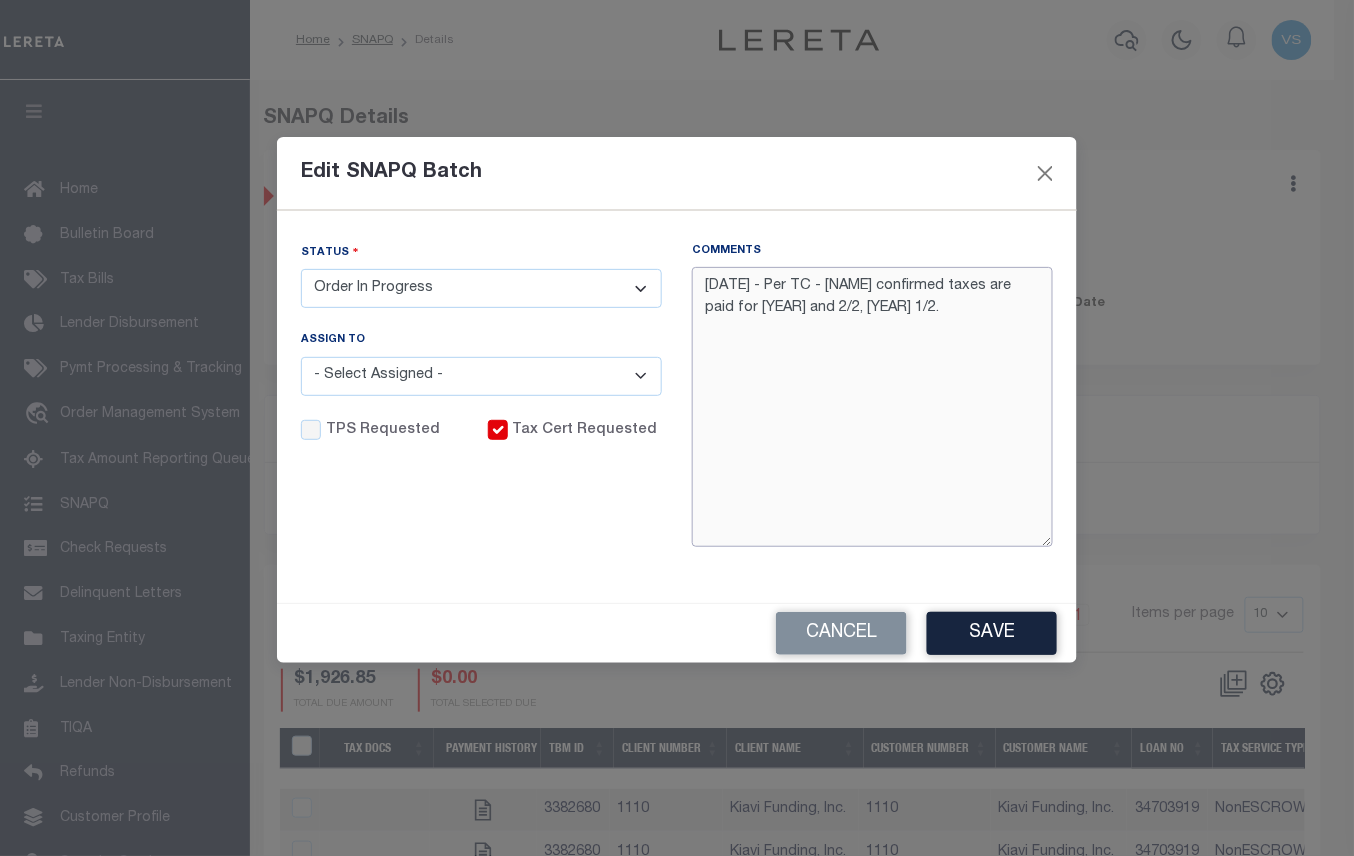 click on "8/6/25 - Per TC - Millie confirmed taxes are paid for 2022 and 2/2, 2023 1/2." at bounding box center (872, 407) 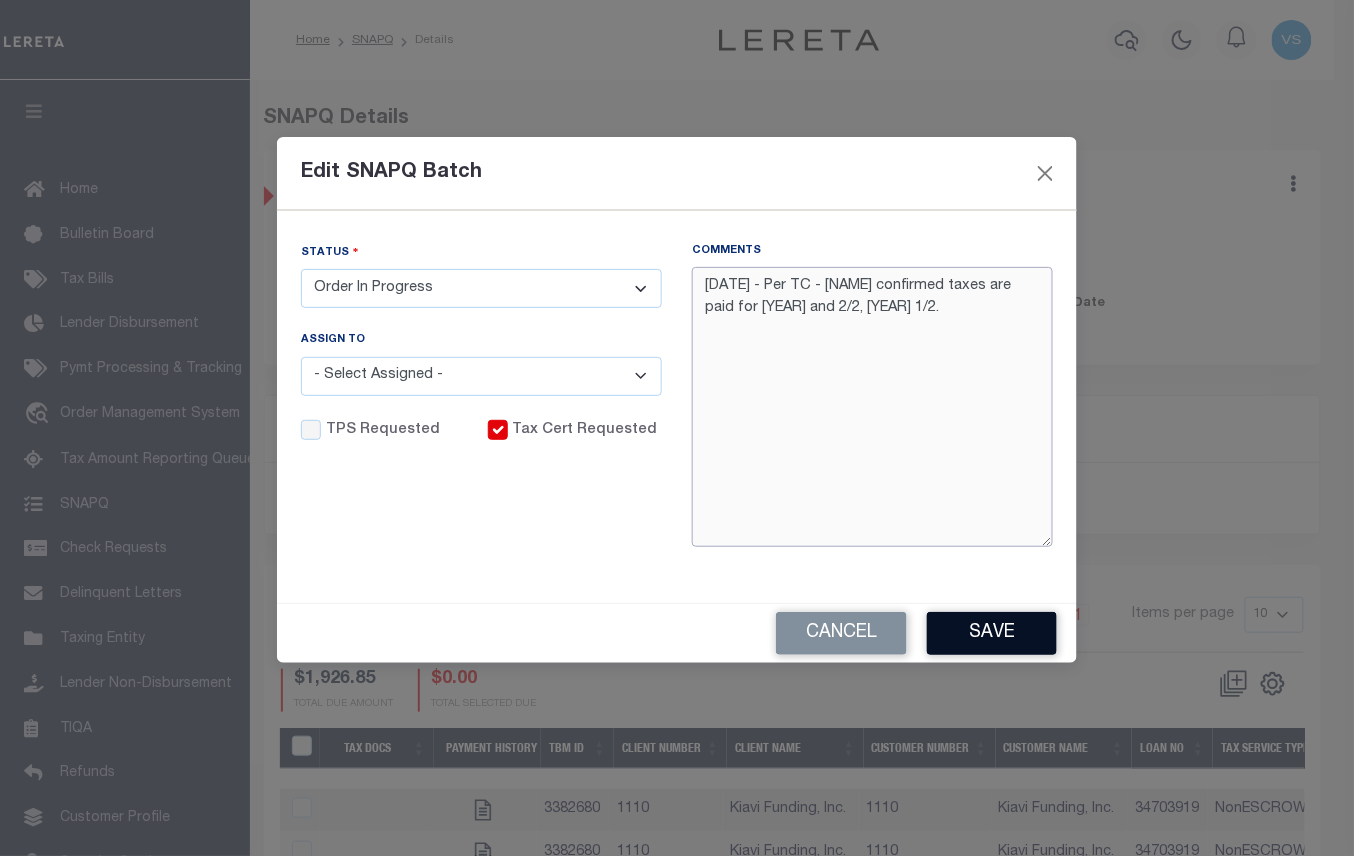 type on "8/6/25 - Per TC - Millie confirmed taxes are paid for 2022 and 2/2, 2023 1/2." 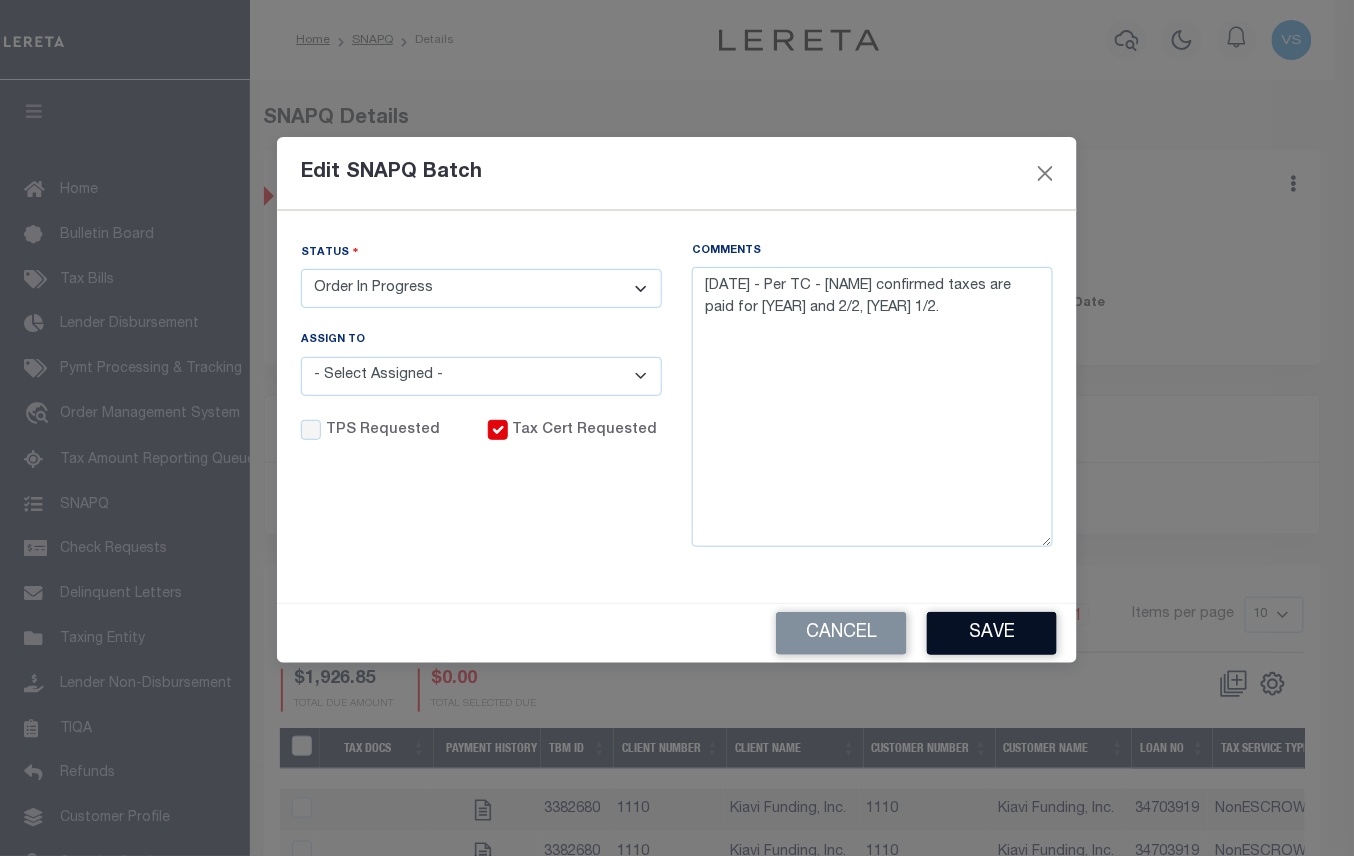 click on "Save" at bounding box center [992, 633] 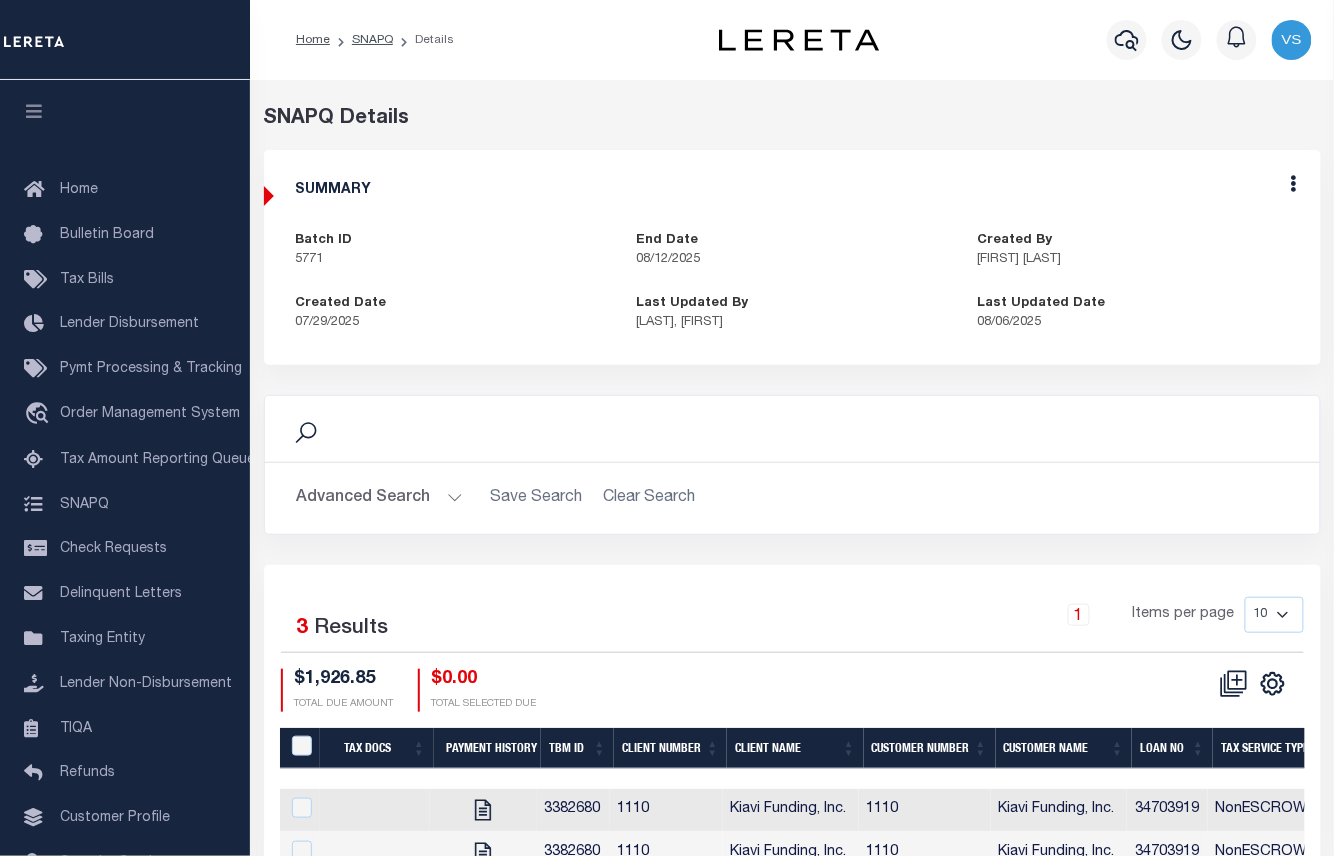 scroll, scrollTop: 158, scrollLeft: 0, axis: vertical 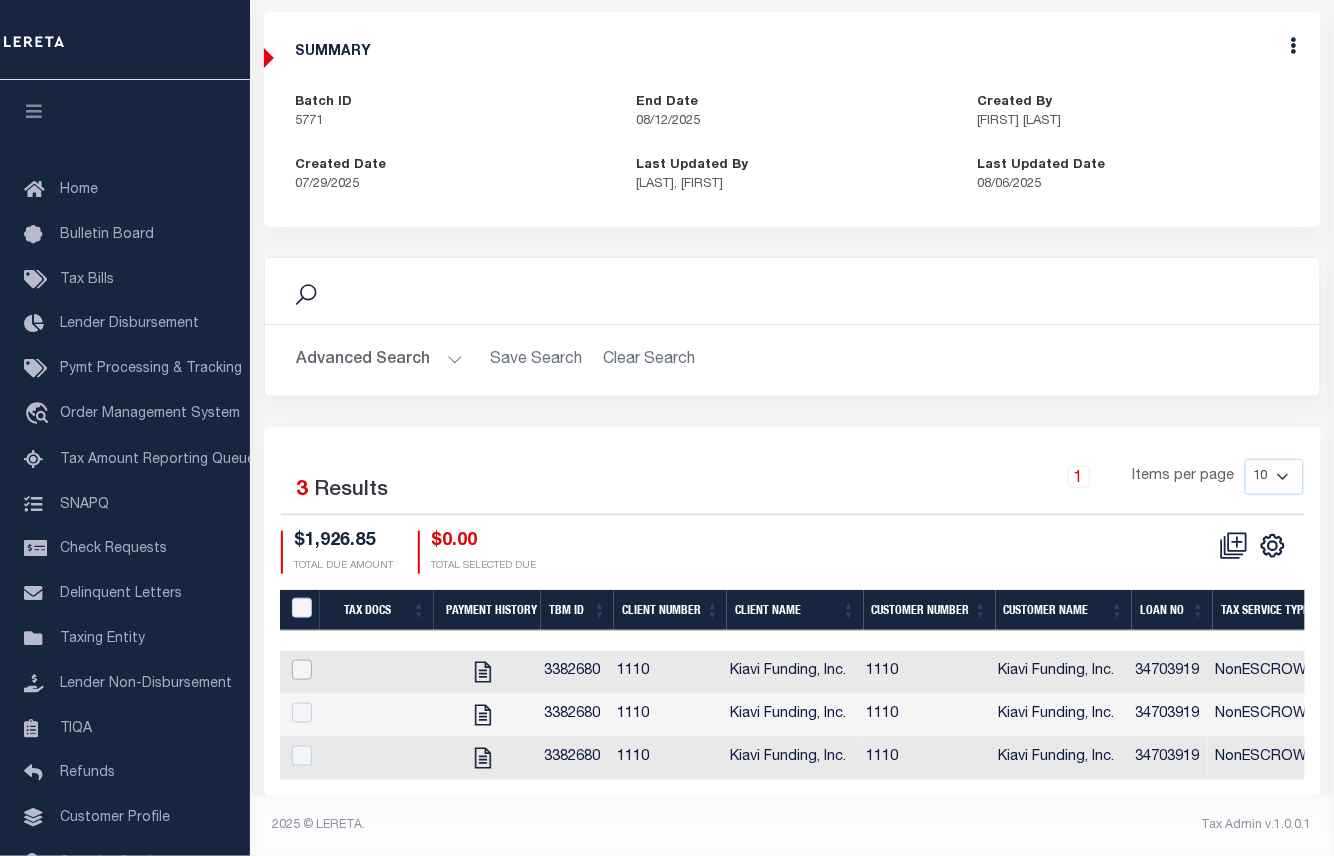 click at bounding box center [302, 670] 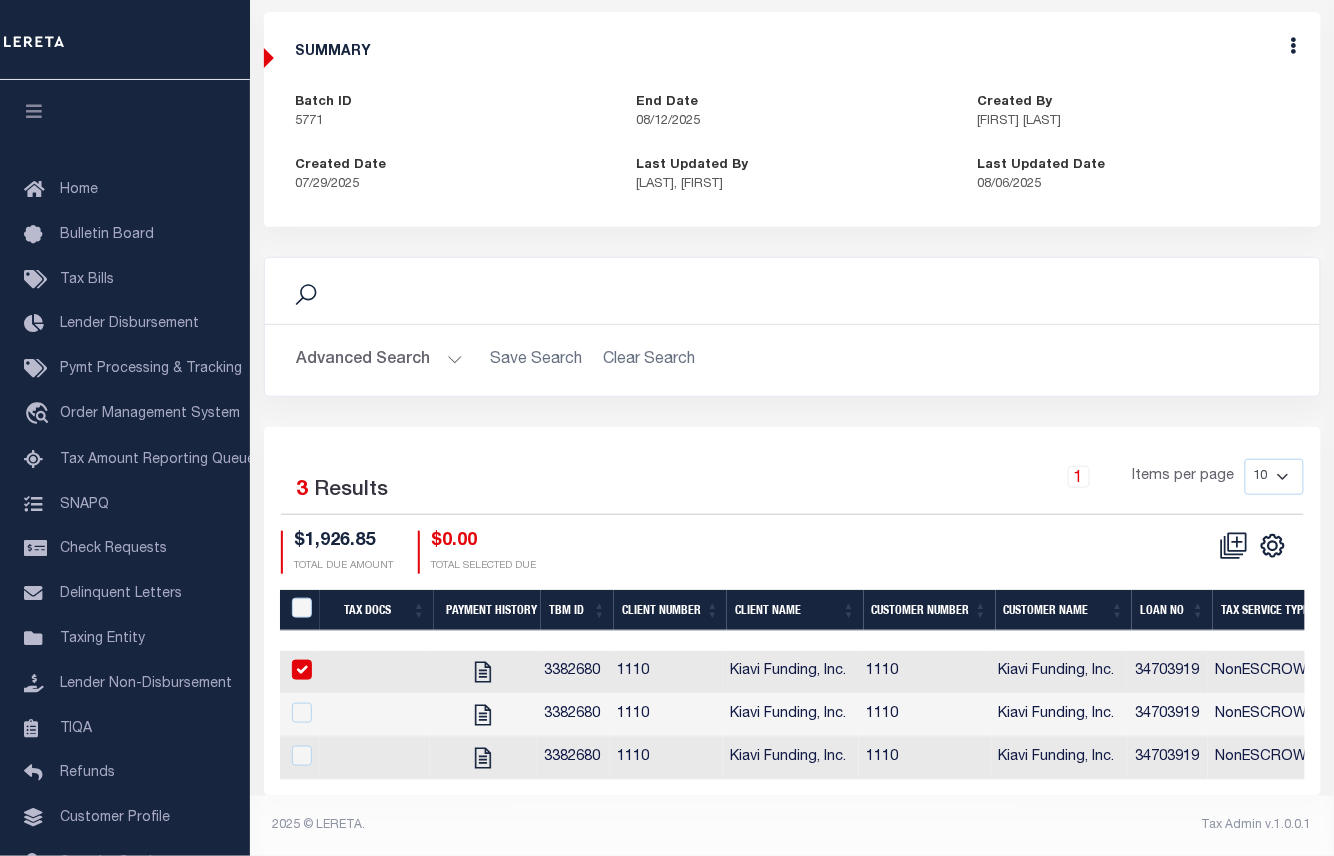 checkbox on "true" 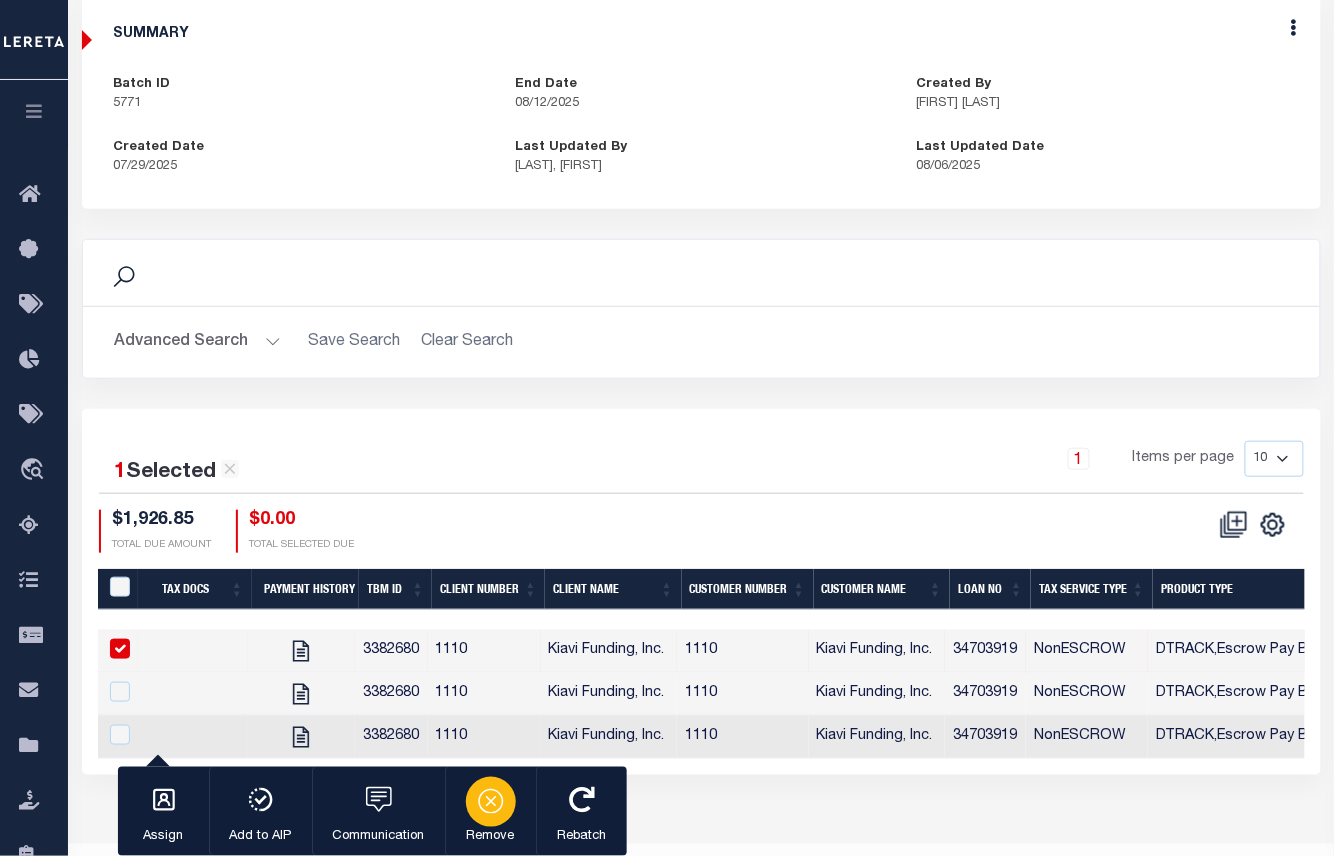 click 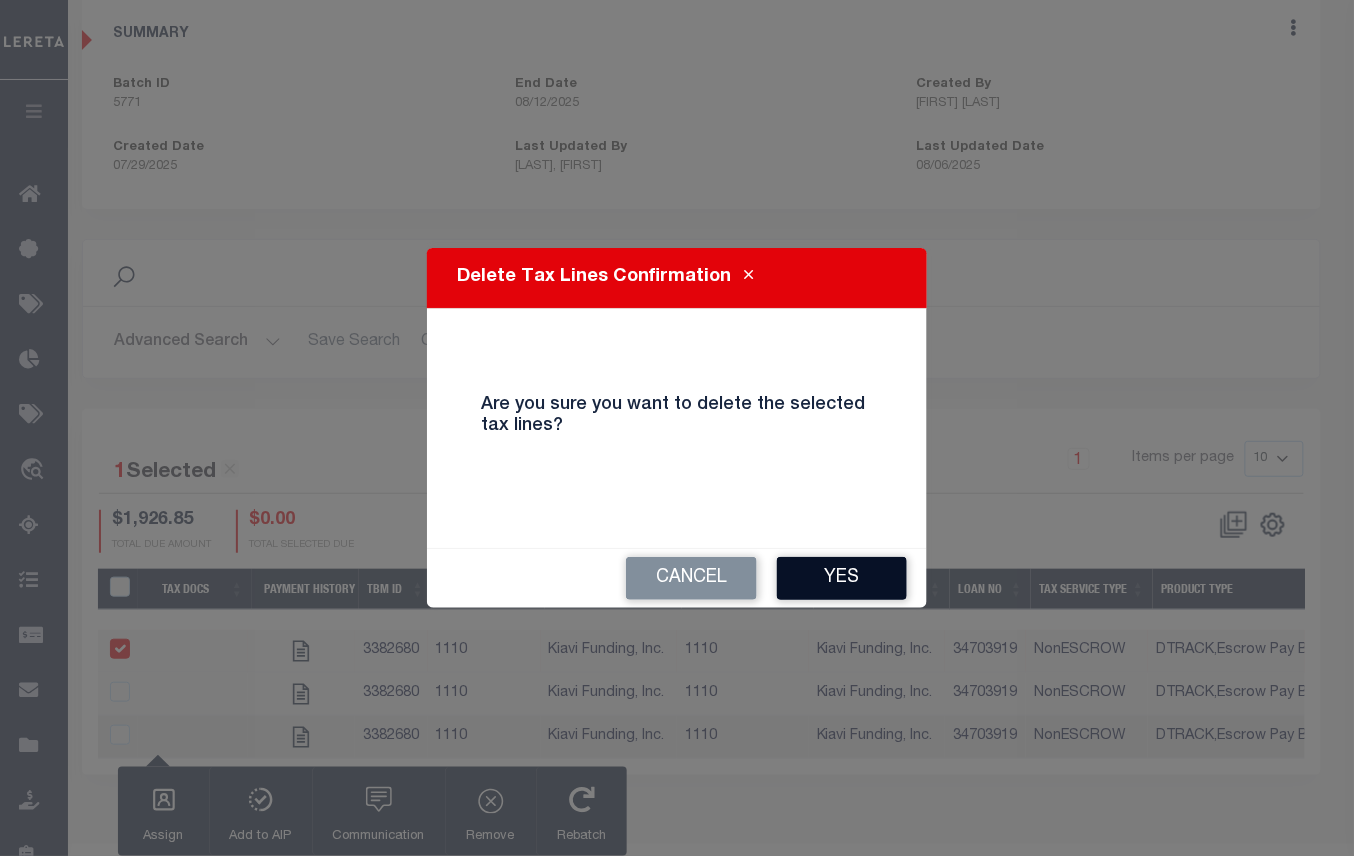 click on "Yes" at bounding box center [842, 578] 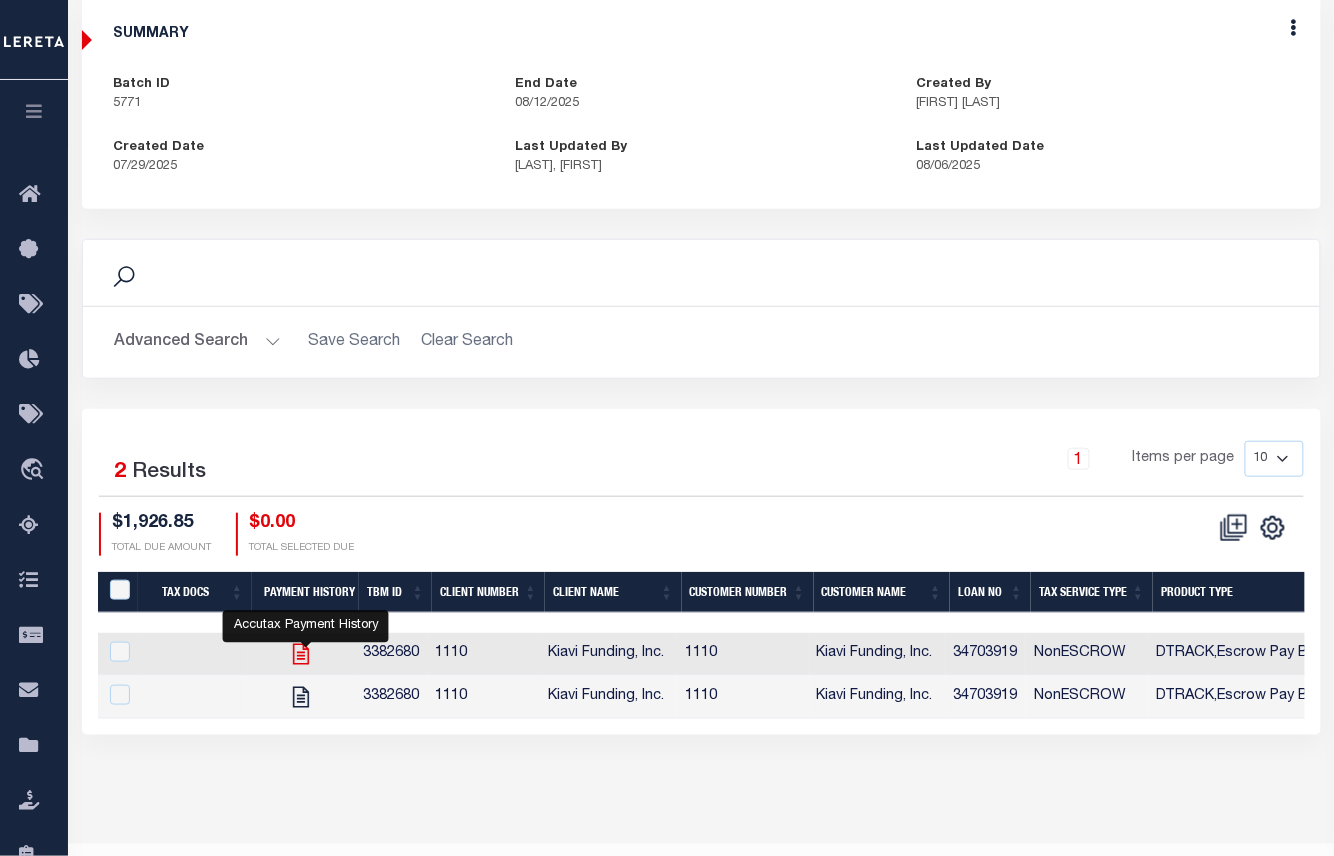 click 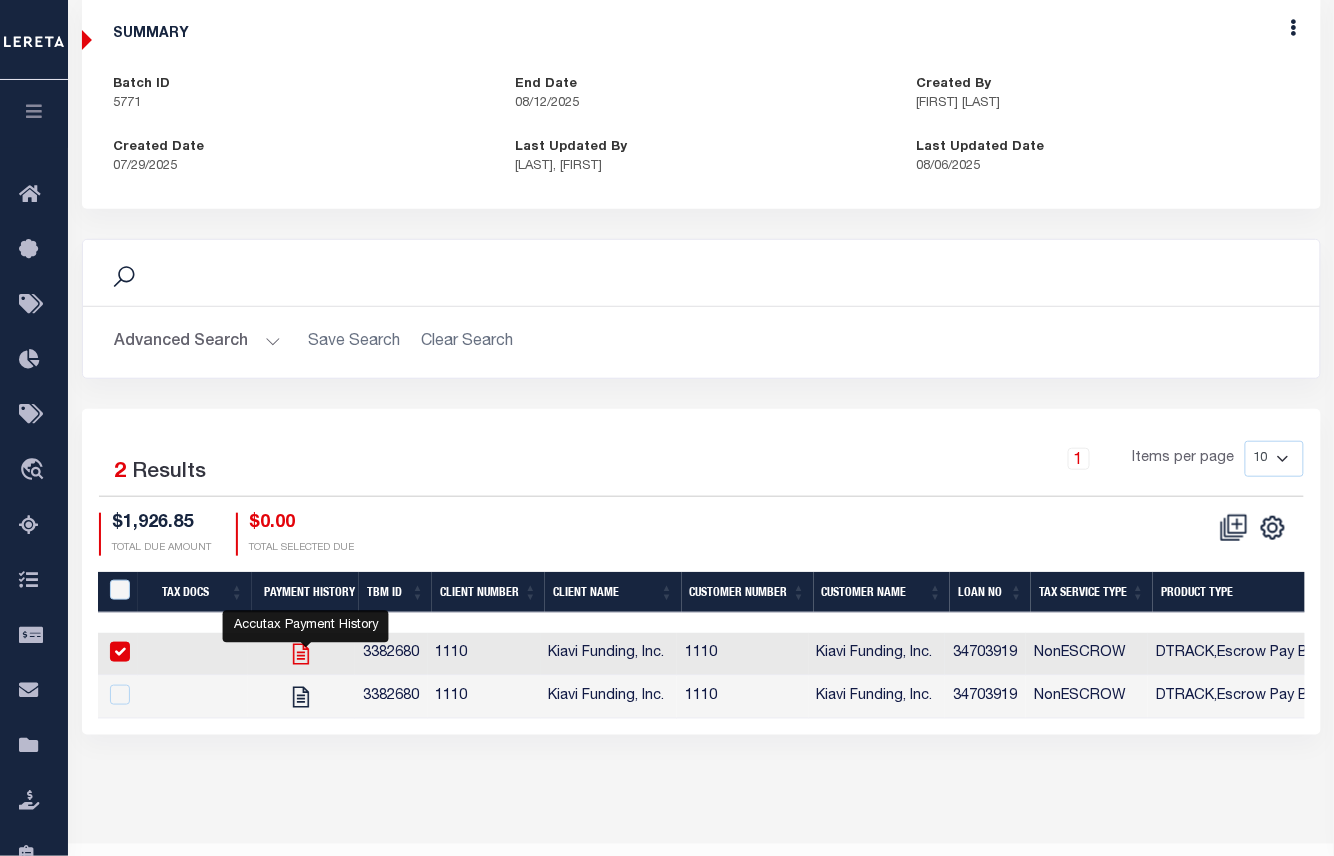 checkbox on "true" 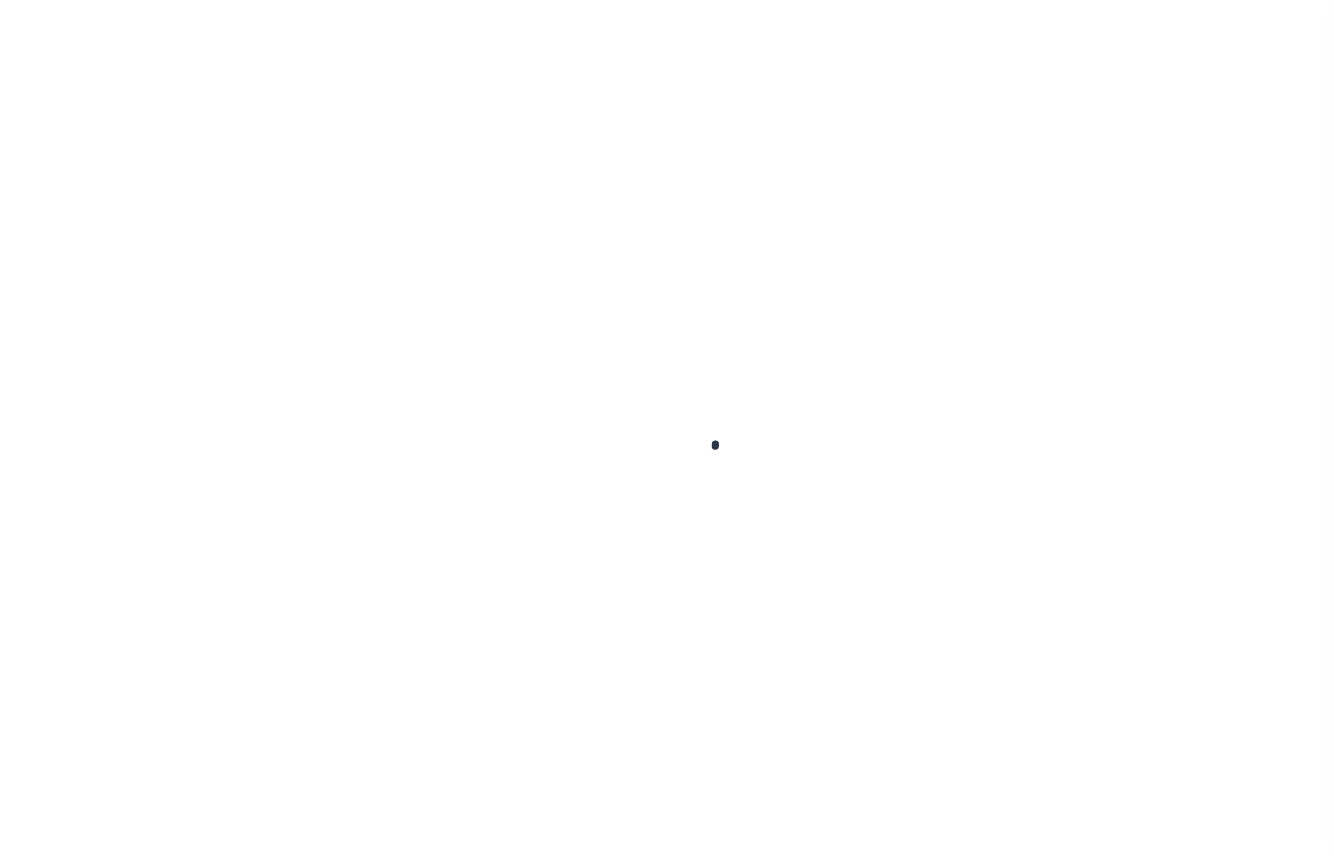 scroll, scrollTop: 0, scrollLeft: 0, axis: both 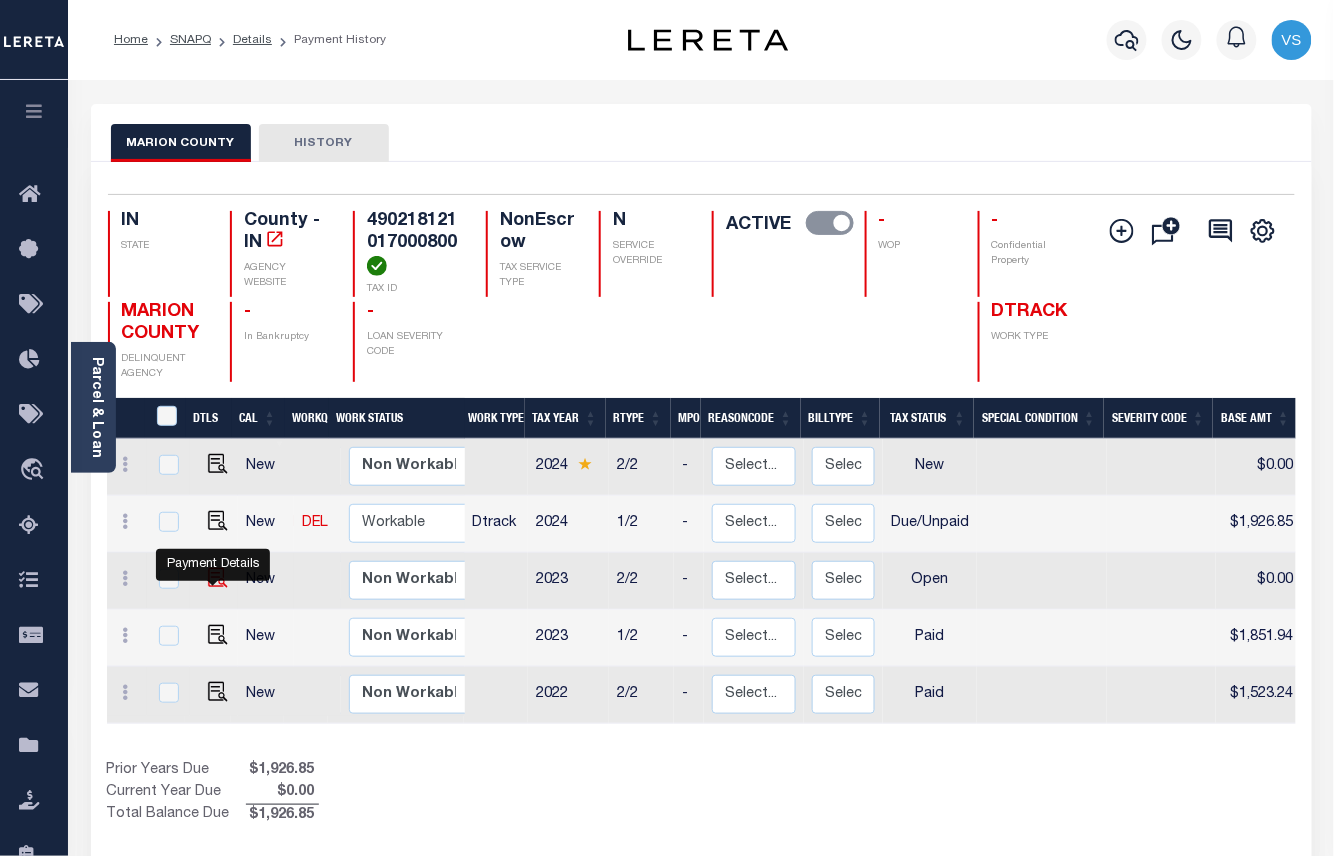 click at bounding box center [218, 578] 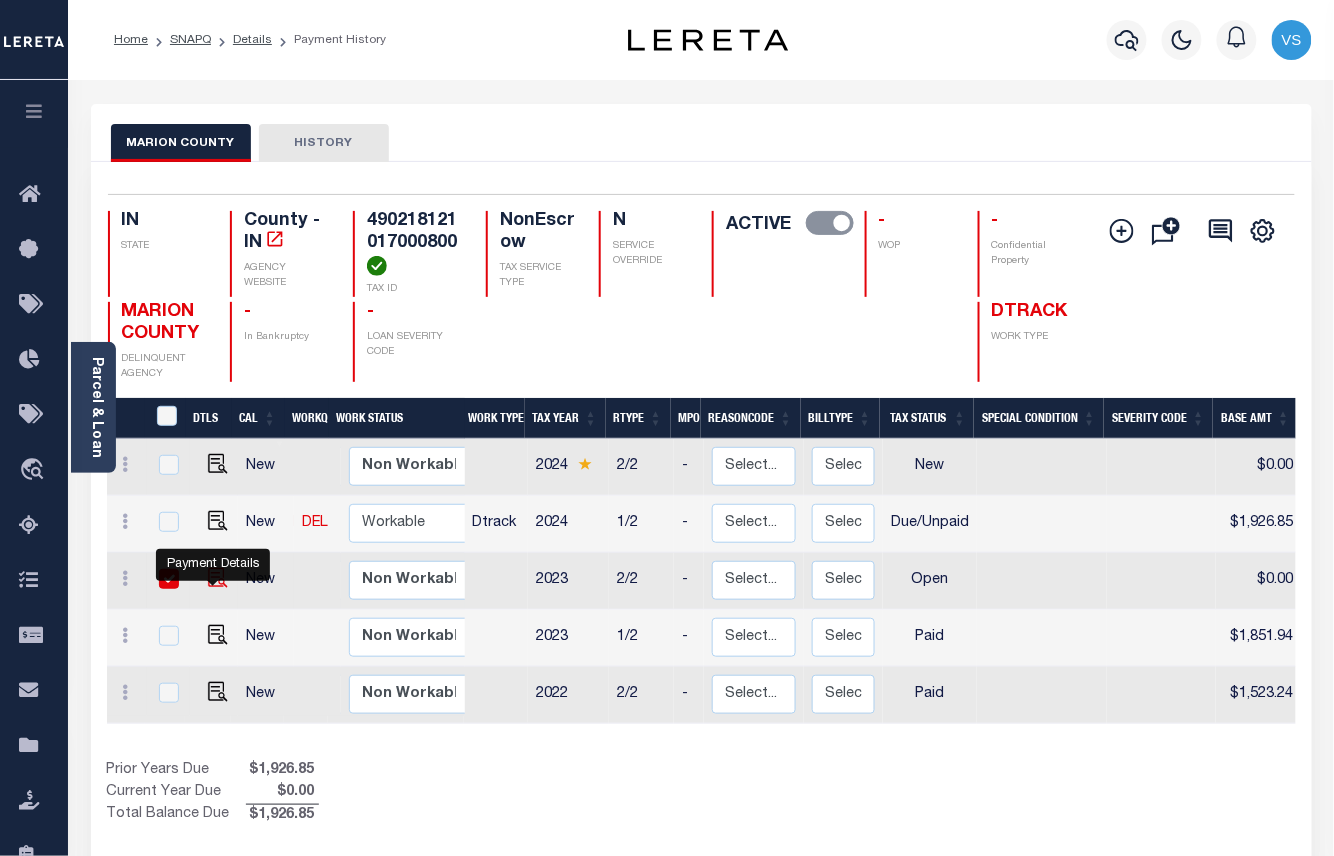 checkbox on "true" 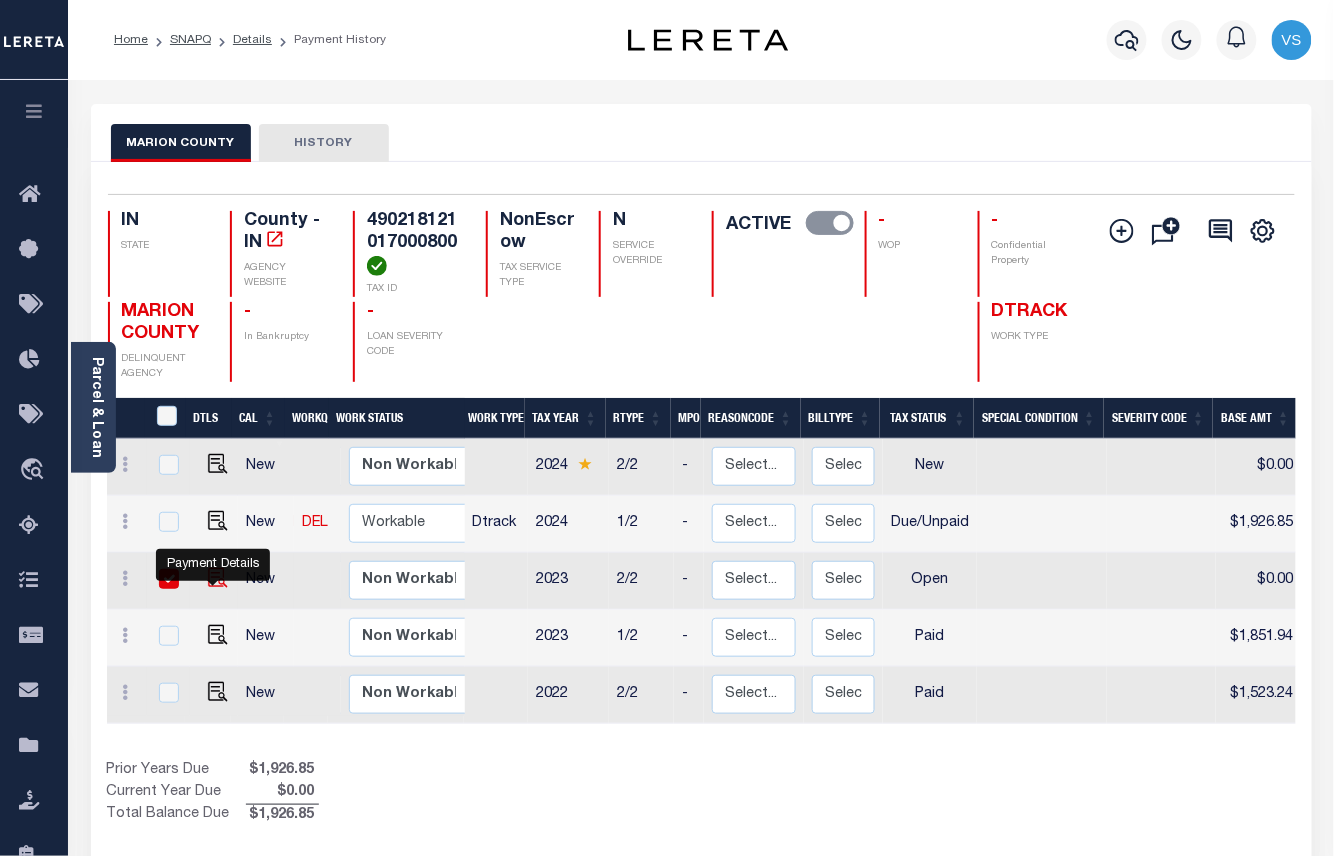checkbox on "true" 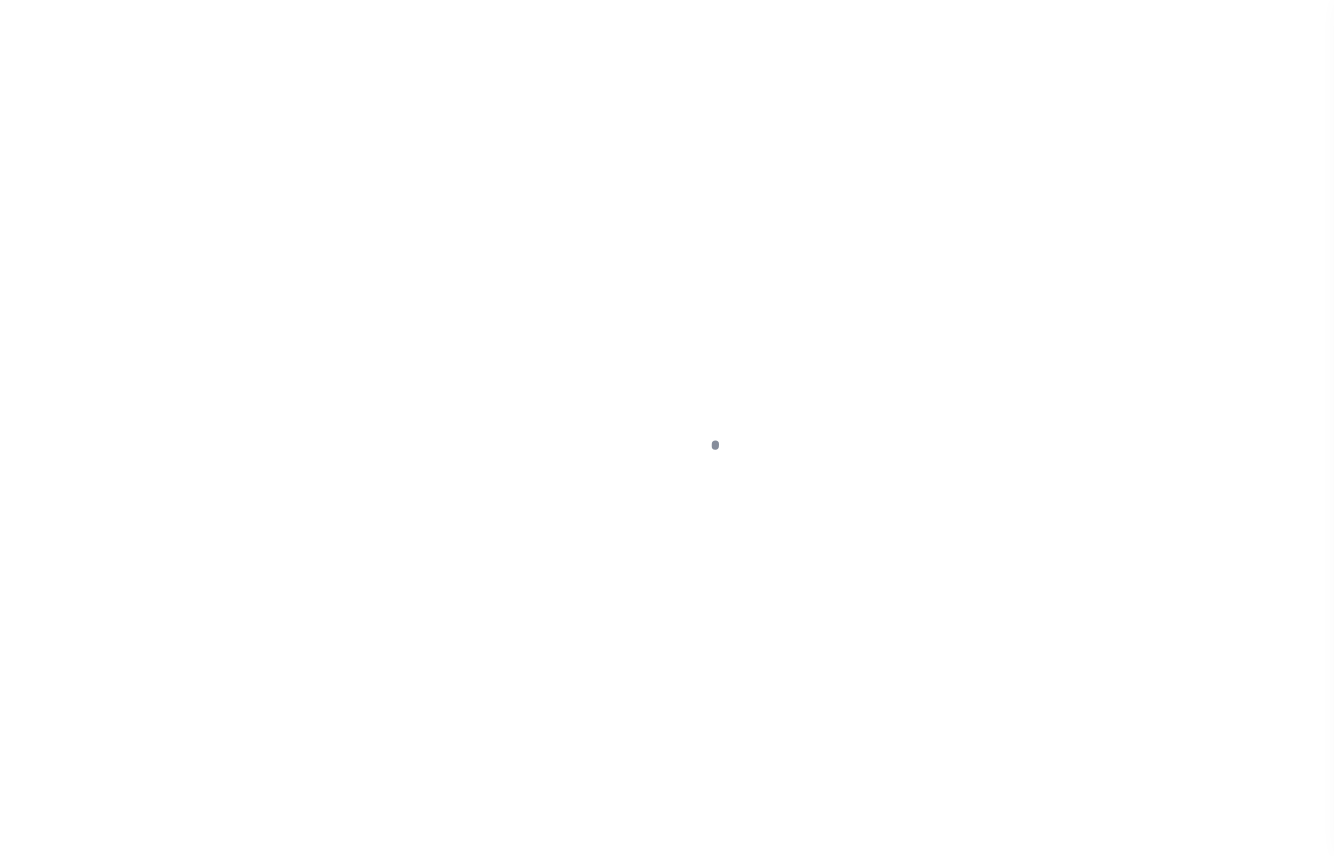 select on "OP2" 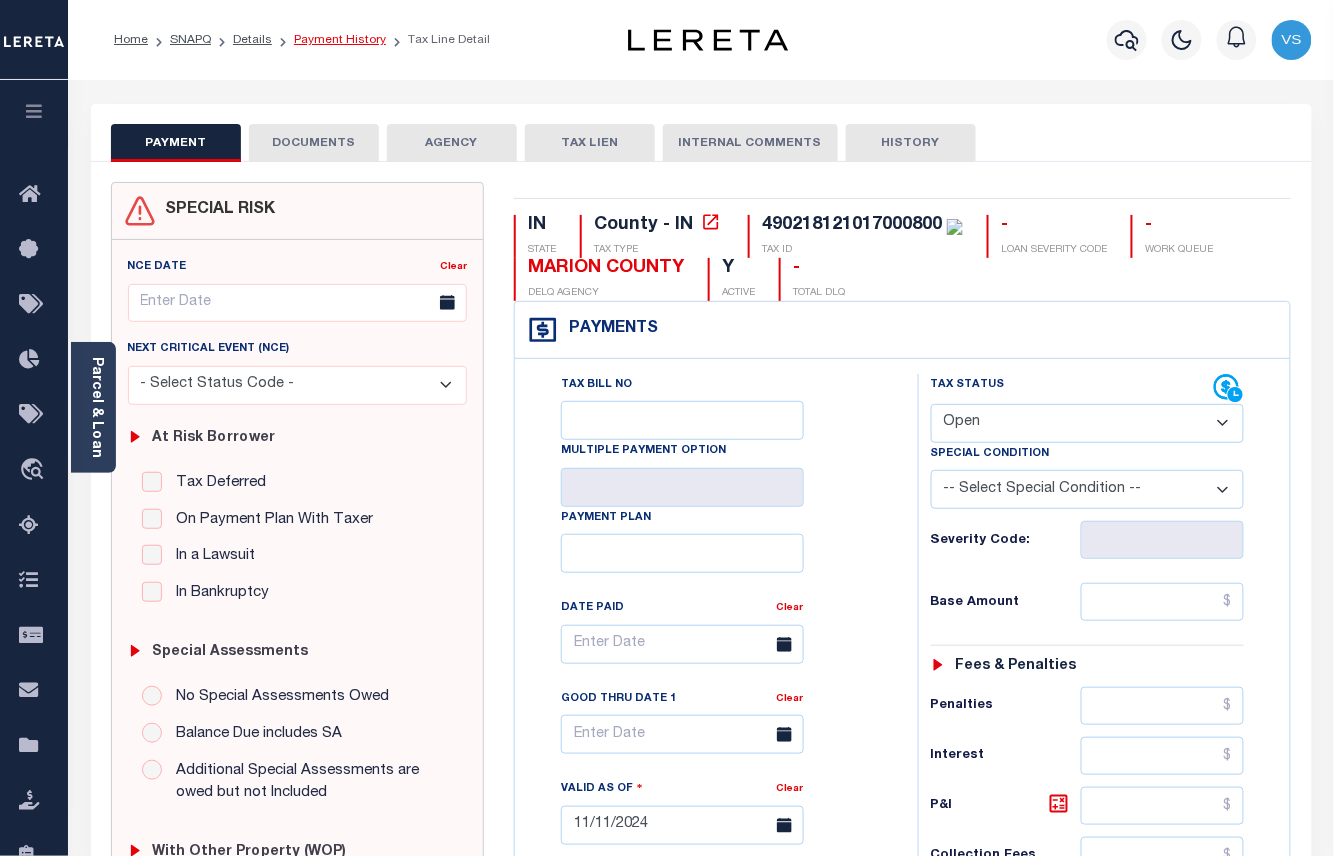 click on "Payment History" at bounding box center [340, 40] 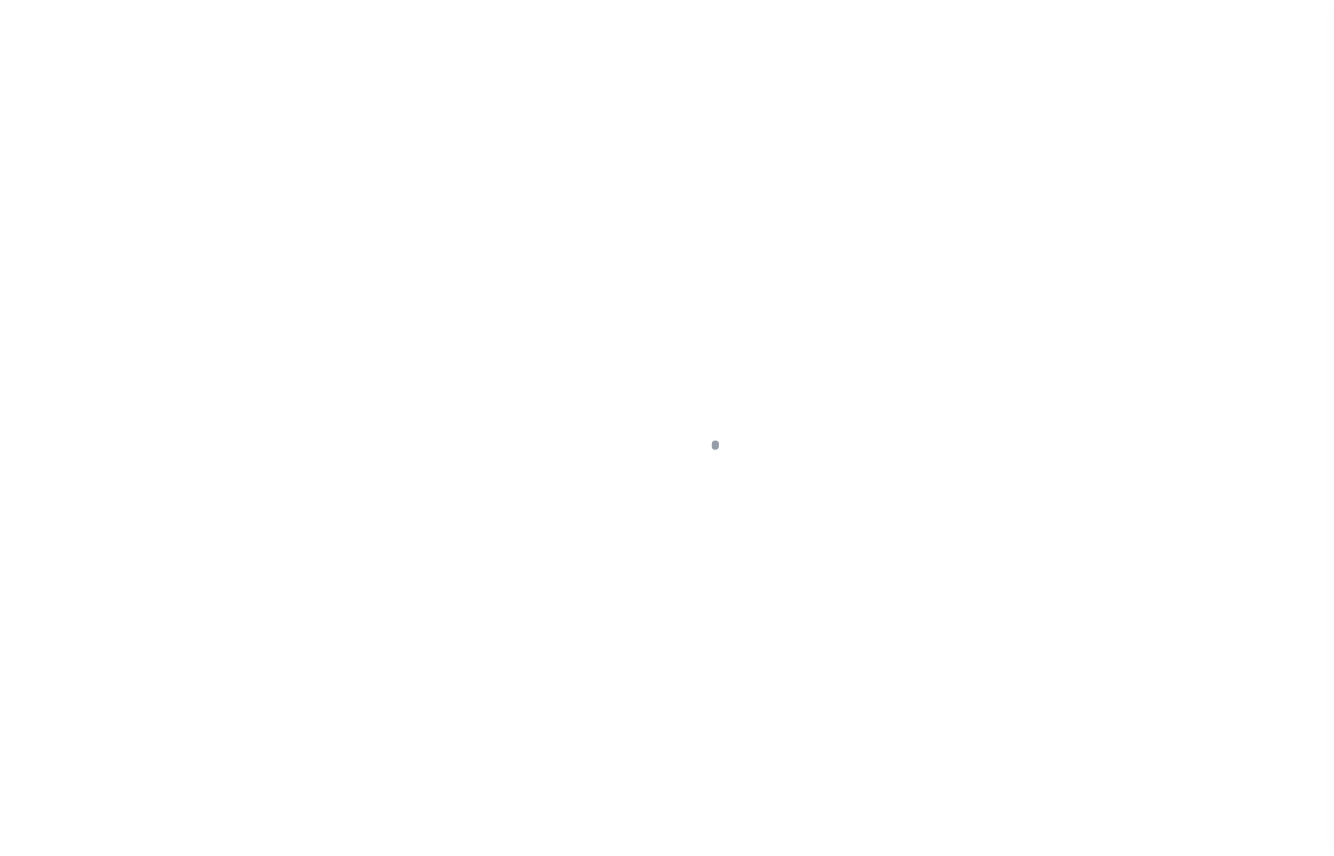 scroll, scrollTop: 0, scrollLeft: 0, axis: both 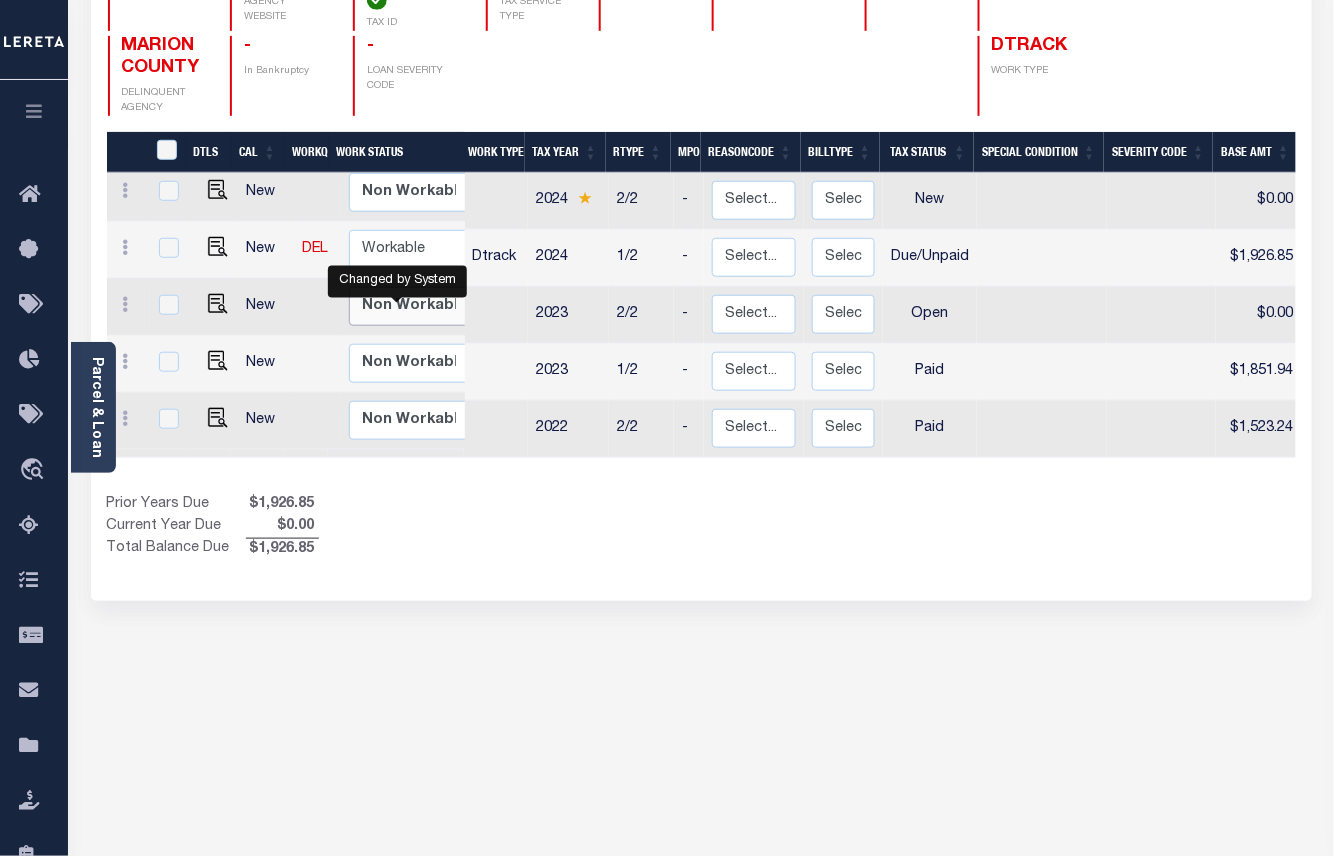 click on "Non Workable
Workable" at bounding box center [409, 306] 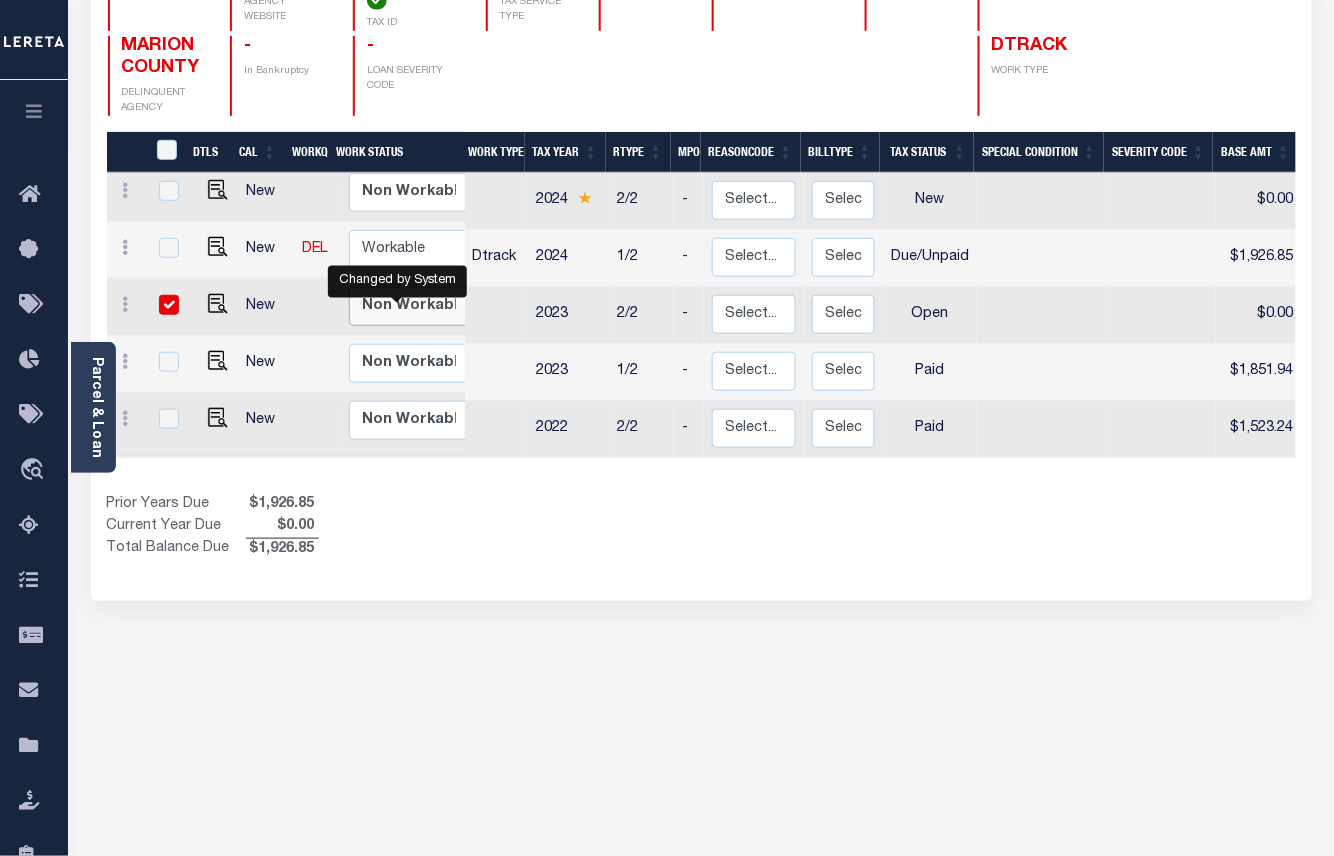 checkbox on "true" 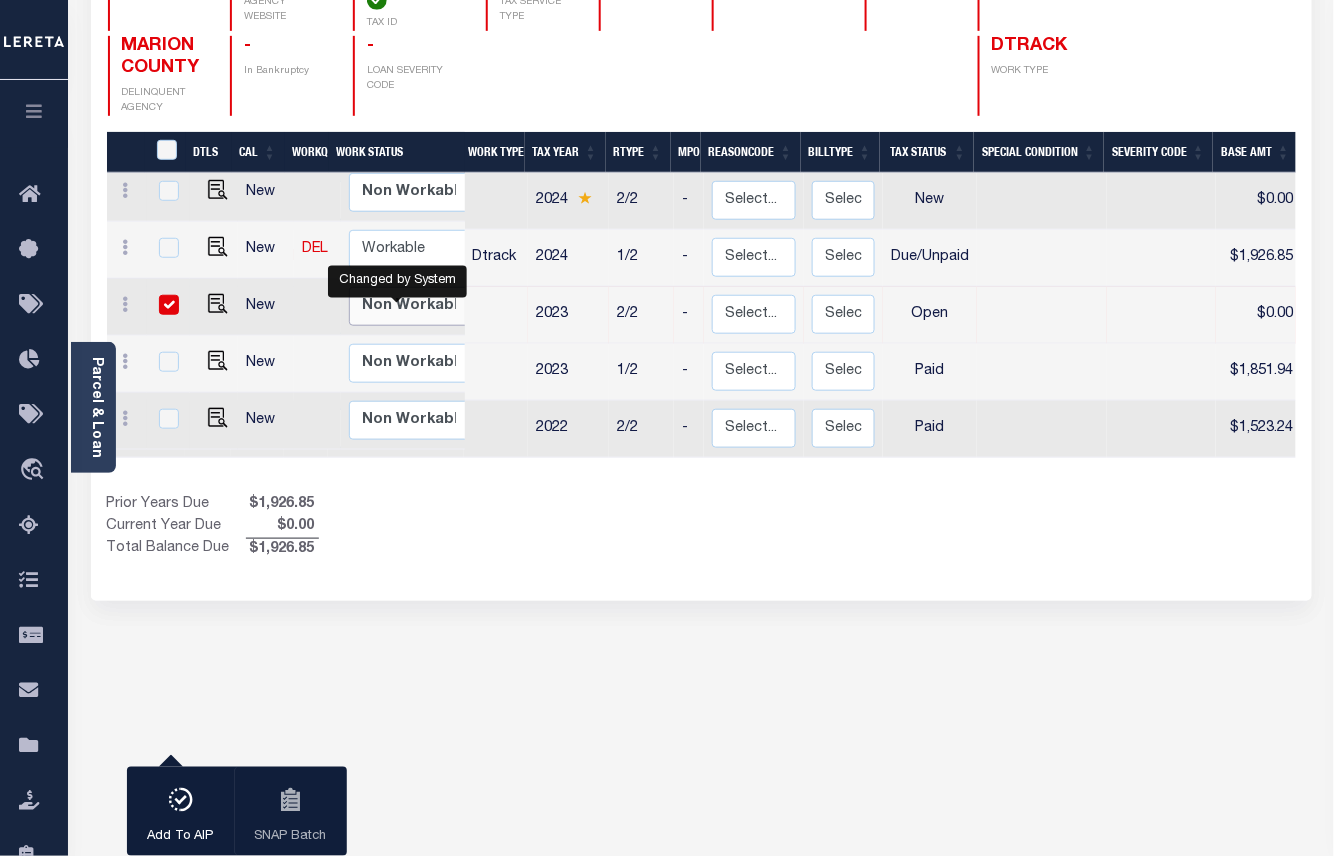select on "false" 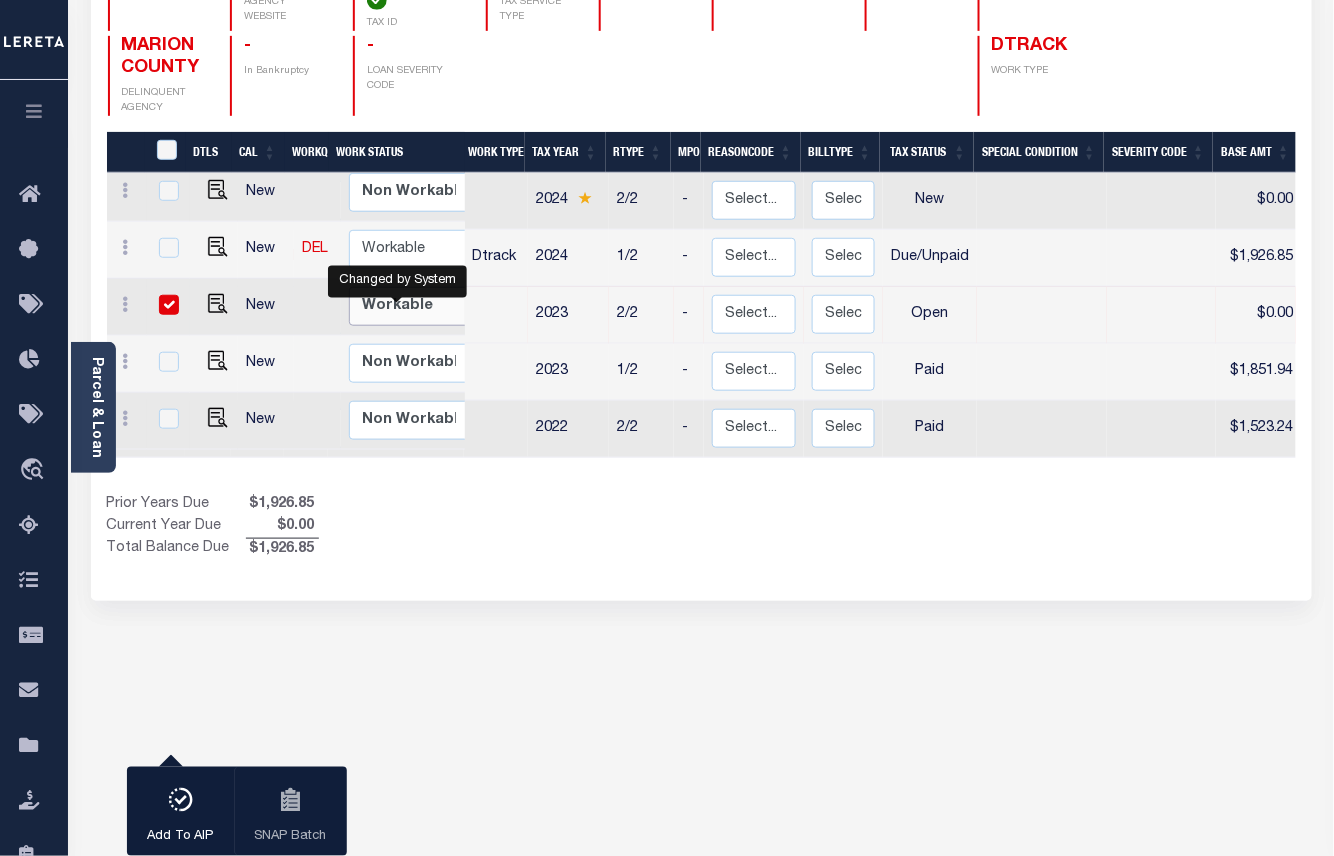click on "Non Workable
Workable" at bounding box center (409, 306) 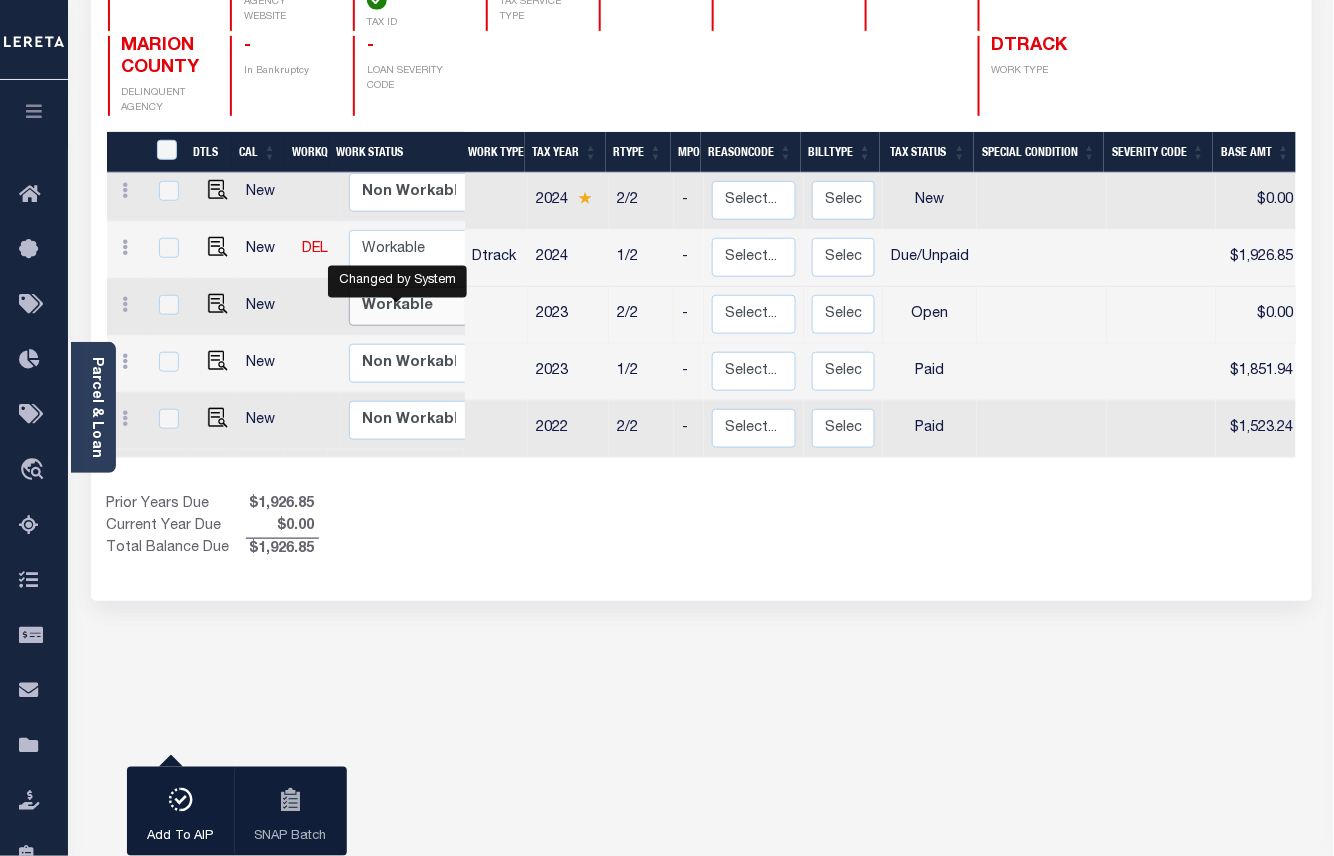 checkbox on "false" 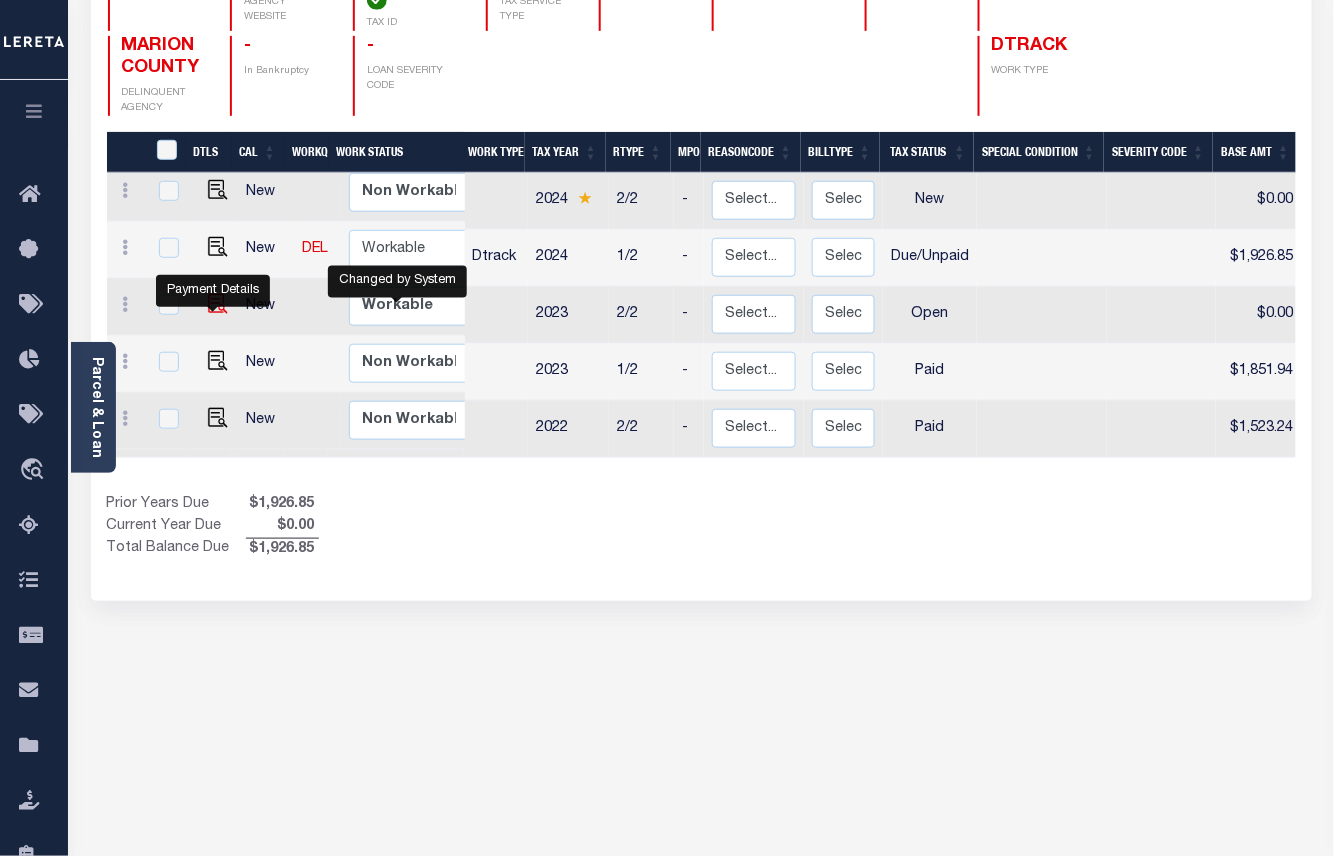 click at bounding box center (218, 304) 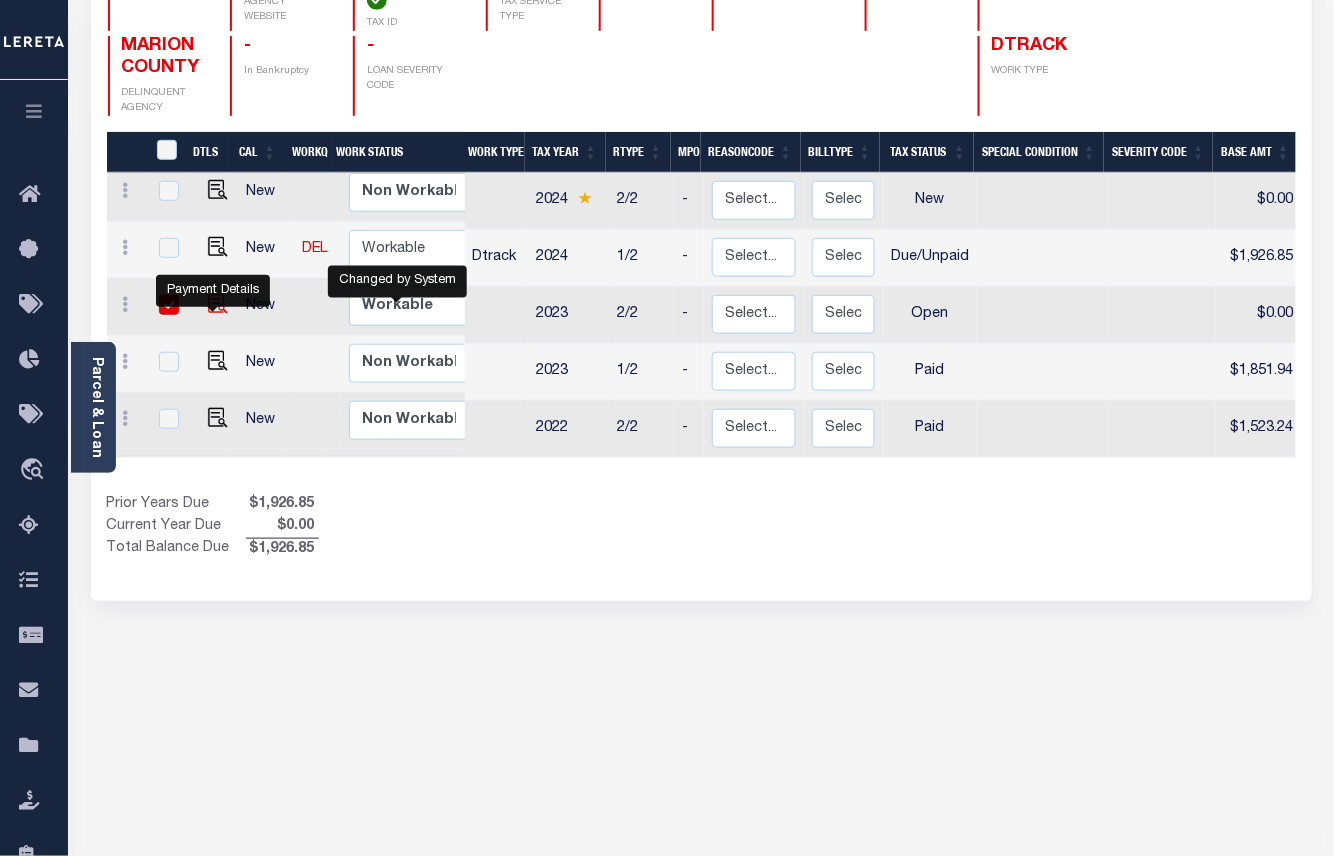 checkbox on "true" 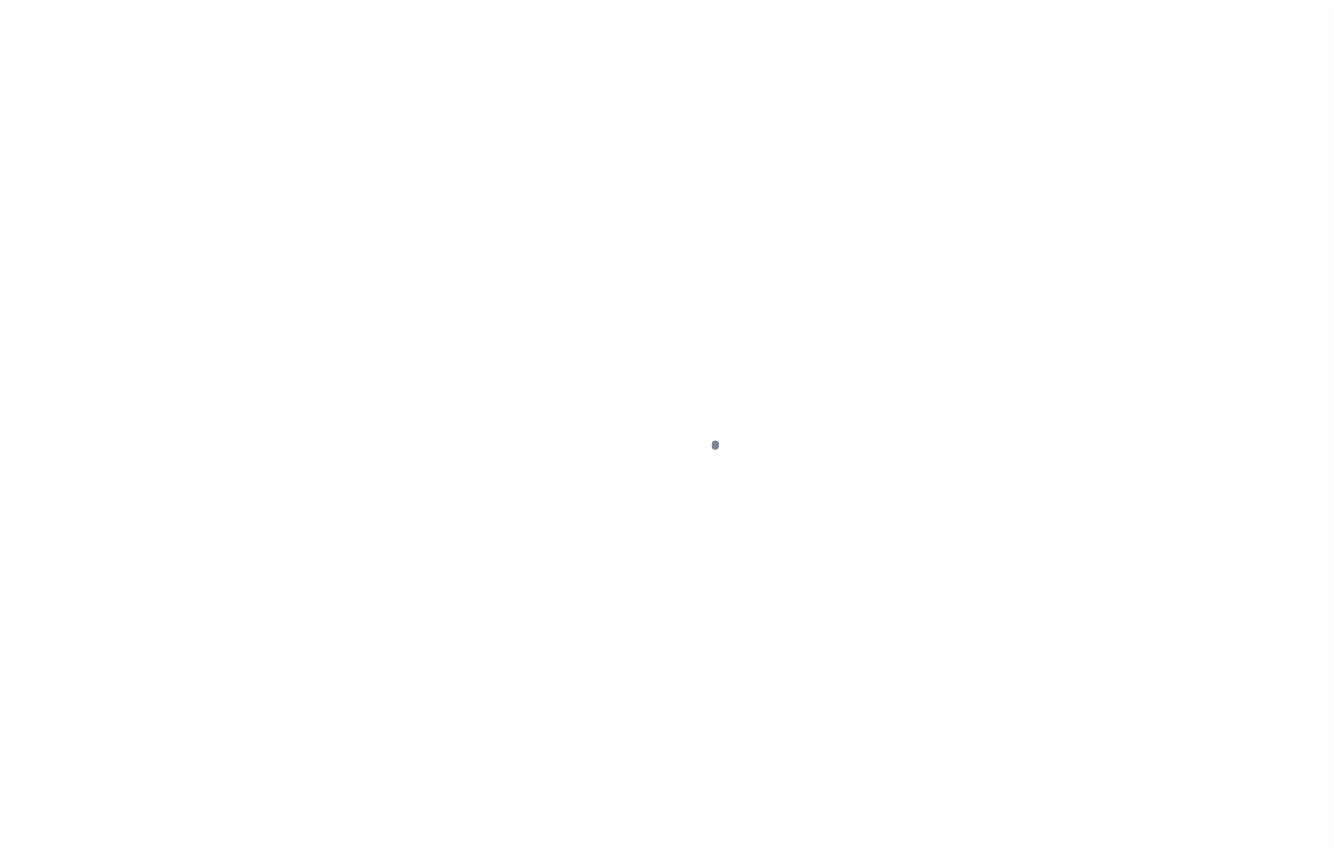 scroll, scrollTop: 0, scrollLeft: 0, axis: both 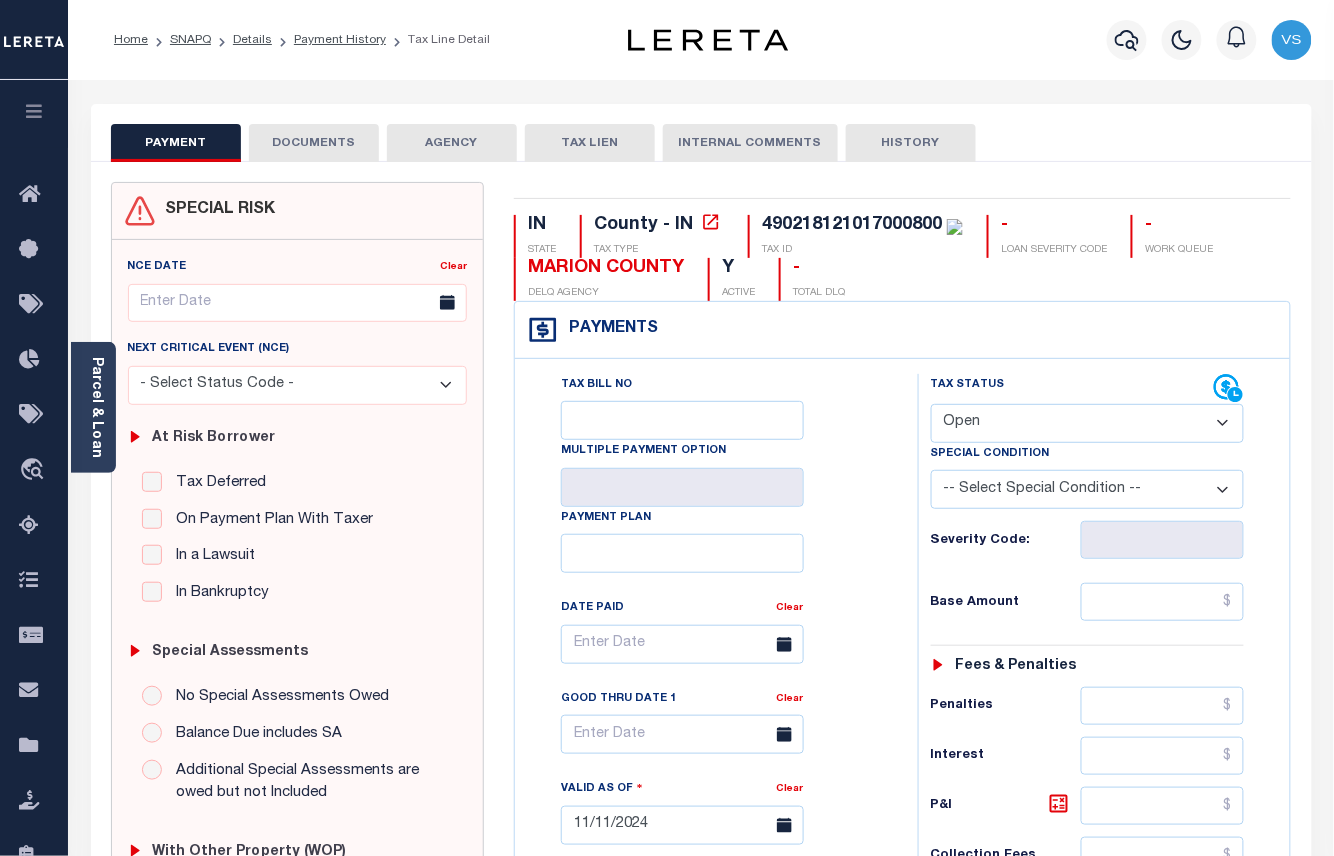 click on "- Select Status Code -
Open
Due/Unpaid
Paid
Incomplete
No Tax Due
Internal Refund Processed
New" at bounding box center (1088, 423) 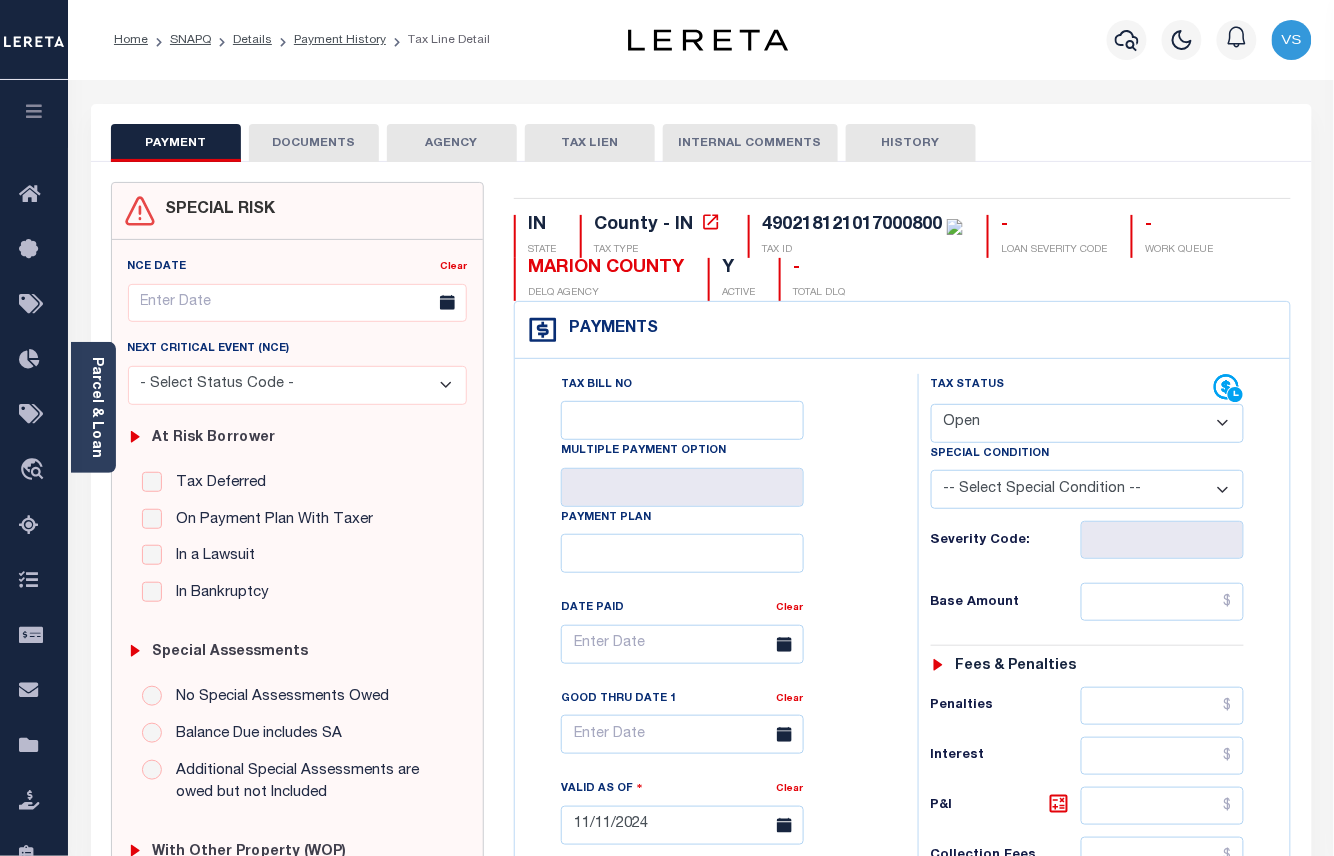 select on "DUE" 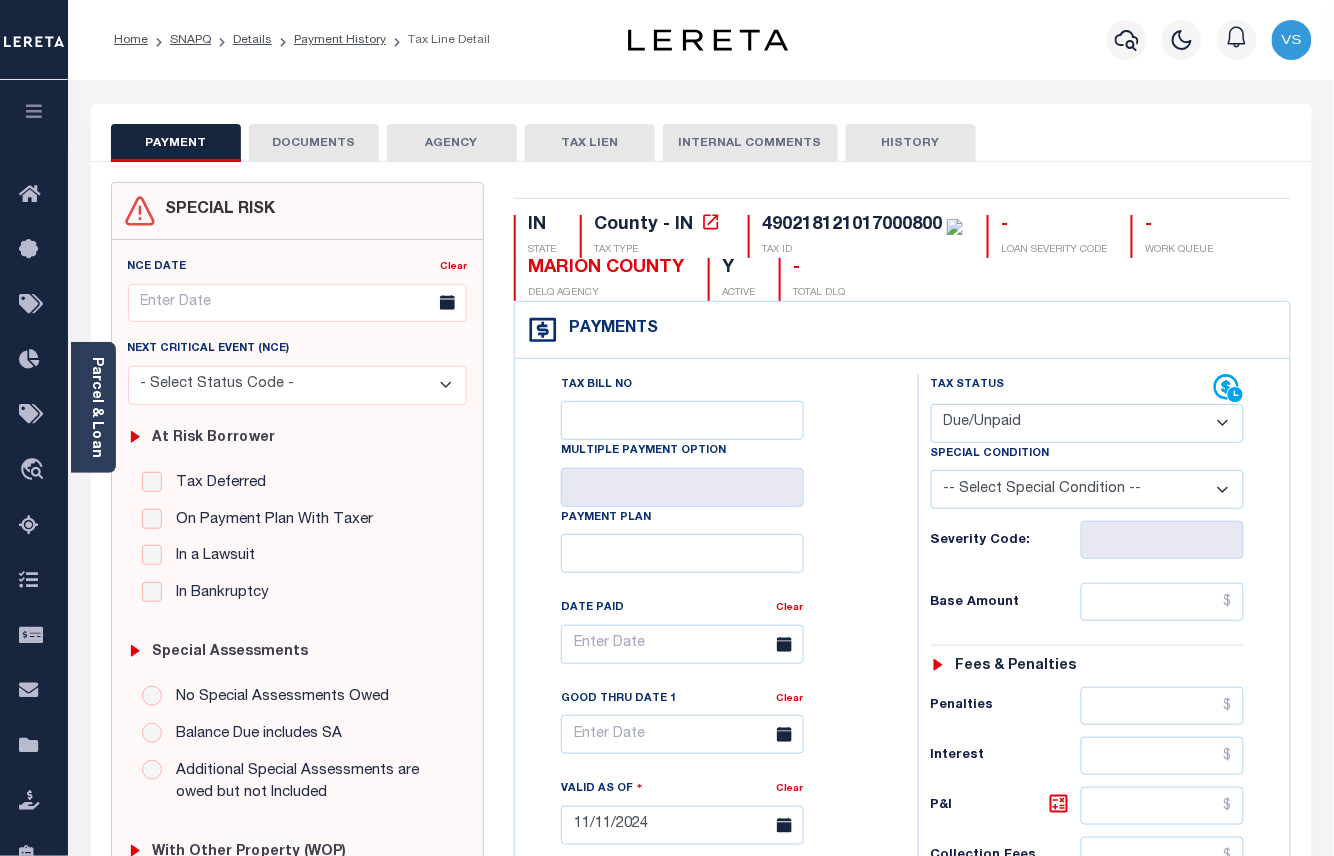 click on "- Select Status Code -
Open
Due/Unpaid
Paid
Incomplete
No Tax Due
Internal Refund Processed
New" at bounding box center (1088, 423) 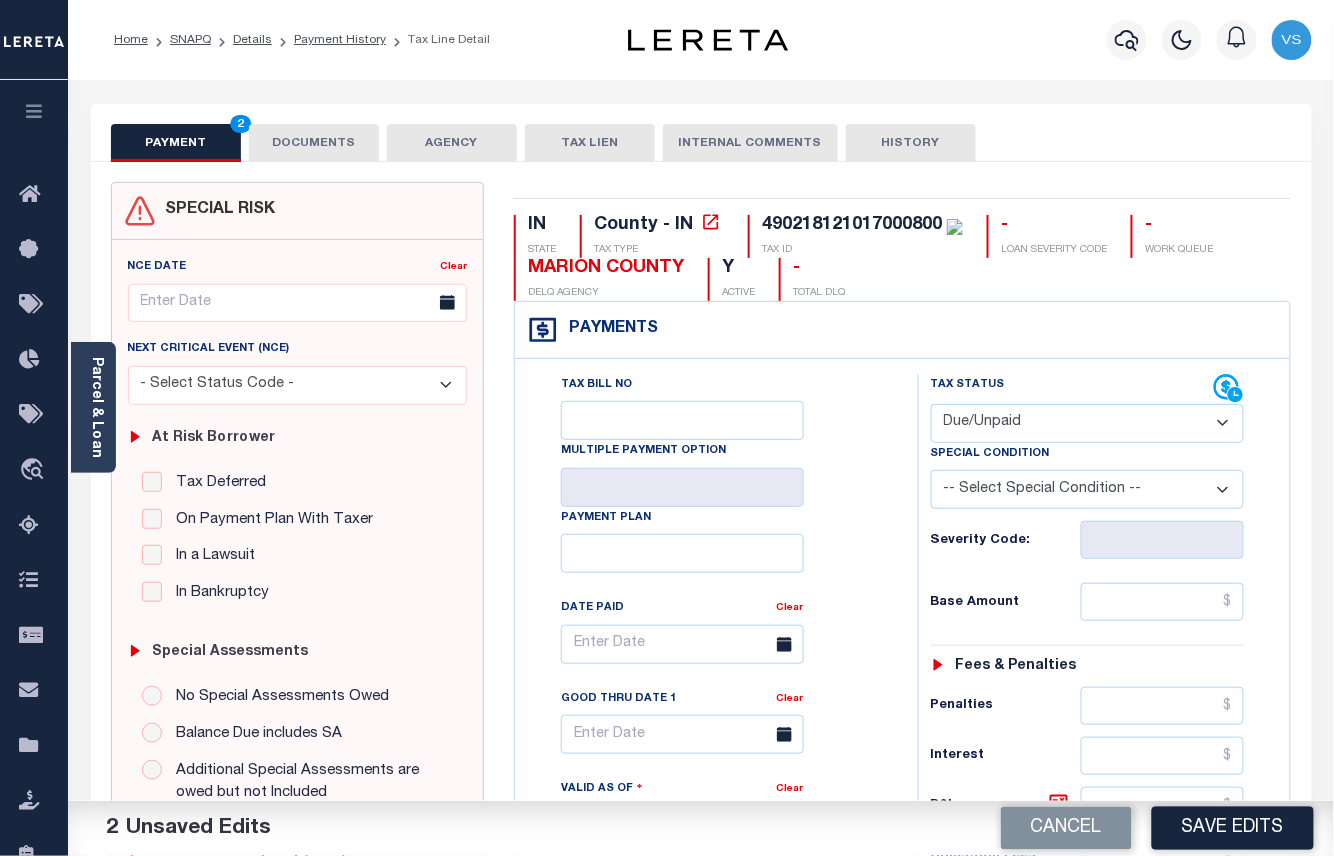 scroll, scrollTop: 133, scrollLeft: 0, axis: vertical 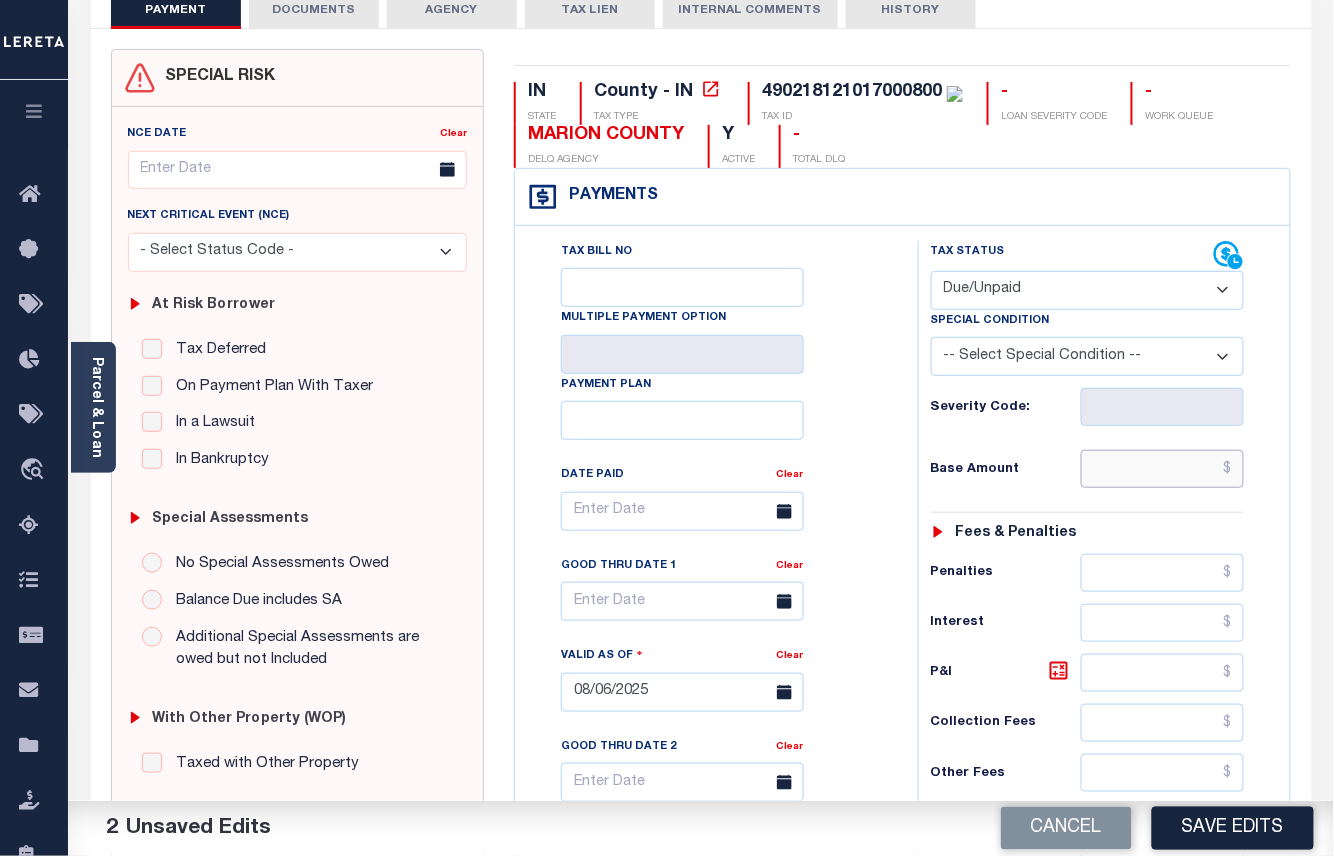 click at bounding box center (1163, 469) 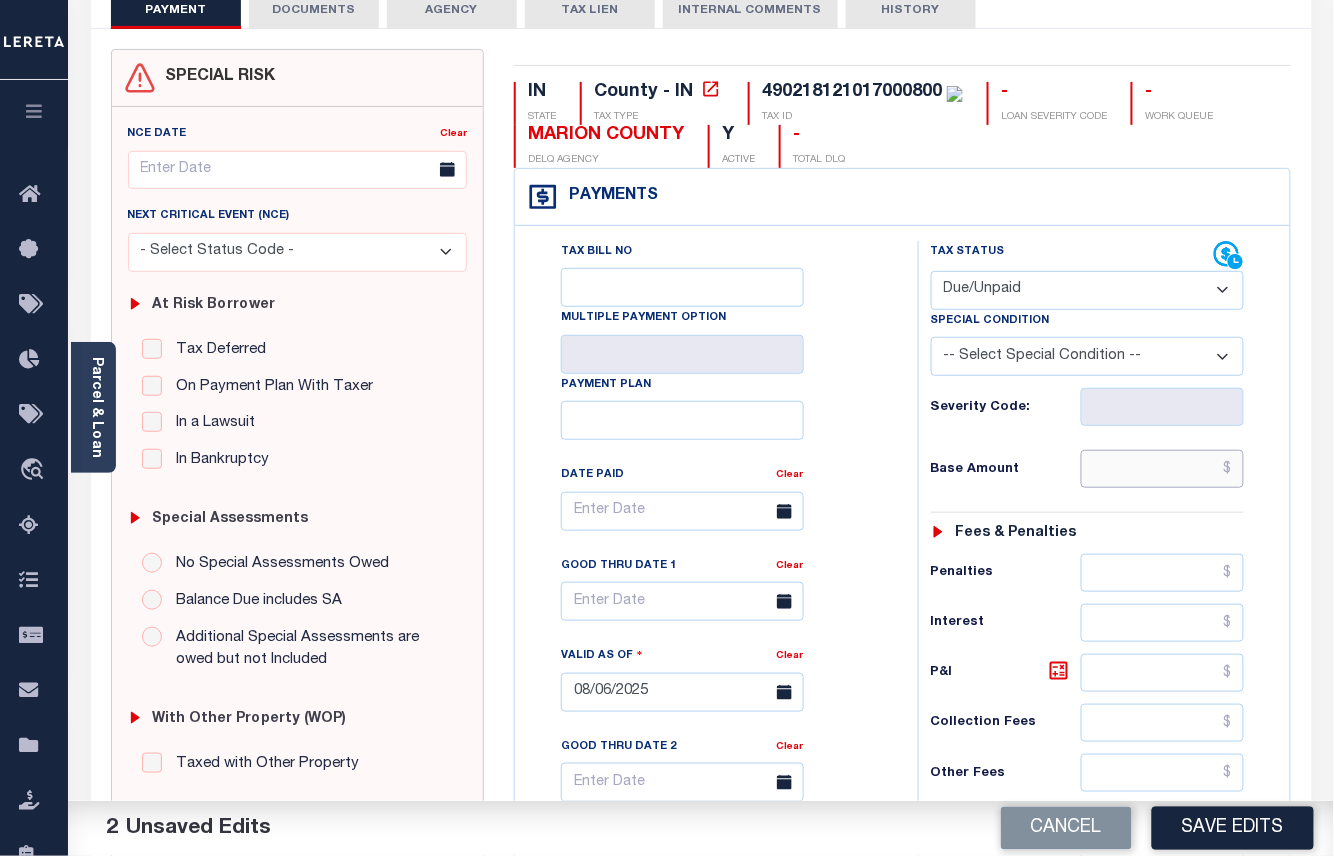 click at bounding box center [1163, 469] 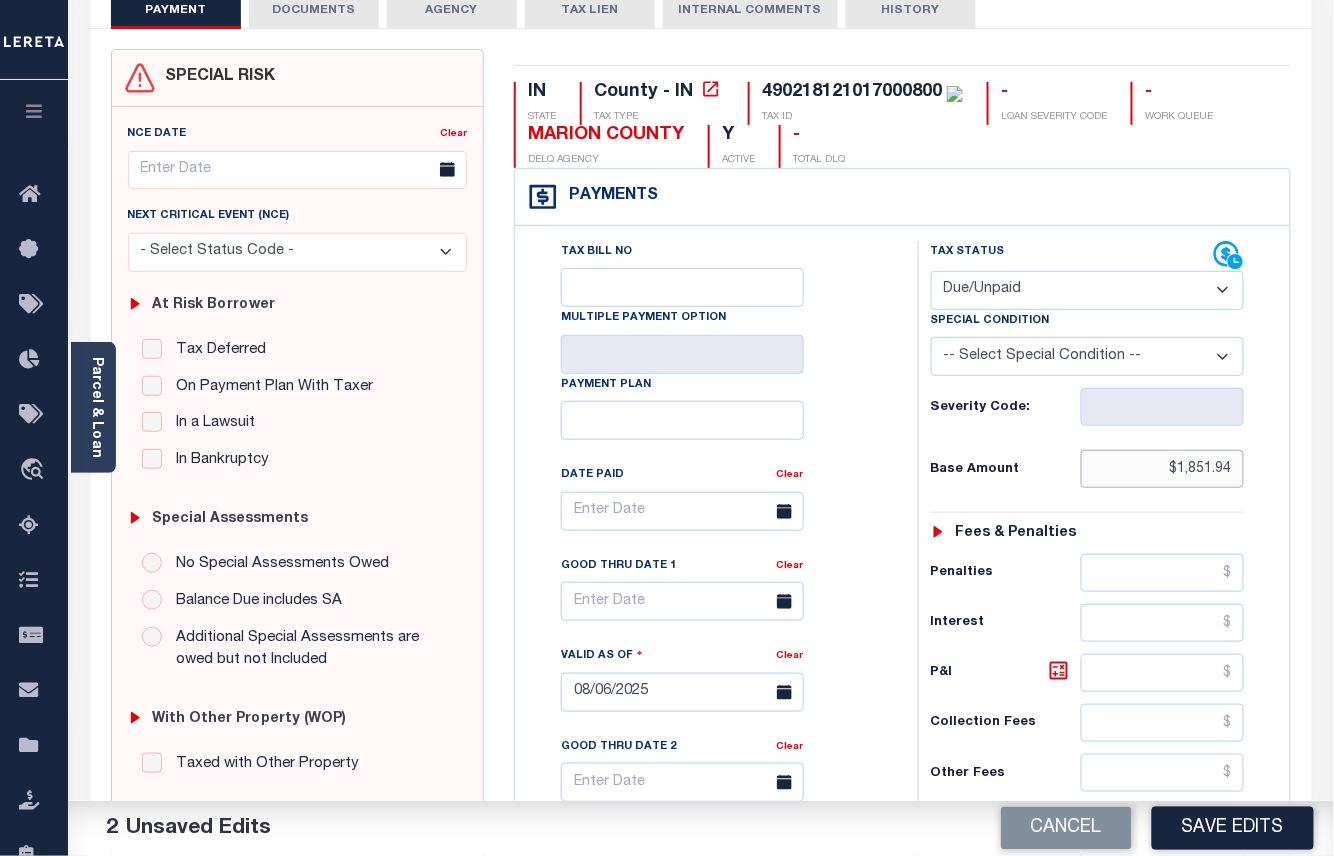 type on "$1,851.94" 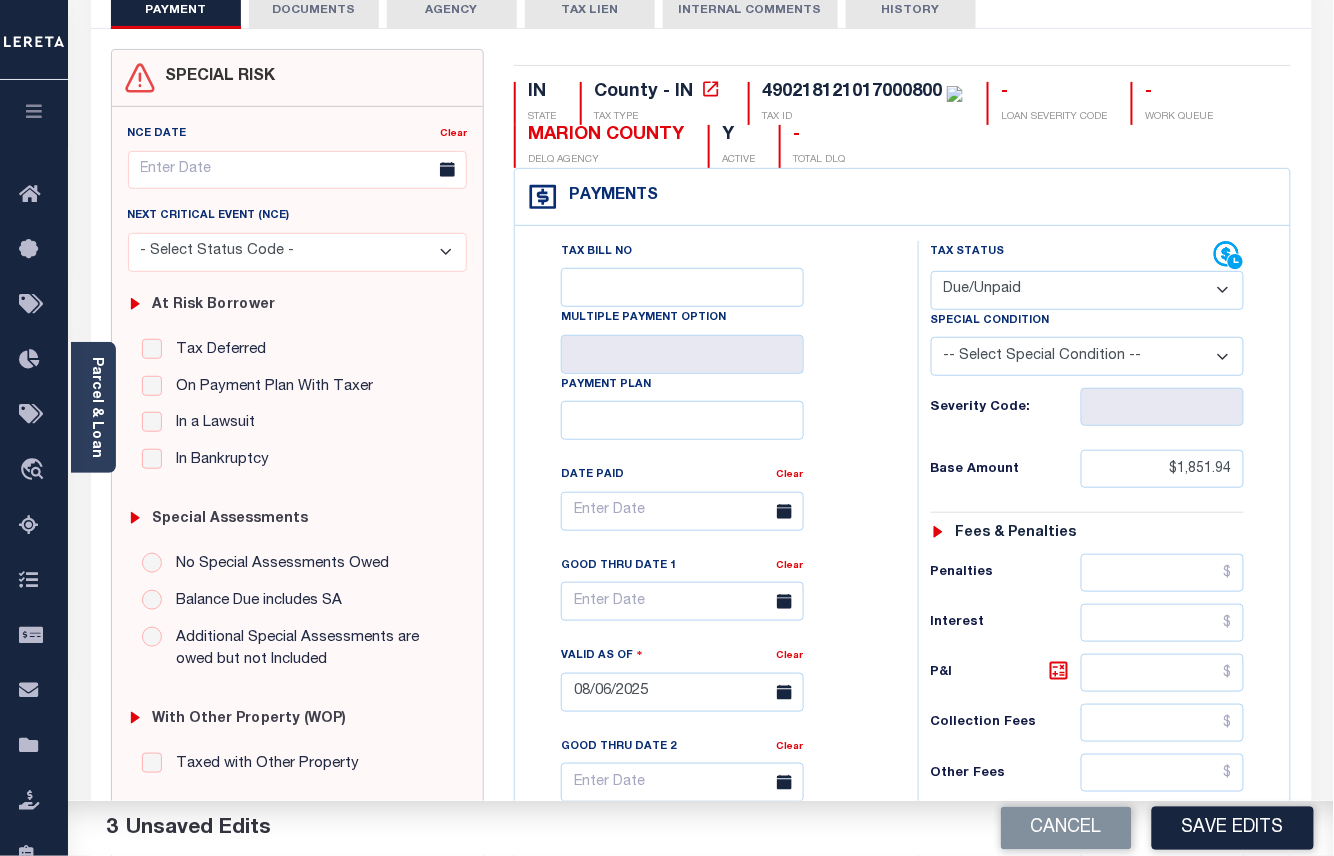 scroll, scrollTop: 533, scrollLeft: 0, axis: vertical 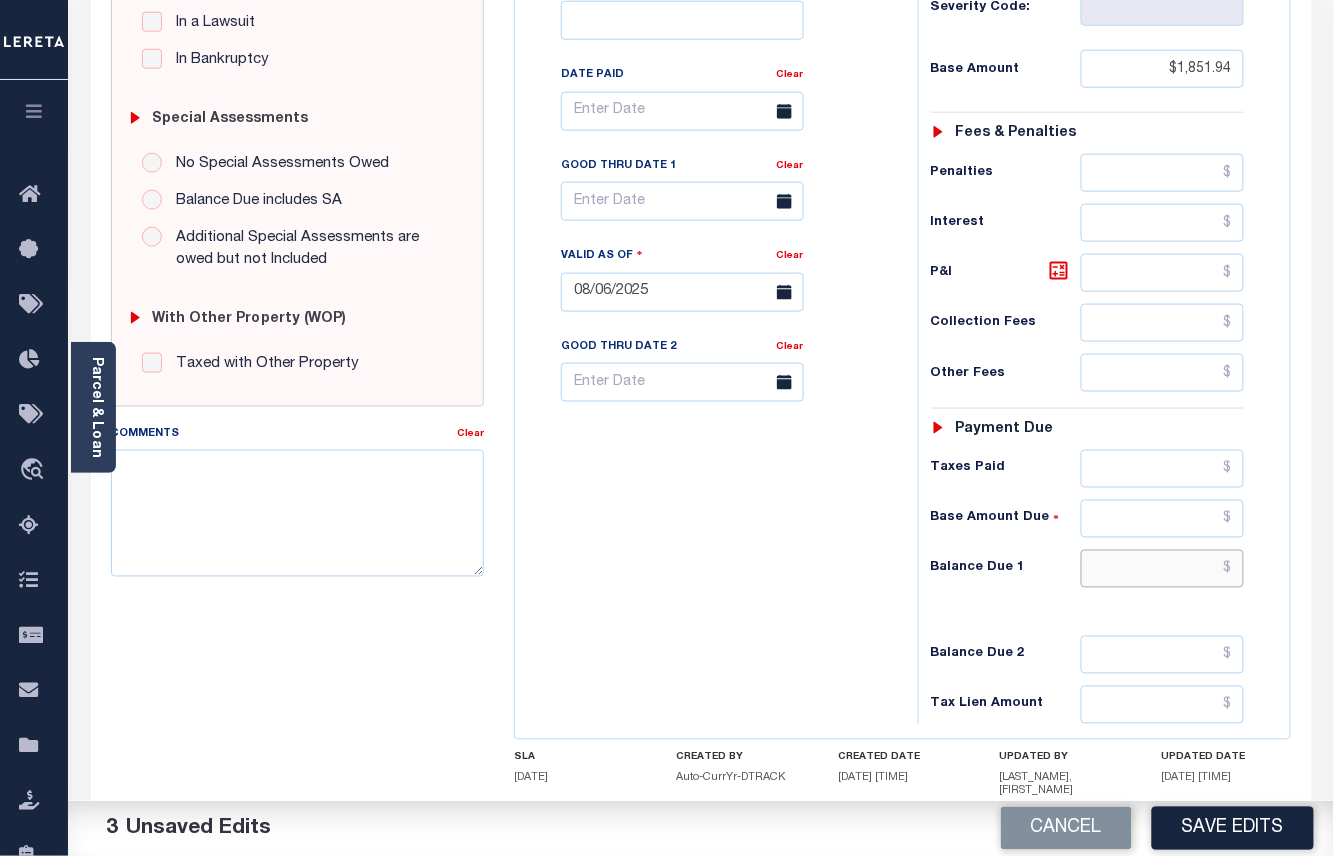 click at bounding box center [1163, 569] 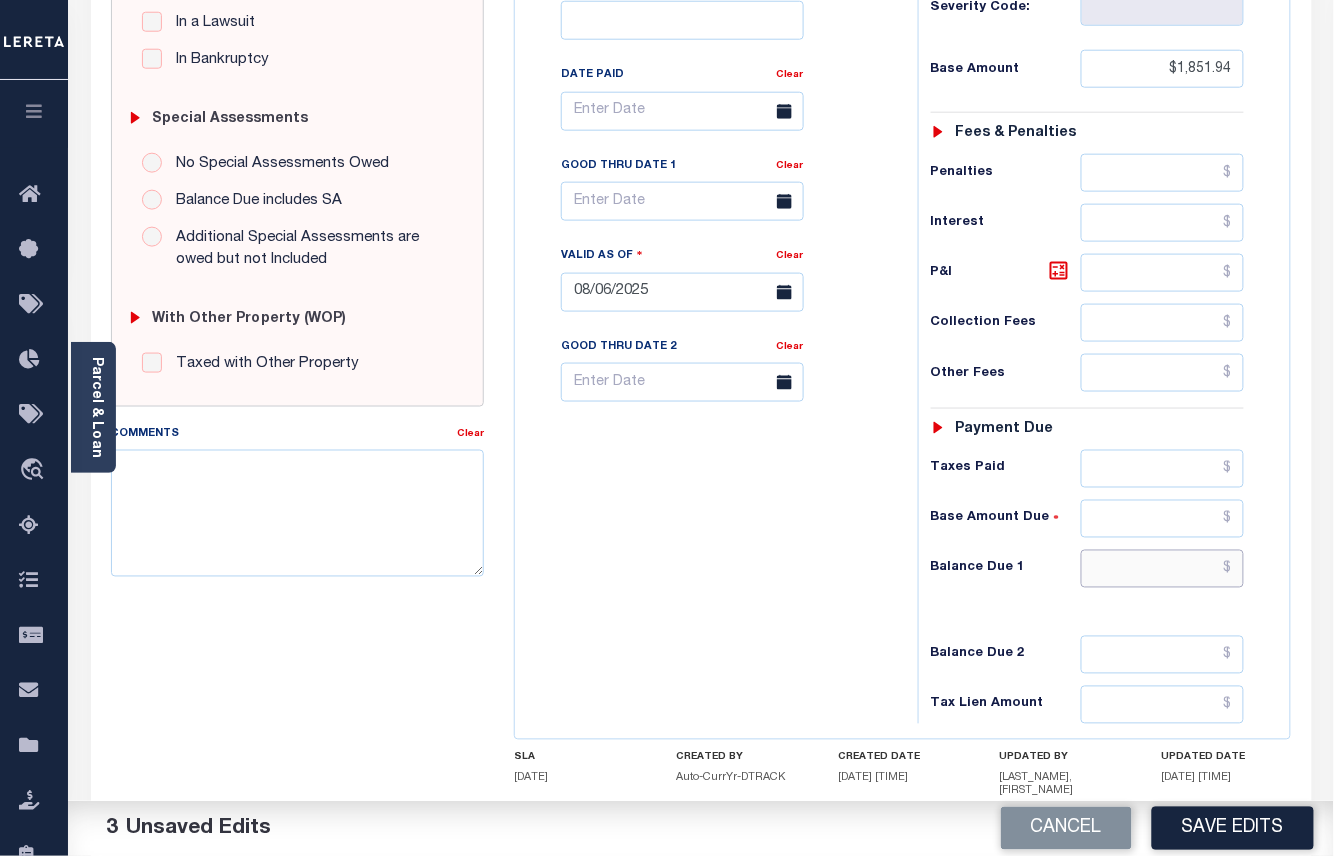 paste on "2222.33" 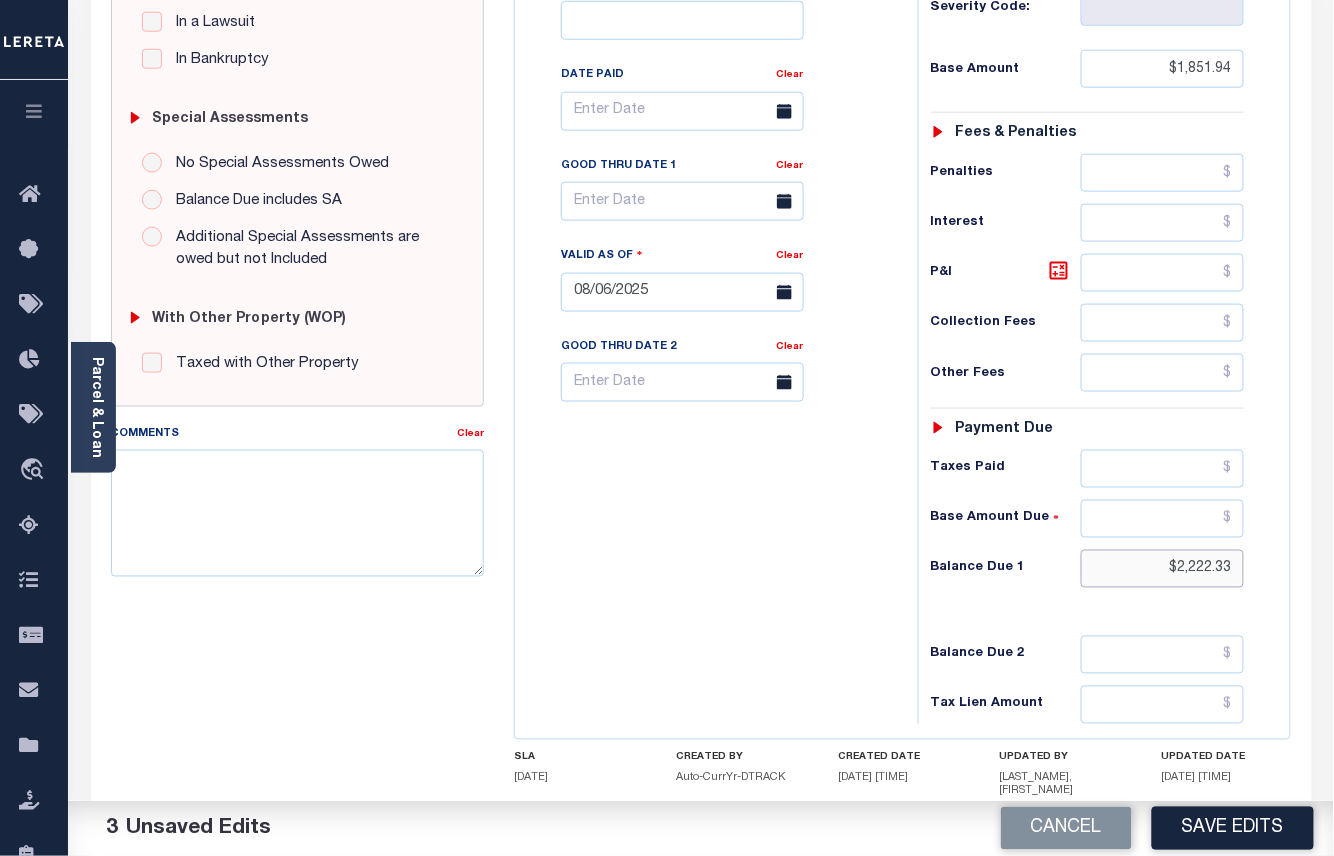 type on "$2,222.33" 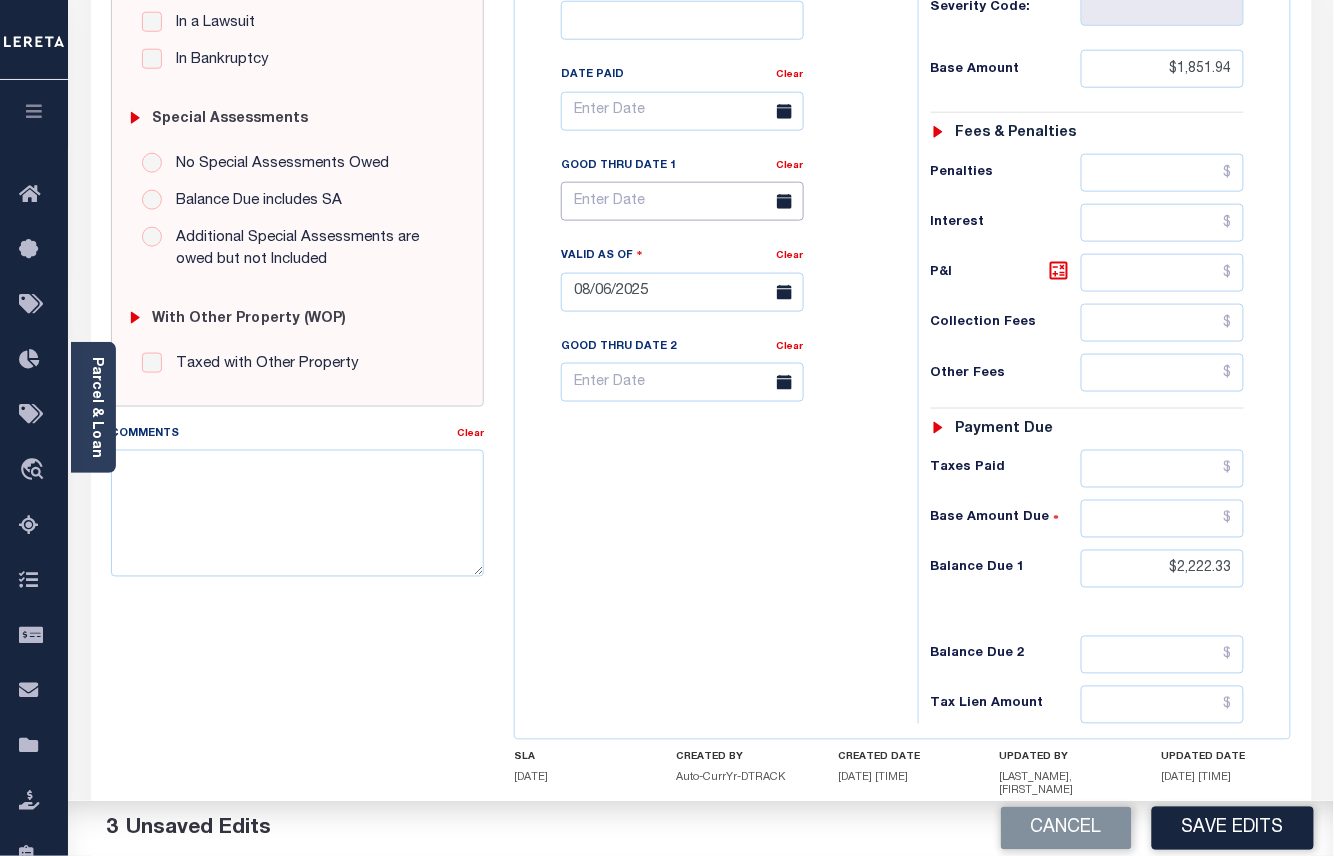 click at bounding box center (682, 201) 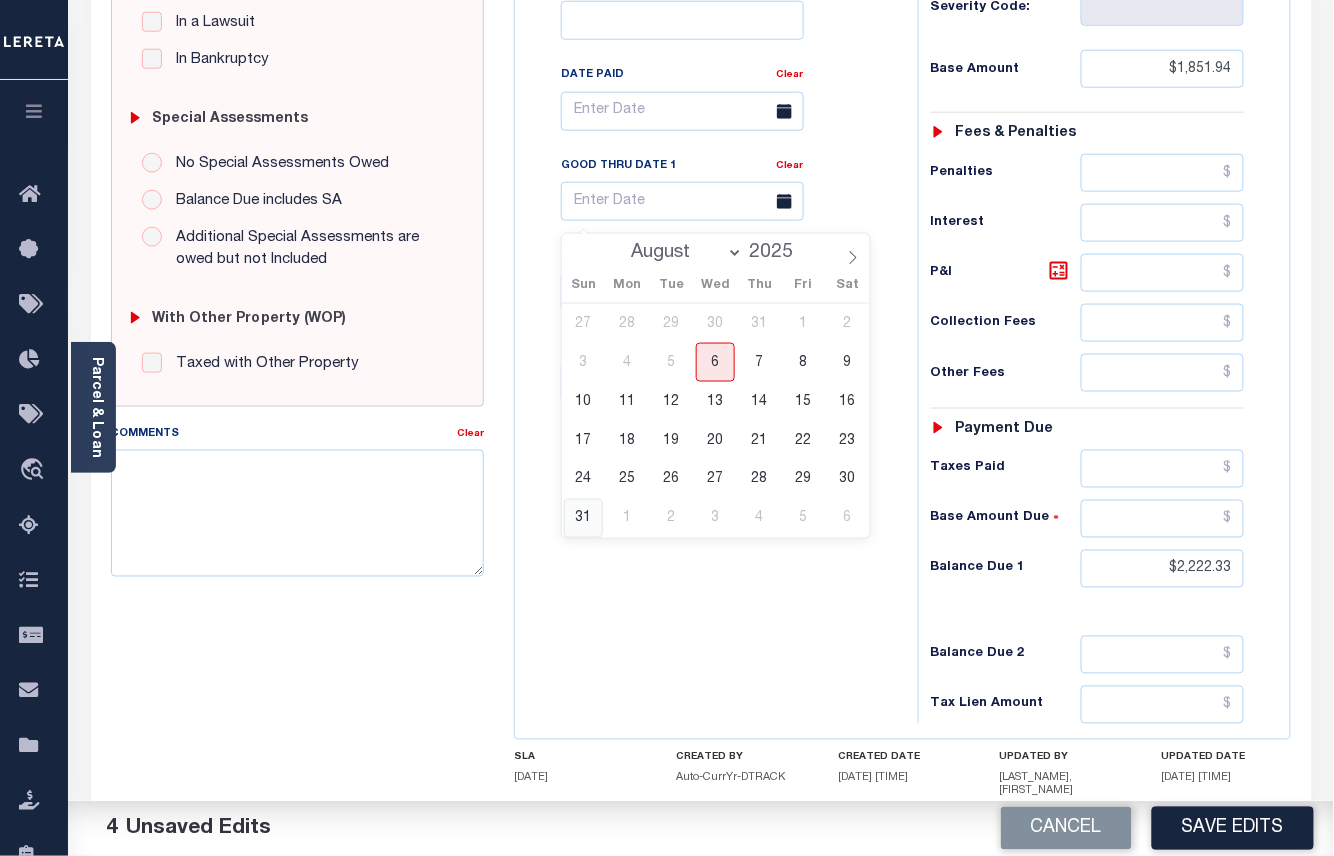 click on "31" at bounding box center [583, 518] 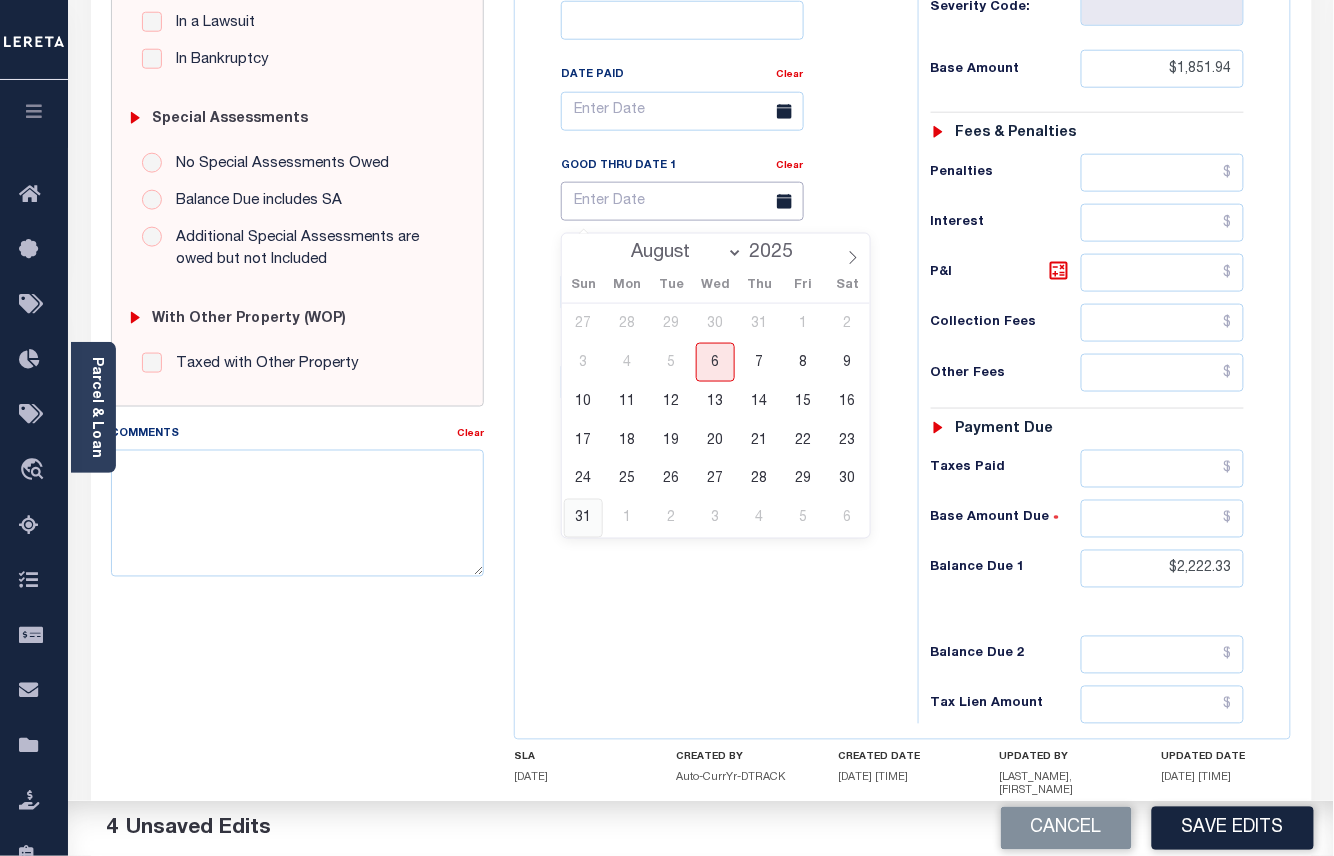 type on "08/31/2025" 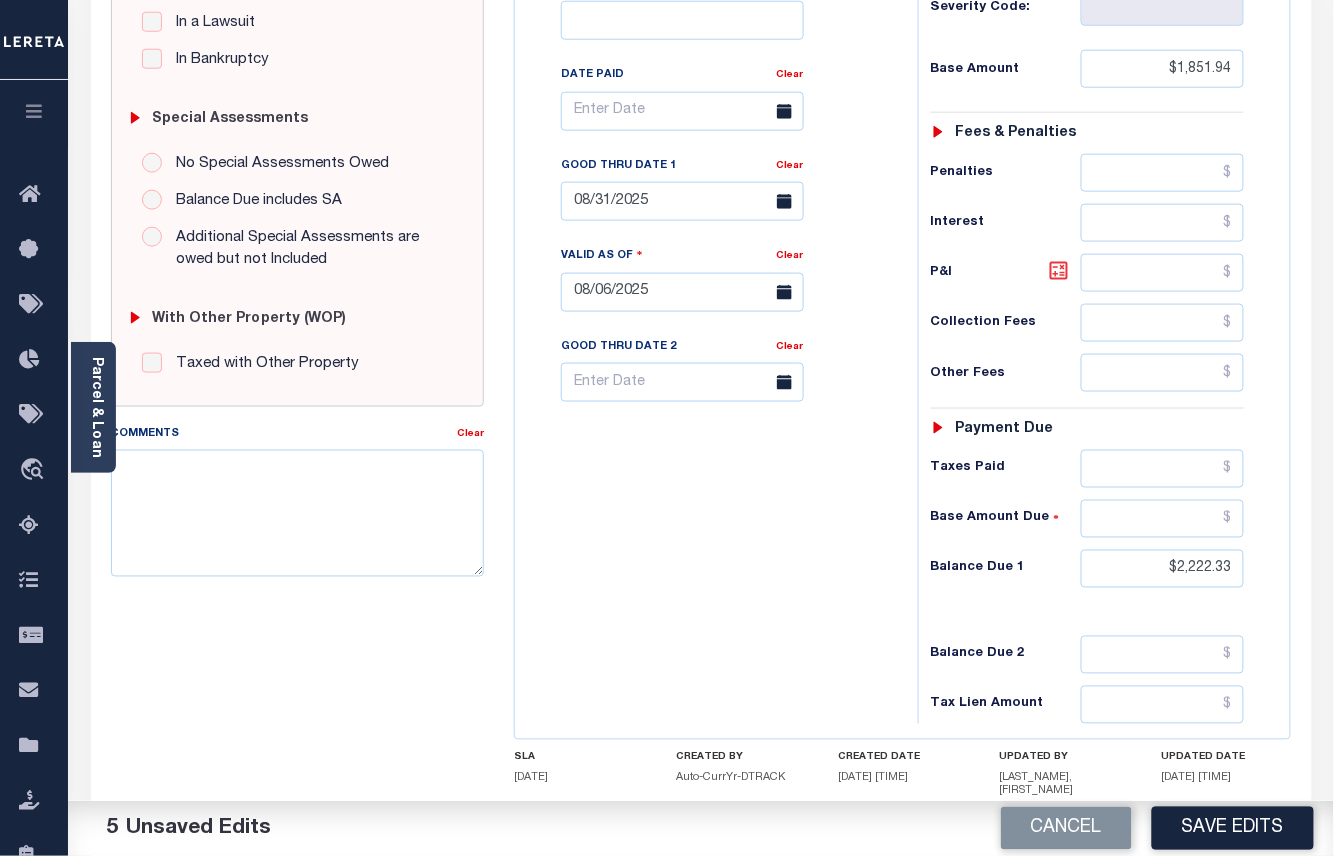 click 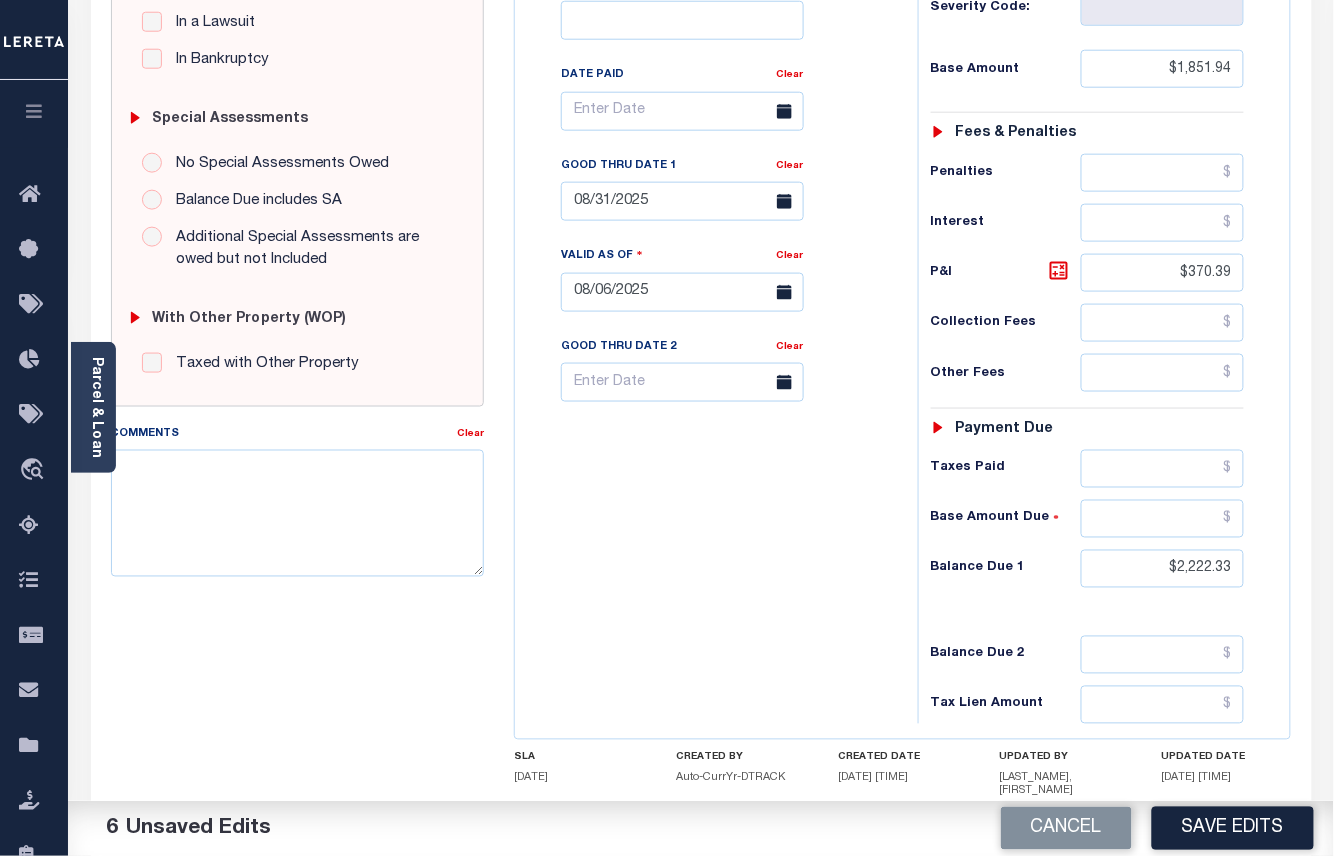 scroll, scrollTop: 266, scrollLeft: 0, axis: vertical 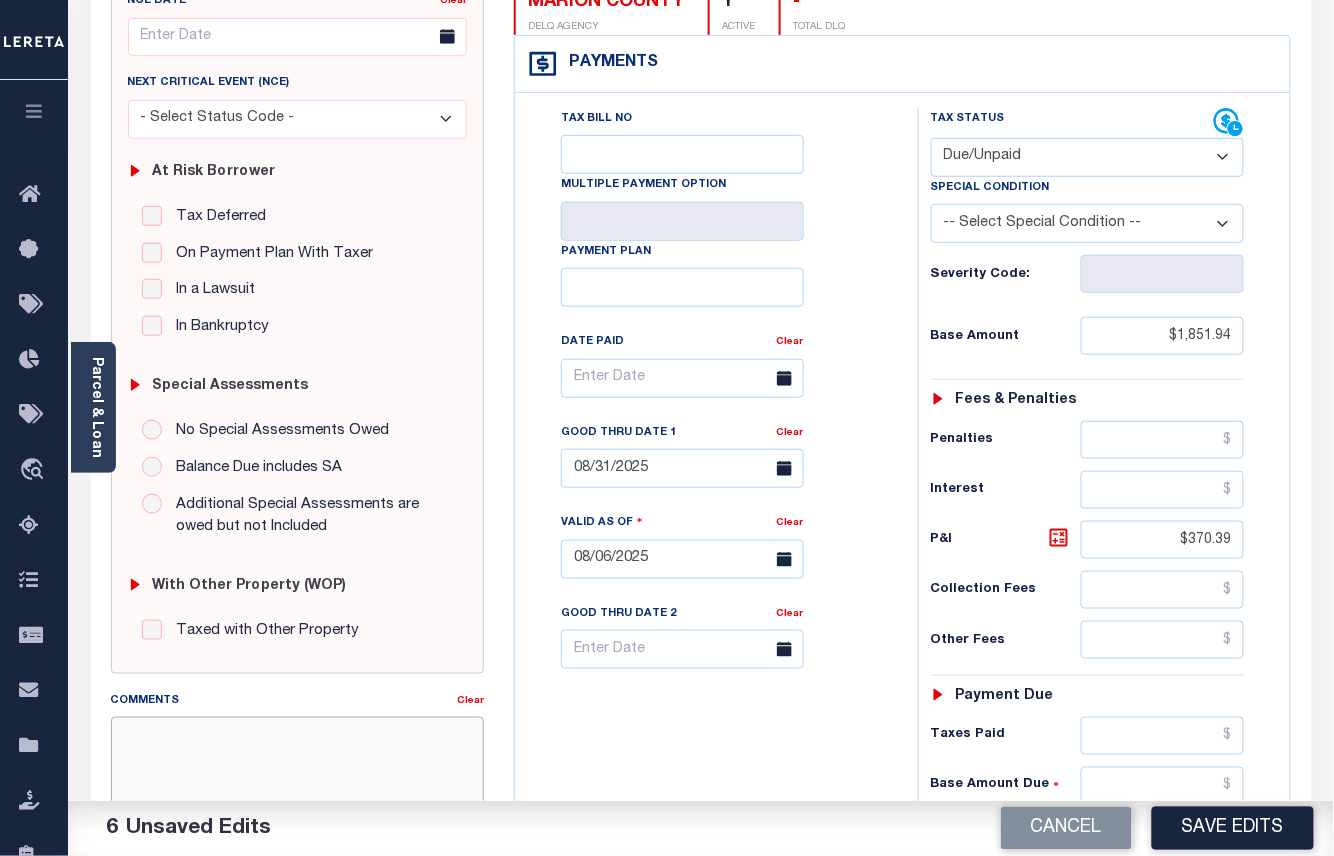 click on "Comments" at bounding box center (298, 780) 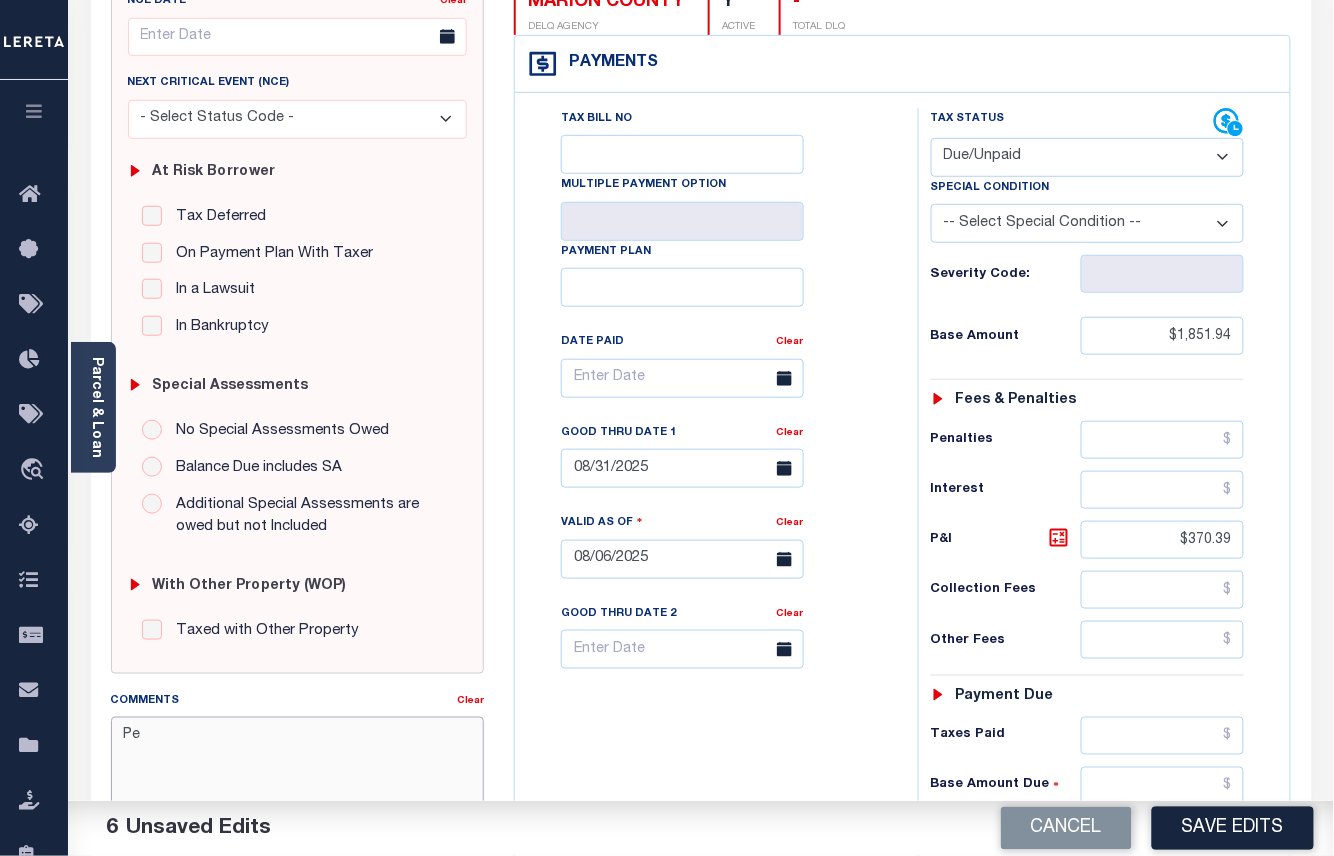 type on "P" 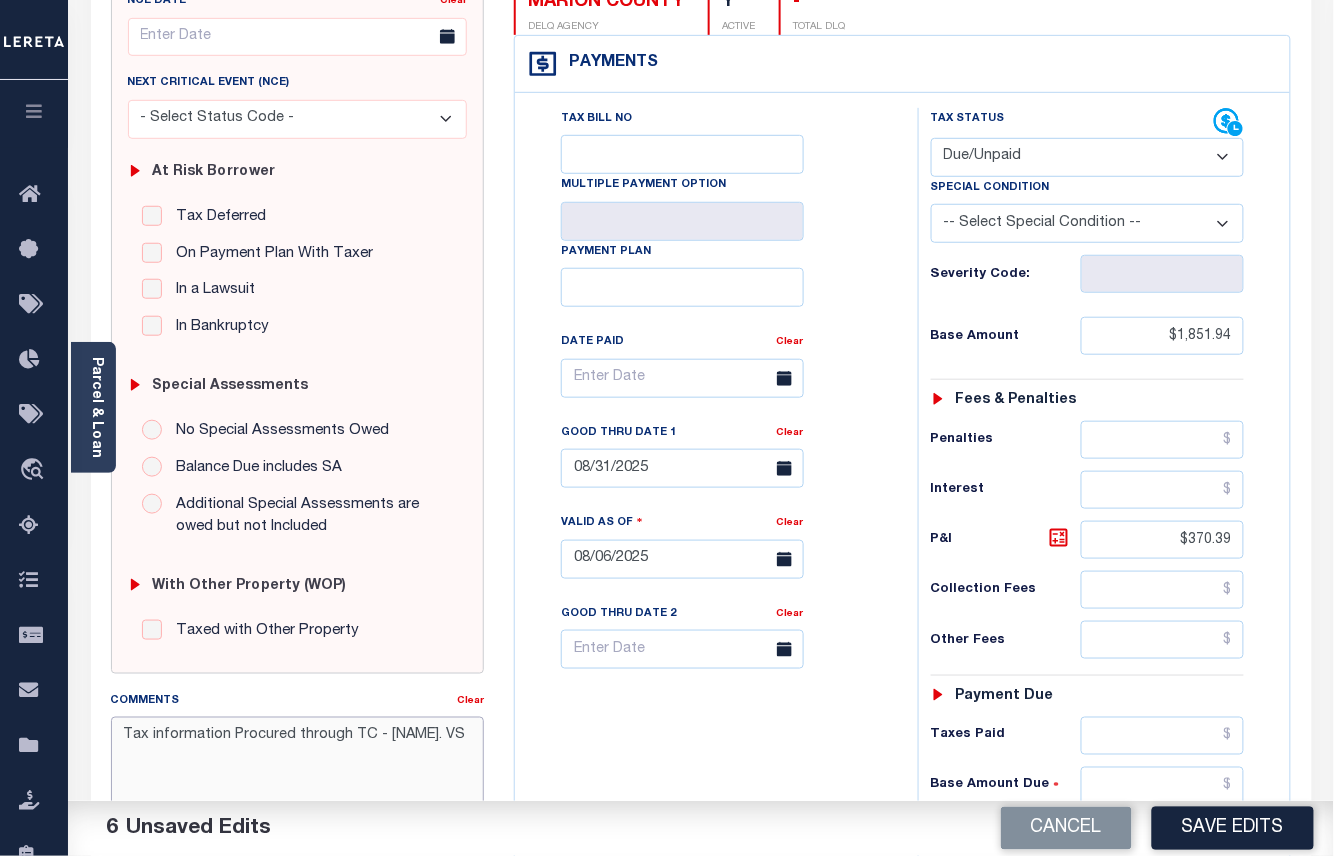click on "Tax information Procured through TC - Millie. VS" at bounding box center [298, 780] 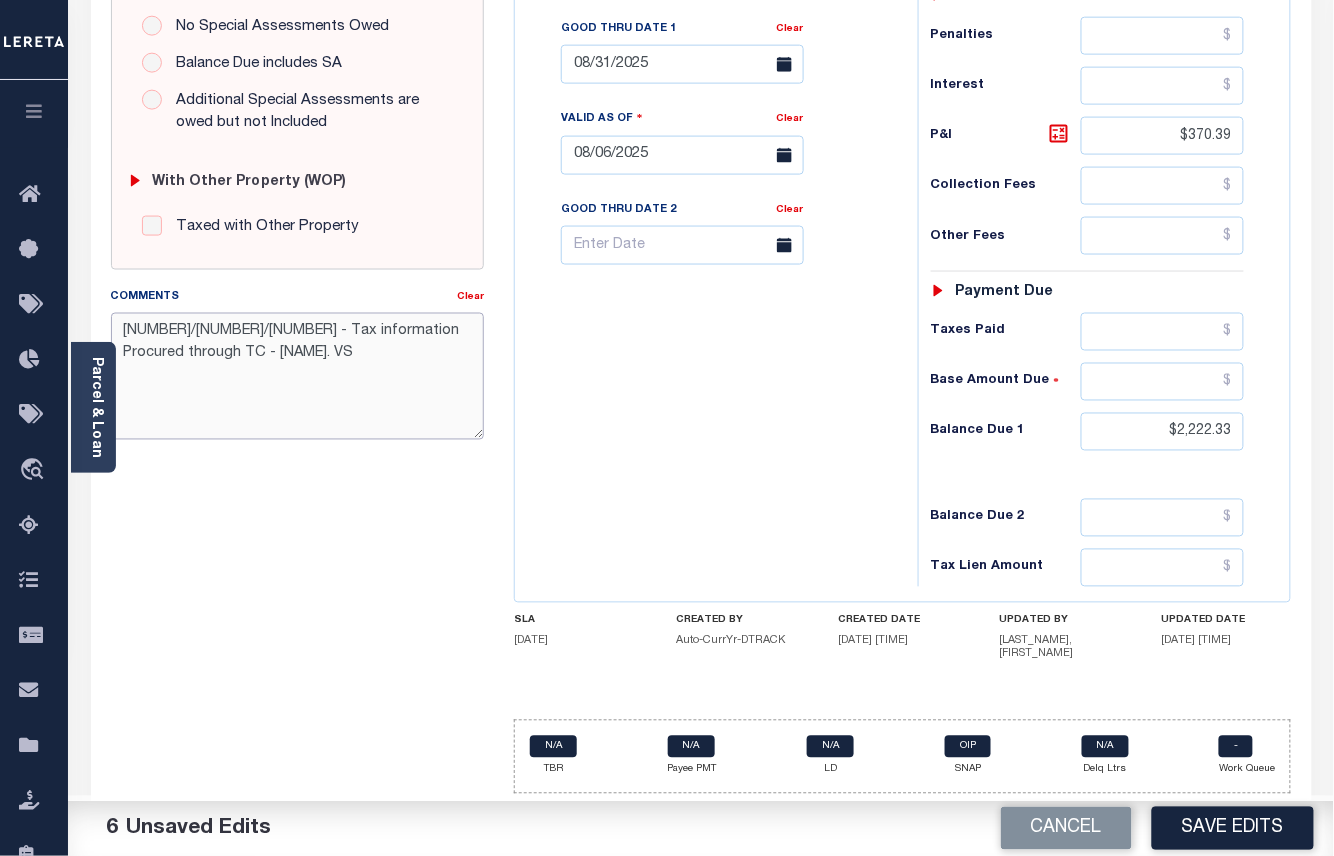 scroll, scrollTop: 405, scrollLeft: 0, axis: vertical 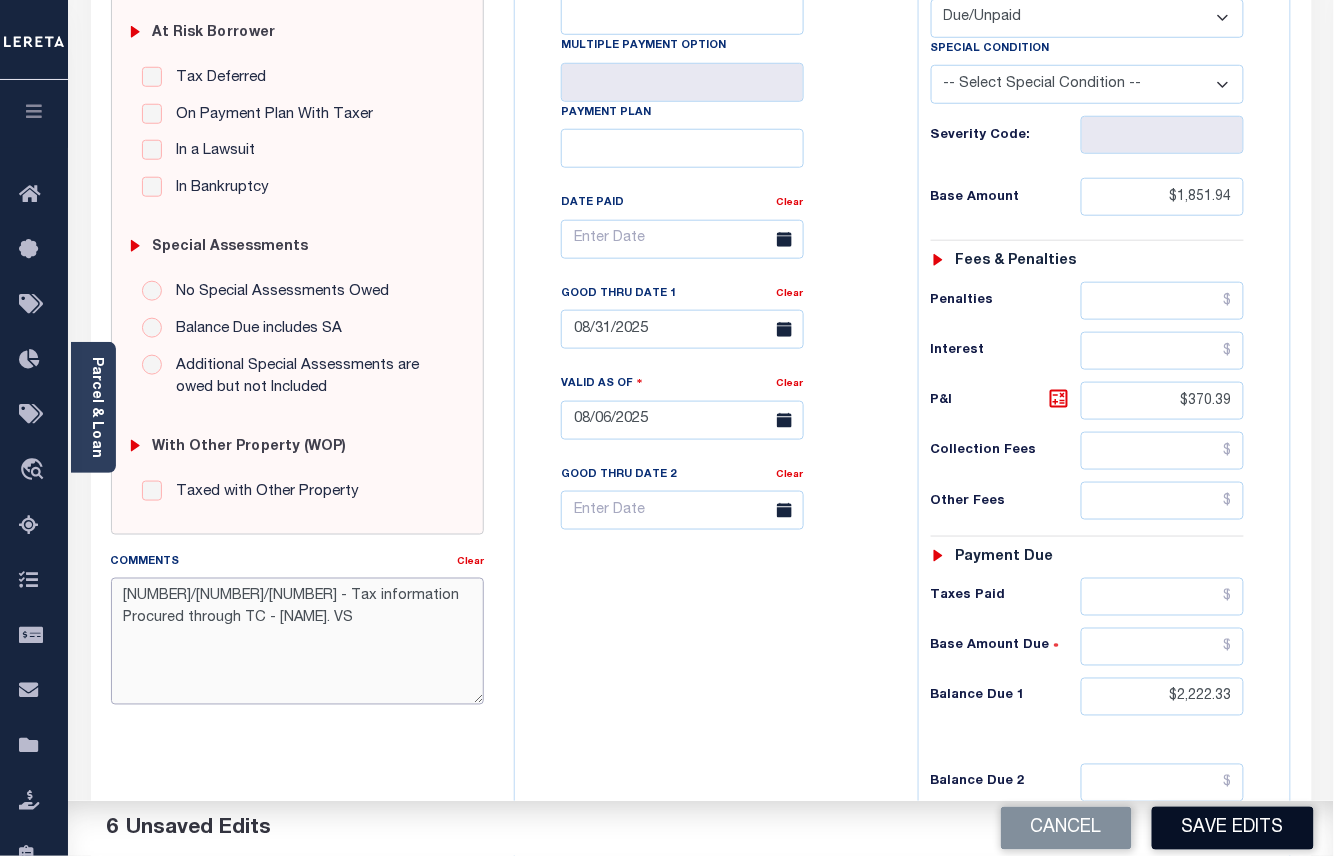 type on "8/6/25 - Tax information Procured through TC - Millie. VS" 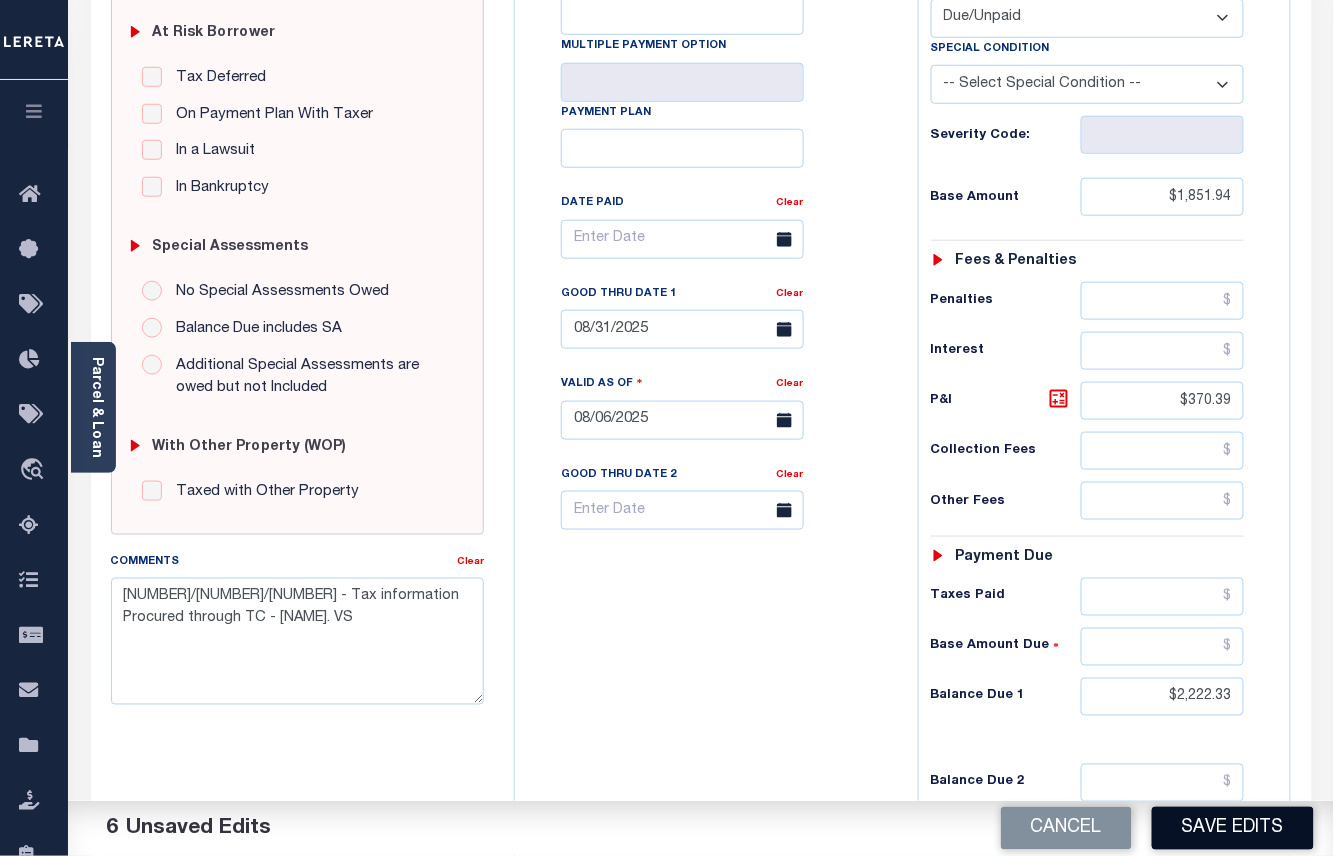 drag, startPoint x: 1189, startPoint y: 833, endPoint x: 1177, endPoint y: 617, distance: 216.33308 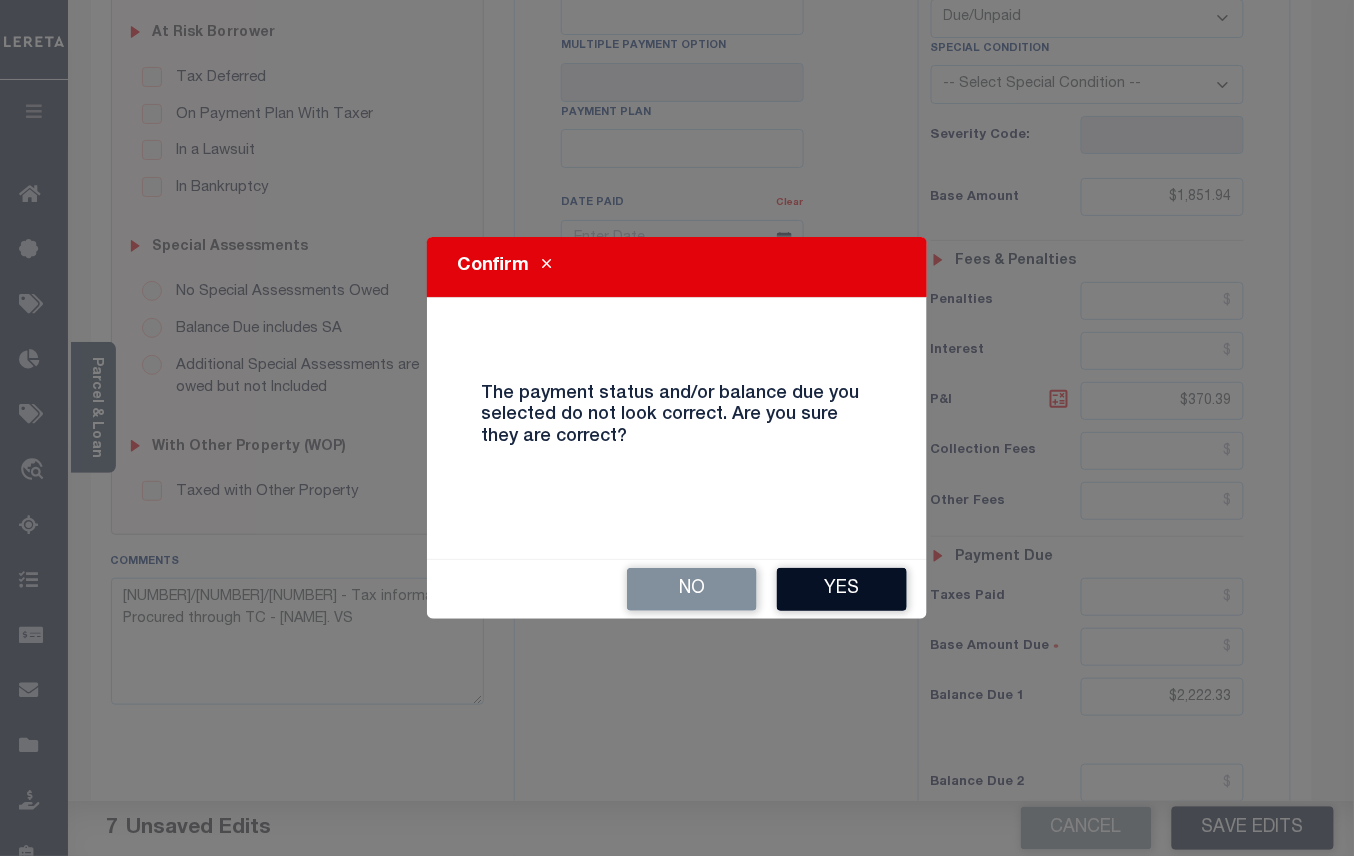 click on "Yes" at bounding box center (842, 589) 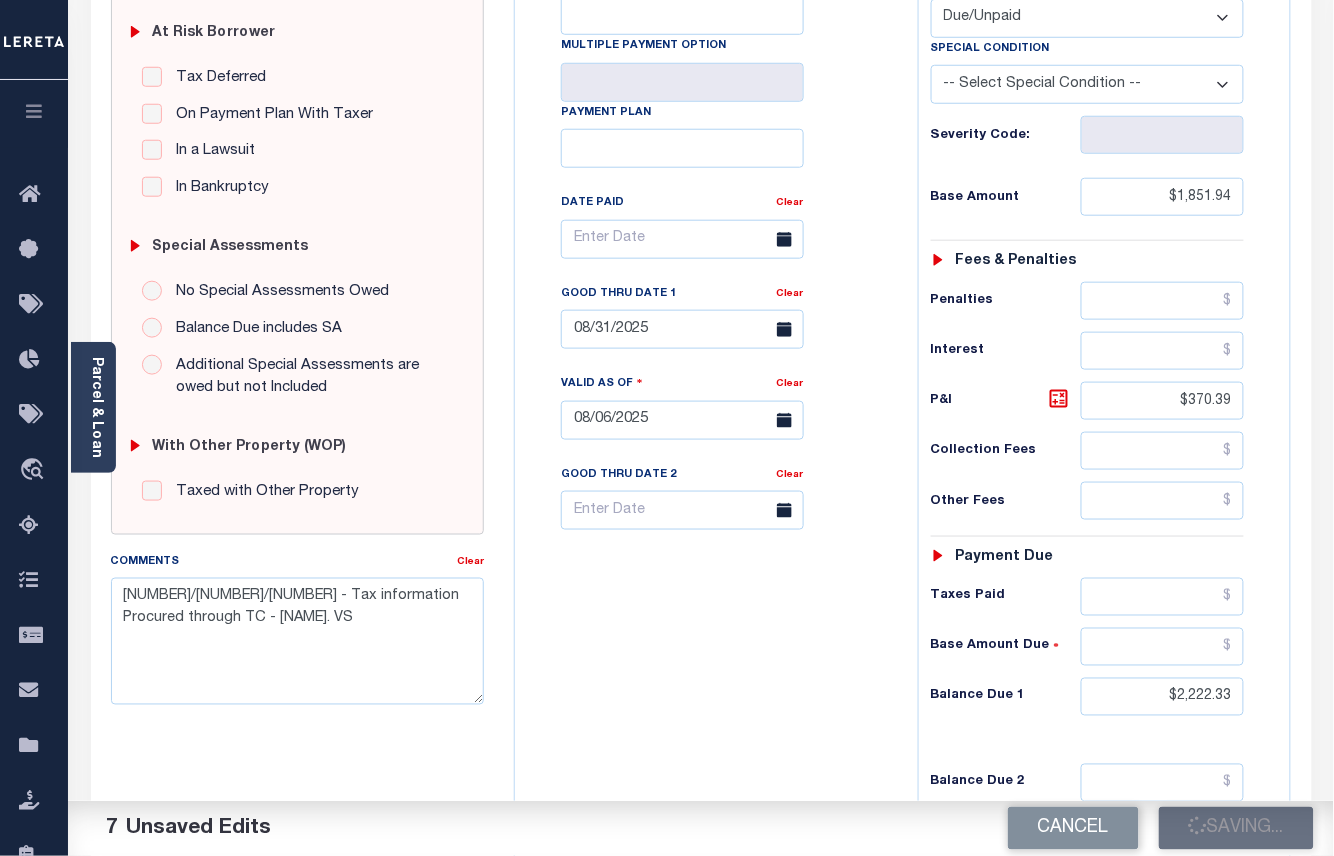 checkbox on "false" 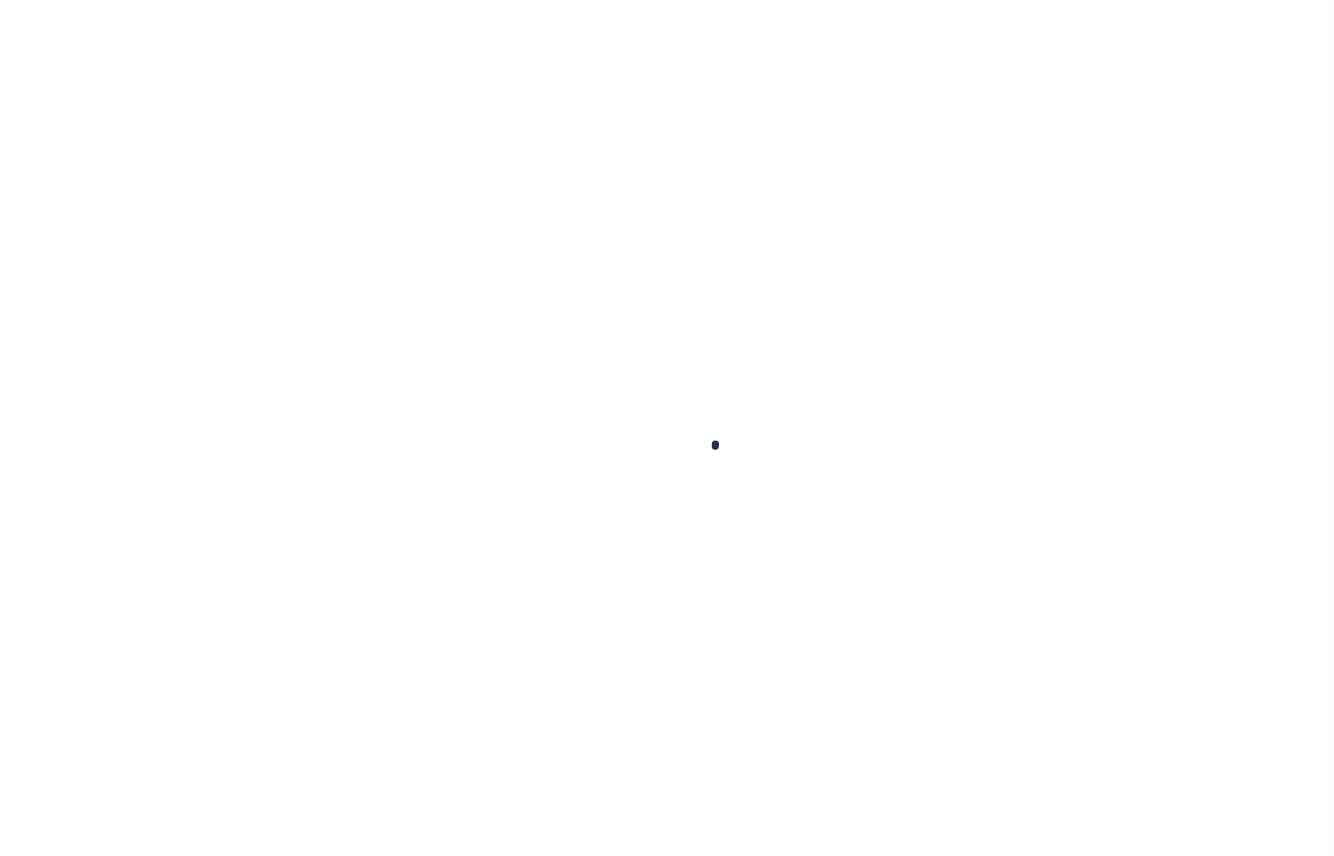 scroll, scrollTop: 0, scrollLeft: 0, axis: both 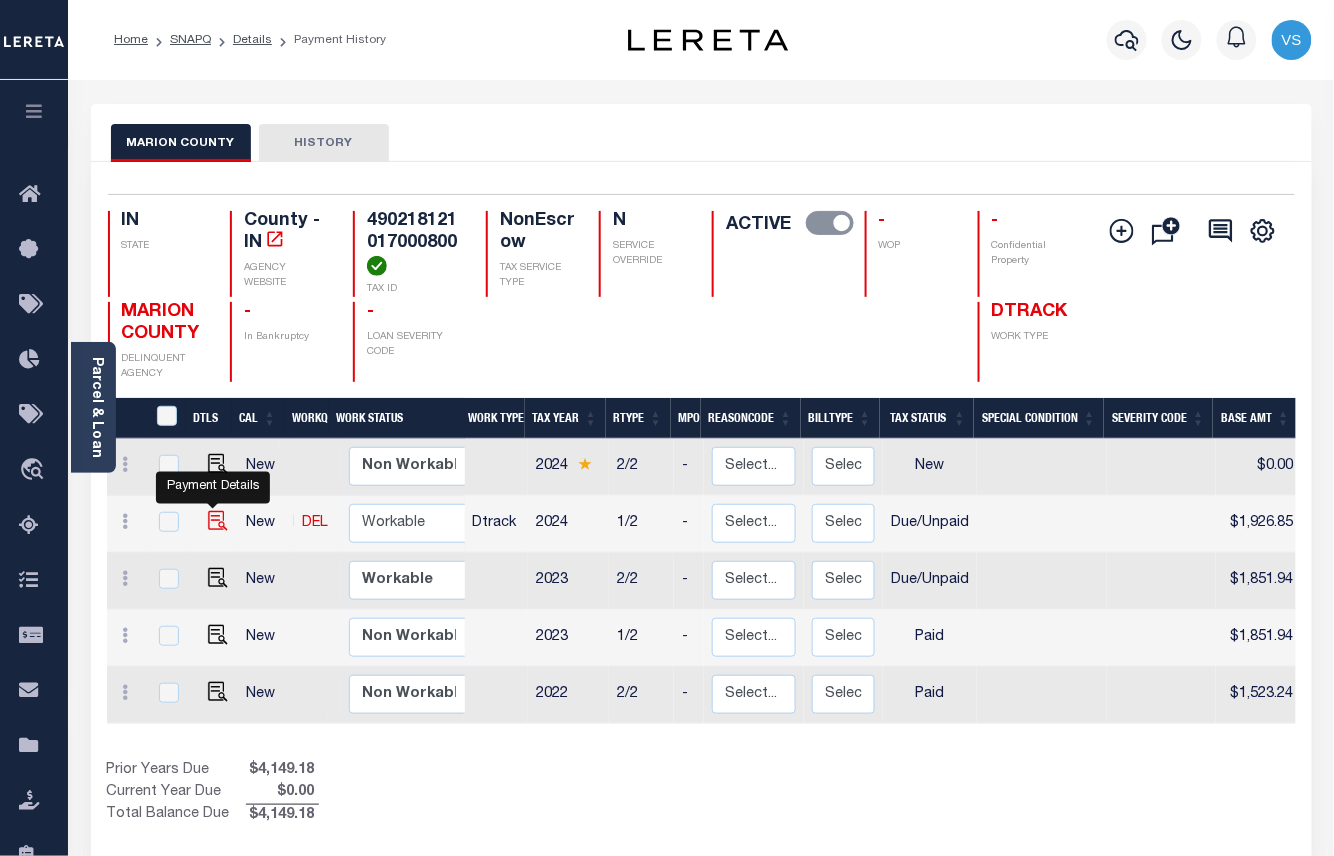 click at bounding box center (218, 521) 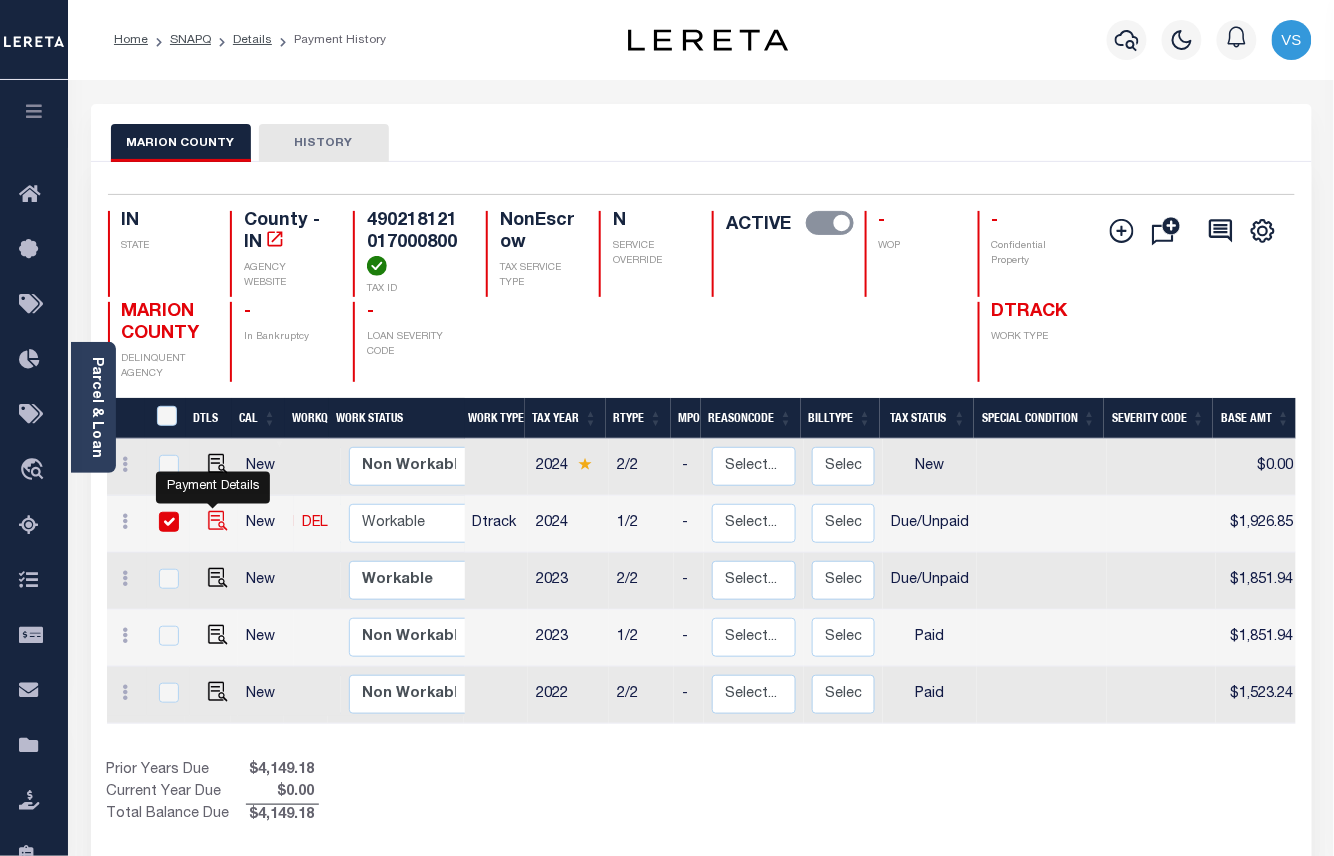 checkbox on "true" 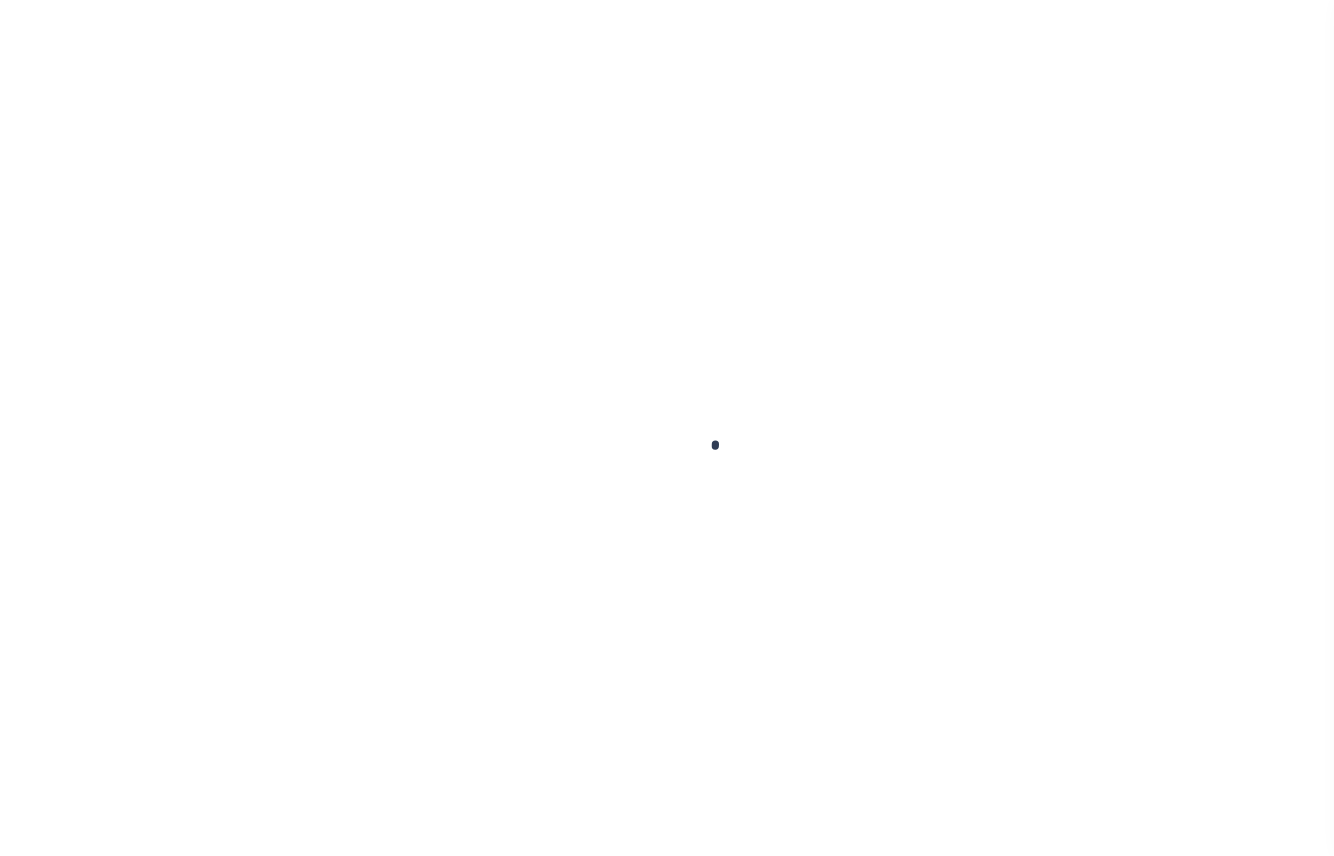 scroll, scrollTop: 0, scrollLeft: 0, axis: both 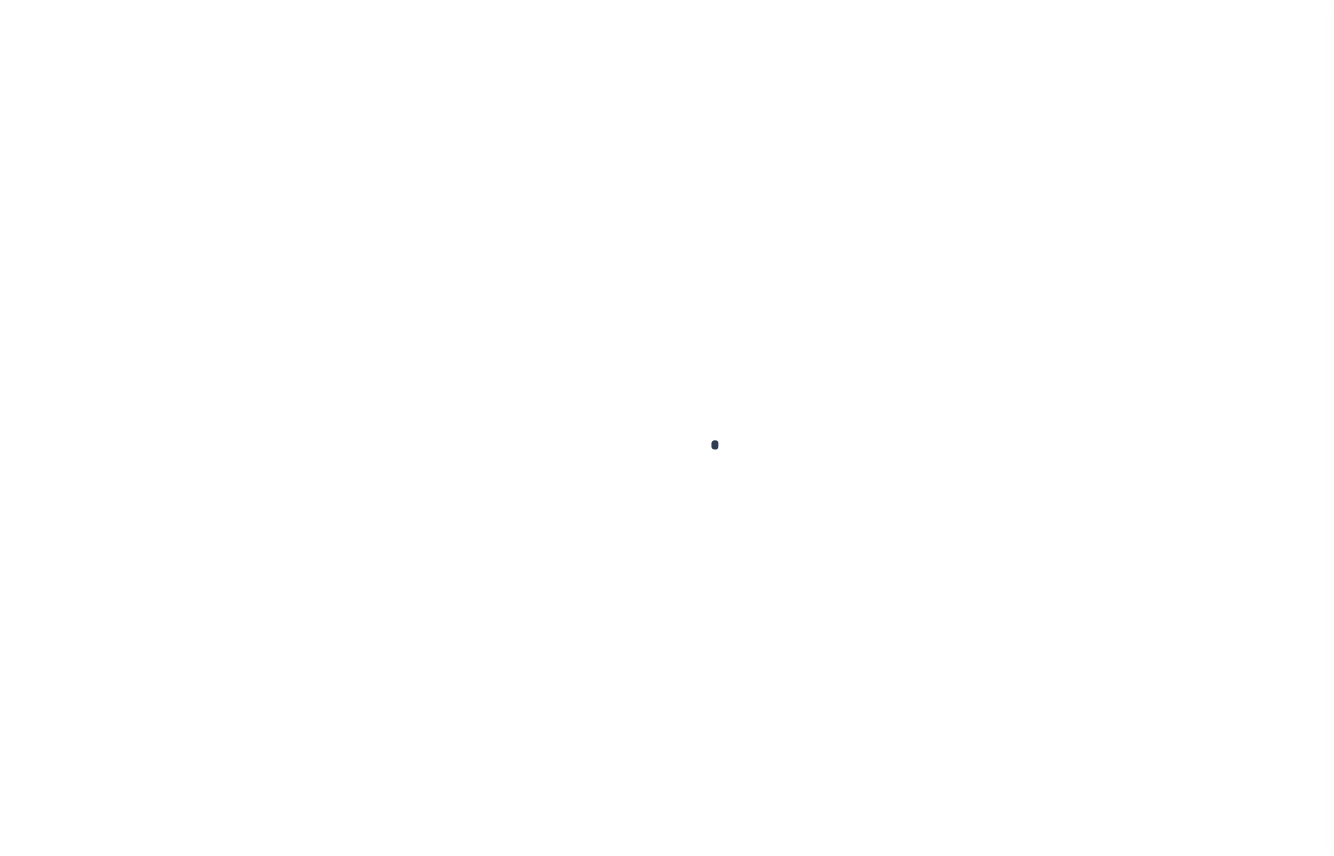 checkbox on "false" 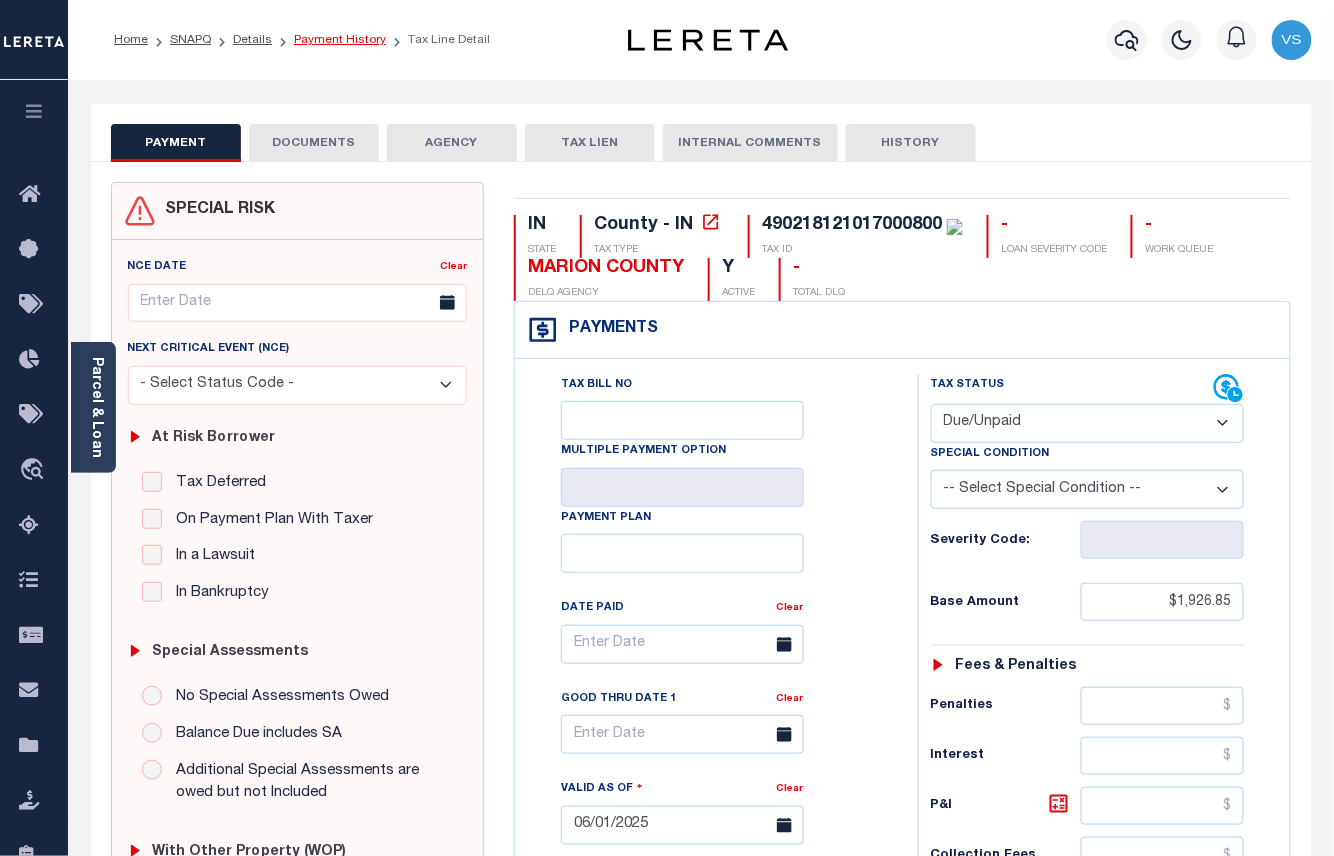 click on "Payment History" at bounding box center [340, 40] 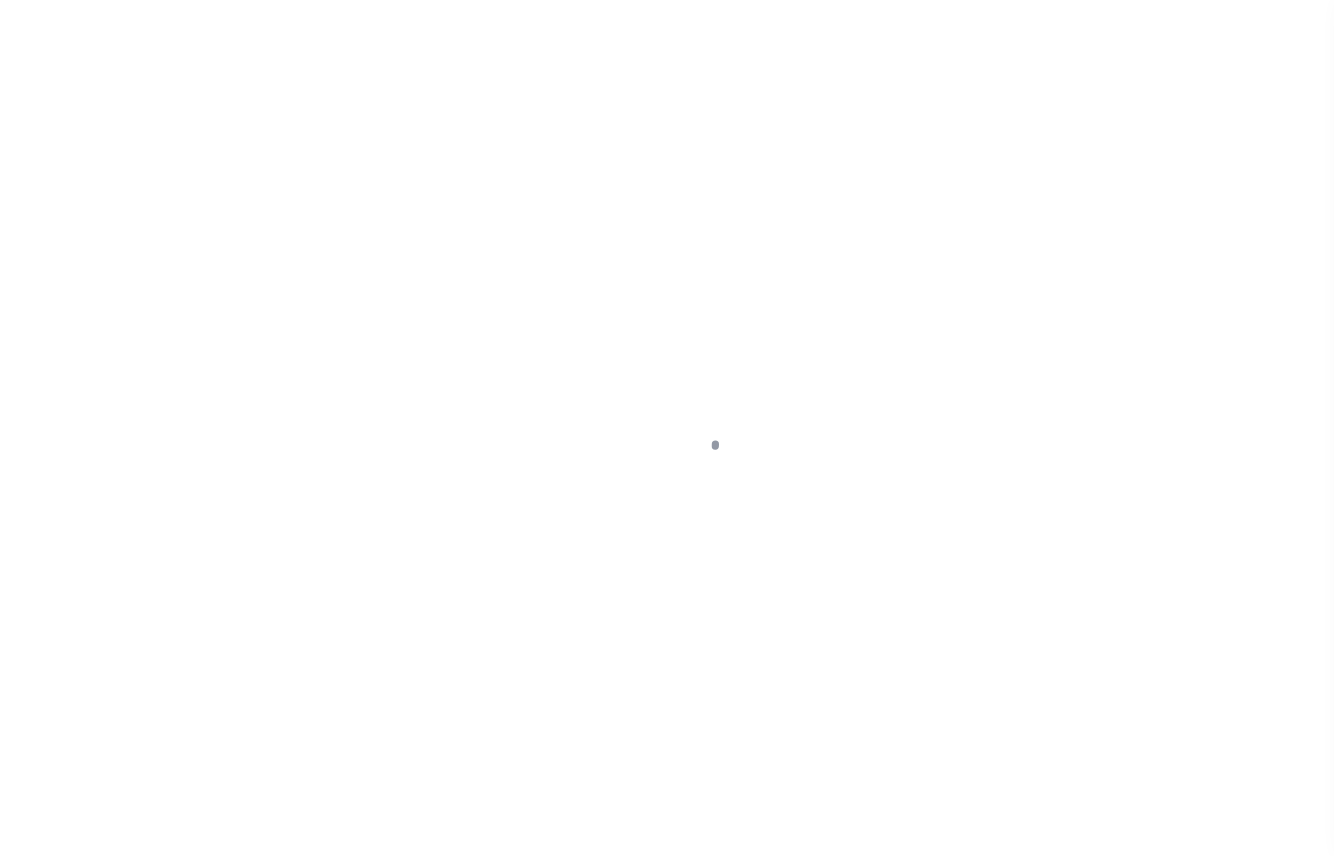 scroll, scrollTop: 0, scrollLeft: 0, axis: both 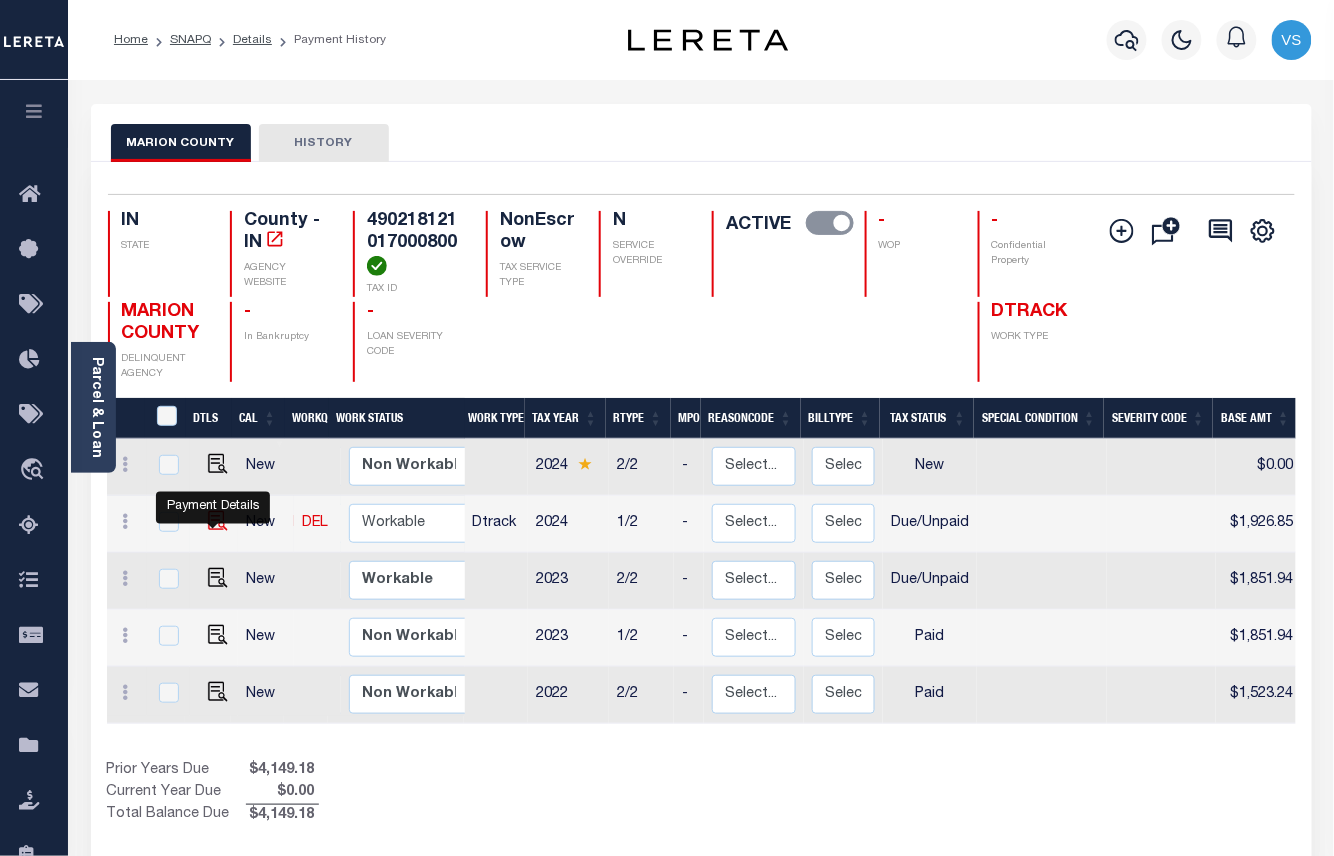 click at bounding box center [218, 521] 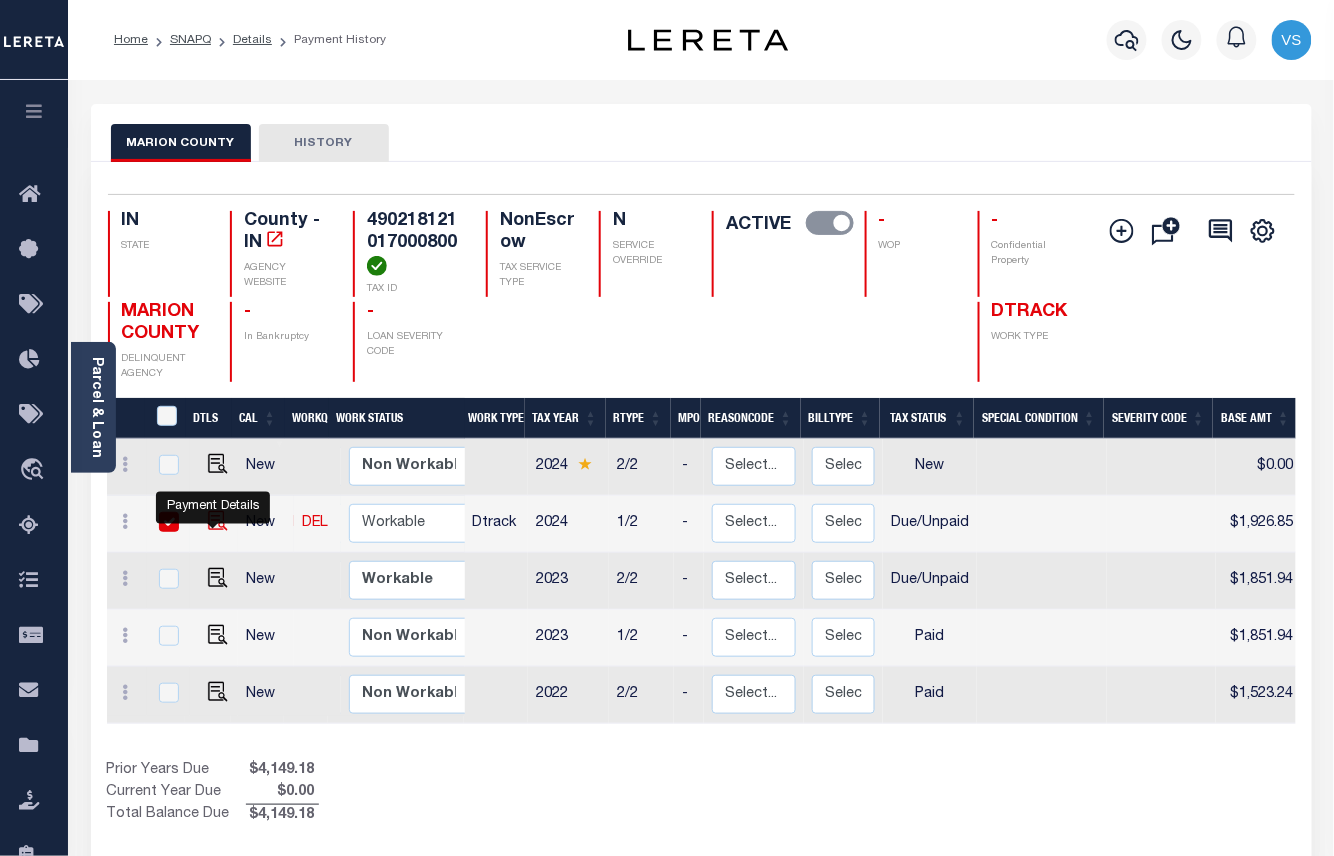checkbox on "true" 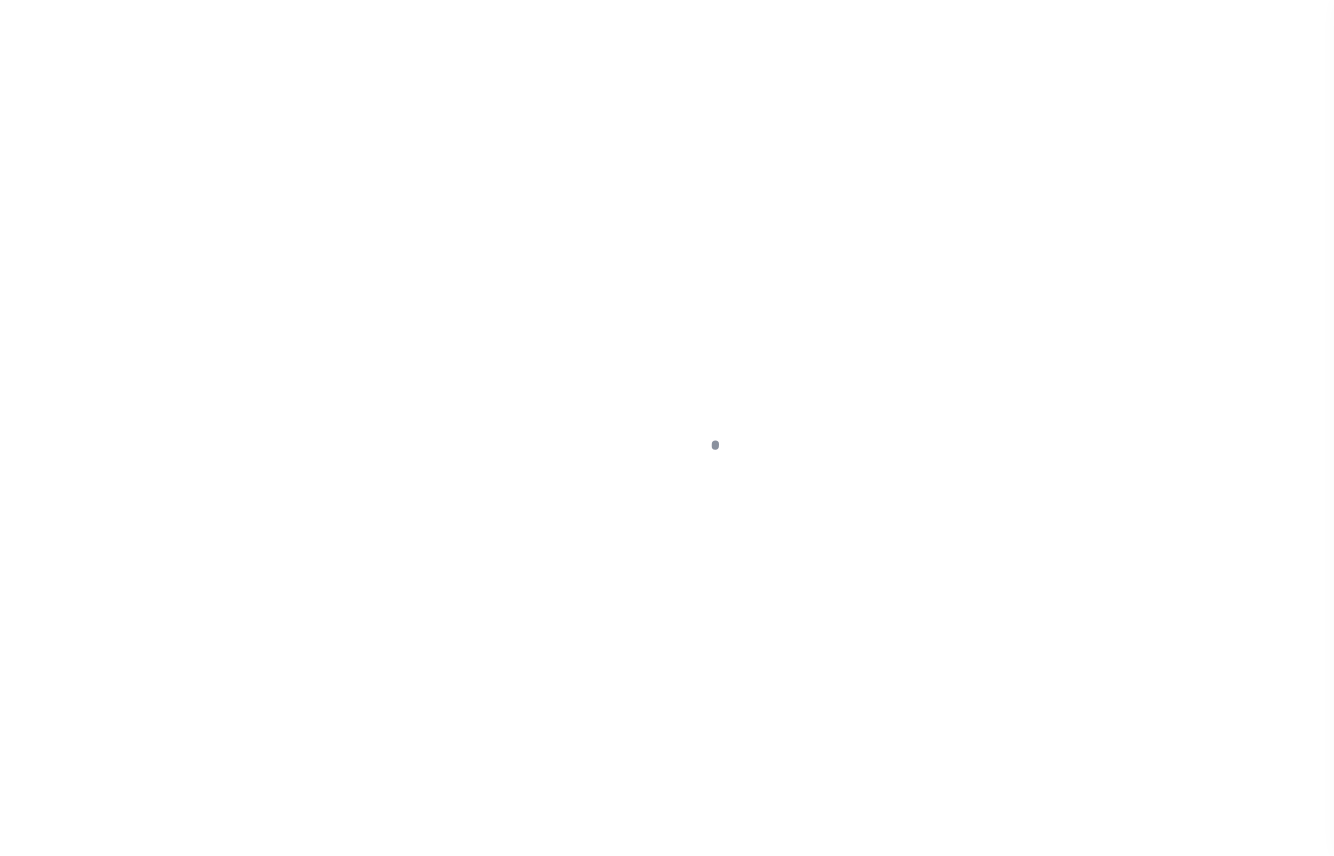 select on "DUE" 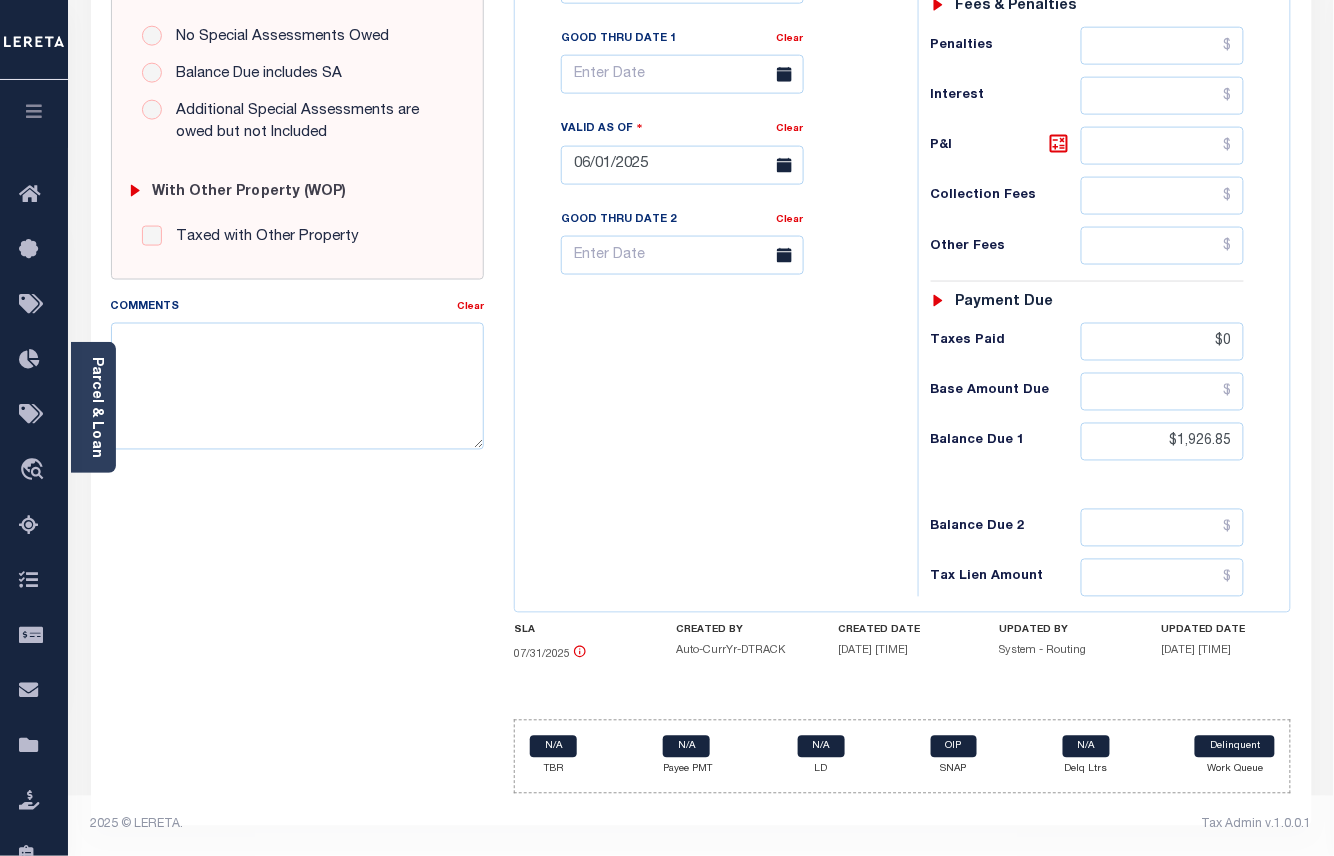 scroll, scrollTop: 674, scrollLeft: 0, axis: vertical 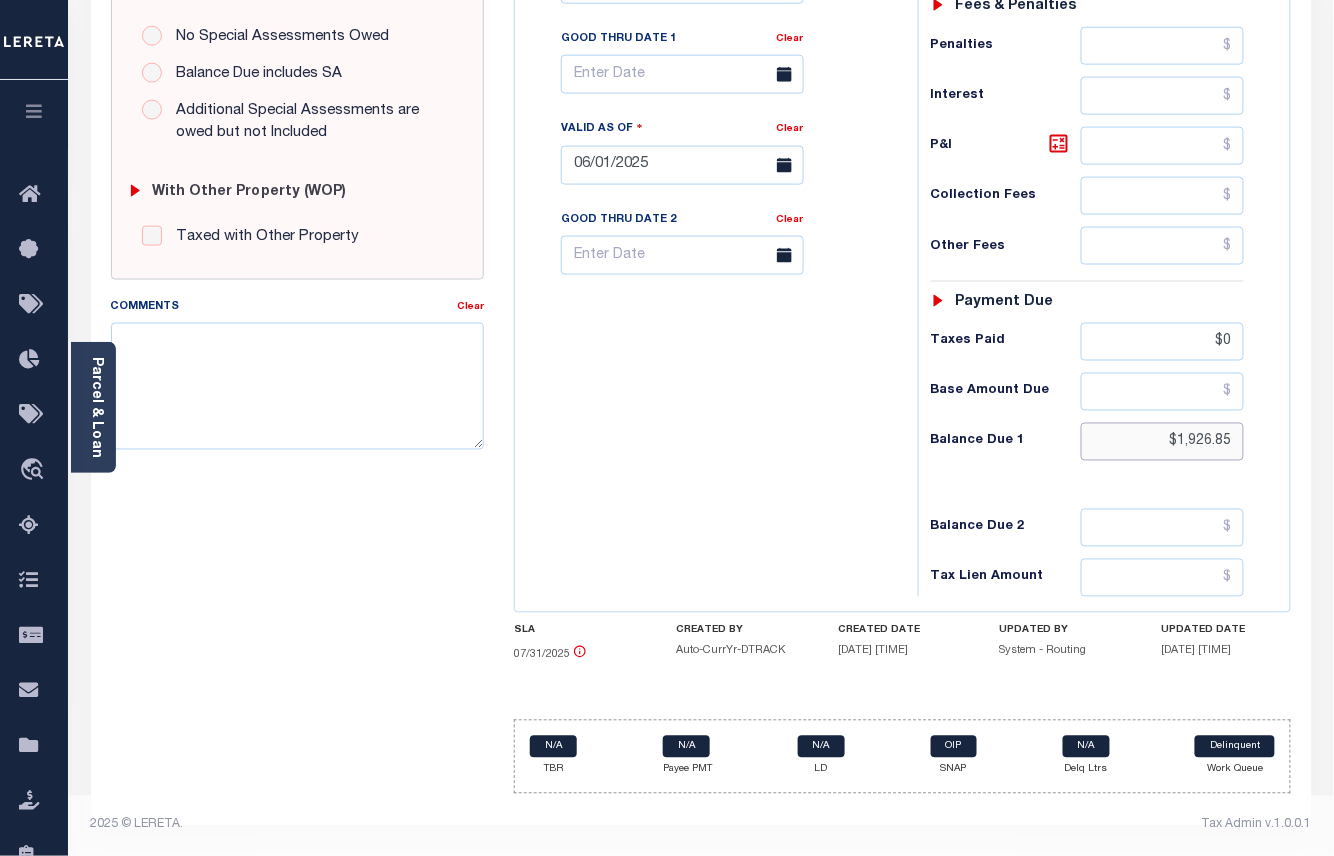 drag, startPoint x: 1241, startPoint y: 434, endPoint x: 1132, endPoint y: 440, distance: 109.165016 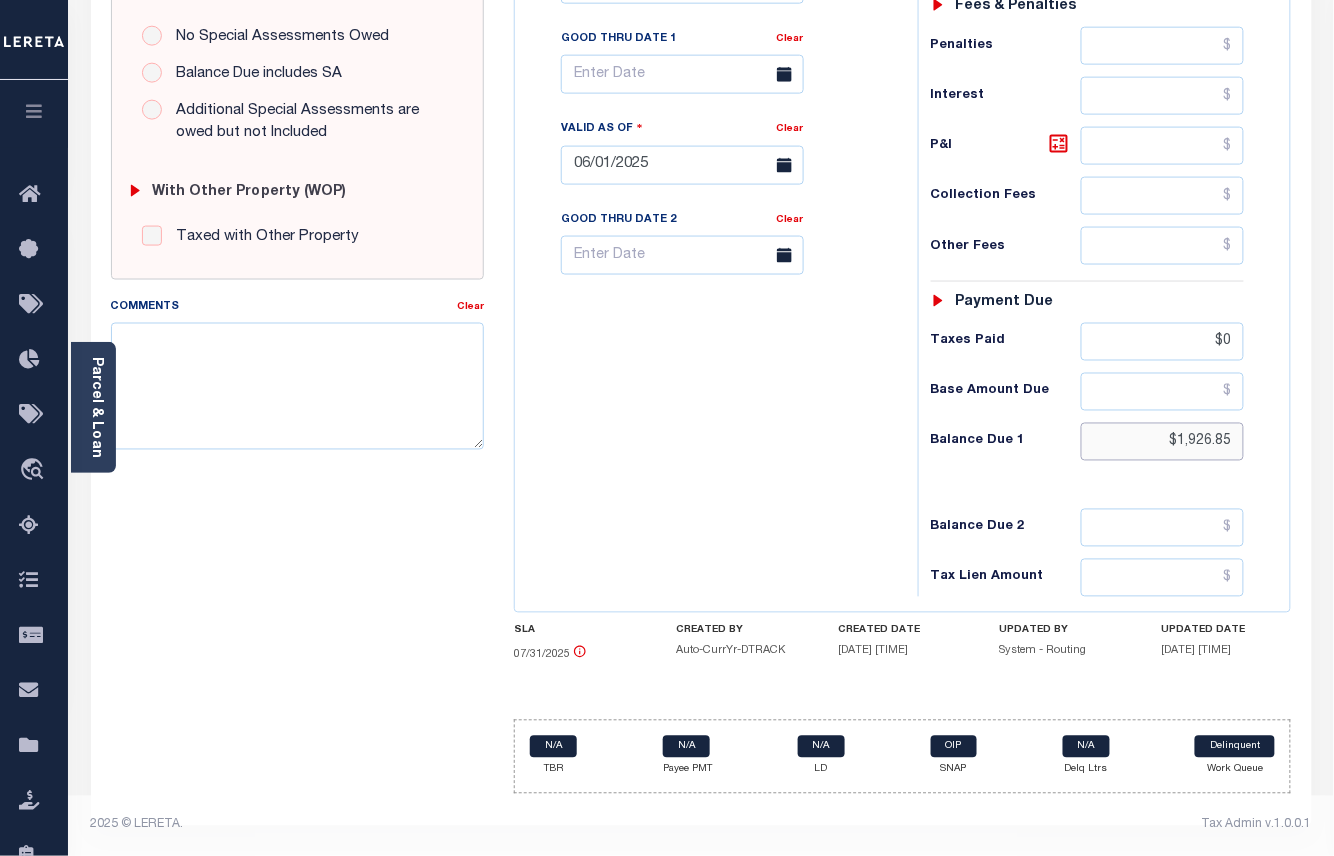 type on "$" 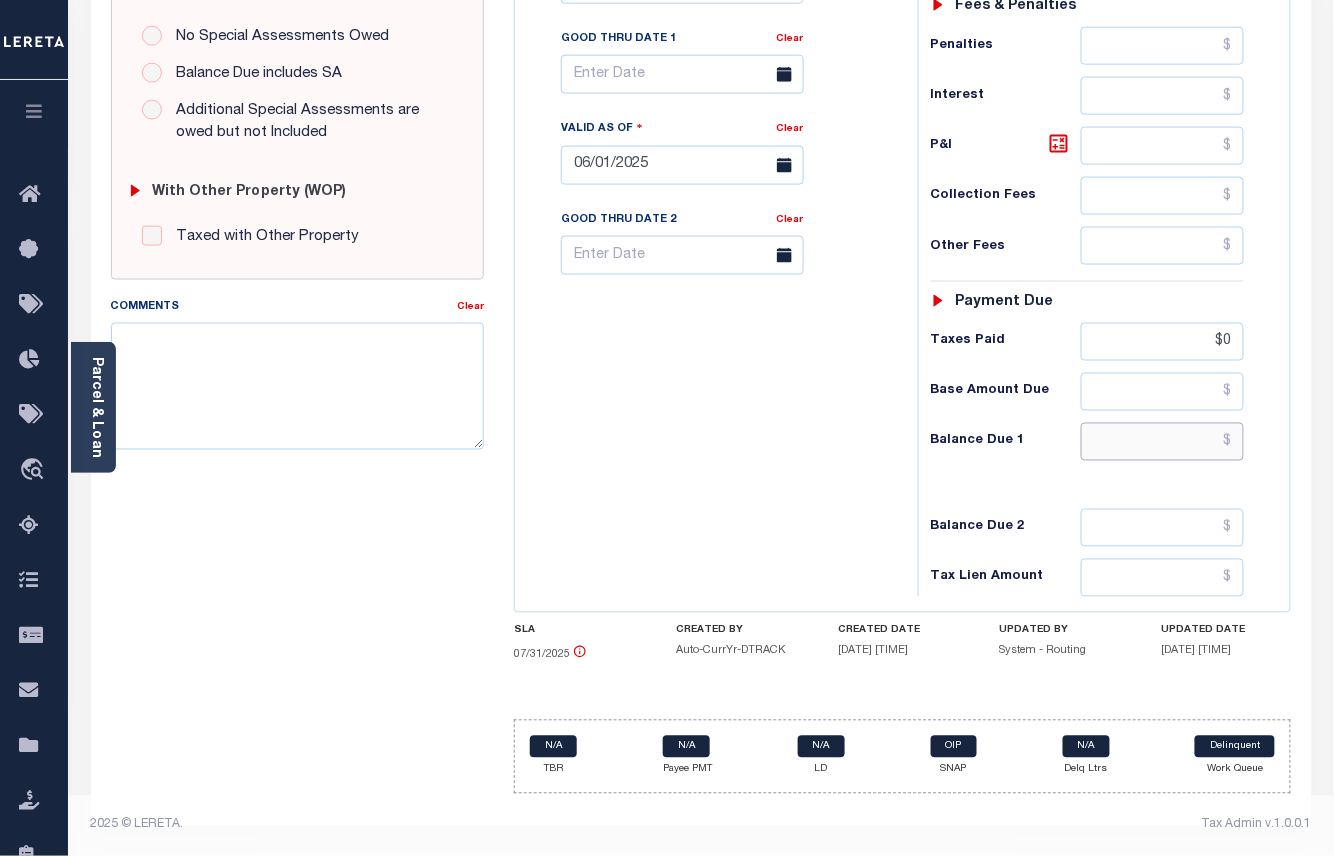 click at bounding box center [1163, 442] 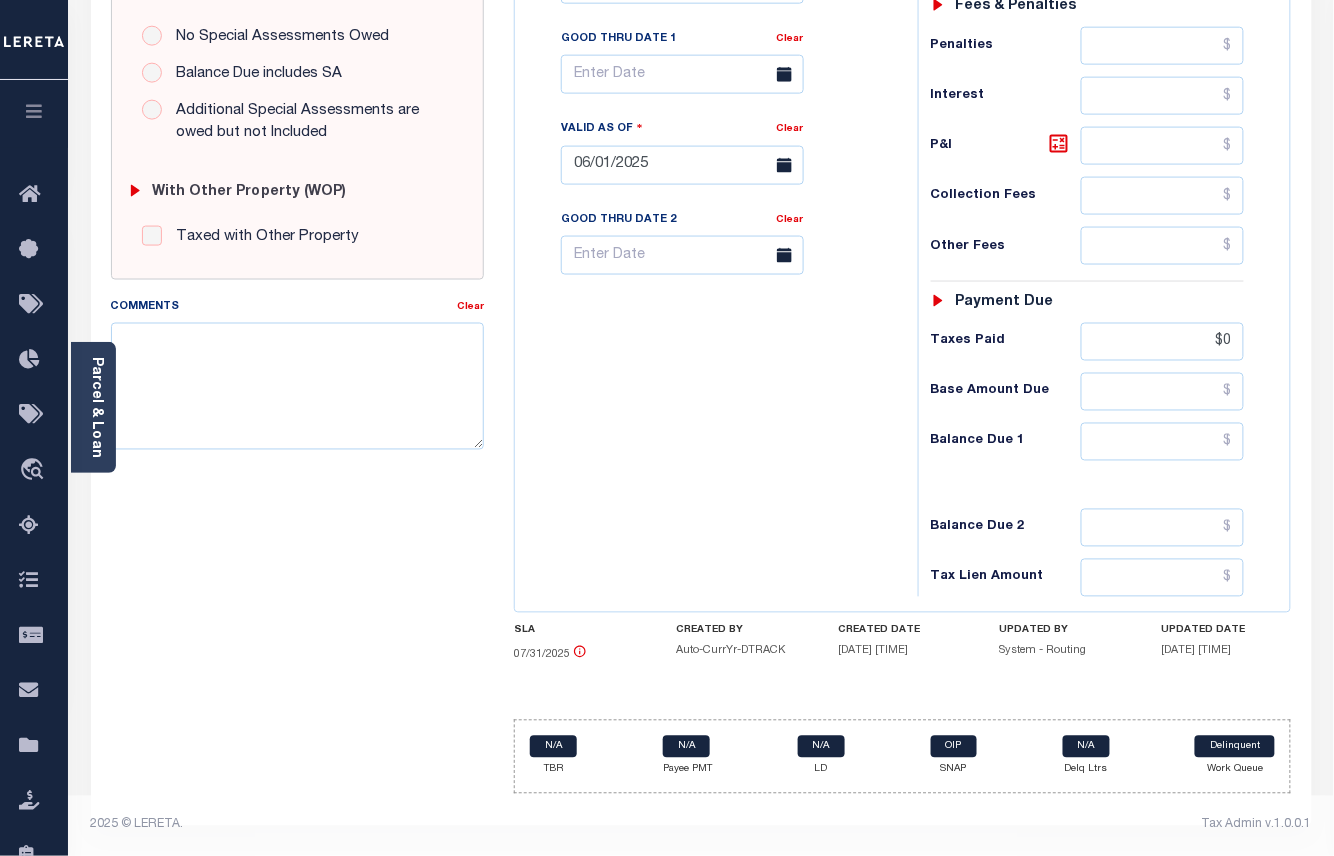 type on "08/06/2025" 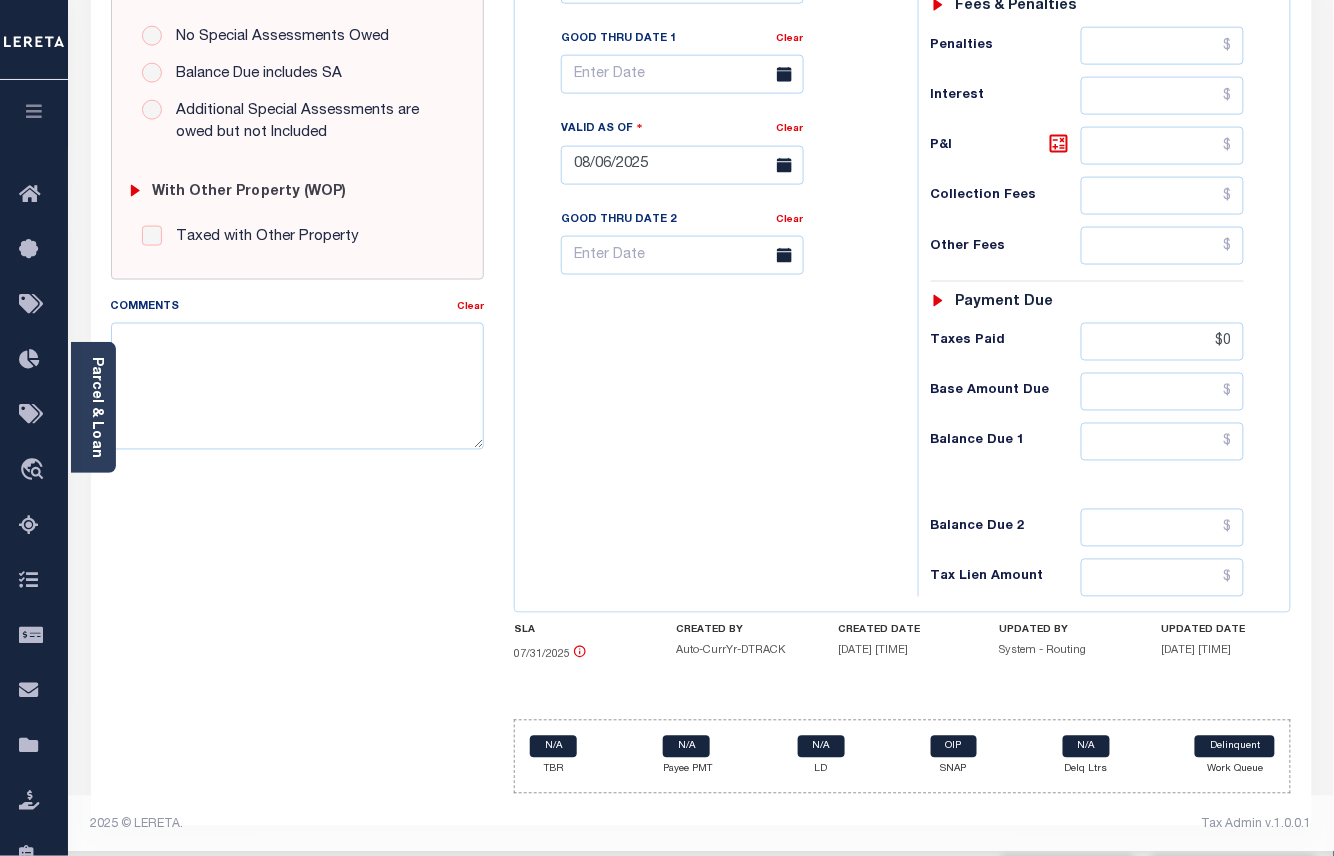 click on "Tax Bill No
Multiple Payment Option
Payment Plan
Clear" at bounding box center [711, 155] 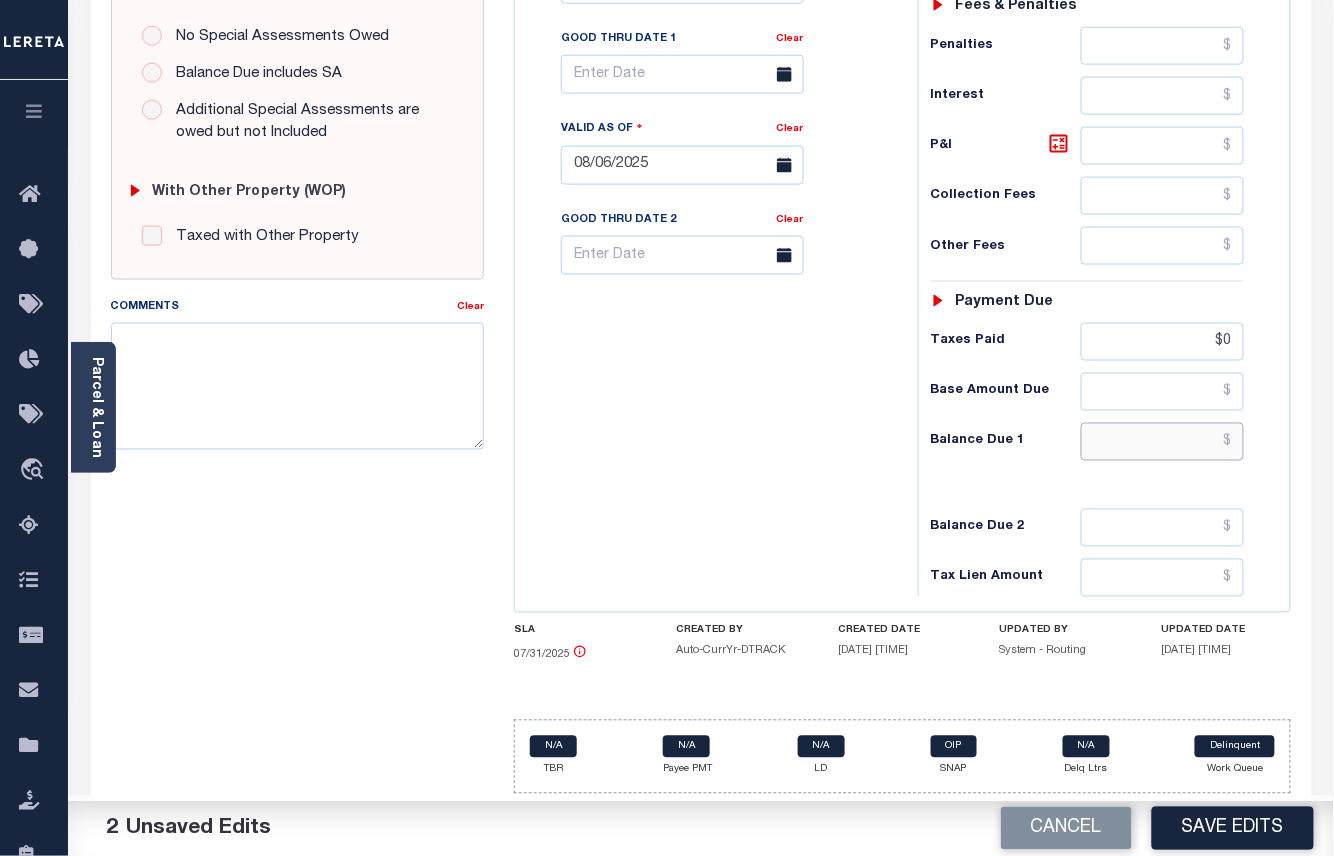 click at bounding box center [1163, 442] 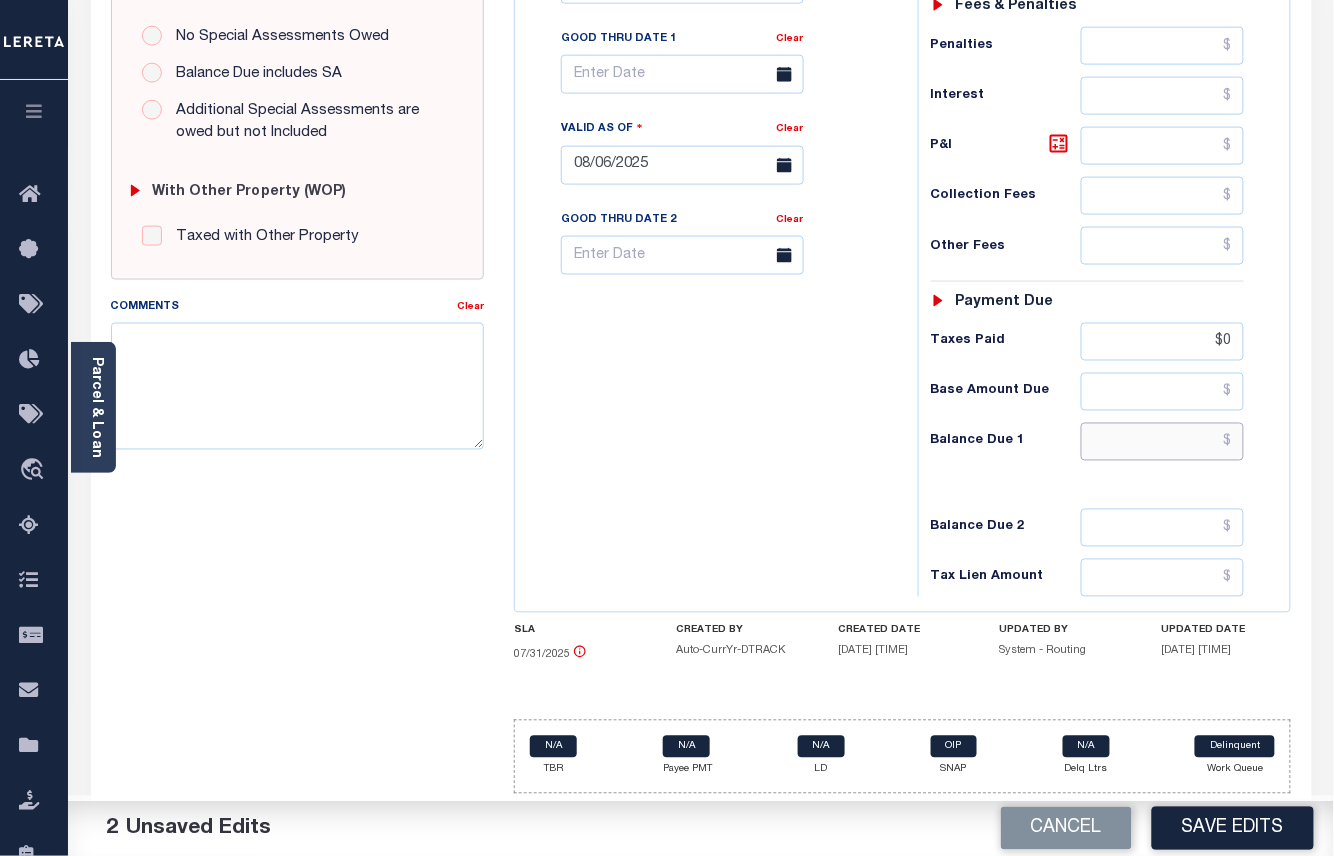 click at bounding box center (1163, 442) 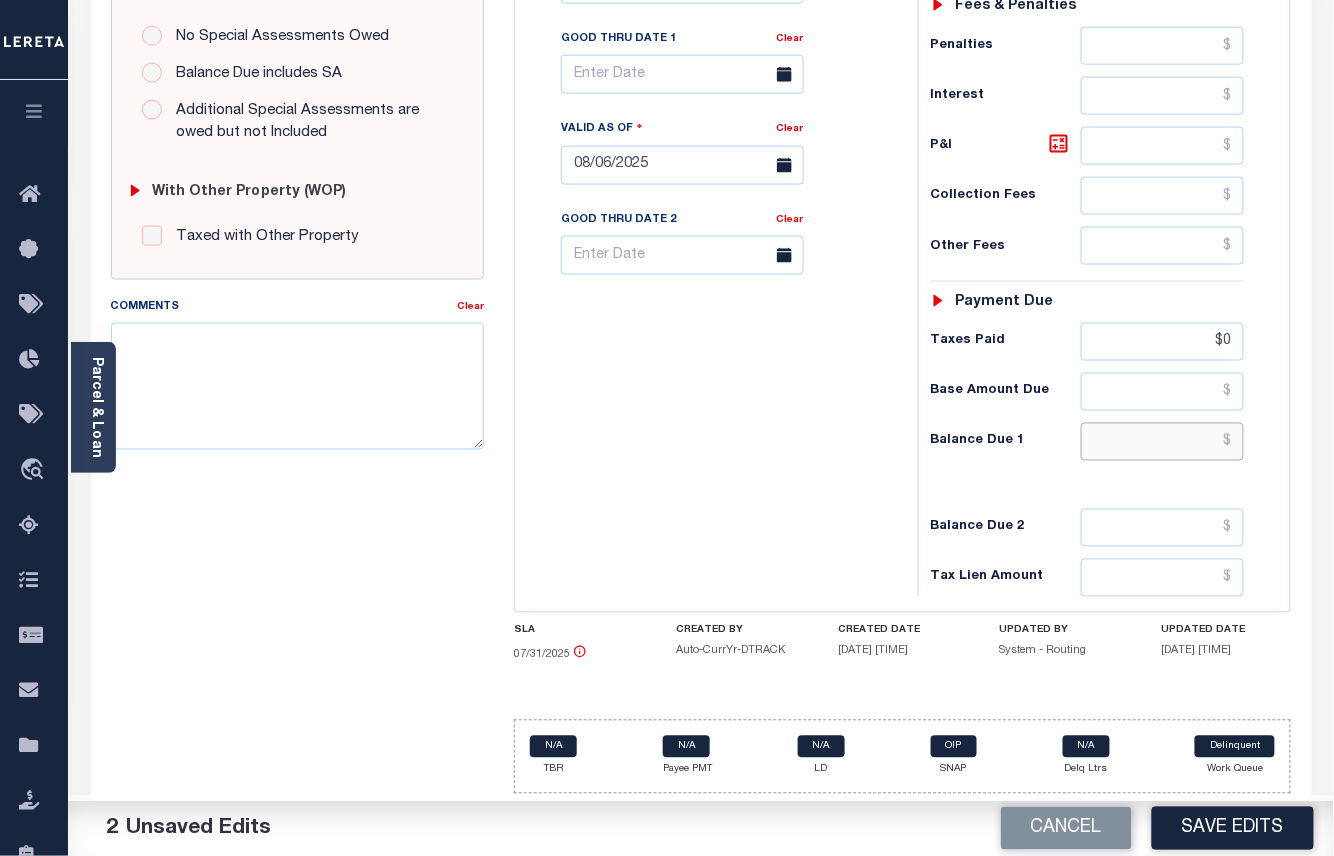 click at bounding box center [1163, 442] 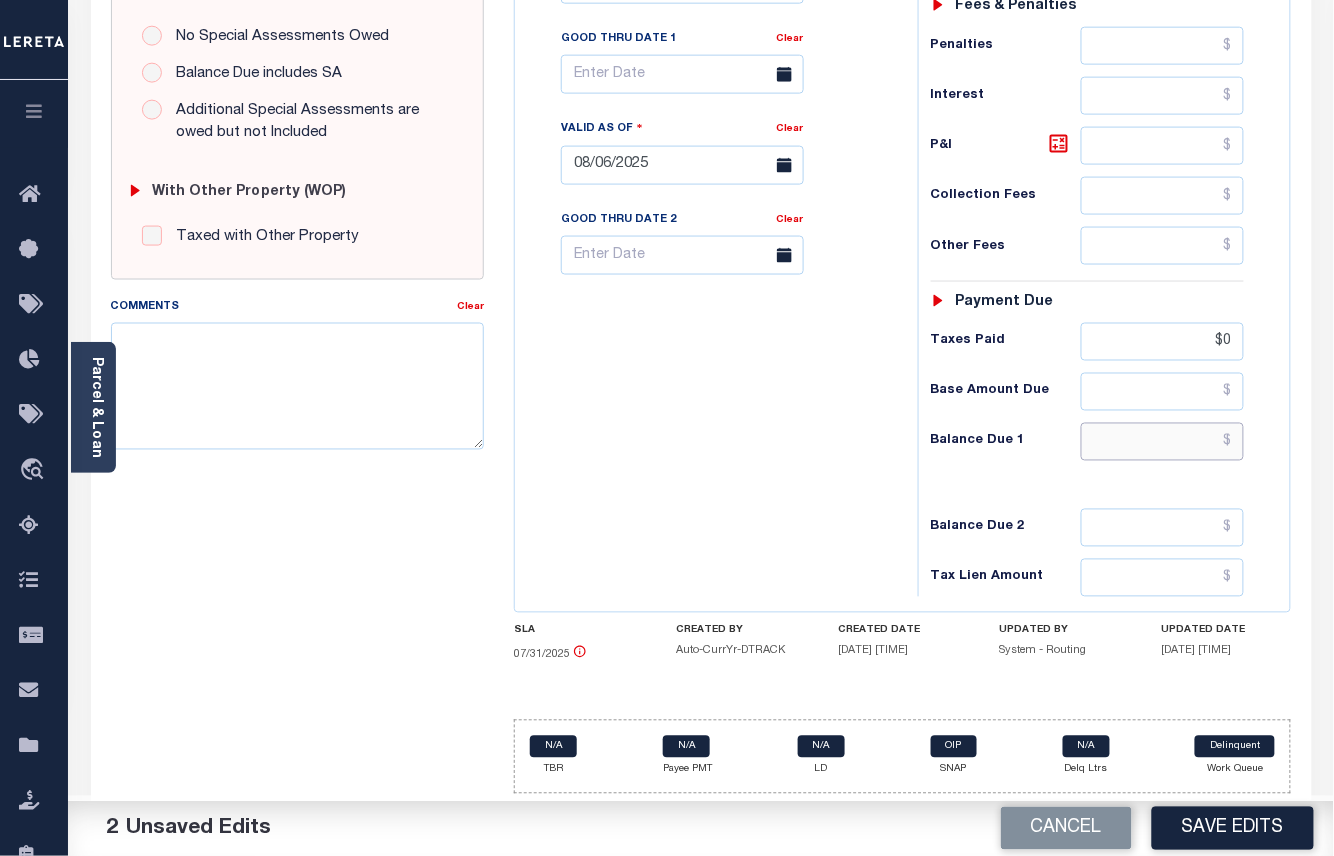 drag, startPoint x: 1196, startPoint y: 437, endPoint x: 1277, endPoint y: 478, distance: 90.78546 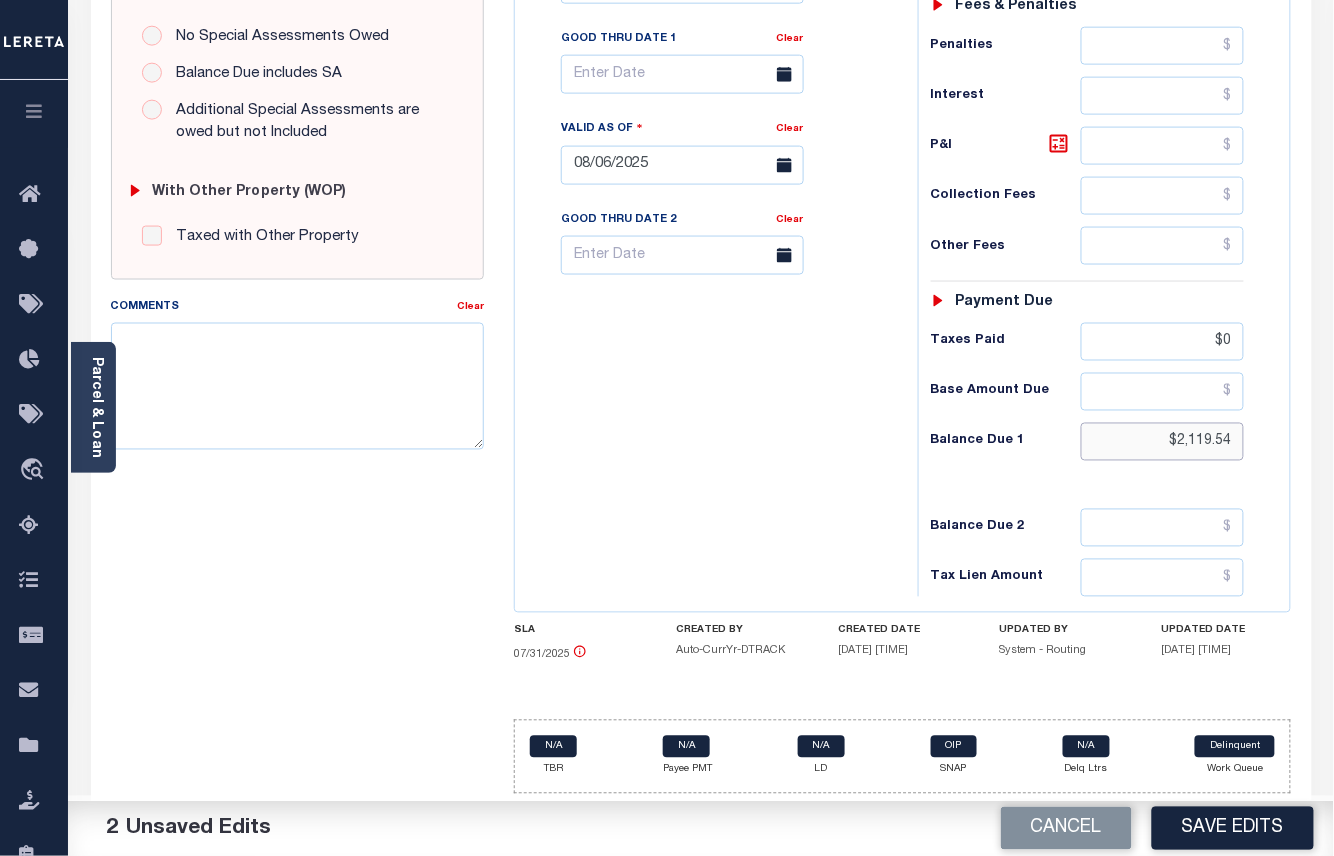 scroll, scrollTop: 541, scrollLeft: 0, axis: vertical 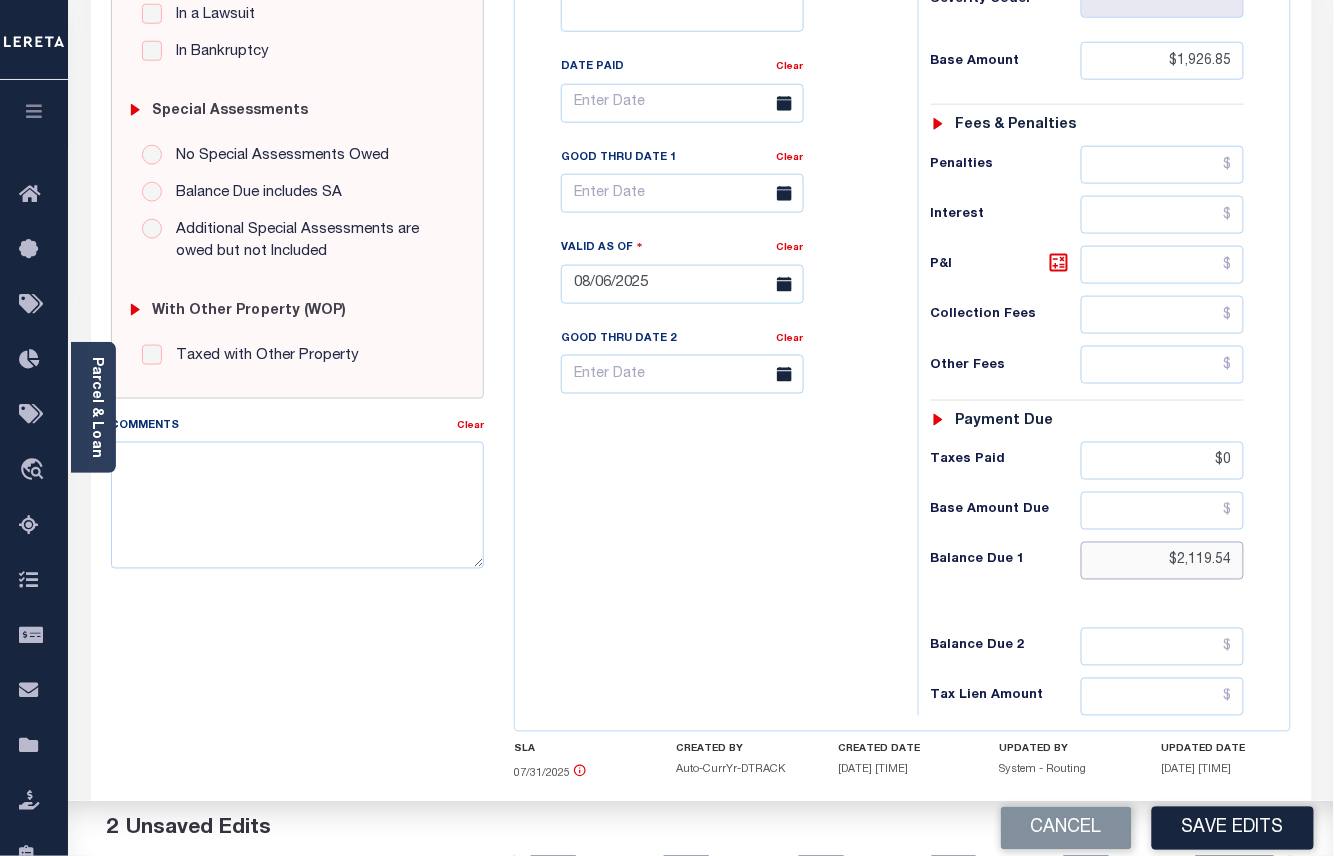type on "$2,119.54" 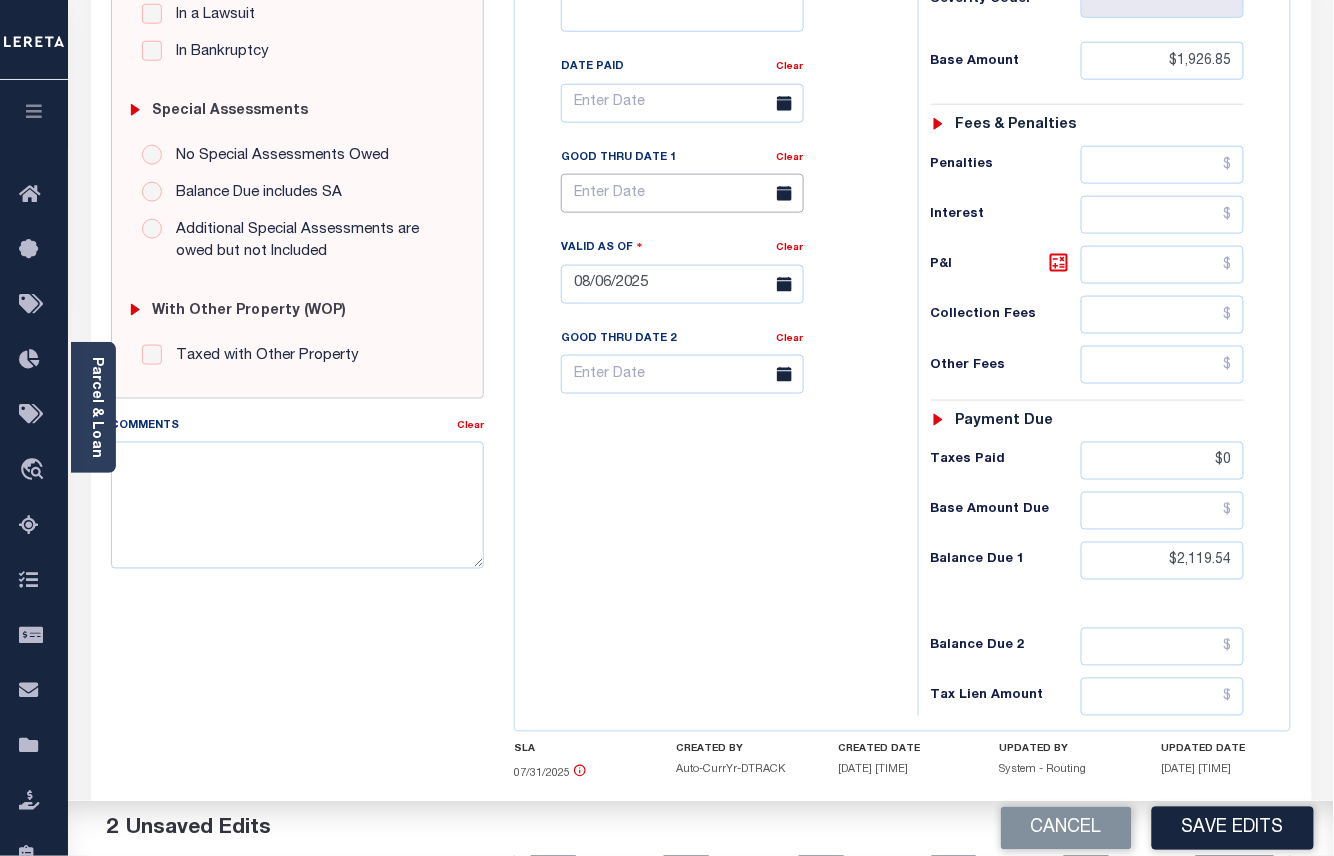 click at bounding box center (682, 193) 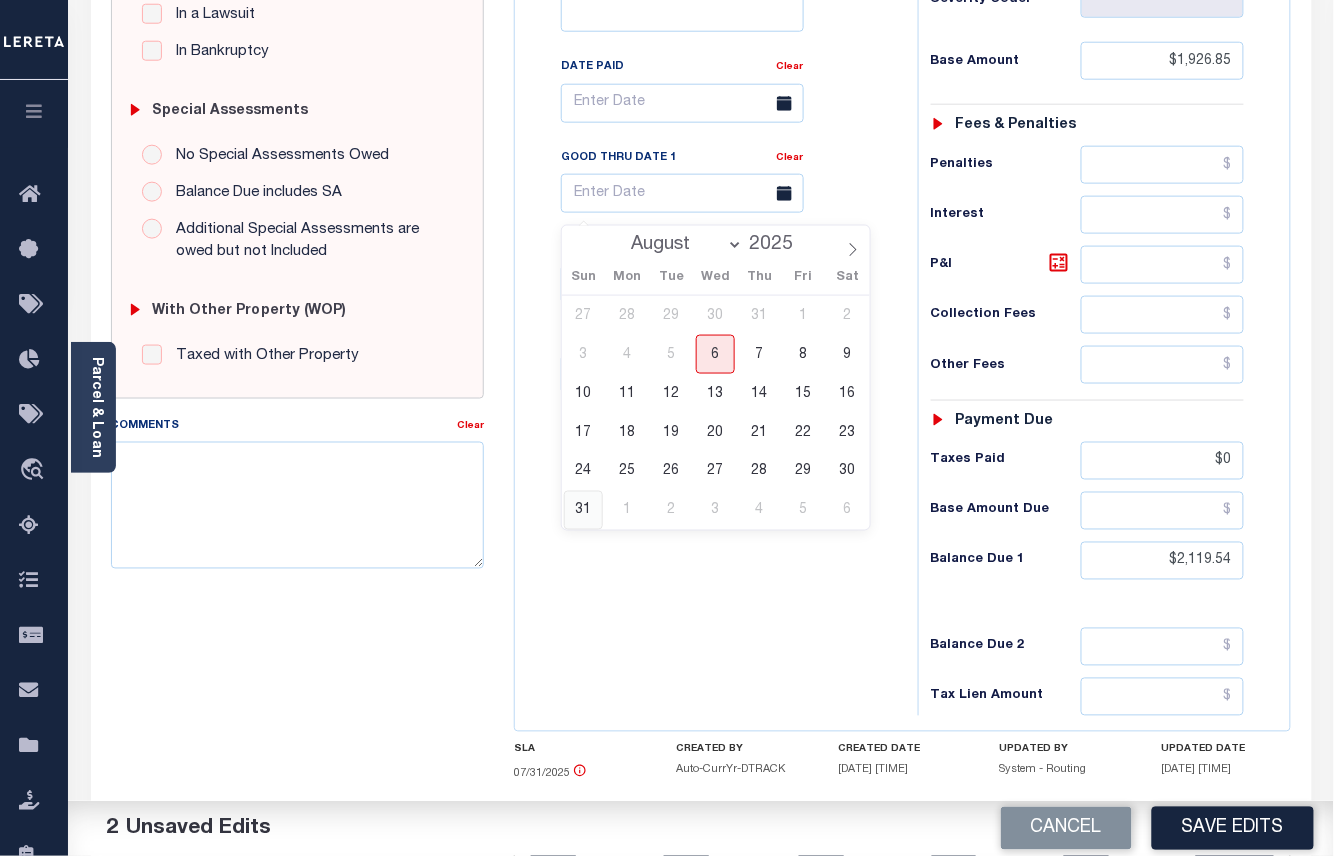 click on "31" at bounding box center (583, 510) 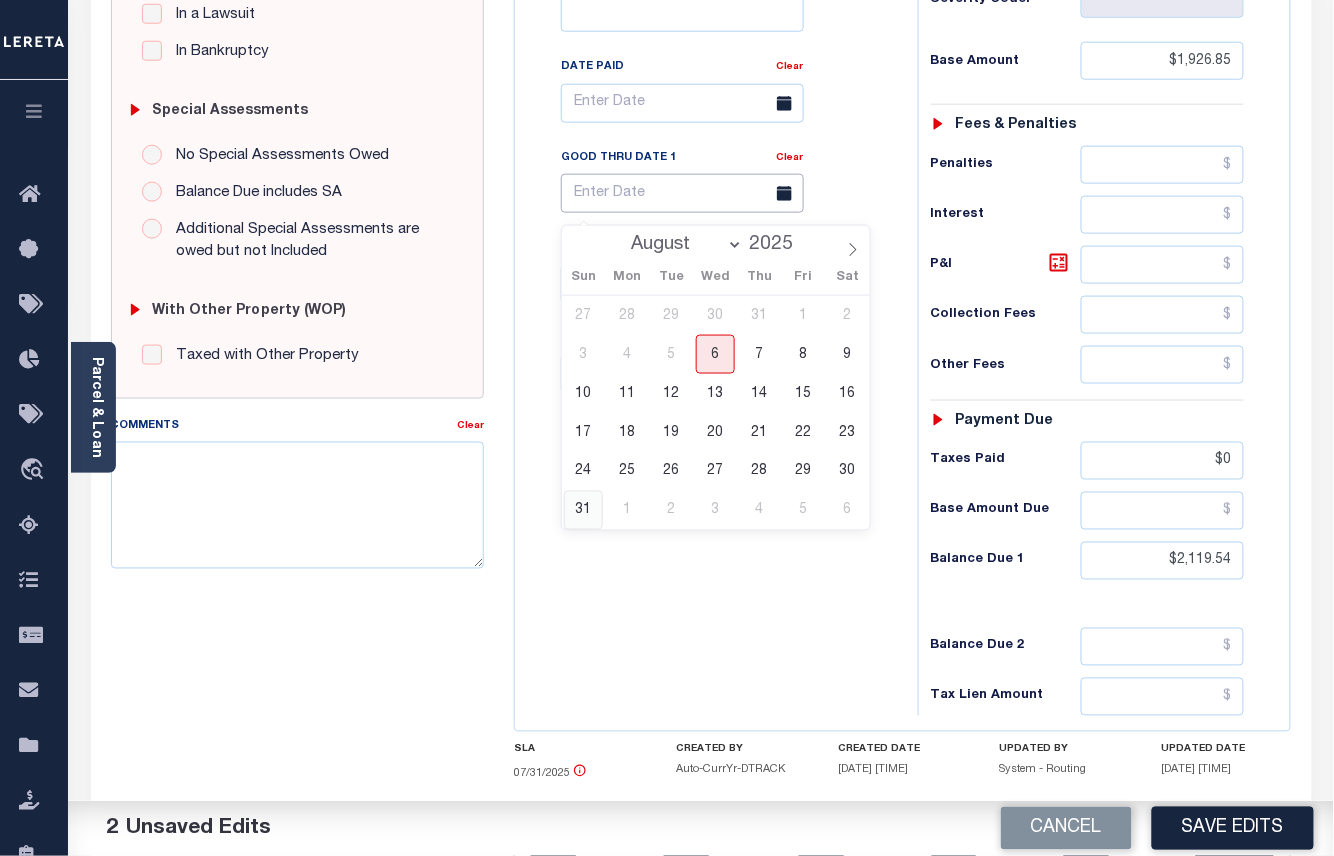 type on "08/31/2025" 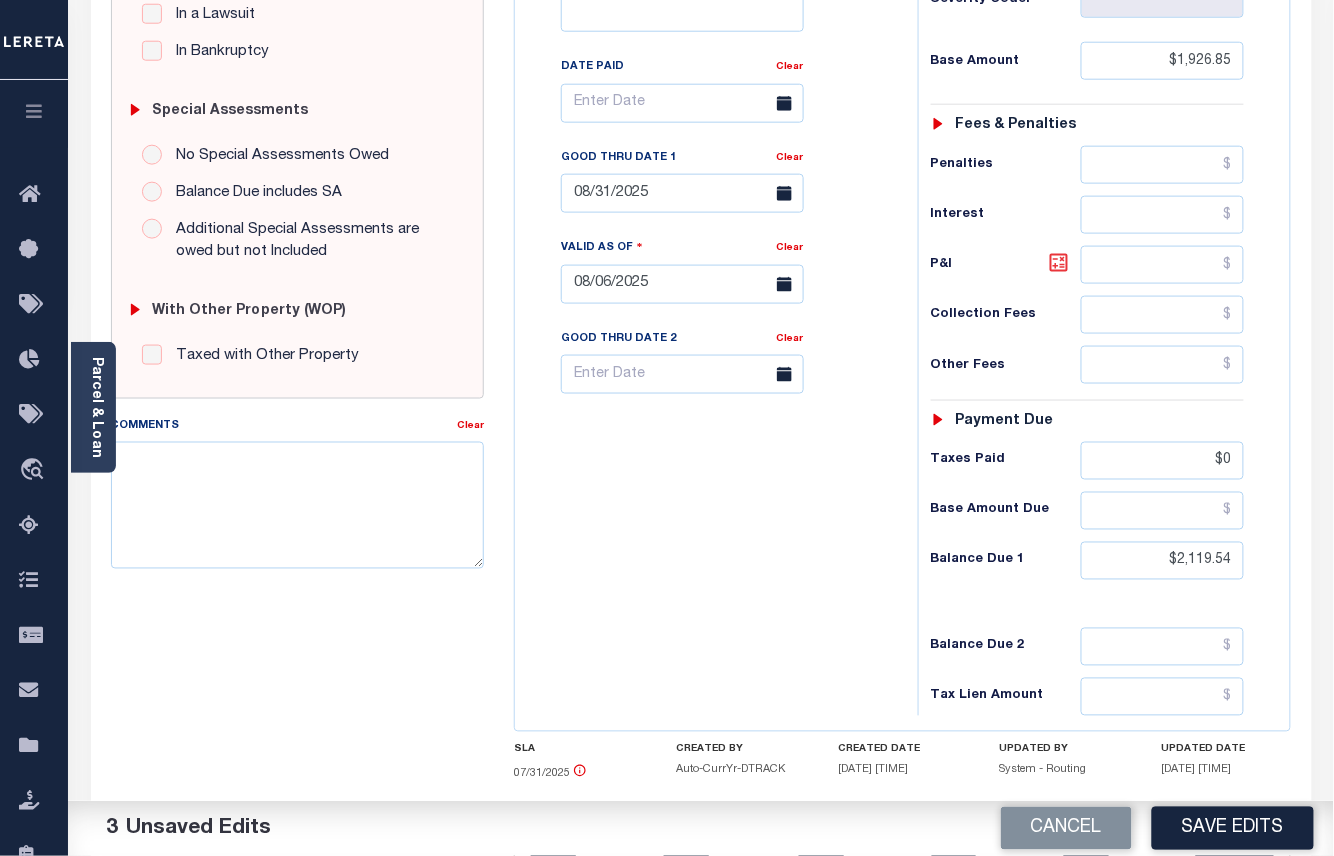 click 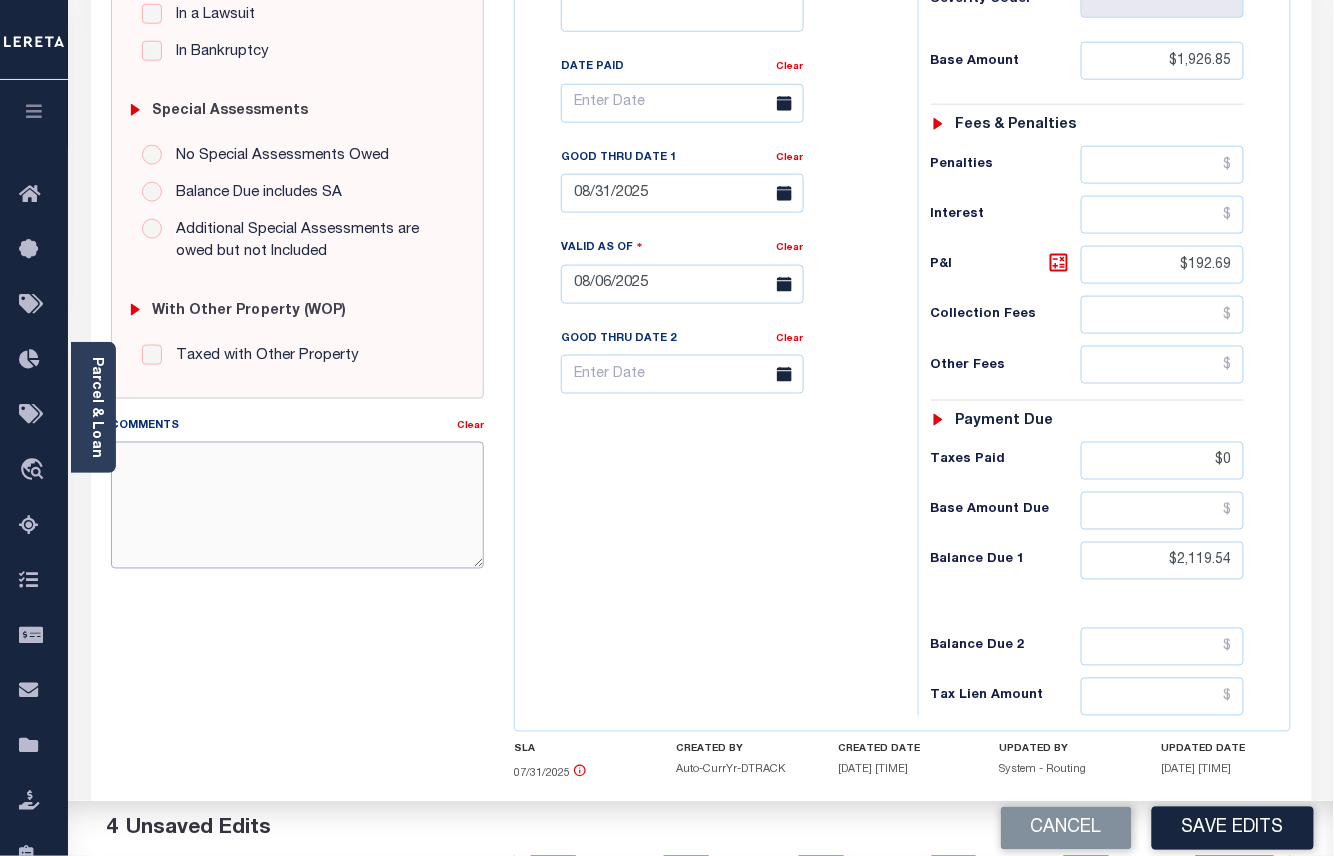 click on "Comments" at bounding box center (298, 505) 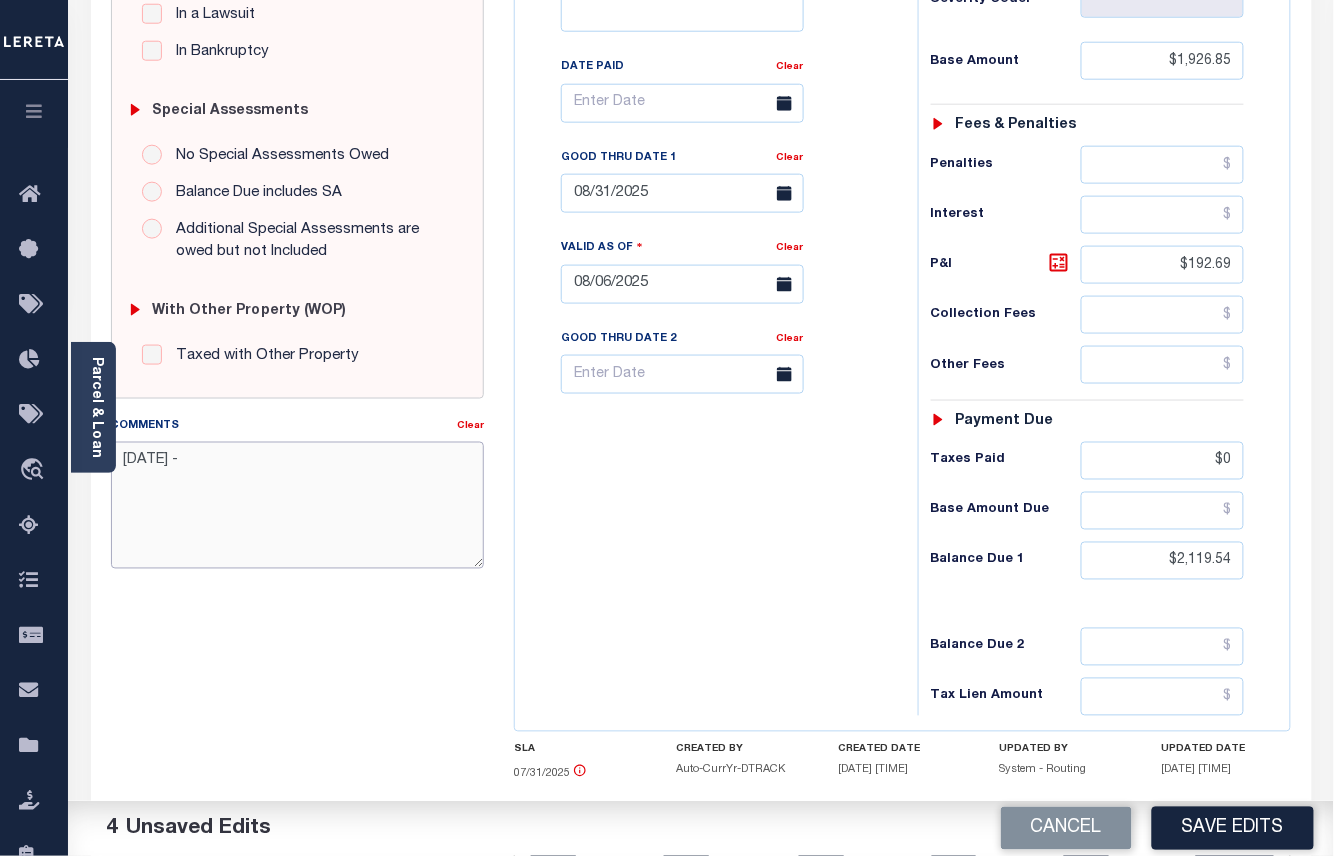 click on "8/6/25 -" at bounding box center (298, 505) 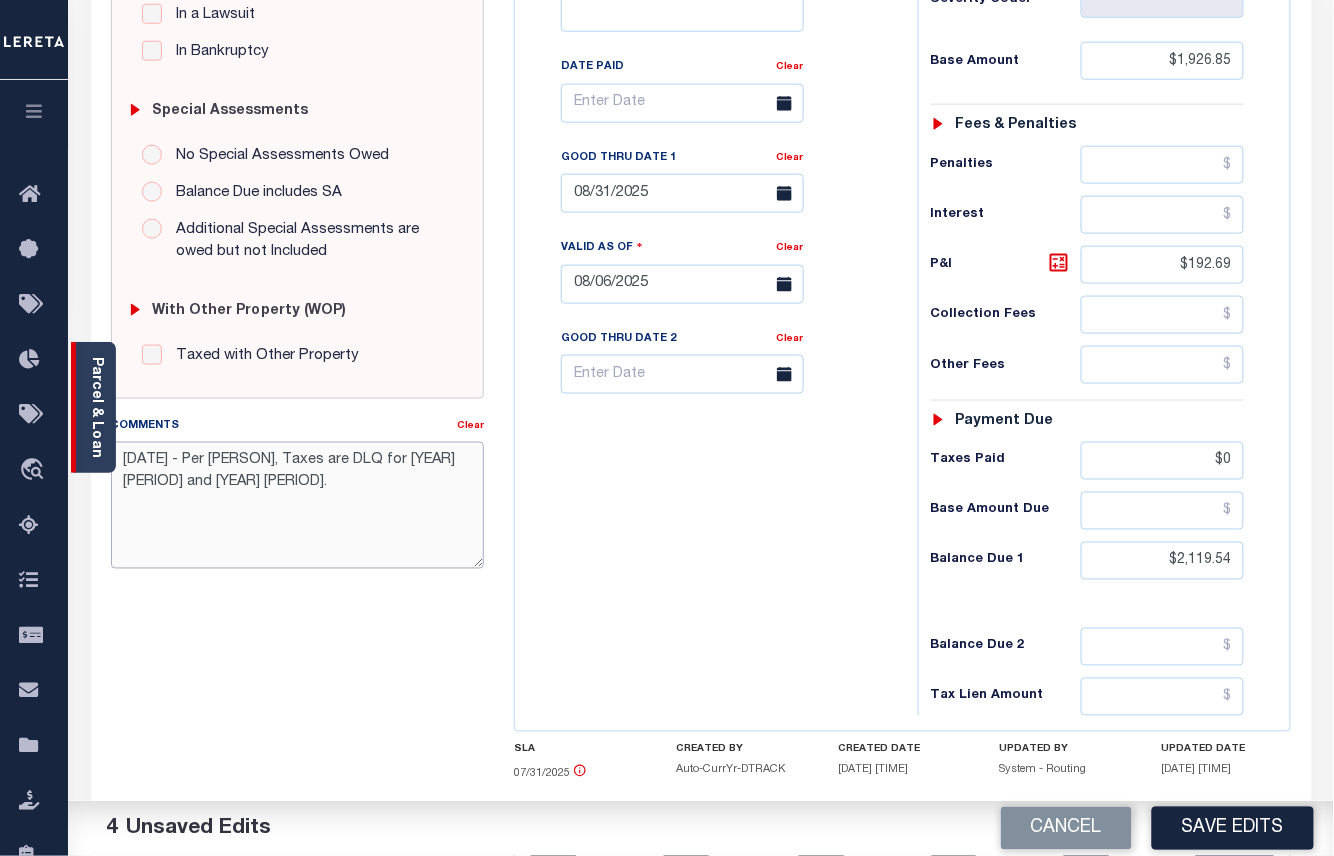 drag, startPoint x: 290, startPoint y: 494, endPoint x: 101, endPoint y: 462, distance: 191.68985 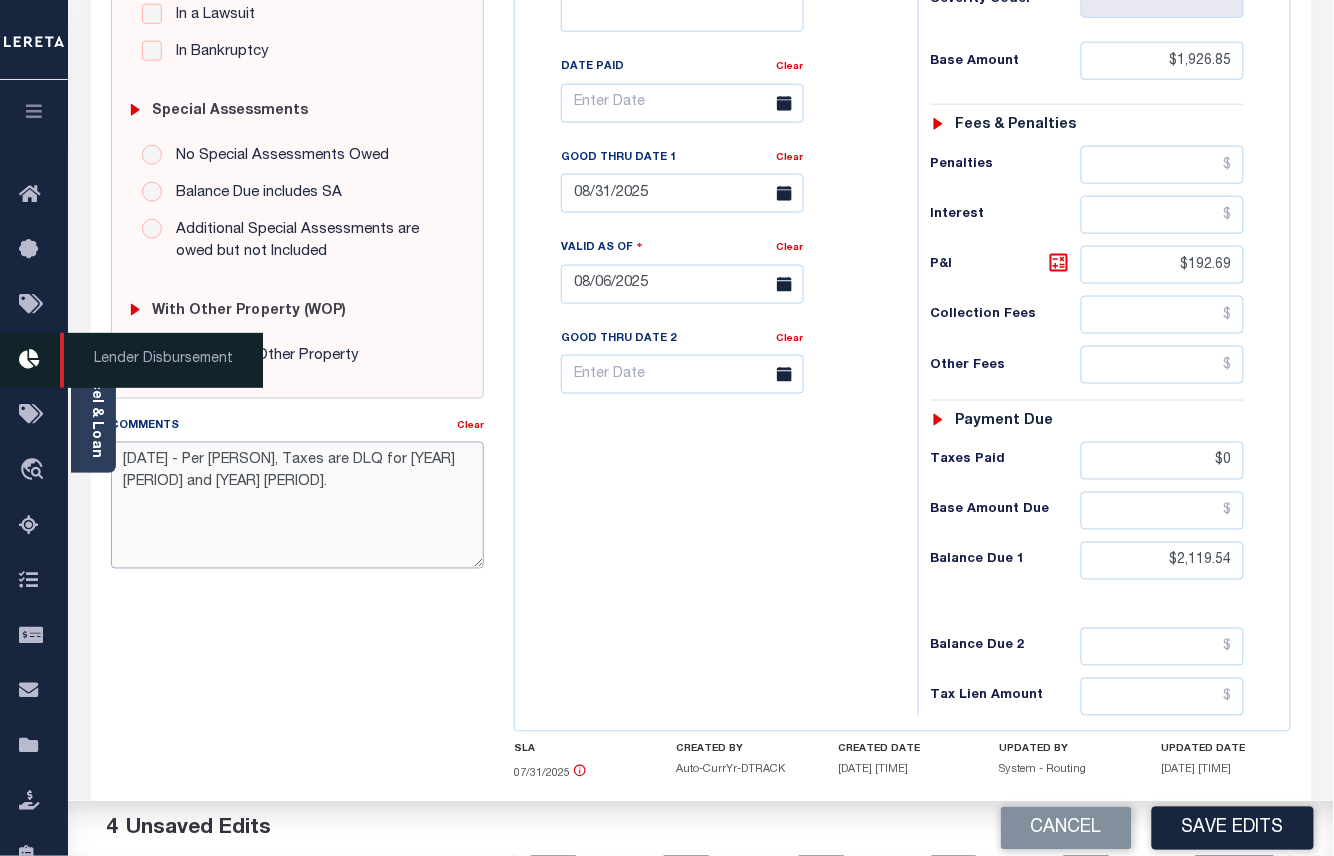 type on "8/6/25 - Per Millie, Taxes are DLQ for 2023 2/2 and 2024 1/2." 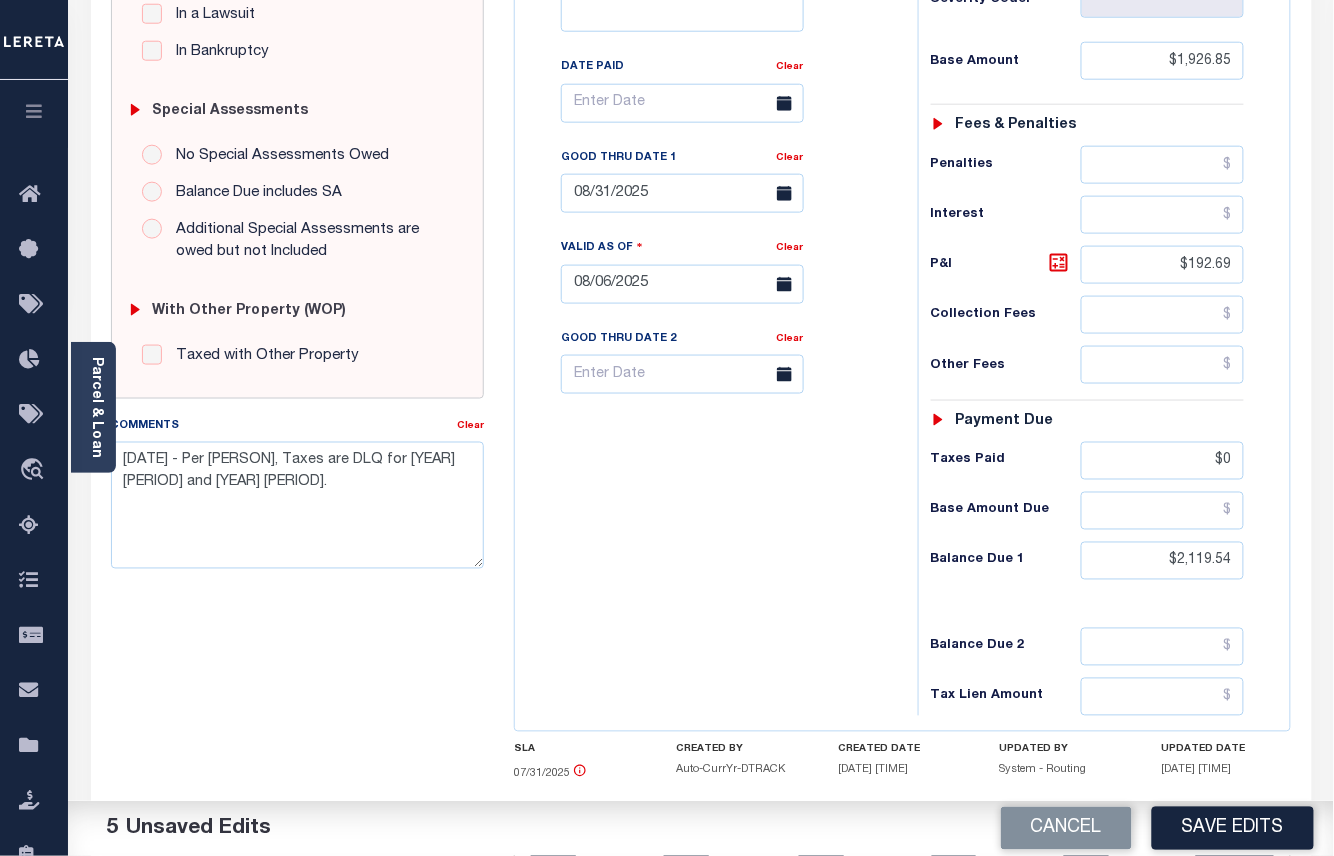 scroll, scrollTop: 141, scrollLeft: 0, axis: vertical 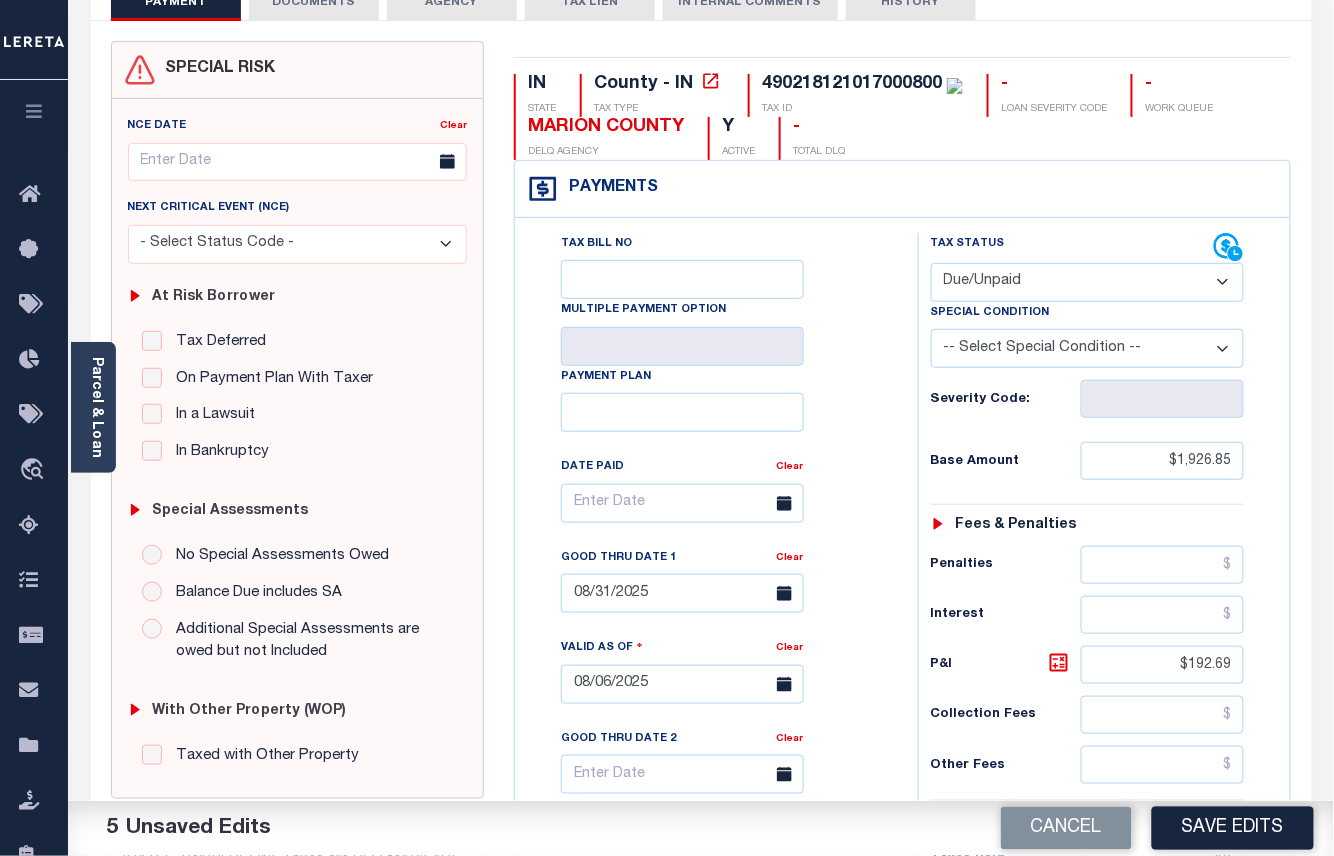 drag, startPoint x: 1240, startPoint y: 826, endPoint x: 1268, endPoint y: 744, distance: 86.64872 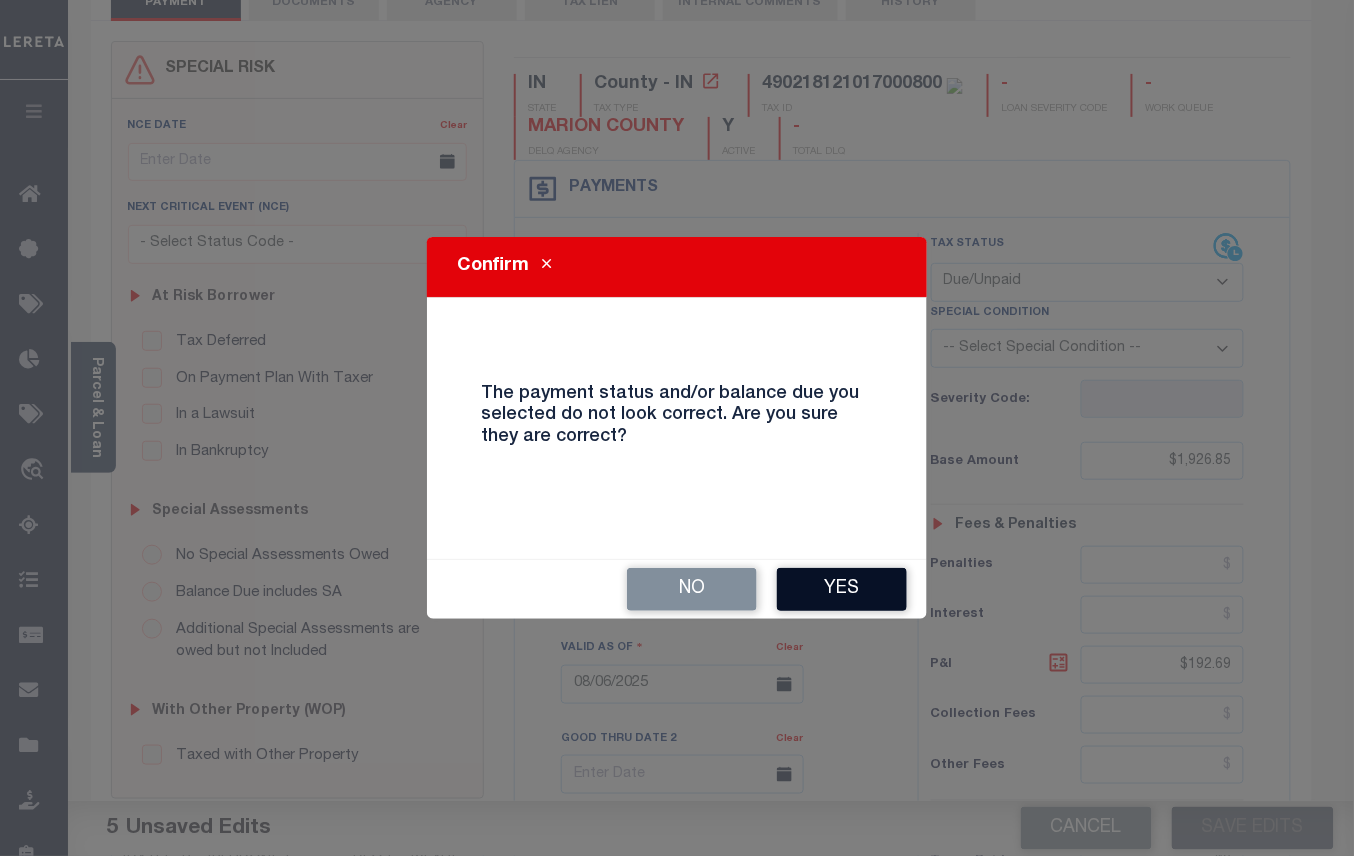 click on "Yes" at bounding box center (842, 589) 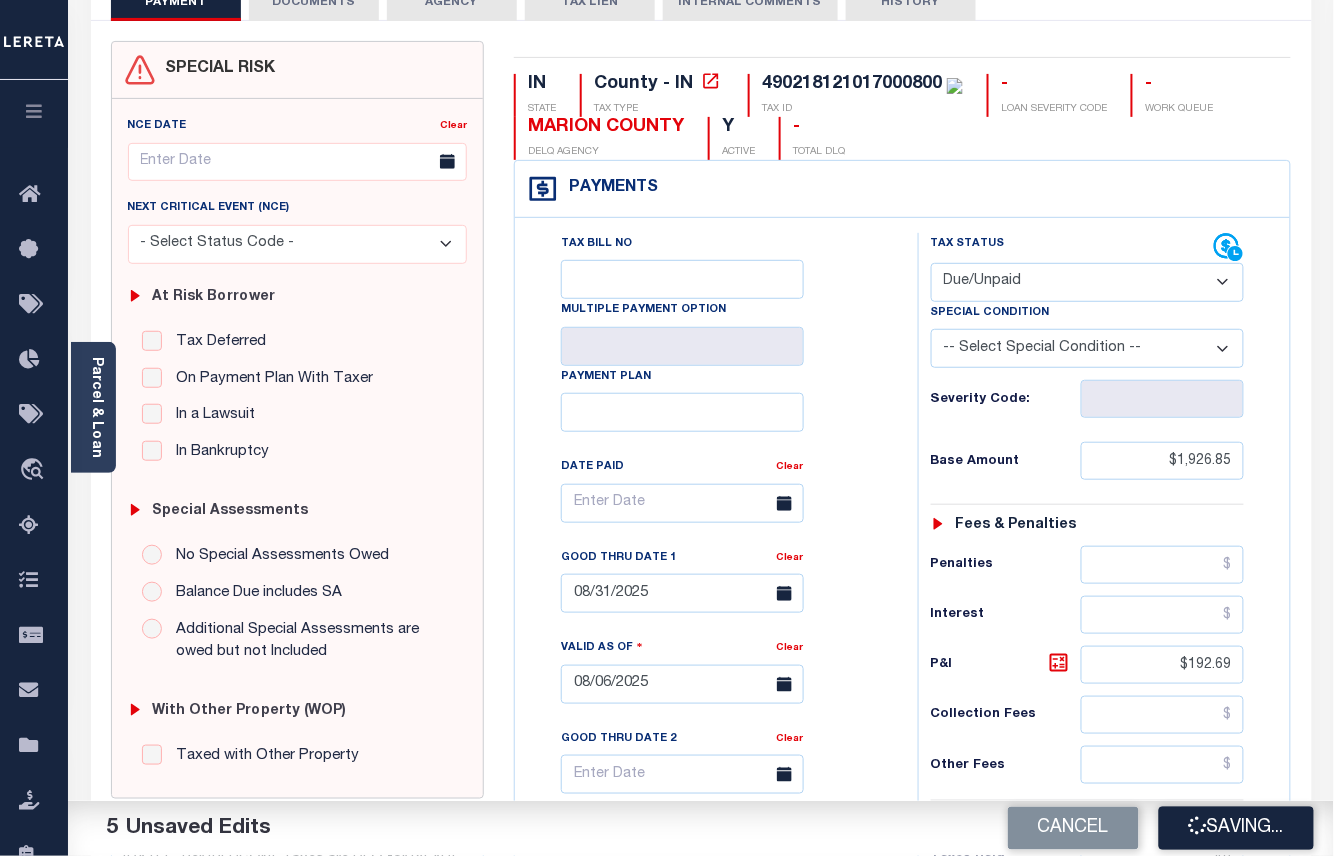 checkbox on "false" 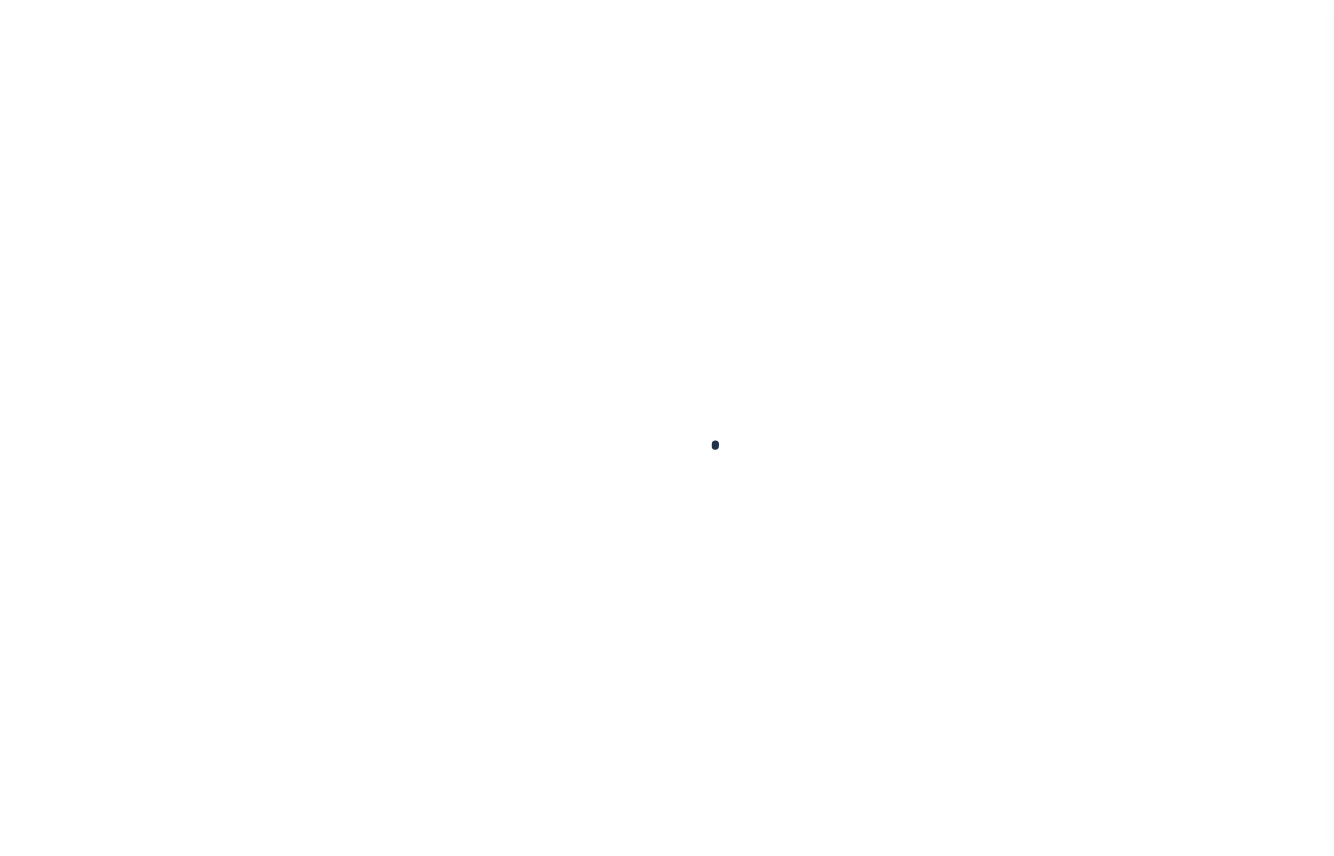 scroll, scrollTop: 0, scrollLeft: 0, axis: both 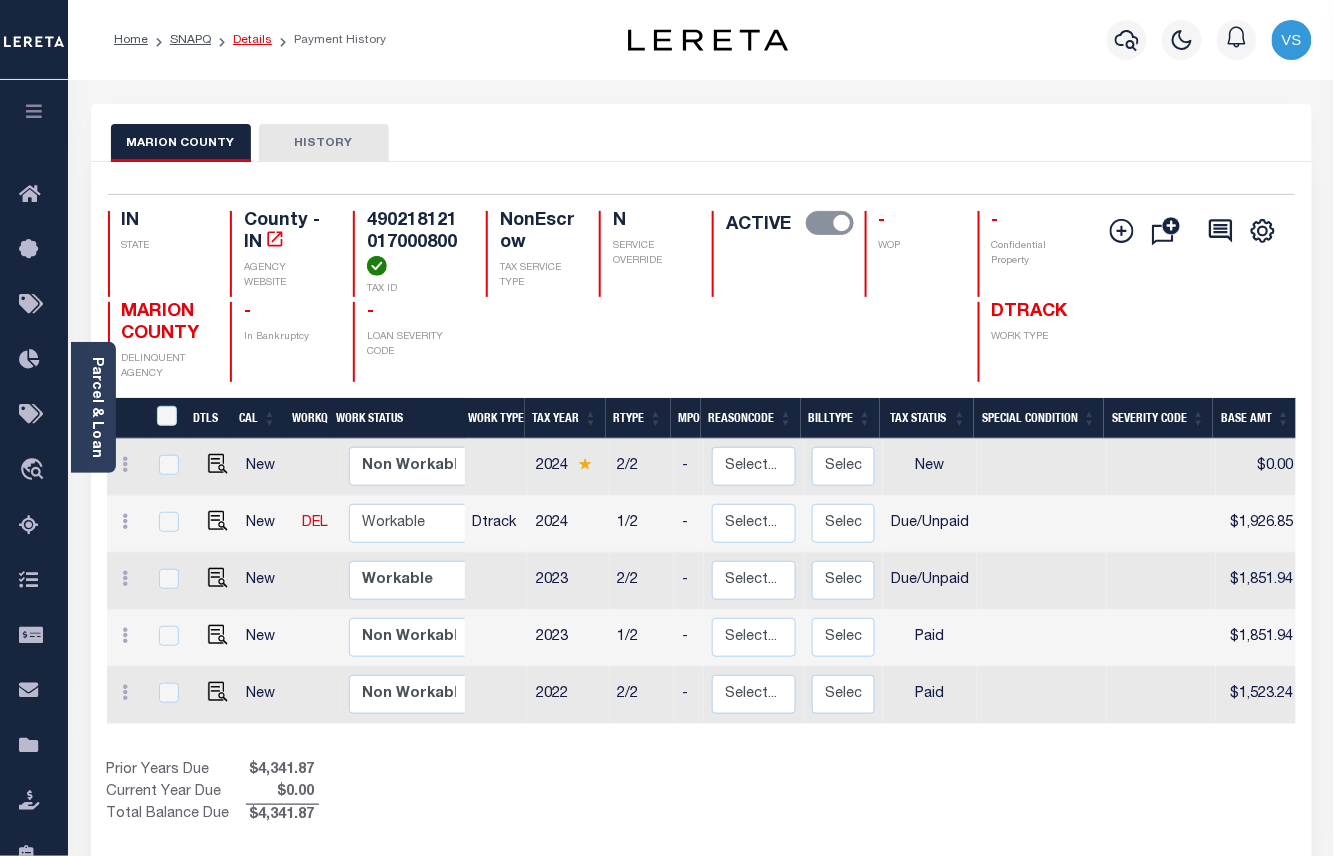 click on "Details" at bounding box center [252, 40] 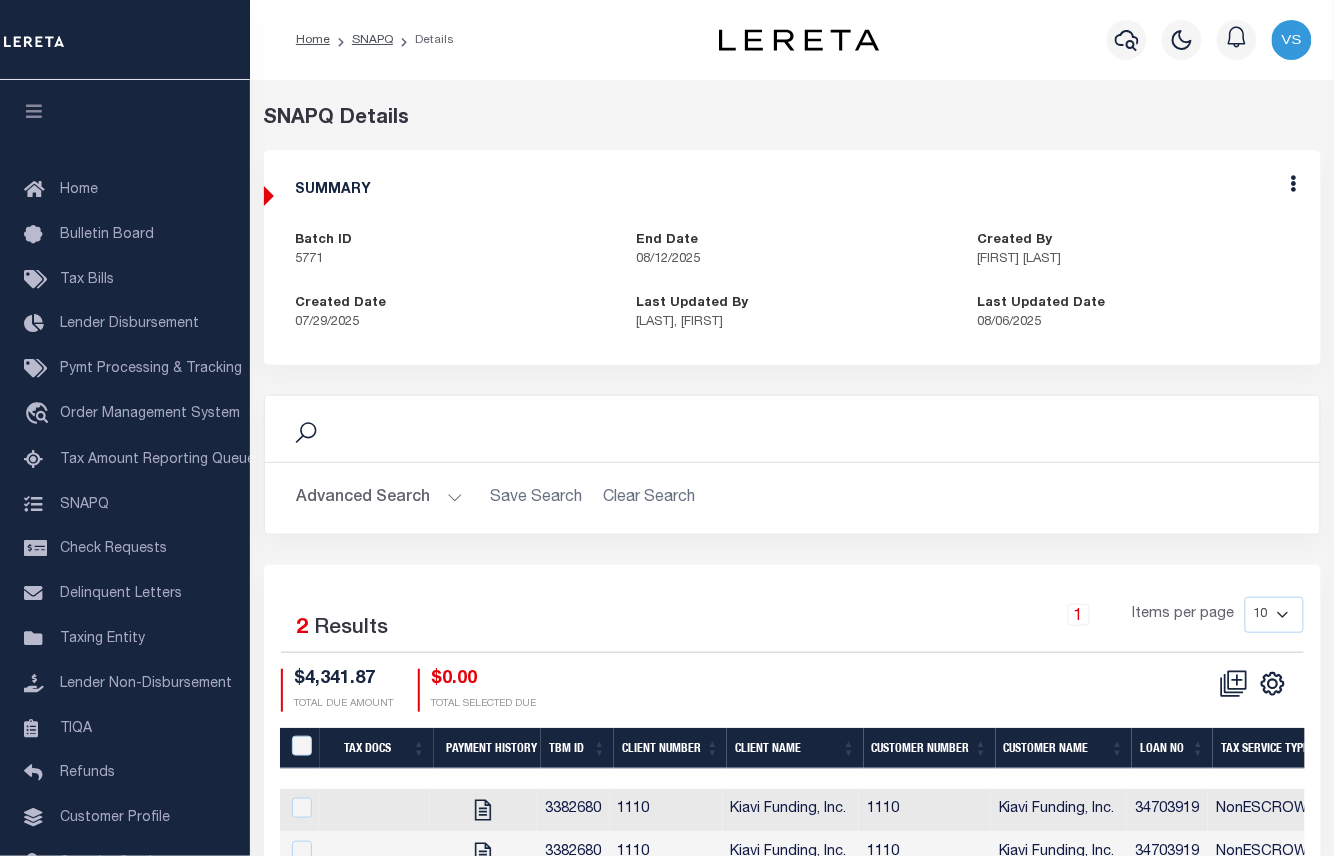 scroll, scrollTop: 114, scrollLeft: 0, axis: vertical 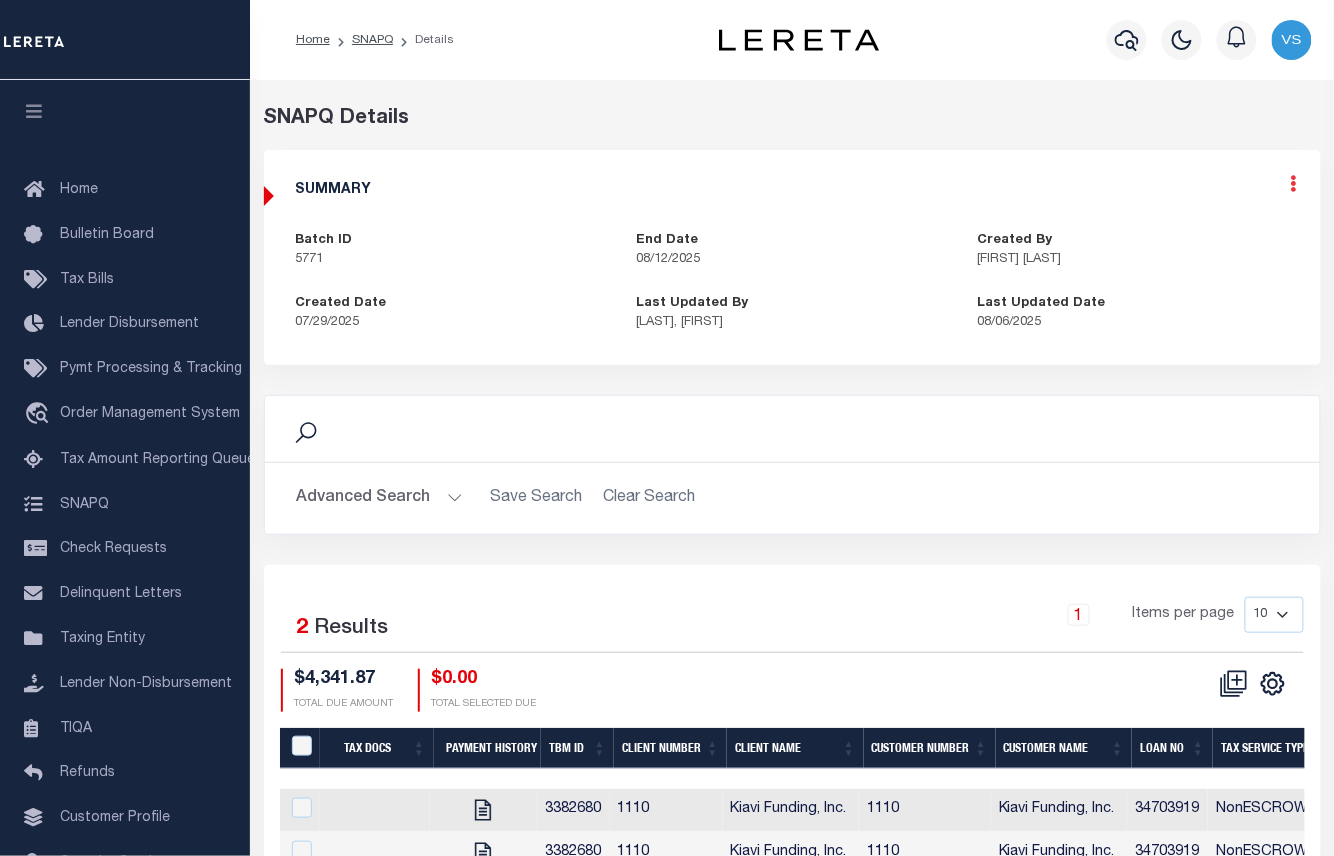 click at bounding box center [1294, 183] 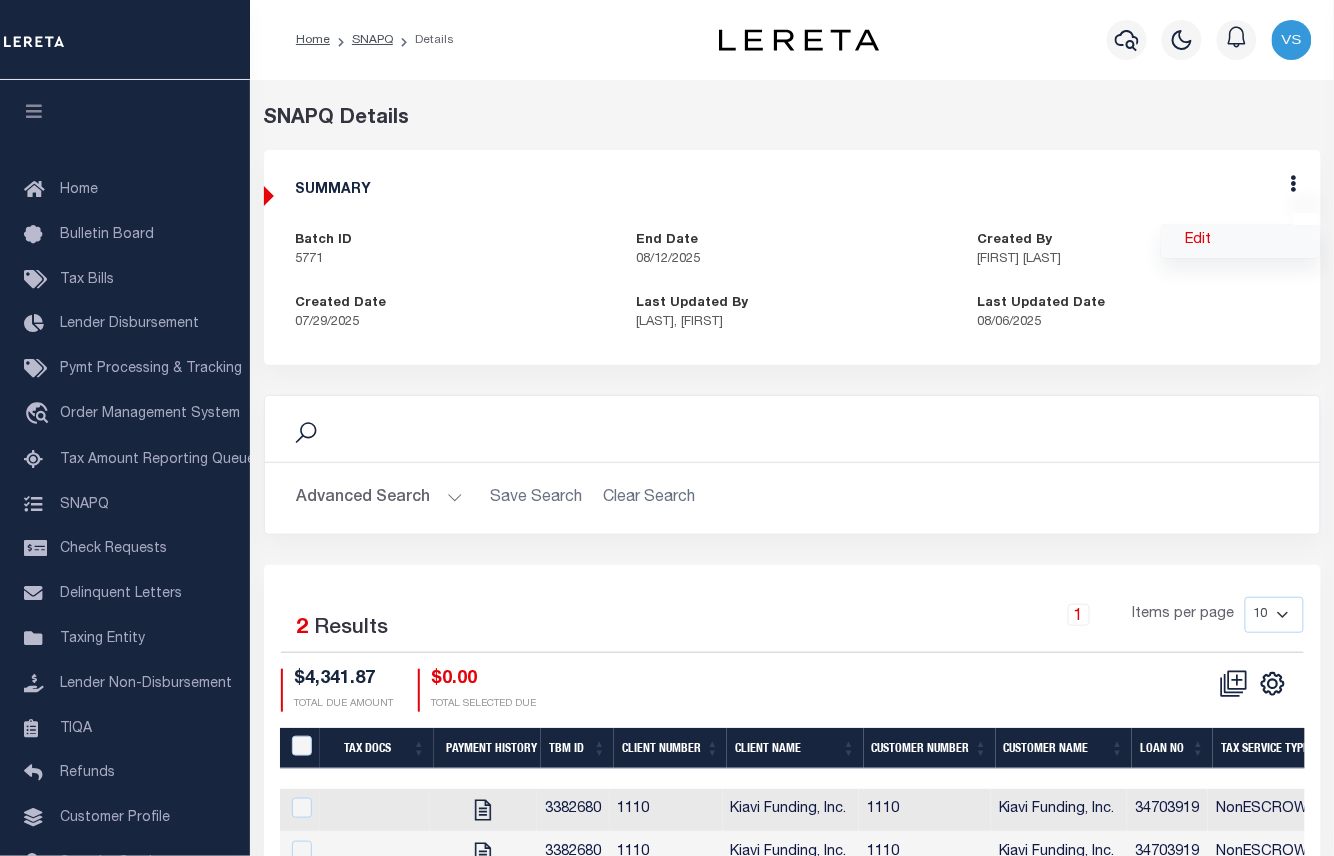click on "Edit" at bounding box center [1241, 241] 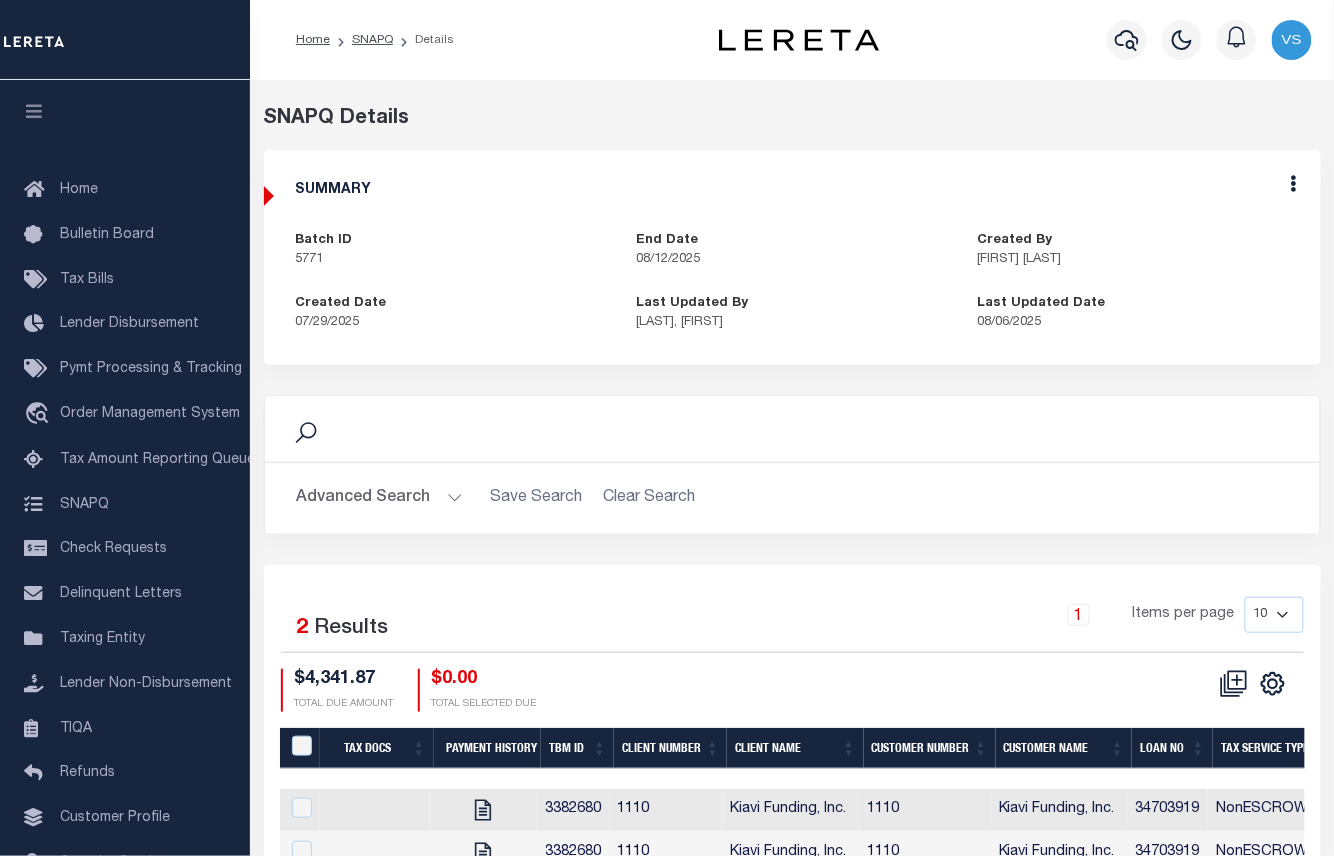 select on "OIP" 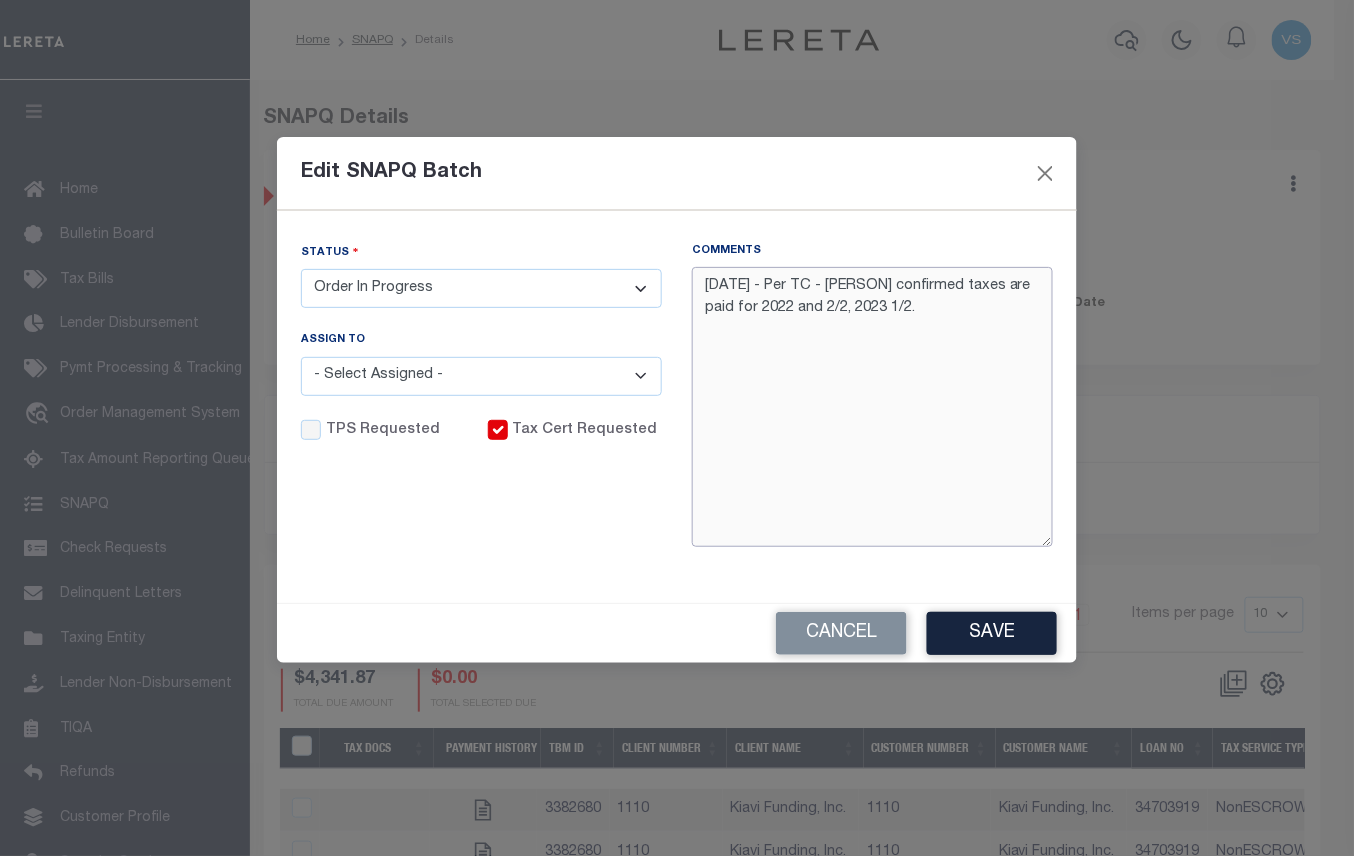 click on "8/6/25 - Per TC - Millie confirmed taxes are paid for 2022 and 2/2, 2023 1/2." at bounding box center [872, 407] 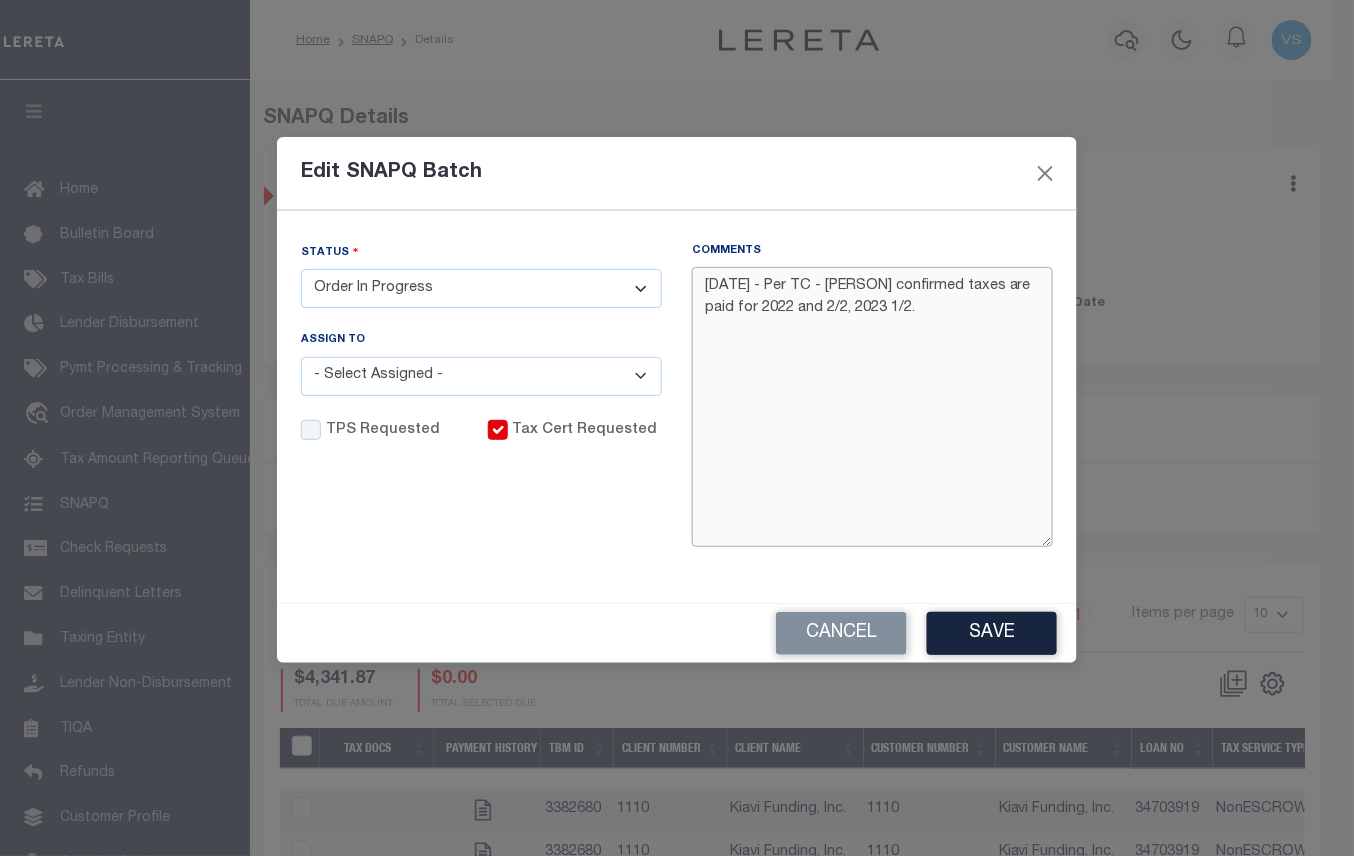 paste on "8/6/25 - Per Millie, Taxes are DLQ for 2023 2/2 and 2024 1/2." 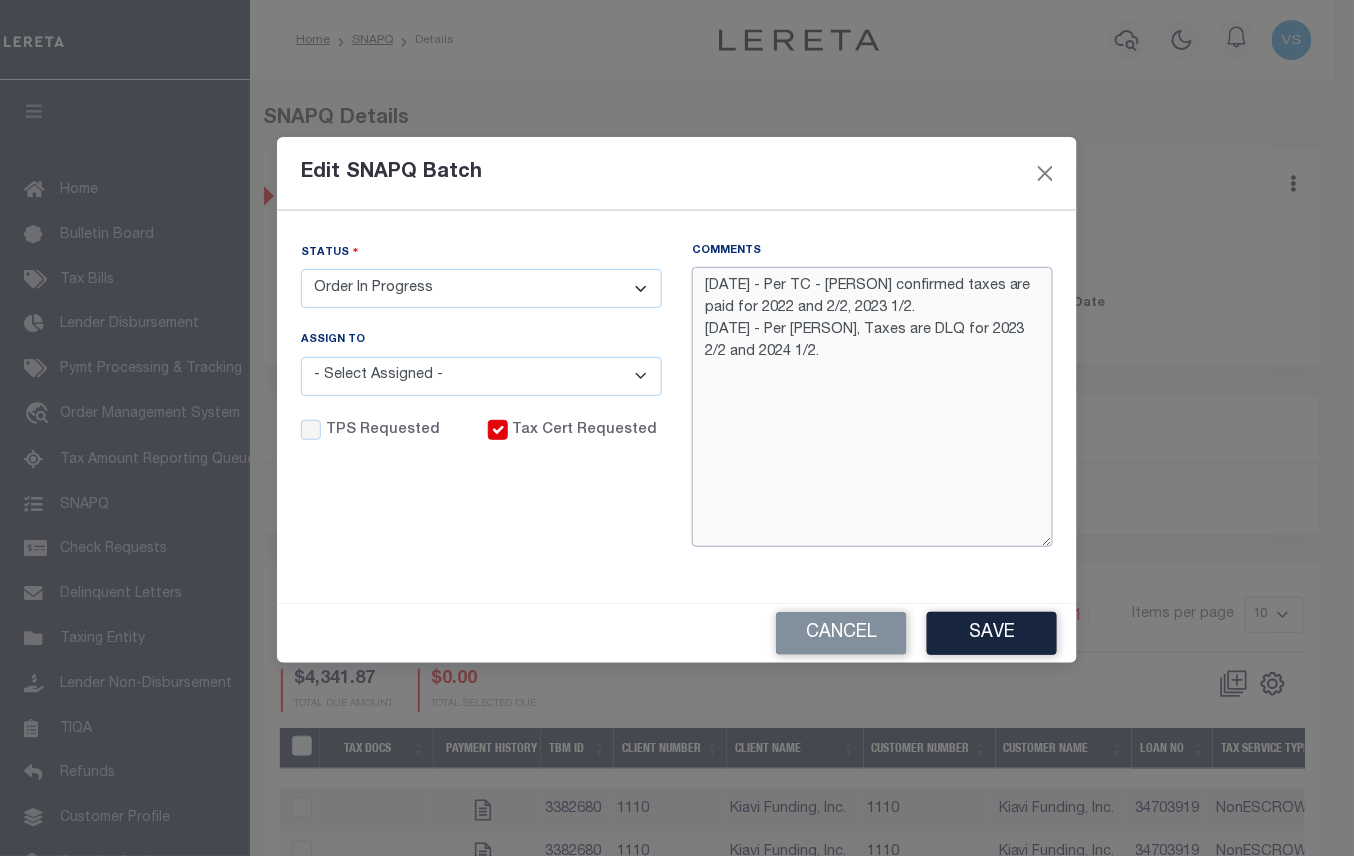 drag, startPoint x: 757, startPoint y: 332, endPoint x: 698, endPoint y: 338, distance: 59.3043 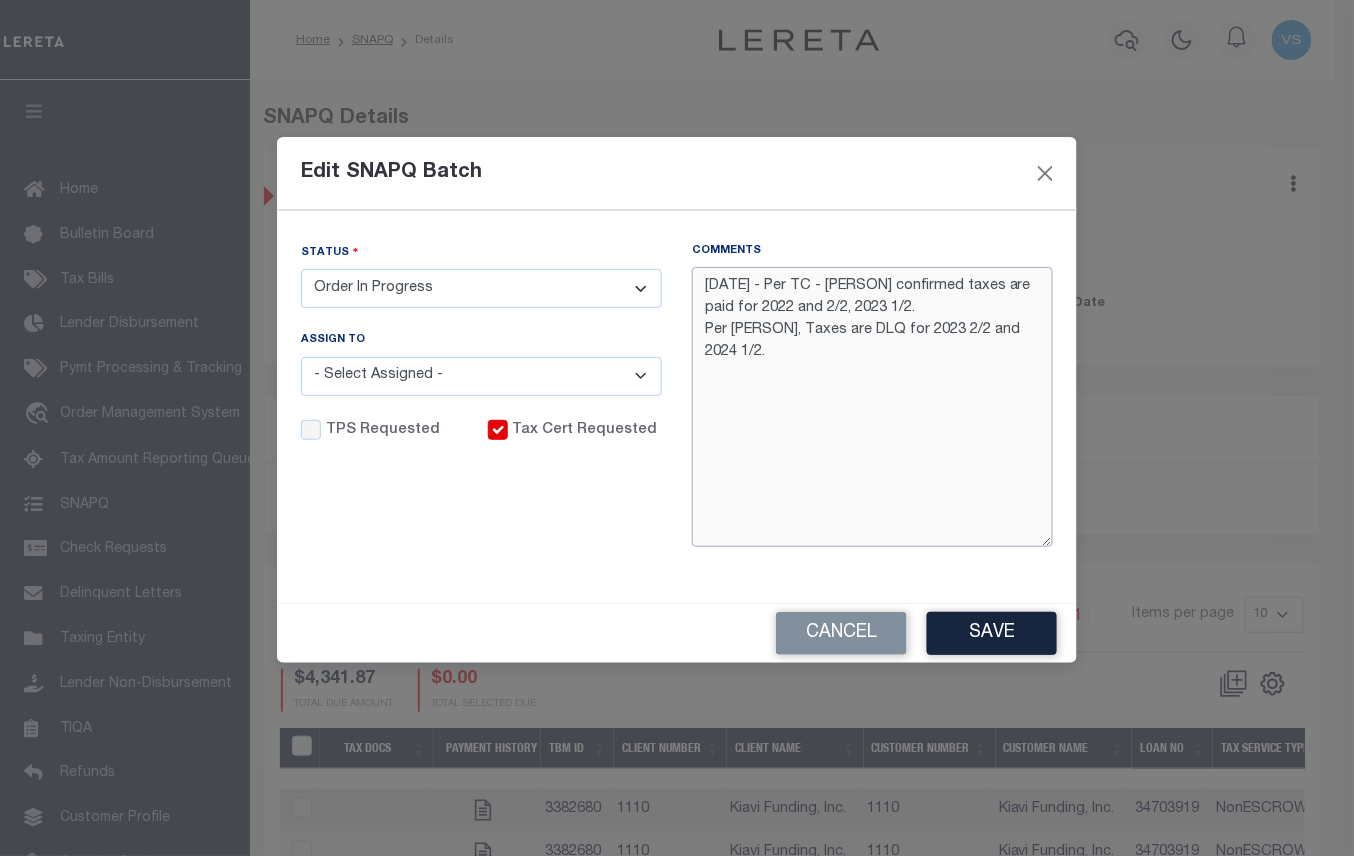 drag, startPoint x: 765, startPoint y: 350, endPoint x: 872, endPoint y: 357, distance: 107.22873 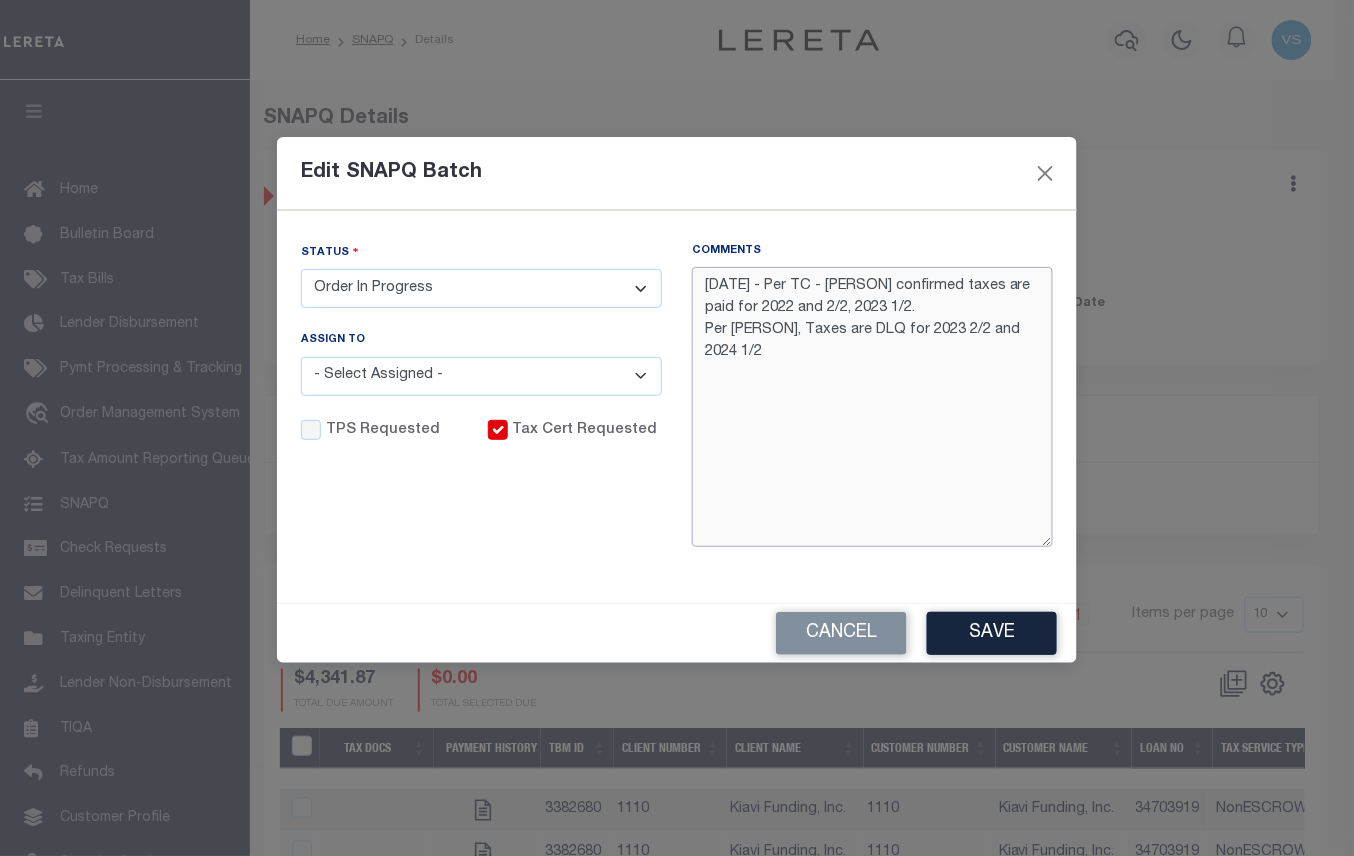 drag, startPoint x: 762, startPoint y: 281, endPoint x: 825, endPoint y: 330, distance: 79.81228 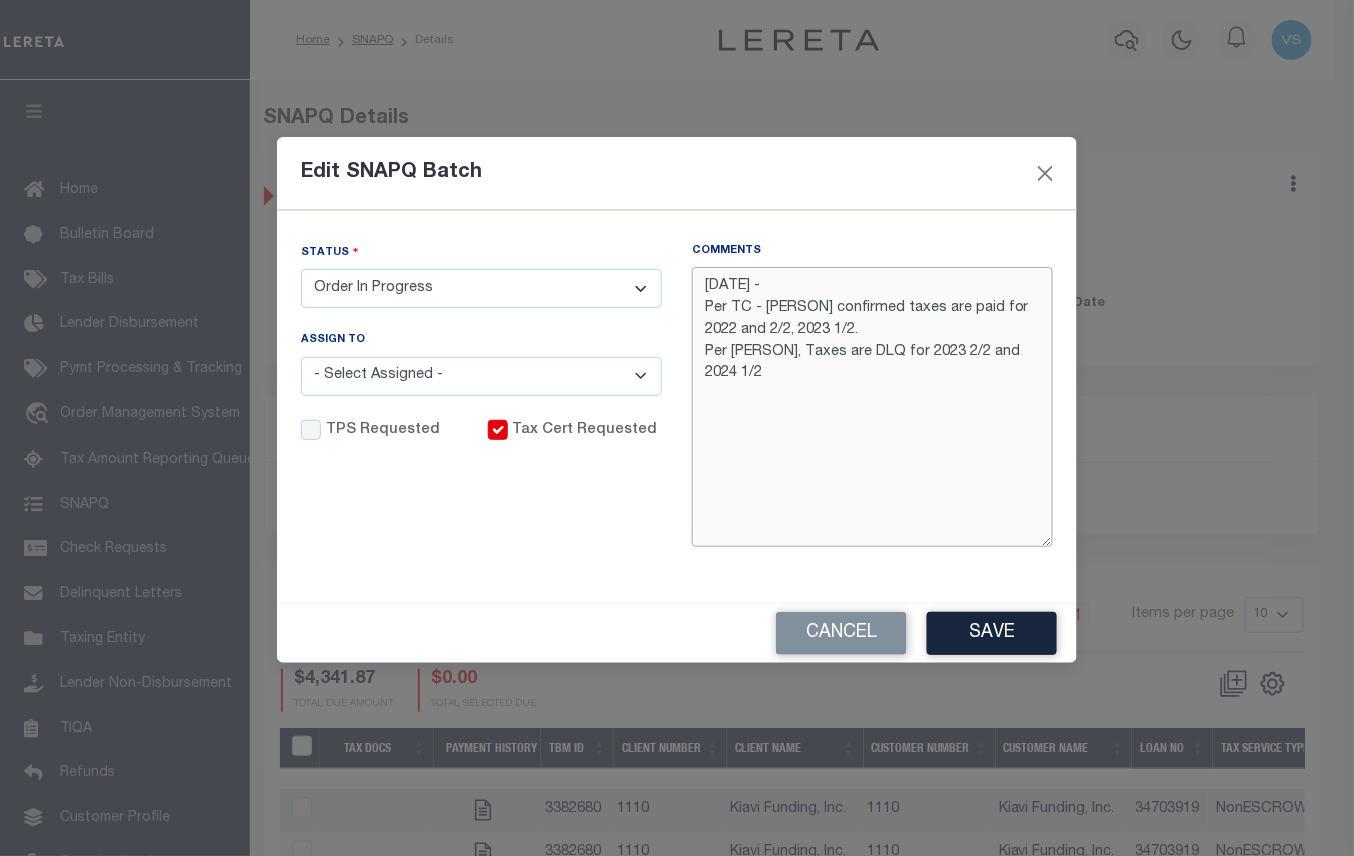 click on "8/6/25 -
Per TC - Millie confirmed taxes are paid for 2022 and 2/2, 2023 1/2.
Per Millie, Taxes are DLQ for 2023 2/2 and 2024 1/2" at bounding box center (872, 407) 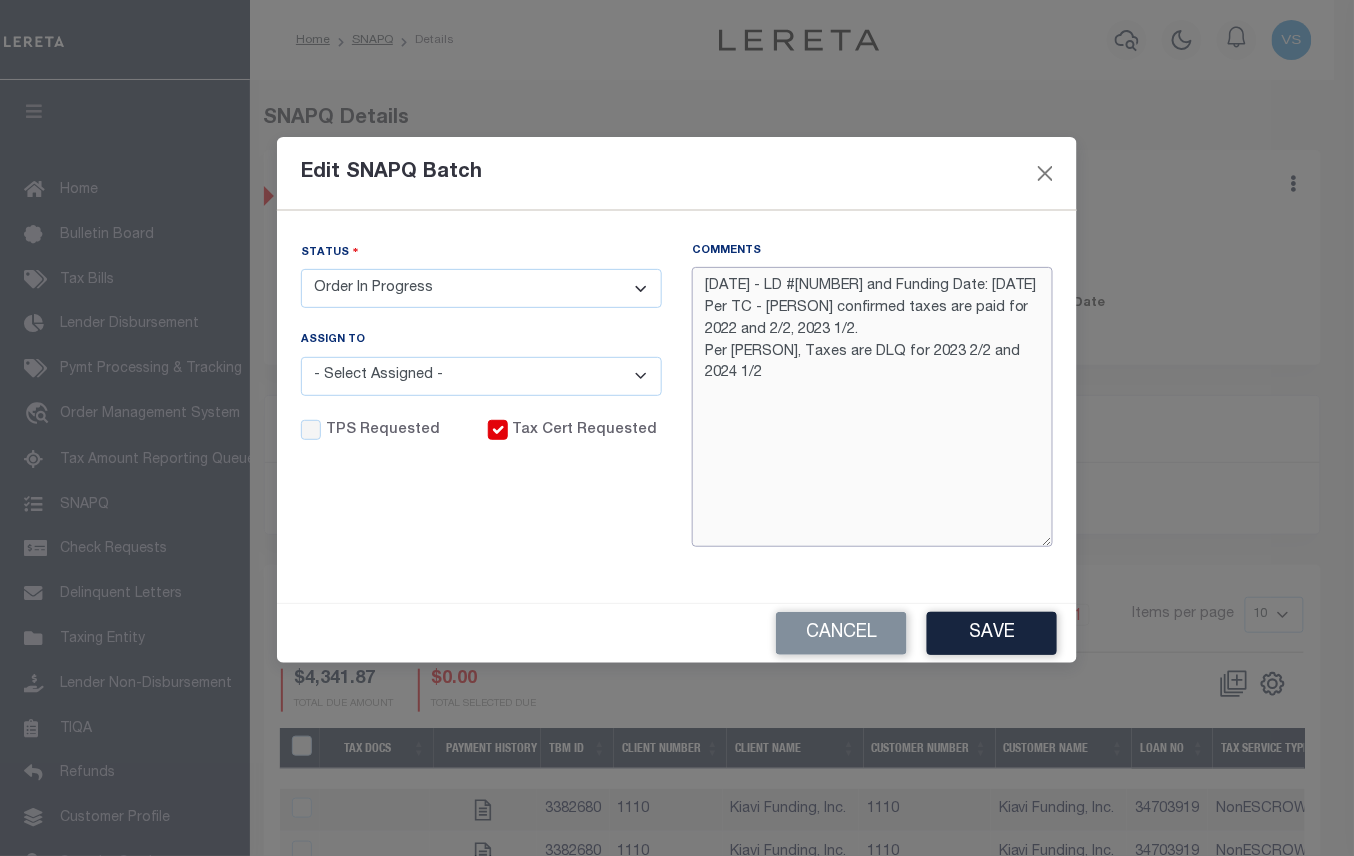 type on "8/6/25 - LD #45539 and Funding Date: 8/13/2025
Per TC - Millie confirmed taxes are paid for 2022 and 2/2, 2023 1/2.
Per Millie, Taxes are DLQ for 2023 2/2 and 2024 1/2" 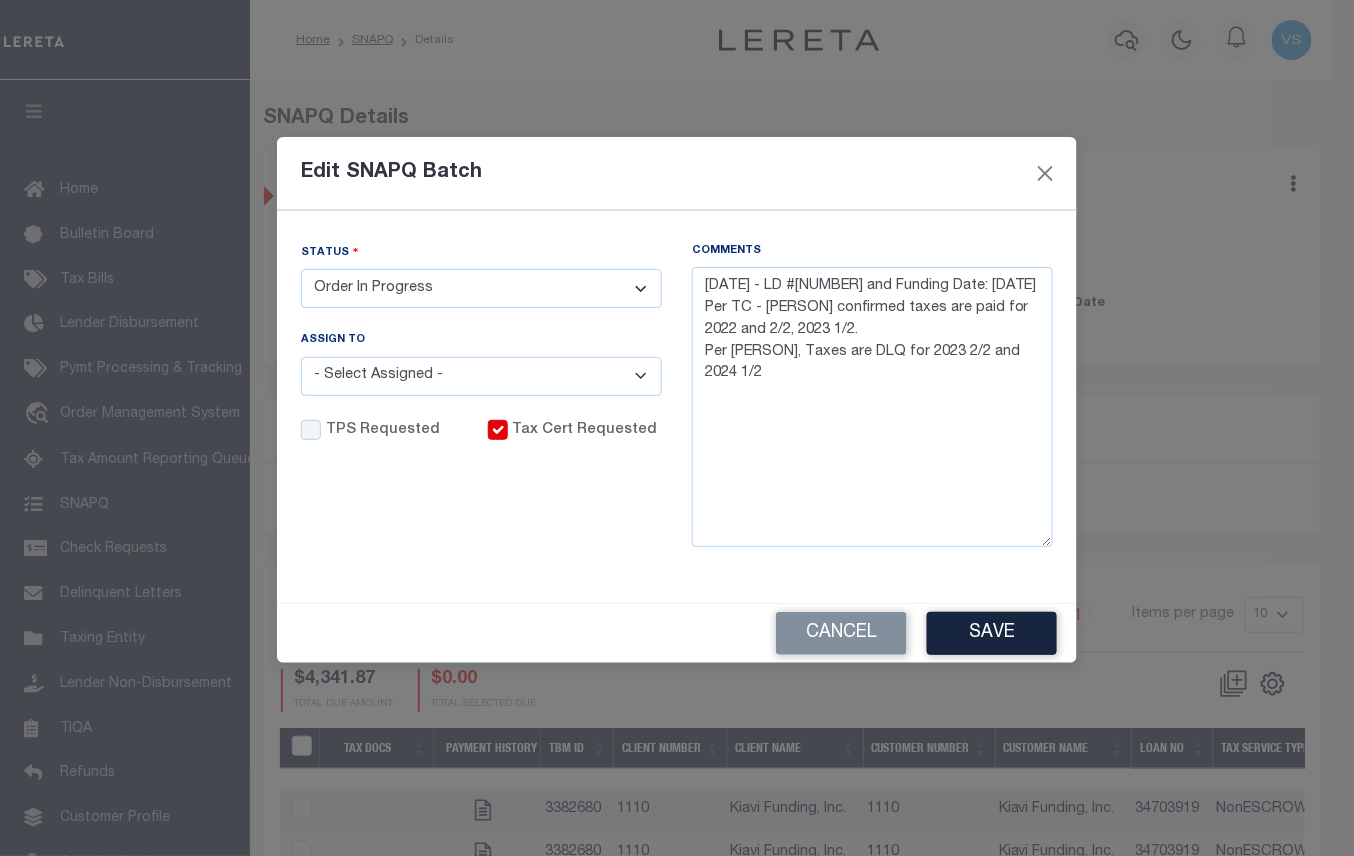 click on "- Select Status -
Order In Progress
Complete" at bounding box center (481, 288) 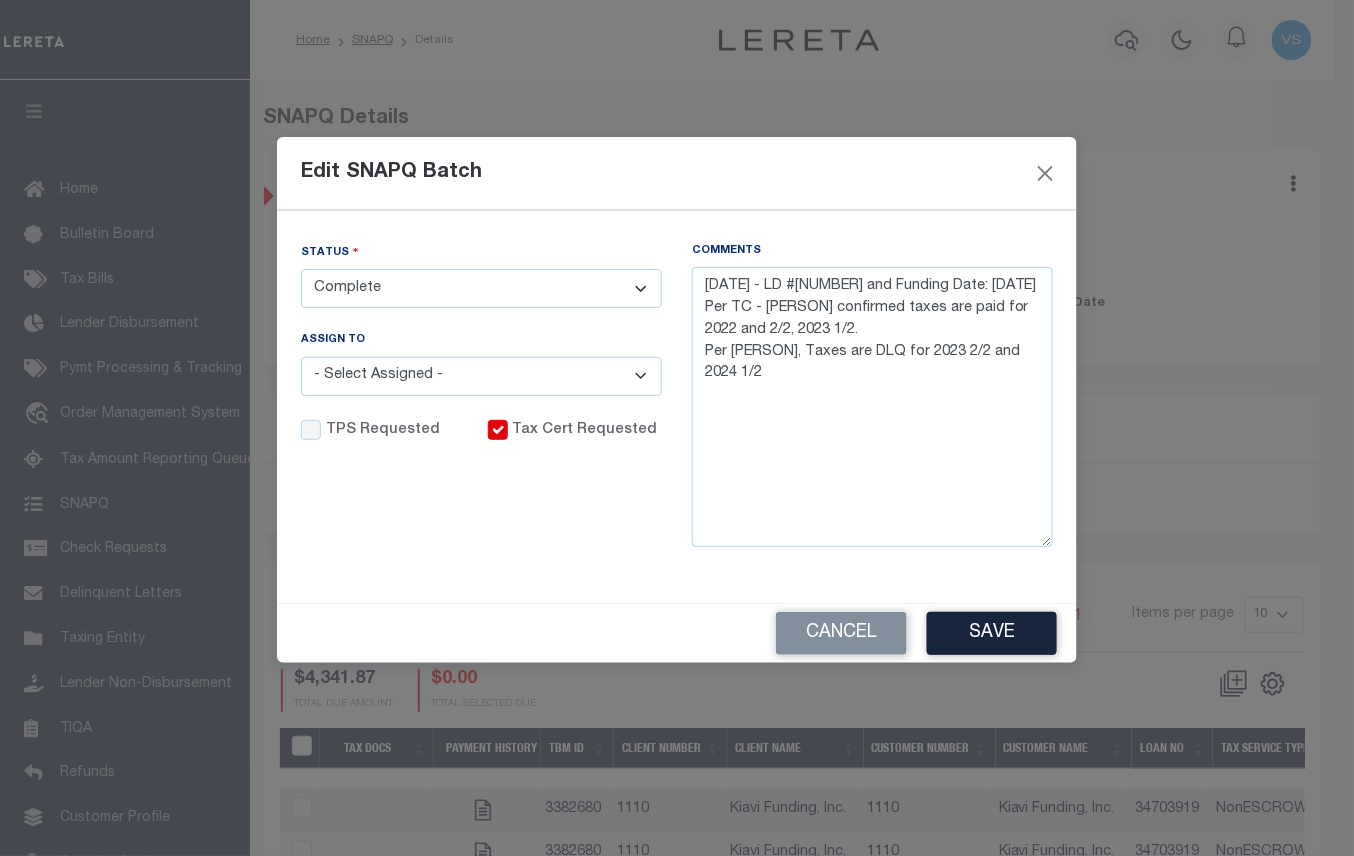 click on "- Select Status -
Order In Progress
Complete" at bounding box center (481, 288) 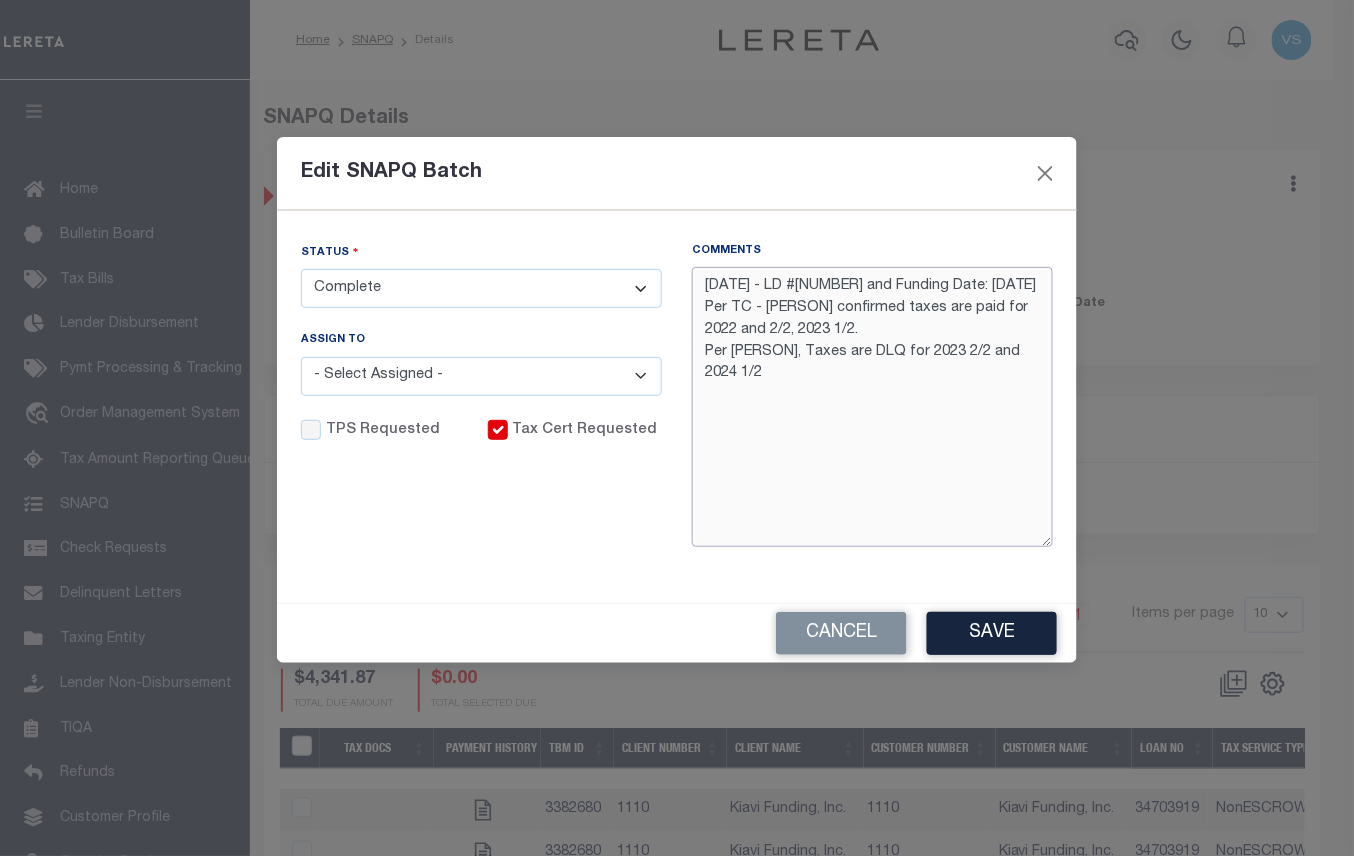 click on "8/6/25 - LD #45539 and Funding Date: 8/13/2025
Per TC - Millie confirmed taxes are paid for 2022 and 2/2, 2023 1/2.
Per Millie, Taxes are DLQ for 2023 2/2 and 2024 1/2" at bounding box center (872, 407) 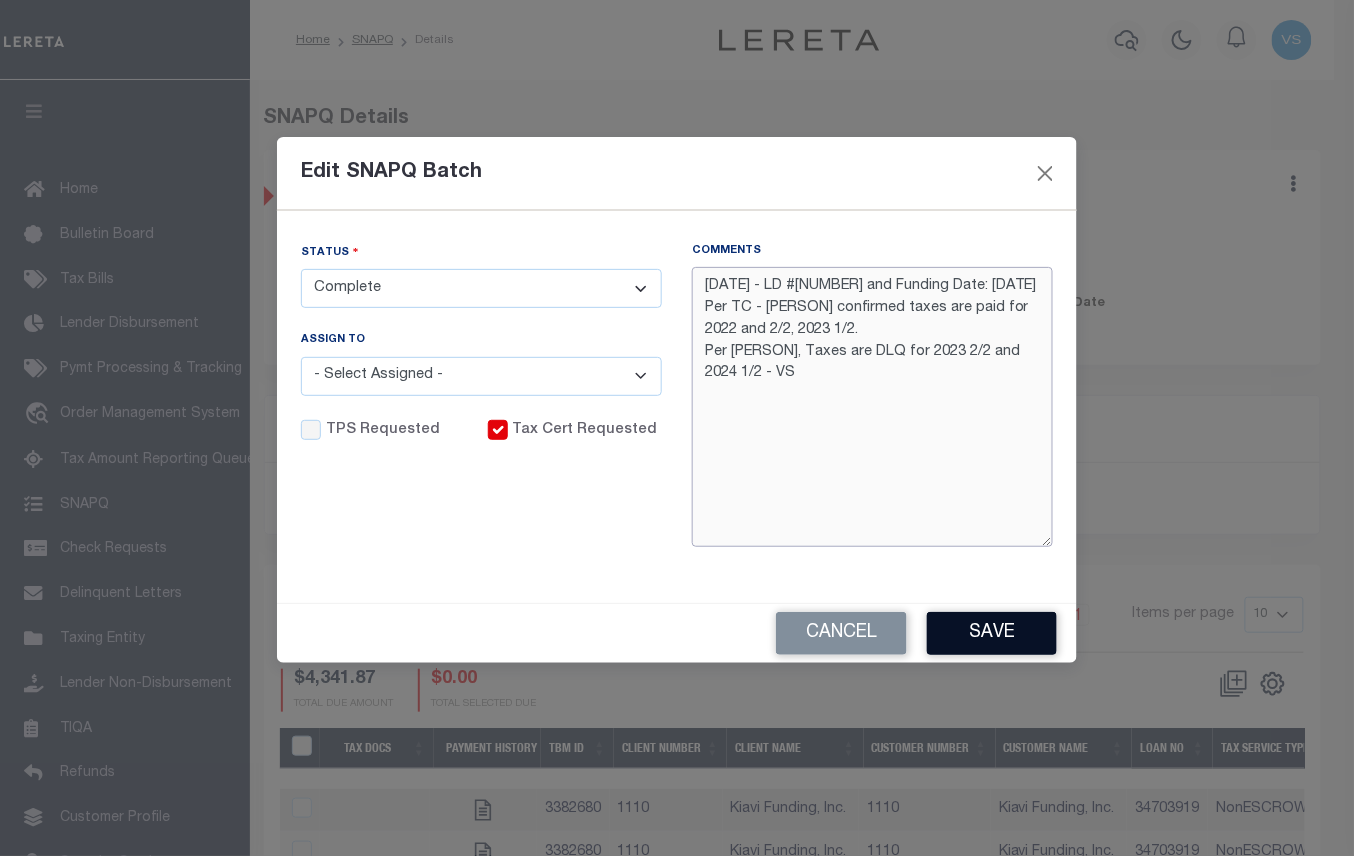 type on "8/6/25 - LD #45539 and Funding Date: 8/13/2025
Per TC - Millie confirmed taxes are paid for 2022 and 2/2, 2023 1/2.
Per Millie, Taxes are DLQ for 2023 2/2 and 2024 1/2 - VS" 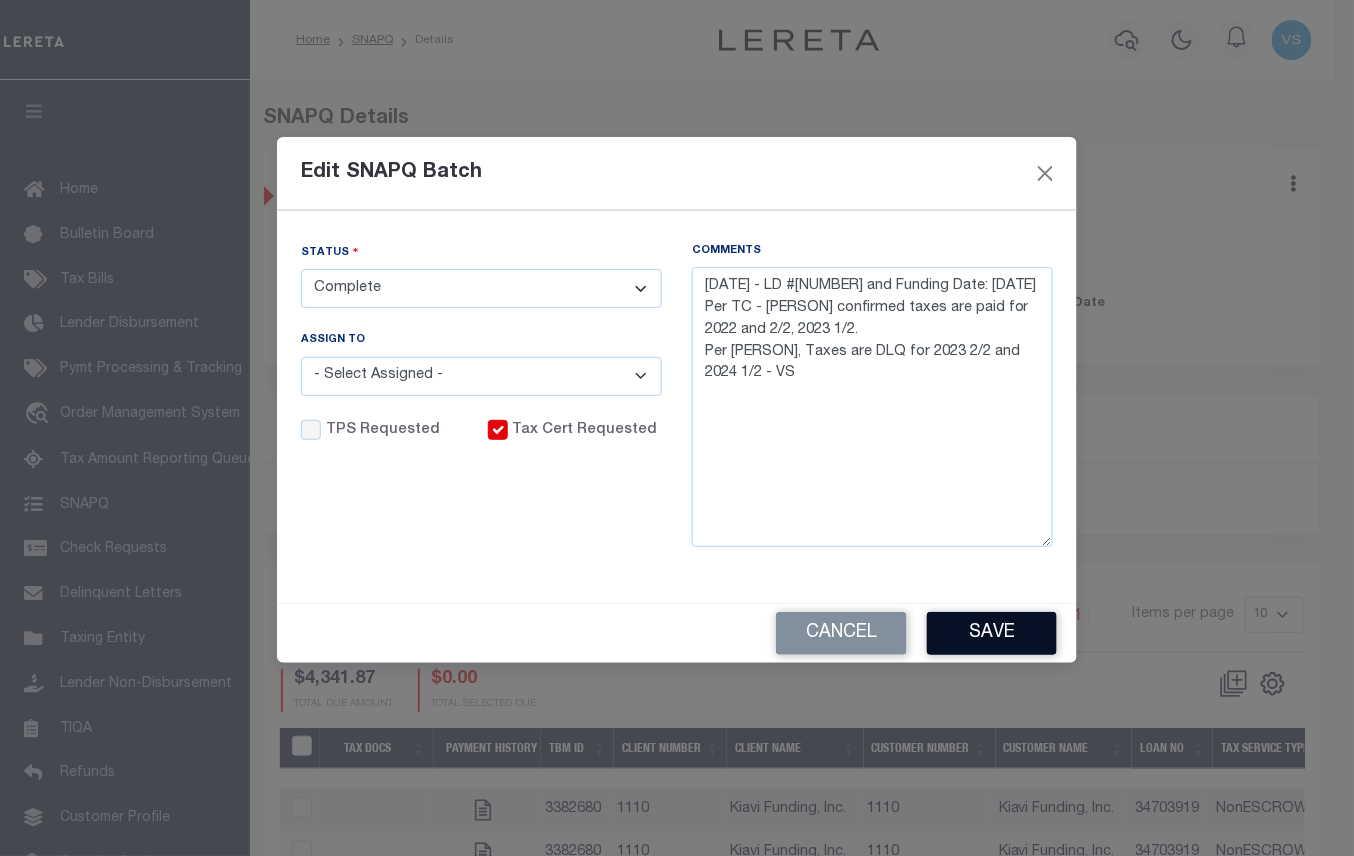 click on "Save" at bounding box center [992, 633] 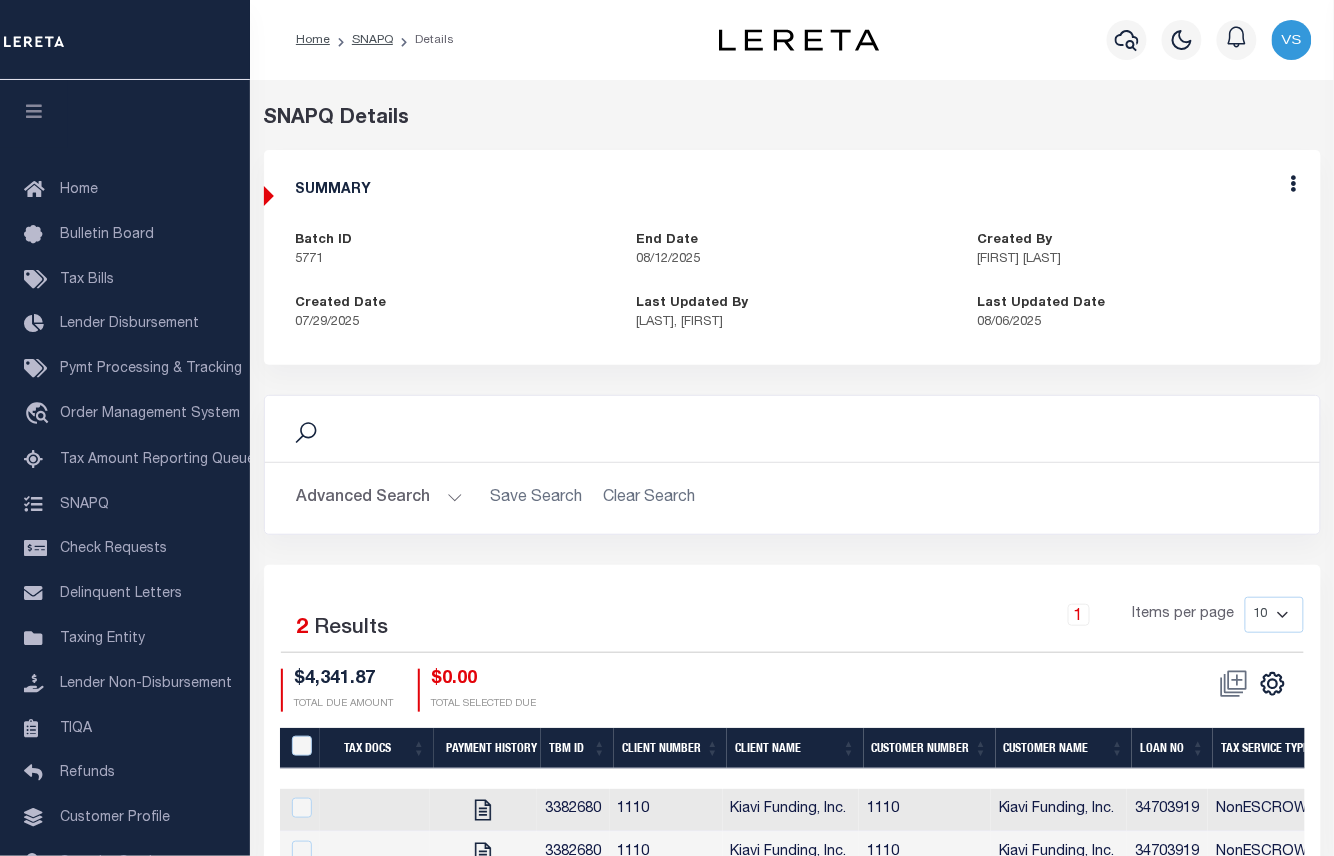 scroll, scrollTop: 114, scrollLeft: 0, axis: vertical 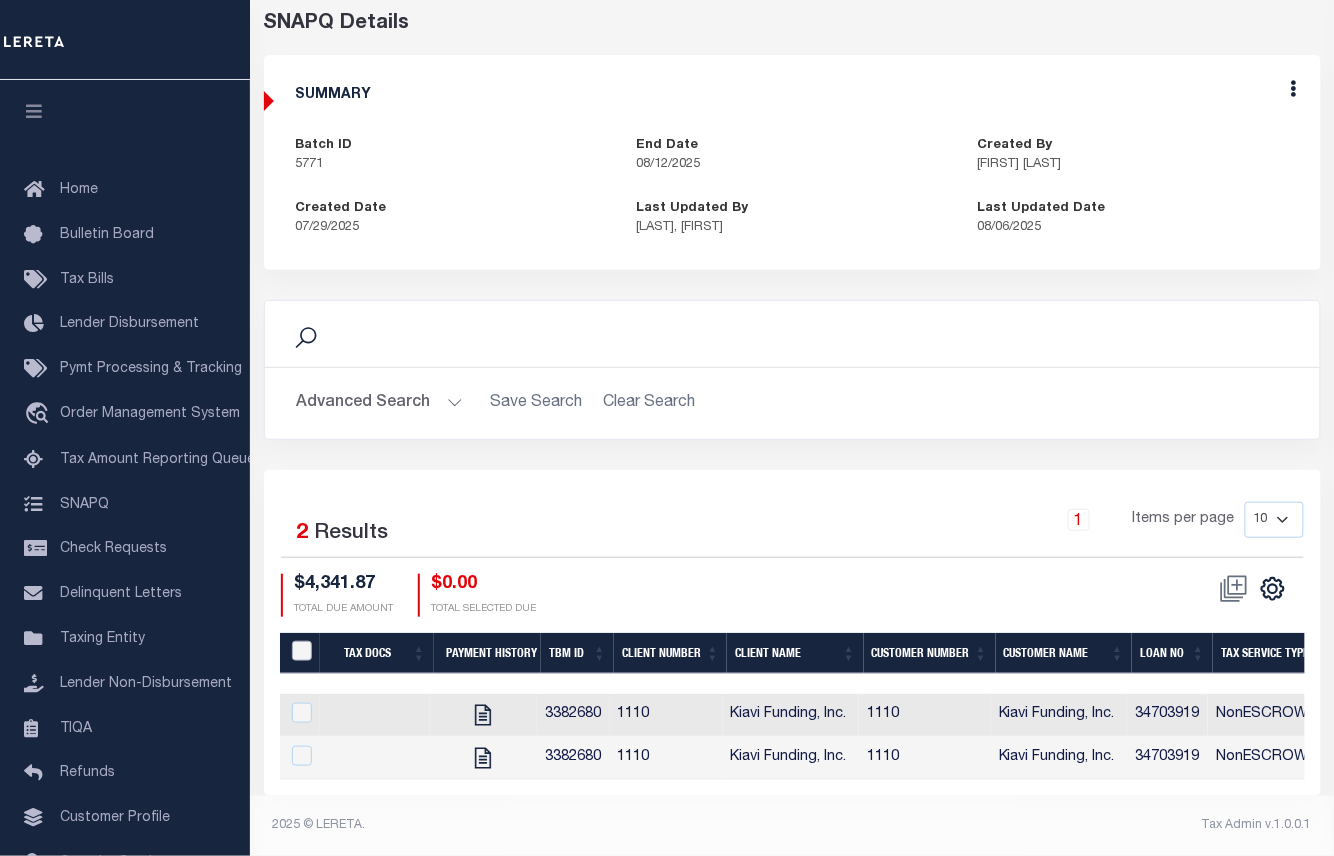 click at bounding box center (302, 651) 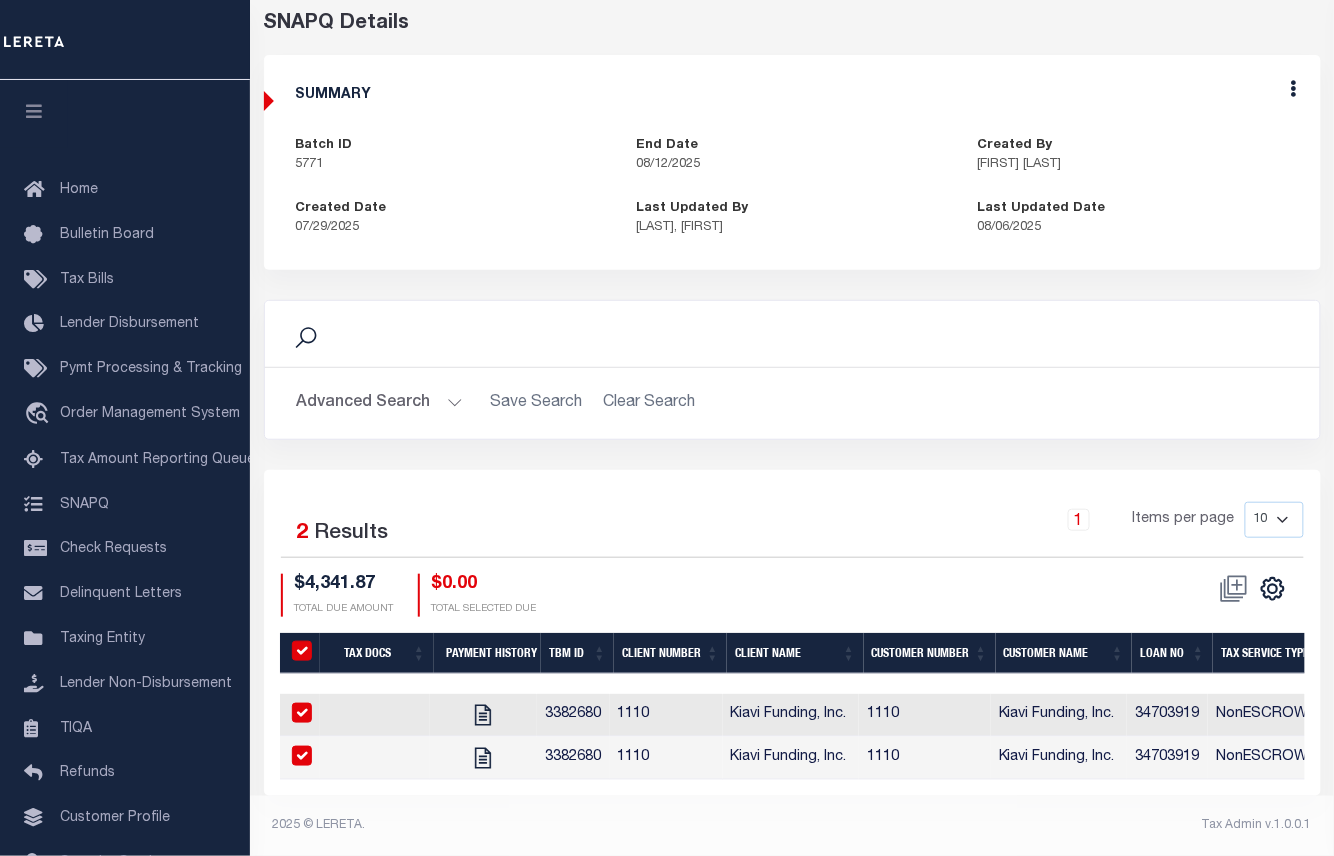 checkbox on "true" 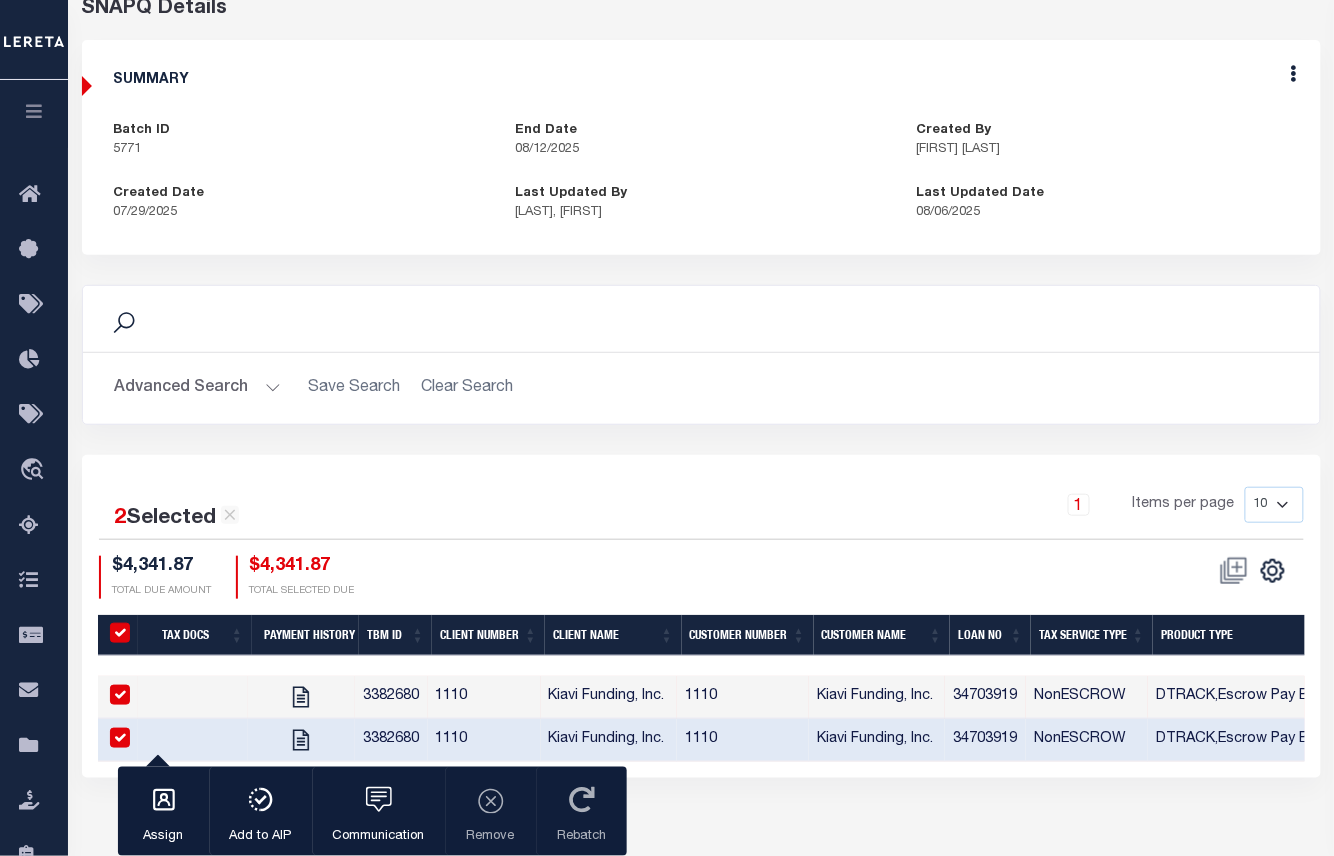 scroll, scrollTop: 204, scrollLeft: 0, axis: vertical 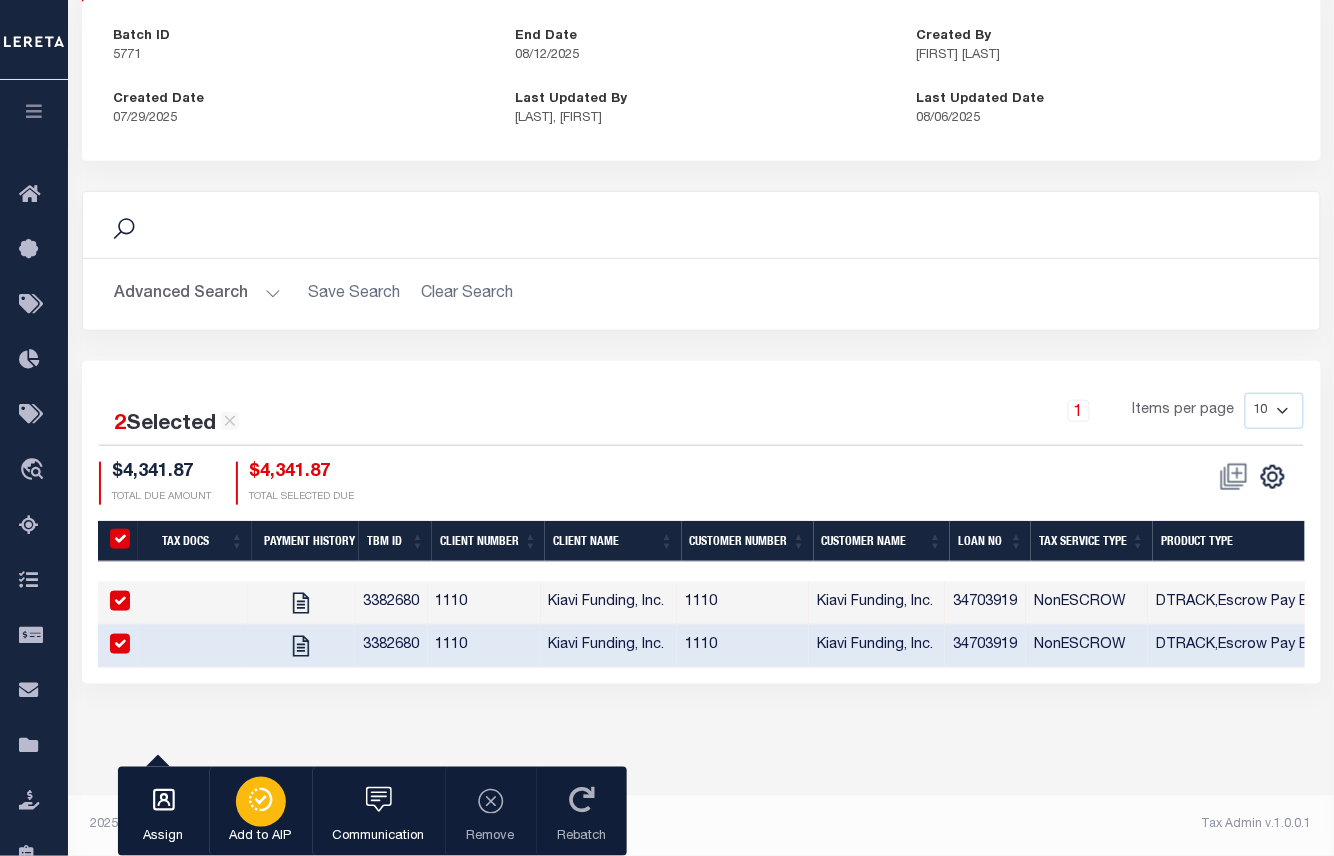 click 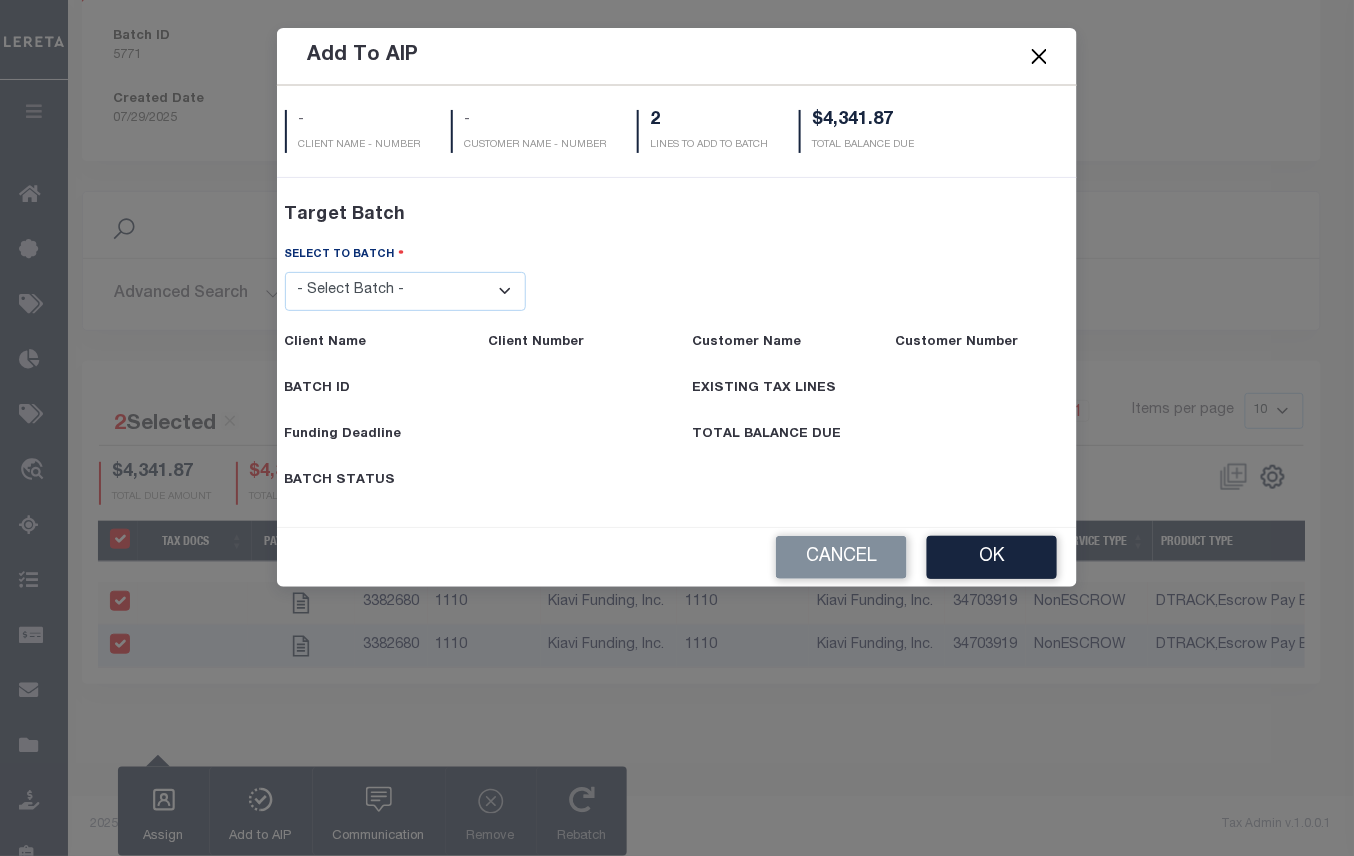 click on "- Select Batch -   40795   41171   41729   41820   42004   42111   42867   43296   45119   45394   45480   45491   45513   45532   45539" at bounding box center [406, 291] 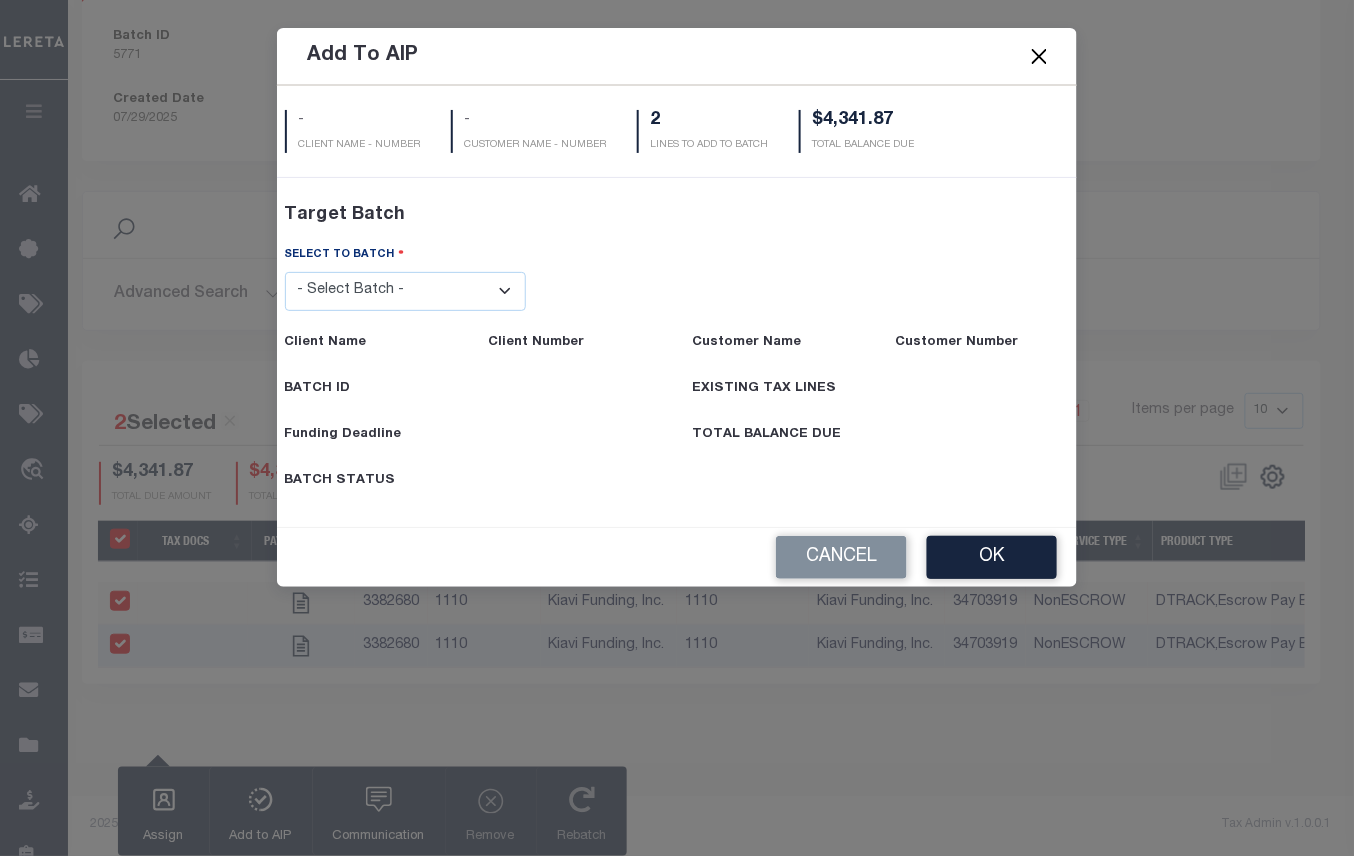 select on "45539" 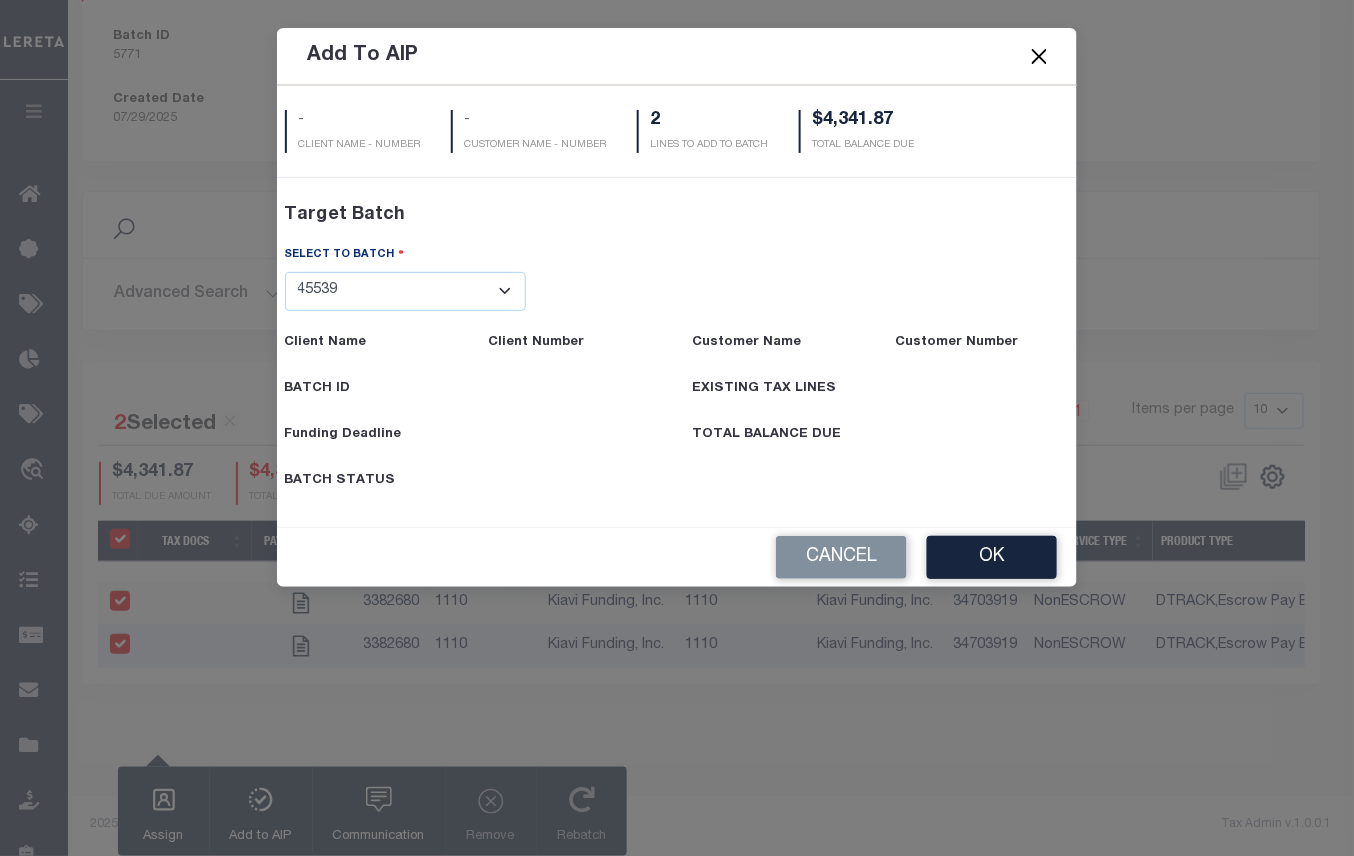 click on "- Select Batch -   40795   41171   41729   41820   42004   42111   42867   43296   45119   45394   45480   45491   45513   45532   45539" at bounding box center [406, 291] 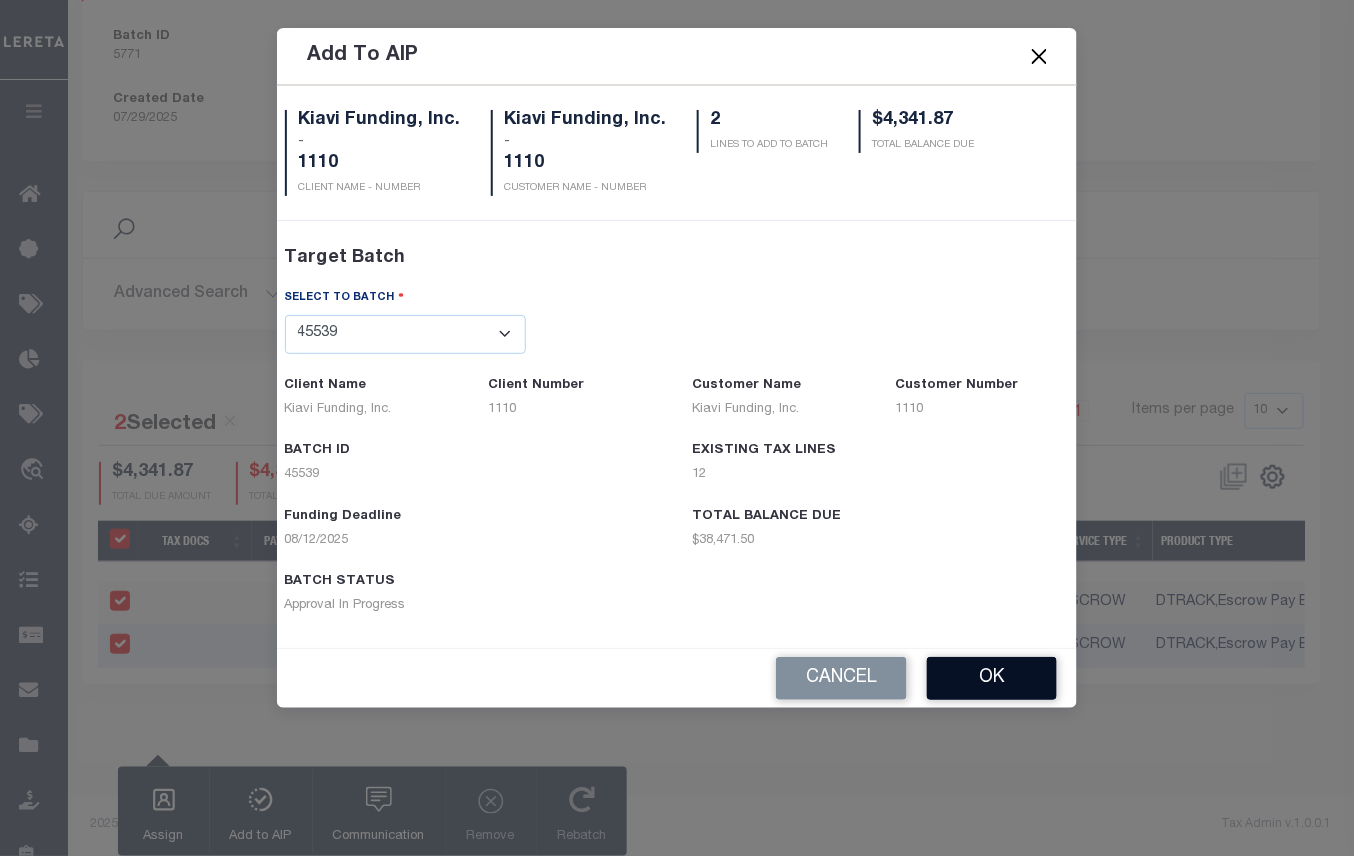 click on "OK" at bounding box center (992, 678) 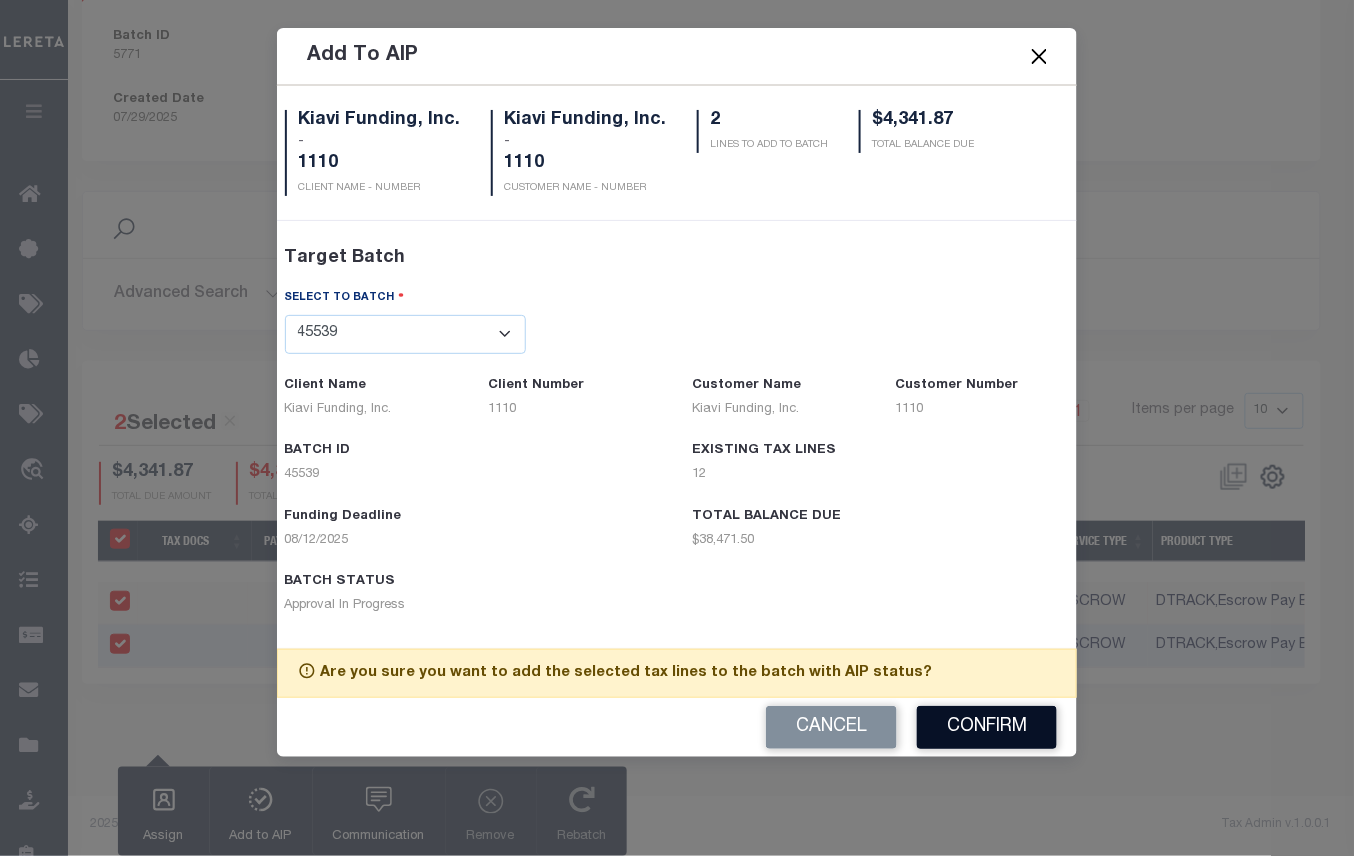 click on "Confirm" at bounding box center [987, 727] 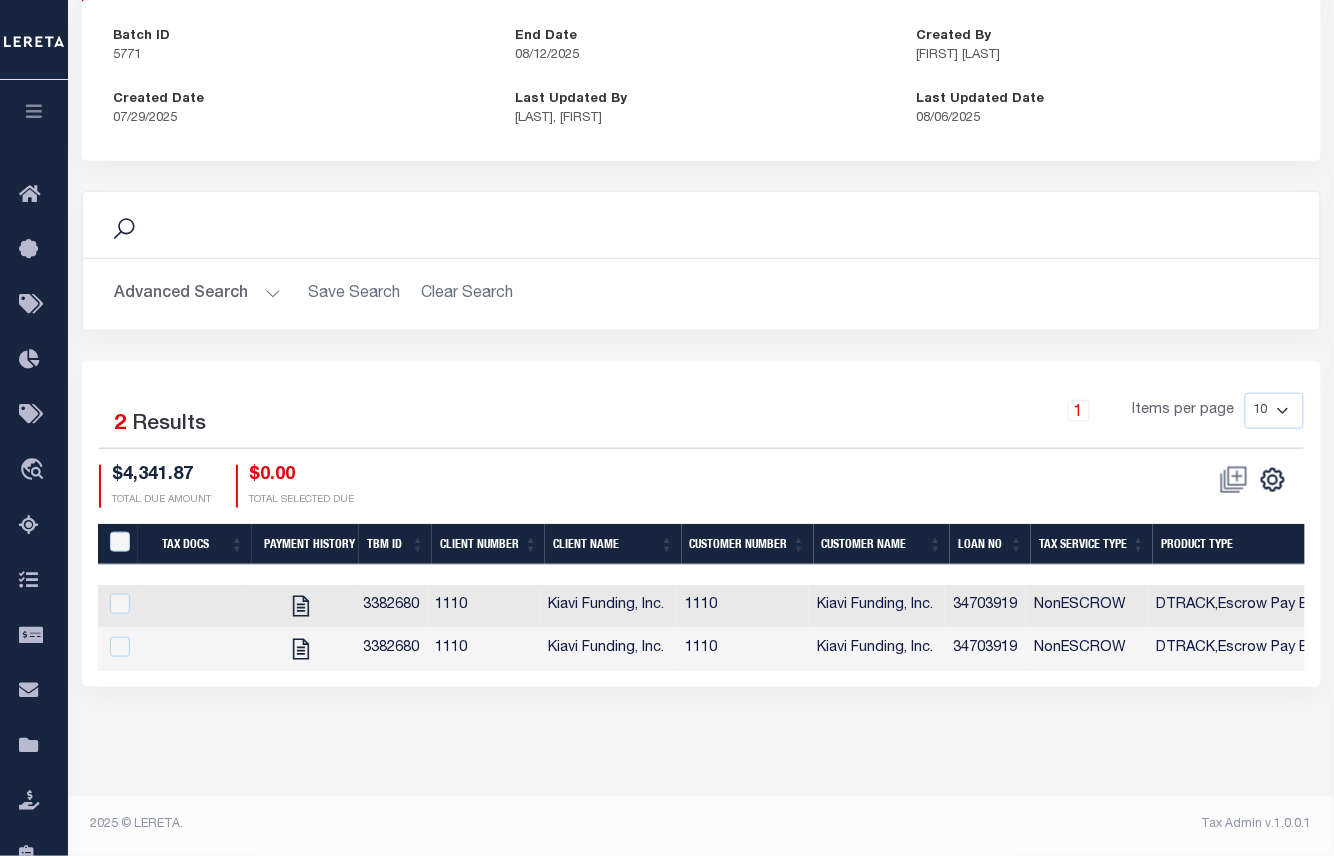 scroll, scrollTop: 0, scrollLeft: 764, axis: horizontal 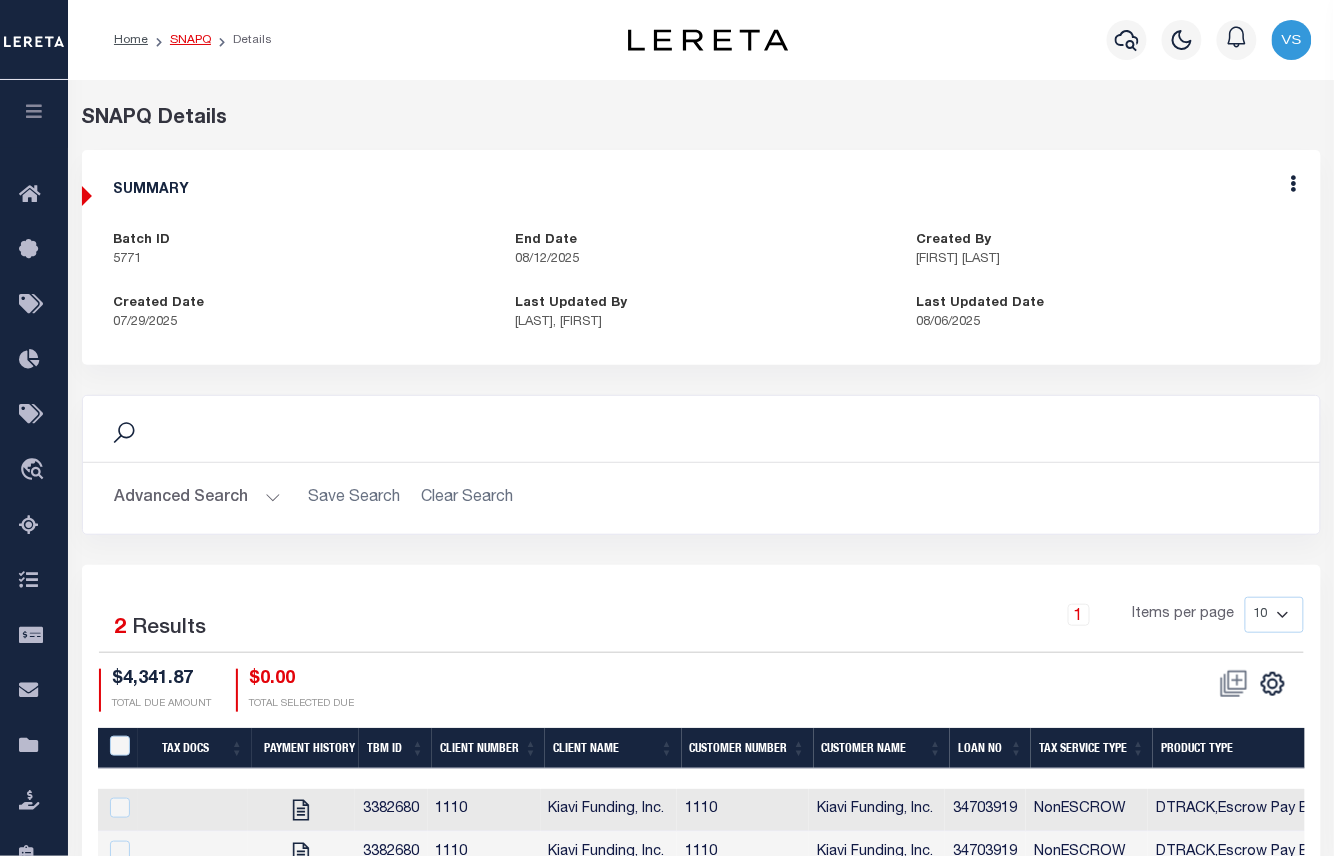 click on "SNAPQ" at bounding box center (190, 40) 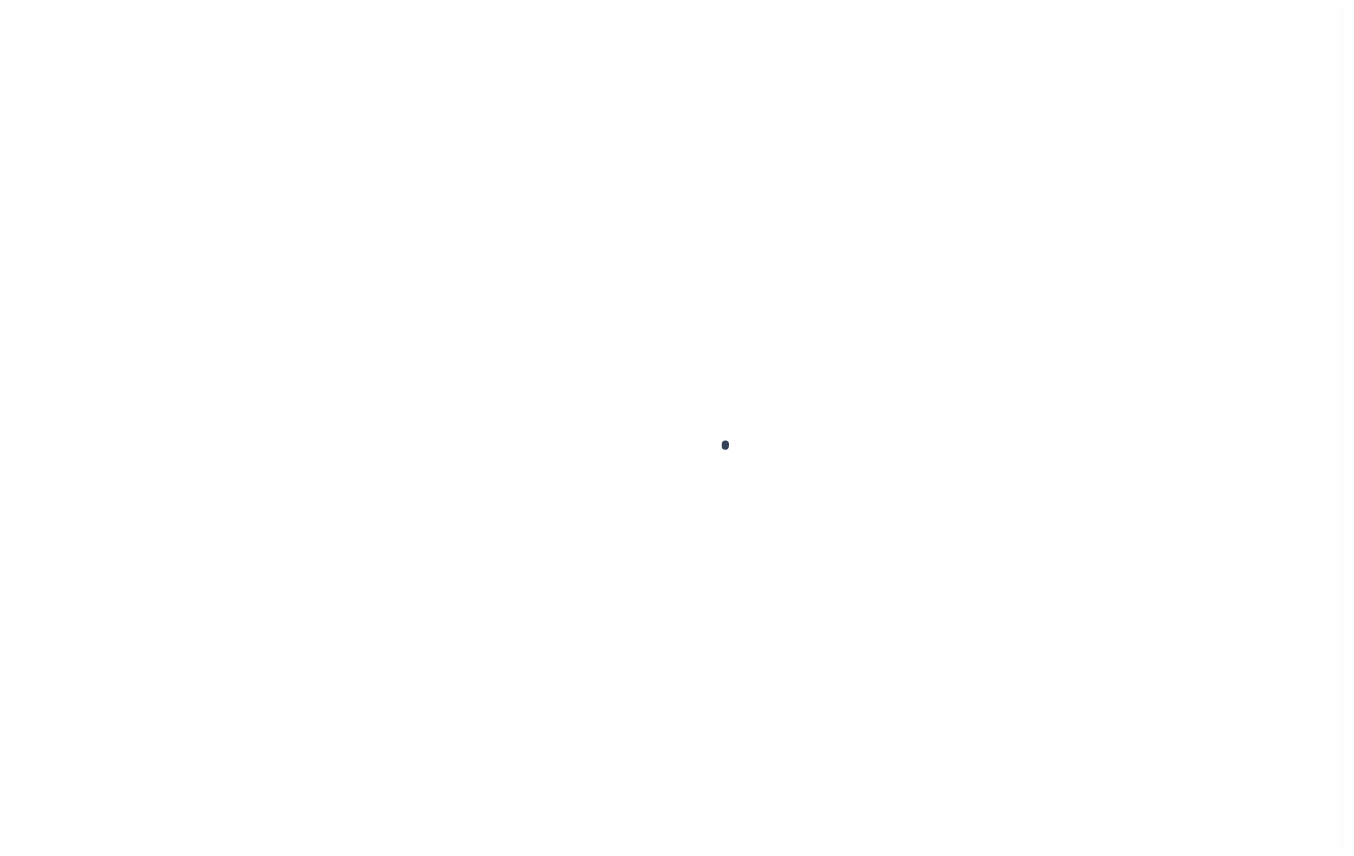 scroll, scrollTop: 0, scrollLeft: 0, axis: both 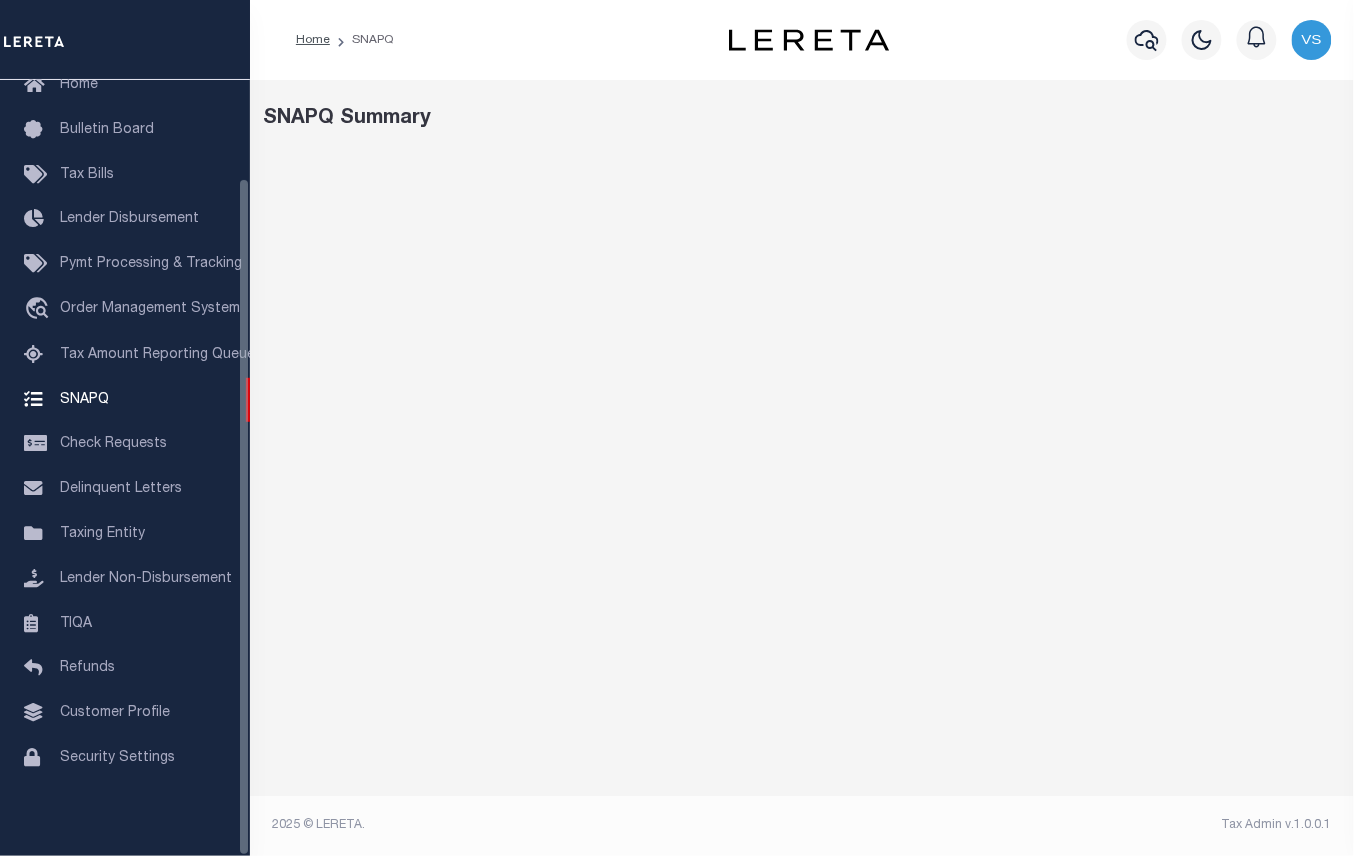 select on "100" 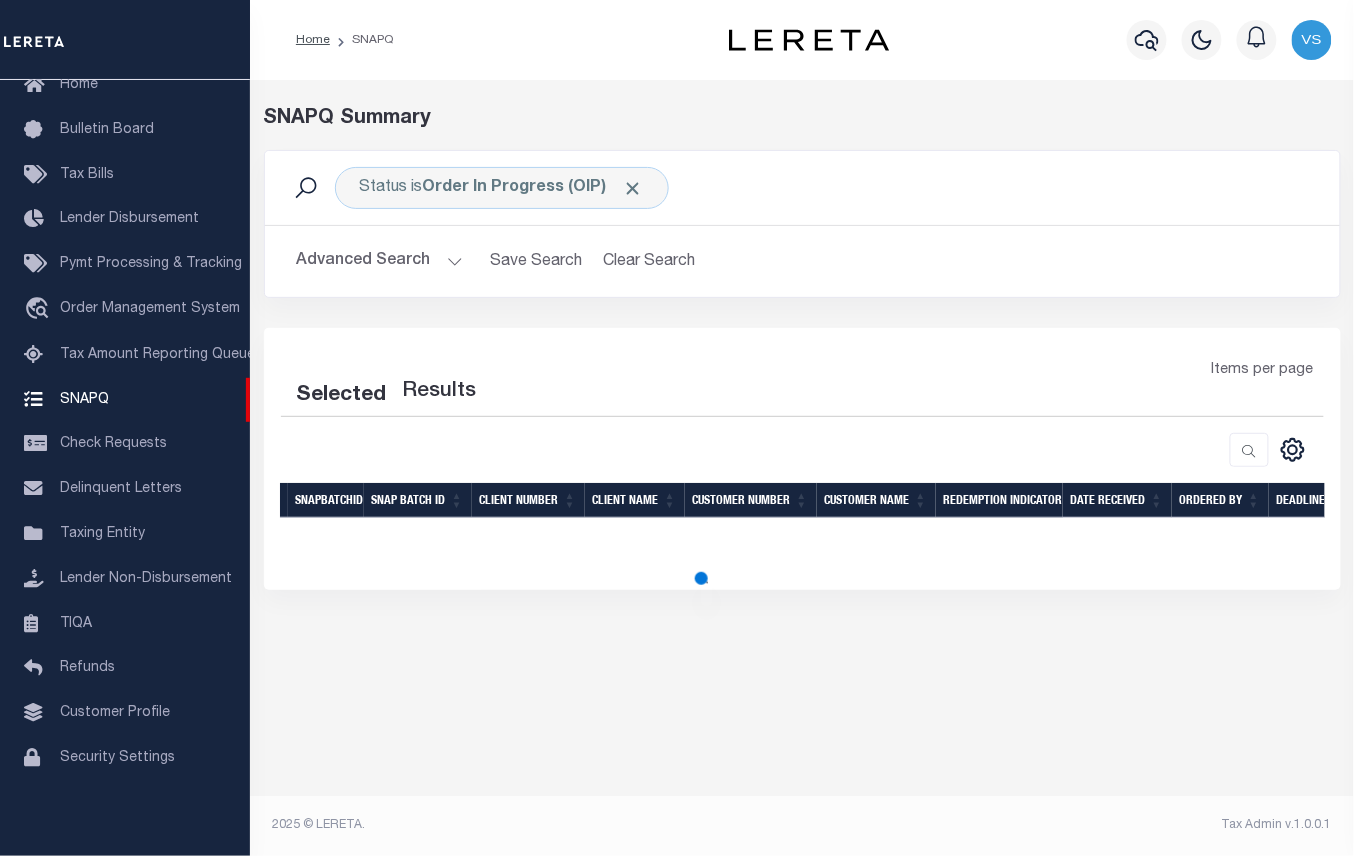 select on "100" 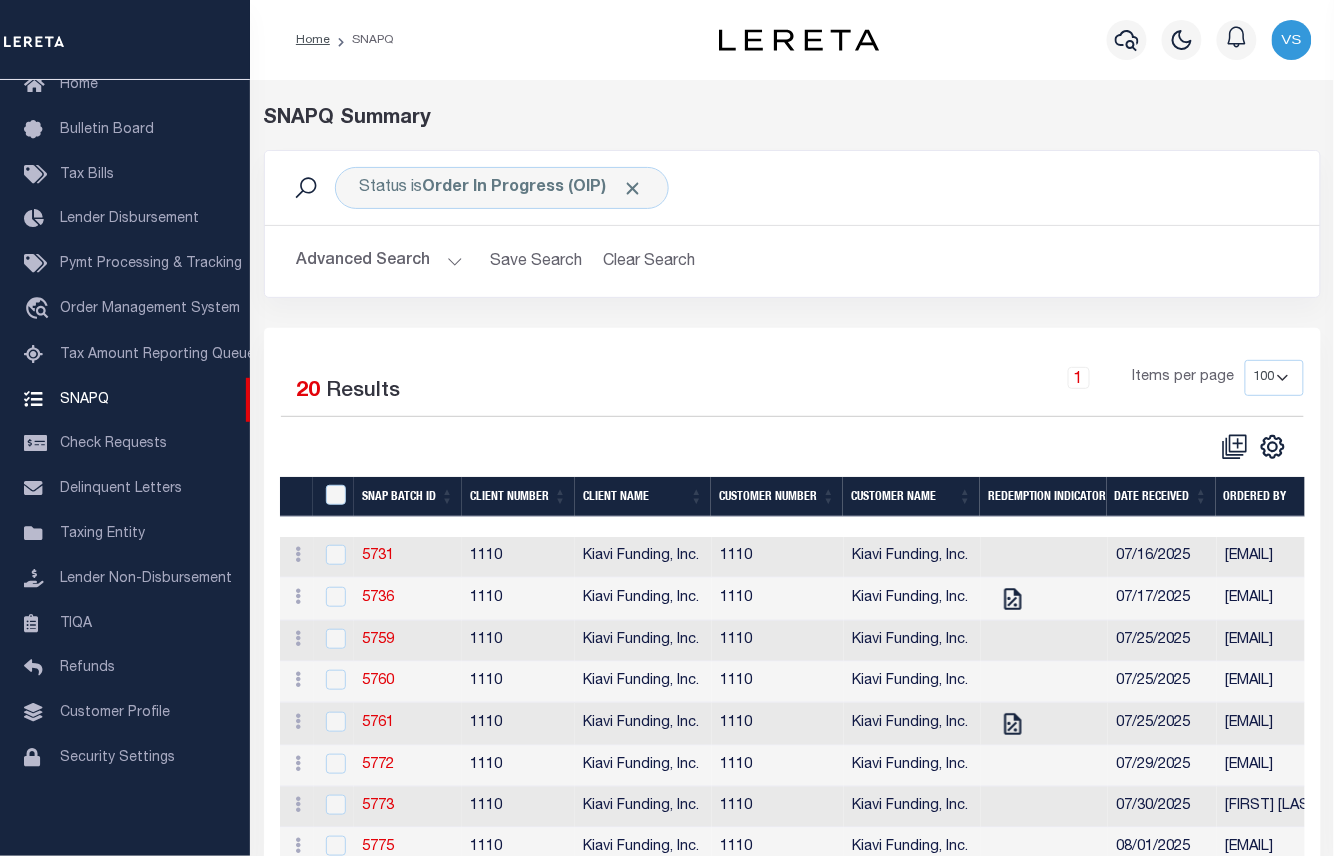 click on "Selected
20   Results
1
Items per page   10 25 50 100" at bounding box center [792, 852] 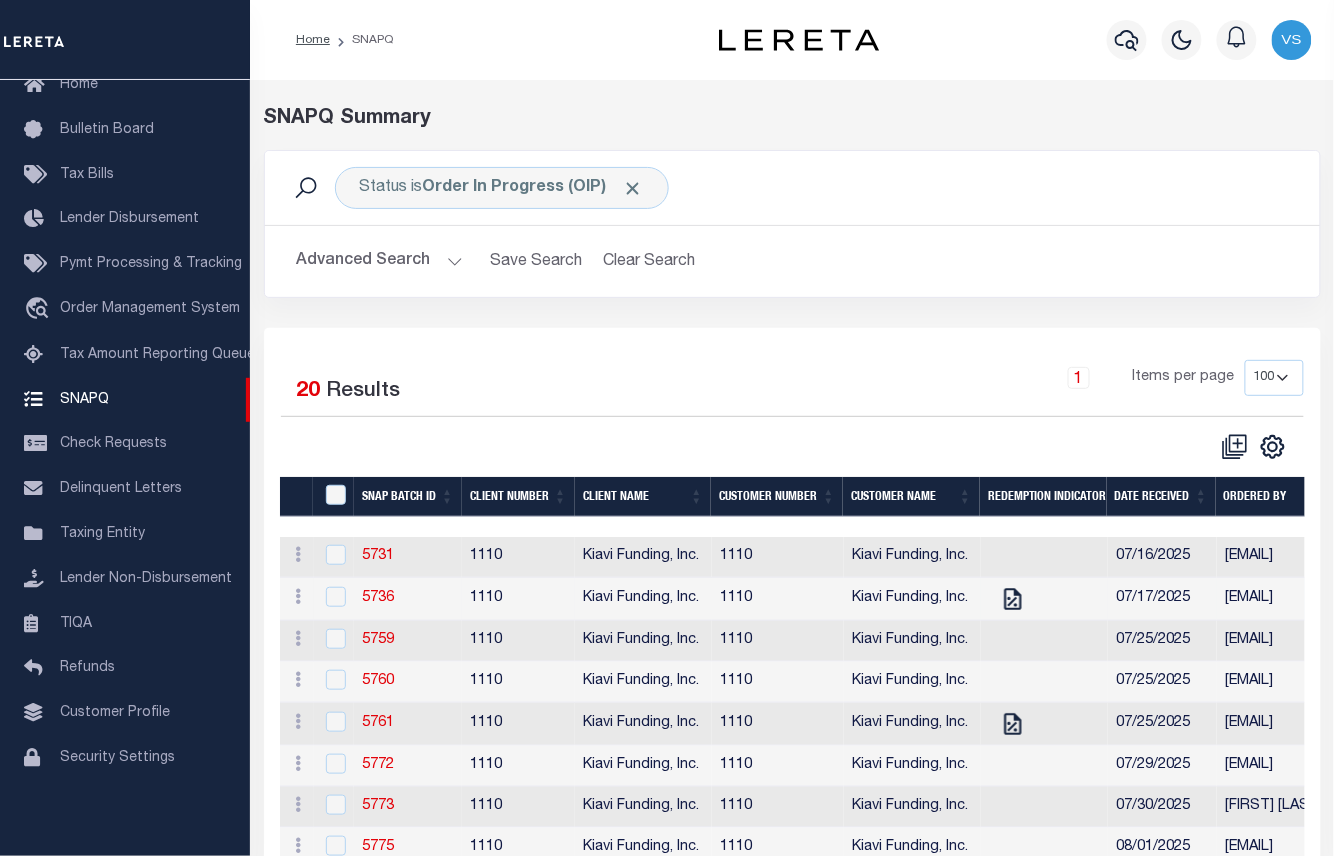 scroll, scrollTop: 400, scrollLeft: 0, axis: vertical 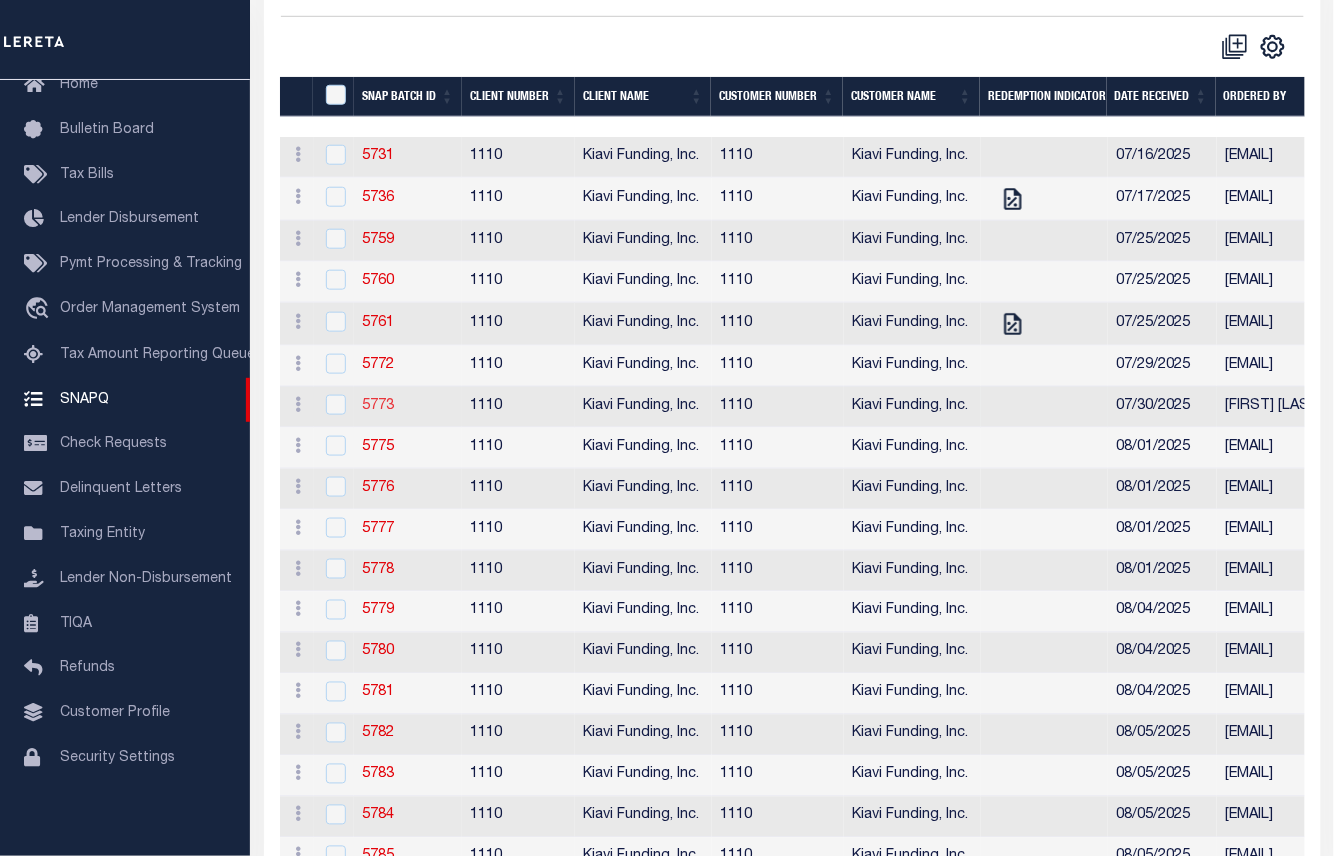 click on "5773" at bounding box center [378, 406] 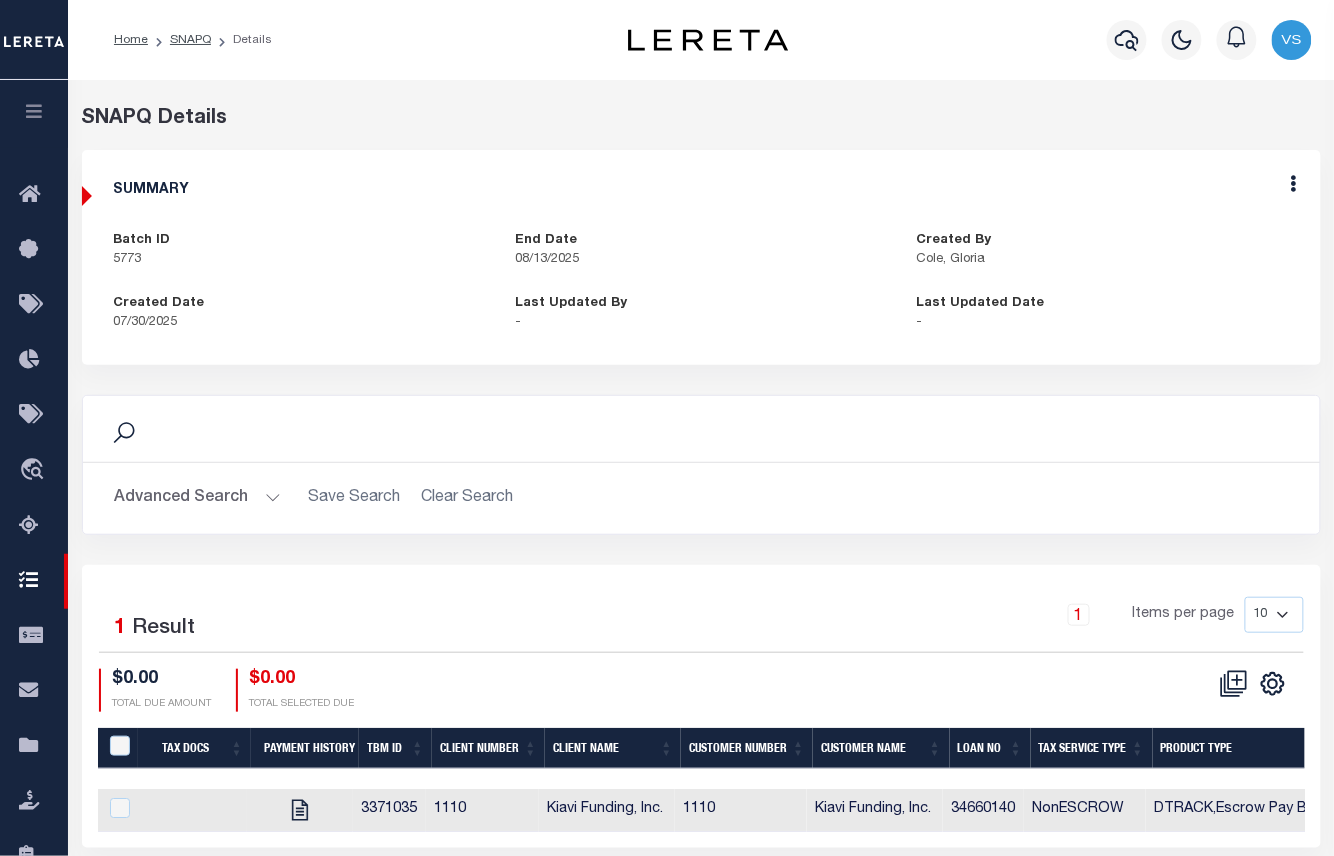 scroll, scrollTop: 204, scrollLeft: 0, axis: vertical 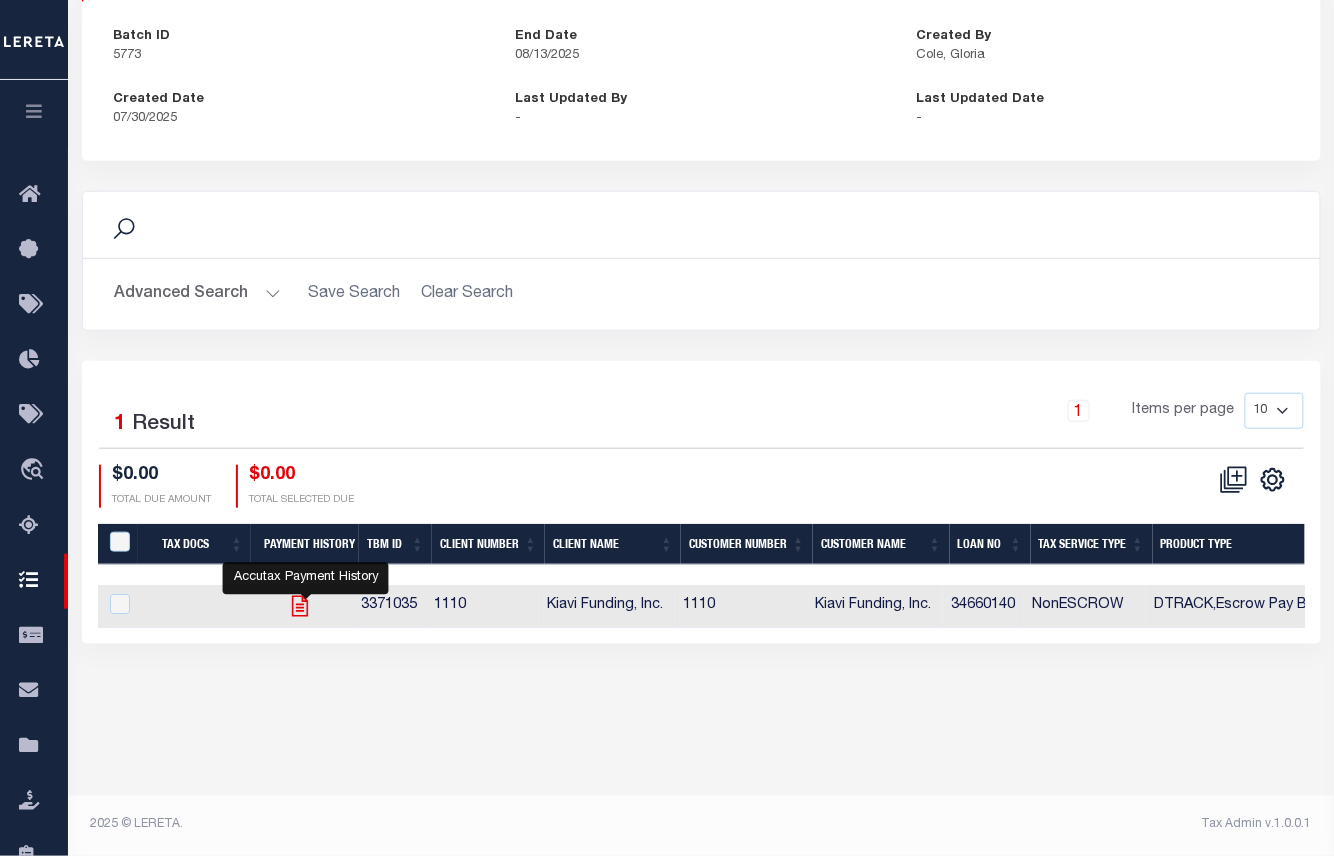 click 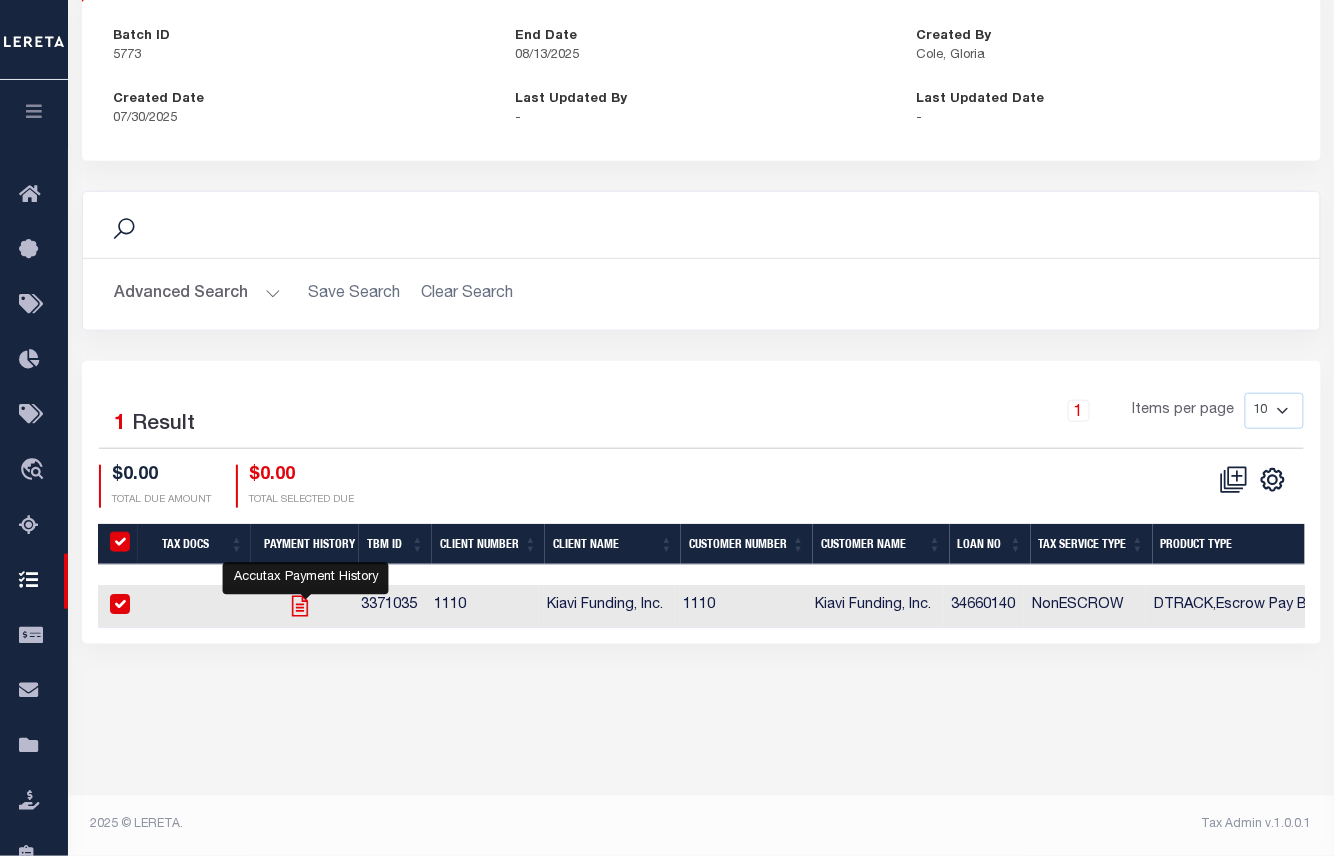 checkbox on "true" 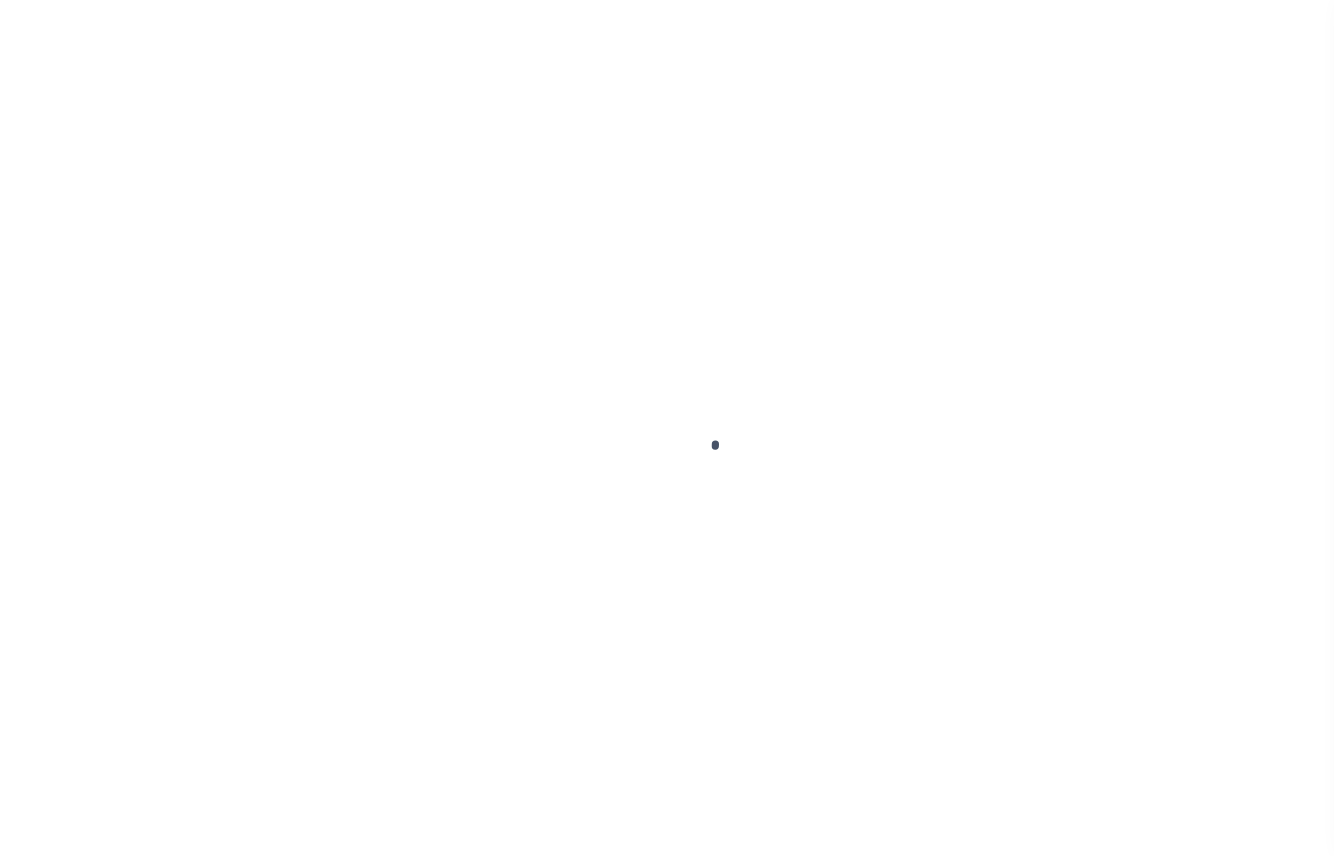 scroll, scrollTop: 0, scrollLeft: 0, axis: both 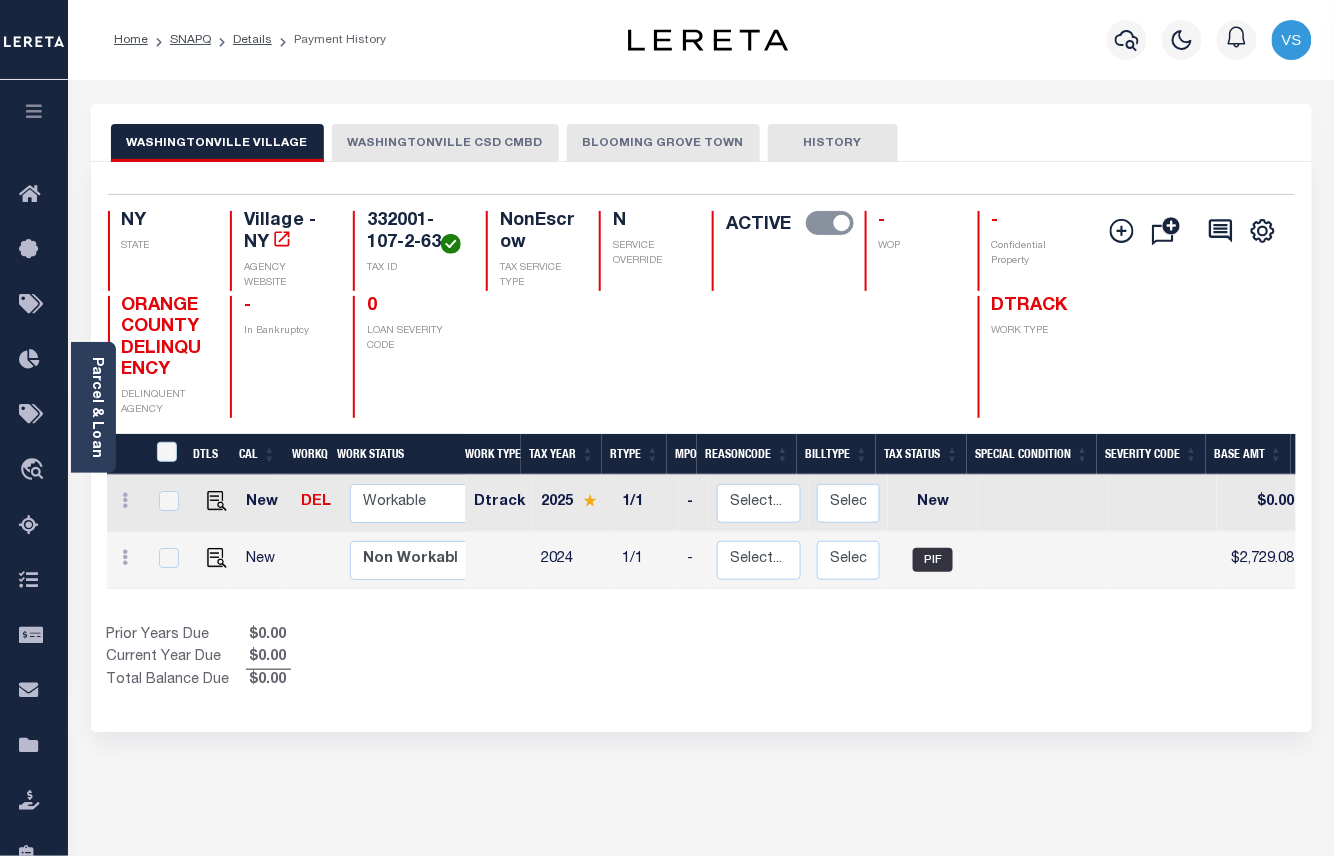 click on "WASHINGTONVILLE CSD CMBD" at bounding box center (445, 143) 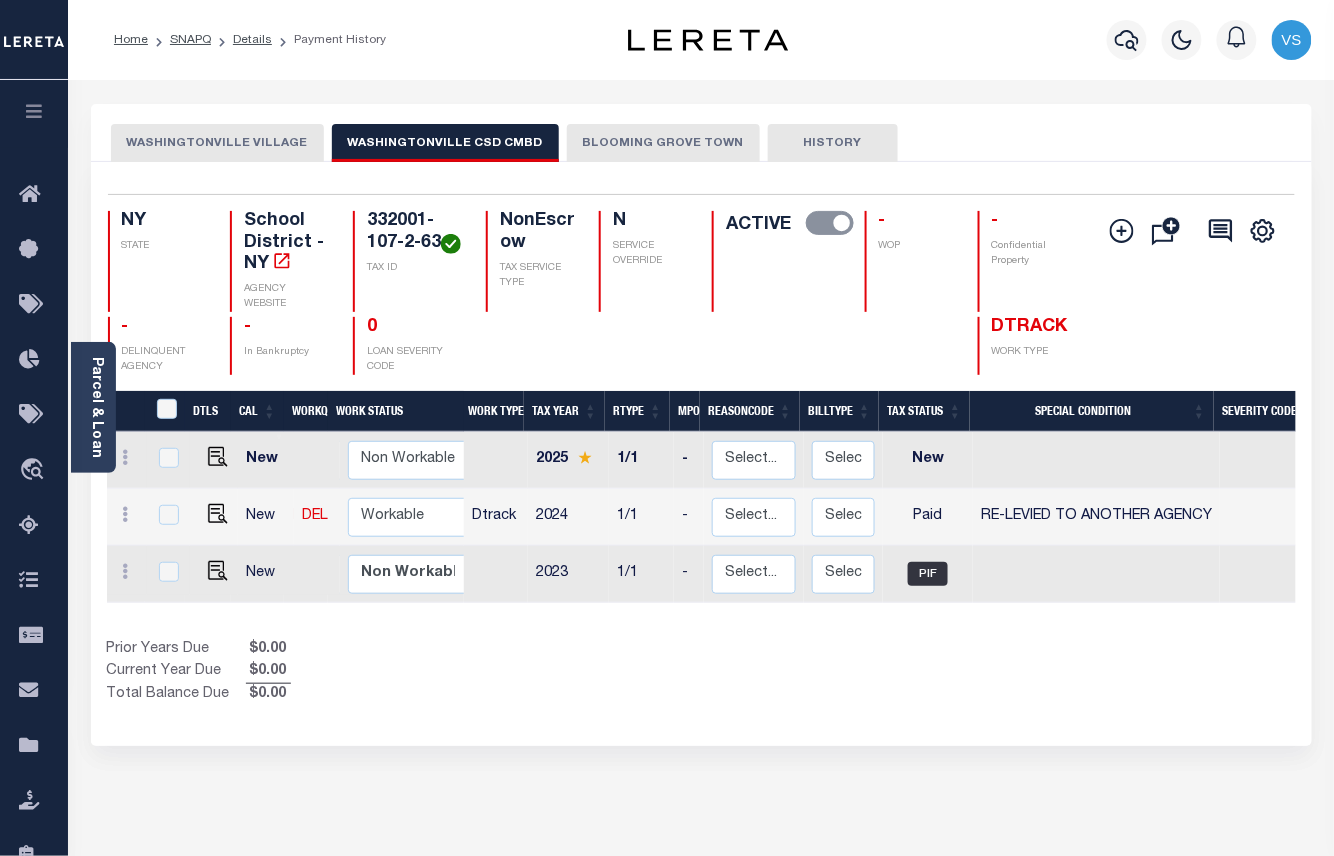 scroll, scrollTop: 0, scrollLeft: 472, axis: horizontal 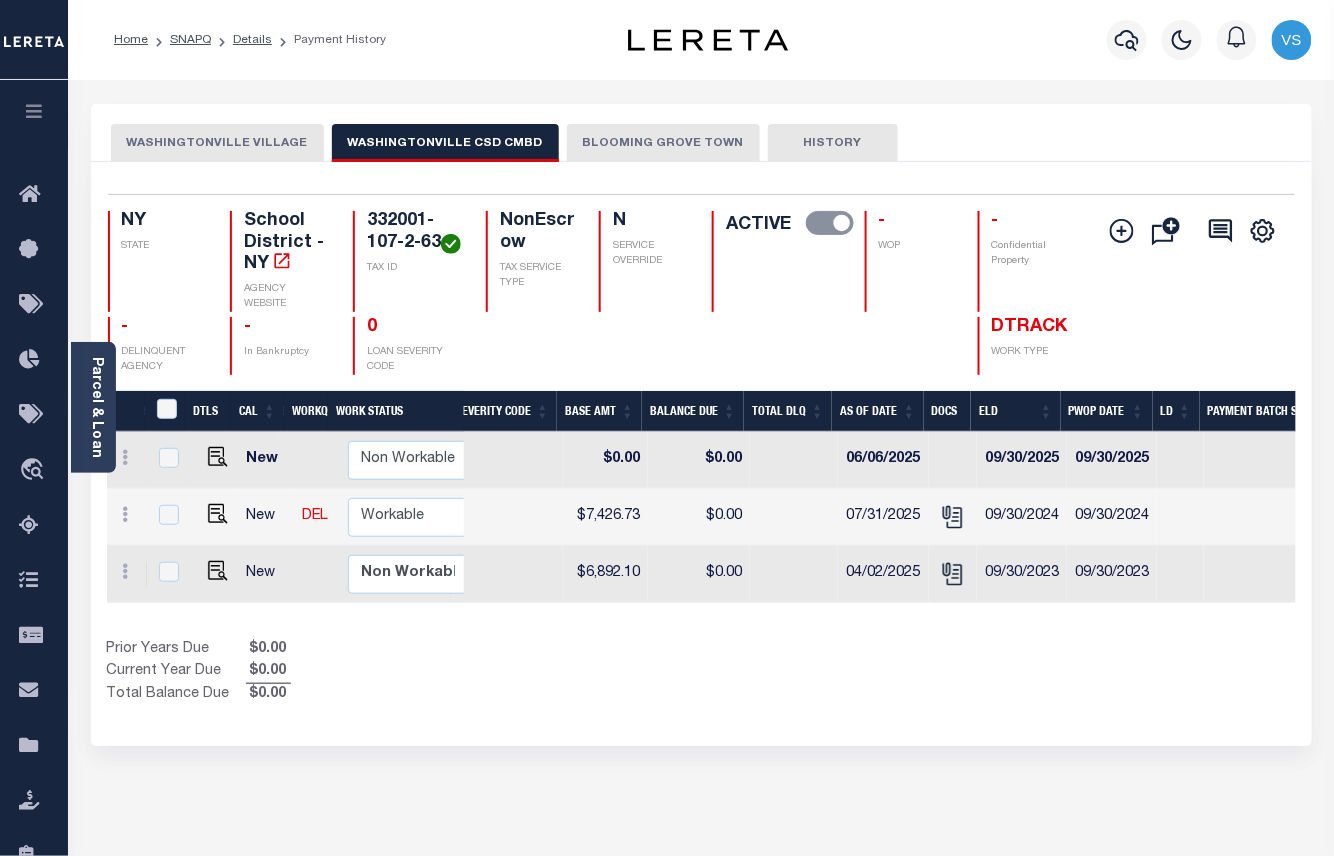 click on "BLOOMING GROVE TOWN" at bounding box center [663, 143] 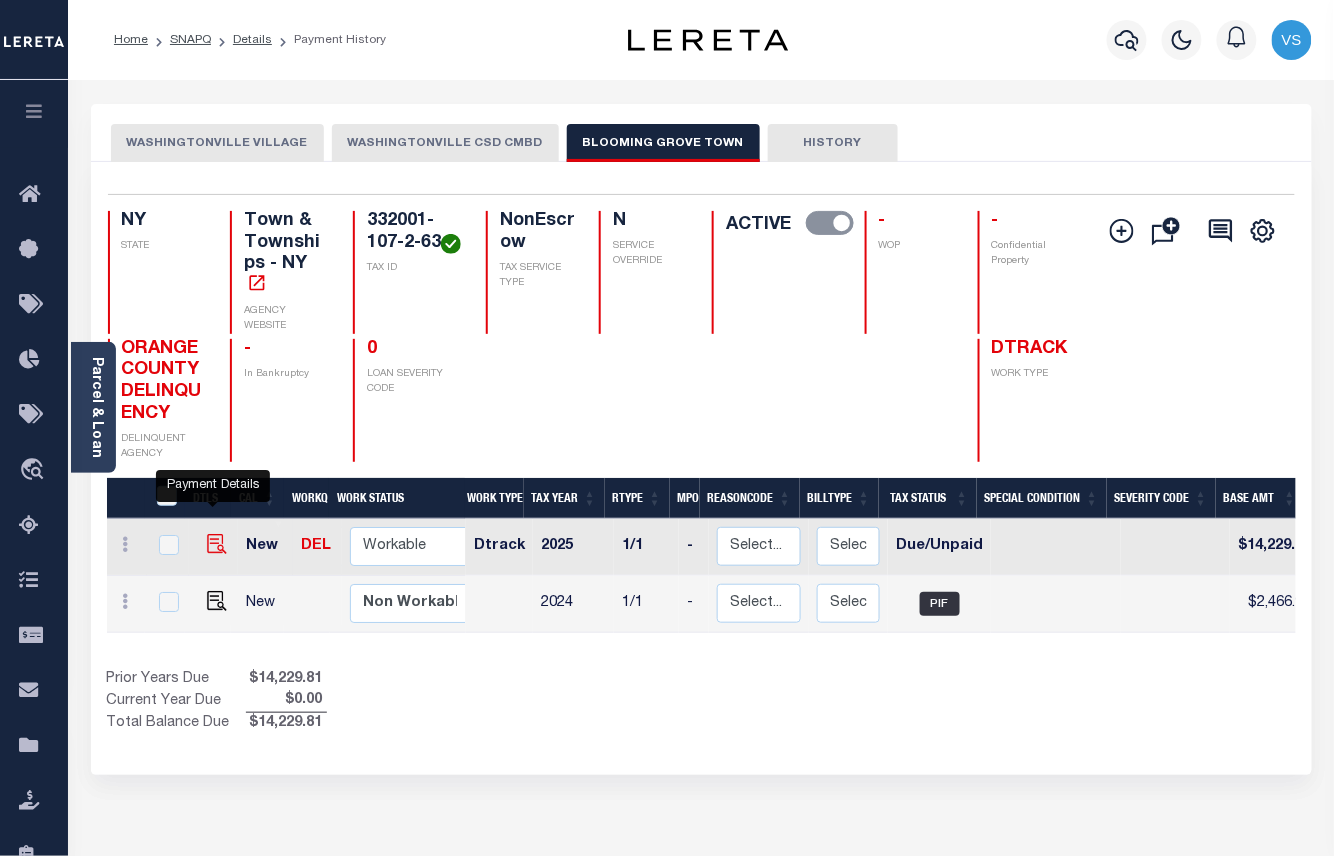 click at bounding box center [217, 544] 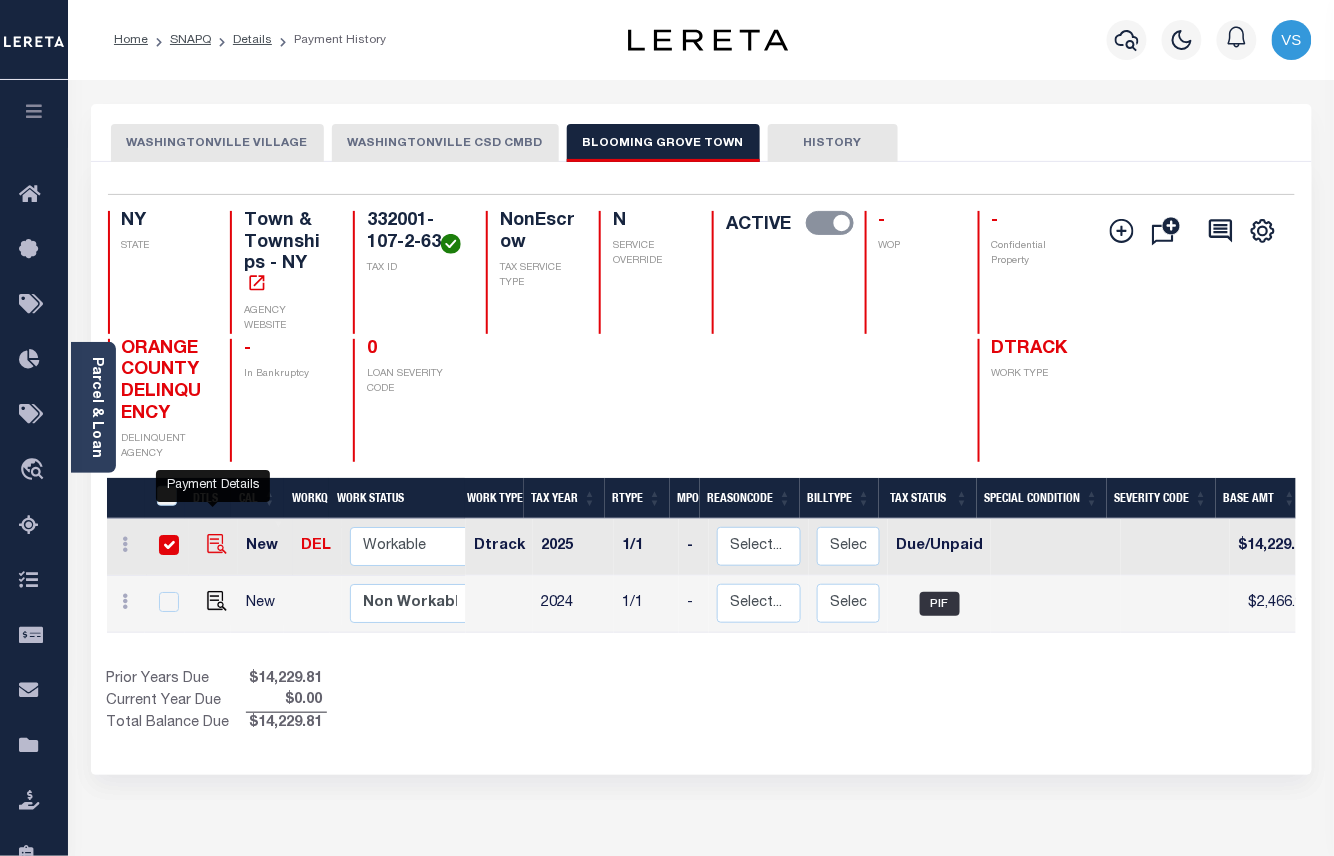 checkbox on "true" 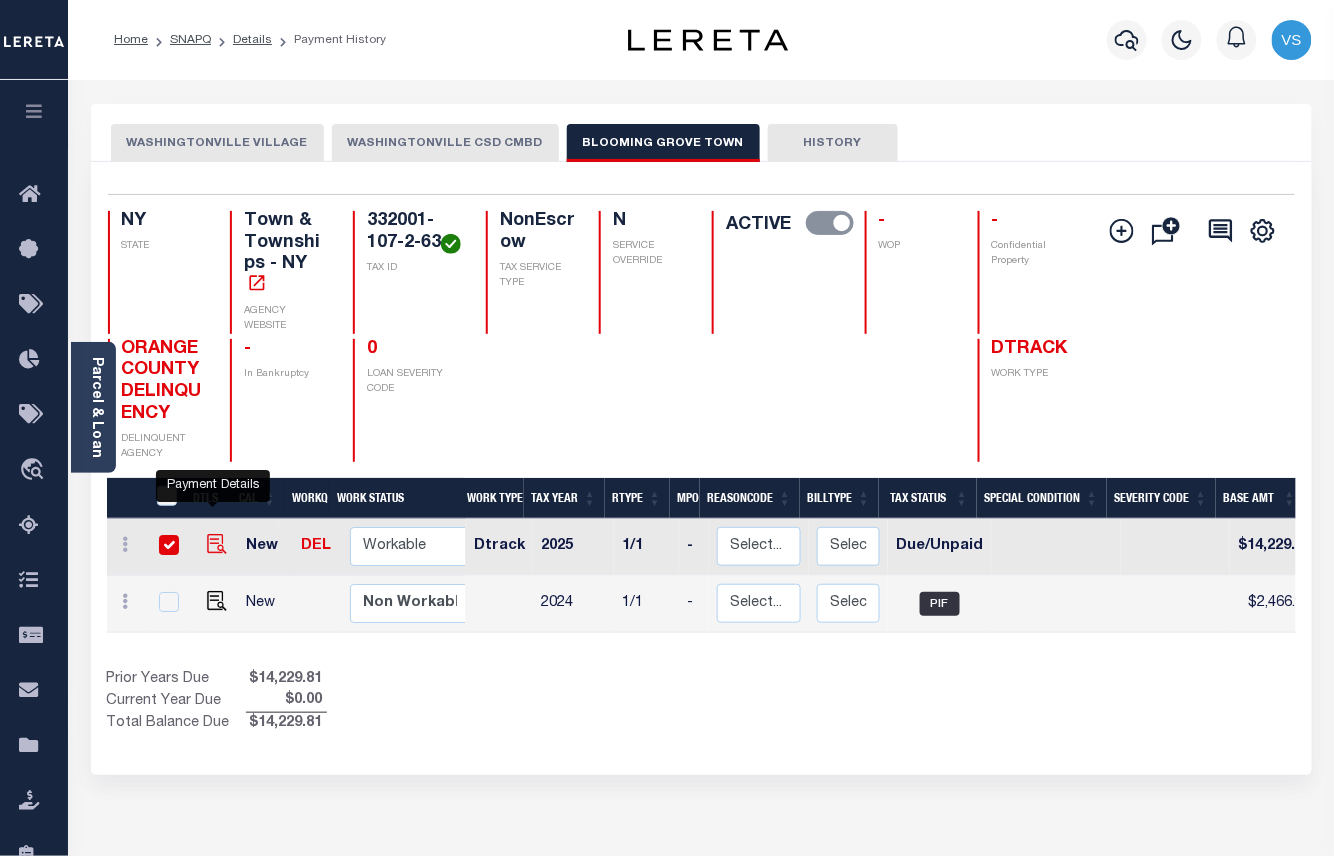 checkbox on "true" 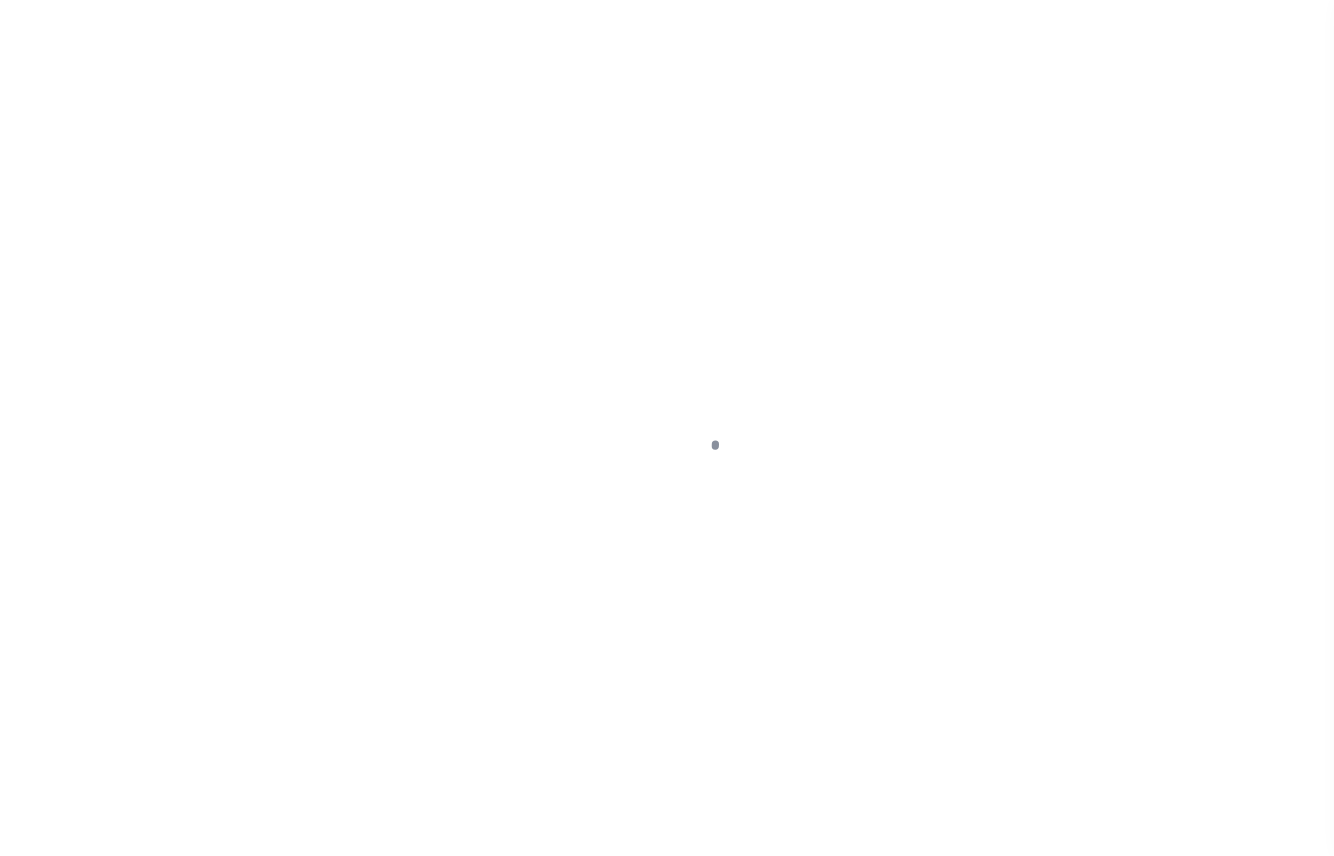 select on "DUE" 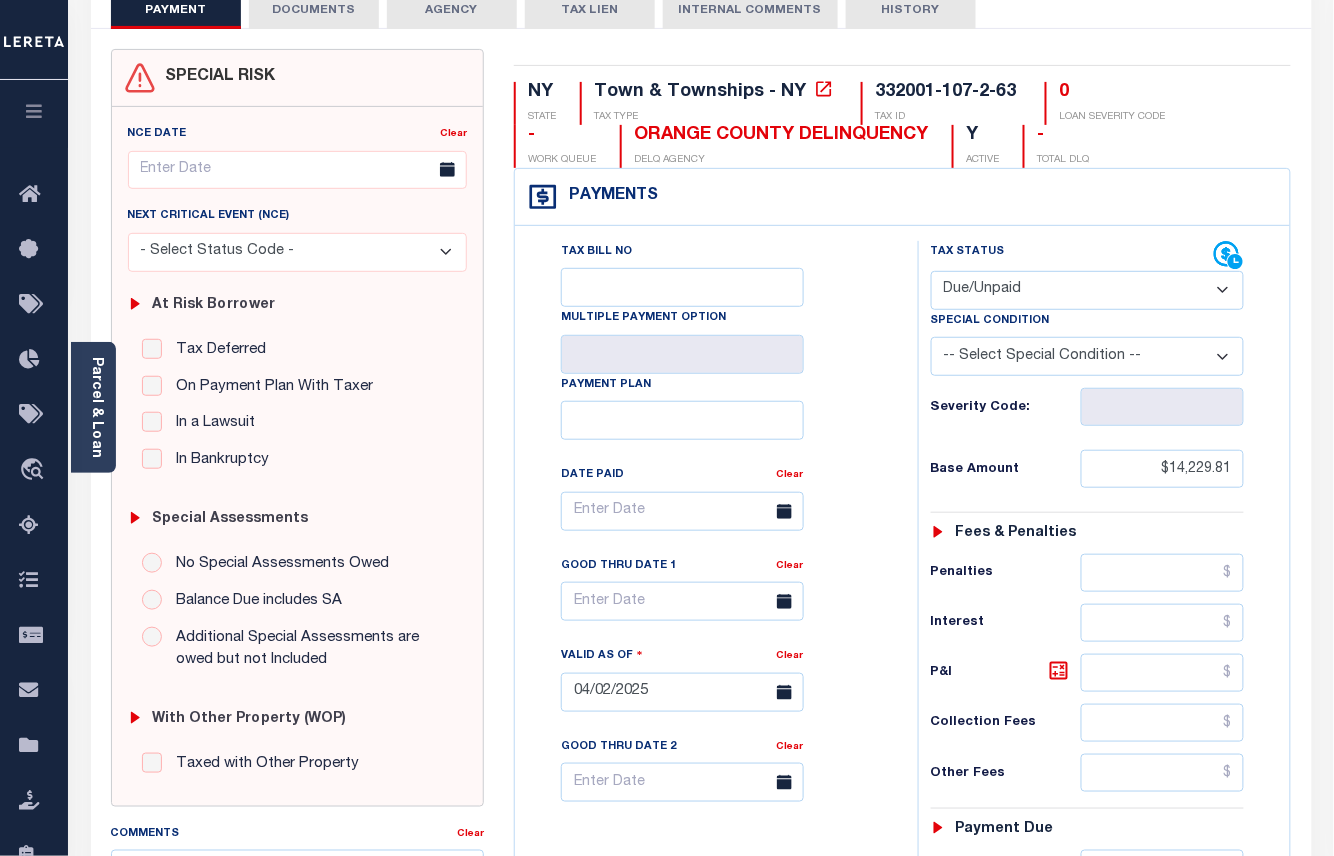 scroll, scrollTop: 0, scrollLeft: 0, axis: both 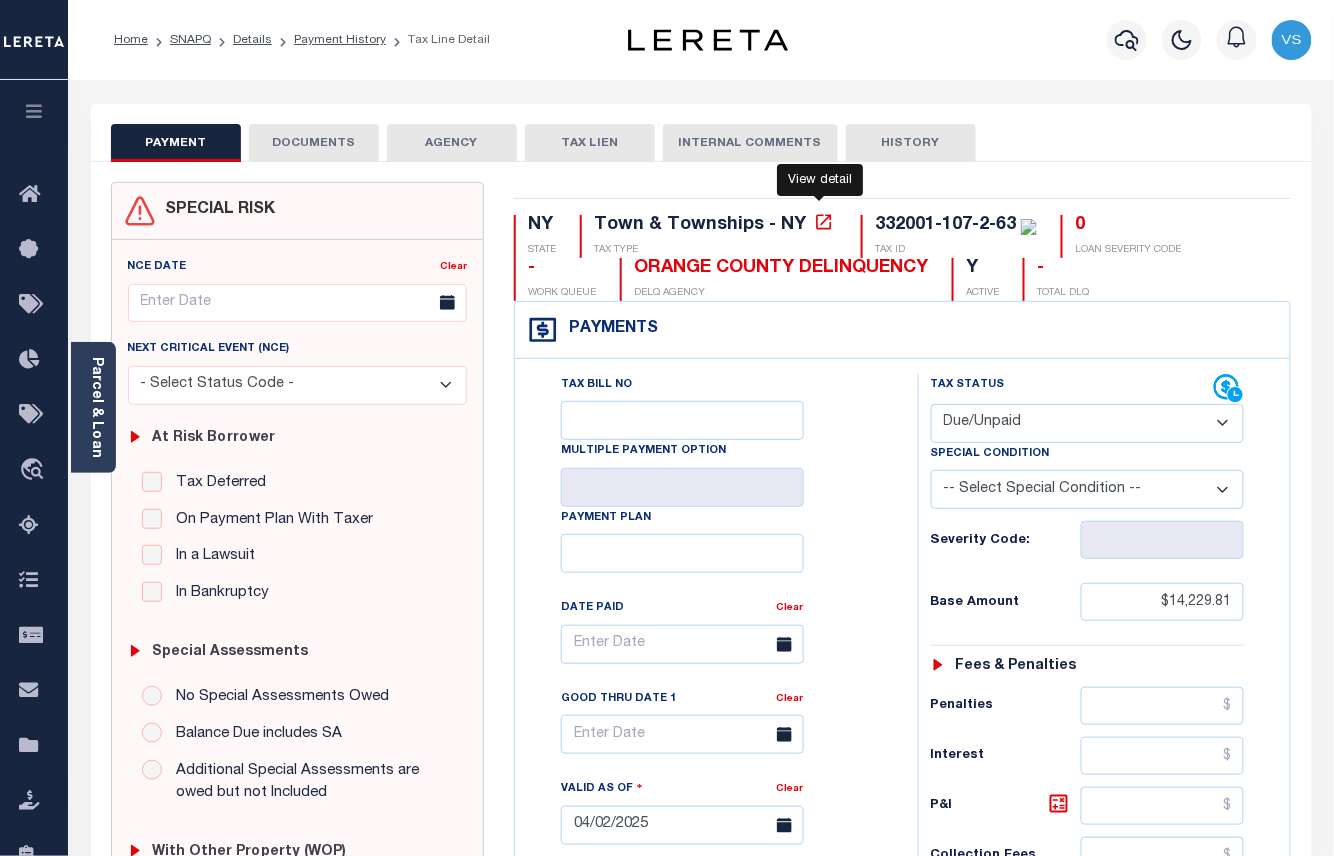 click 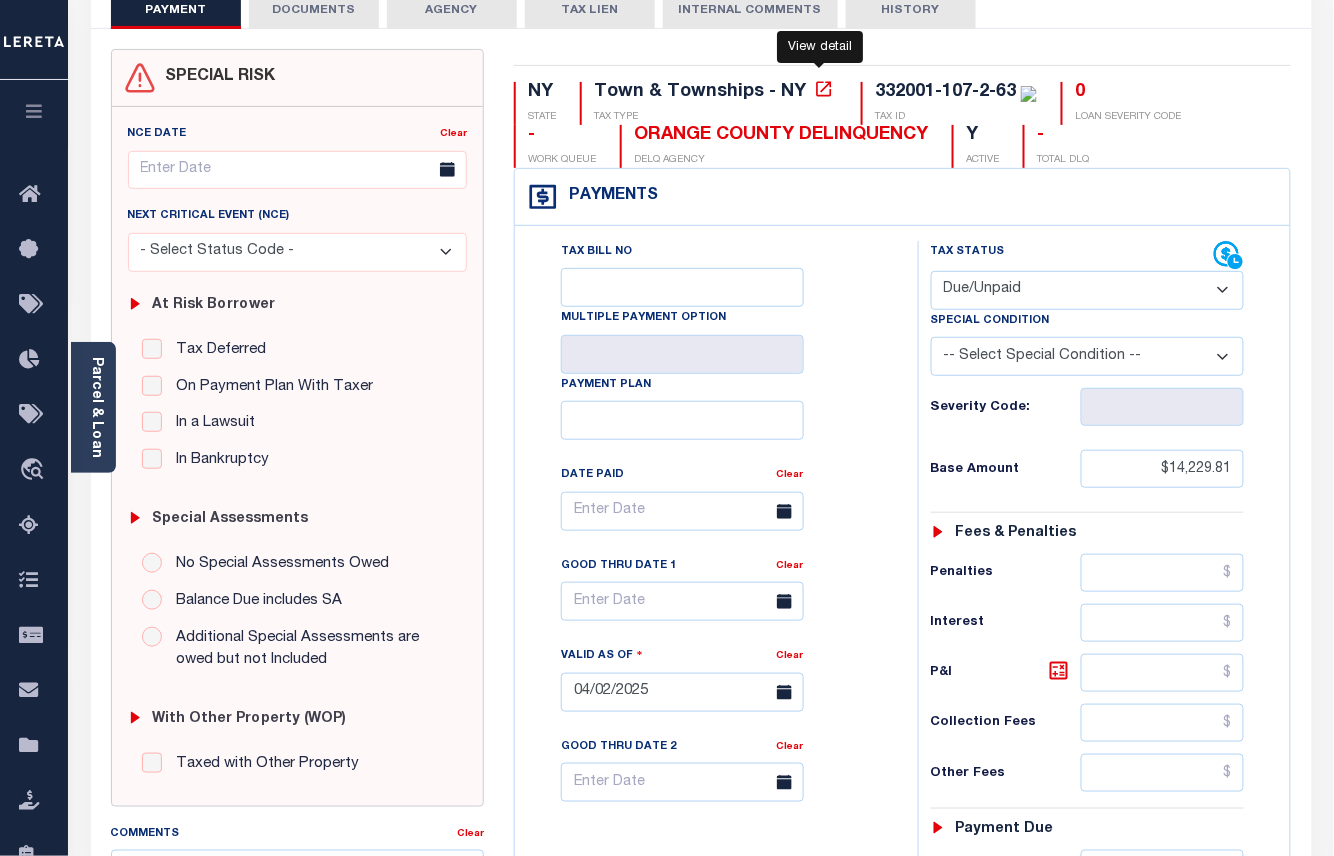 scroll, scrollTop: 0, scrollLeft: 0, axis: both 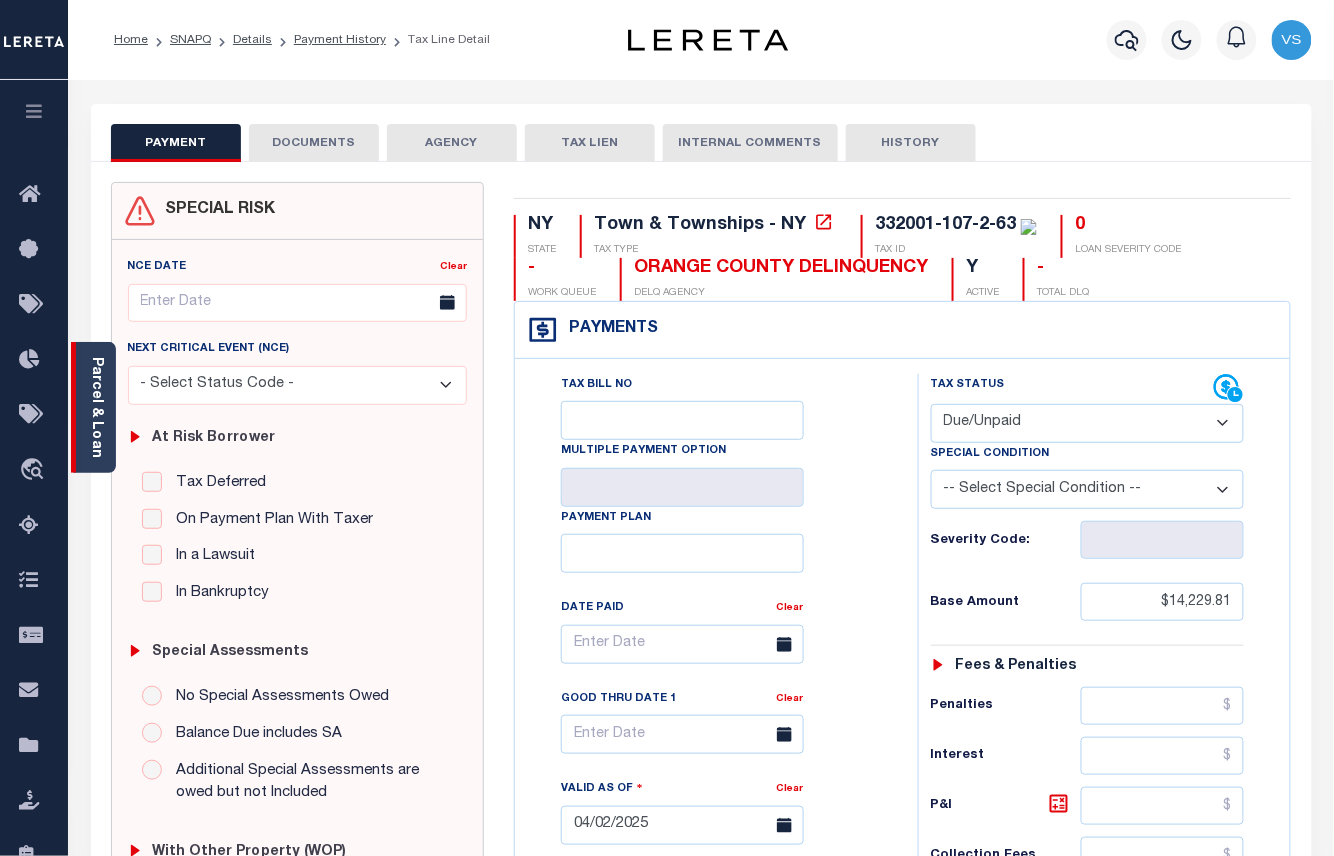 click on "Parcel & Loan" at bounding box center [96, 407] 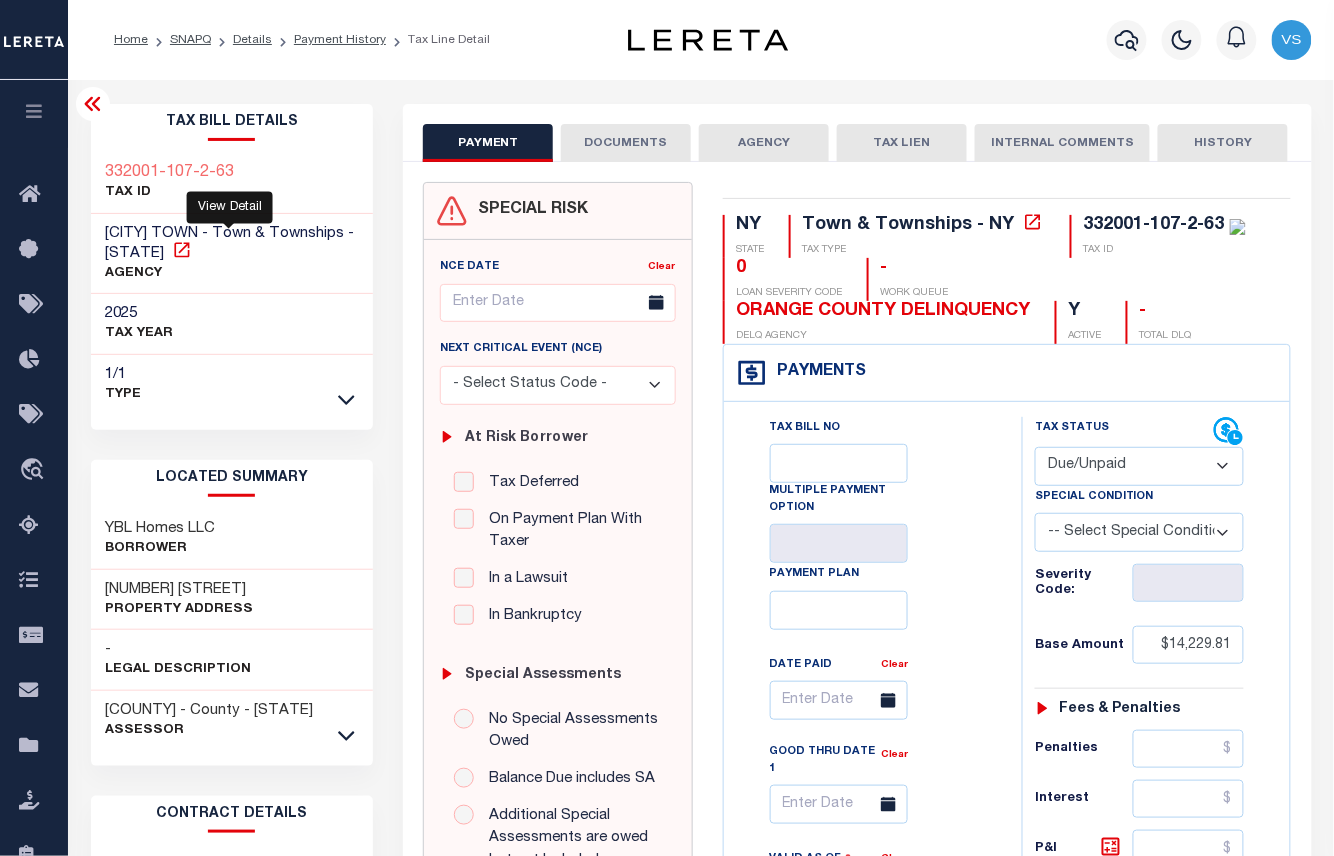 click 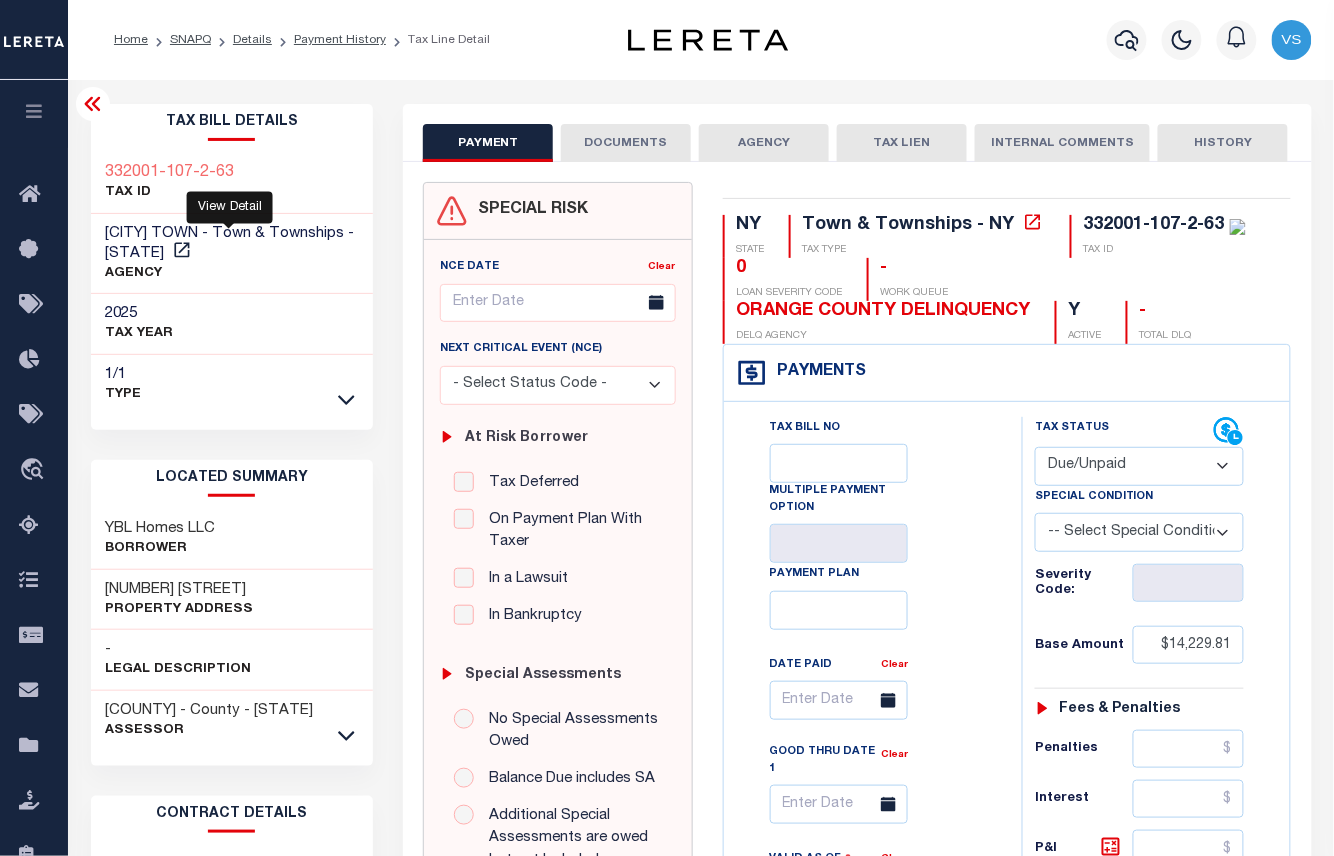 click on "2025
TAX YEAR" at bounding box center [232, 324] 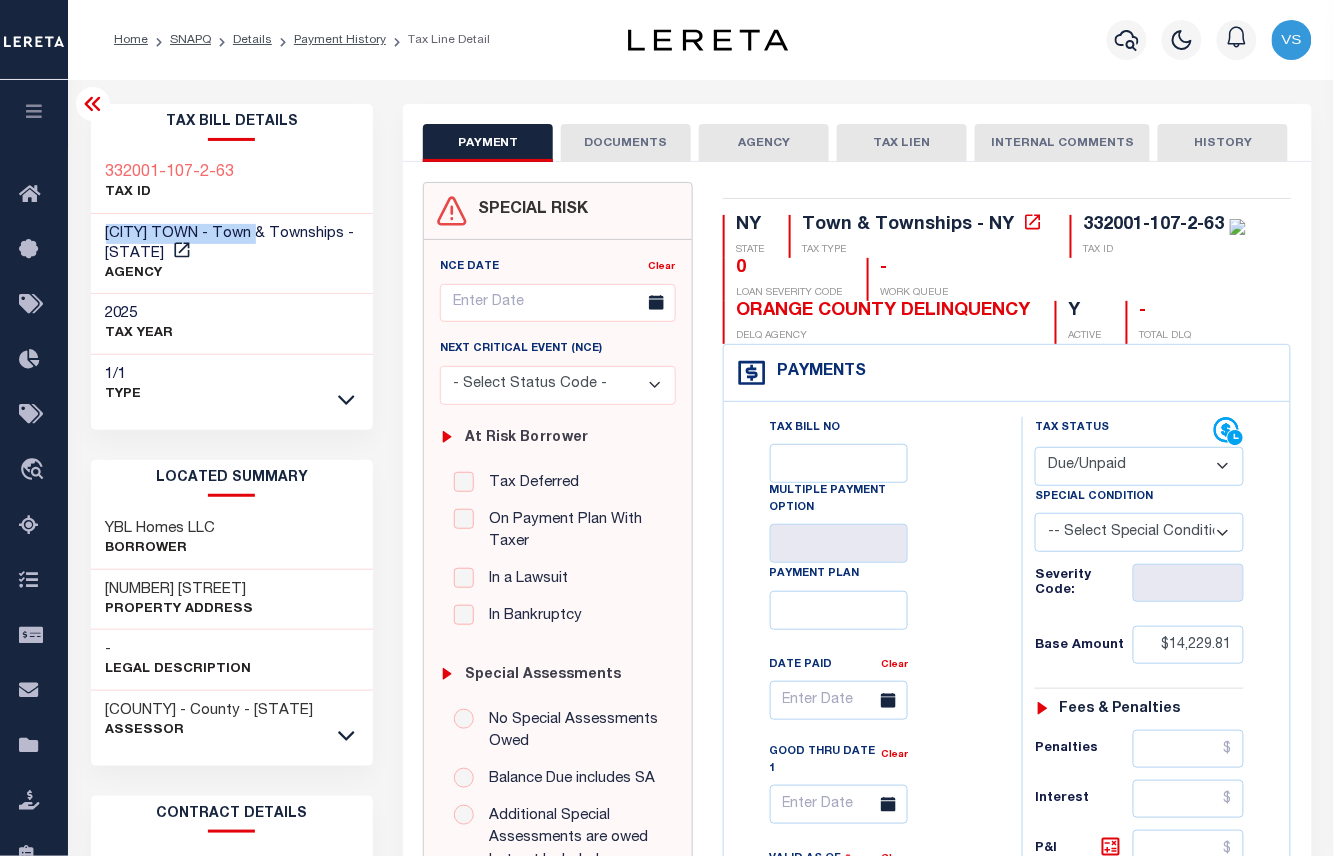 drag, startPoint x: 290, startPoint y: 237, endPoint x: 90, endPoint y: 229, distance: 200.15994 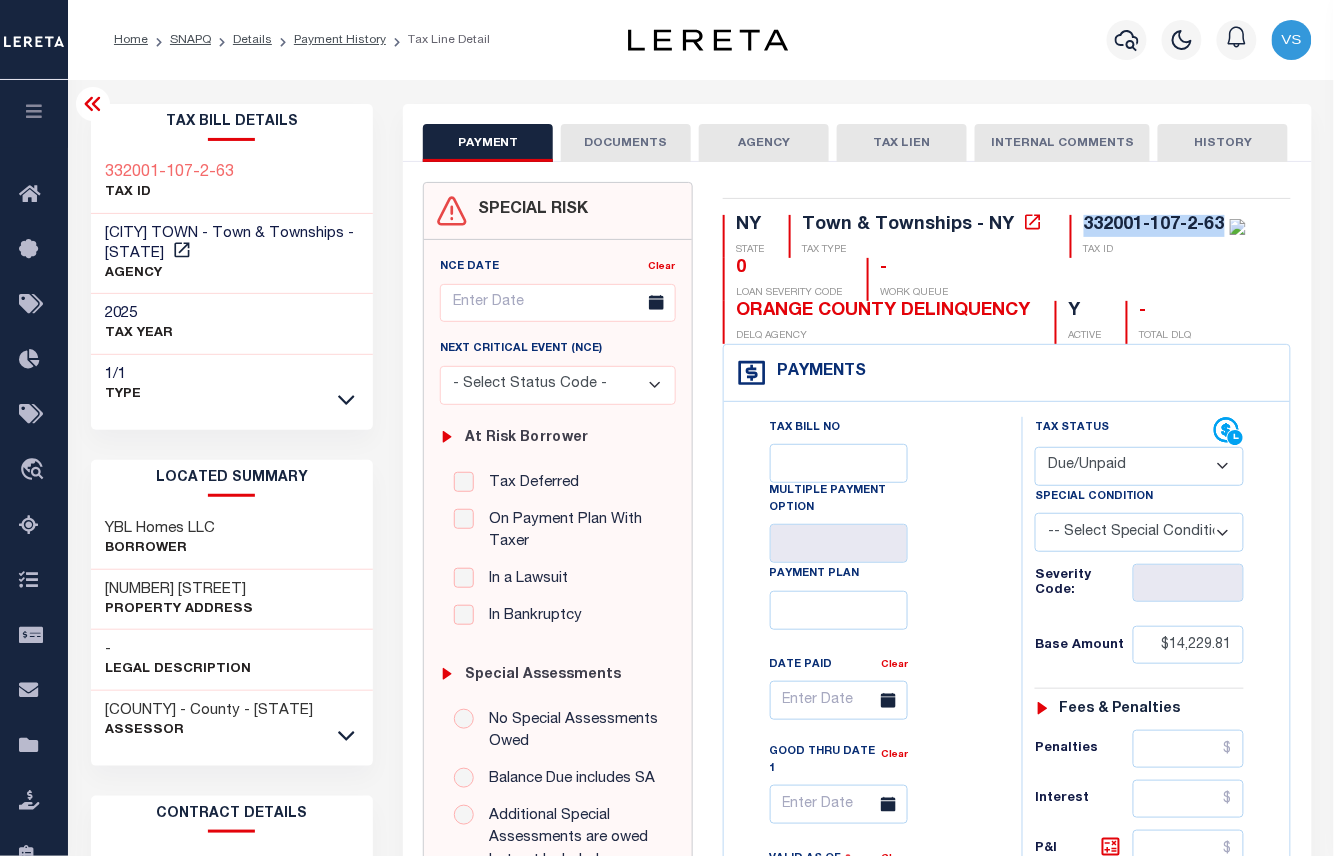 drag, startPoint x: 1218, startPoint y: 230, endPoint x: 1082, endPoint y: 230, distance: 136 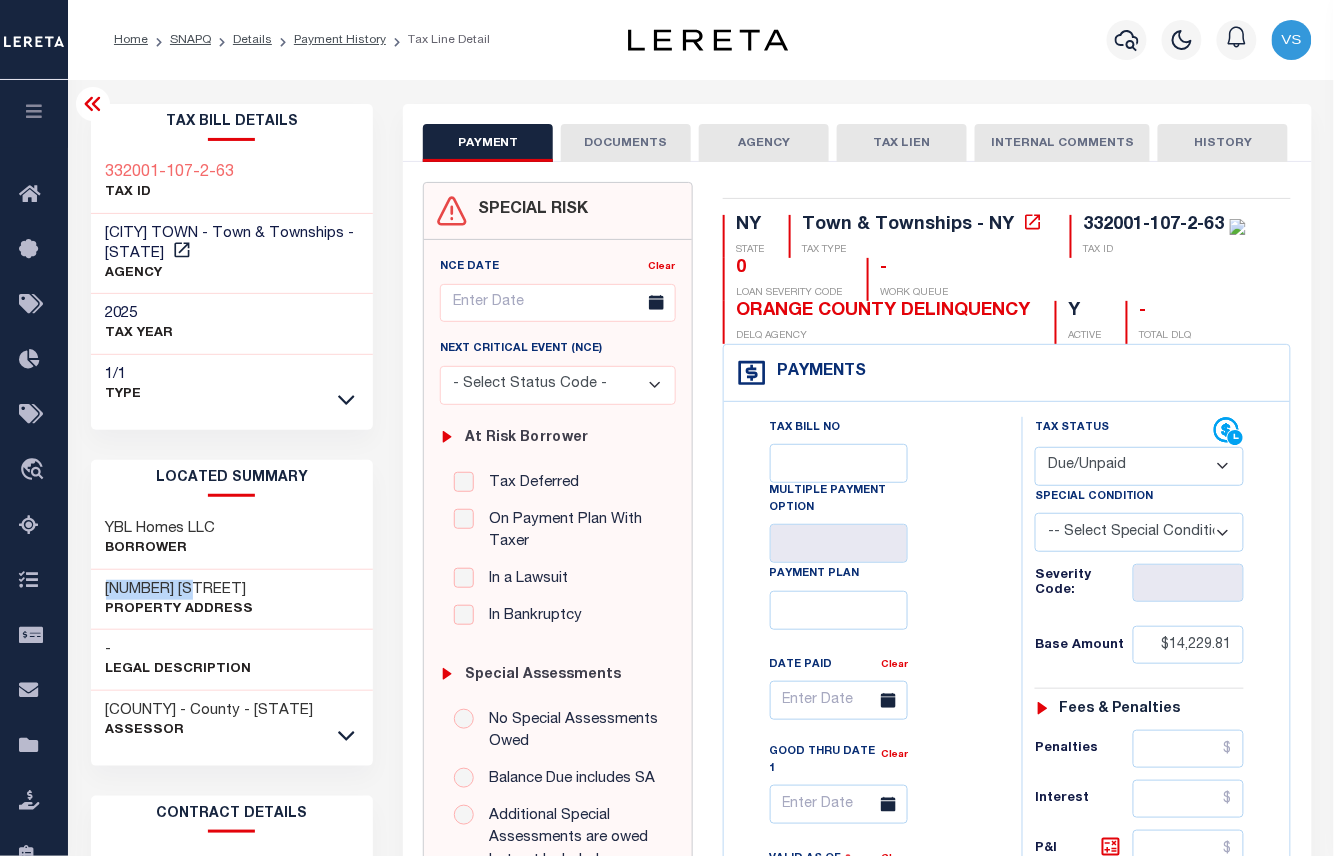 drag, startPoint x: 201, startPoint y: 581, endPoint x: 110, endPoint y: 598, distance: 92.574295 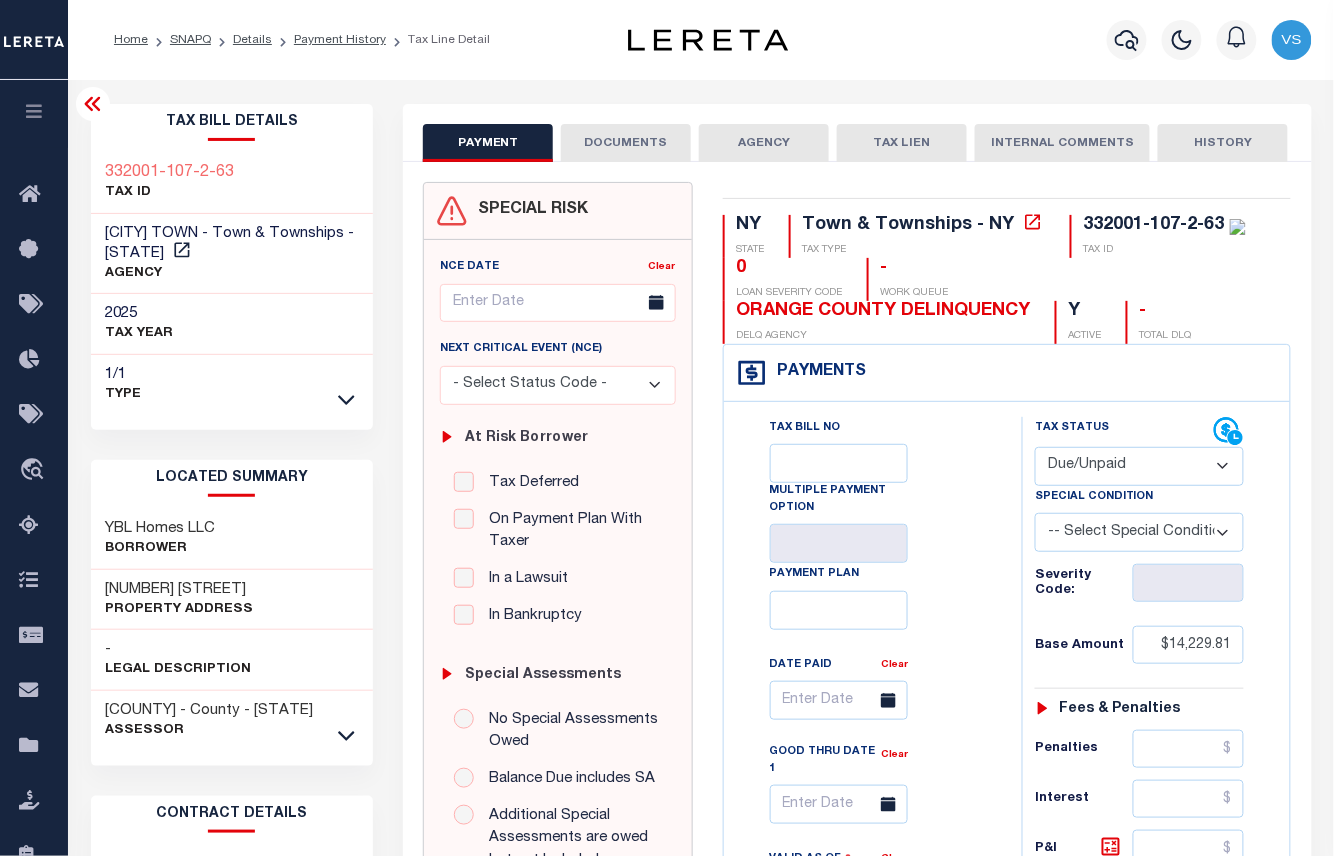 click on "Parcel & Loan
Tax Bill Details
332001-107-2-63
TAX ID
AGENCY 2025 TAX YEAR -" at bounding box center (701, 824) 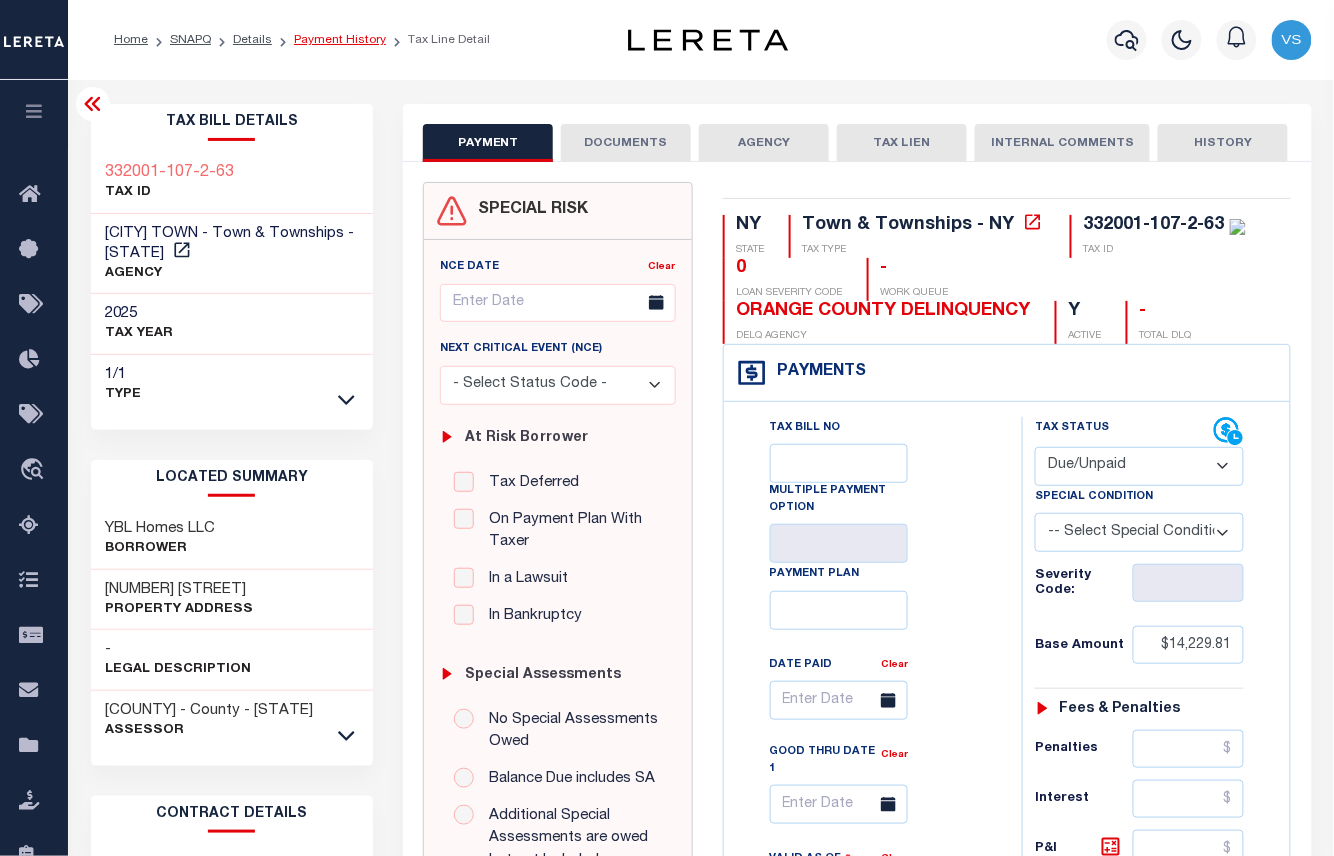 click on "Payment History" at bounding box center (340, 40) 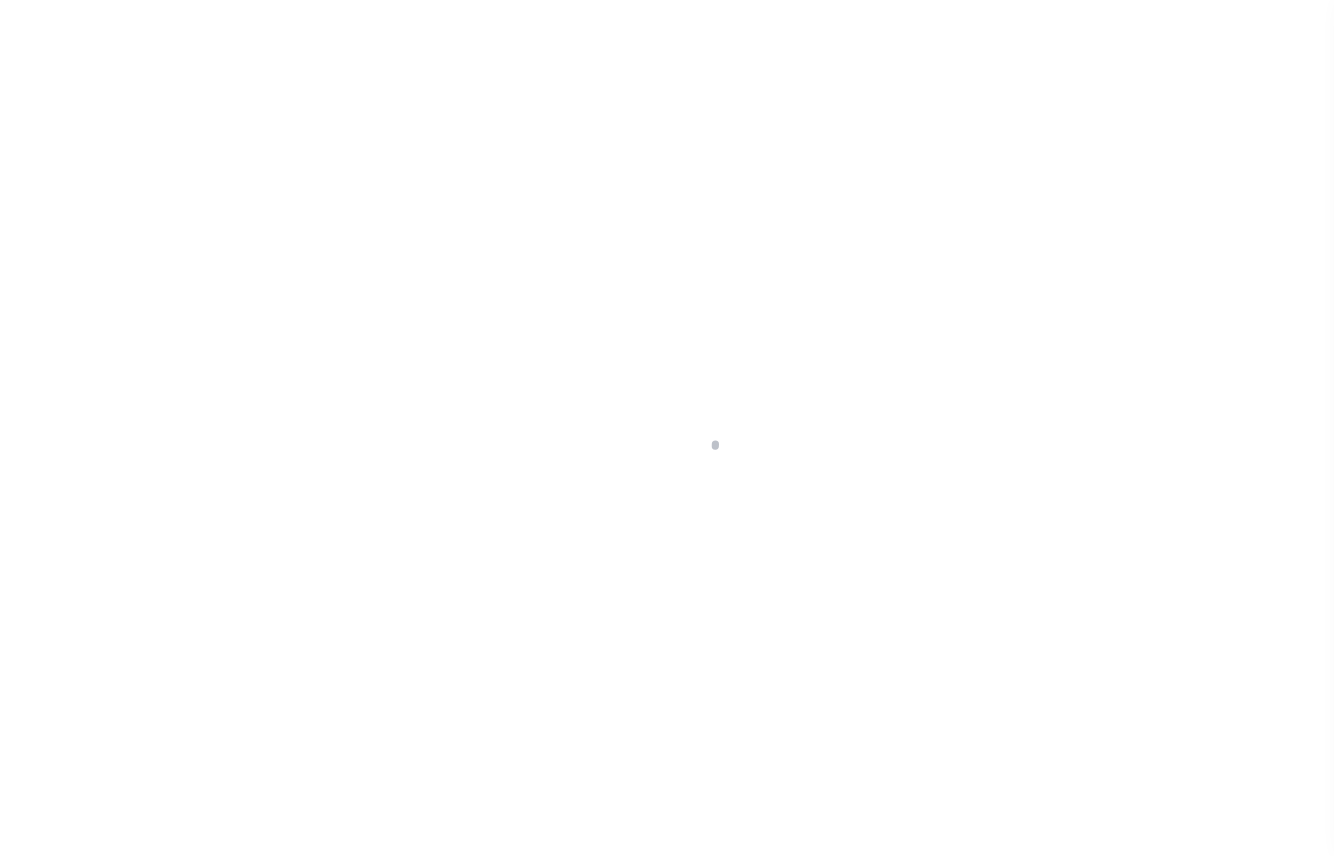 scroll, scrollTop: 0, scrollLeft: 0, axis: both 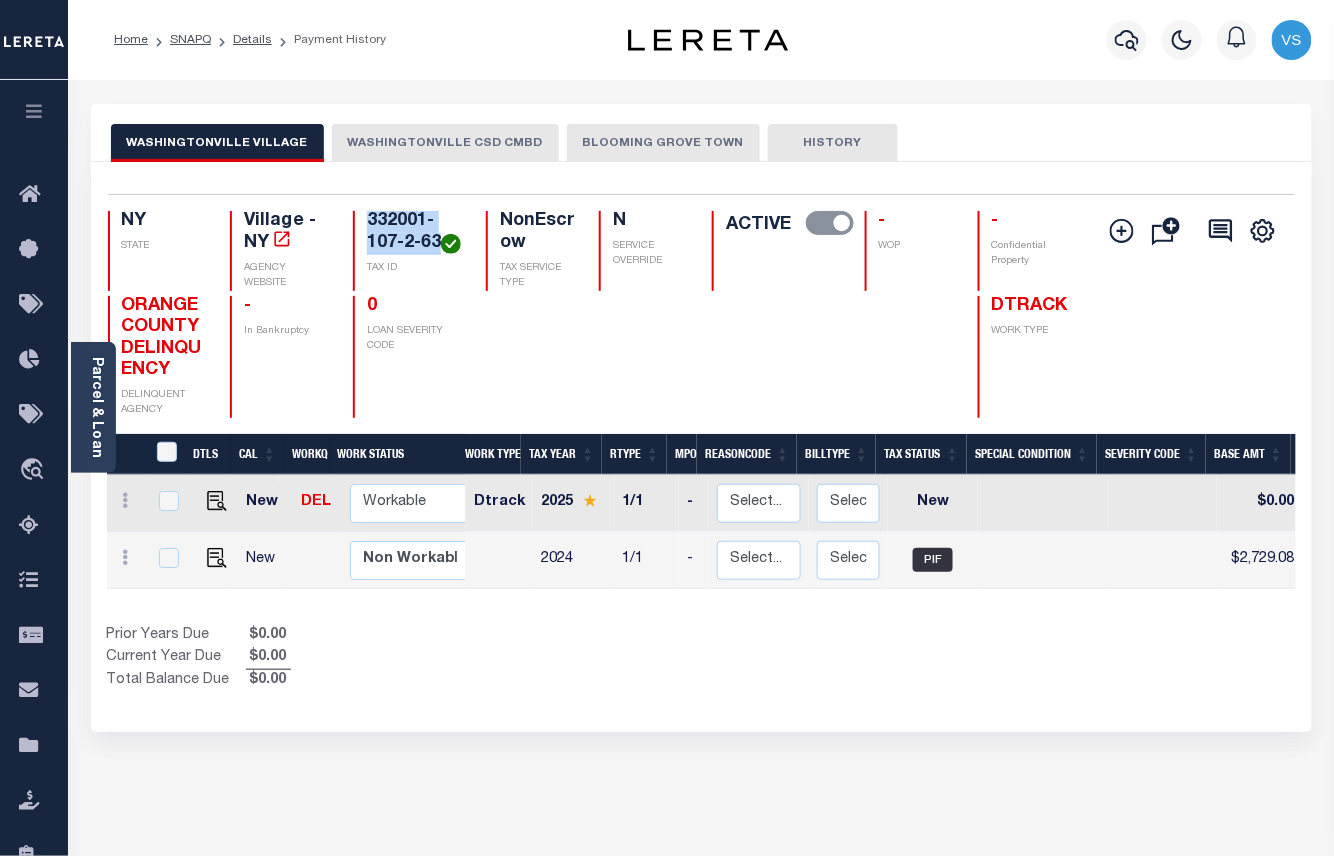 drag, startPoint x: 450, startPoint y: 241, endPoint x: 490, endPoint y: 342, distance: 108.63241 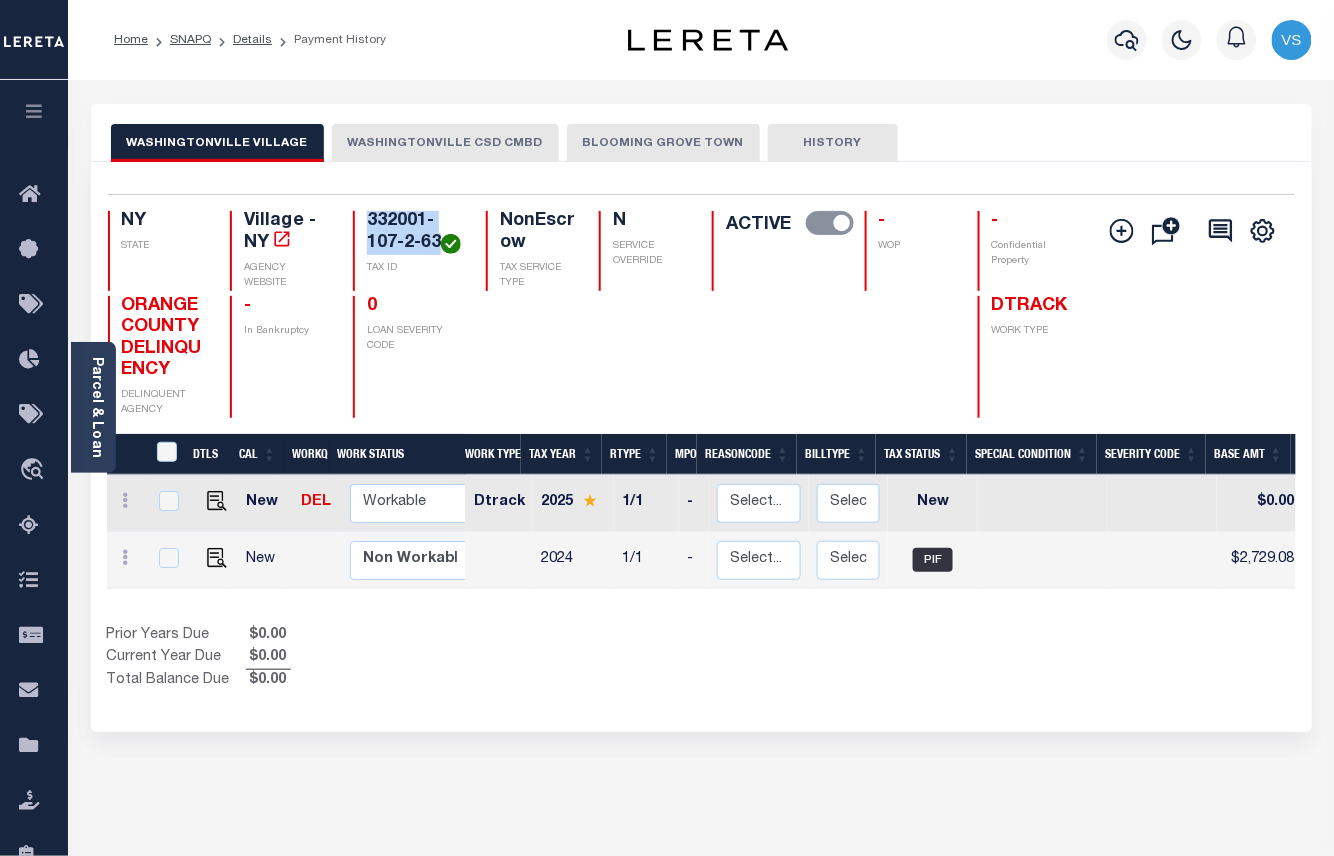 click on "332001-107-2-63" at bounding box center [414, 232] 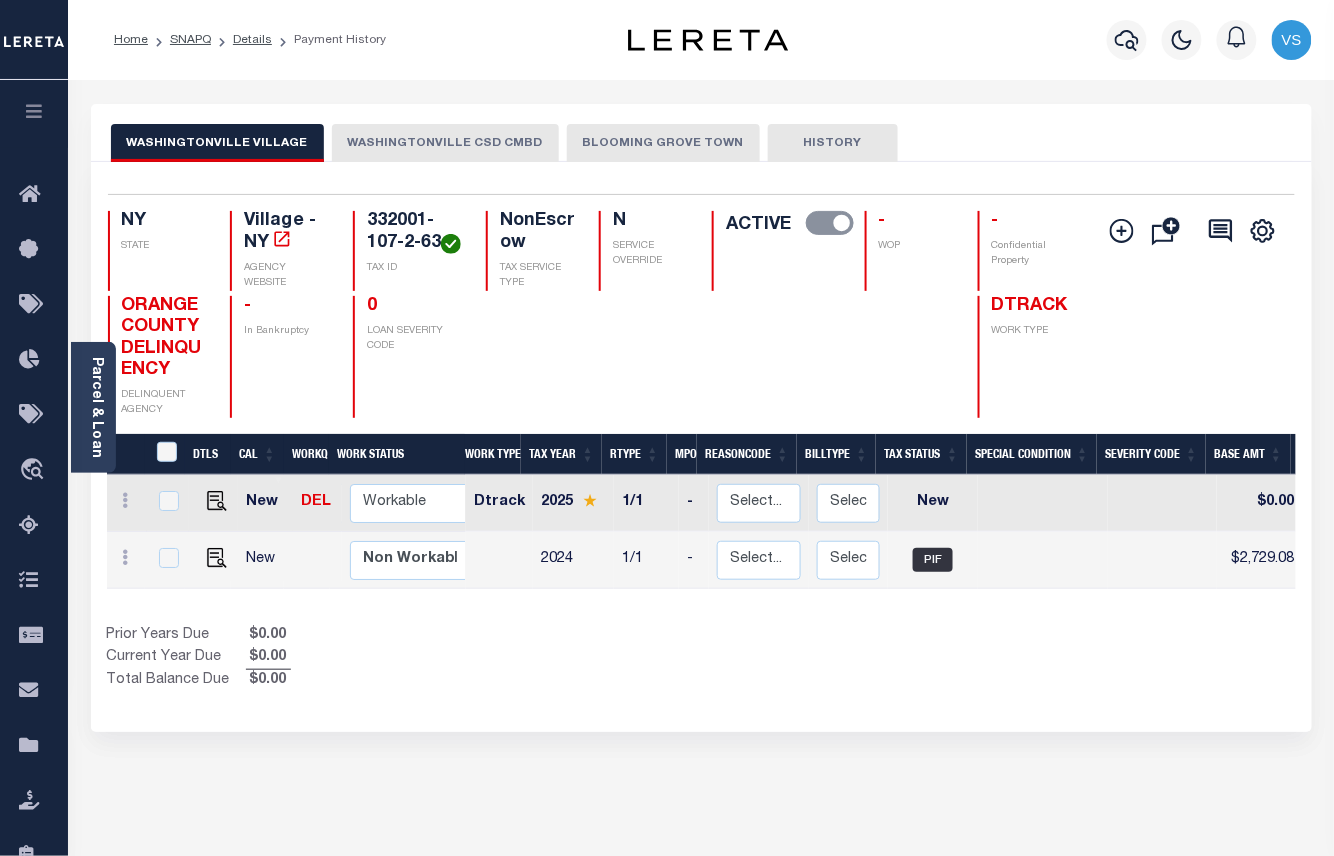 click on "ORANGE COUNTY DELINQUENCY
DELINQUENT AGENCY
-
In Bankruptcy
0
LOAN SEVERITY CODE
DTRACK
WORK TYPE" at bounding box center (602, 357) 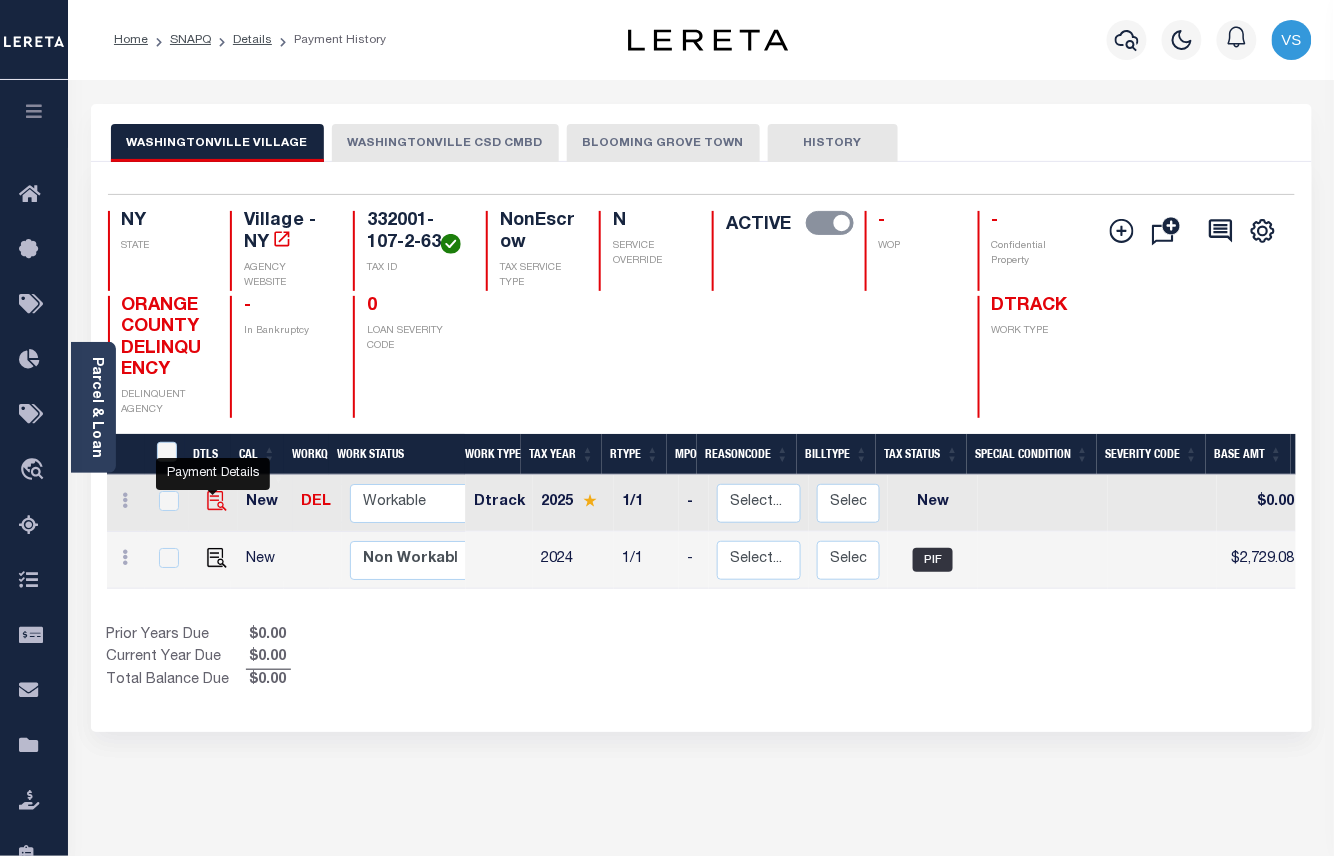 click at bounding box center [217, 501] 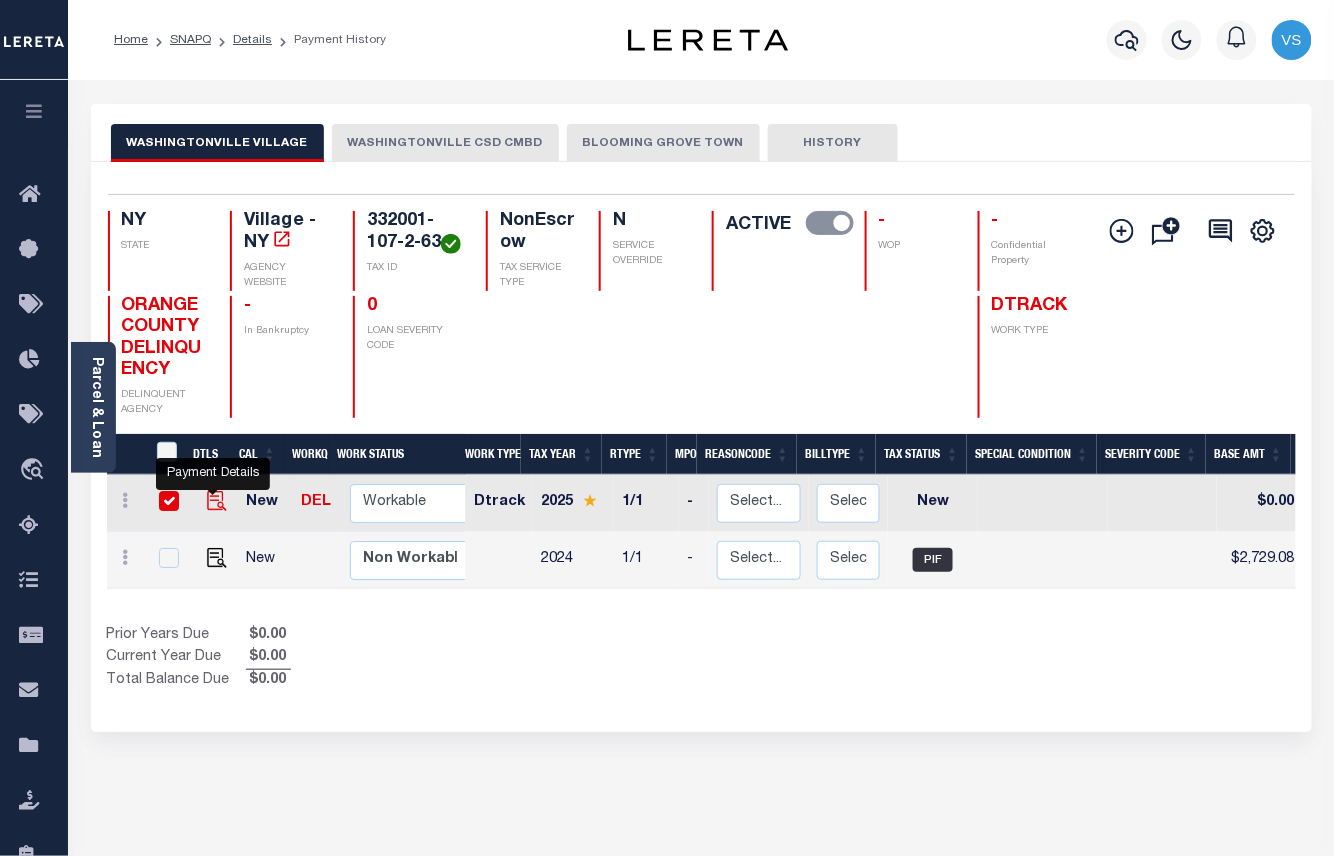 checkbox on "true" 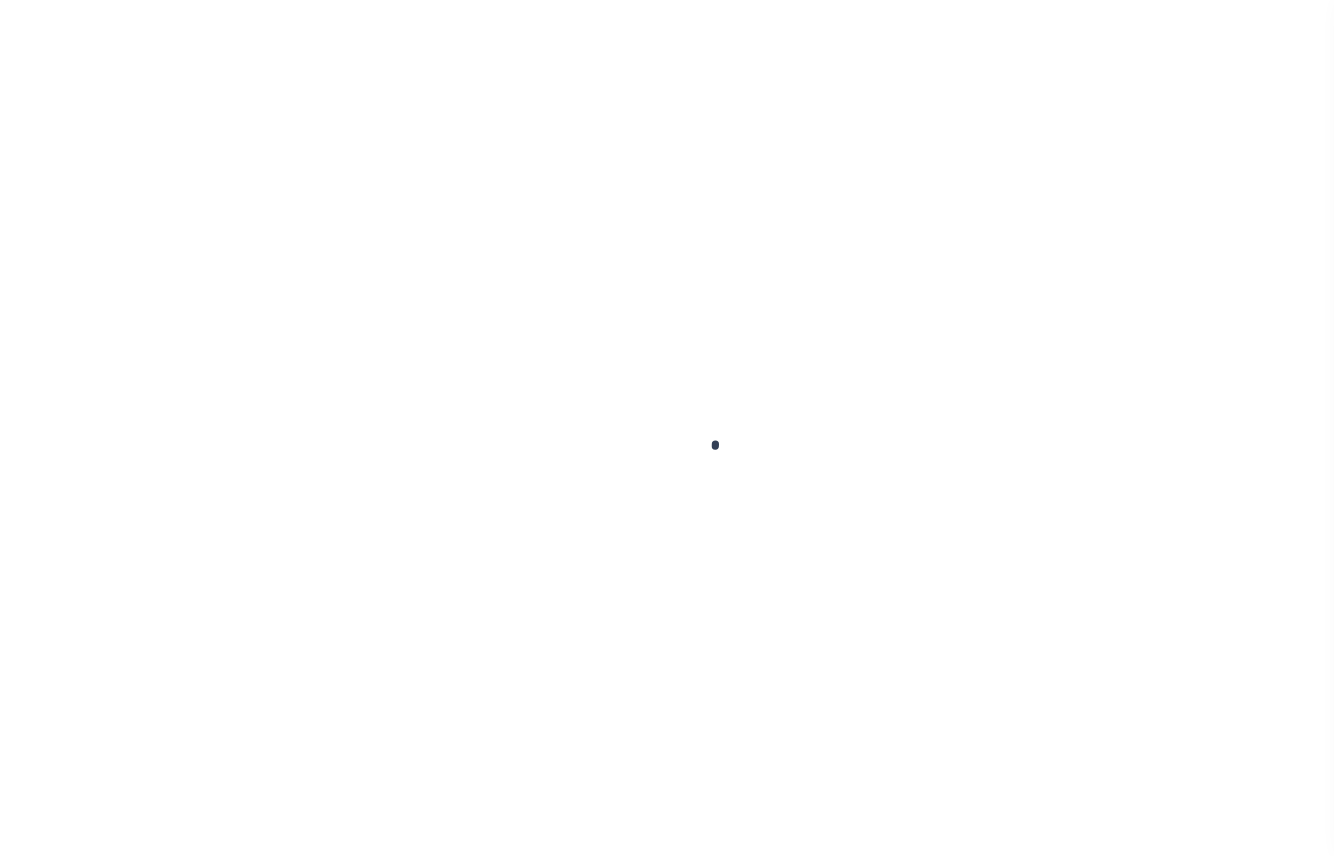 scroll, scrollTop: 0, scrollLeft: 0, axis: both 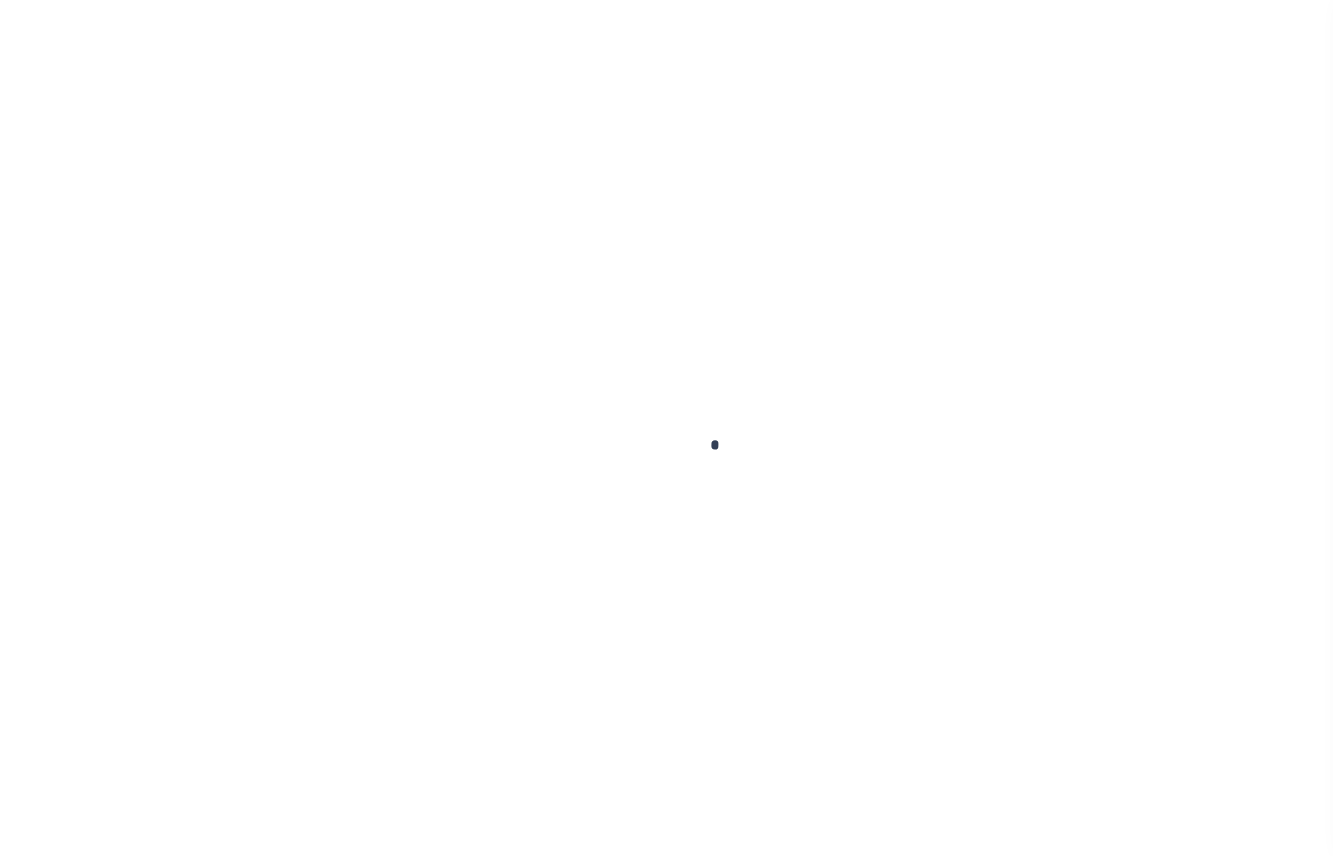 checkbox on "false" 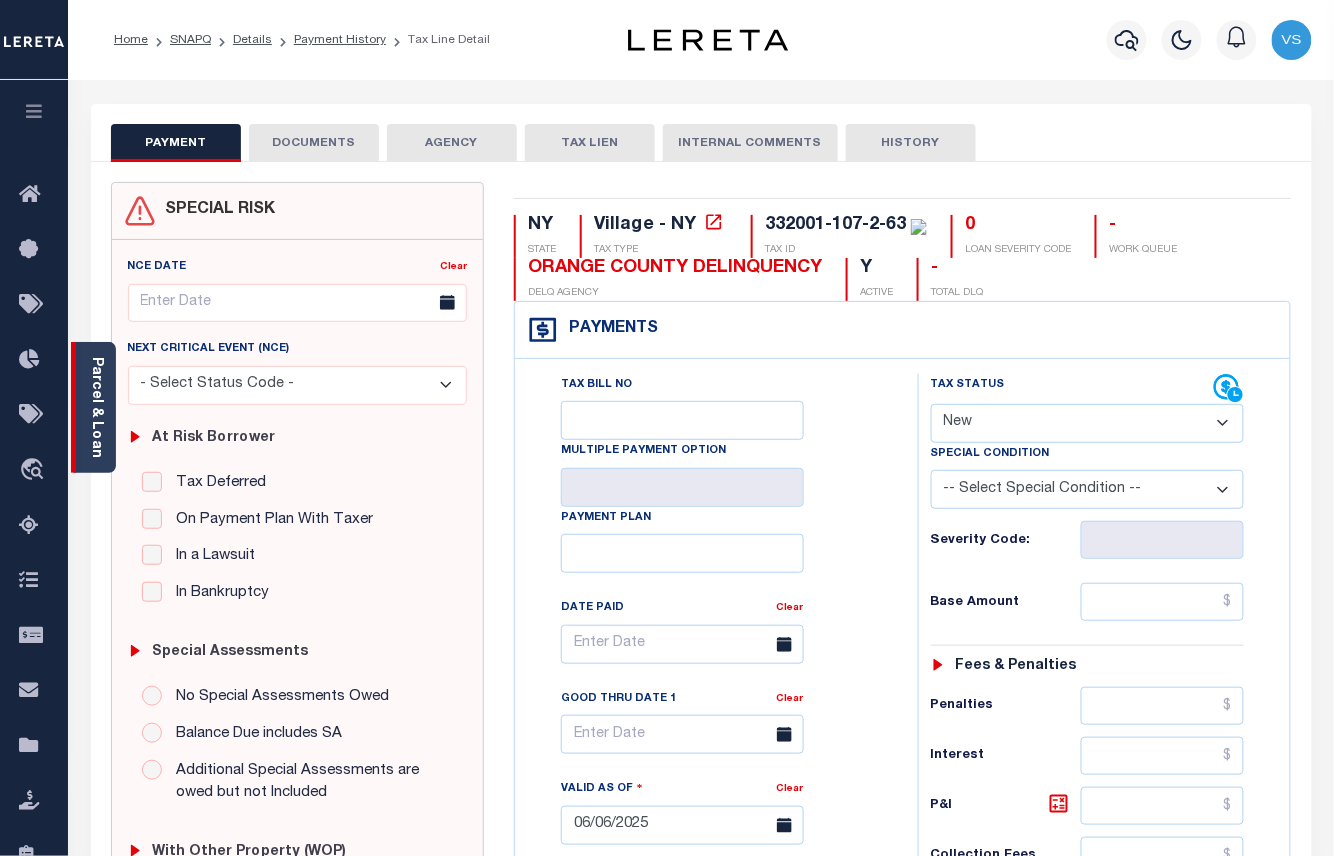 click on "Parcel & Loan" at bounding box center [96, 407] 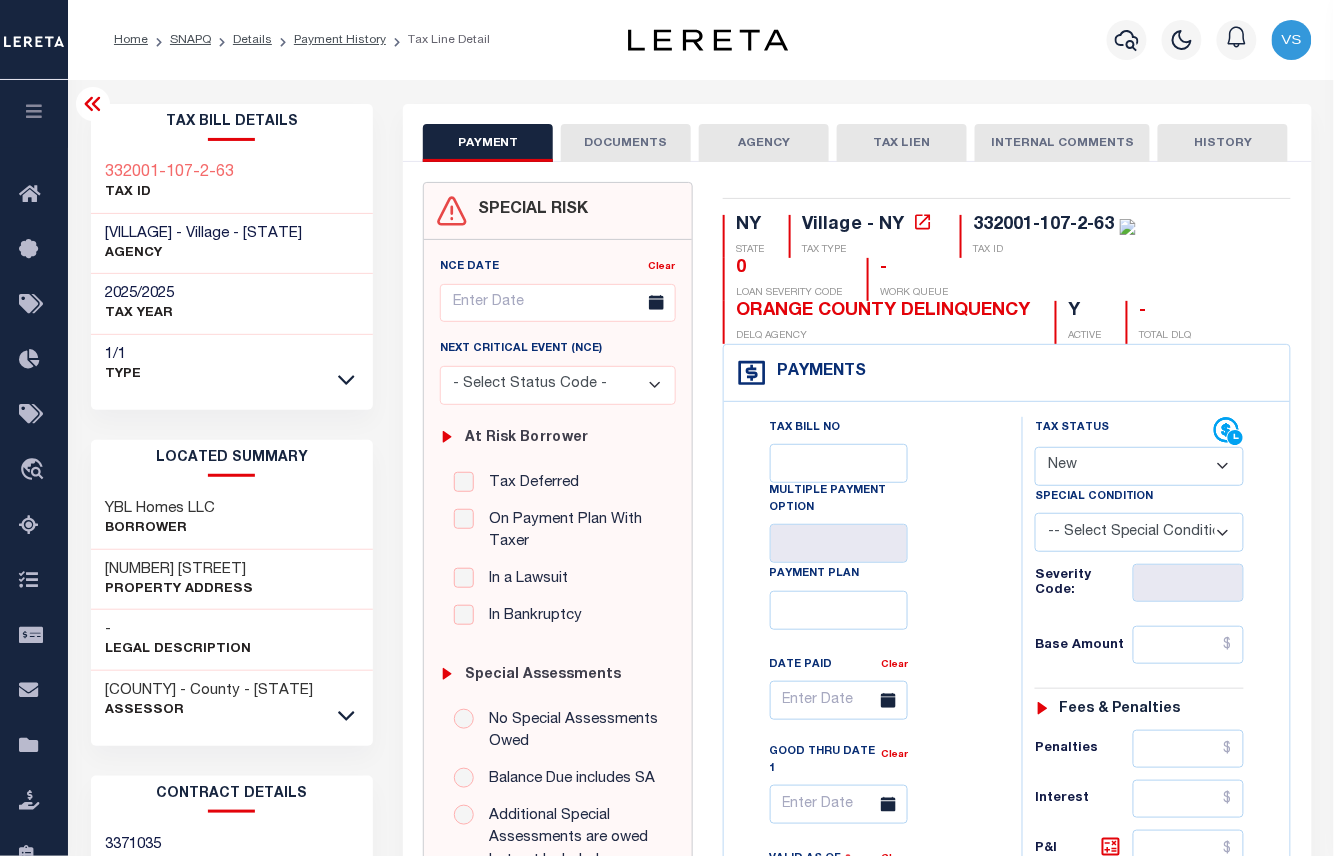 drag, startPoint x: 189, startPoint y: 256, endPoint x: 94, endPoint y: 230, distance: 98.49365 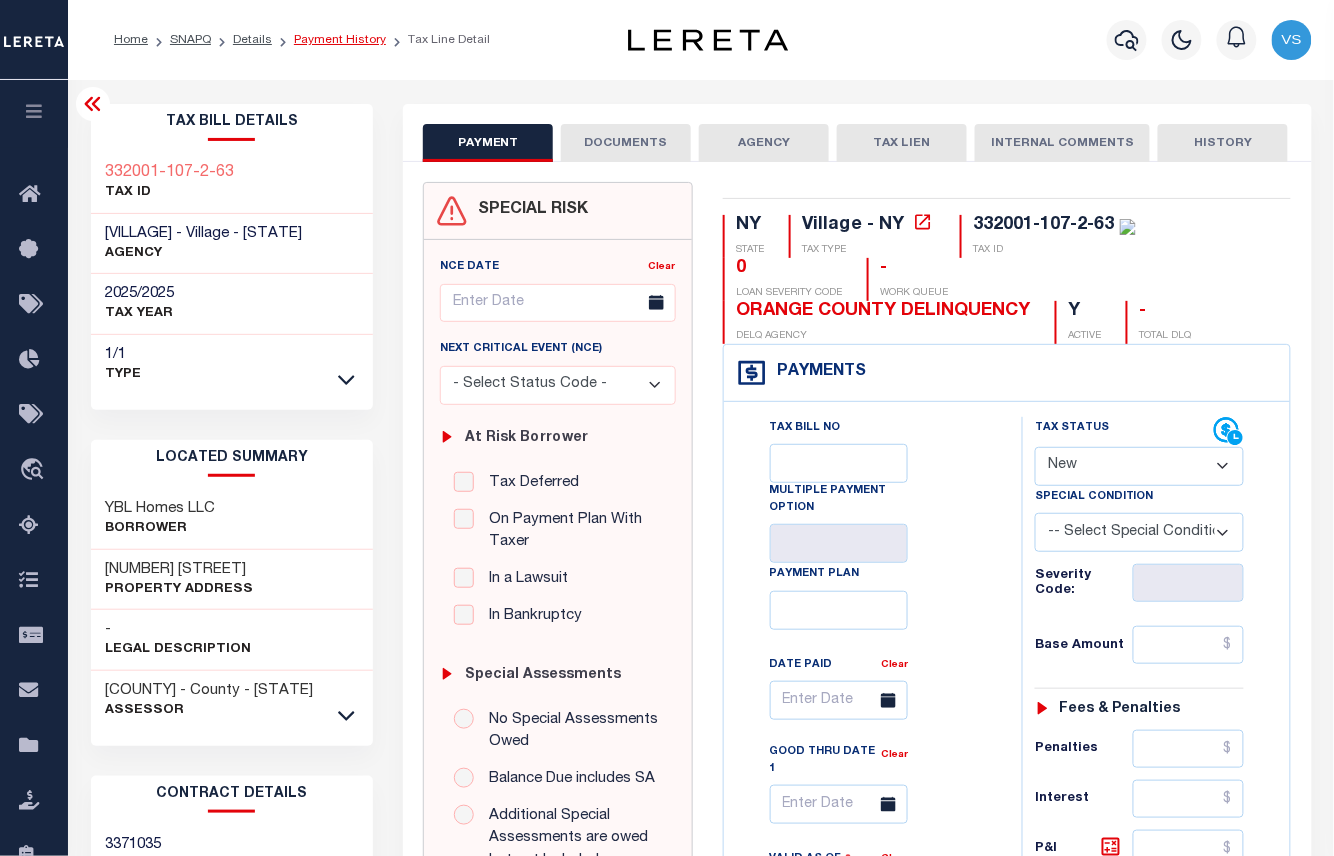 click on "Payment History" at bounding box center [340, 40] 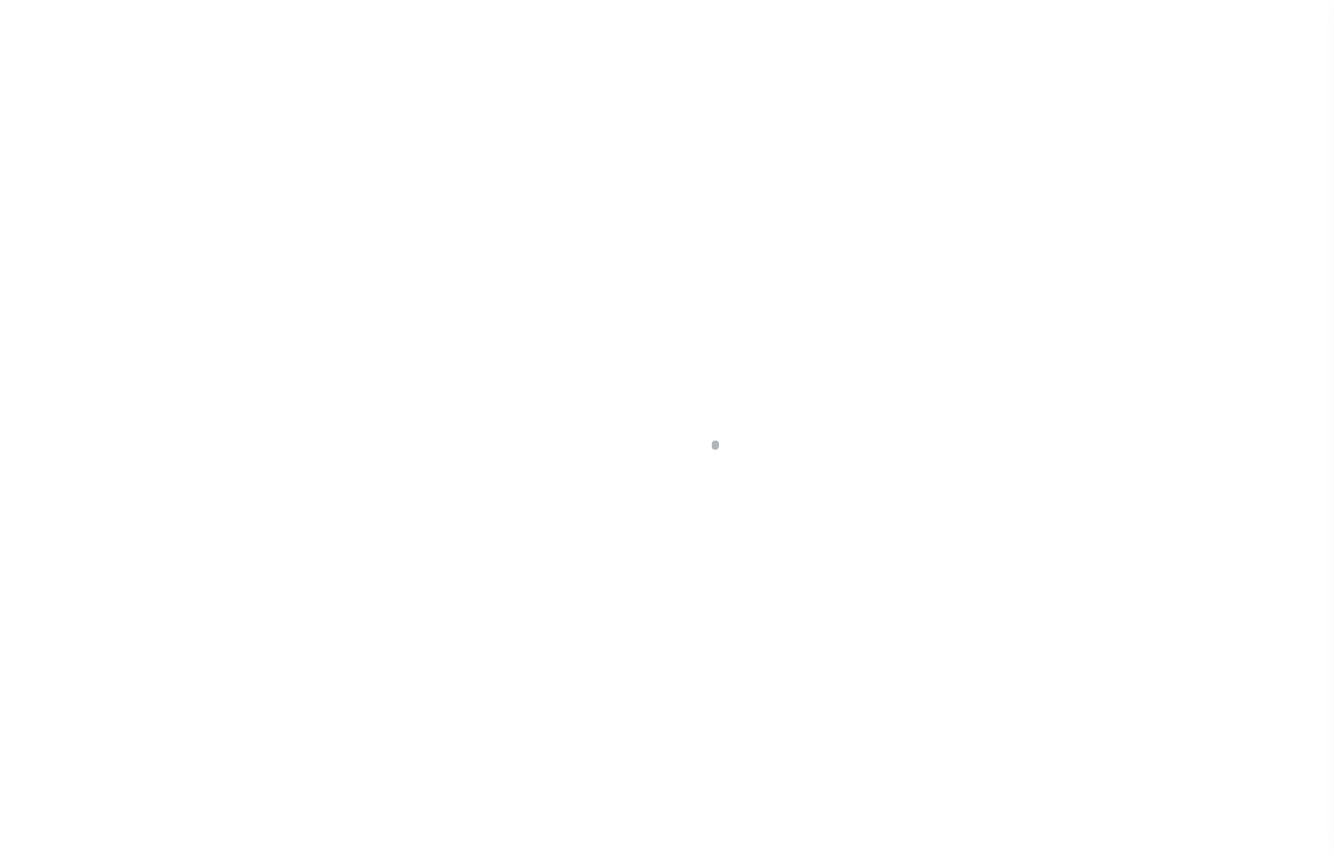 scroll, scrollTop: 0, scrollLeft: 0, axis: both 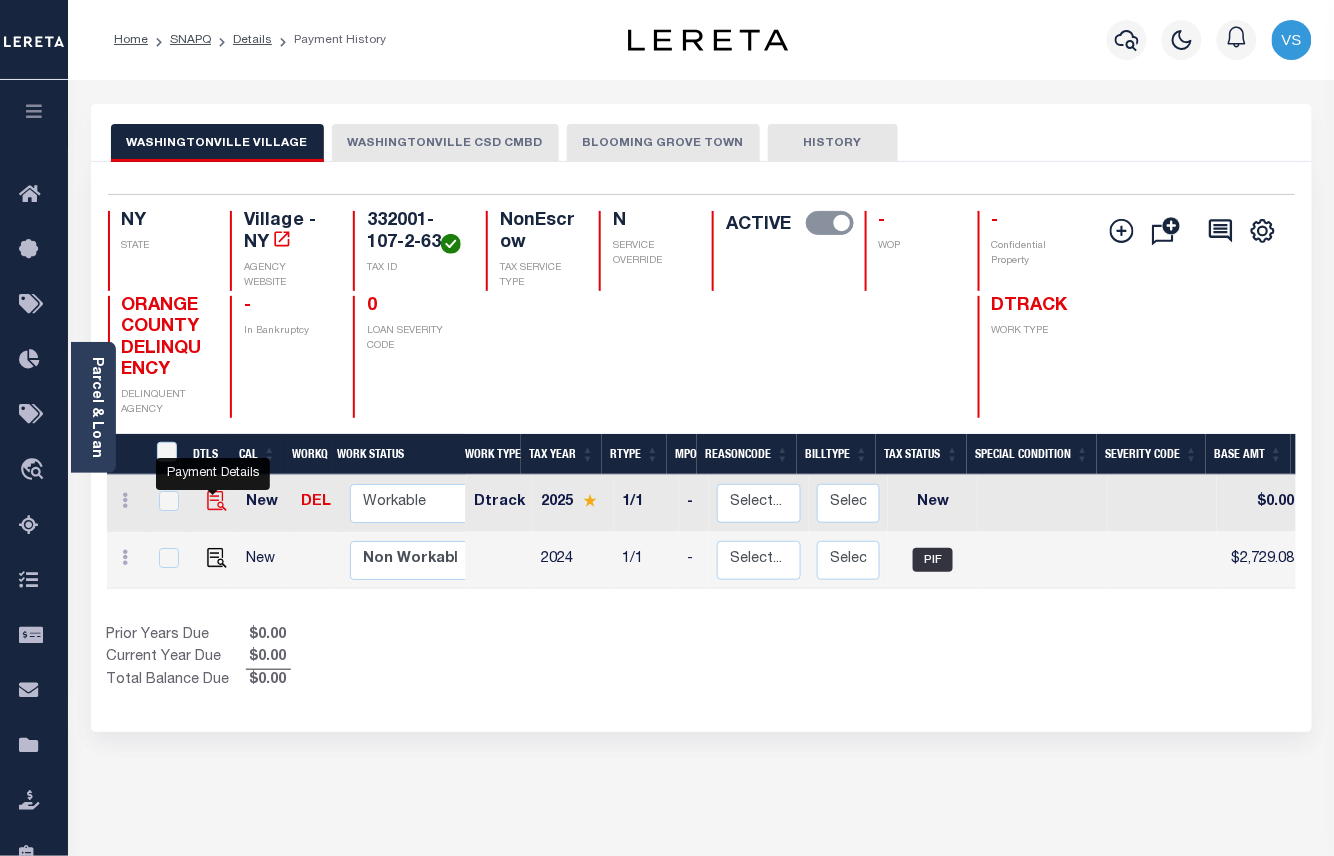 click at bounding box center [217, 501] 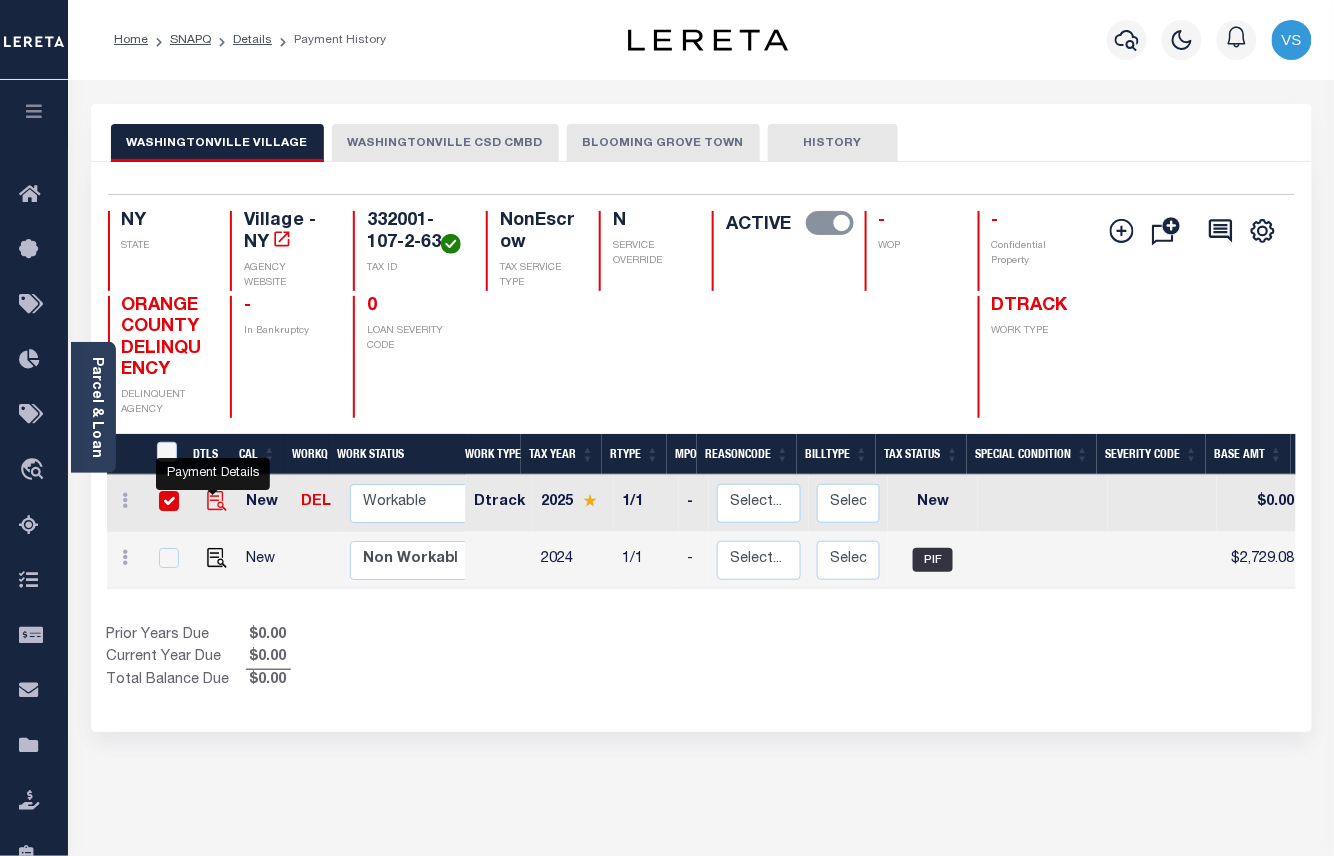 checkbox on "true" 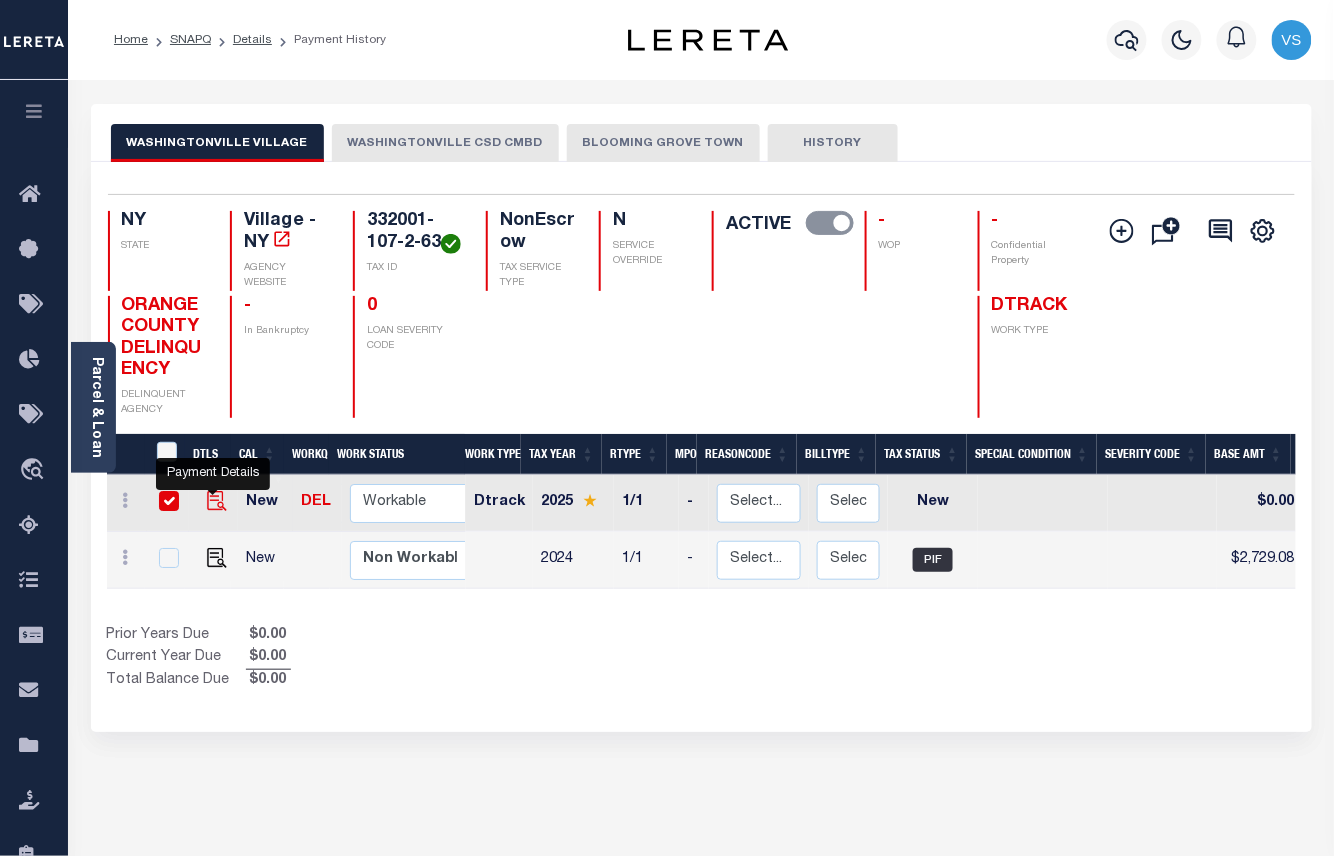 checkbox on "true" 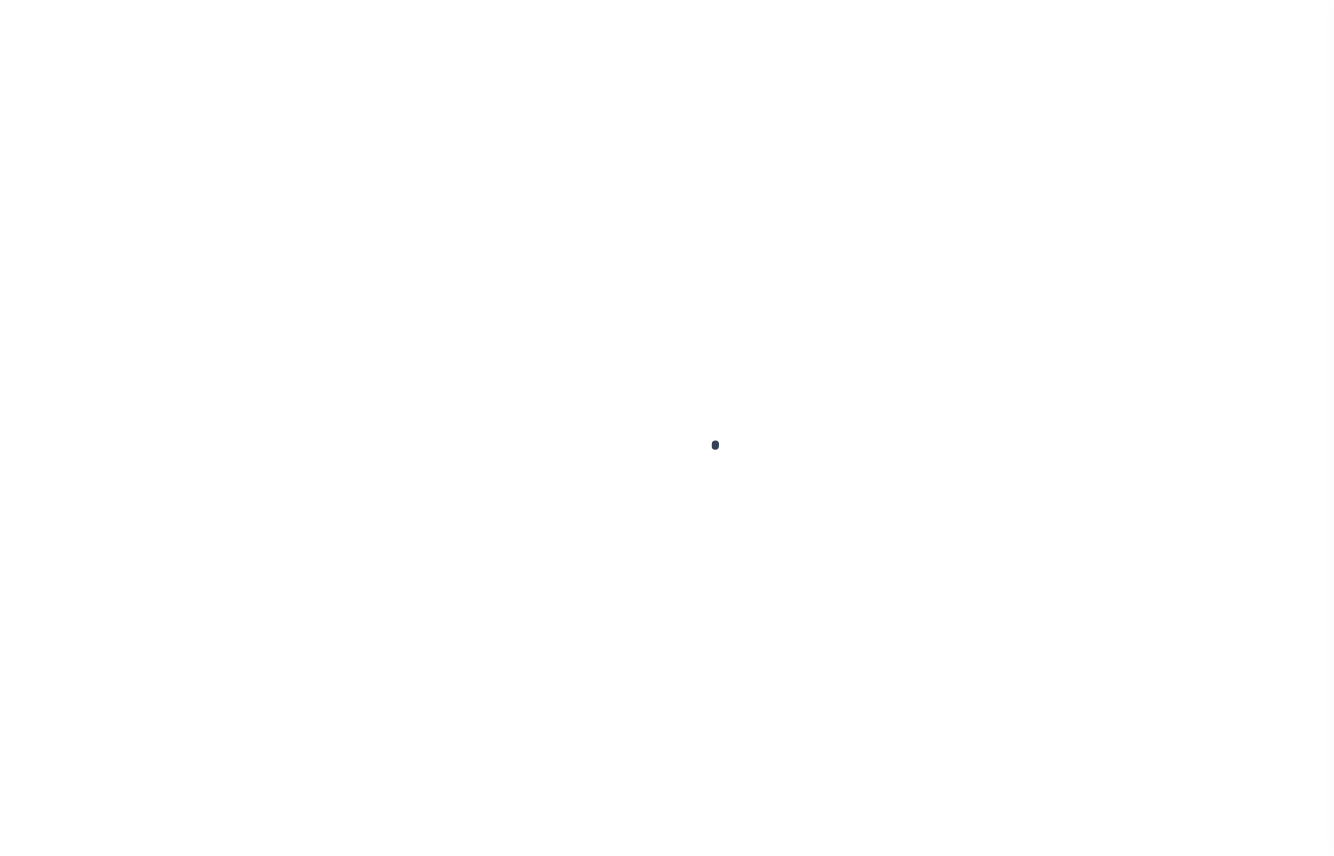 scroll, scrollTop: 0, scrollLeft: 0, axis: both 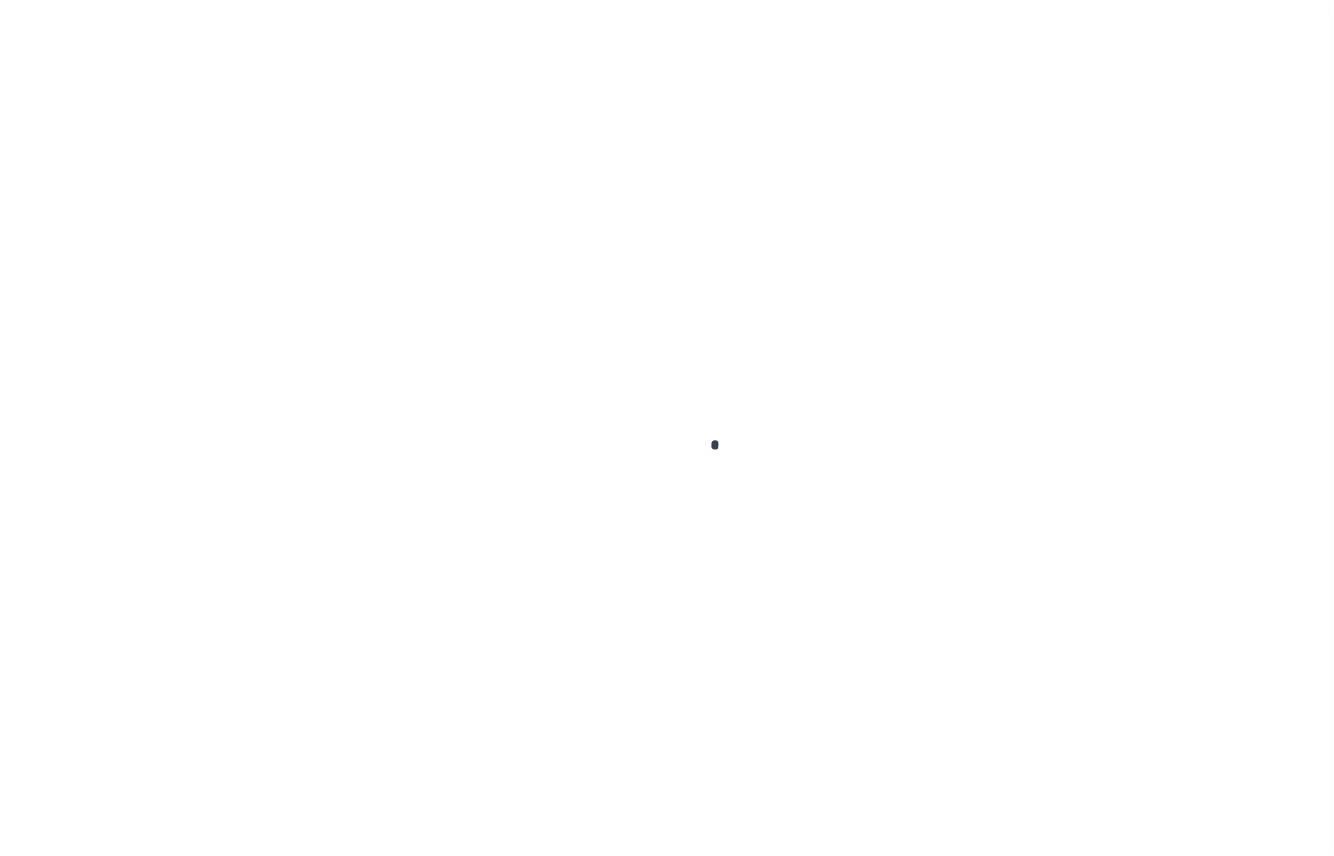 checkbox on "false" 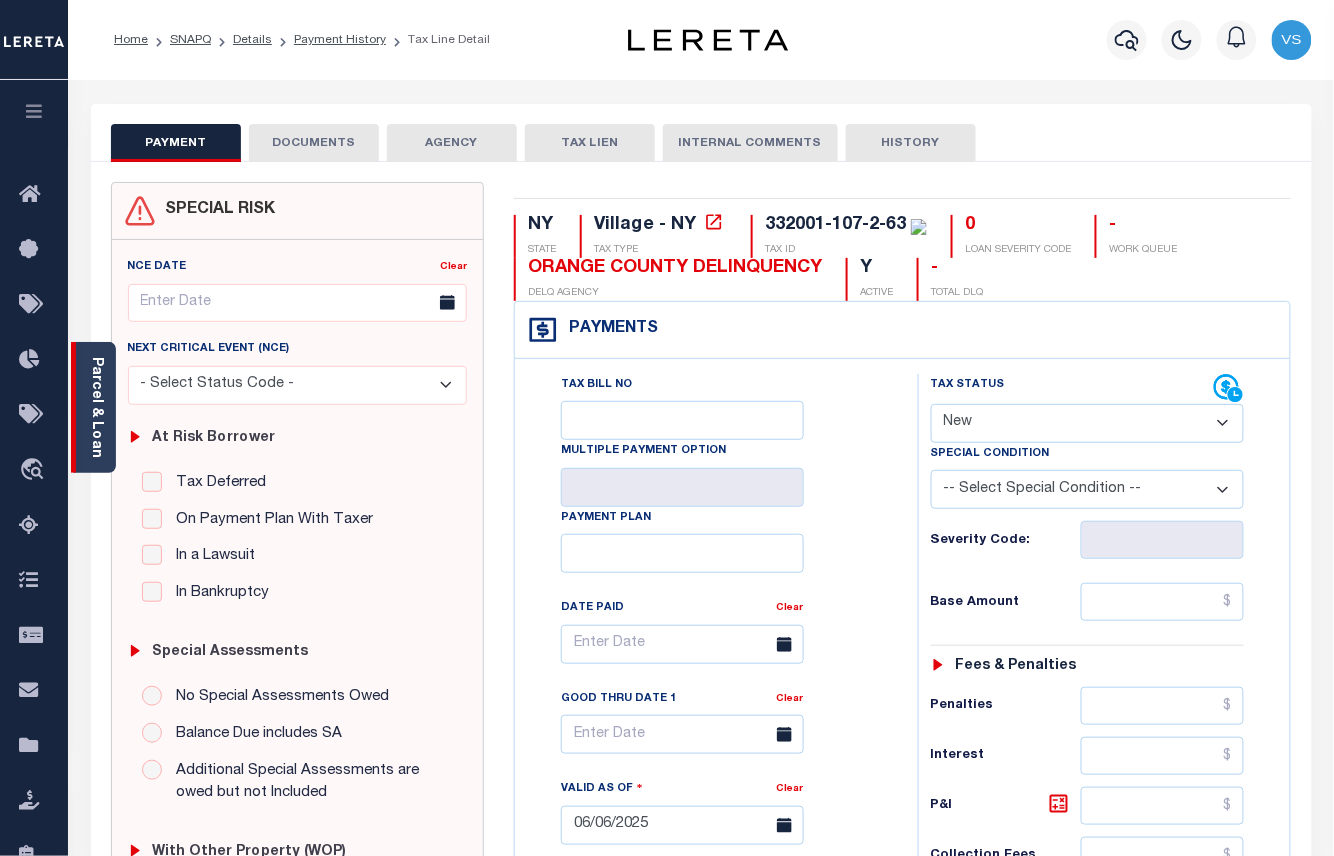 click on "Parcel & Loan" at bounding box center [96, 407] 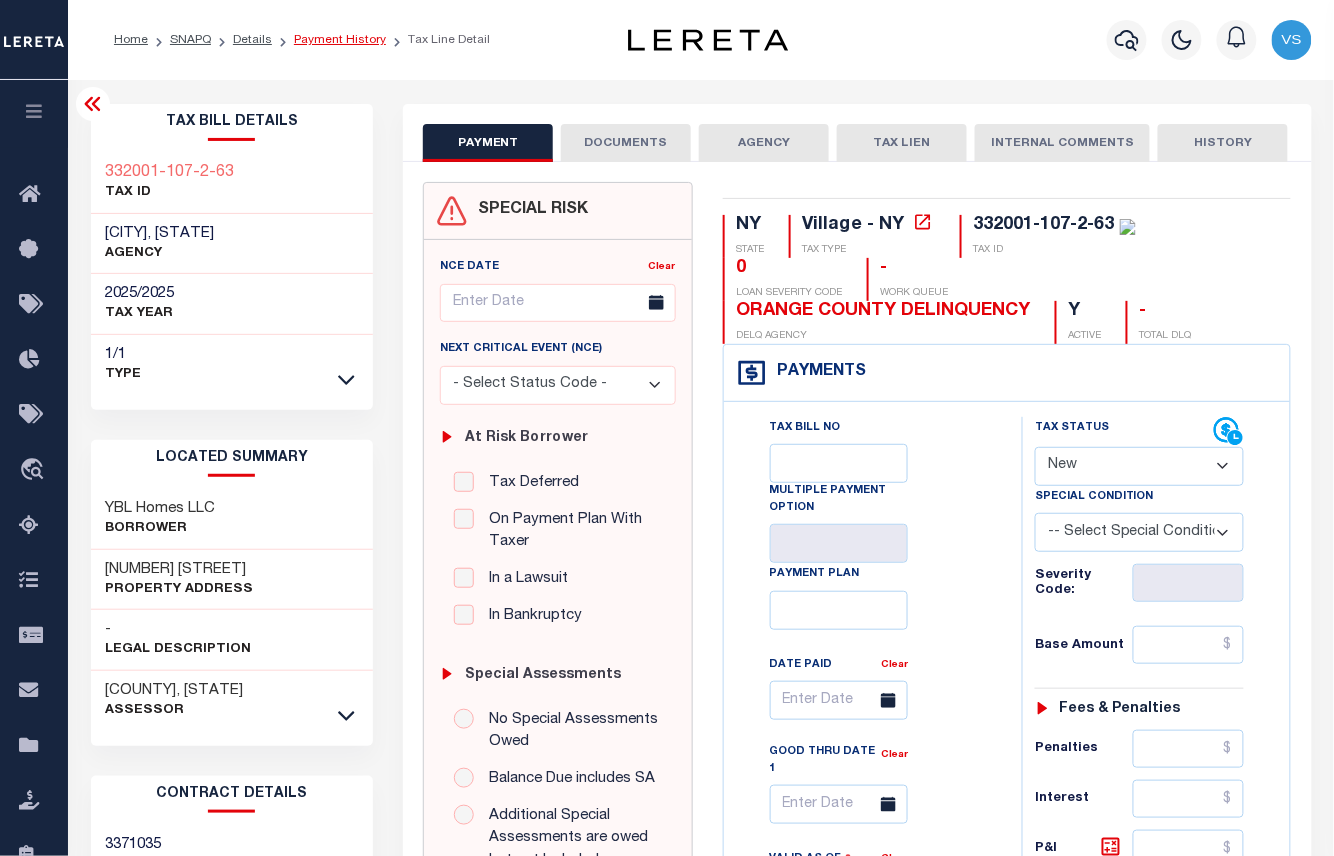 click on "Payment History" at bounding box center [340, 40] 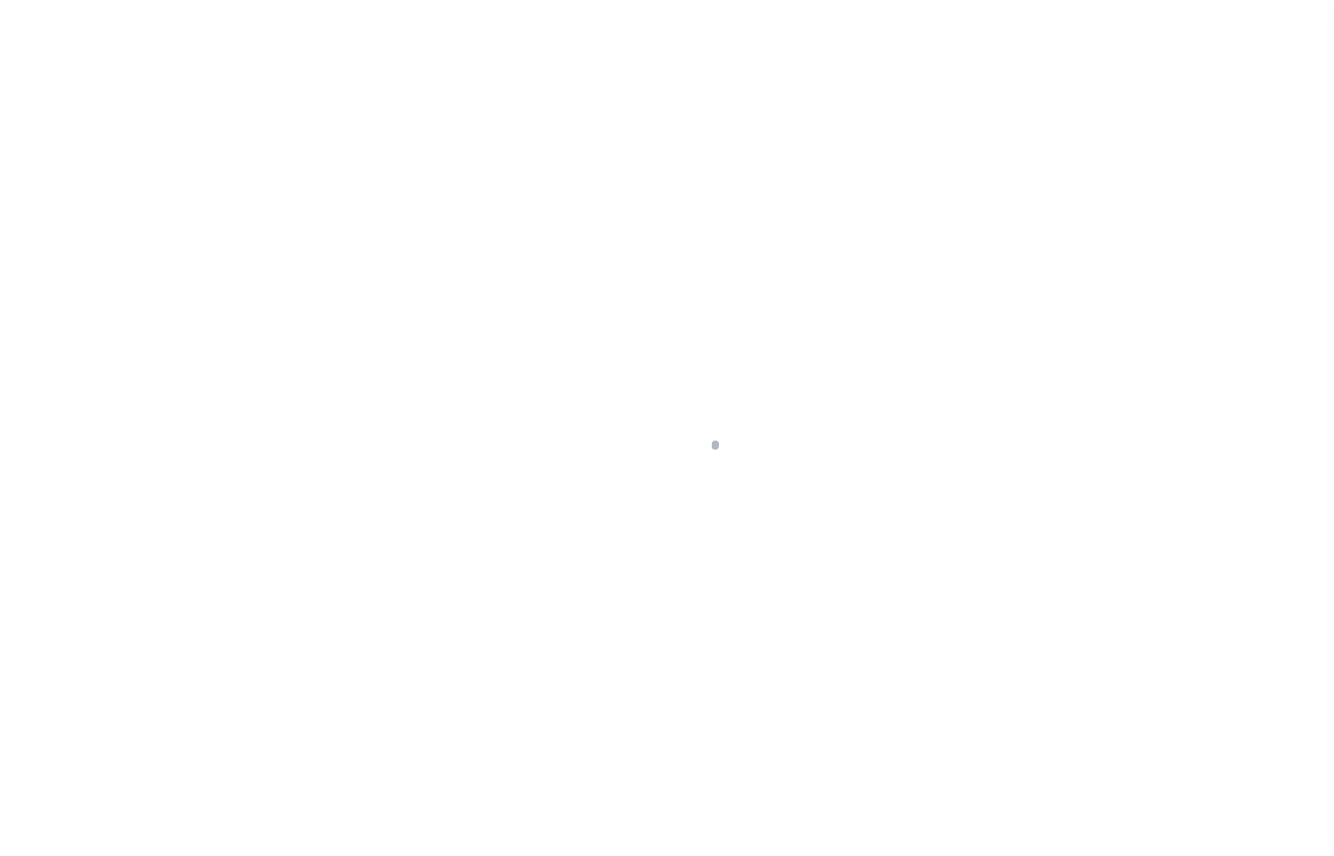 scroll, scrollTop: 0, scrollLeft: 0, axis: both 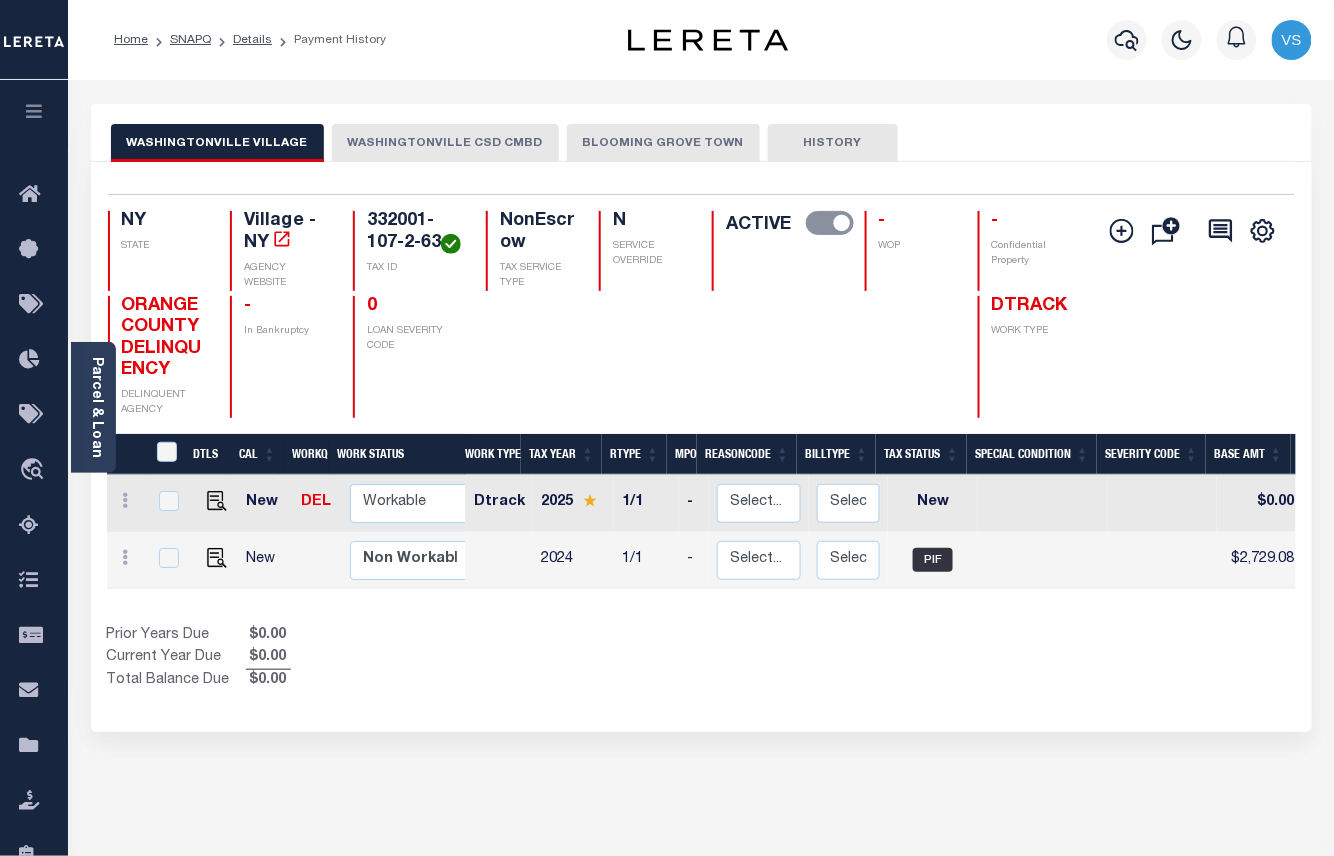 drag, startPoint x: 806, startPoint y: 597, endPoint x: 1013, endPoint y: 625, distance: 208.88513 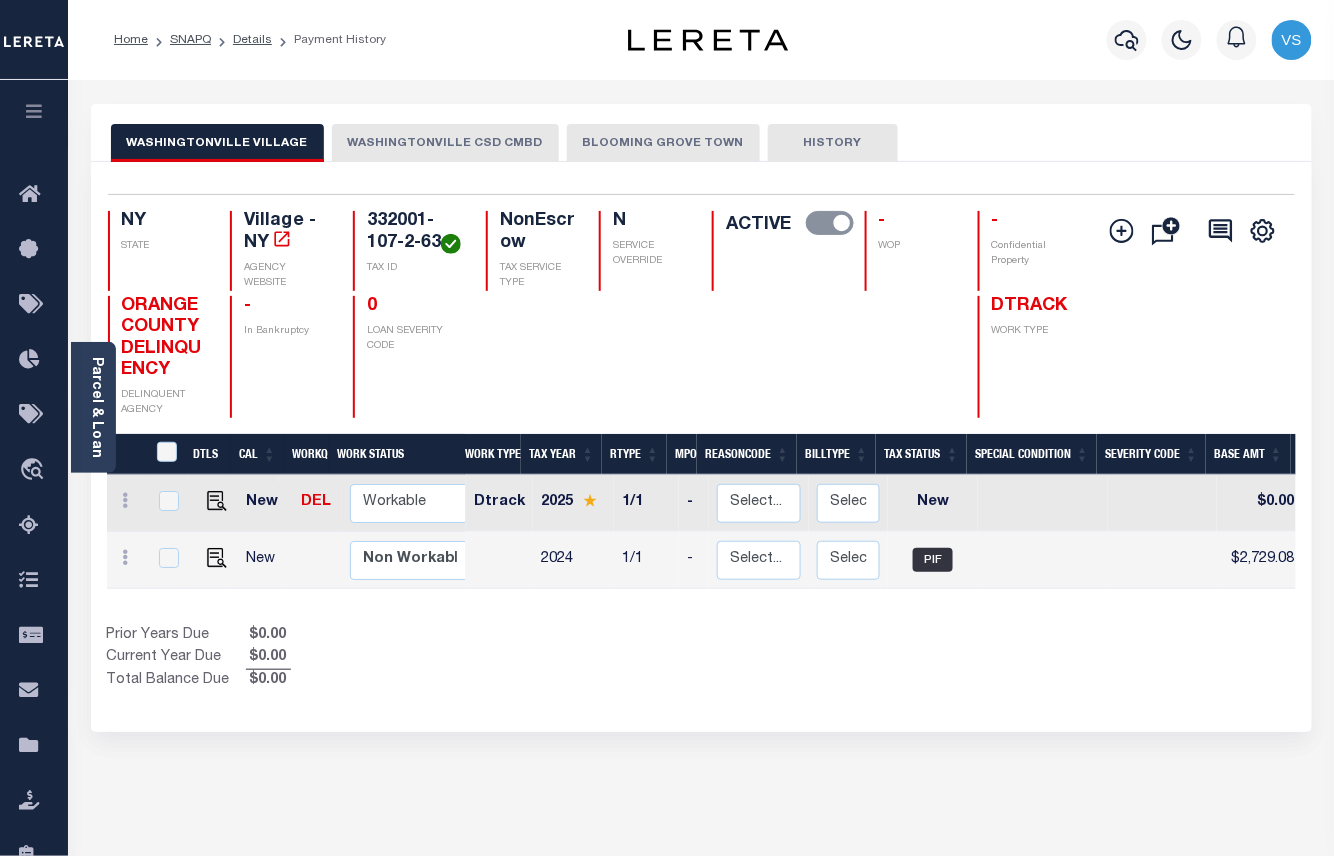 click on "DTLS CAL WorkQ Work Status Work Type Tax Year RType MPO ReasonCode BillType Tax Status Special Condition Severity Code Base Amt Balance Due Total DLQ As of Date Docs ELD PWOP Date LD Payment Batch Status SNAP            DTLS CAL WorkQ Work Status Work Type Tax Year RType MPO ReasonCode BillType Tax Status Special Condition Severity Code Base Amt Balance Due Total DLQ As of Date Docs ELD PWOP Date LD Payment Batch Status SNAP
New DEL Workable" at bounding box center (701, 563) 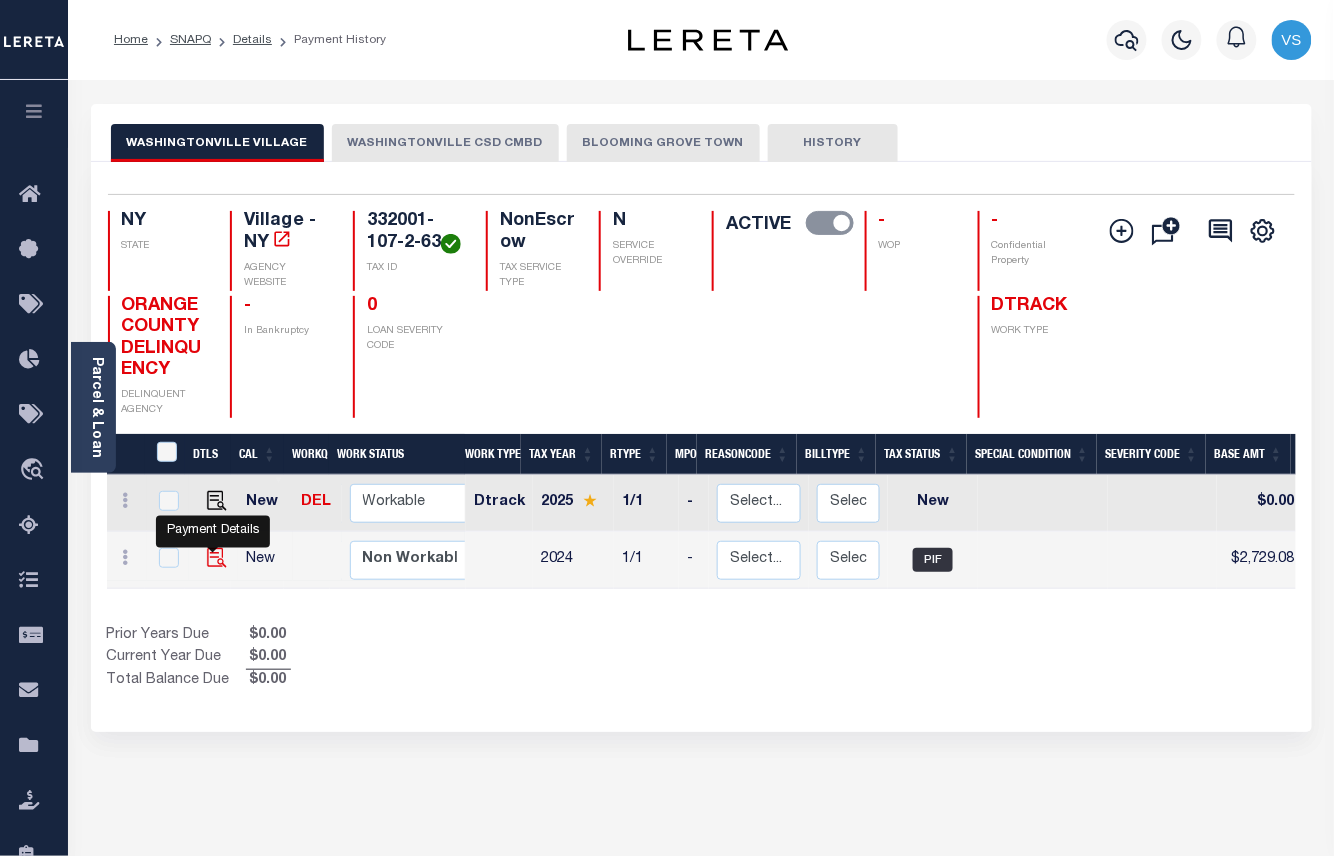 click at bounding box center [217, 558] 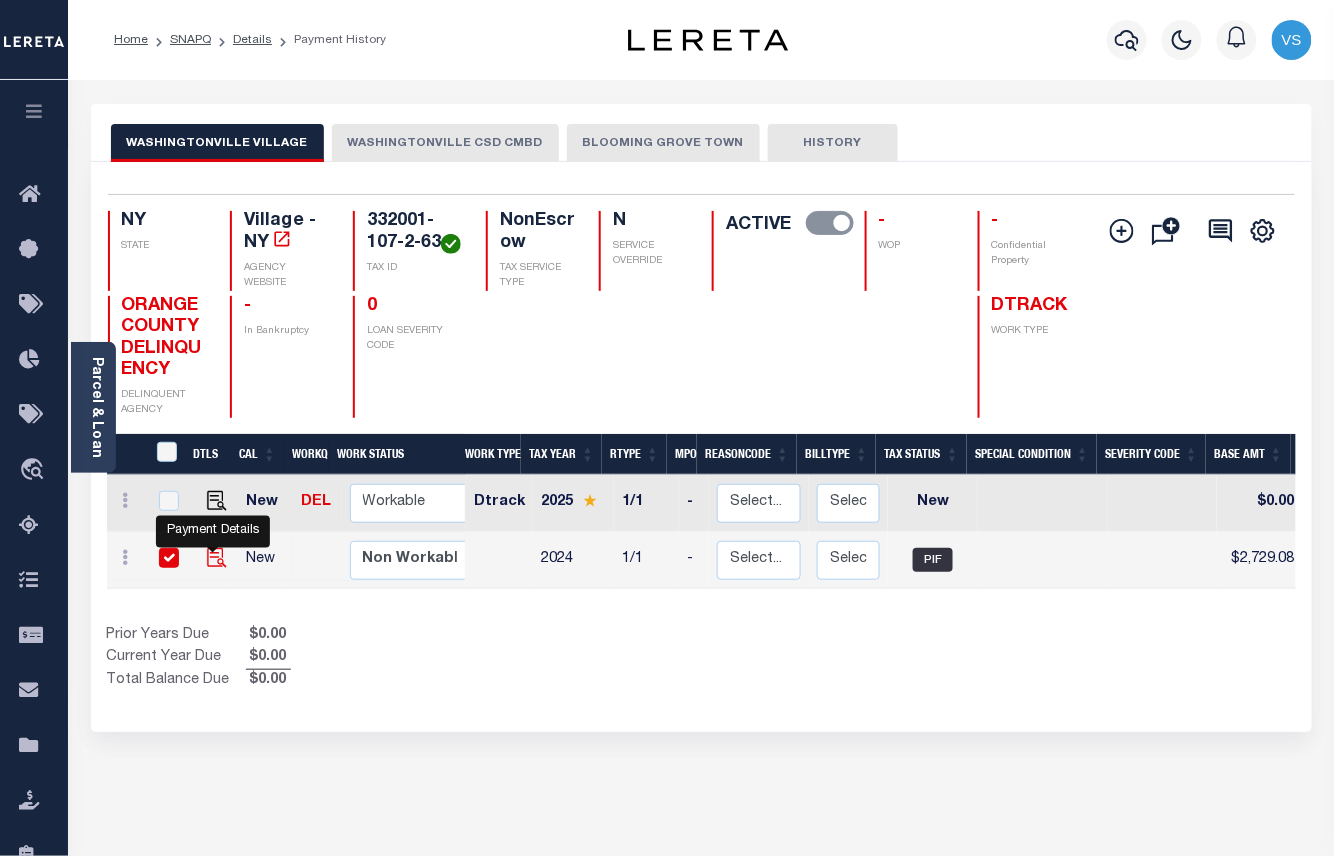 checkbox on "true" 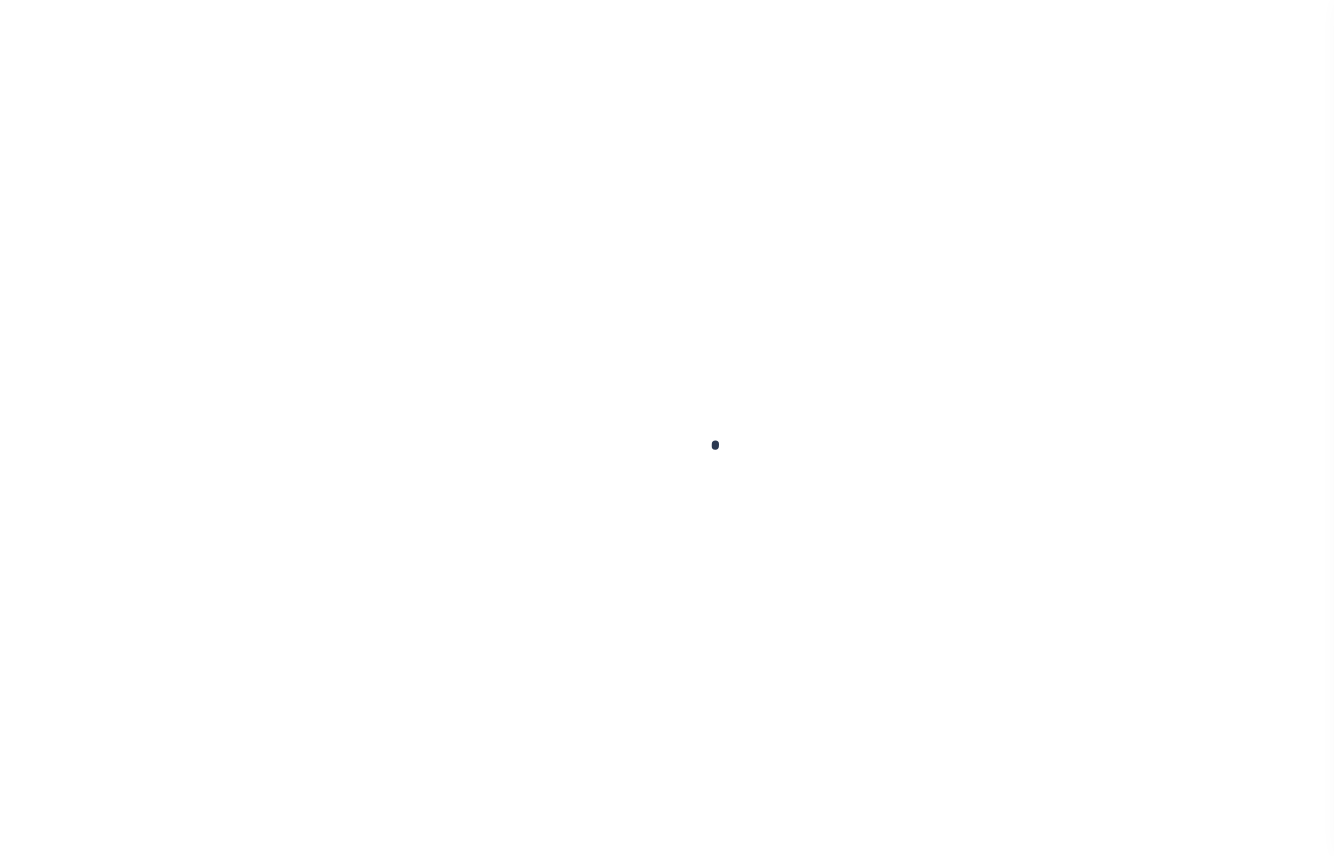 scroll, scrollTop: 0, scrollLeft: 0, axis: both 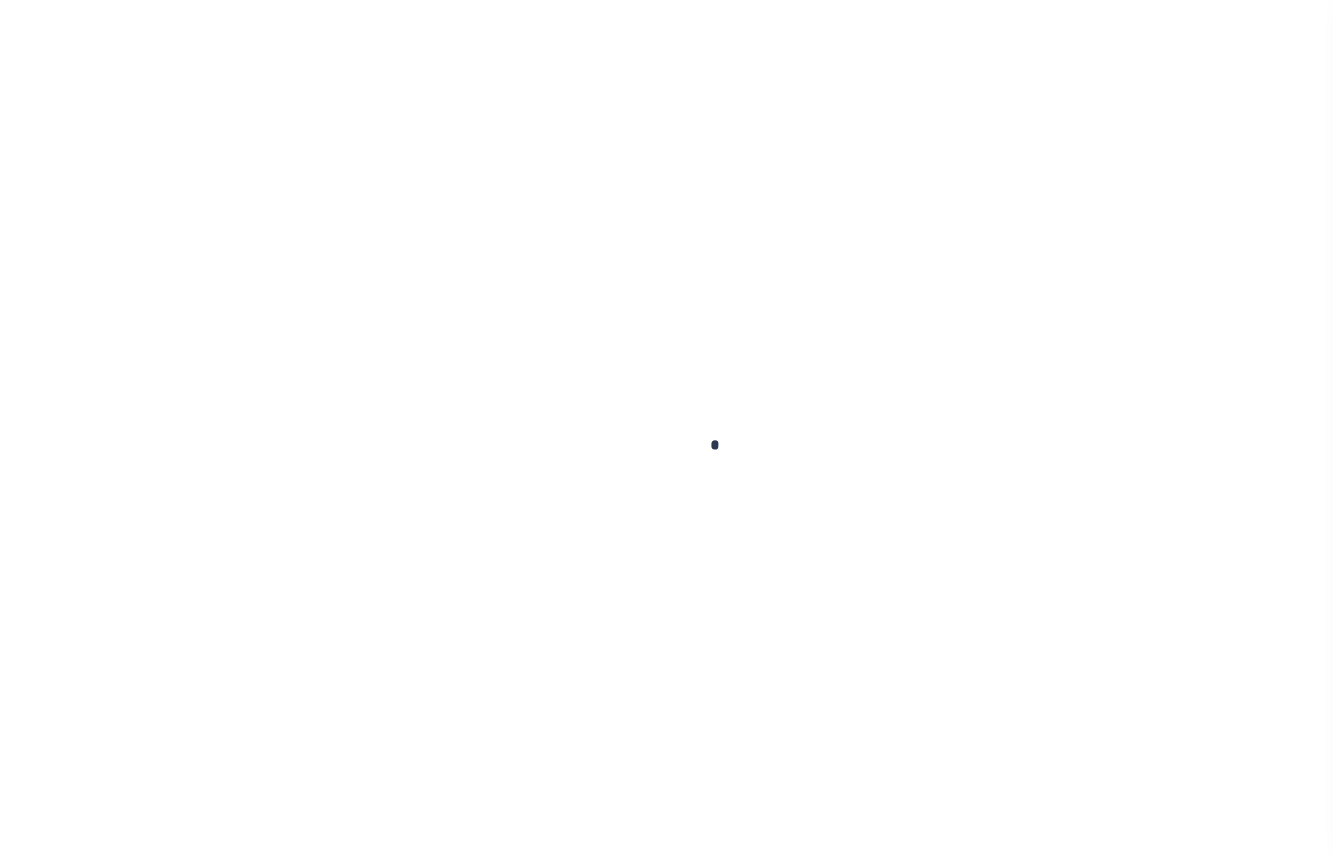 checkbox on "false" 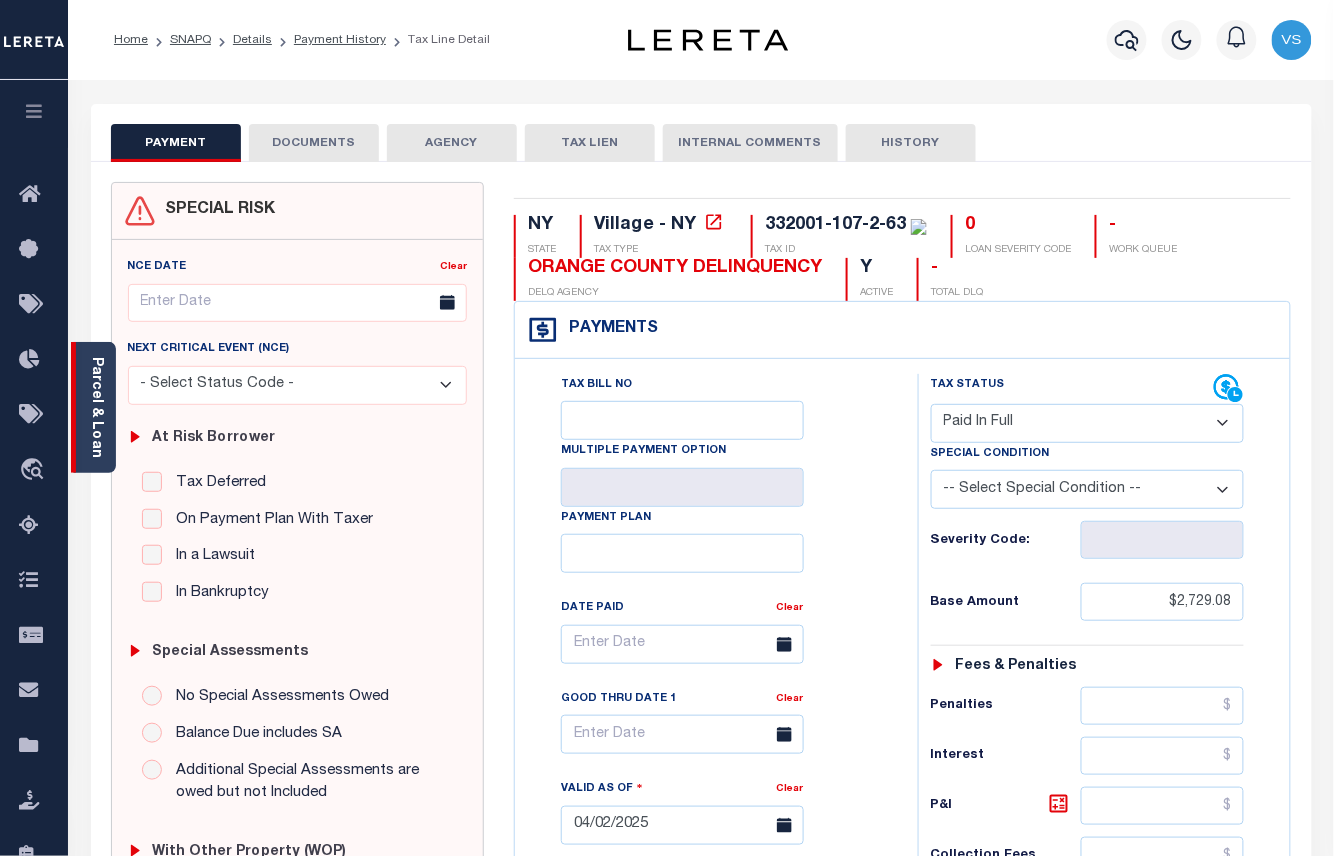 click on "Parcel & Loan" at bounding box center [96, 407] 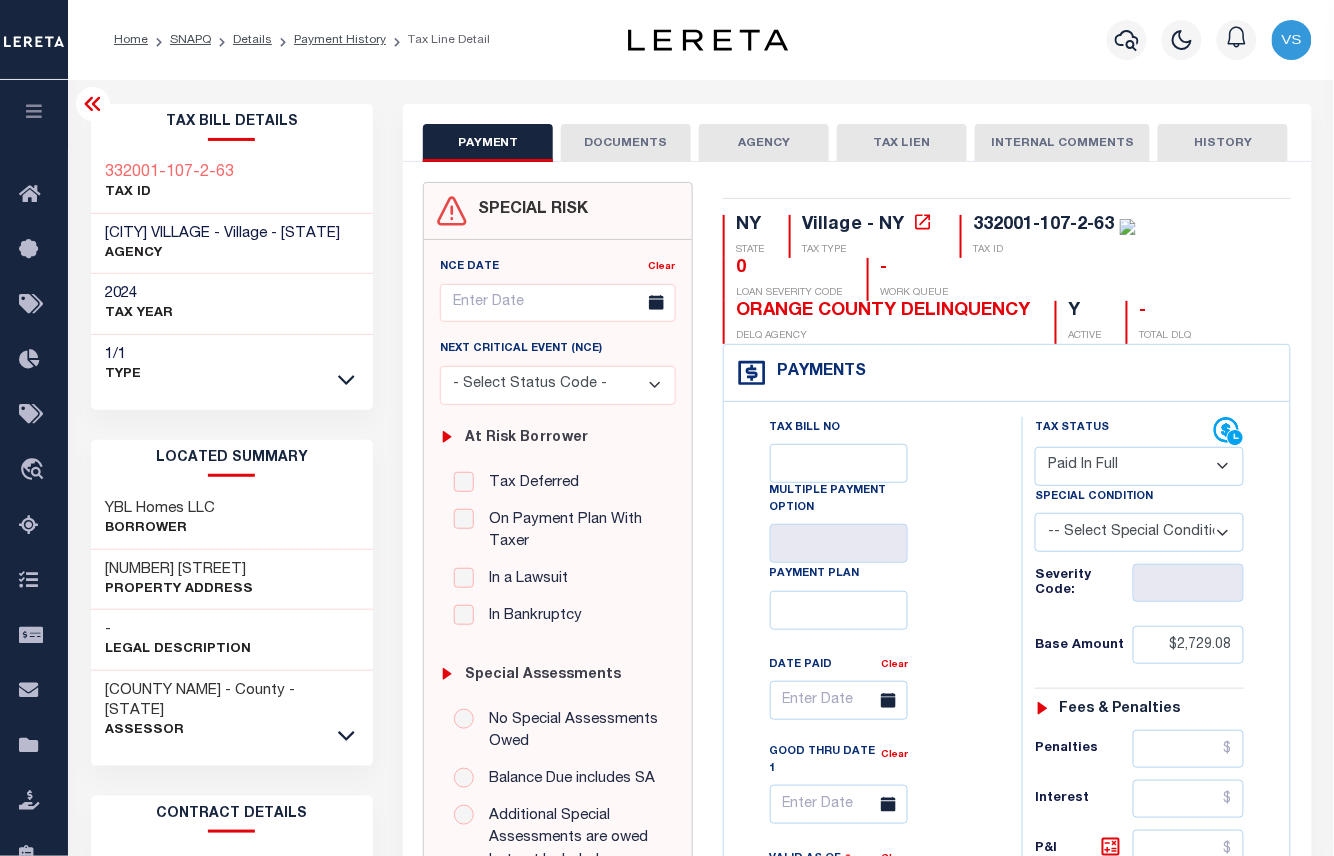 drag, startPoint x: 192, startPoint y: 257, endPoint x: 109, endPoint y: 233, distance: 86.40023 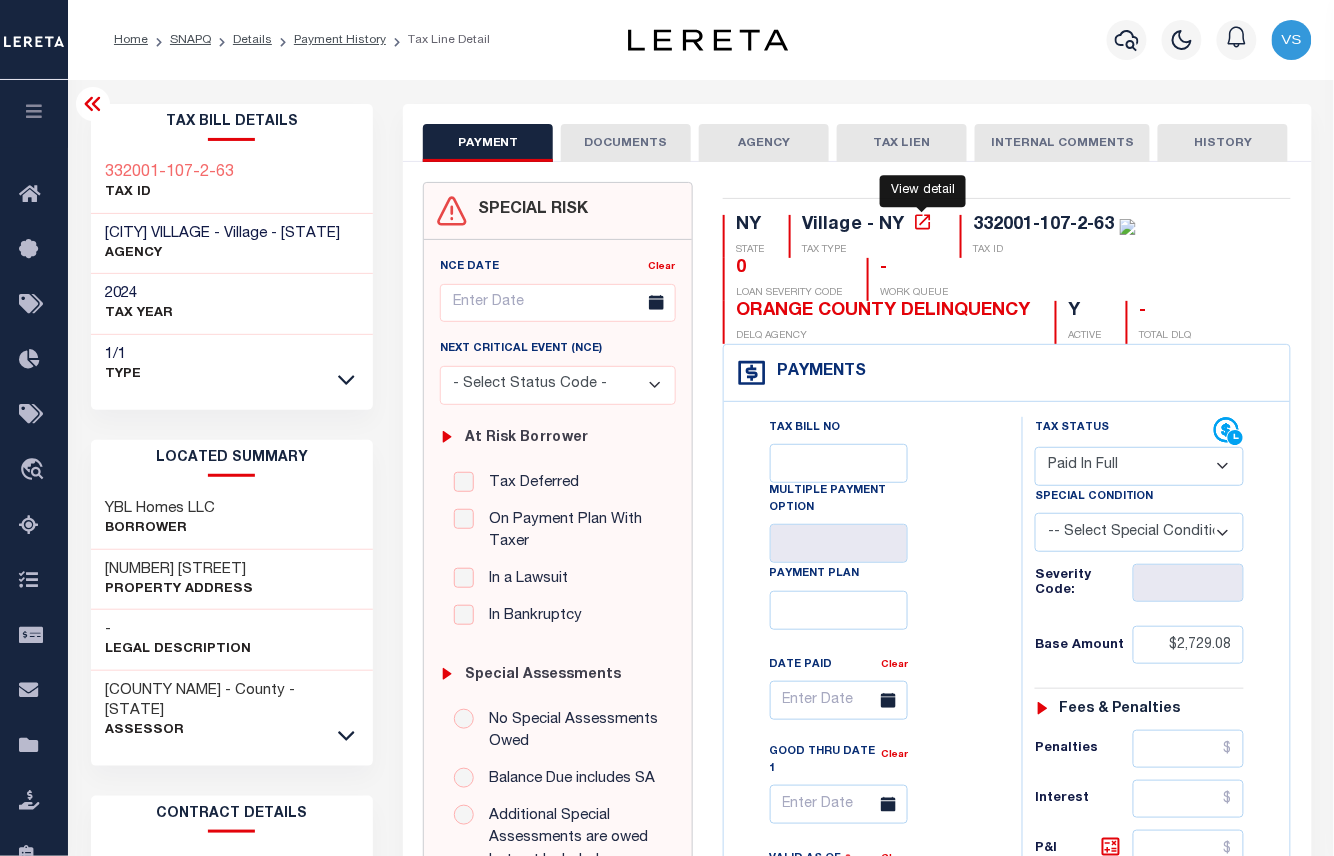 click 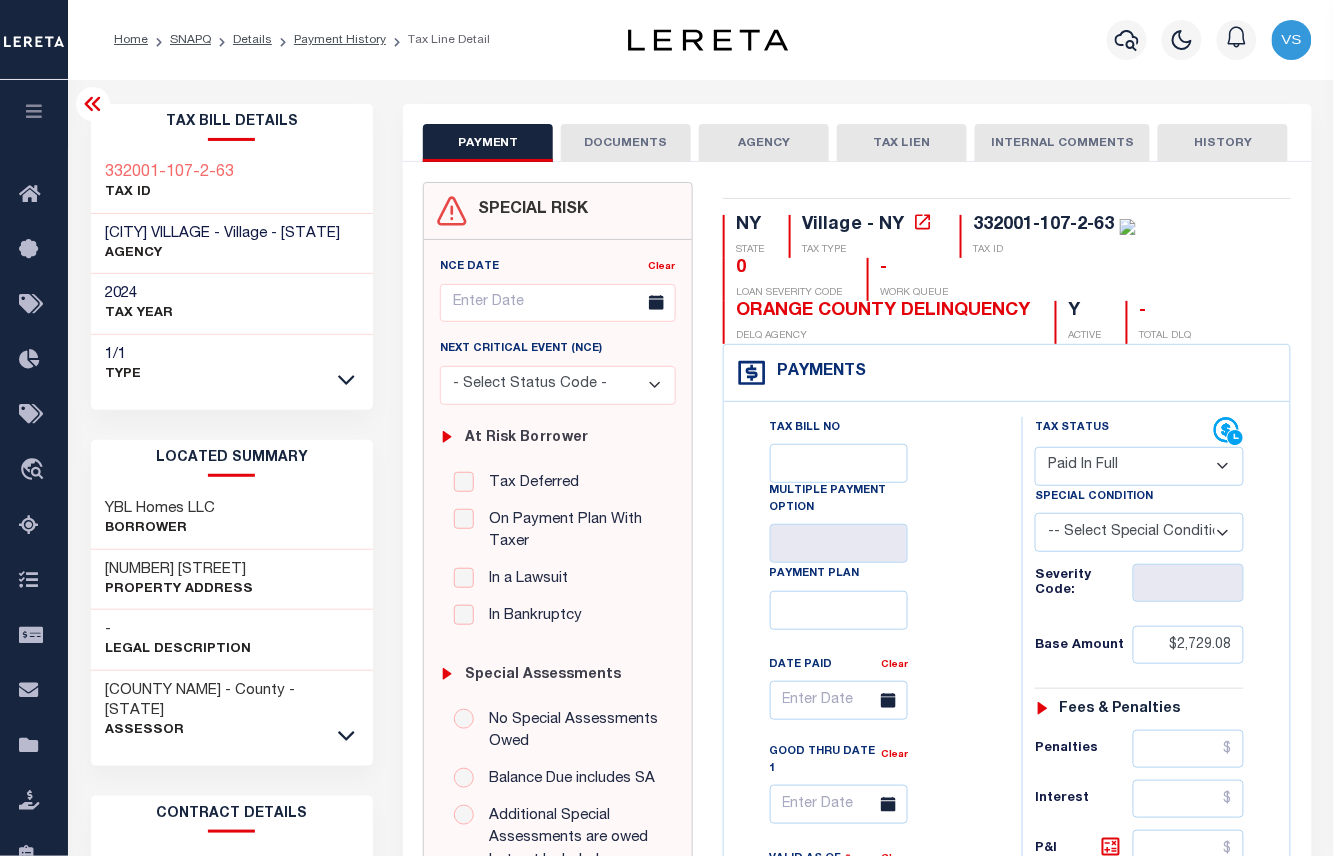 click on "NY
STATE
Village - NY
TAX TYPE
332001-107-2-63
TAX ID
0
LOAN SEVERITY CODE
-
WORK QUEUE
ORANGE COUNTY DELINQUENCY
DELQ AGENCY
Y
ACTIVE
-
TOTAL DLQ
Payments Clear" at bounding box center (1007, 859) 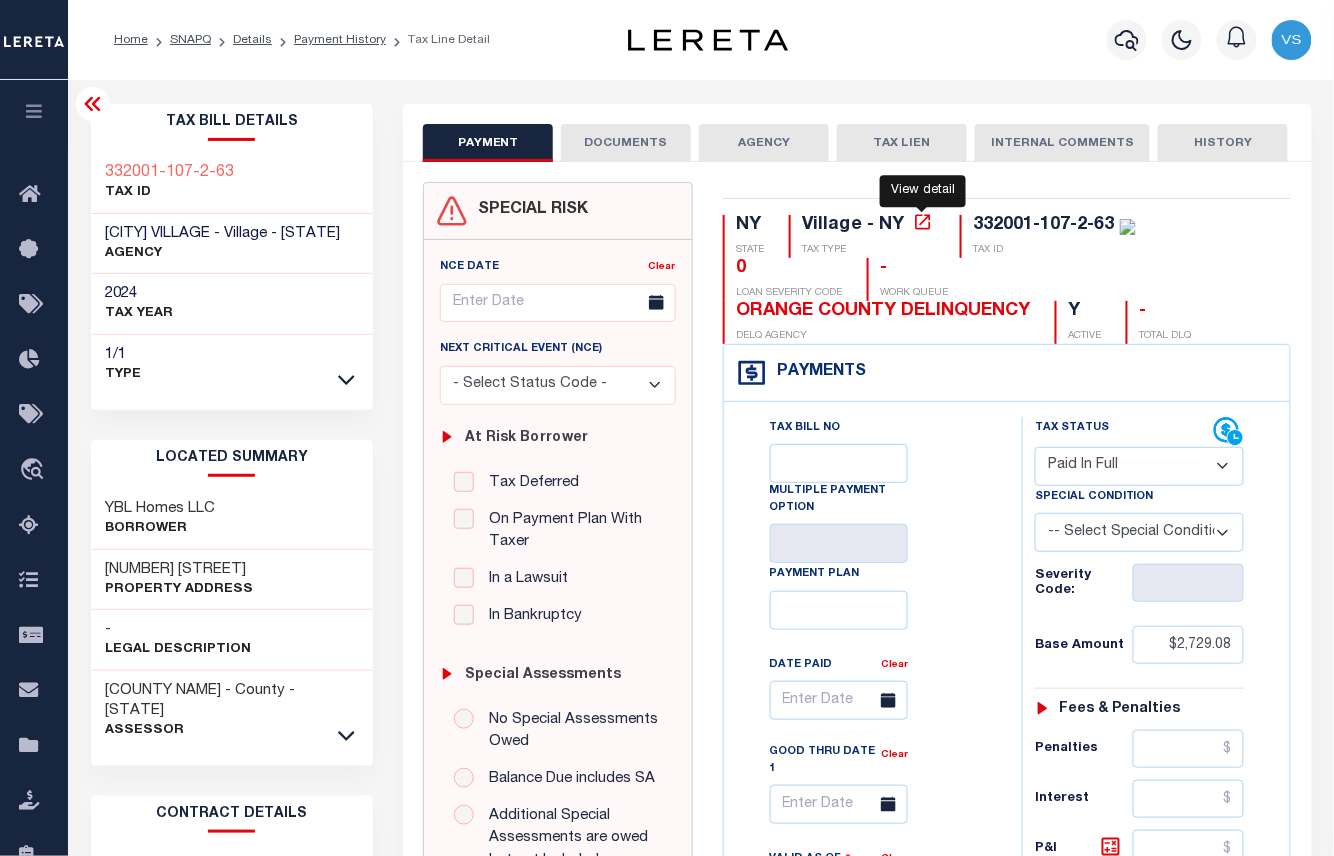 click 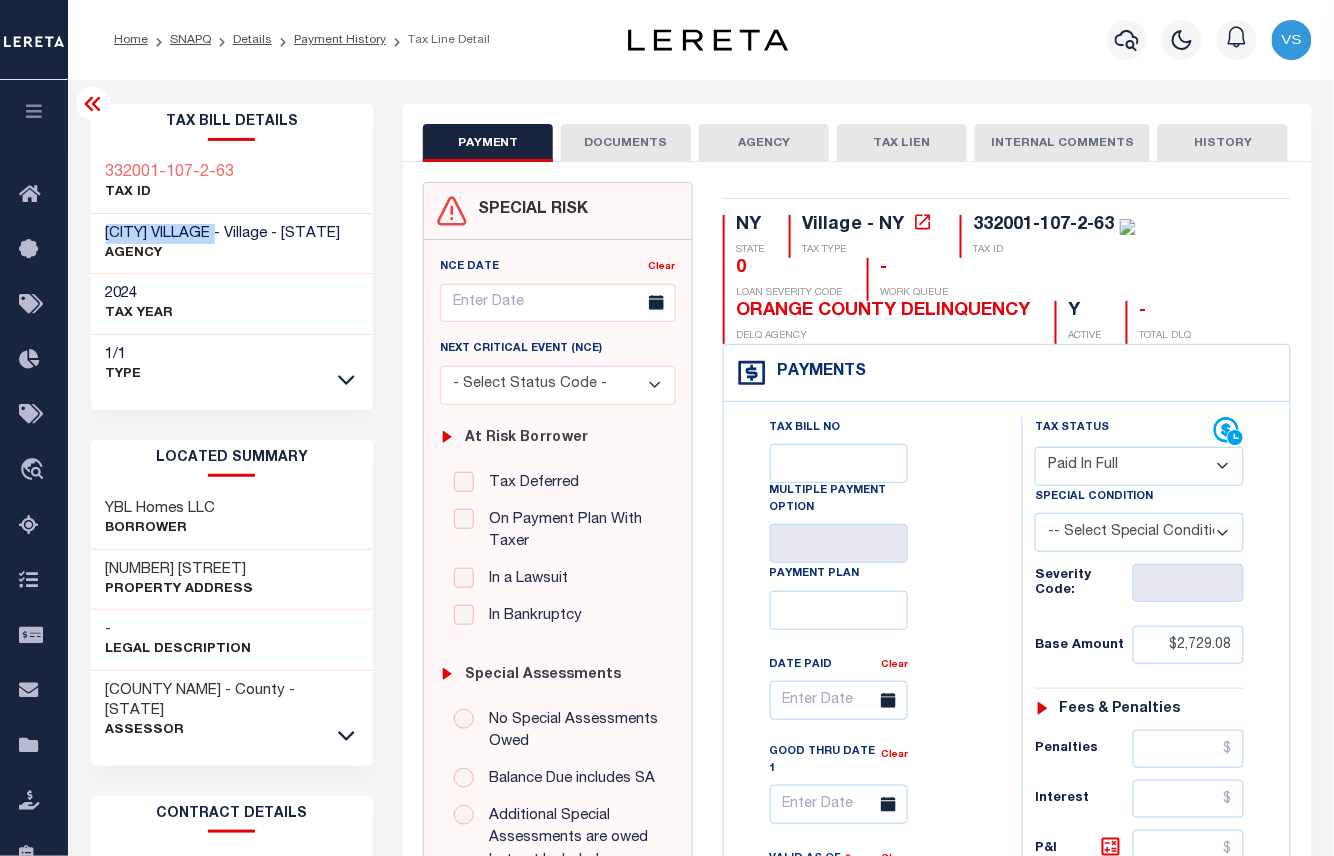 drag, startPoint x: 310, startPoint y: 237, endPoint x: 88, endPoint y: 240, distance: 222.02026 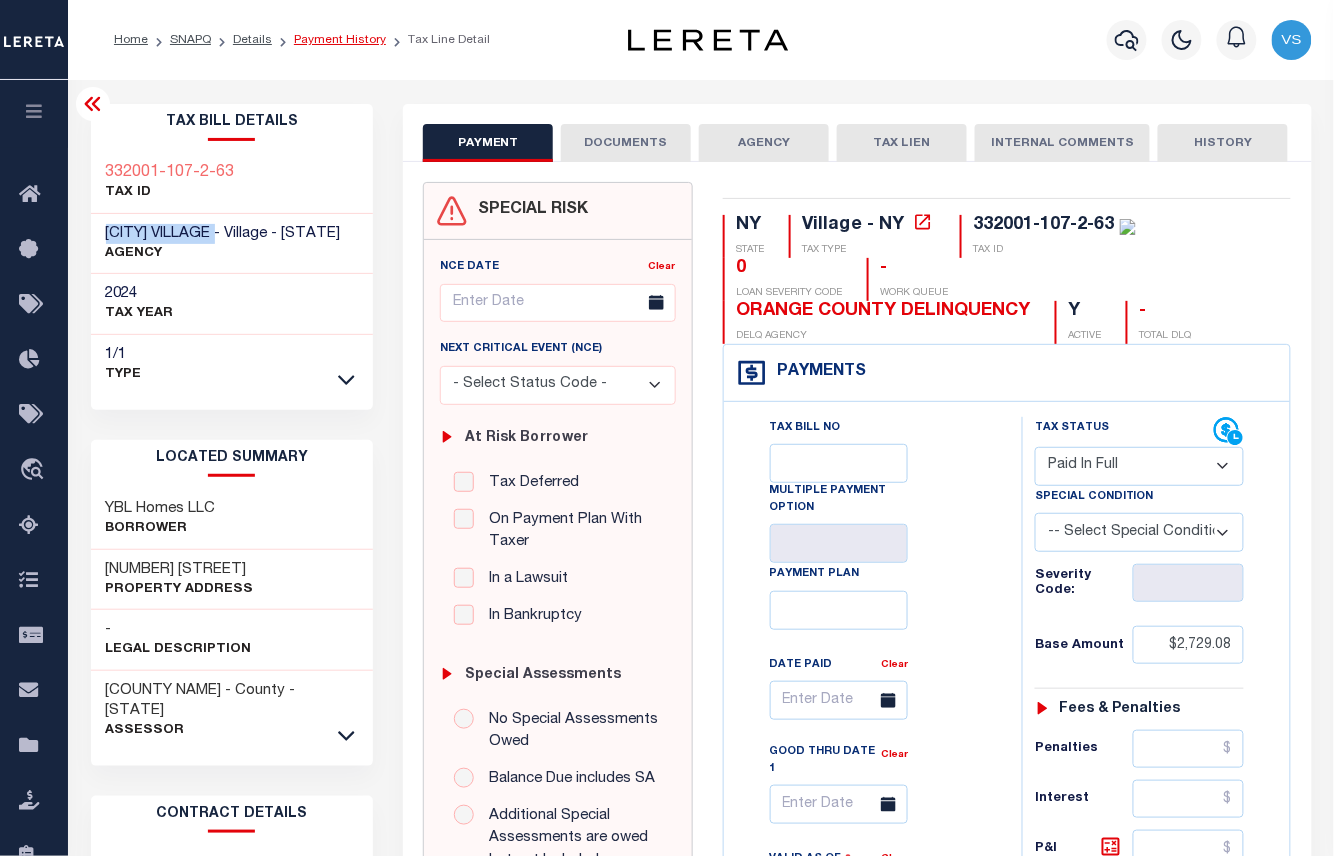 click on "Payment History" at bounding box center [340, 40] 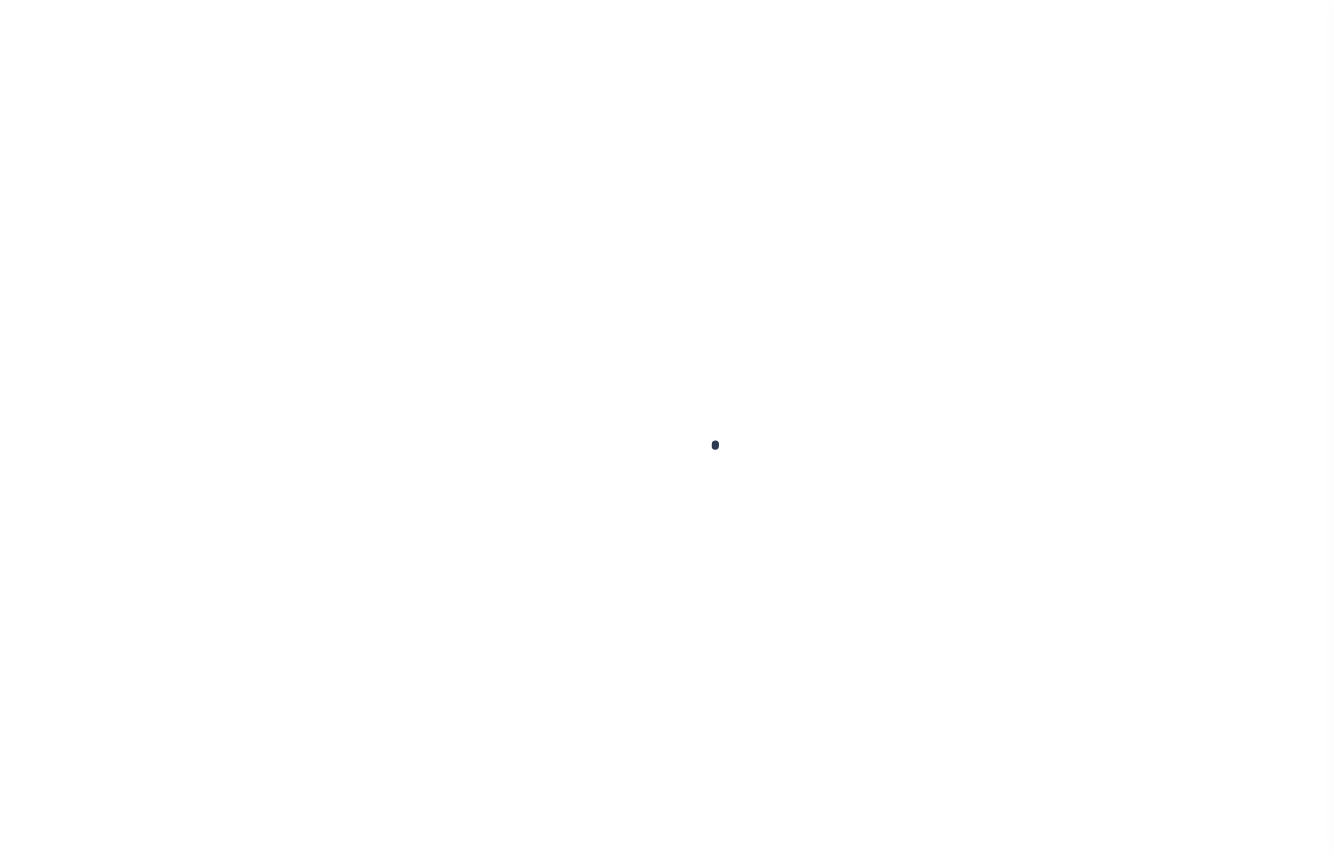 scroll, scrollTop: 0, scrollLeft: 0, axis: both 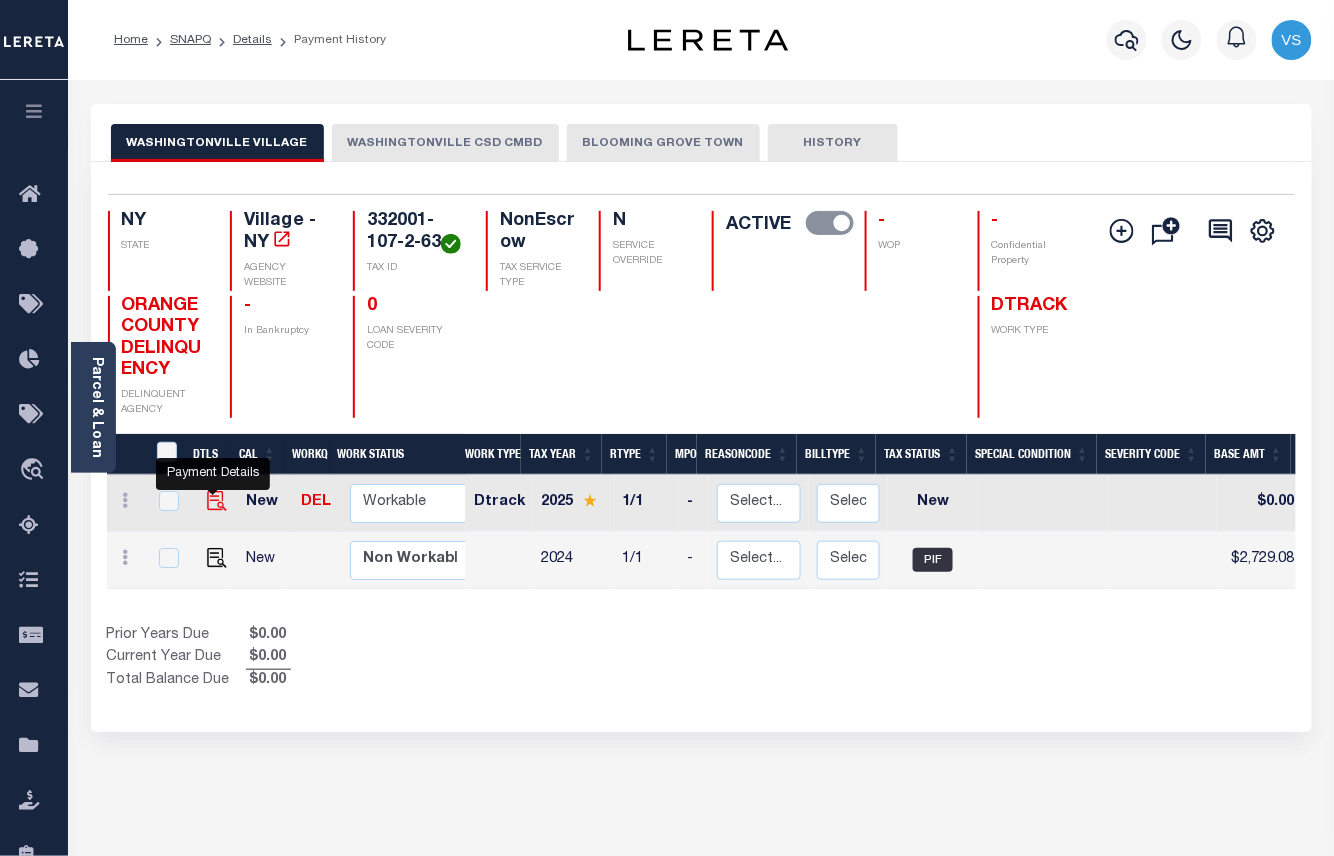 click at bounding box center [217, 501] 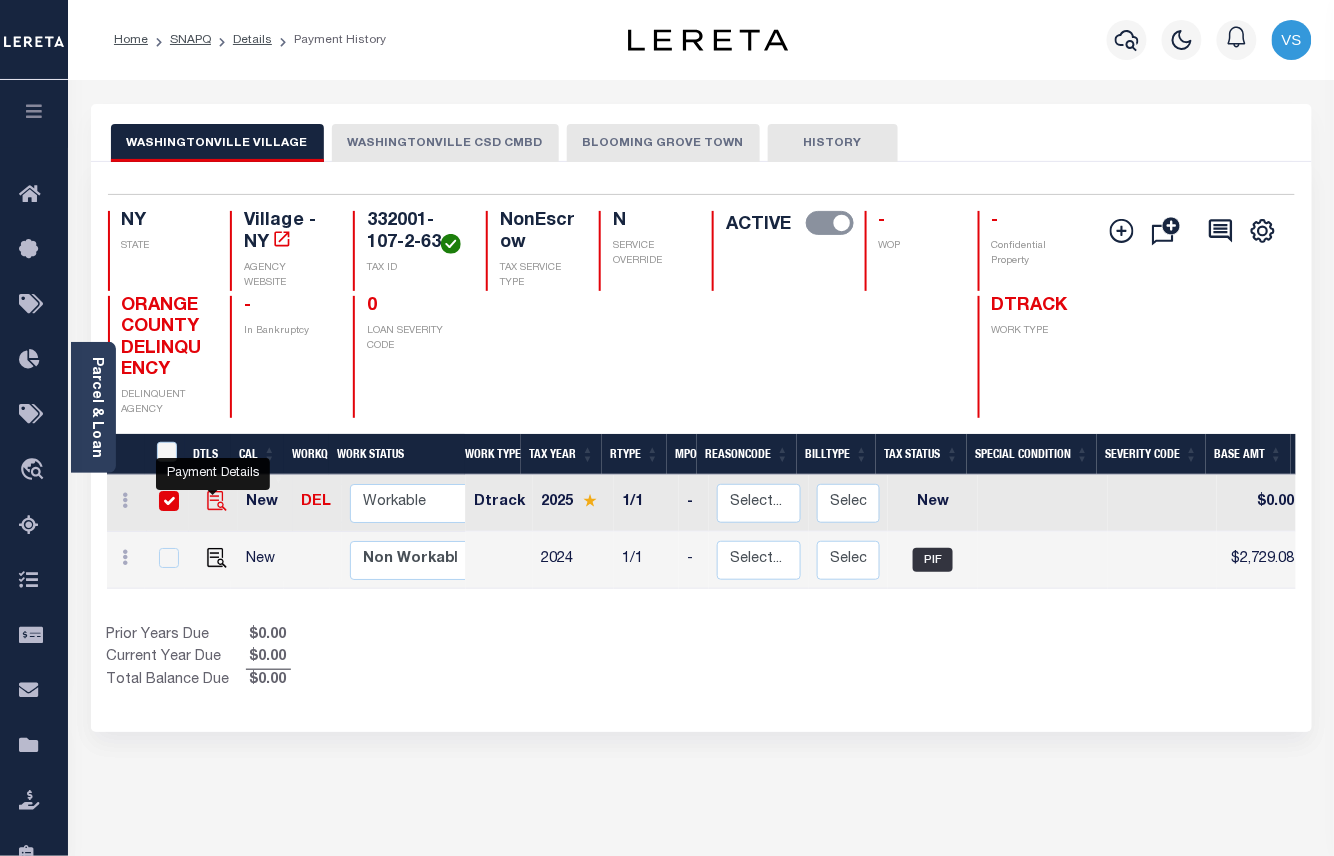 checkbox on "true" 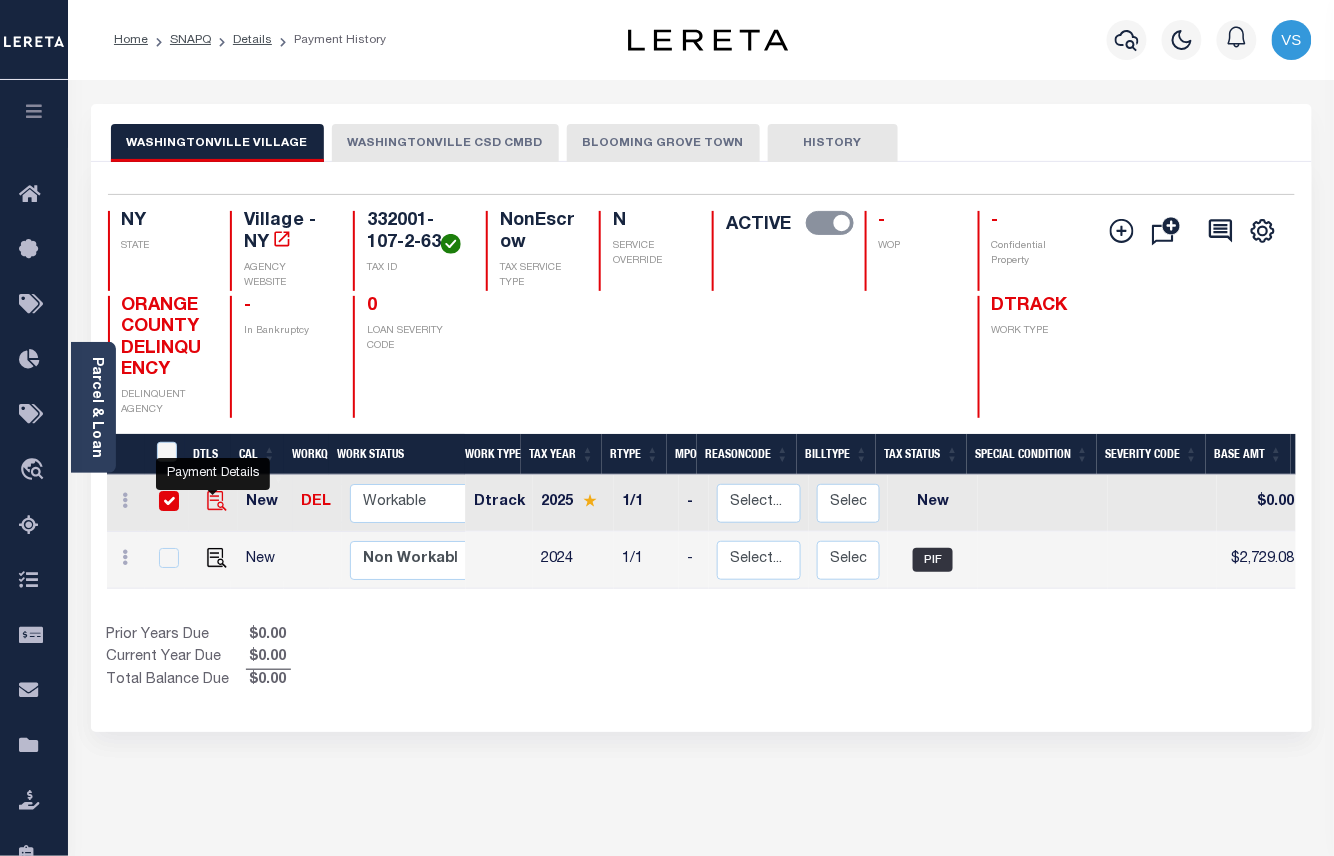 checkbox on "true" 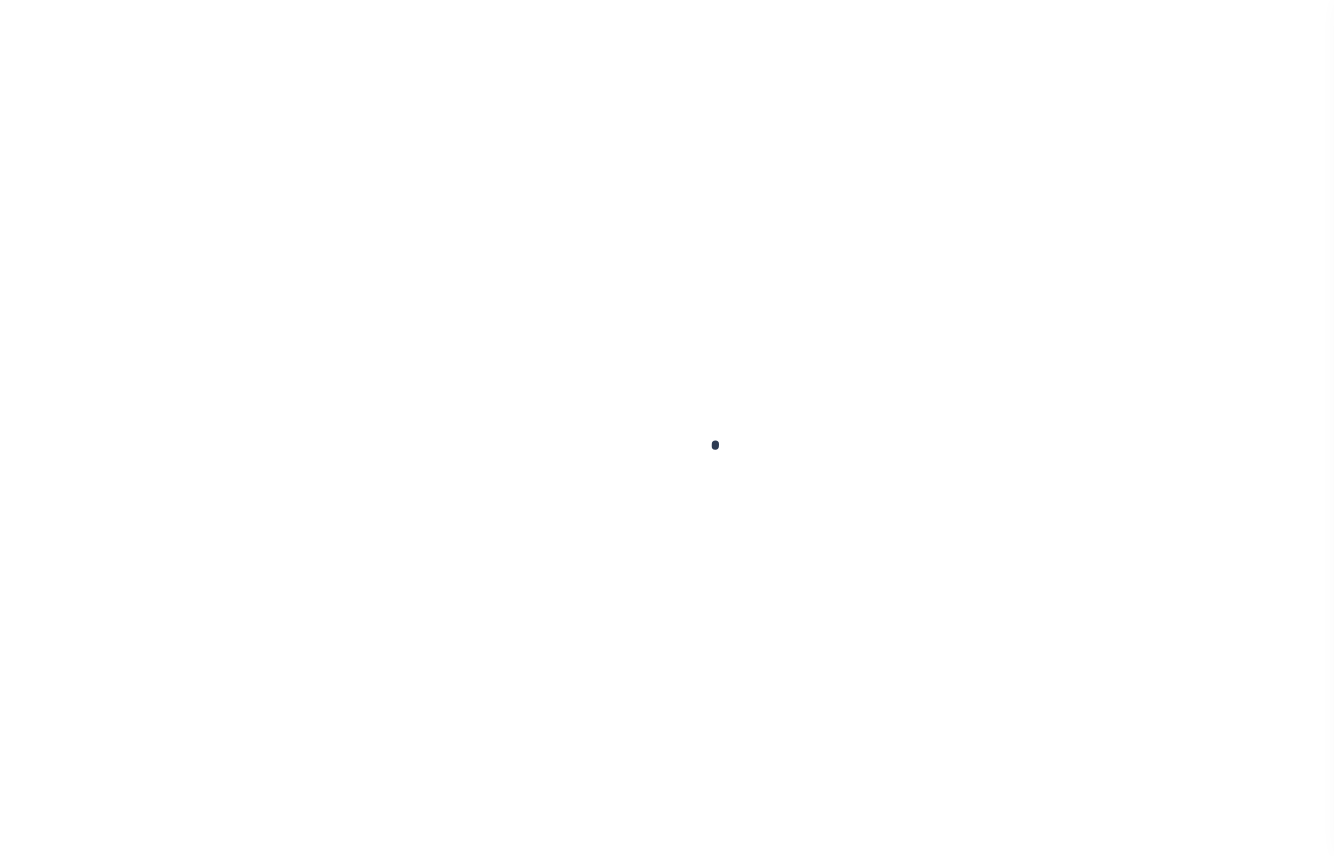 scroll, scrollTop: 0, scrollLeft: 0, axis: both 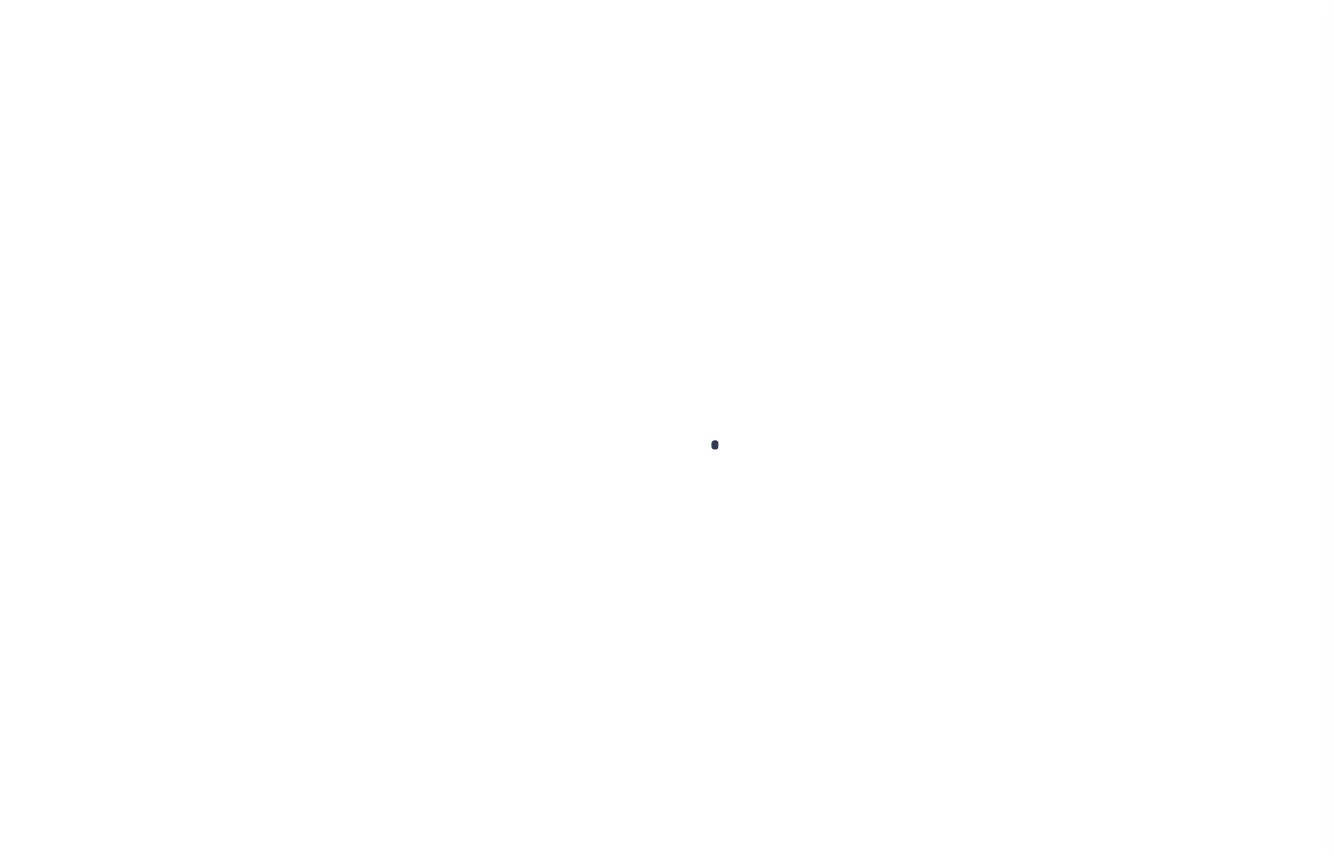checkbox on "false" 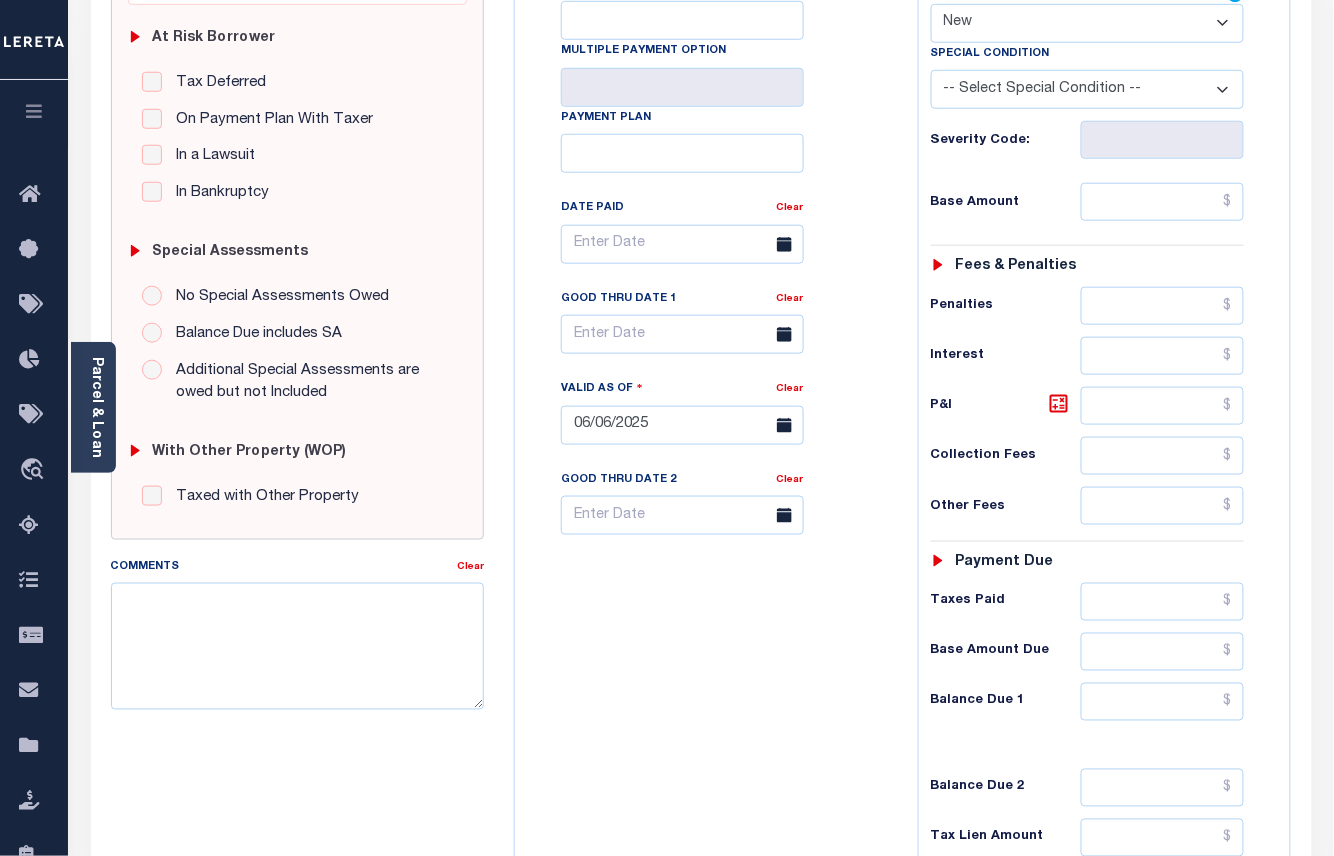 scroll, scrollTop: 0, scrollLeft: 0, axis: both 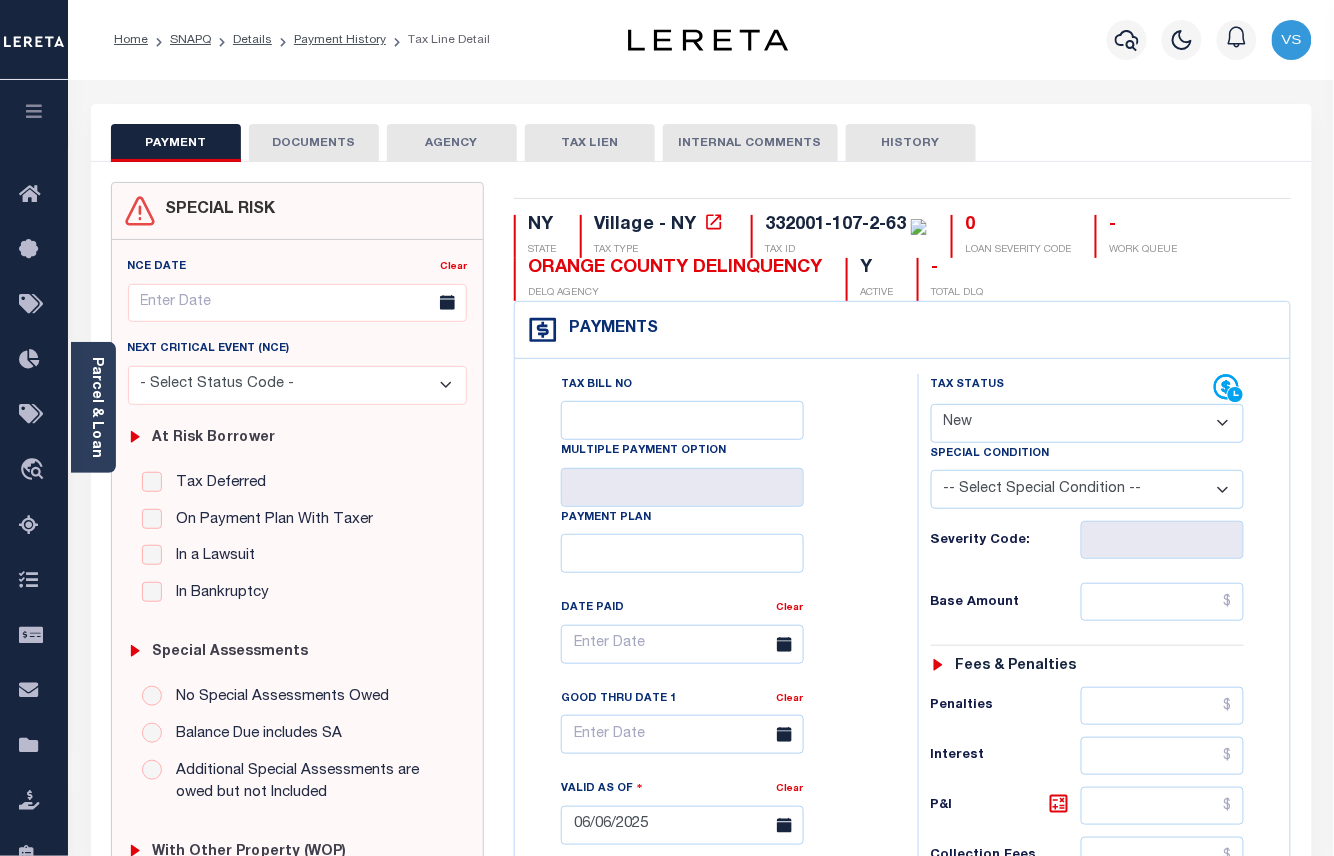 click on "- Select Status Code -
Open
Due/Unpaid
Paid
Incomplete
No Tax Due
Internal Refund Processed
New" at bounding box center [1088, 423] 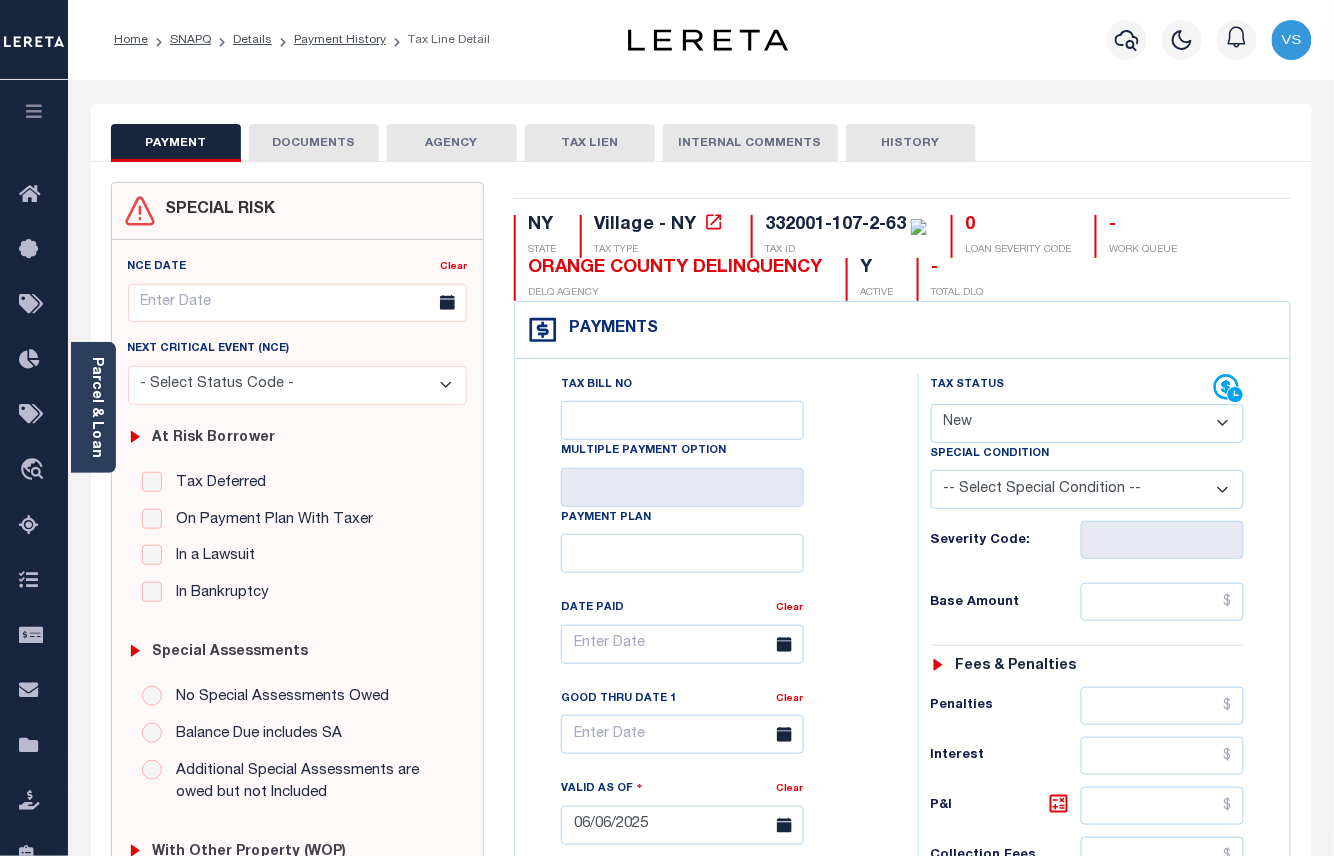 select on "DUE" 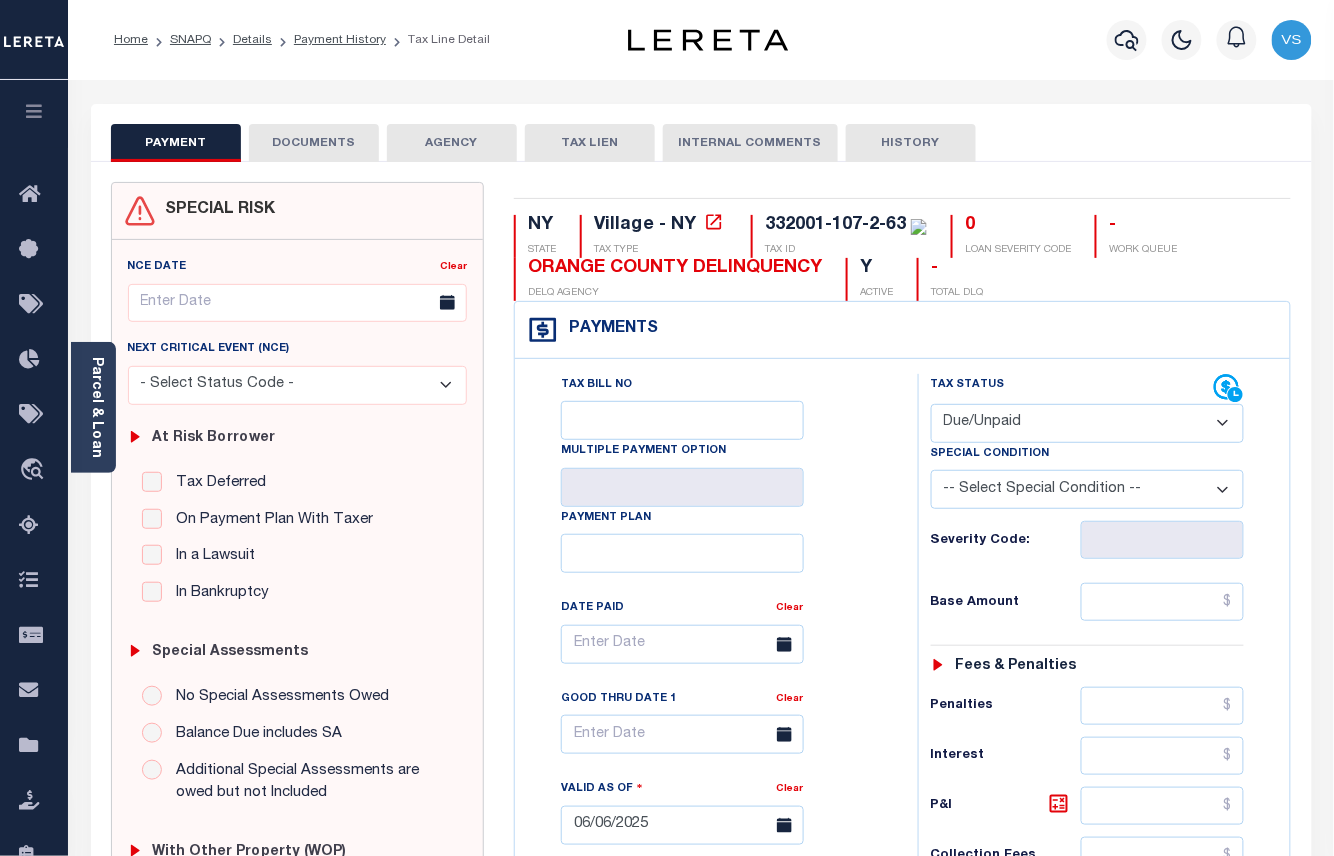 click on "- Select Status Code -
Open
Due/Unpaid
Paid
Incomplete
No Tax Due
Internal Refund Processed
New" at bounding box center [1088, 423] 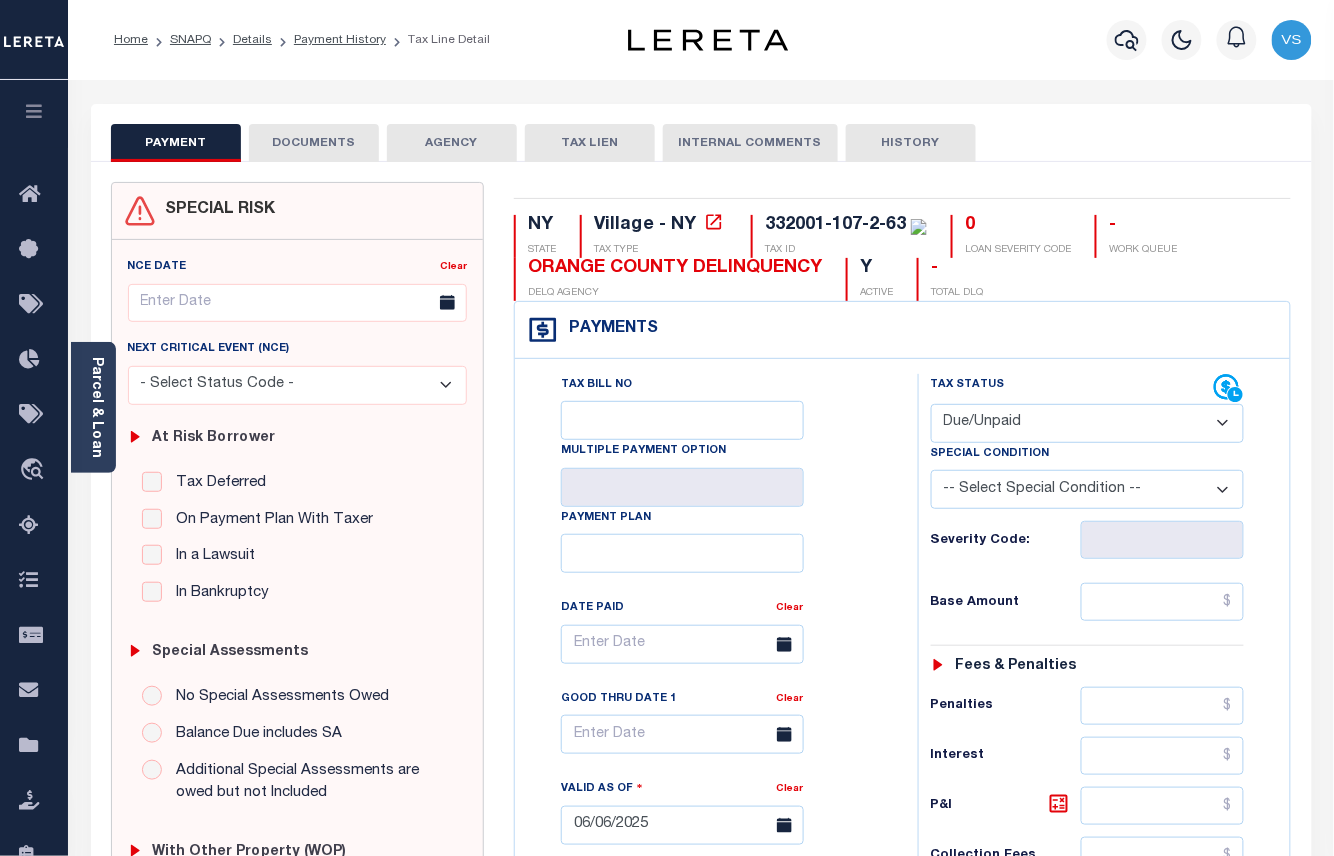 type on "08/06/2025" 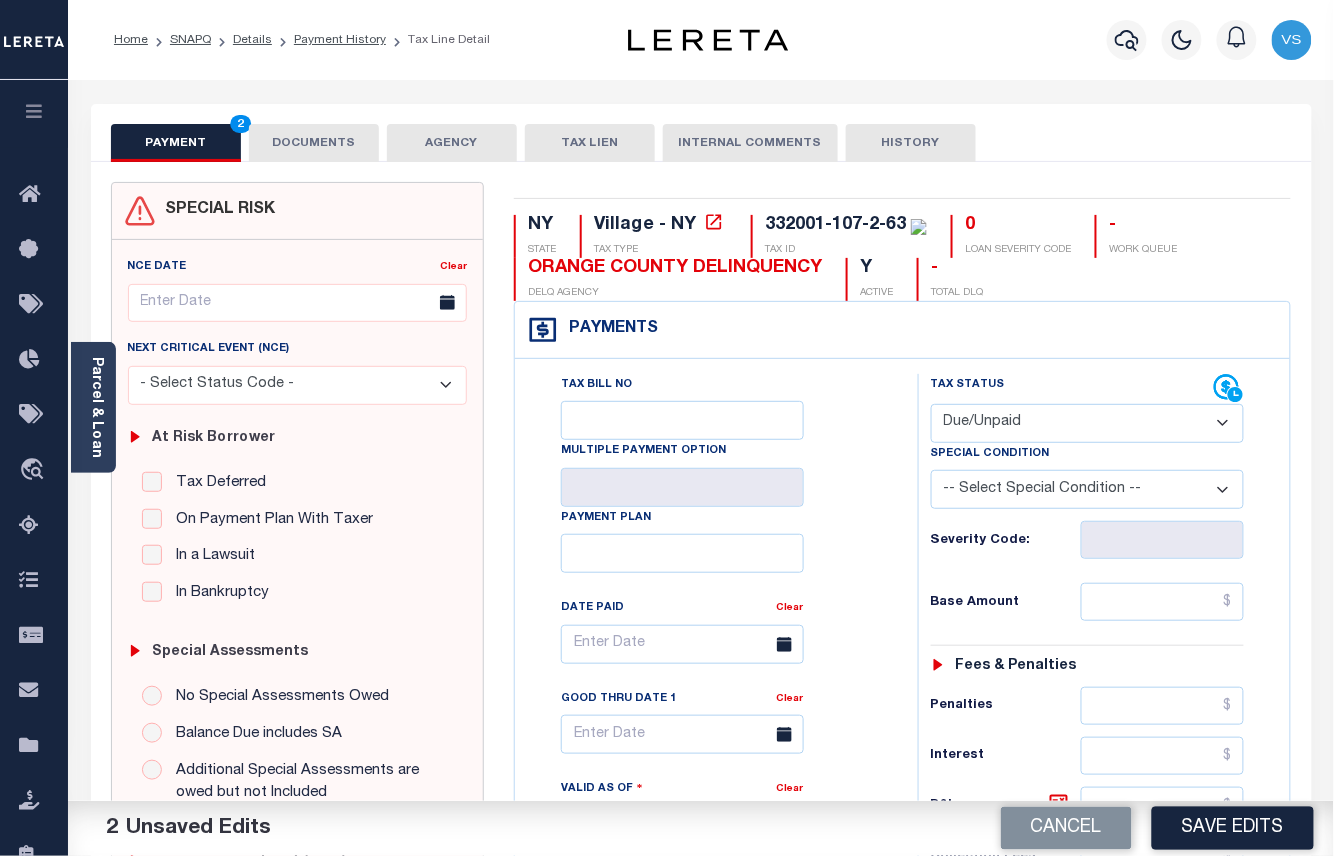 scroll, scrollTop: 133, scrollLeft: 0, axis: vertical 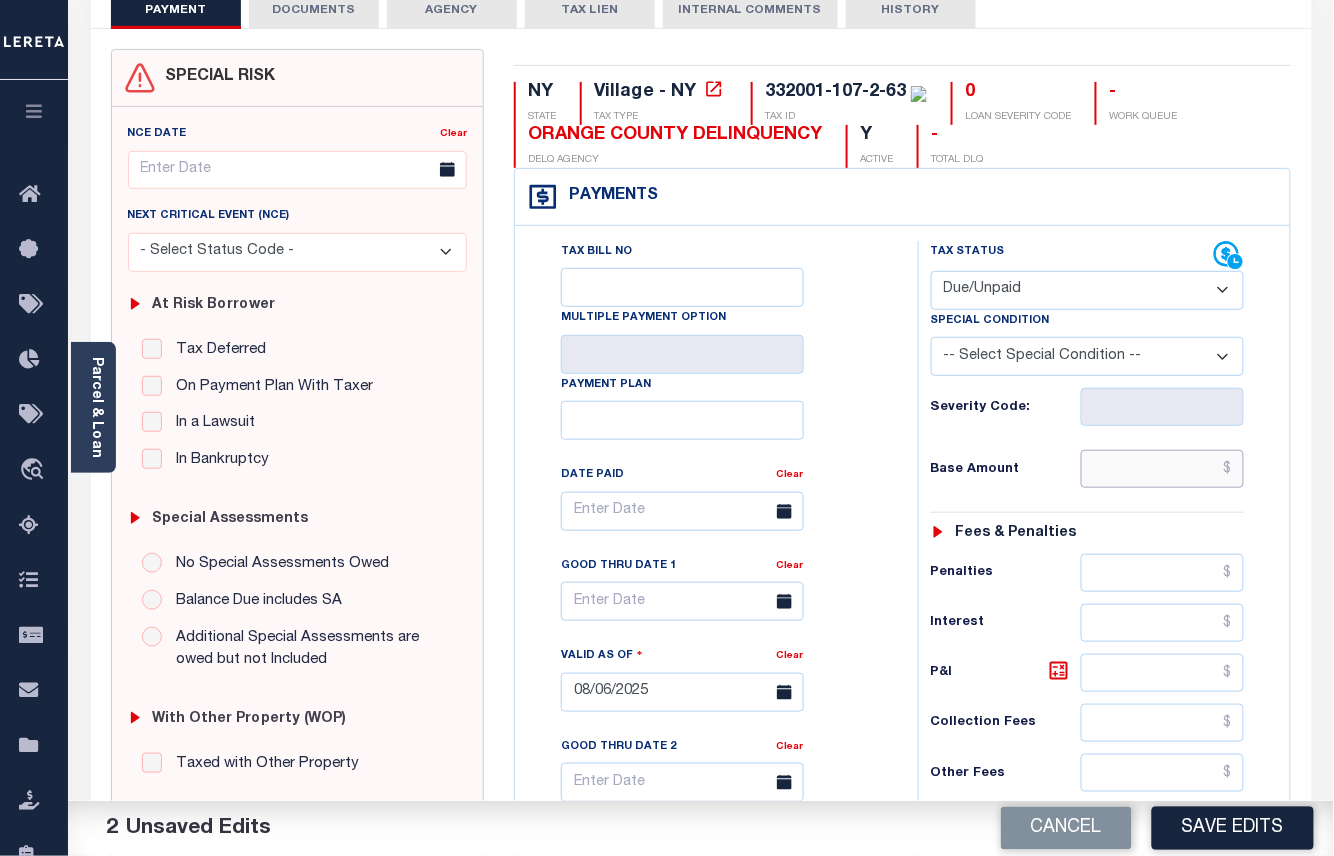 click at bounding box center [1163, 469] 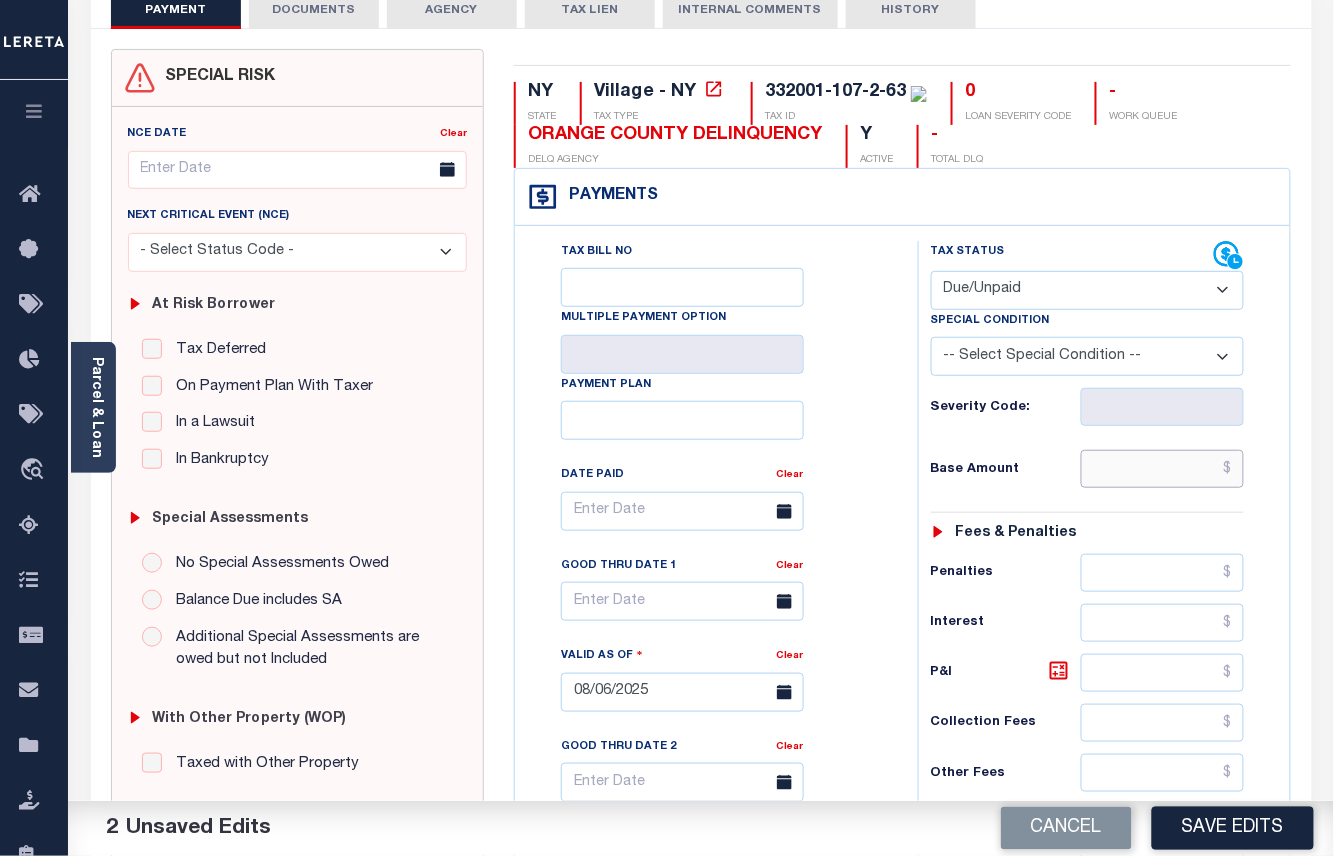 scroll, scrollTop: 533, scrollLeft: 0, axis: vertical 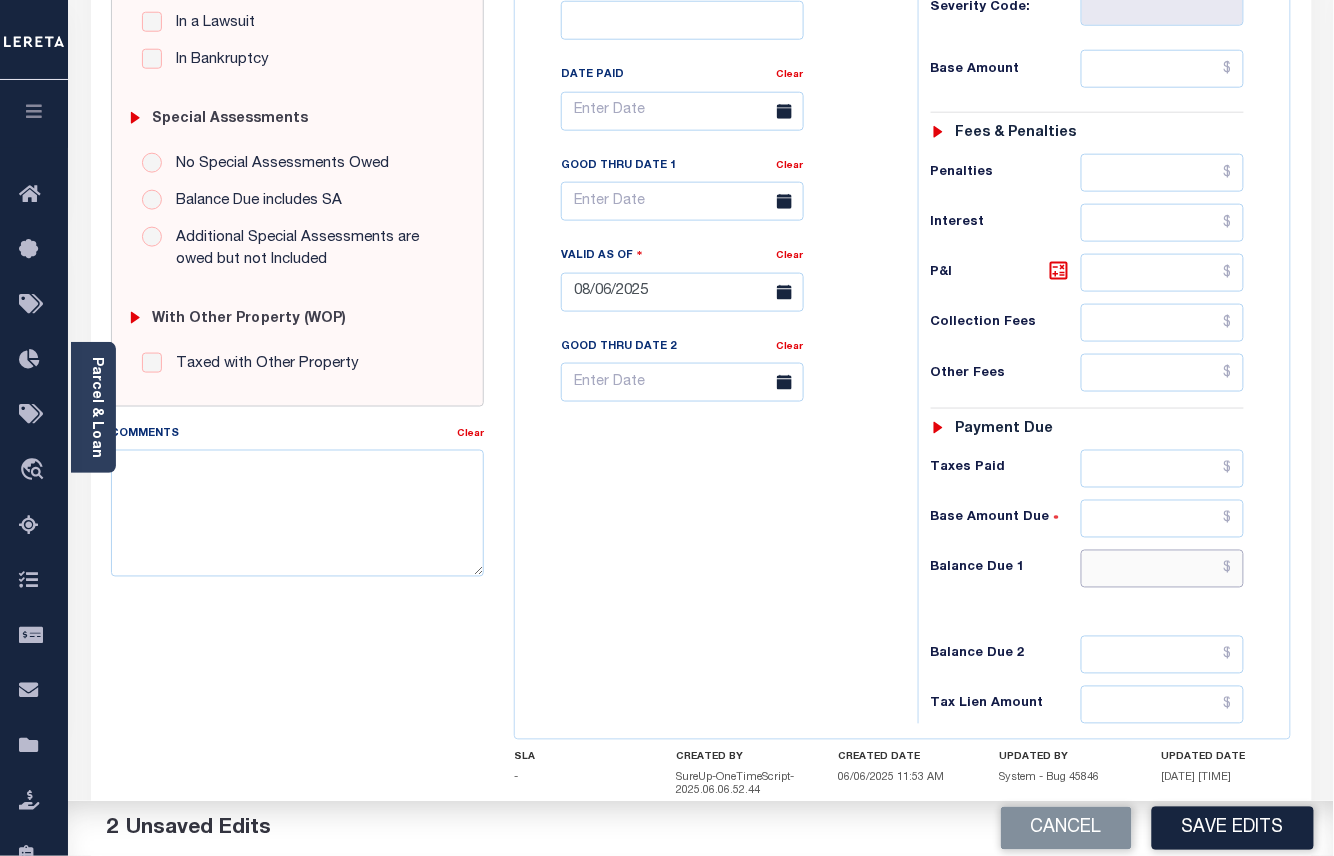 paste on "3,797.29" 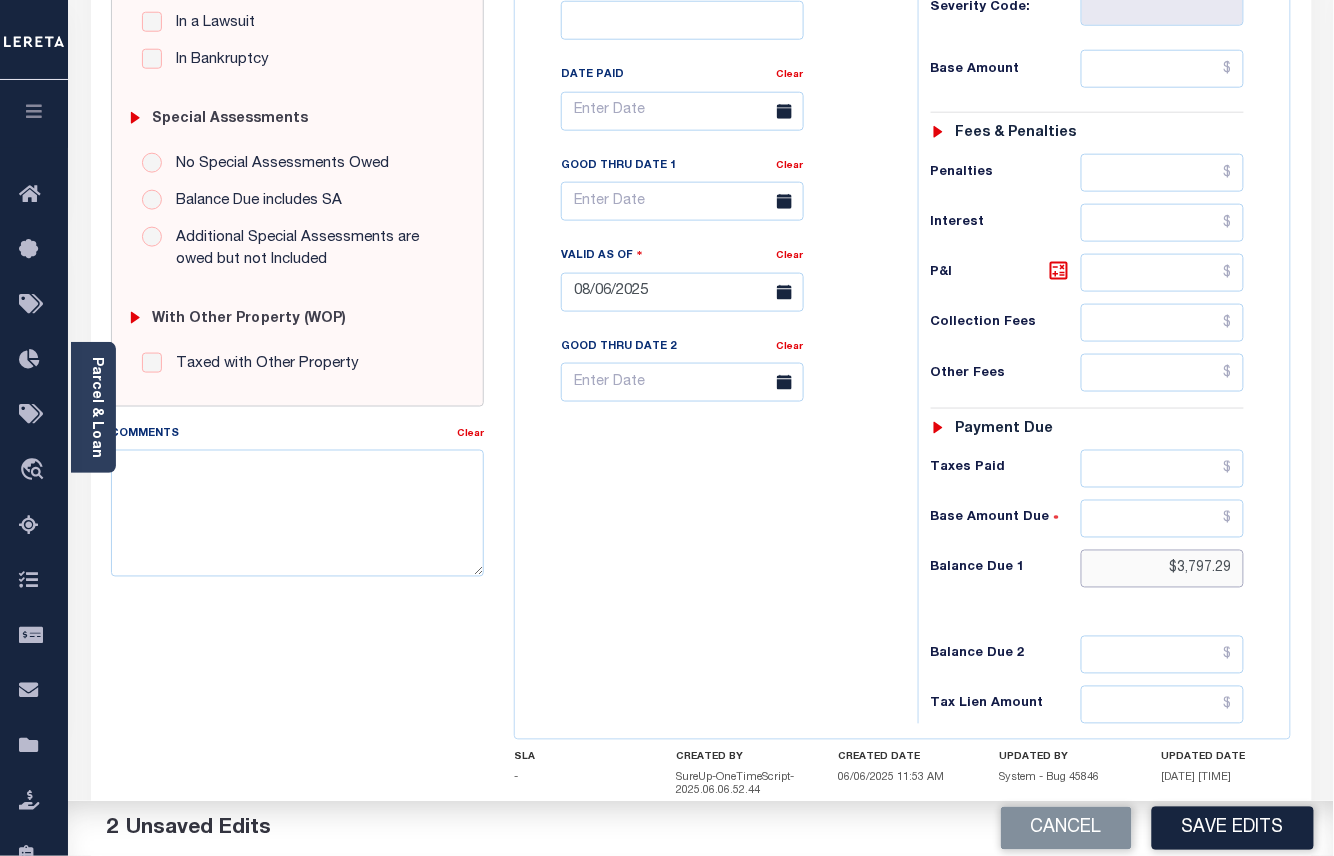 type on "$3,797.29" 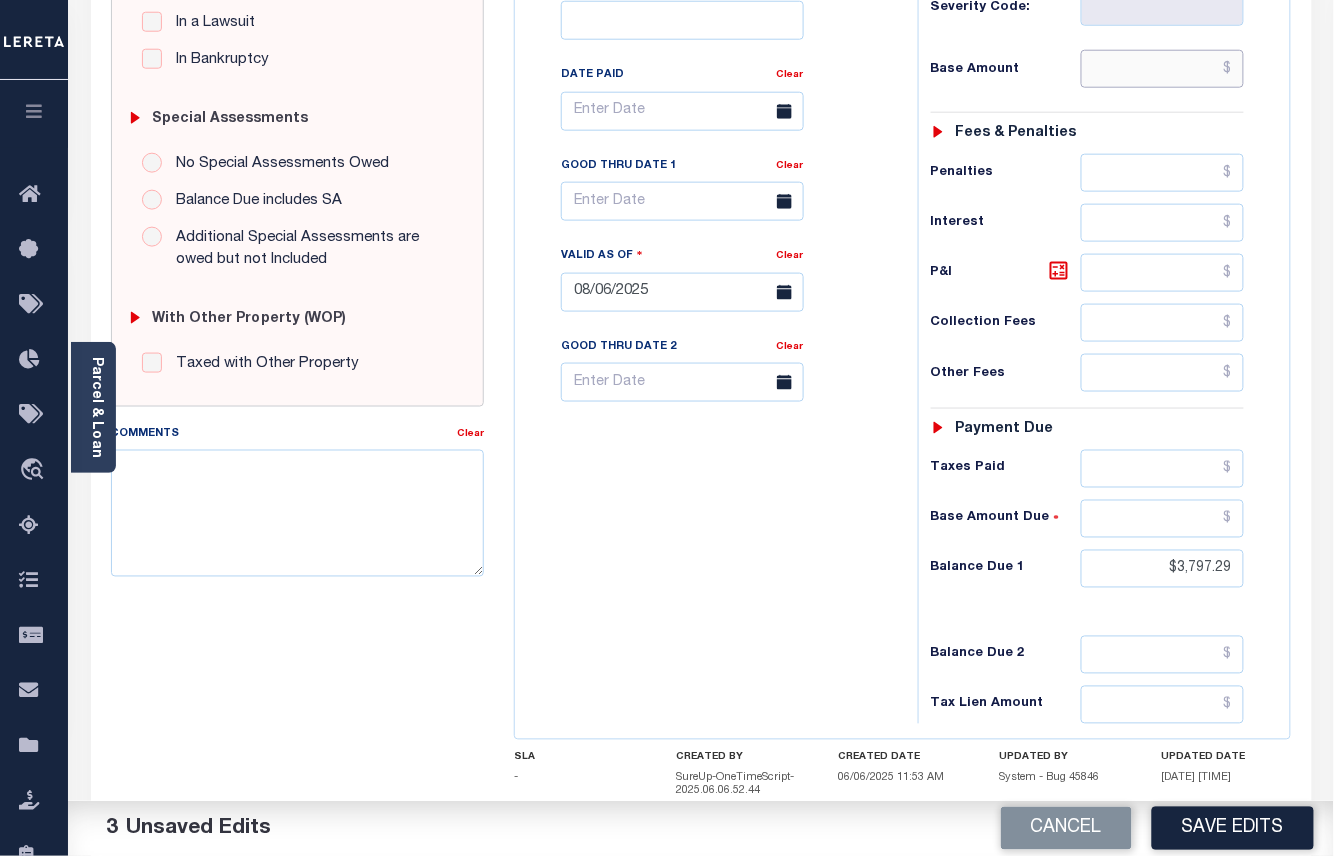 click at bounding box center (1163, 69) 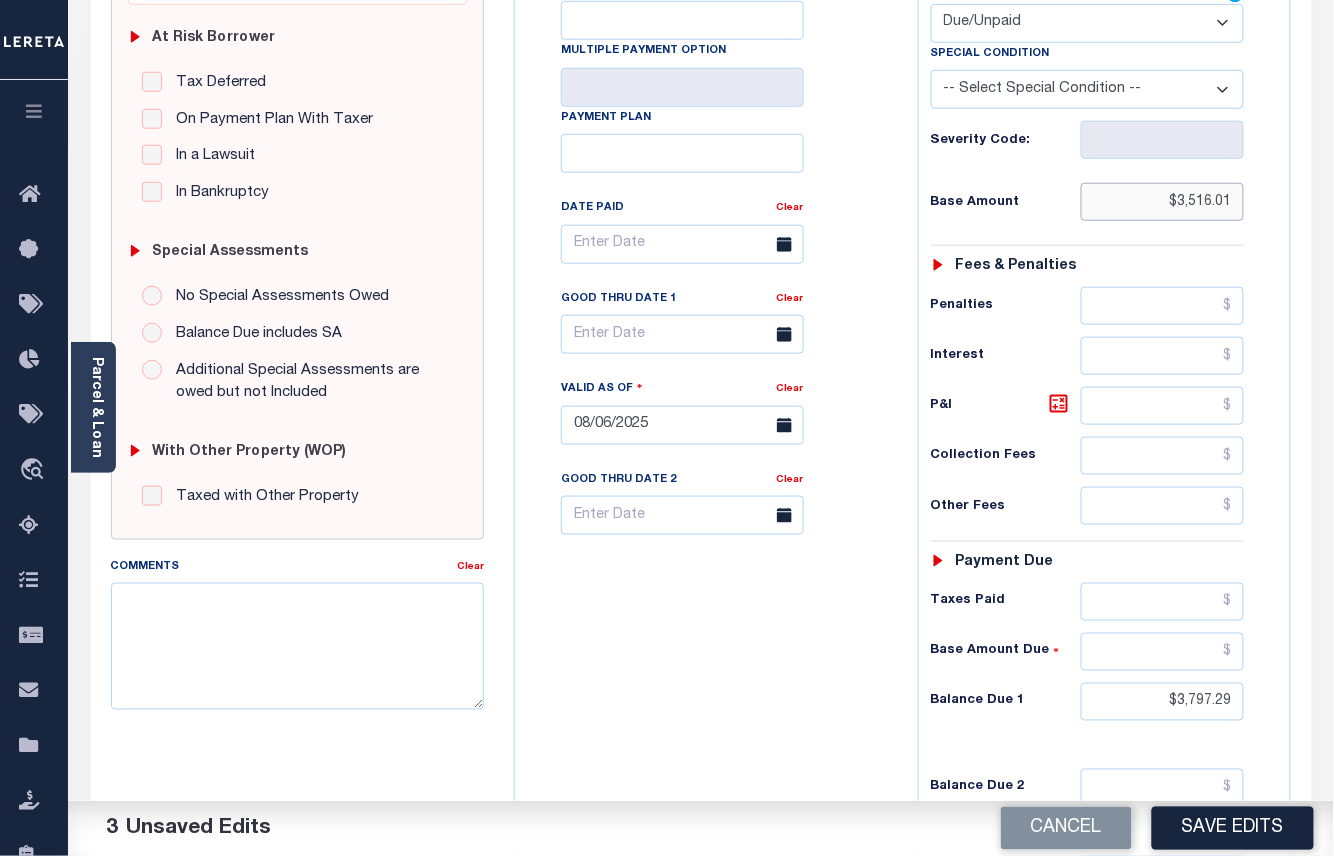 scroll, scrollTop: 533, scrollLeft: 0, axis: vertical 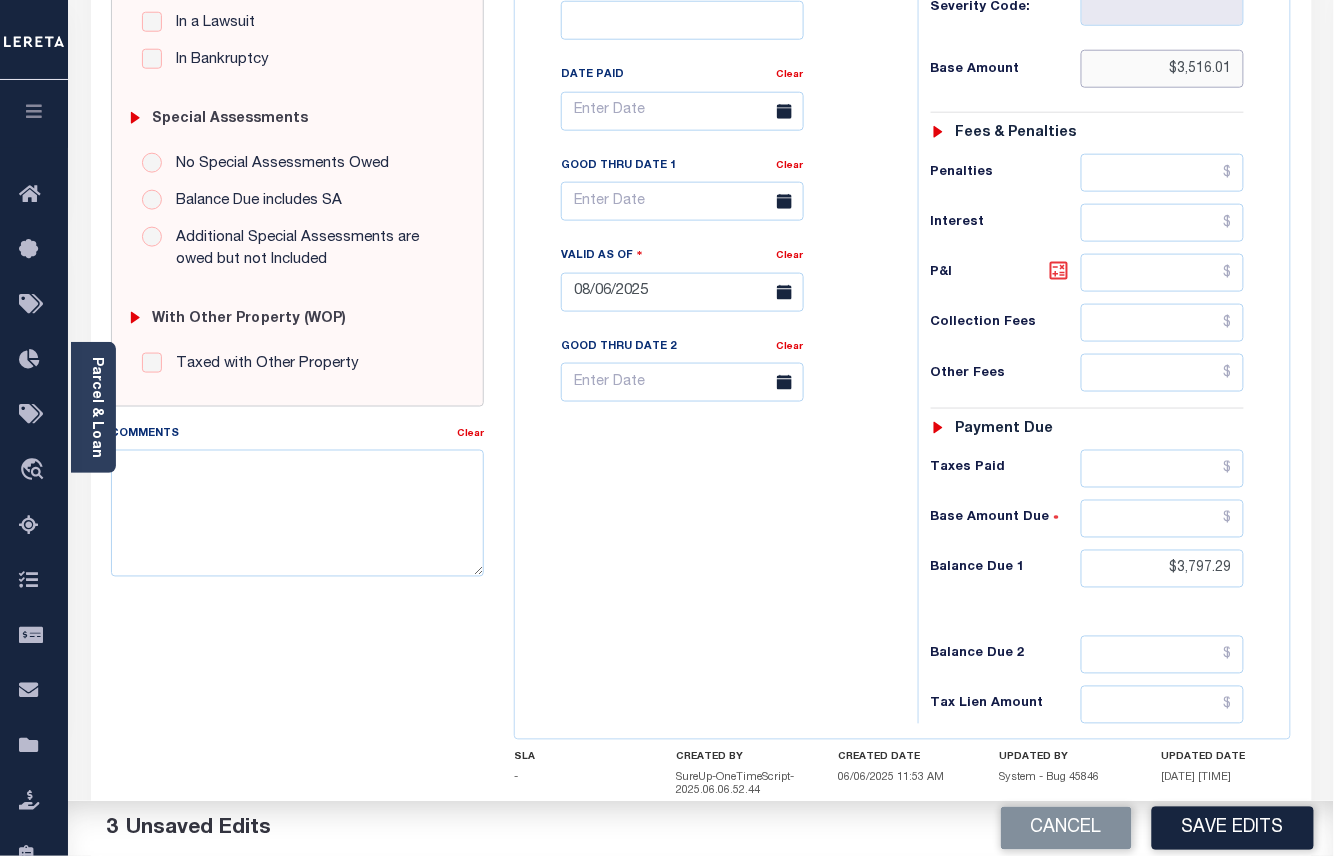 type on "$3,516.01" 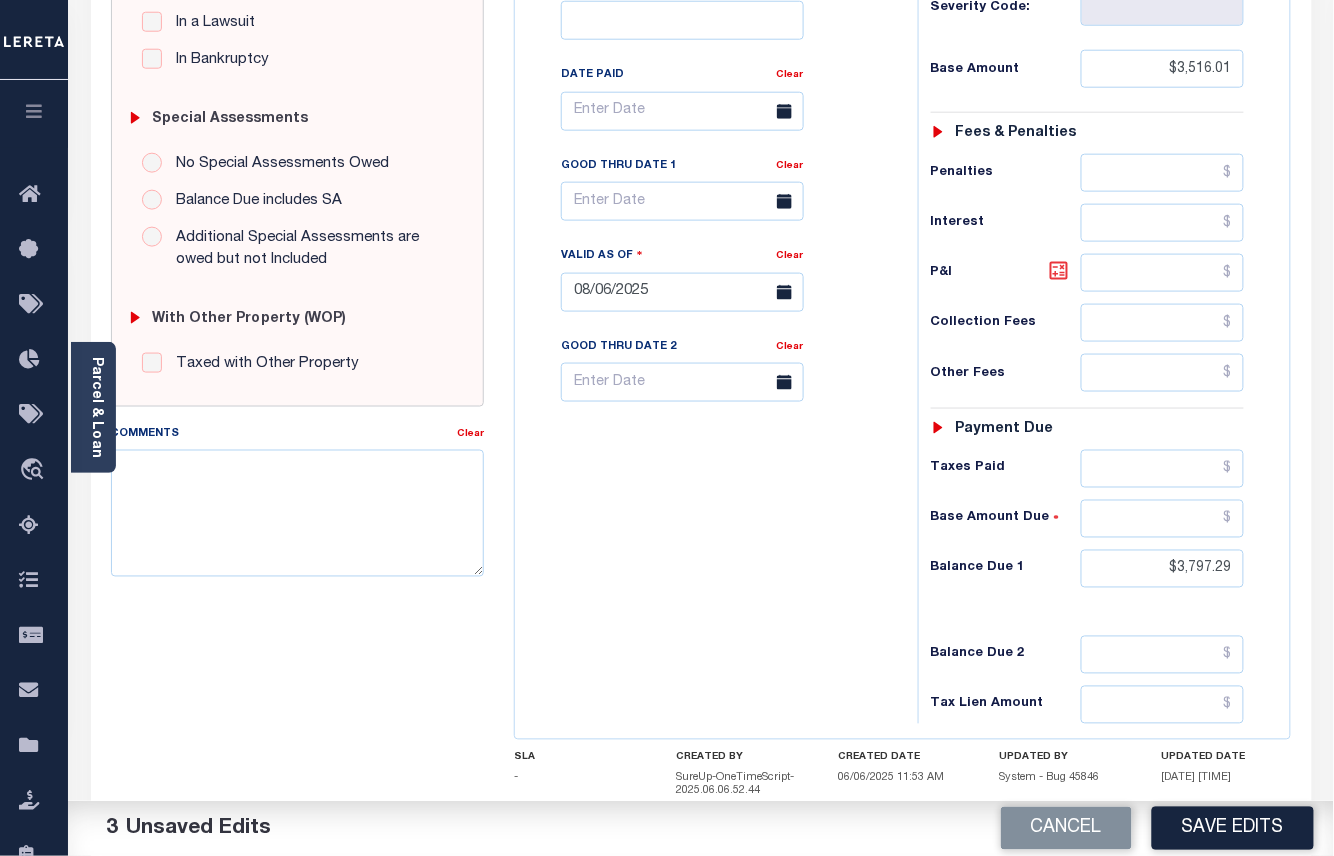 click 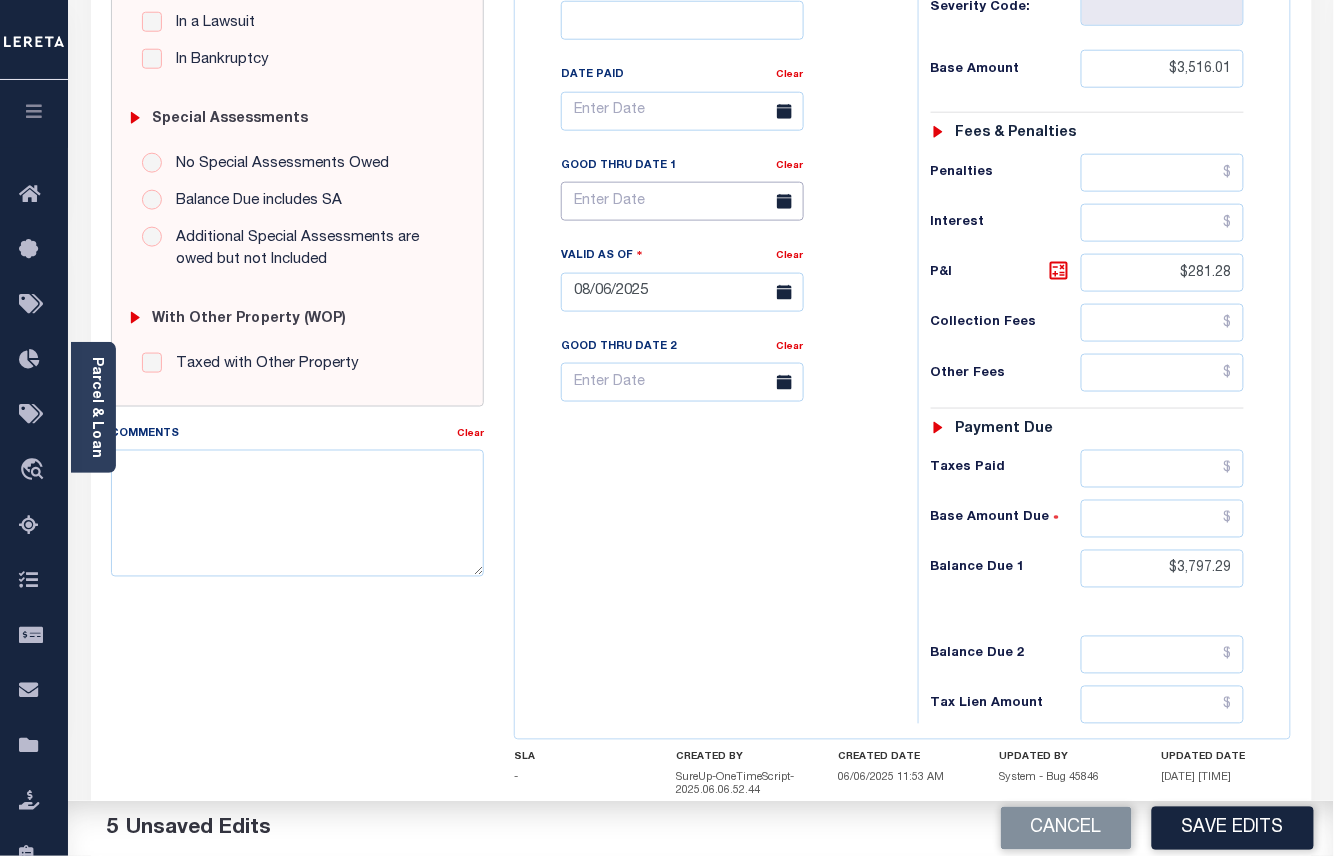 click at bounding box center [682, 201] 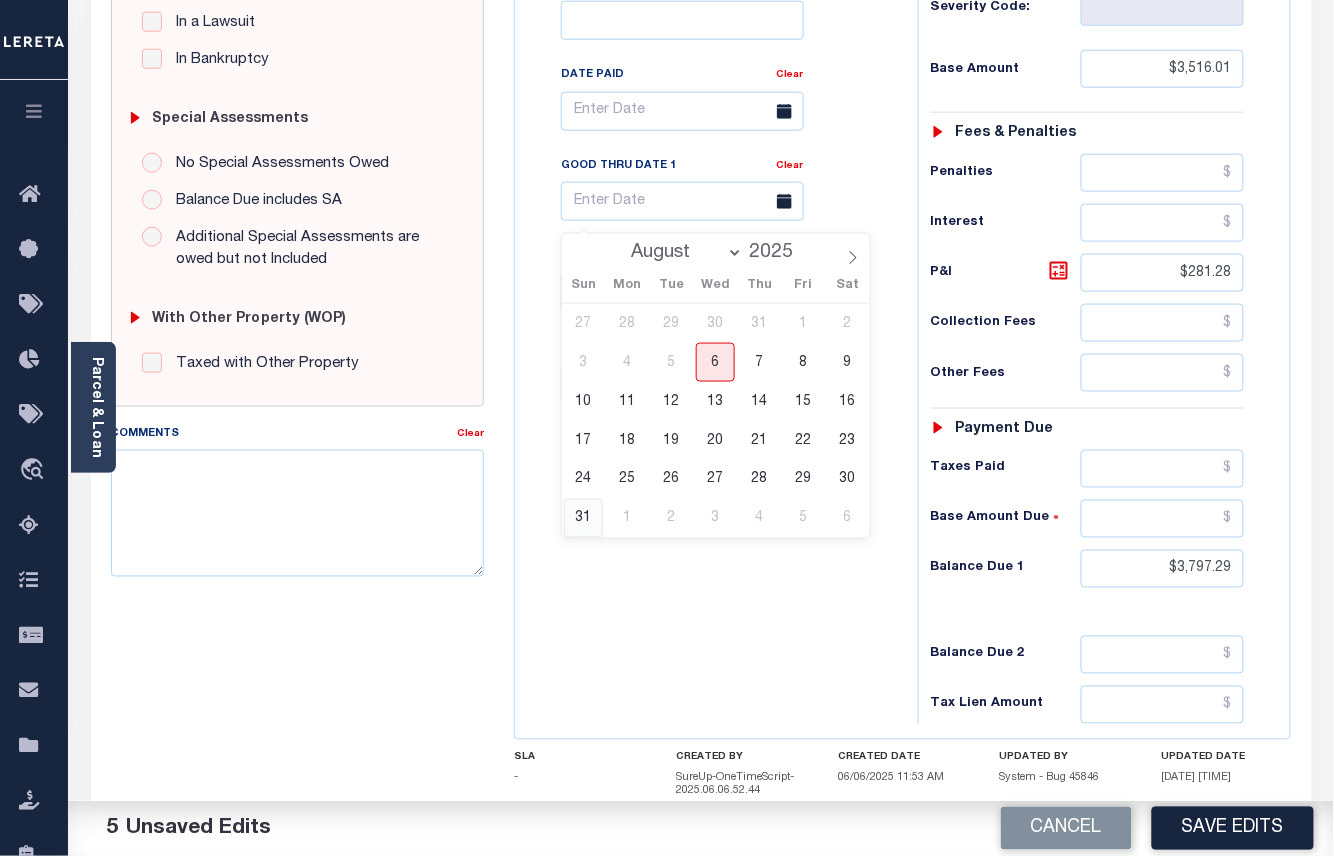 click on "31" at bounding box center (583, 518) 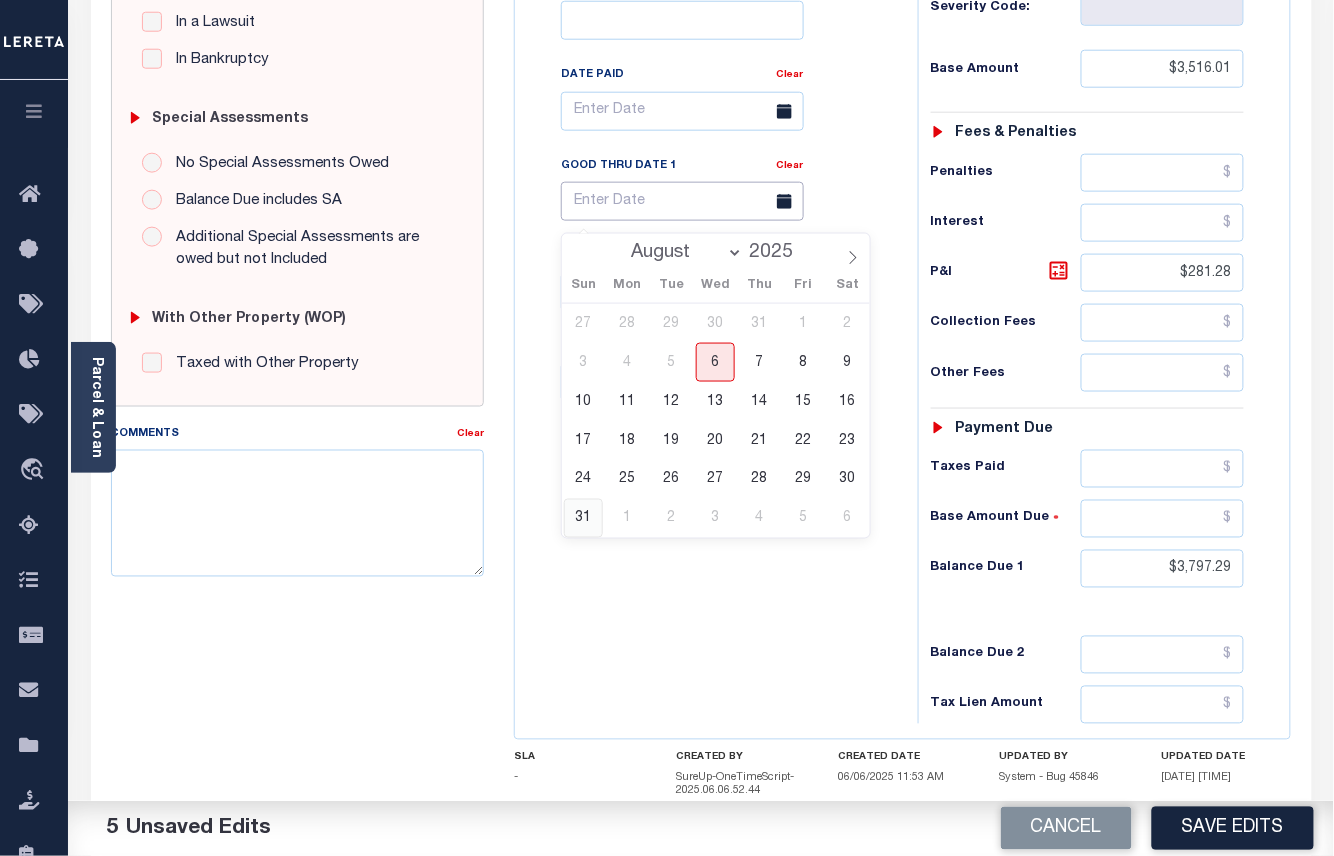 type on "08/31/2025" 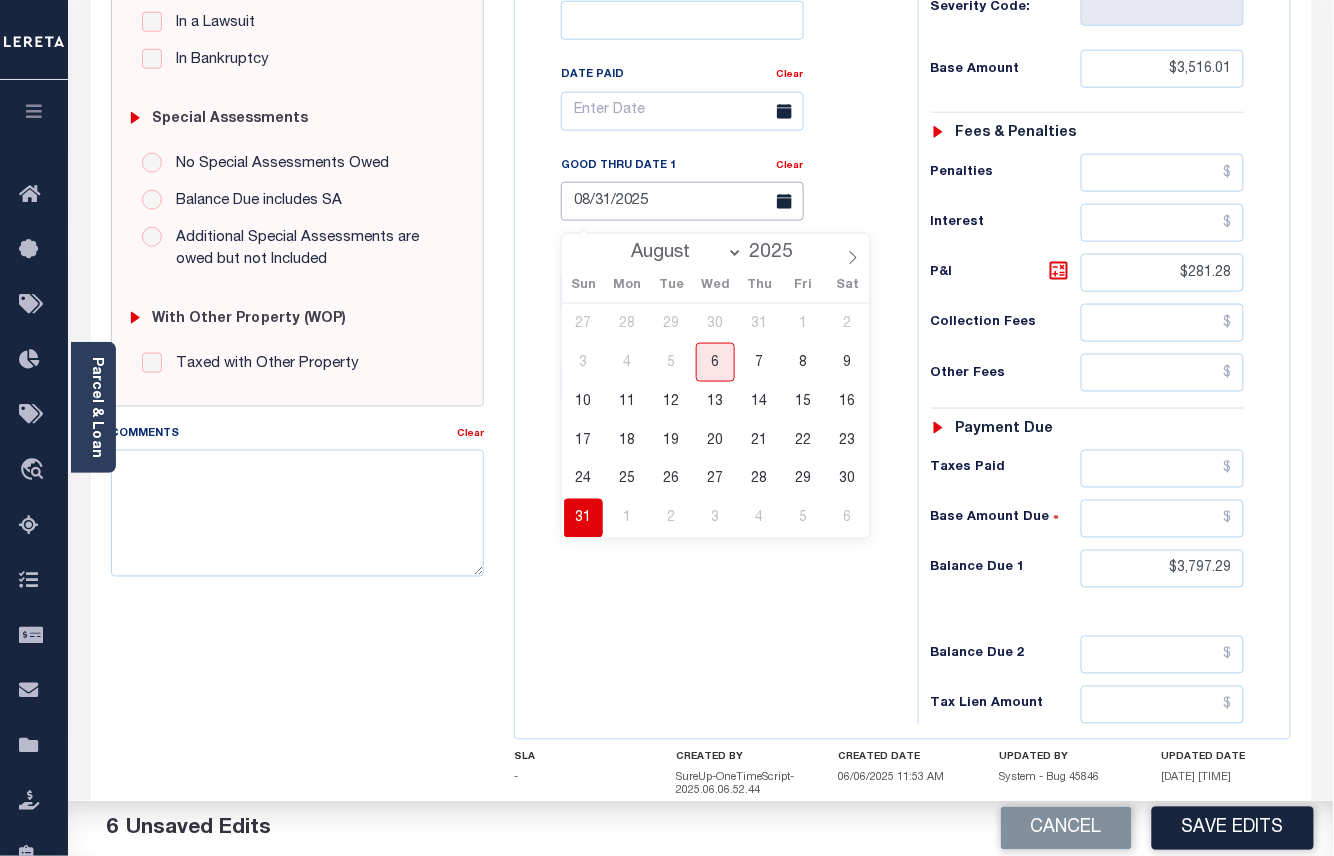 scroll, scrollTop: 266, scrollLeft: 0, axis: vertical 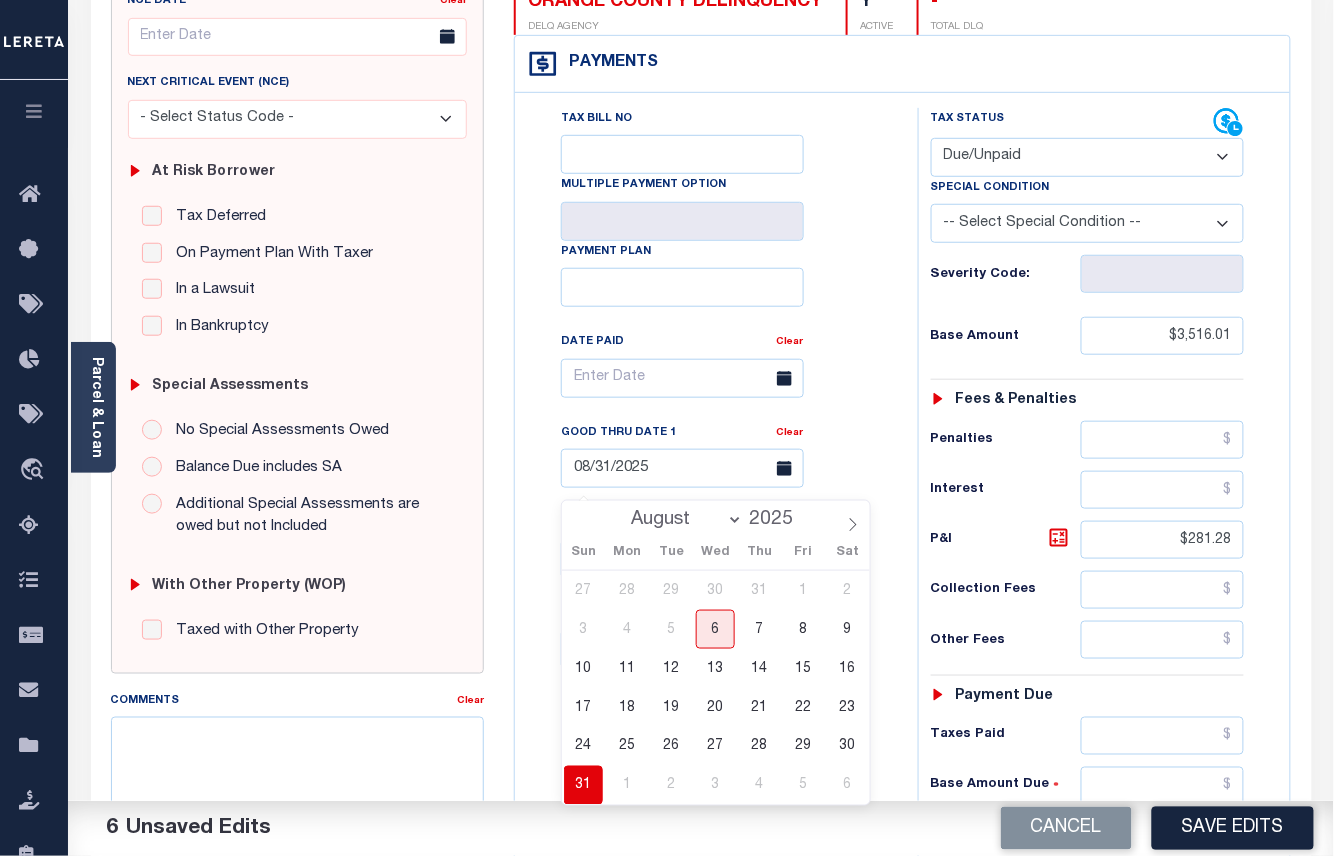 click on "31" at bounding box center (583, 785) 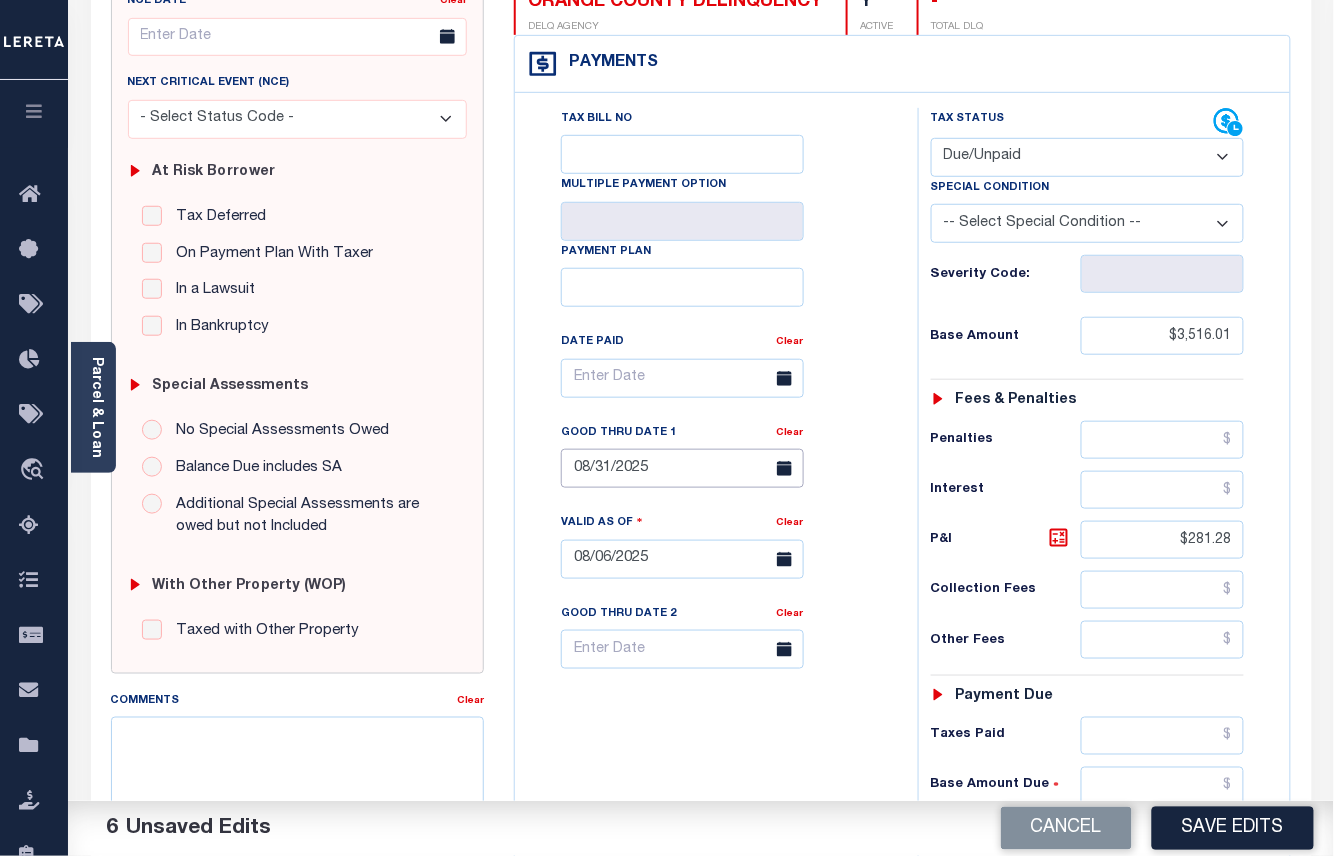 scroll, scrollTop: 0, scrollLeft: 0, axis: both 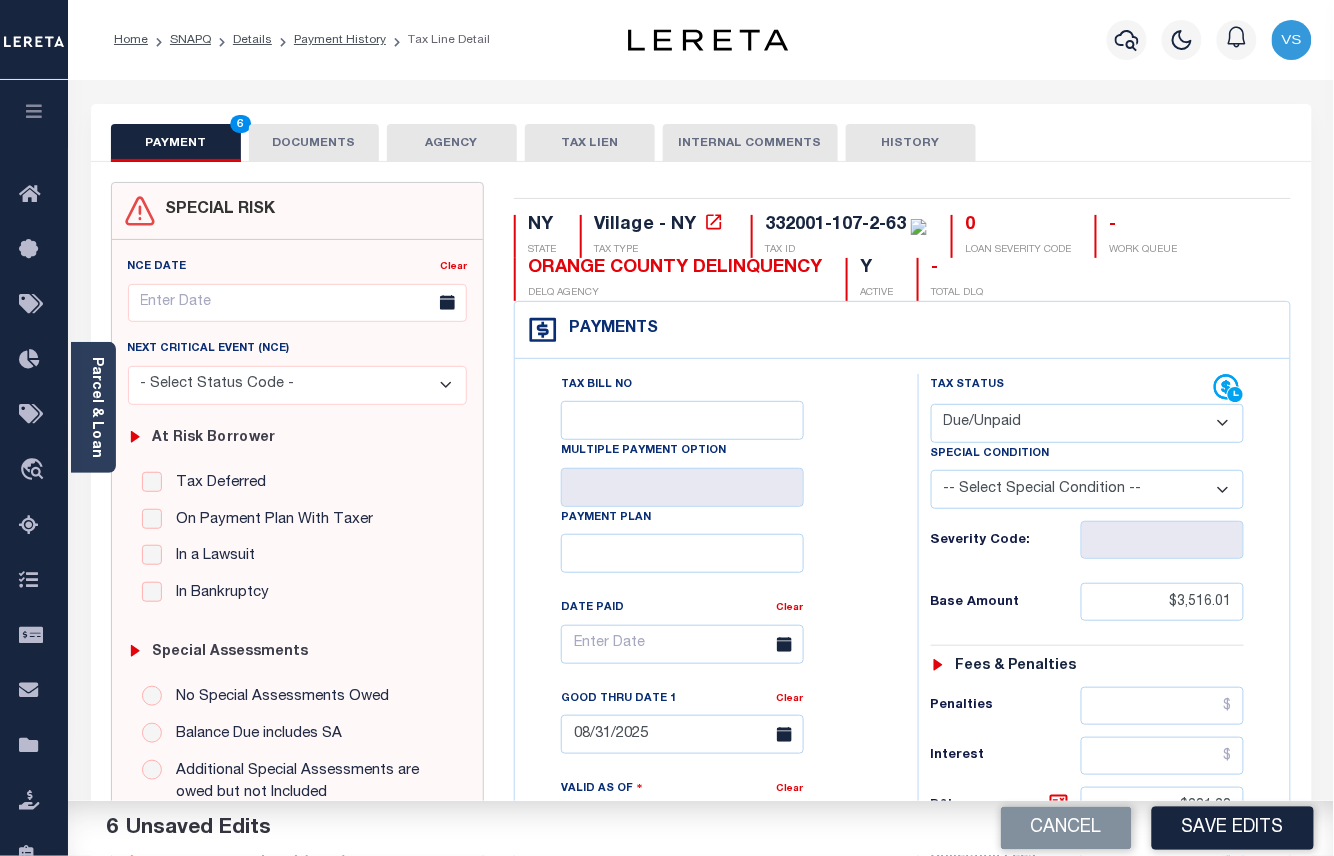 click on "DOCUMENTS" at bounding box center (314, 143) 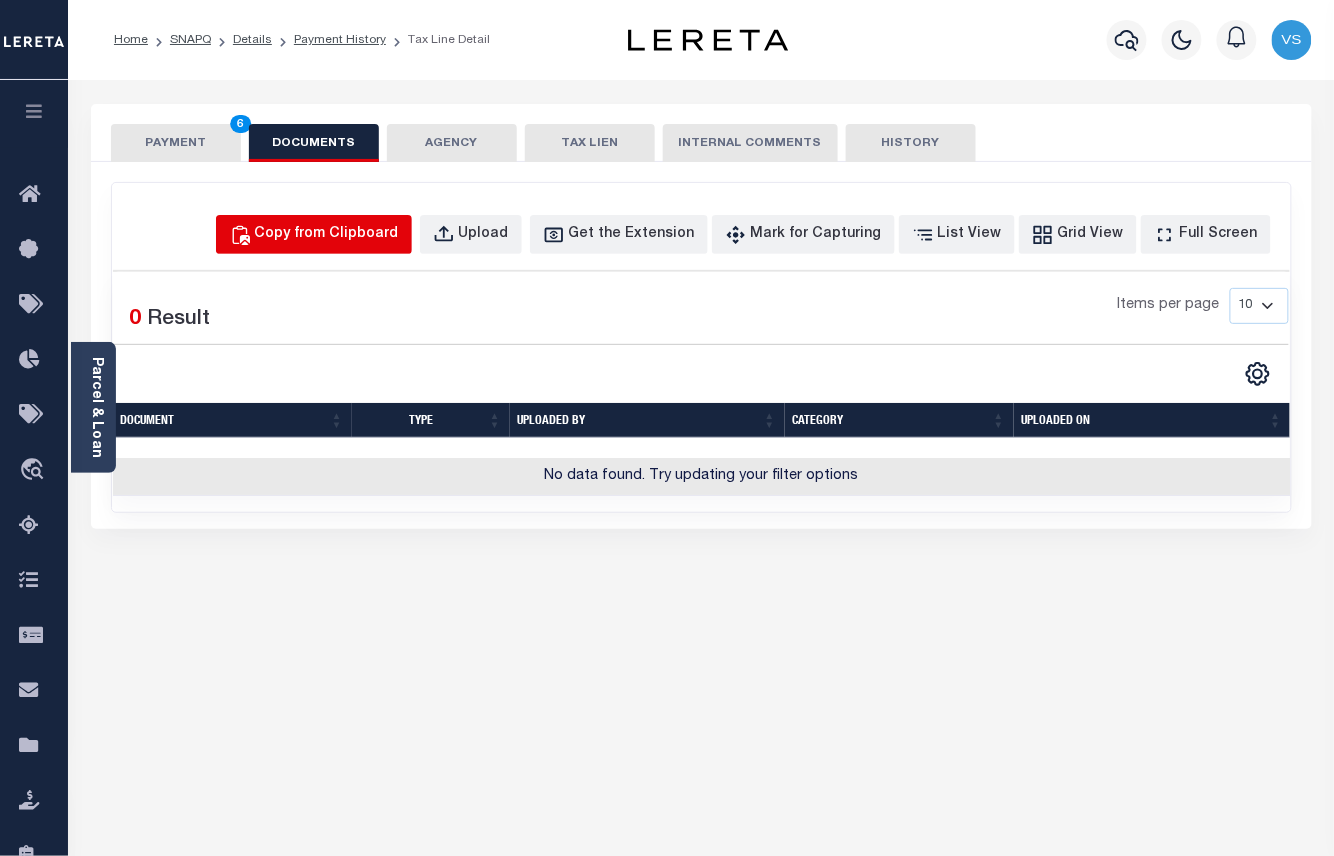 click on "Copy from Clipboard" at bounding box center [327, 235] 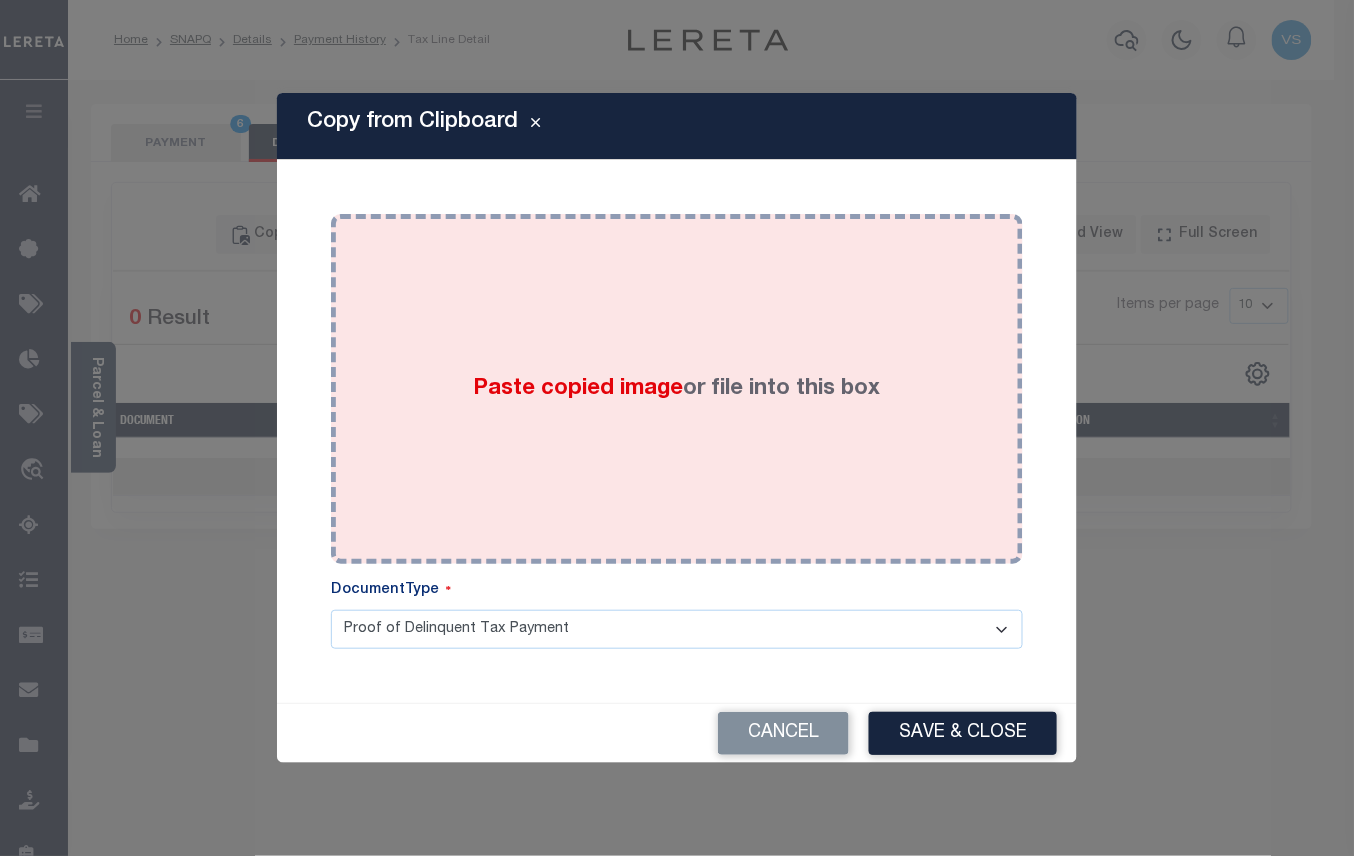 click on "Paste copied image  or file into this box" at bounding box center (677, 389) 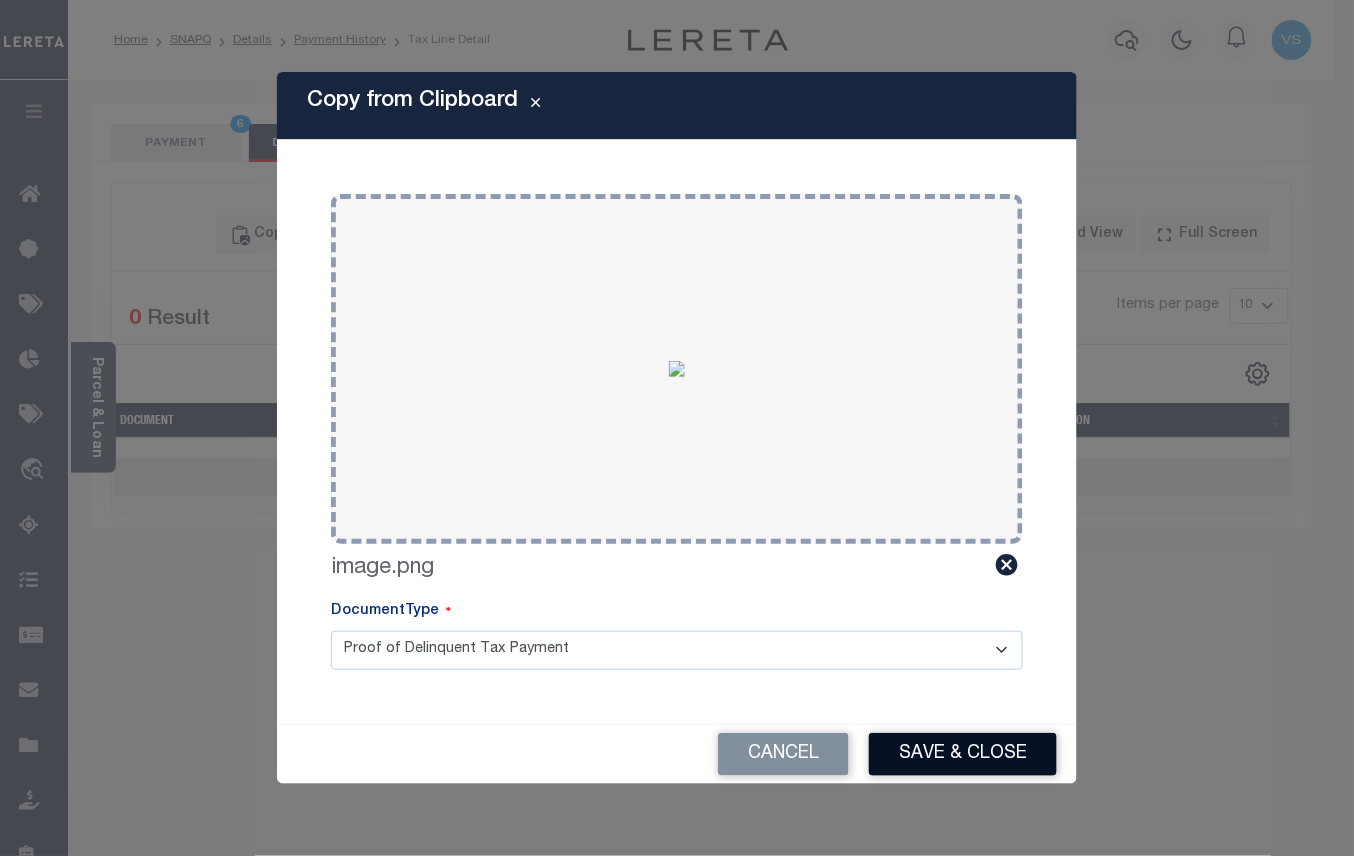 click on "Save & Close" at bounding box center [963, 754] 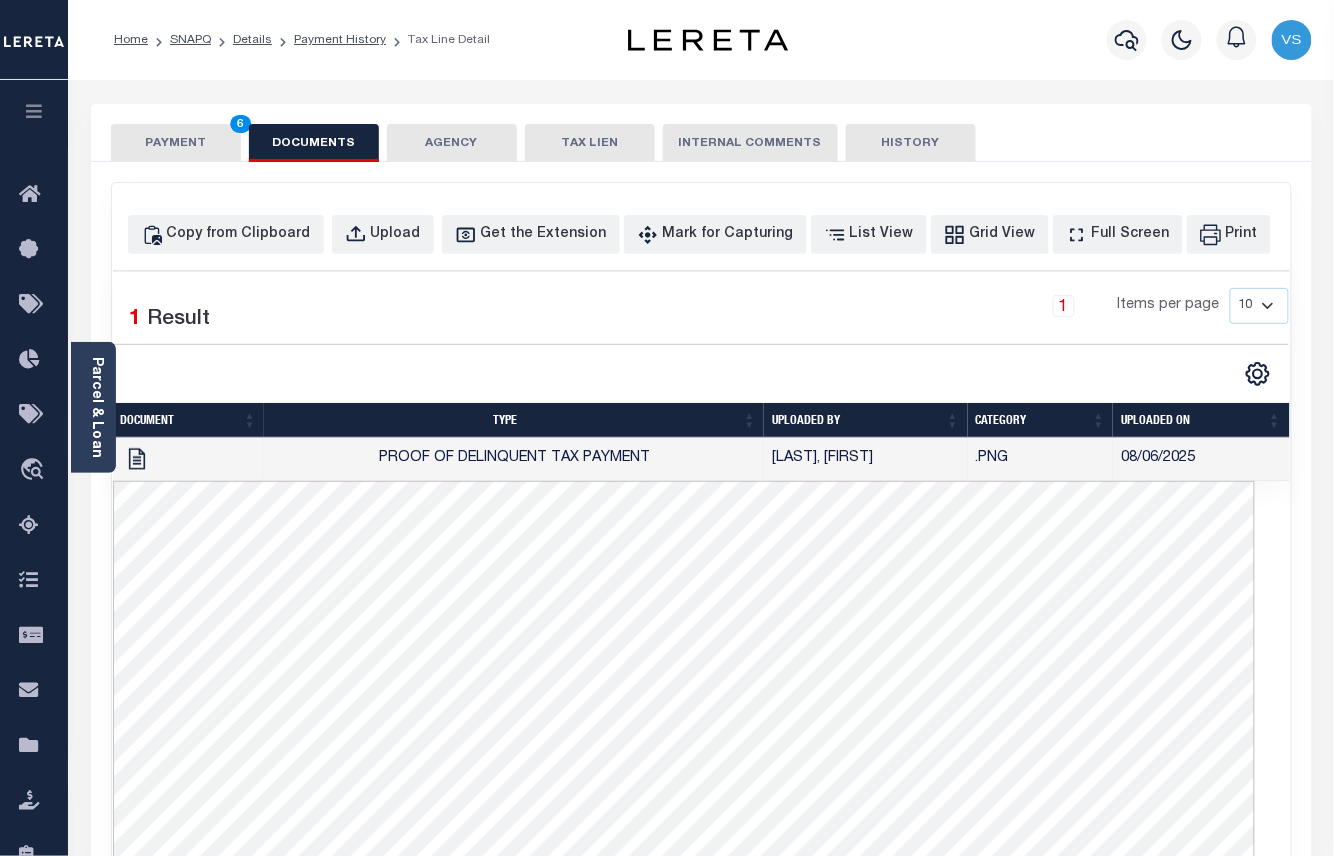 click on "PAYMENT
6" at bounding box center (176, 143) 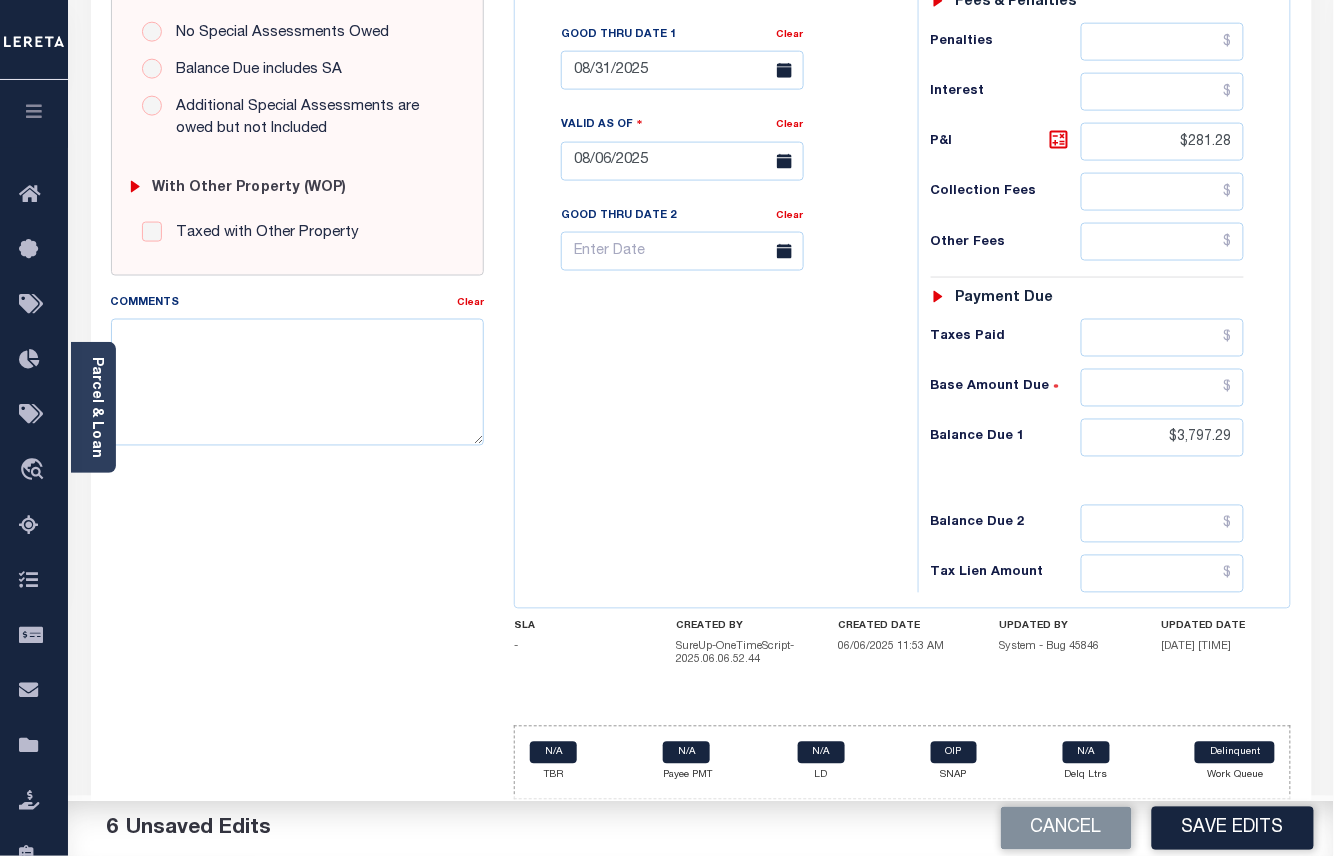scroll, scrollTop: 678, scrollLeft: 0, axis: vertical 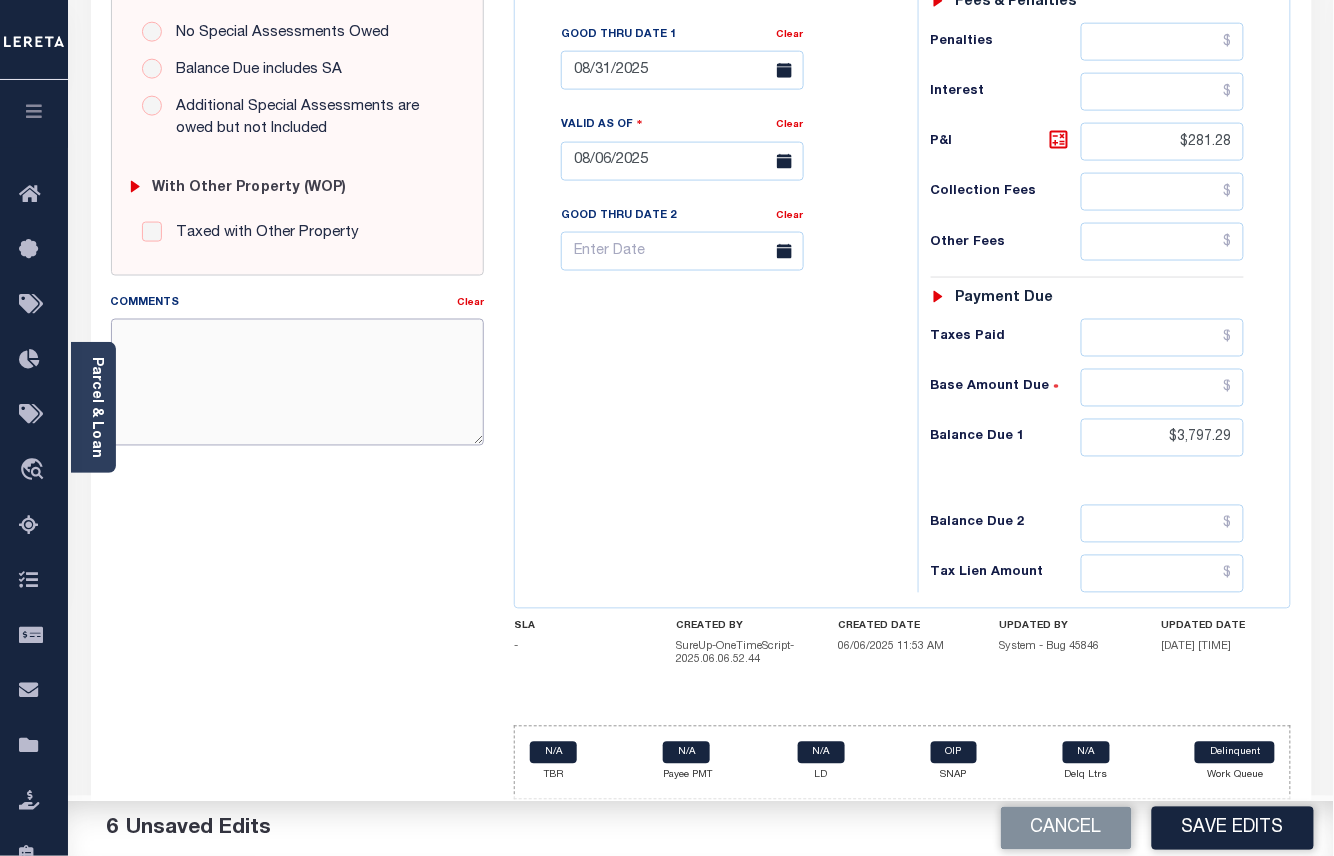 click on "Comments" at bounding box center [298, 382] 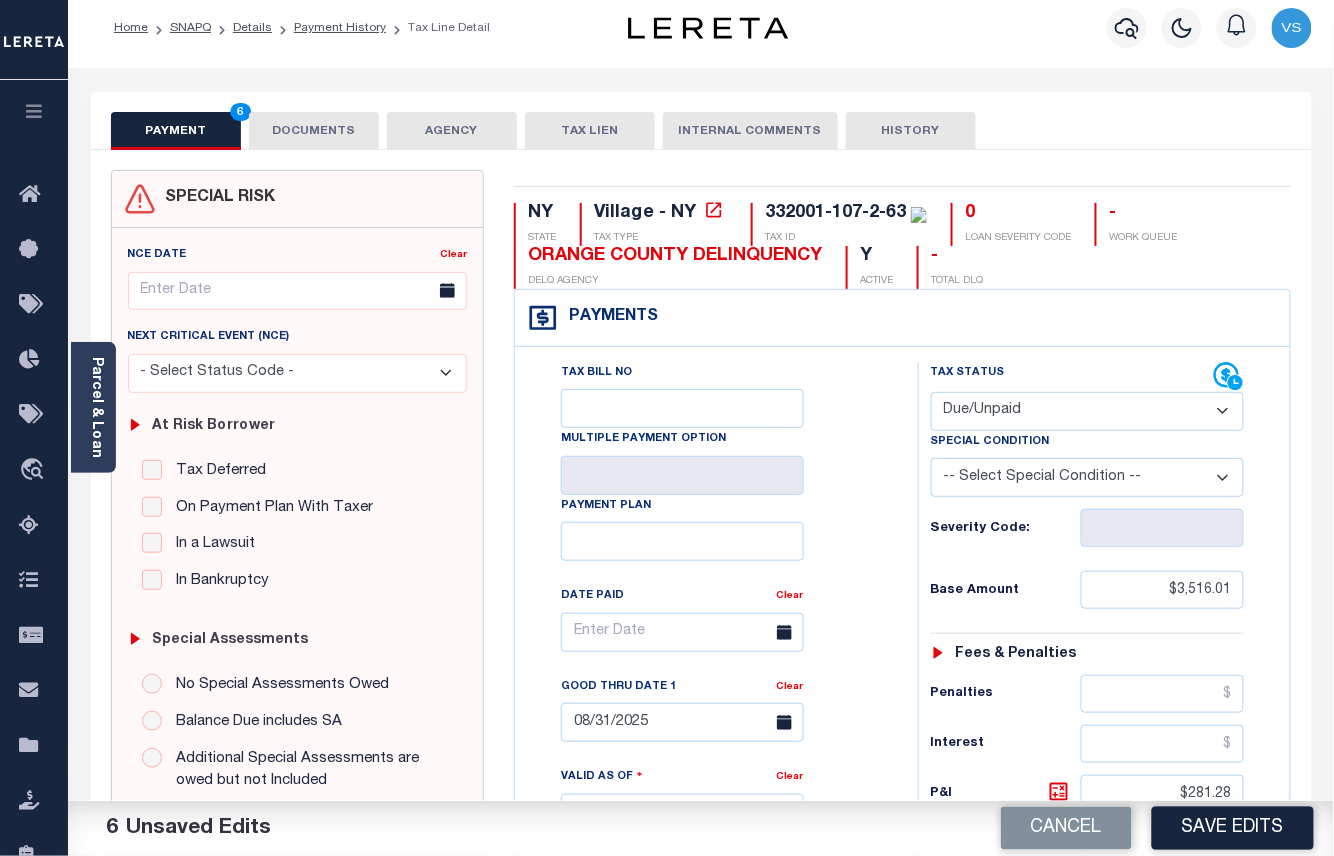 scroll, scrollTop: 0, scrollLeft: 0, axis: both 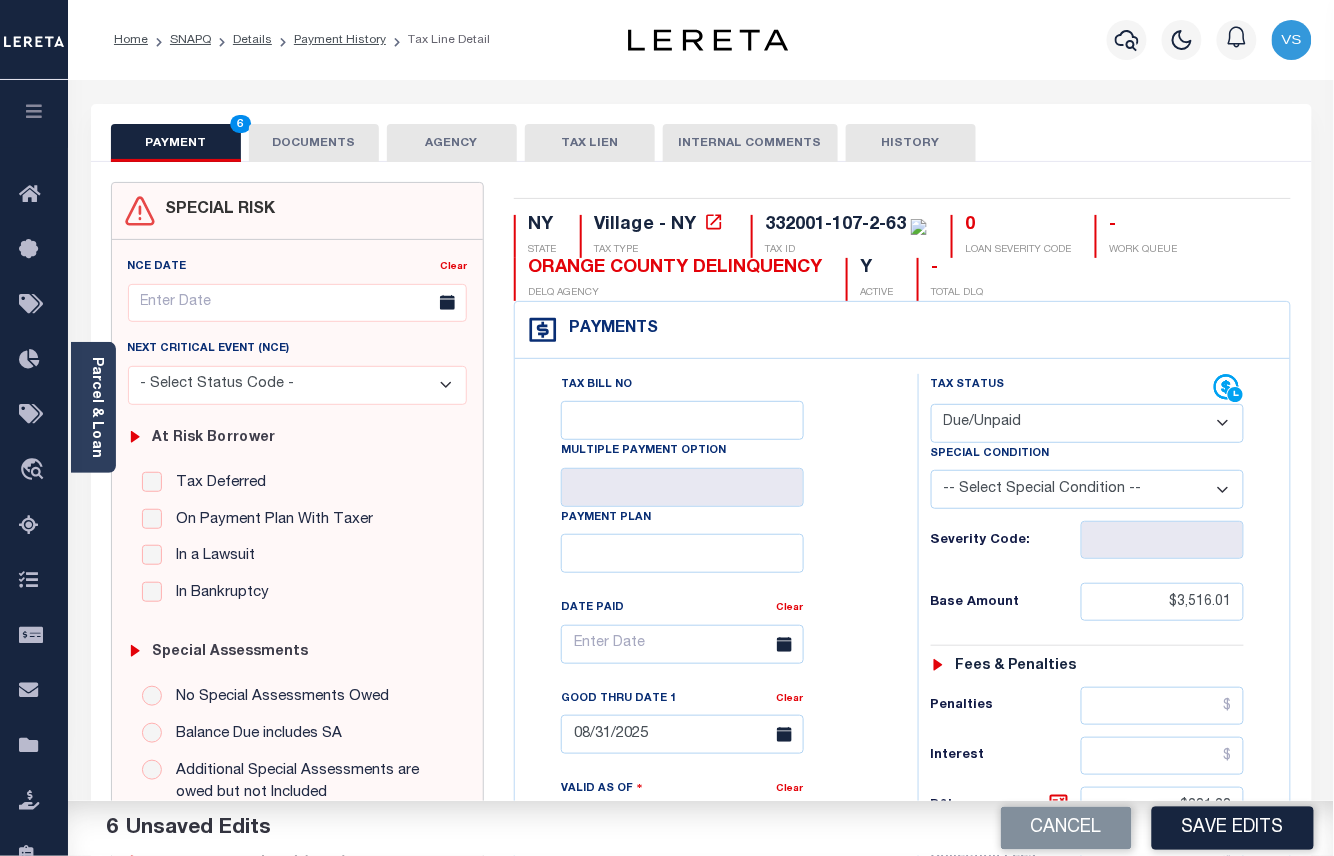 type on "Per Website, 2025 taxes are still DLQ Please see the attached Document - VS" 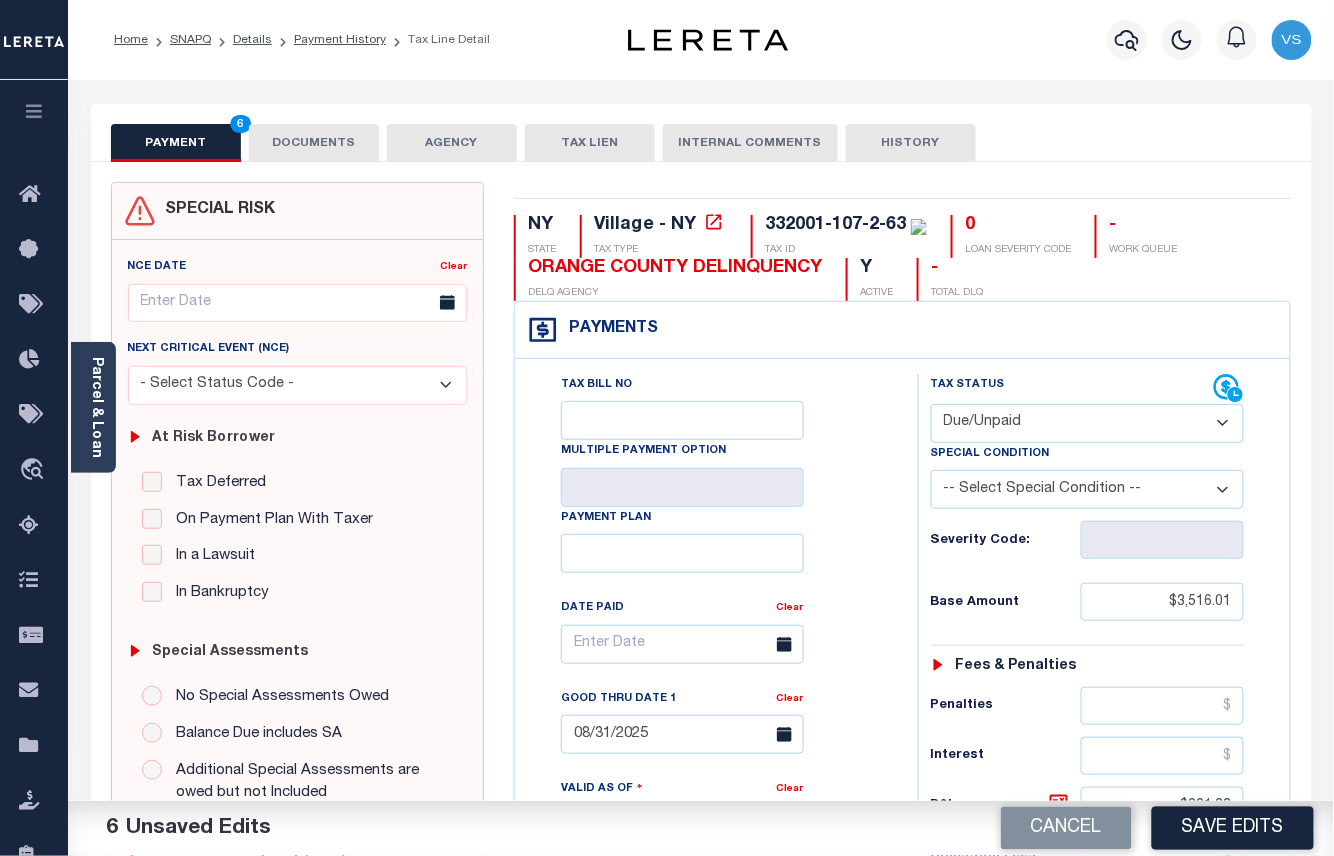 click on "DOCUMENTS" at bounding box center (314, 143) 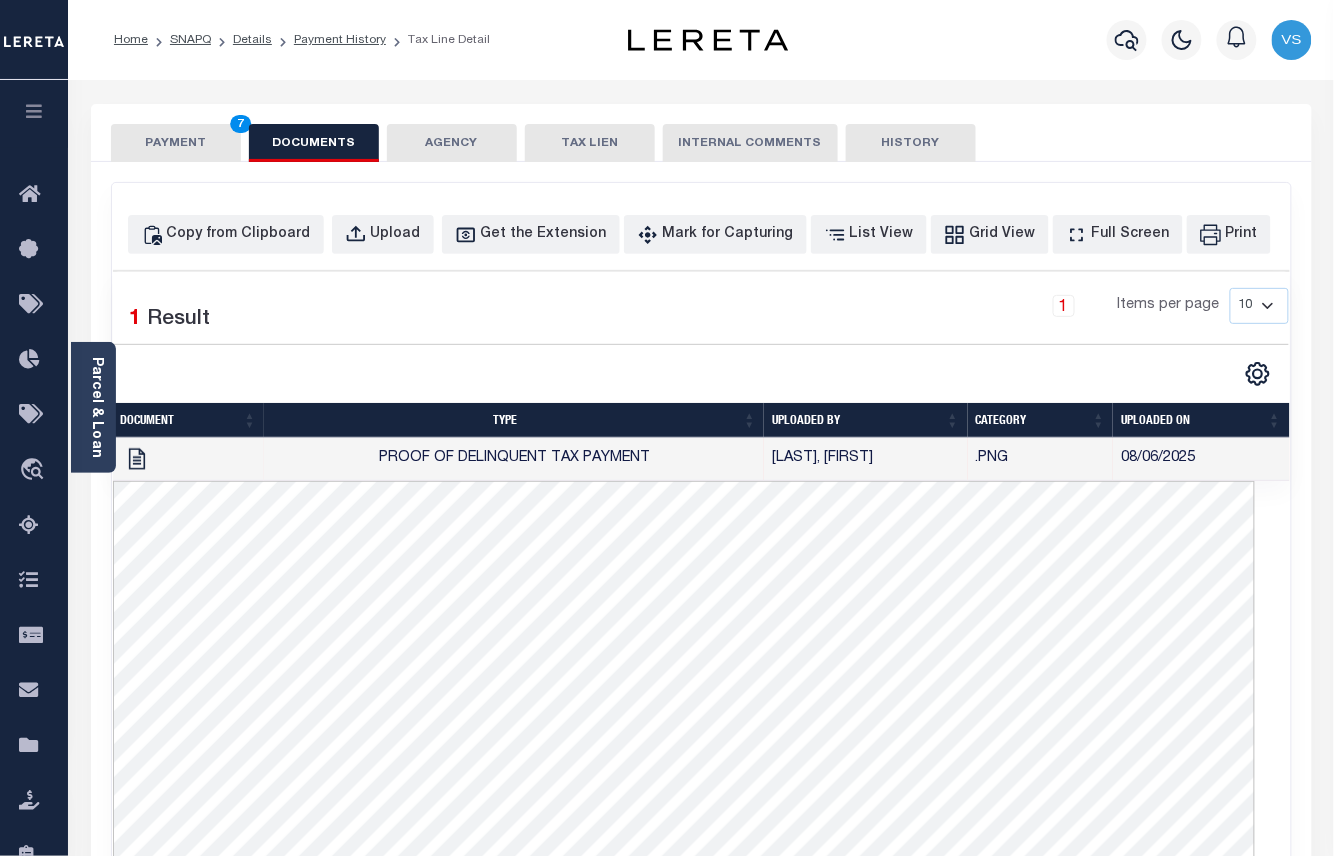 click on "PAYMENT
7" at bounding box center [176, 143] 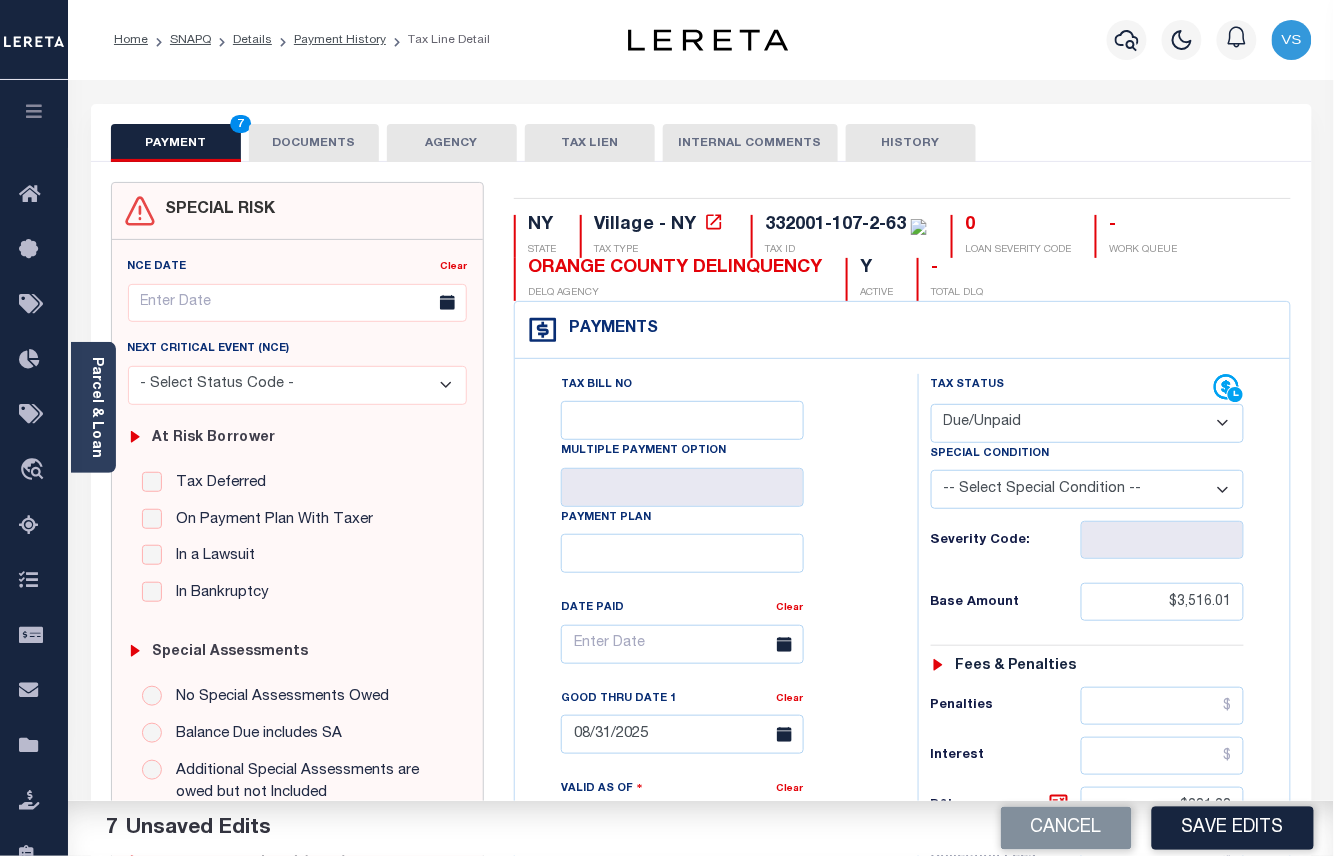 scroll, scrollTop: 400, scrollLeft: 0, axis: vertical 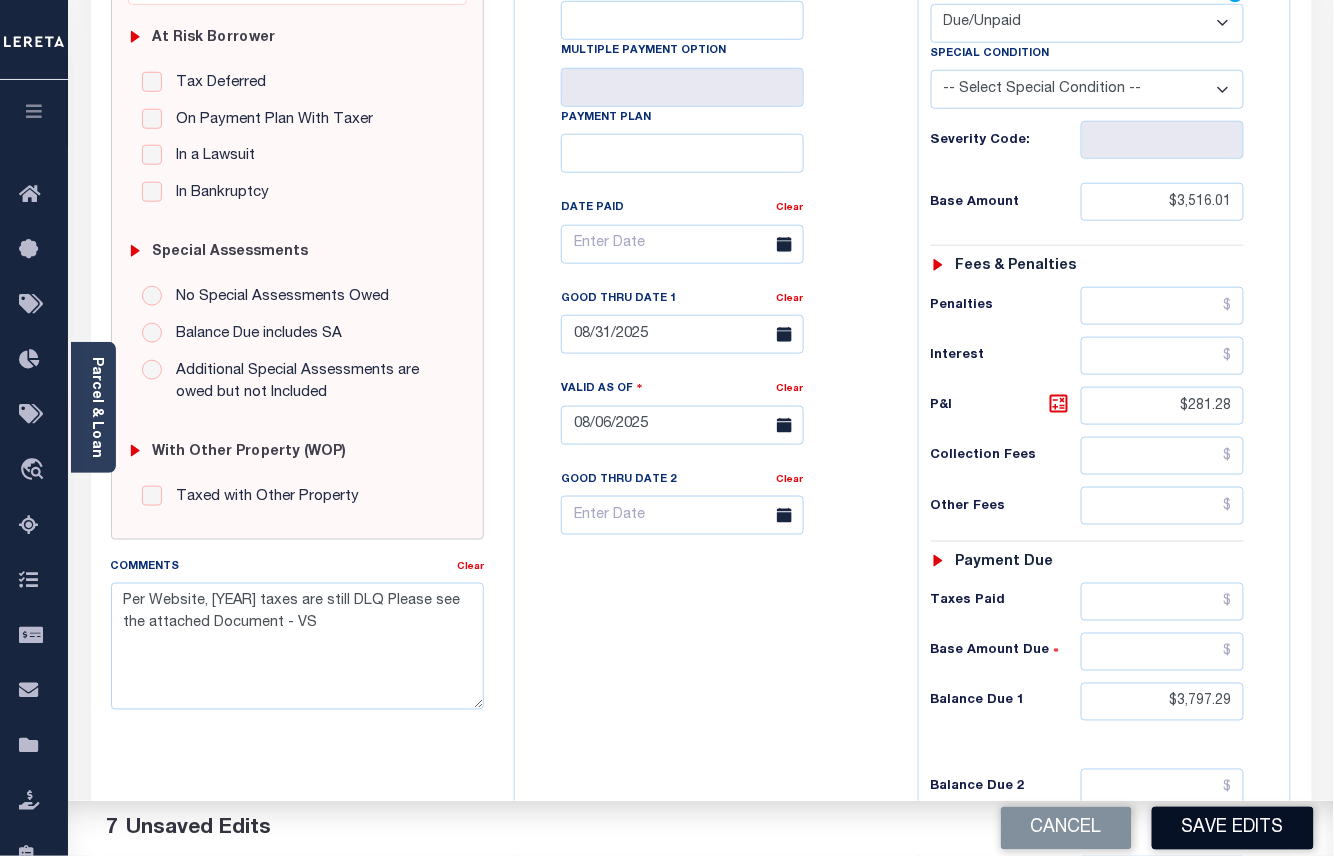 click on "Save Edits" at bounding box center [1233, 828] 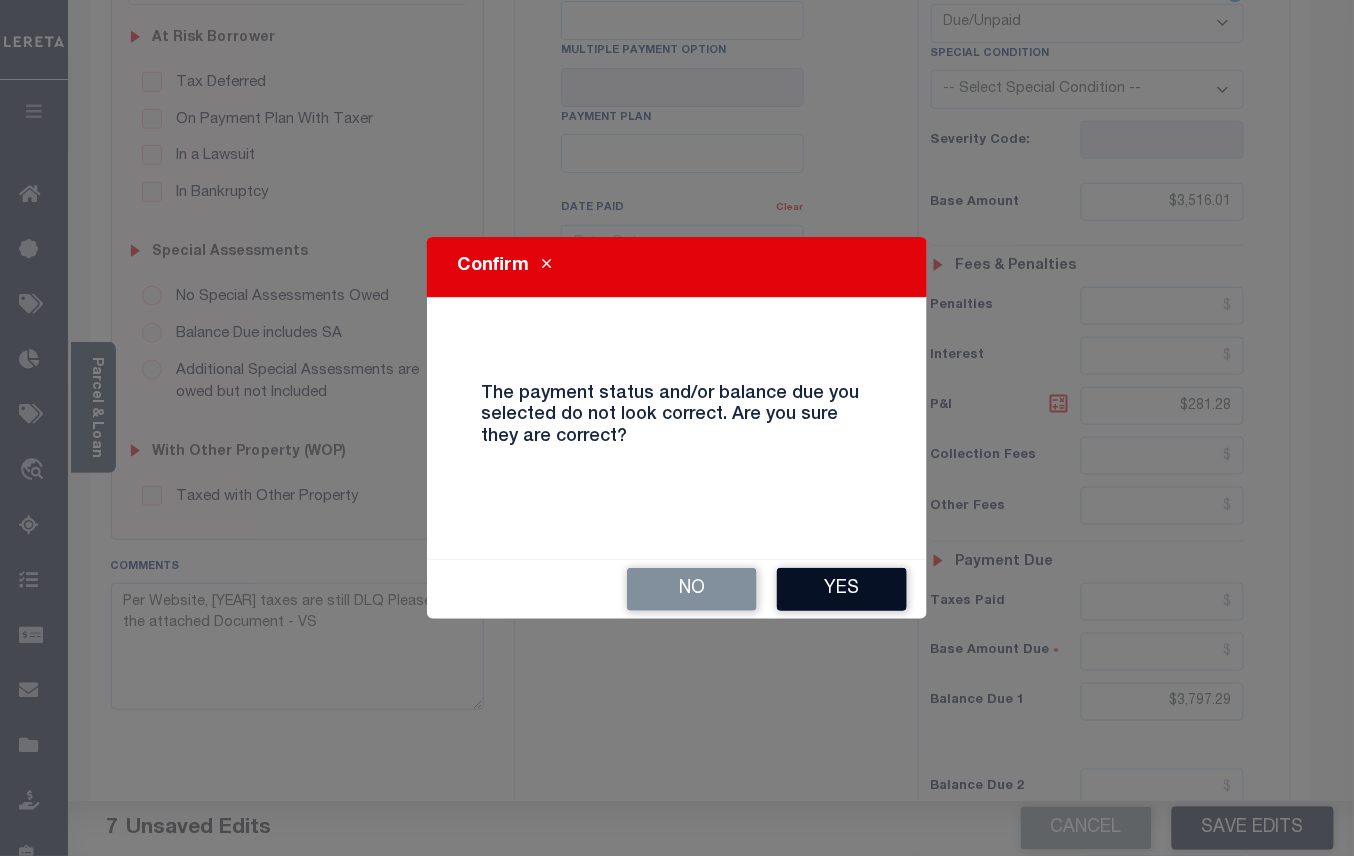 click on "Yes" at bounding box center (842, 589) 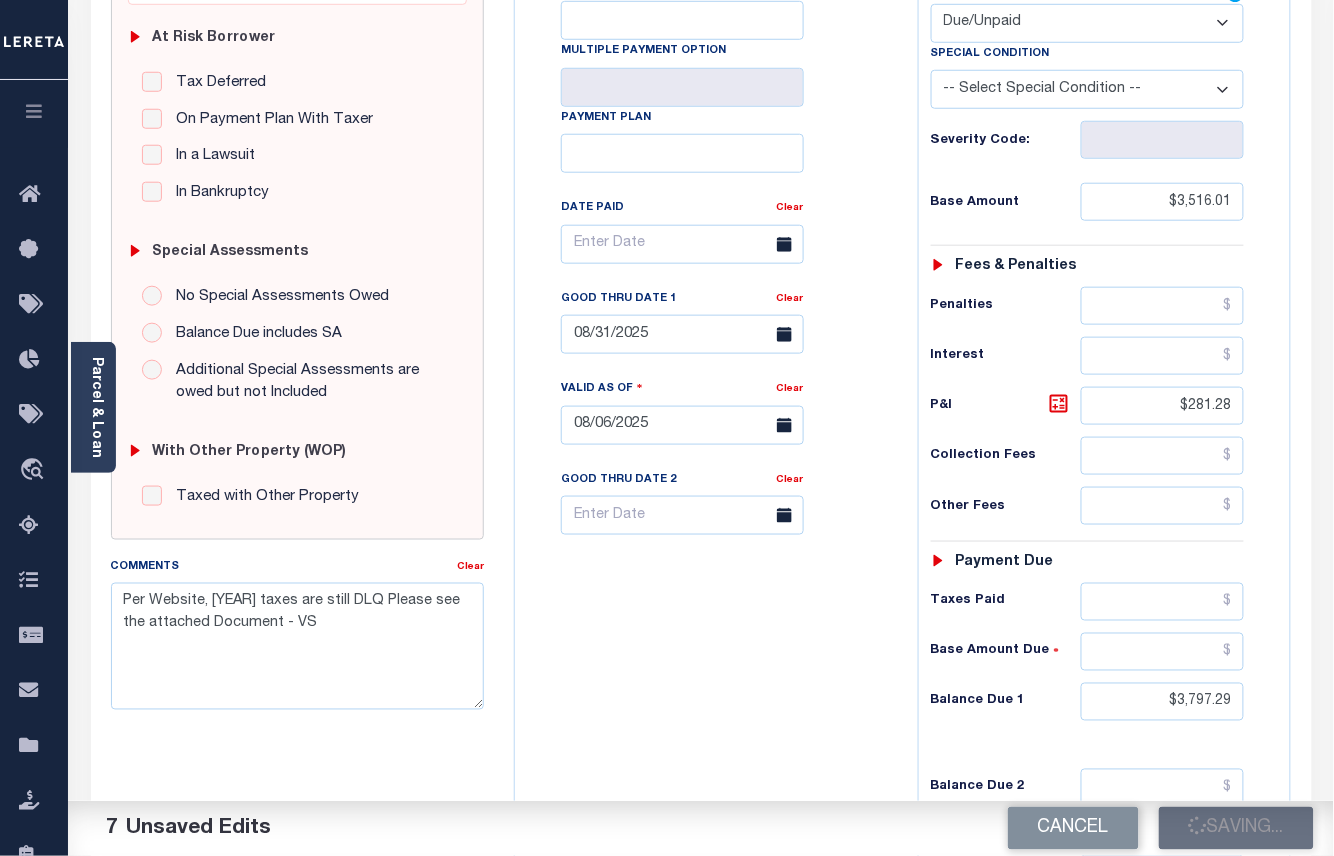 checkbox on "false" 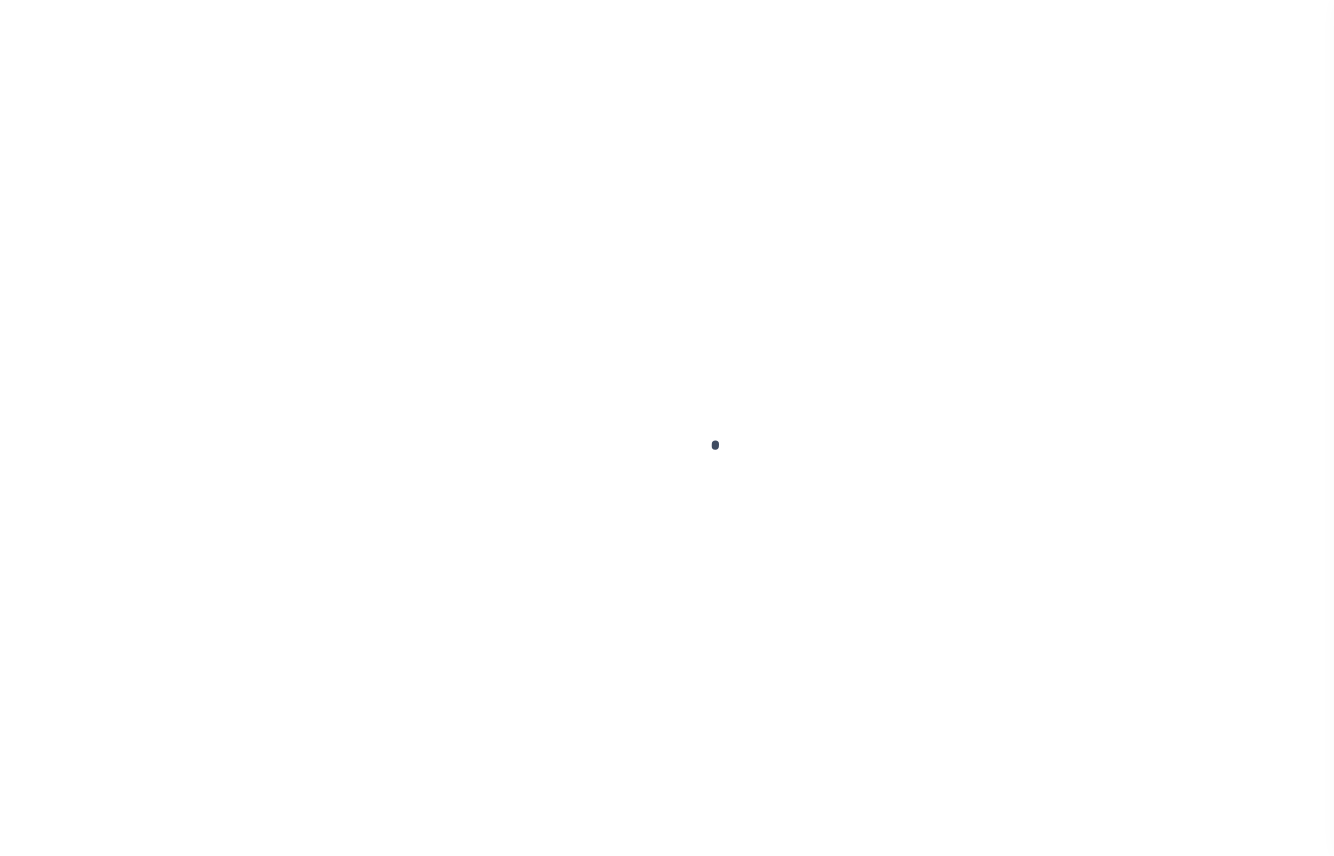 scroll, scrollTop: 0, scrollLeft: 0, axis: both 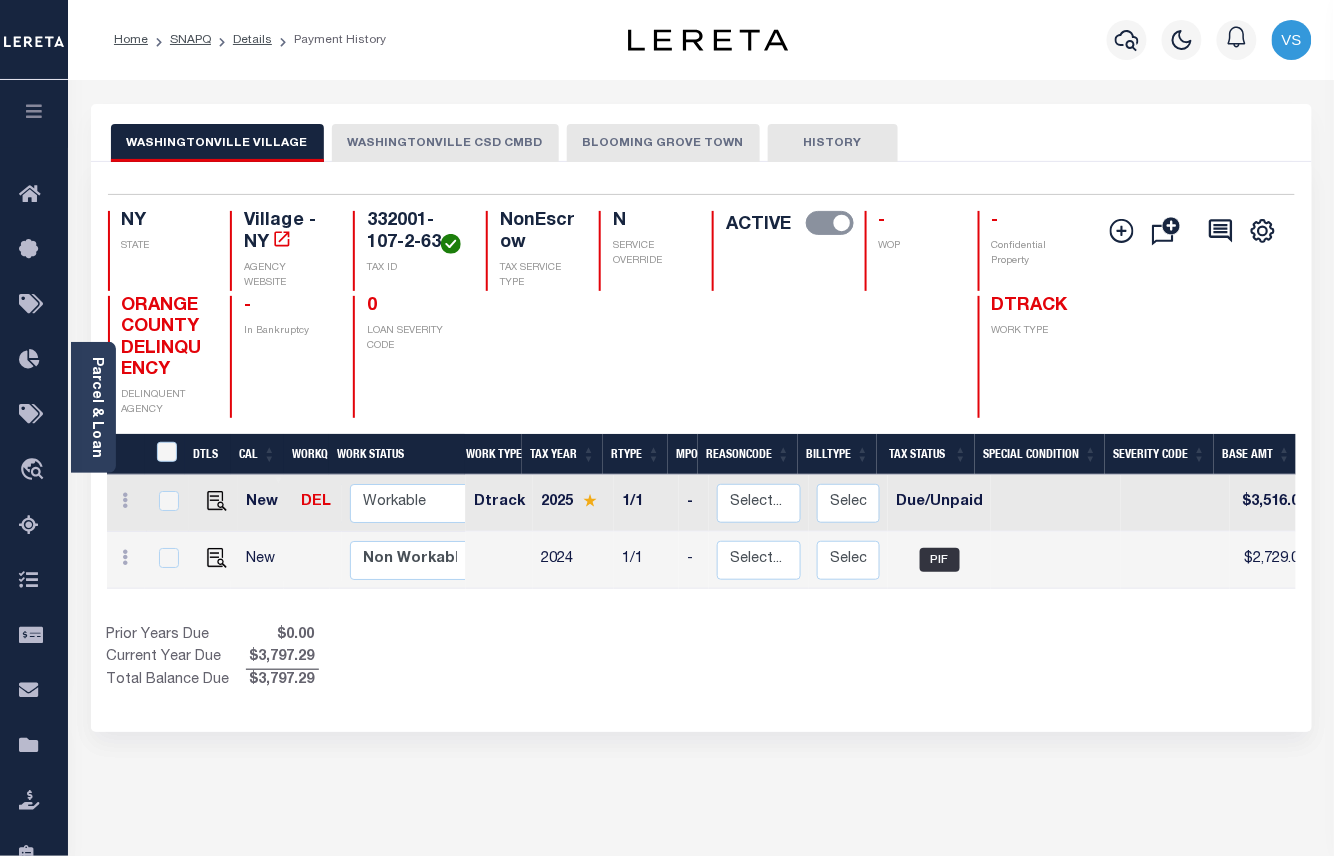 click on "WASHINGTONVILLE CSD CMBD" at bounding box center (445, 143) 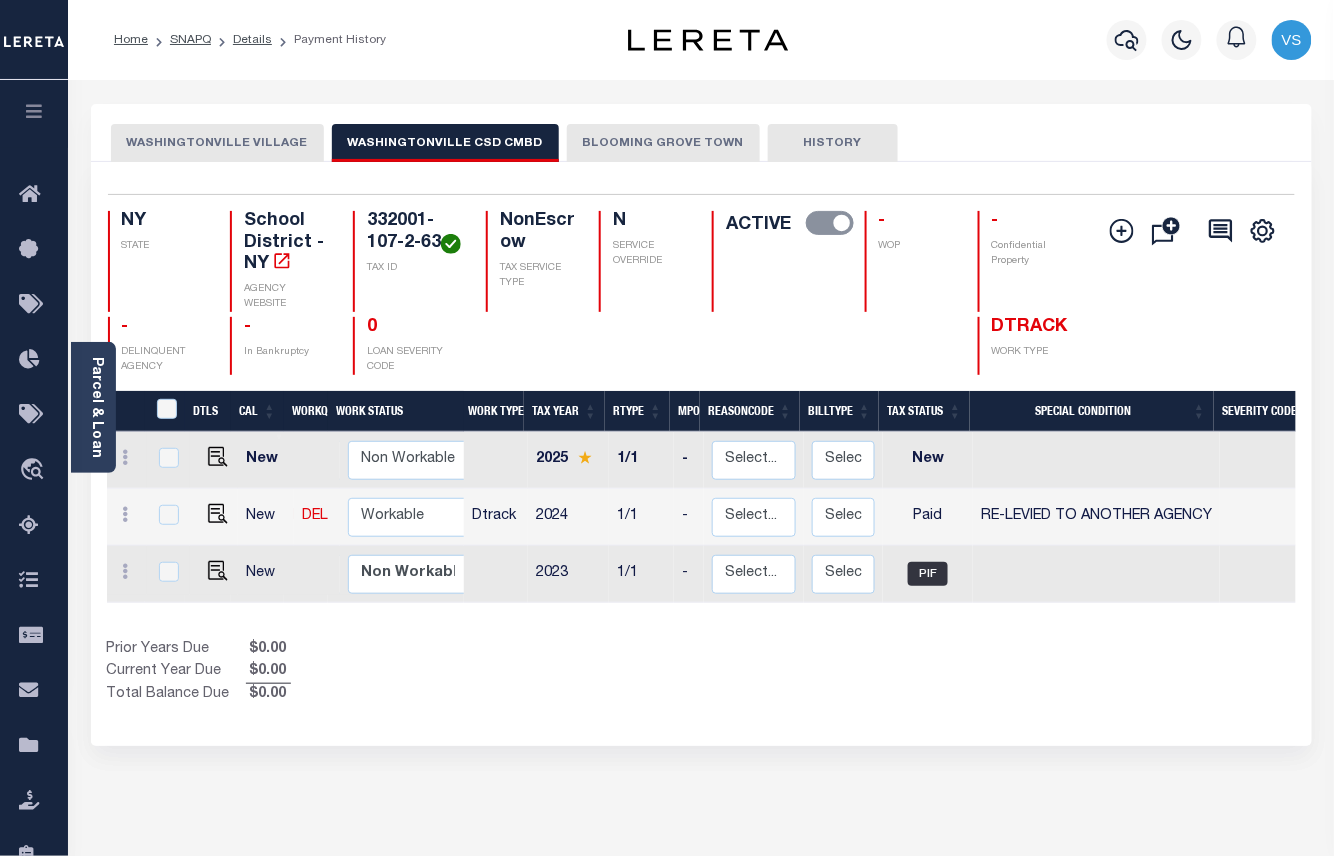 scroll, scrollTop: 0, scrollLeft: 2, axis: horizontal 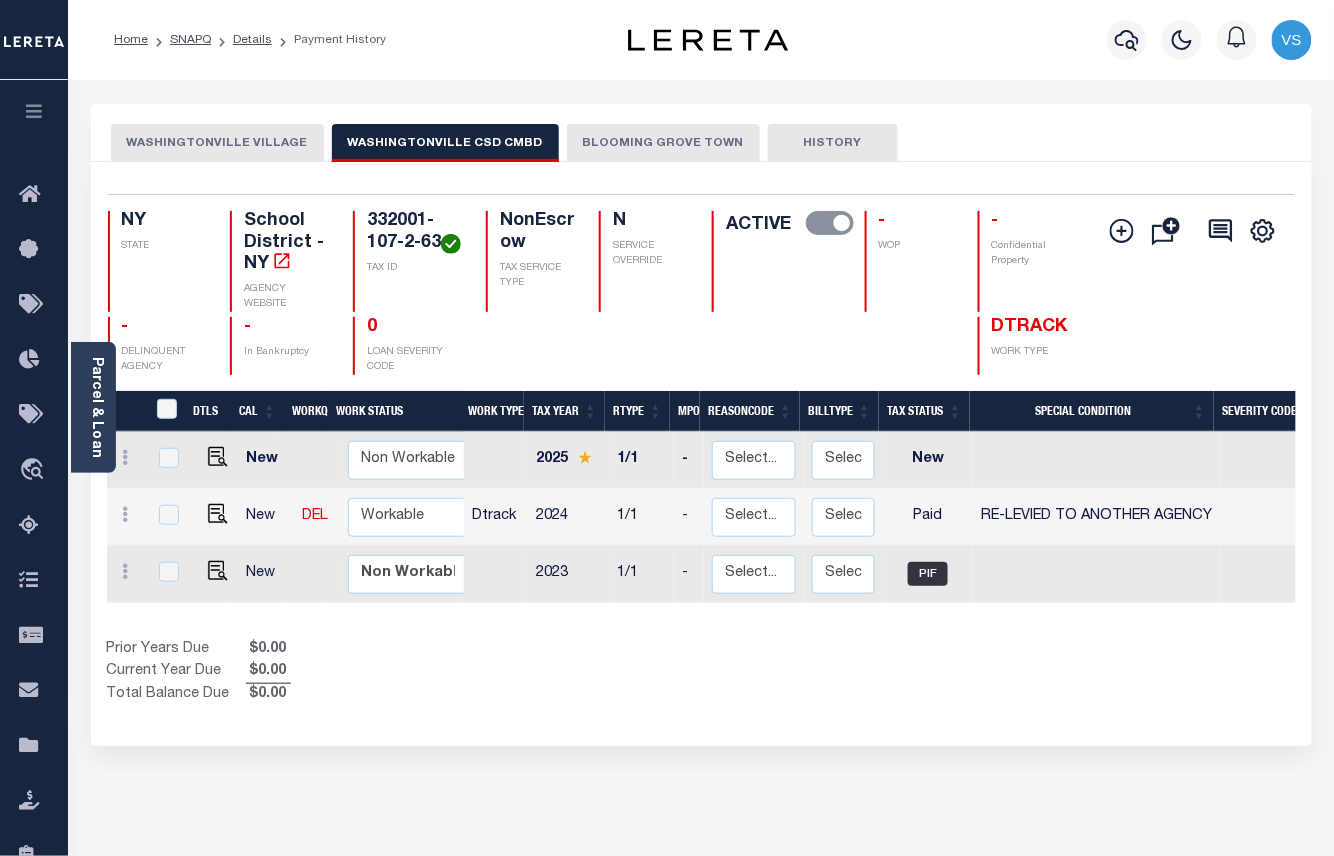 click on "BLOOMING GROVE TOWN" at bounding box center [663, 143] 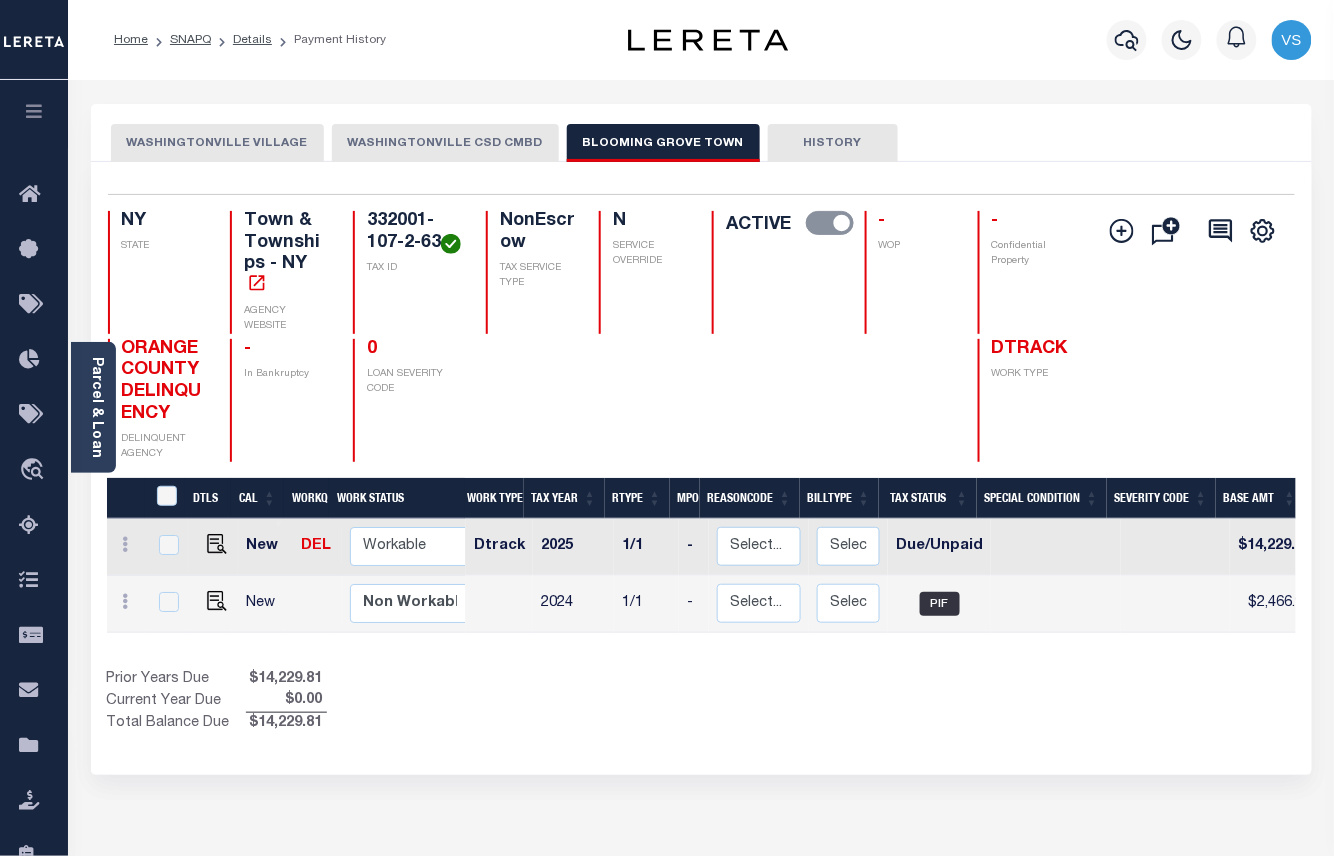 scroll, scrollTop: 0, scrollLeft: 337, axis: horizontal 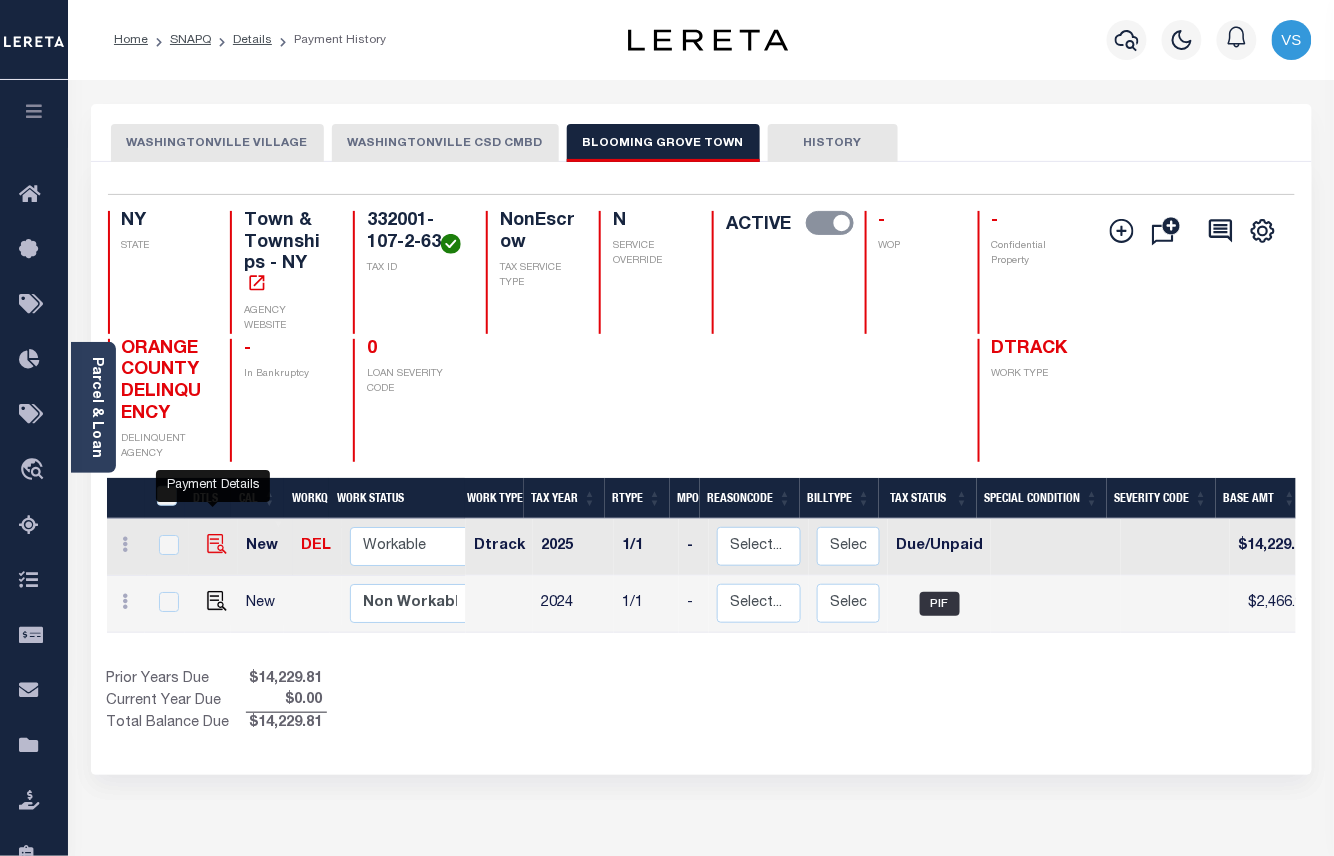 click at bounding box center [217, 544] 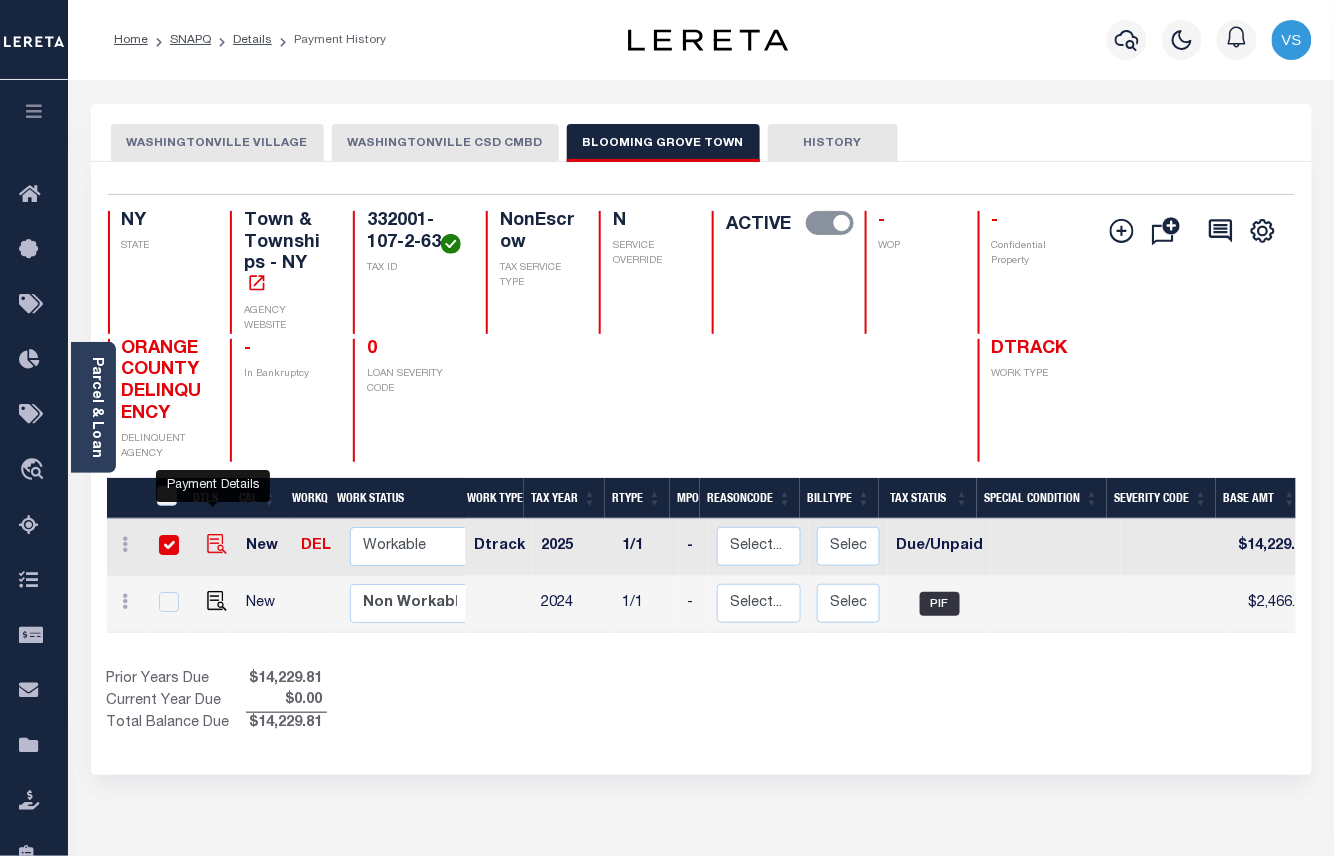 checkbox on "true" 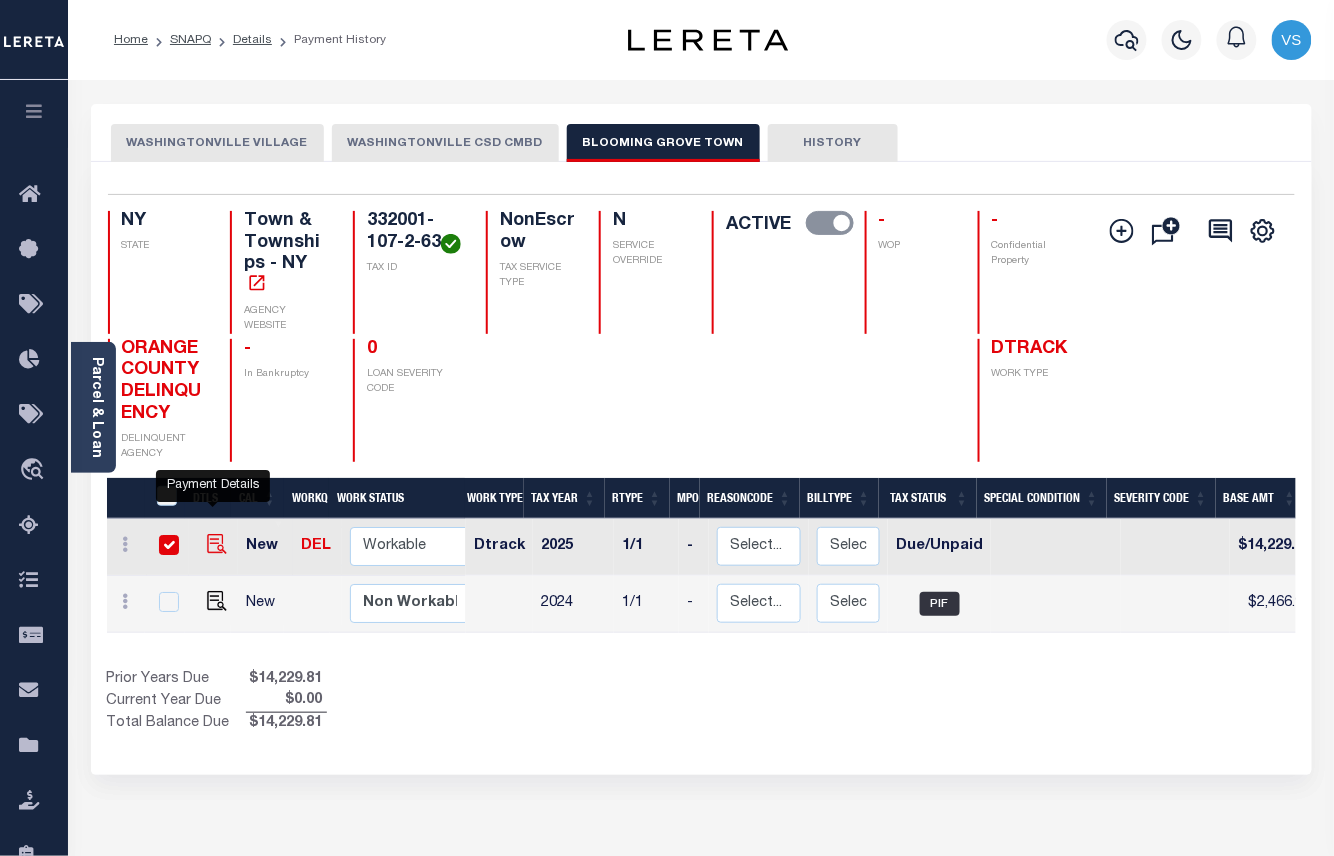 checkbox on "true" 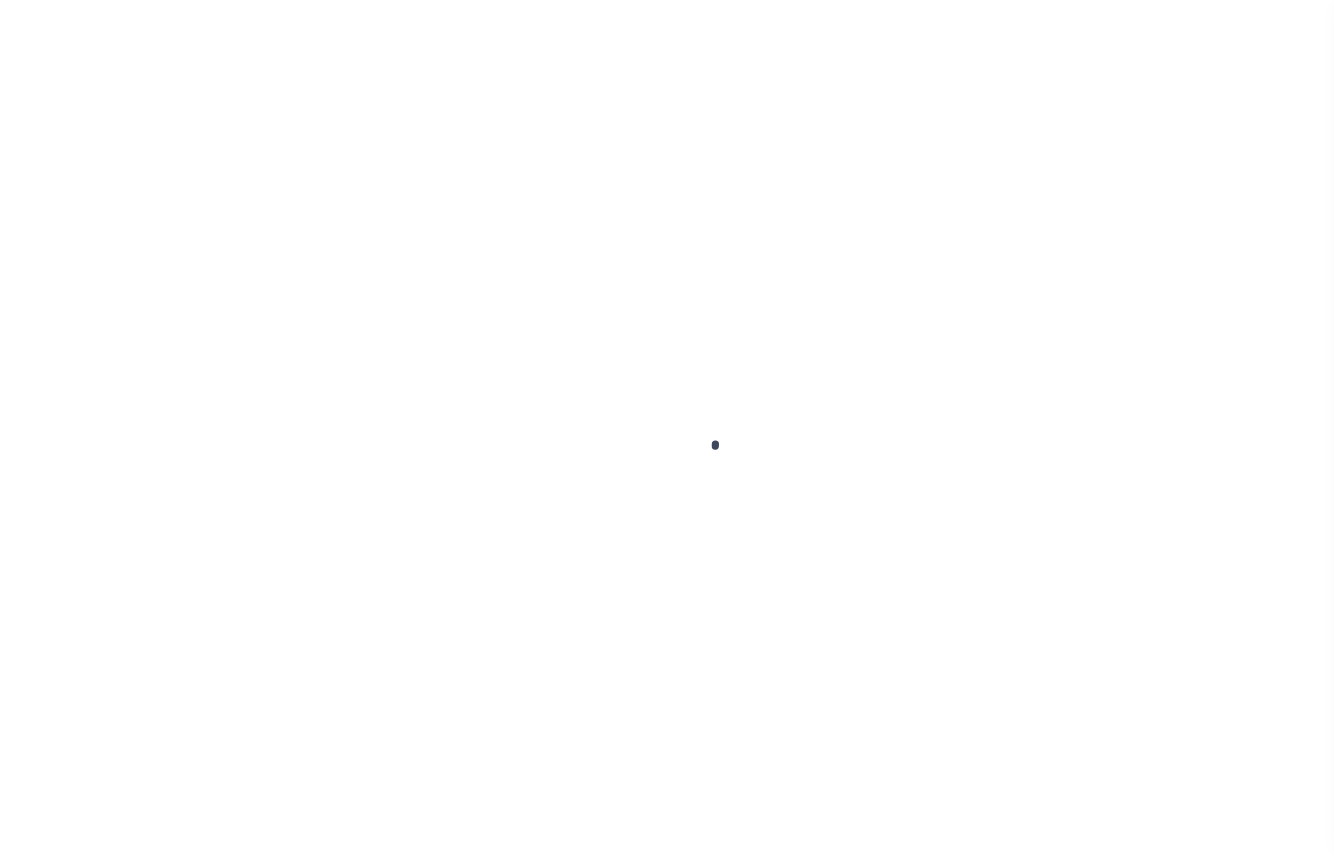 scroll, scrollTop: 0, scrollLeft: 0, axis: both 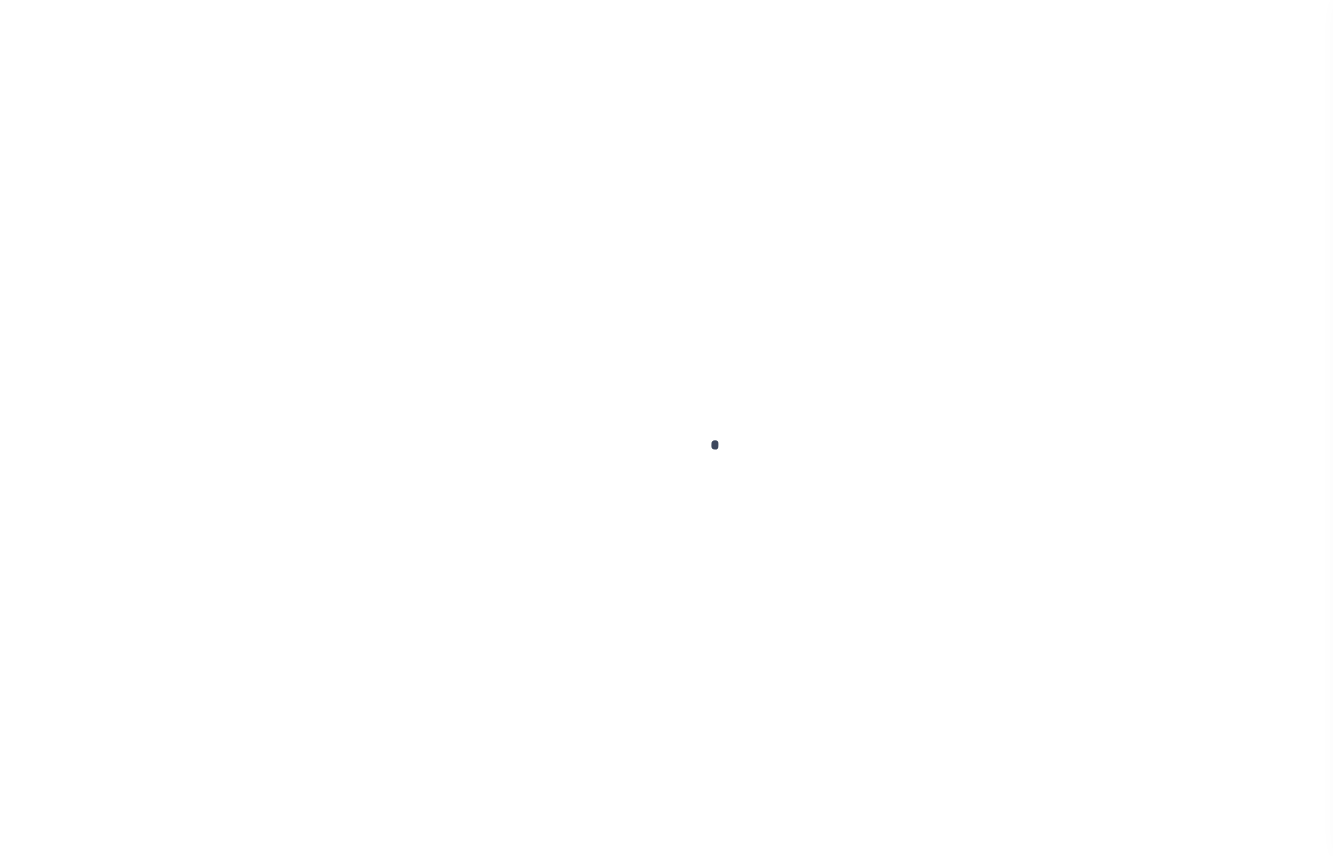 checkbox on "false" 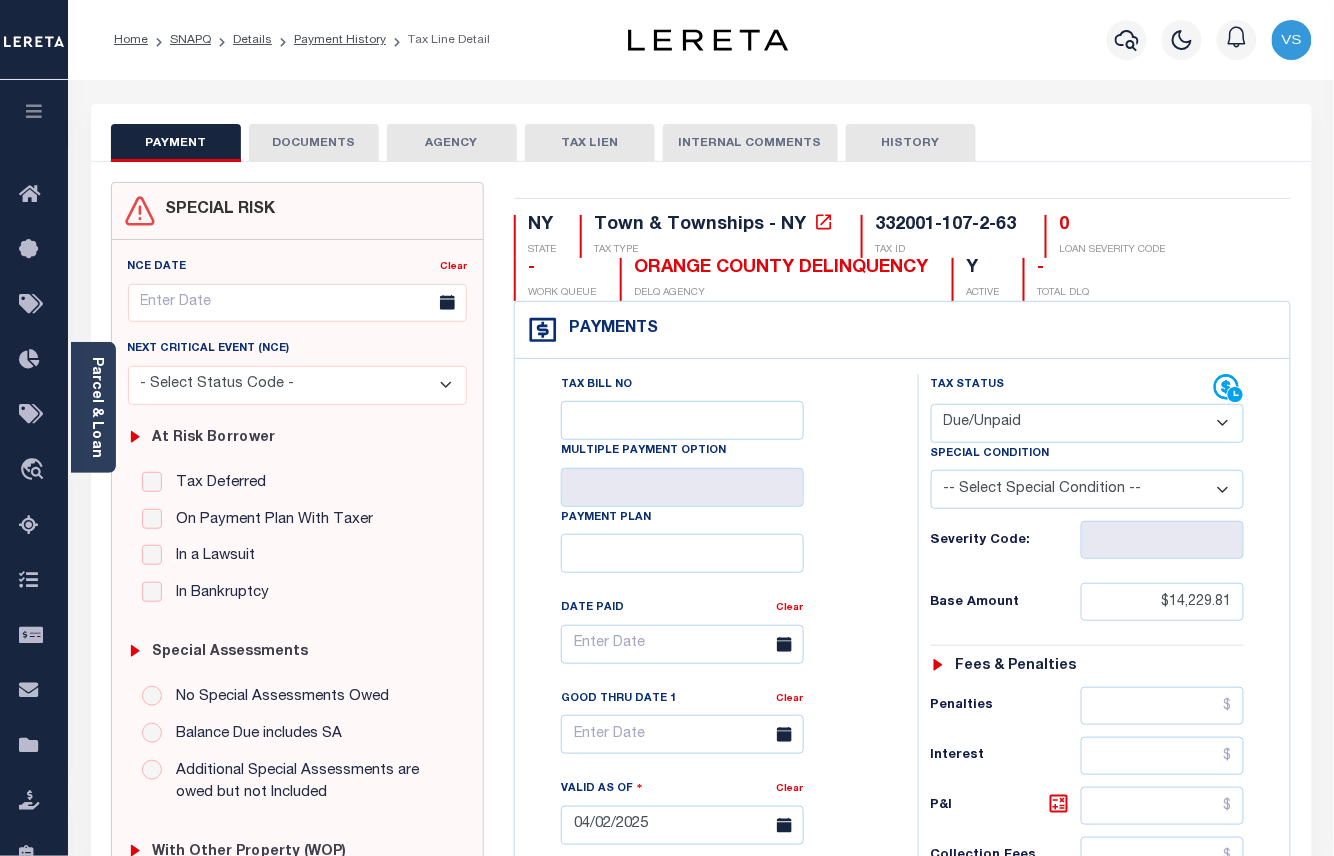 scroll, scrollTop: 133, scrollLeft: 0, axis: vertical 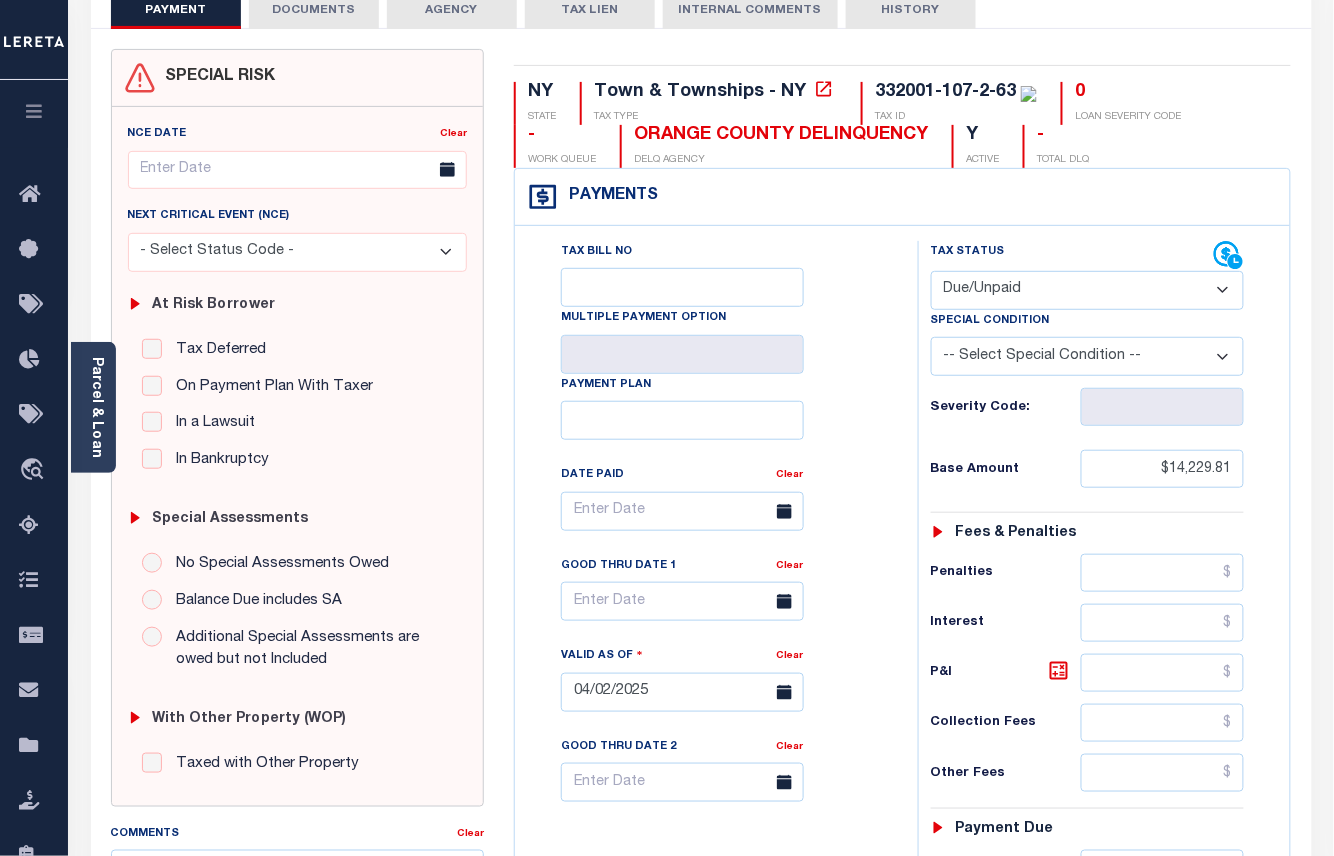 click on "-- Select Special Condition --
3RD PARTY TAX LIEN
AGENCY TAX LIEN (A.K.A Inside Lien)
BALANCE FORWARD
BANKRUPTCY
BILL W/ OTHER PARCEL
CONFIDENTIAL ACCOUNT
DEFERRED
DELAYED BILLING
DELQ CURRENT TAX YEAR INSTALLMENT(S) EXIST
DELQ PRIOR YEAR(S) EXIST
EXEMPT
HOMEOWNER AUTHORIZATION
IN DISPUTE/UNDER PROTEST
INCLUDES PRIOR UNPAID
INCLUDES RE-LEVIED TAX
INSTALLMENT PLAN
LITIGATION
LOST PROPERTY (FORECLOSED/DEEDED)
LOW ASSESSMENT
LOW TAX THRESHOLD
MULTIPLE TAXIDS
NEW PROPERTY
NOT ASSESSED
NOT CERTIFIED
OTHER FEES INVOLVED
OVERPAYMENT - POSSIBLE REFUND DUE
PARTIAL PAYMENT MAY EXIST
Pay Plan
RE-LEVIED TO ANOTHER AGENCY
REDEMP AMTS NOT AVAILABLE
REPORTED ON LEGACY RTYPE
SUBJECT TO FORECLOSURE
TAX LIEN RELEASED
TAX SALE-SUBJECT TO POWER TO SELL" at bounding box center [1088, 356] 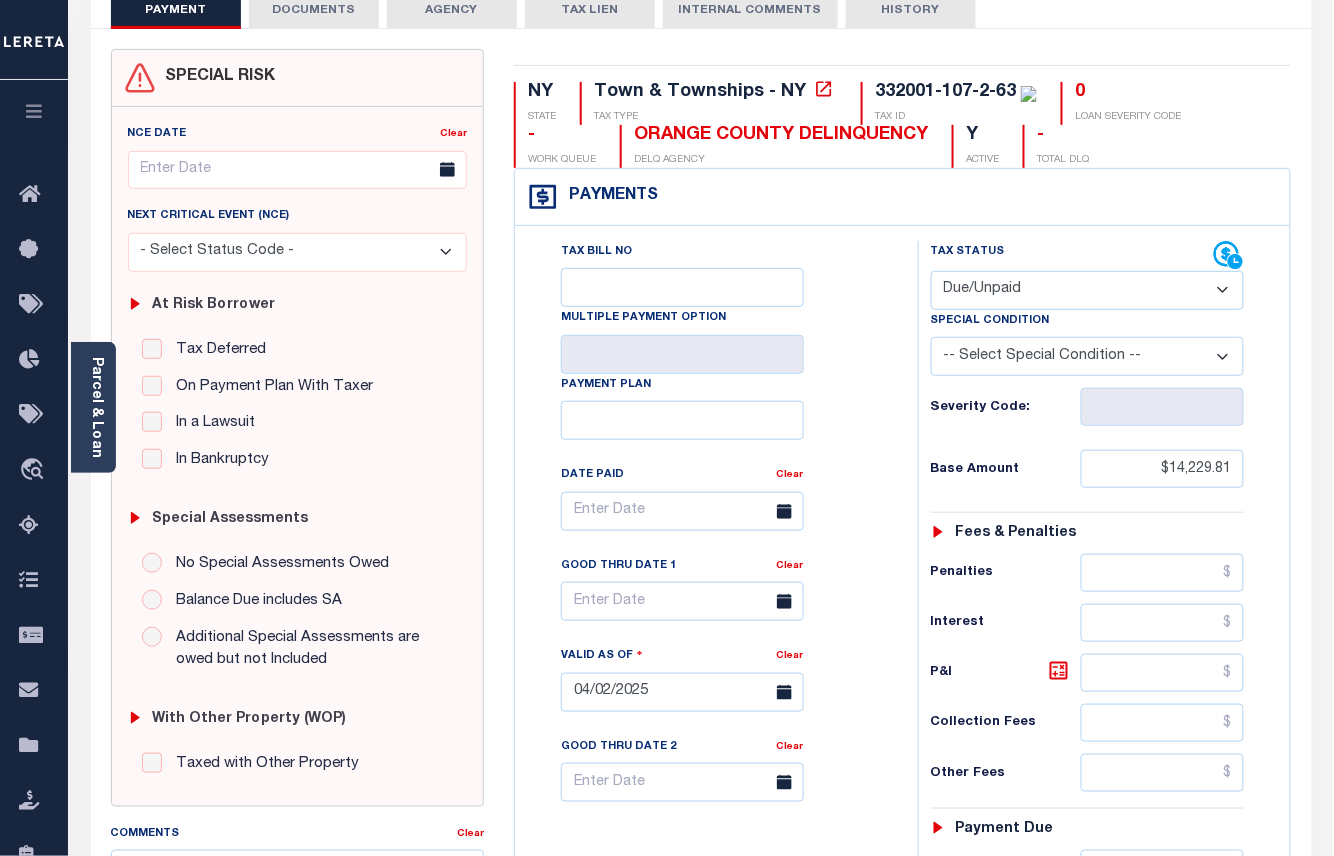 select on "31" 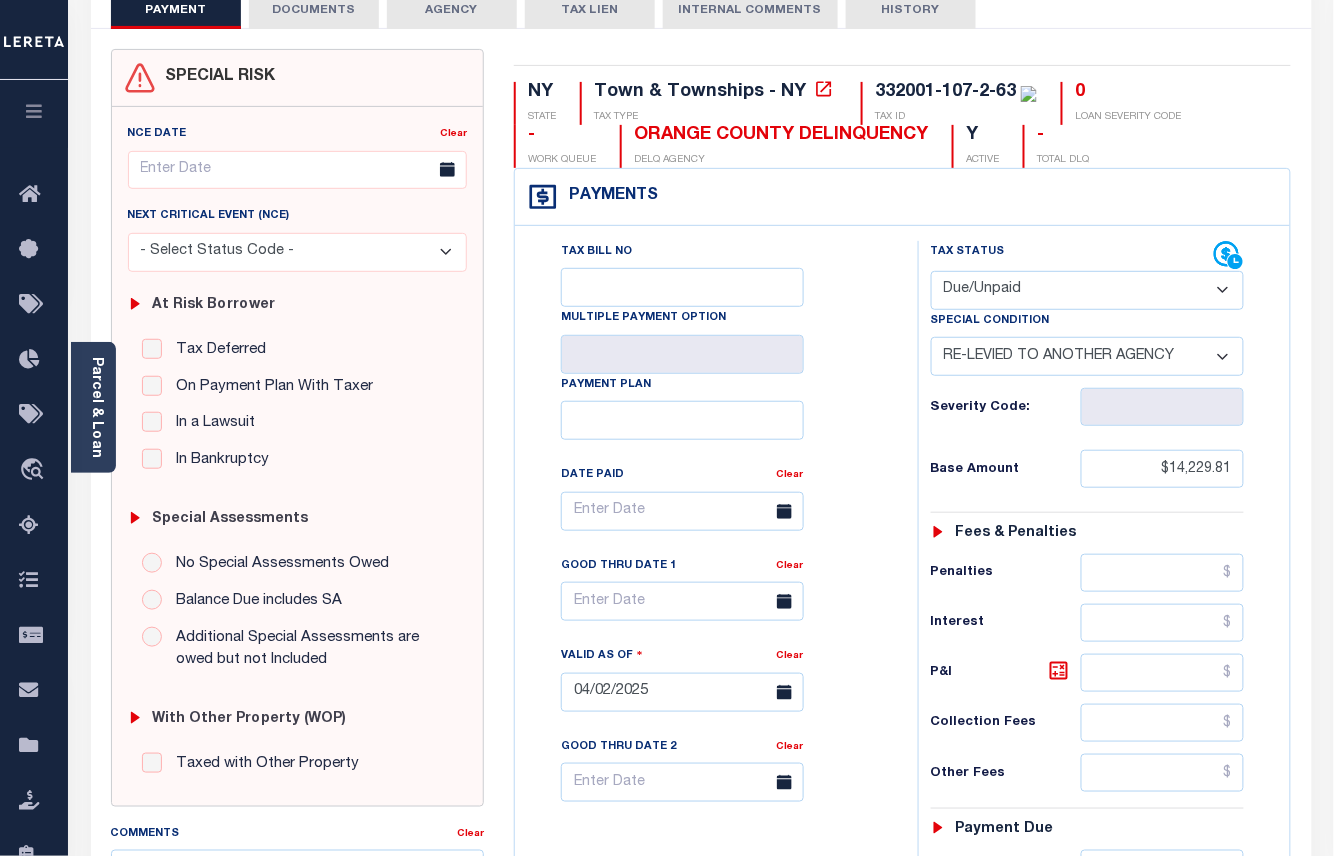 click on "-- Select Special Condition --
3RD PARTY TAX LIEN
AGENCY TAX LIEN (A.K.A Inside Lien)
BALANCE FORWARD
BANKRUPTCY
BILL W/ OTHER PARCEL
CONFIDENTIAL ACCOUNT
DEFERRED
DELAYED BILLING
DELQ CURRENT TAX YEAR INSTALLMENT(S) EXIST
DELQ PRIOR YEAR(S) EXIST
EXEMPT
HOMEOWNER AUTHORIZATION
IN DISPUTE/UNDER PROTEST
INCLUDES PRIOR UNPAID
INCLUDES RE-LEVIED TAX
INSTALLMENT PLAN
LITIGATION
LOST PROPERTY (FORECLOSED/DEEDED)
LOW ASSESSMENT
LOW TAX THRESHOLD
MULTIPLE TAXIDS
NEW PROPERTY
NOT ASSESSED
NOT CERTIFIED
OTHER FEES INVOLVED
OVERPAYMENT - POSSIBLE REFUND DUE
PARTIAL PAYMENT MAY EXIST
Pay Plan
RE-LEVIED TO ANOTHER AGENCY
REDEMP AMTS NOT AVAILABLE
REPORTED ON LEGACY RTYPE
SUBJECT TO FORECLOSURE
TAX LIEN RELEASED
TAX SALE-SUBJECT TO POWER TO SELL" at bounding box center (1088, 356) 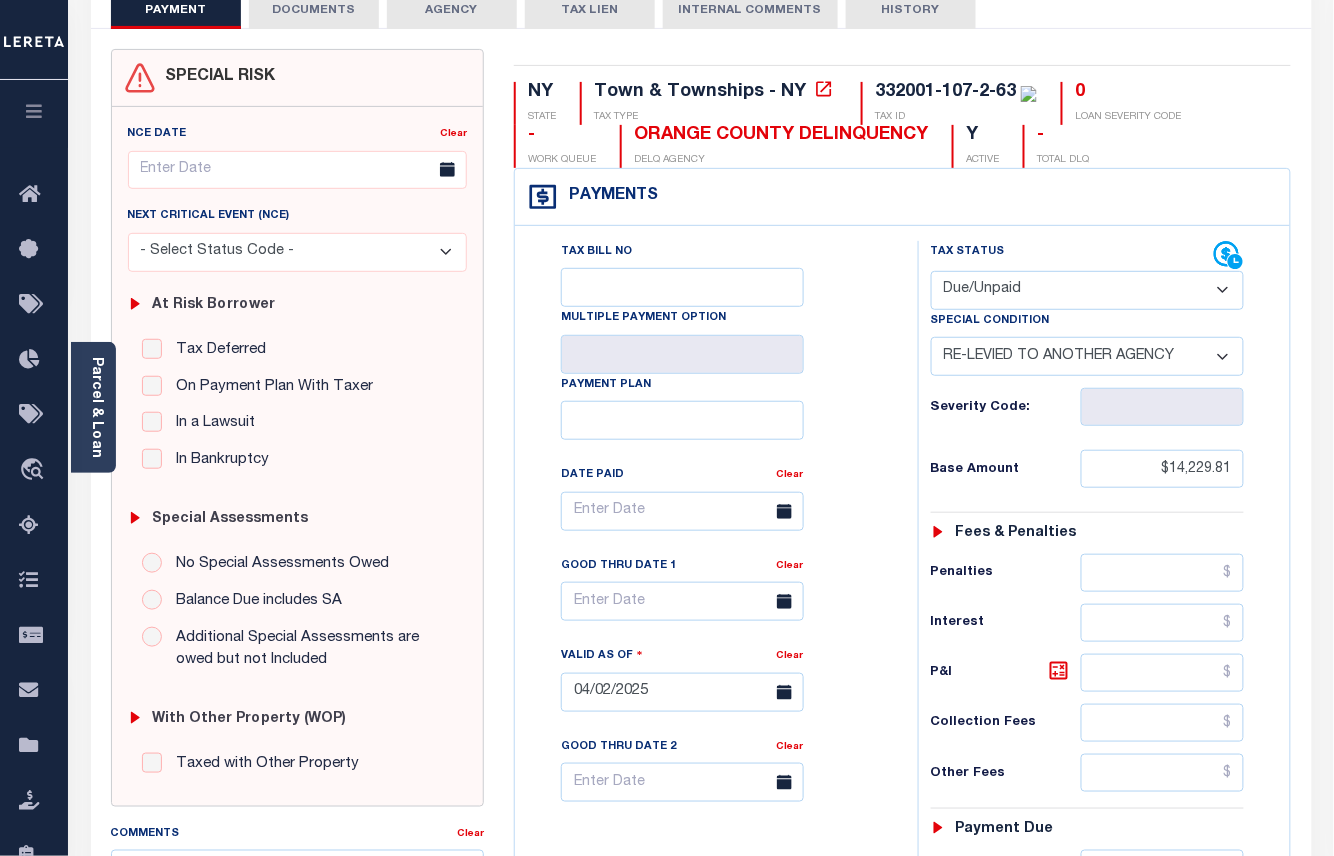 type on "08/06/2025" 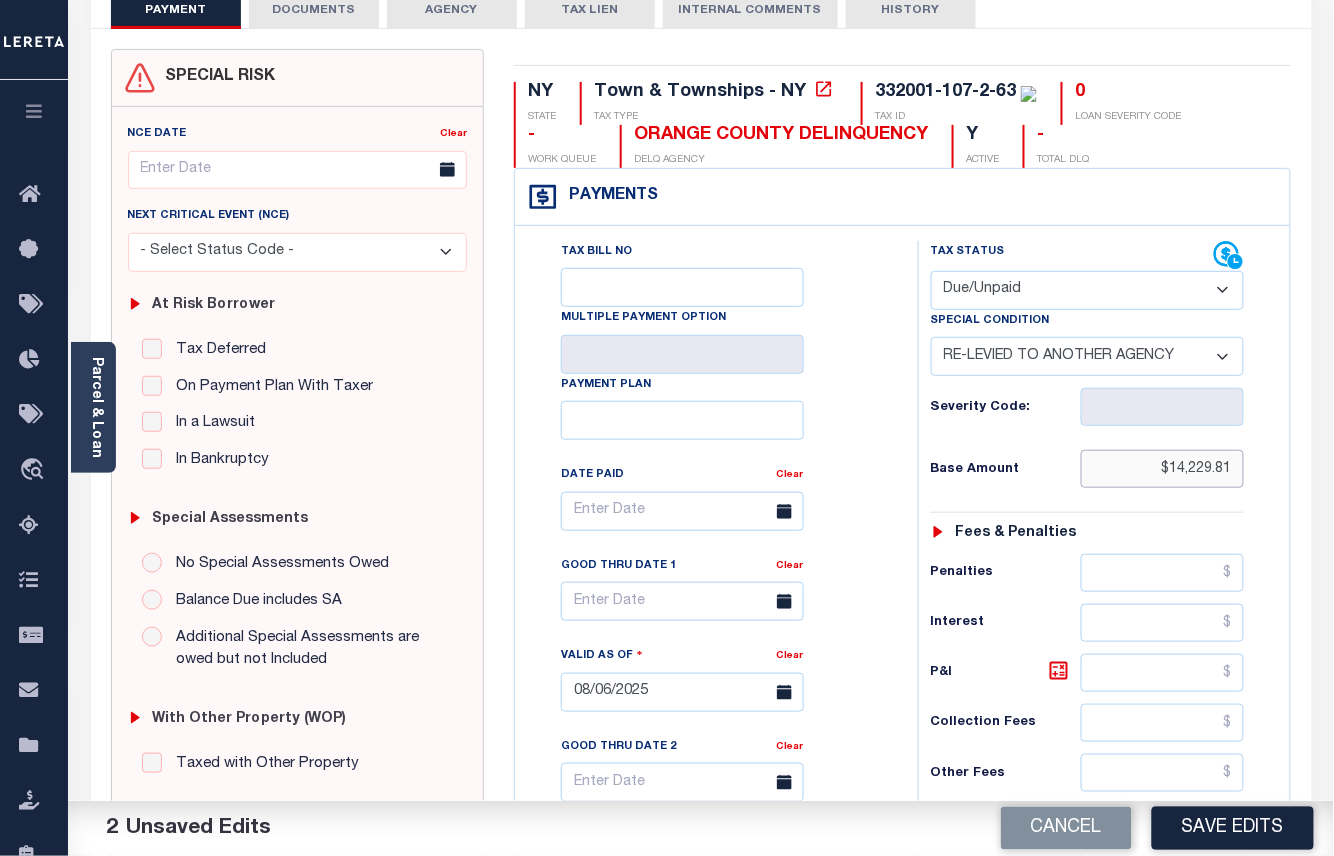 drag, startPoint x: 1237, startPoint y: 476, endPoint x: 1153, endPoint y: 476, distance: 84 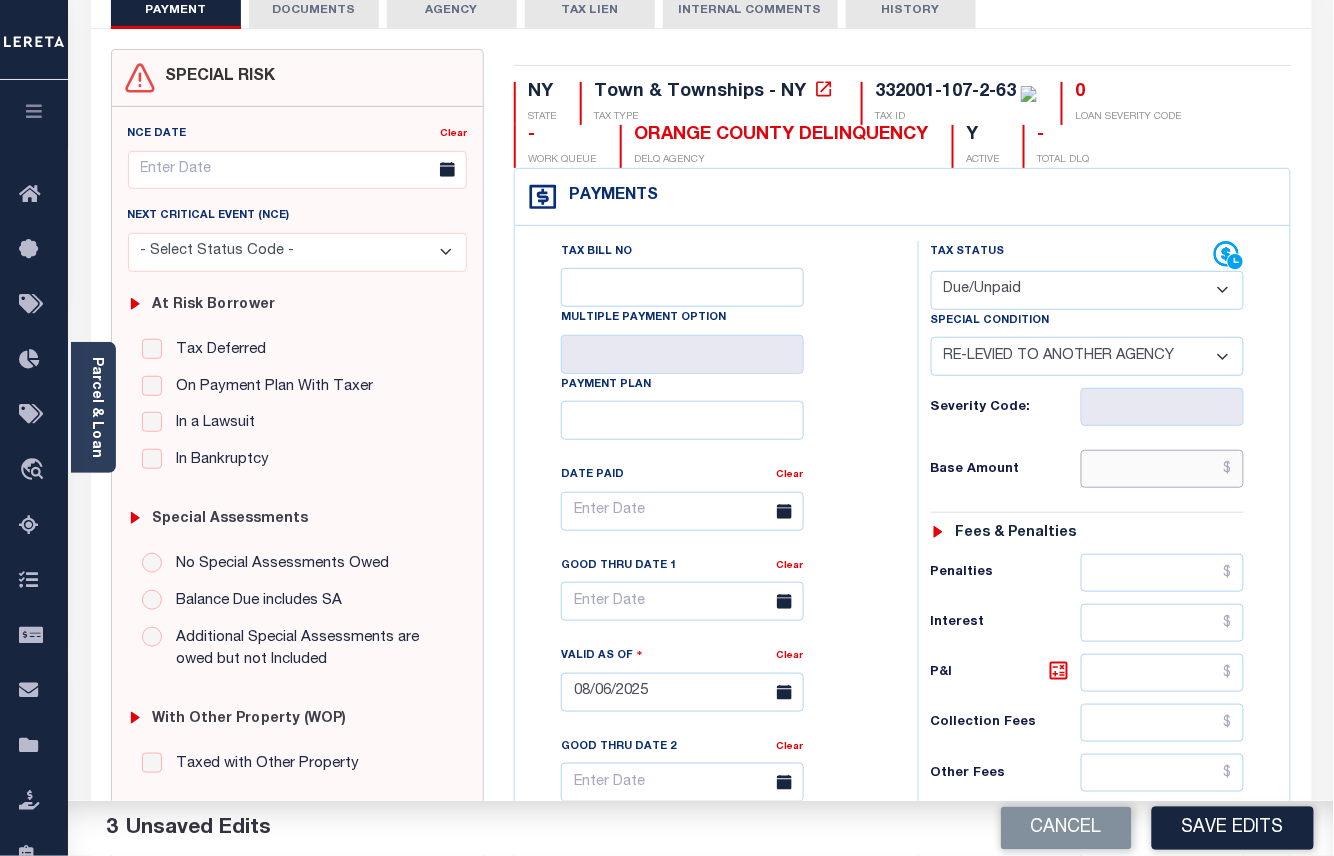 click at bounding box center (1163, 469) 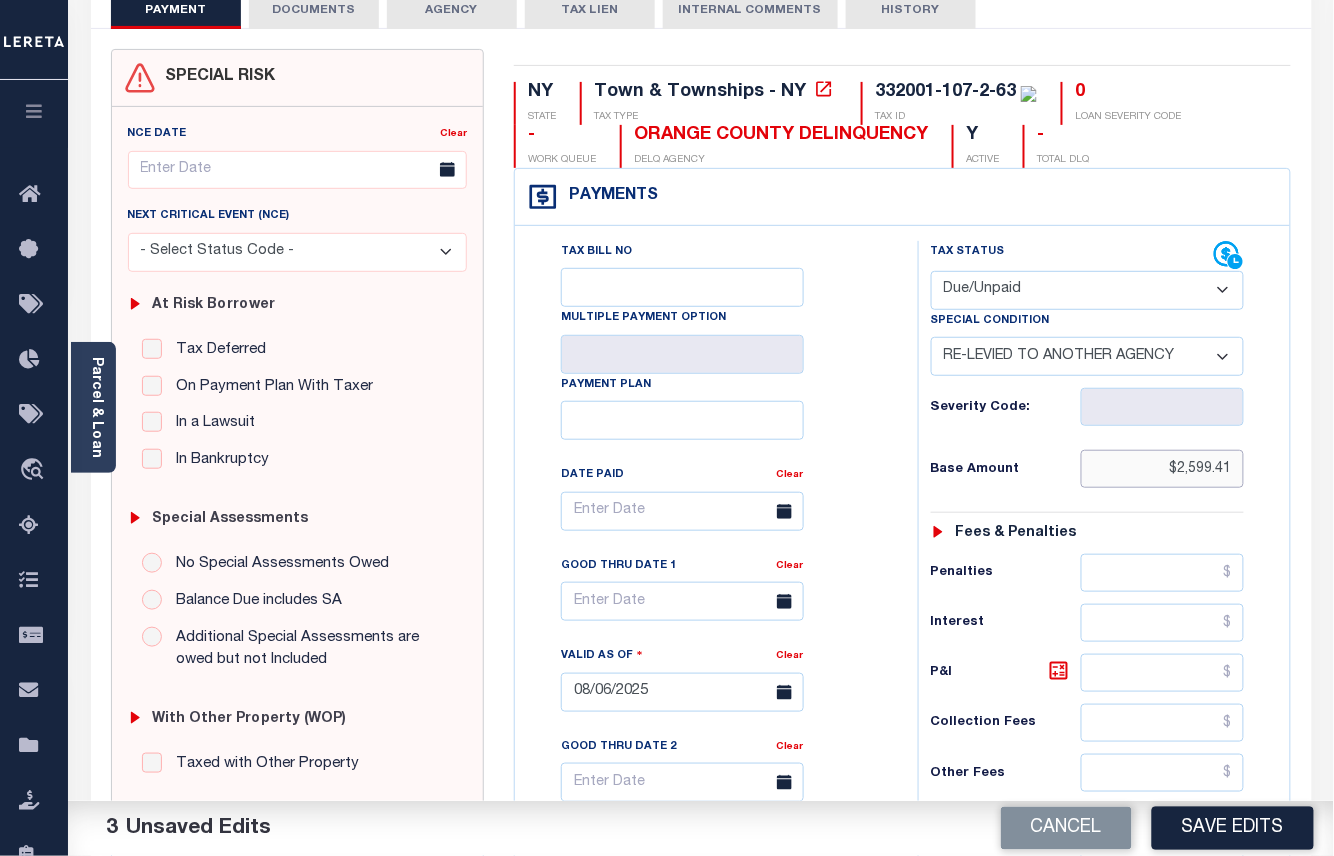 scroll, scrollTop: 400, scrollLeft: 0, axis: vertical 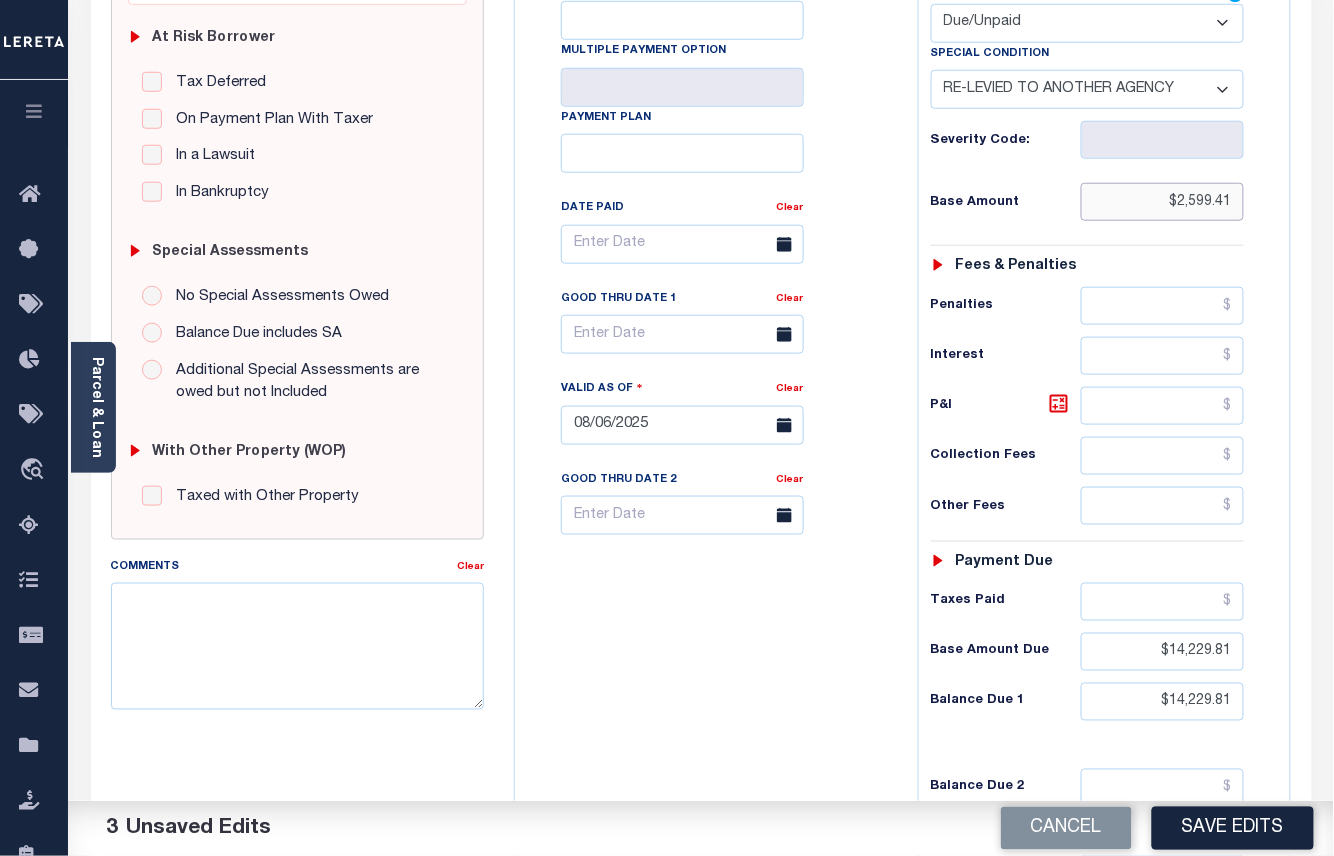 type on "$2,599.41" 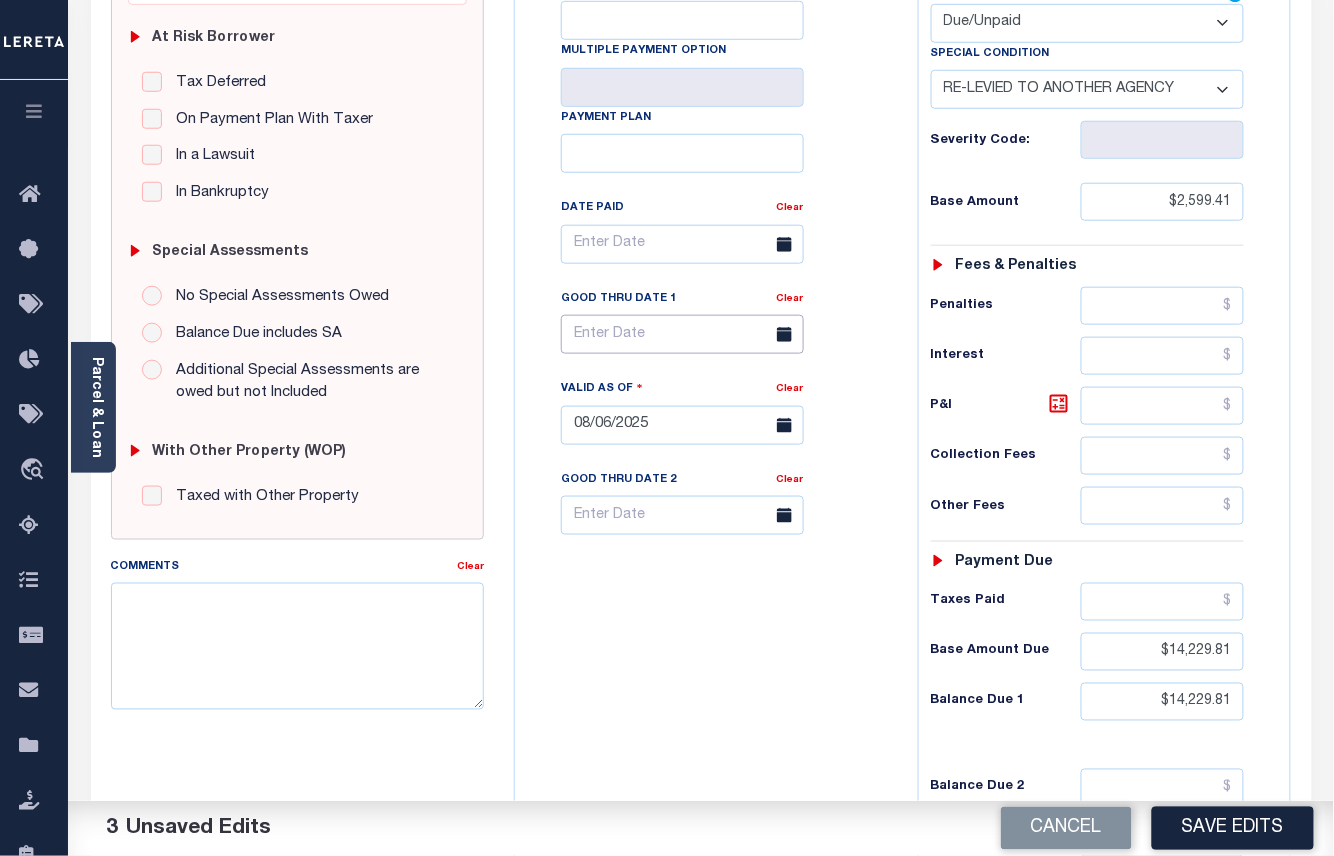 click at bounding box center (682, 334) 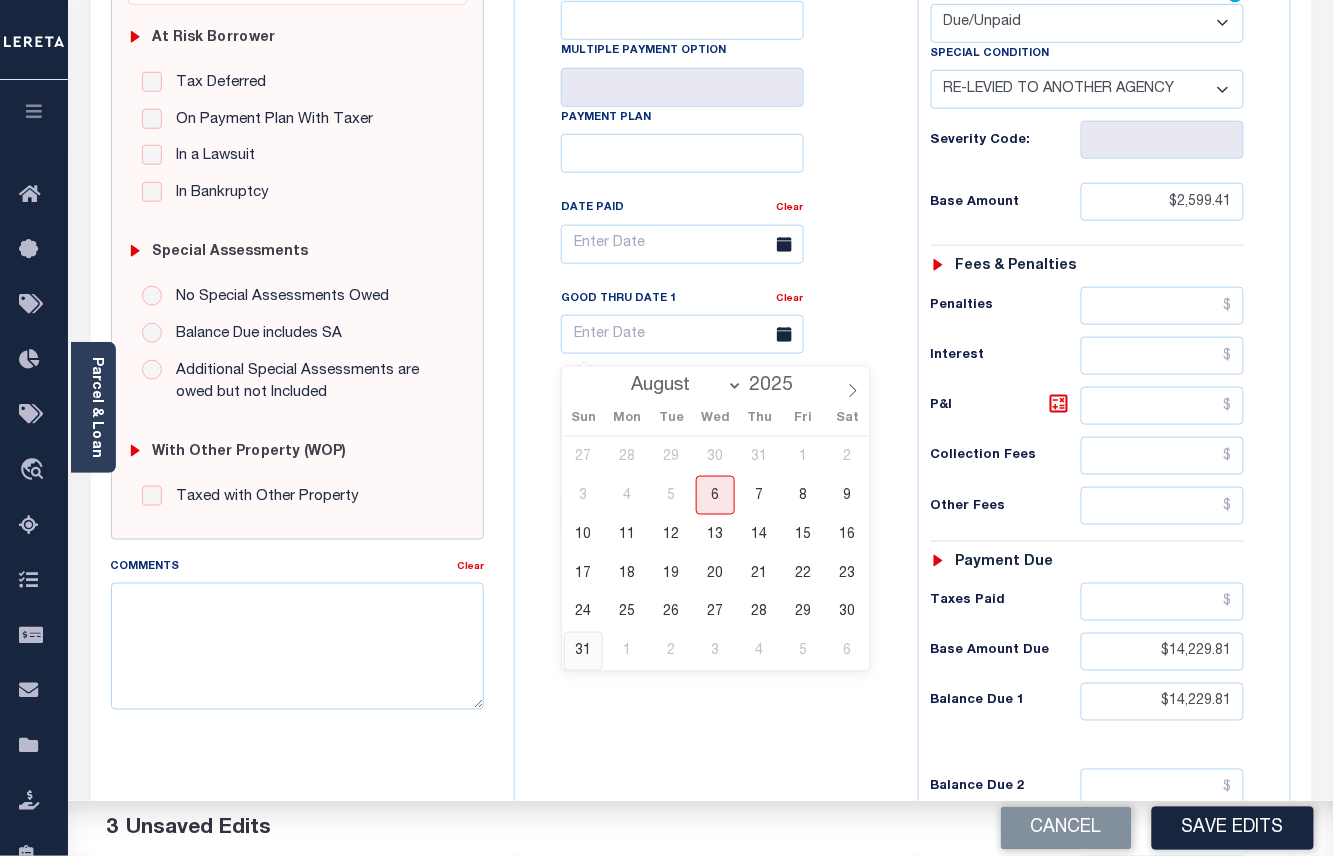 click on "31" at bounding box center (583, 651) 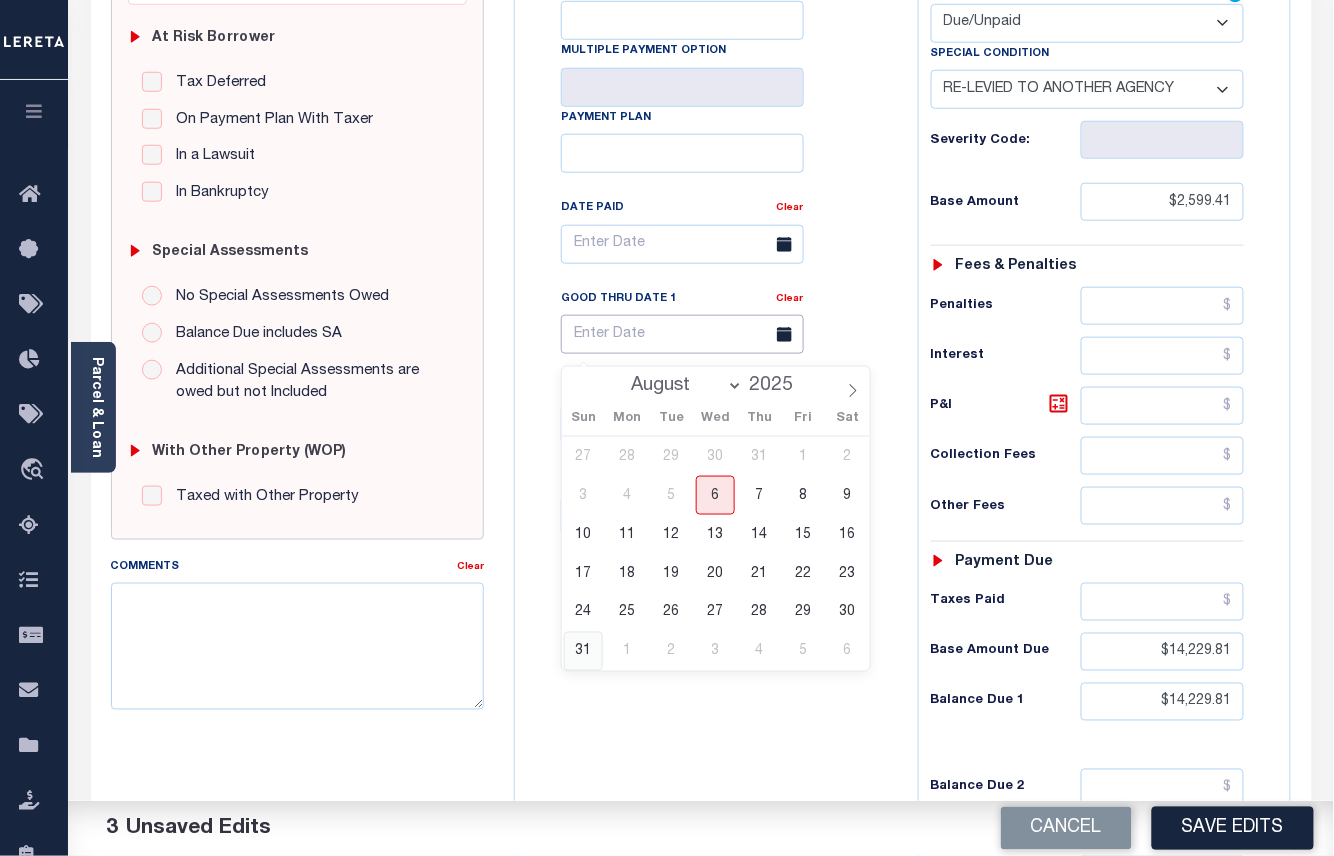 type on "08/31/2025" 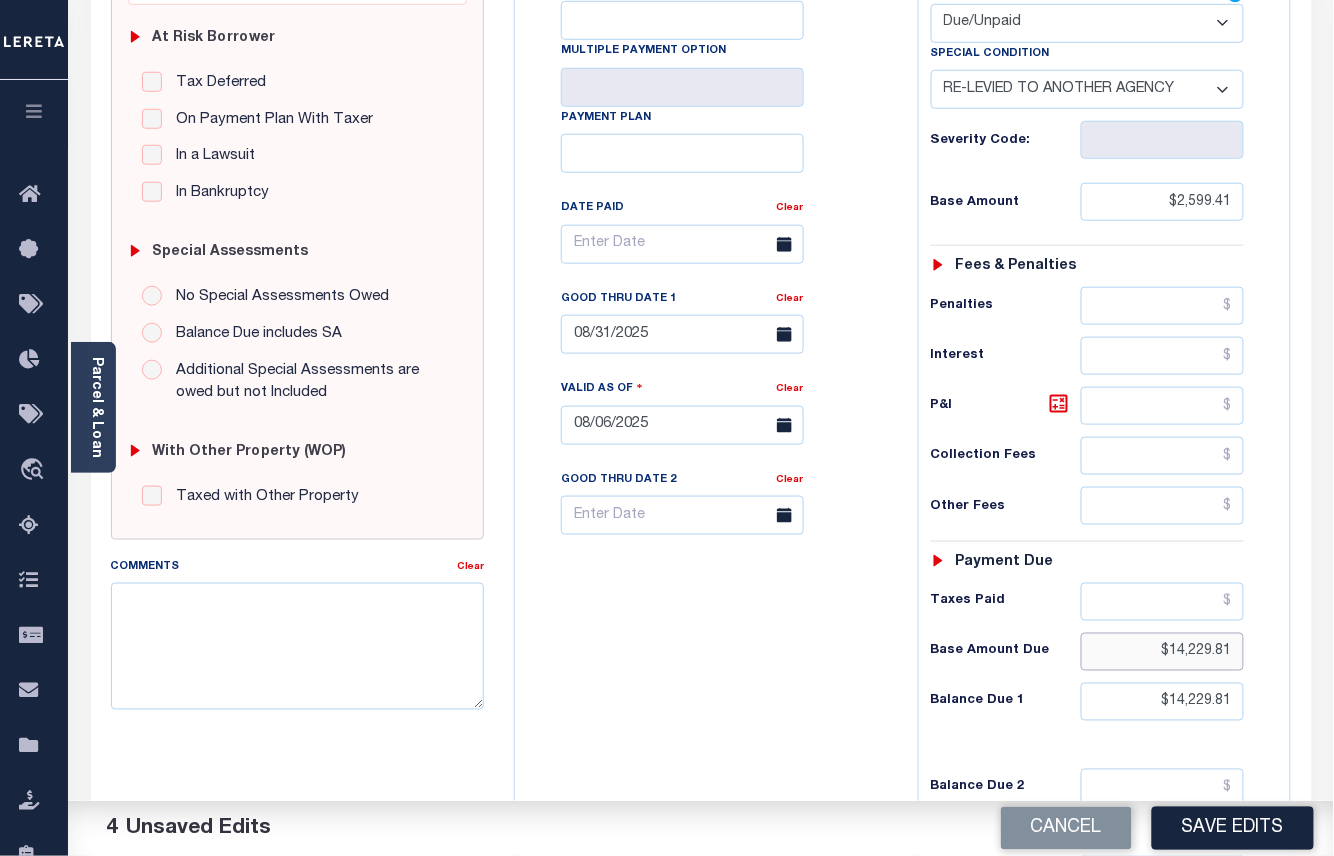 drag, startPoint x: 1230, startPoint y: 672, endPoint x: 1145, endPoint y: 665, distance: 85.28775 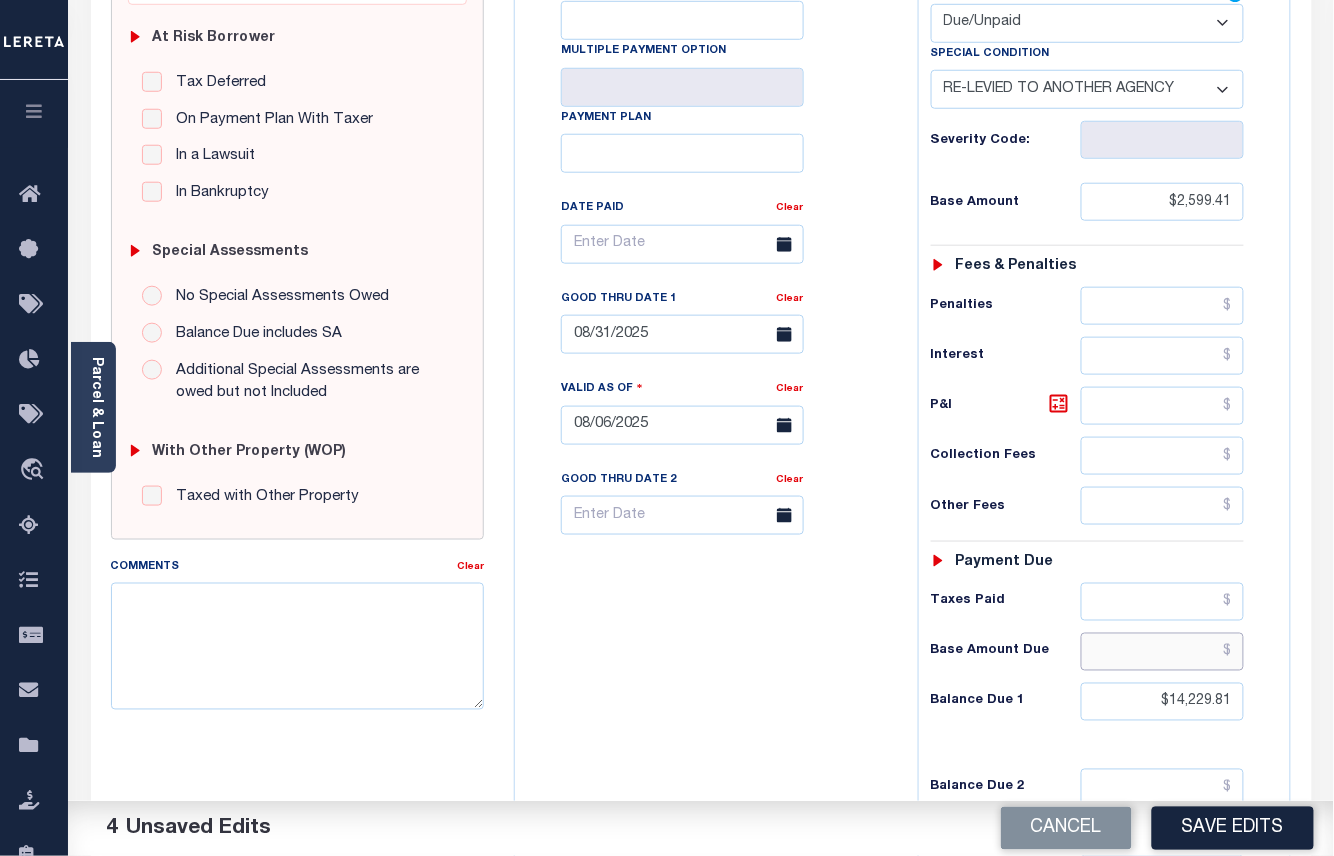 type 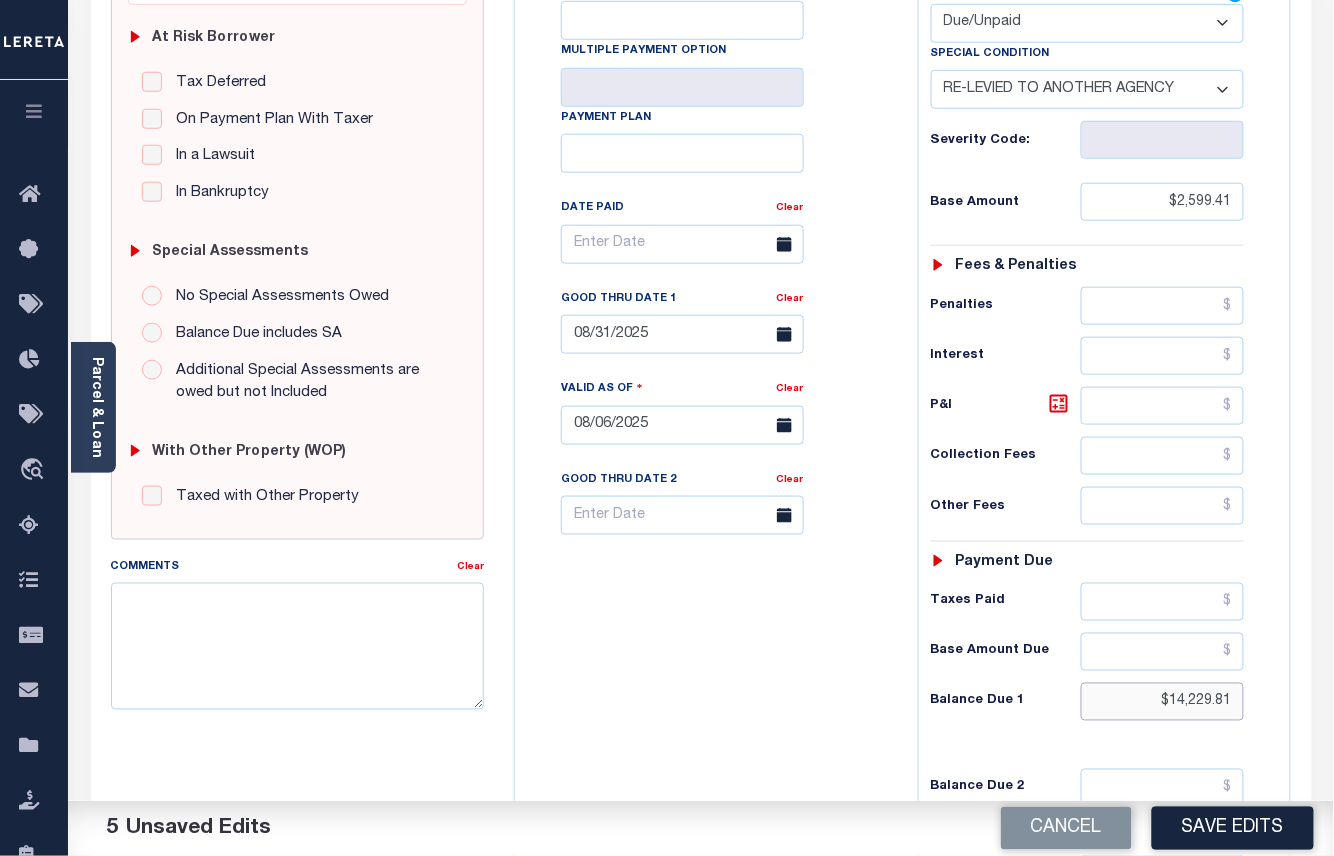 drag, startPoint x: 1230, startPoint y: 716, endPoint x: 1134, endPoint y: 714, distance: 96.02083 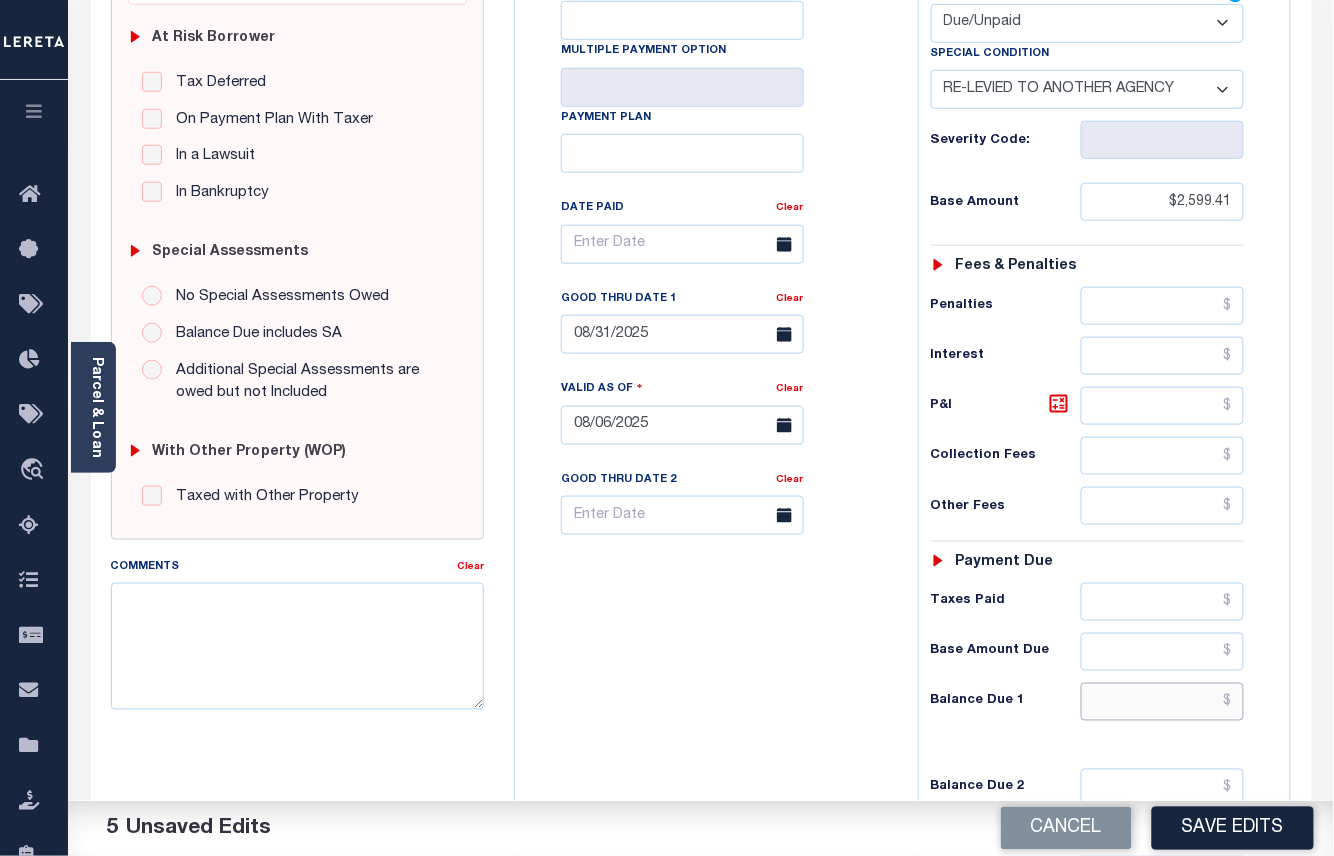 type 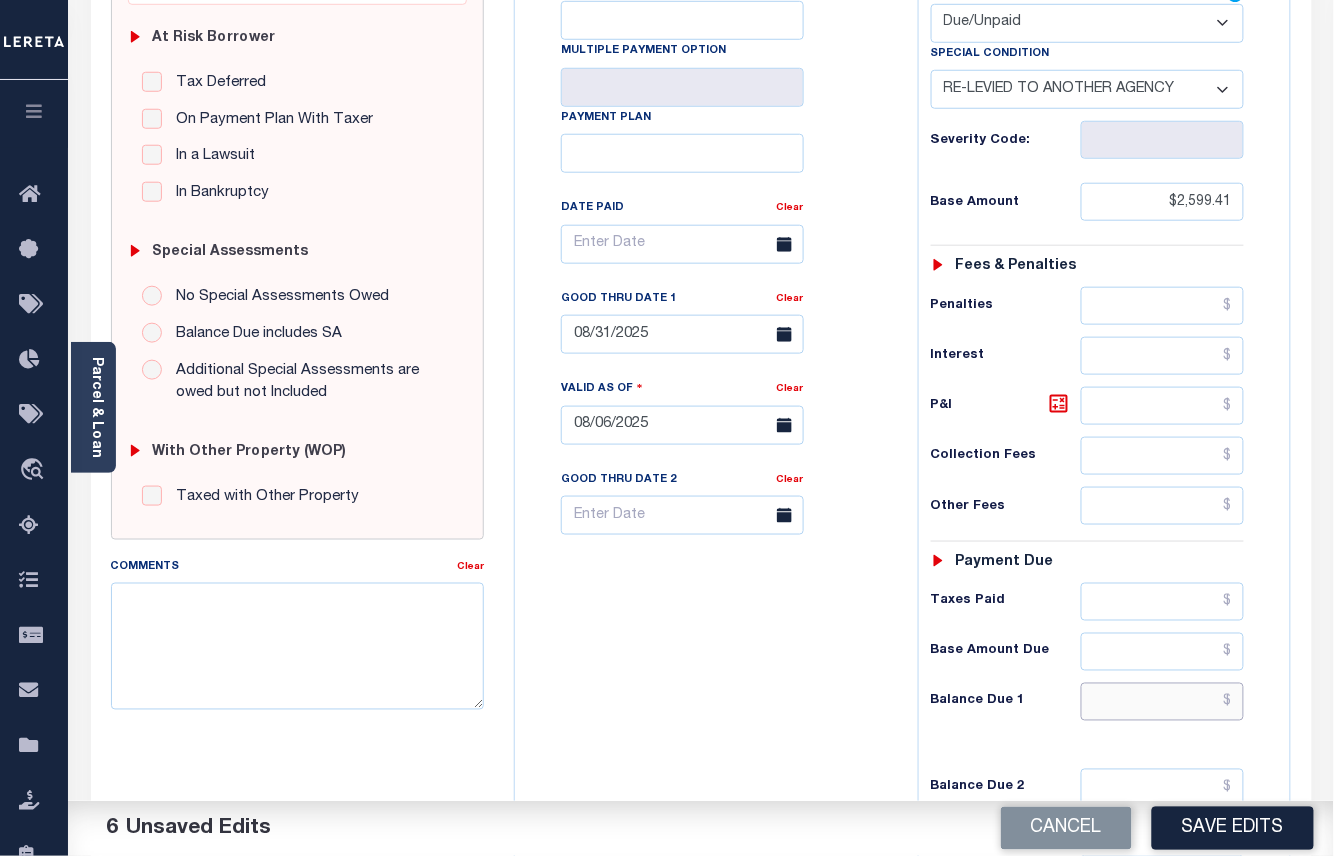 scroll, scrollTop: 266, scrollLeft: 0, axis: vertical 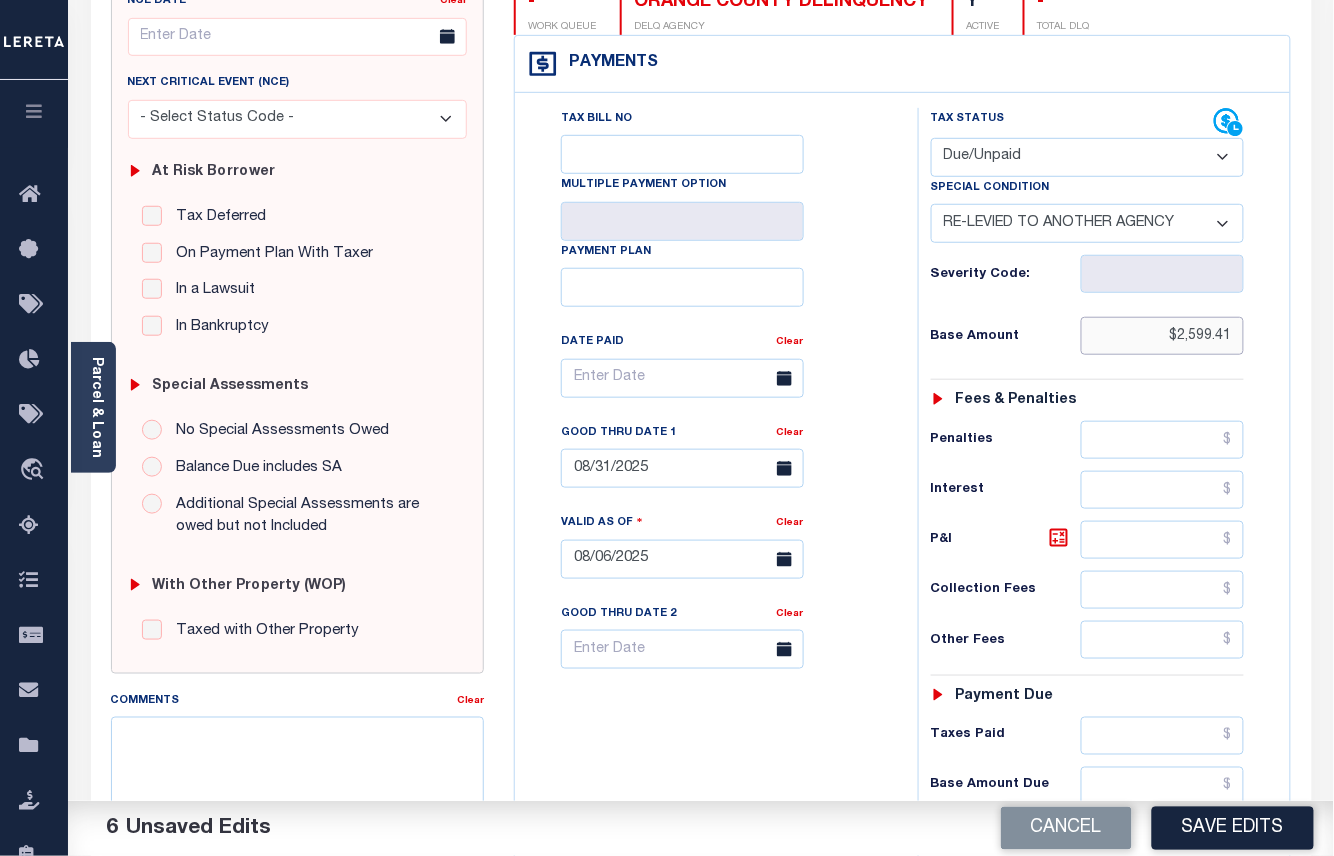 drag, startPoint x: 1234, startPoint y: 340, endPoint x: 1104, endPoint y: 334, distance: 130.13838 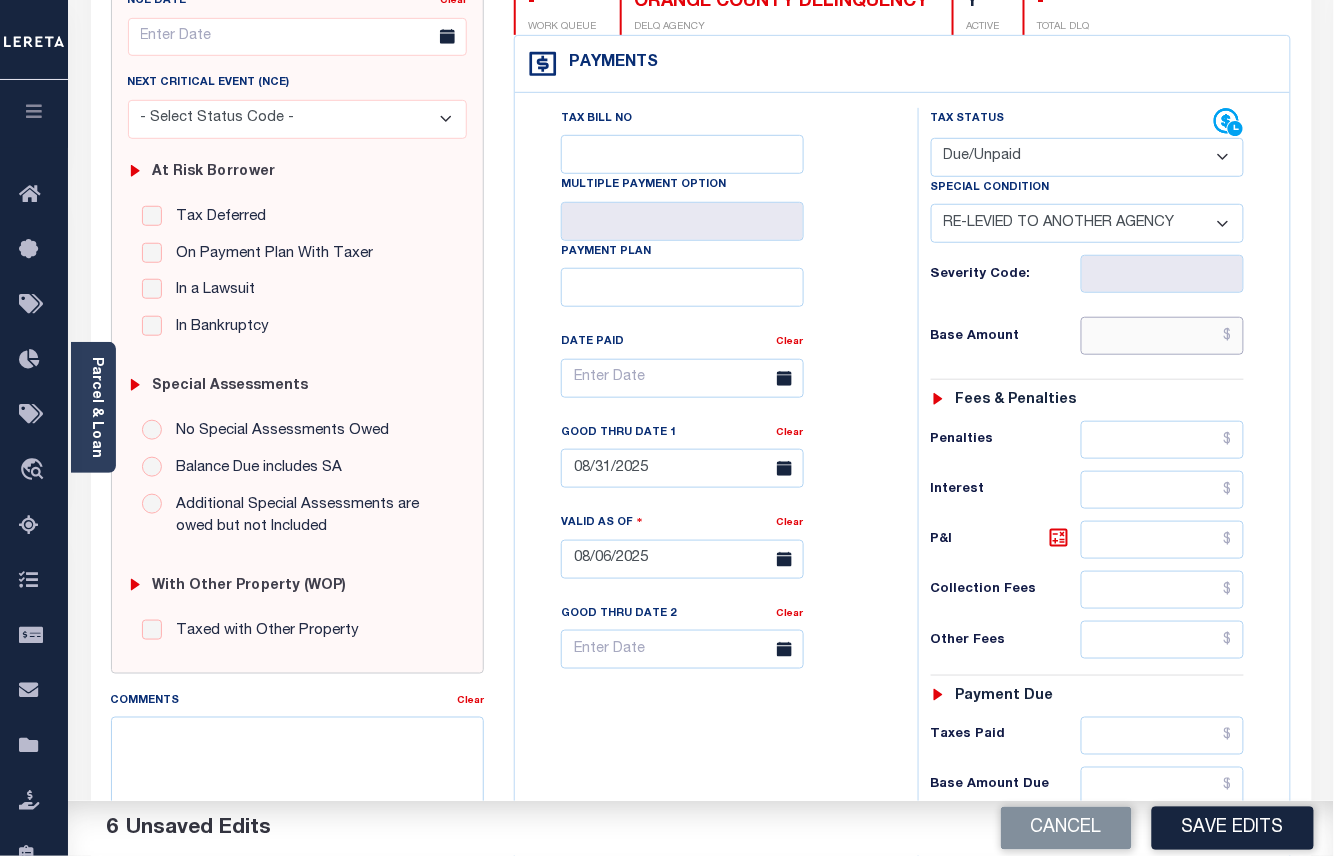 click at bounding box center [1163, 336] 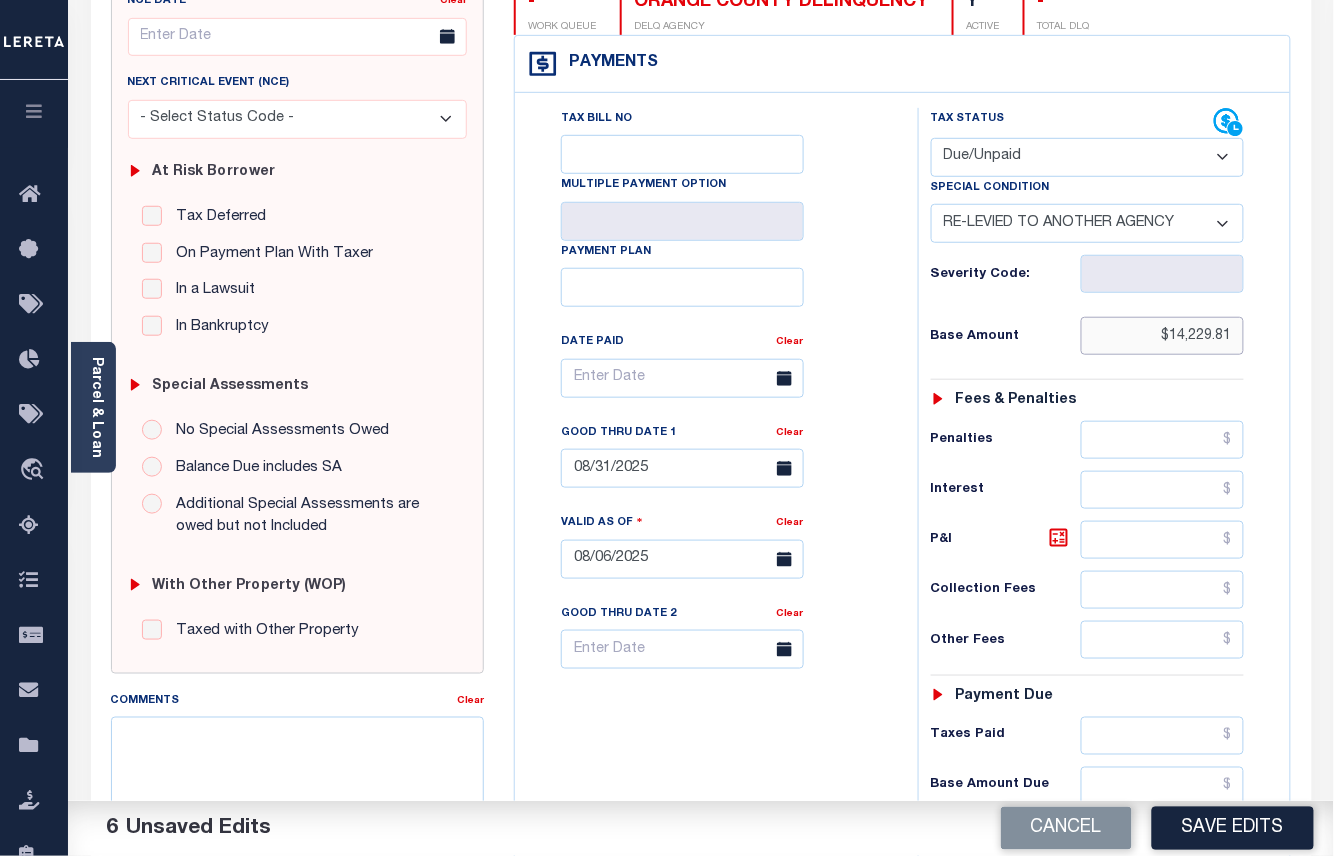 scroll, scrollTop: 666, scrollLeft: 0, axis: vertical 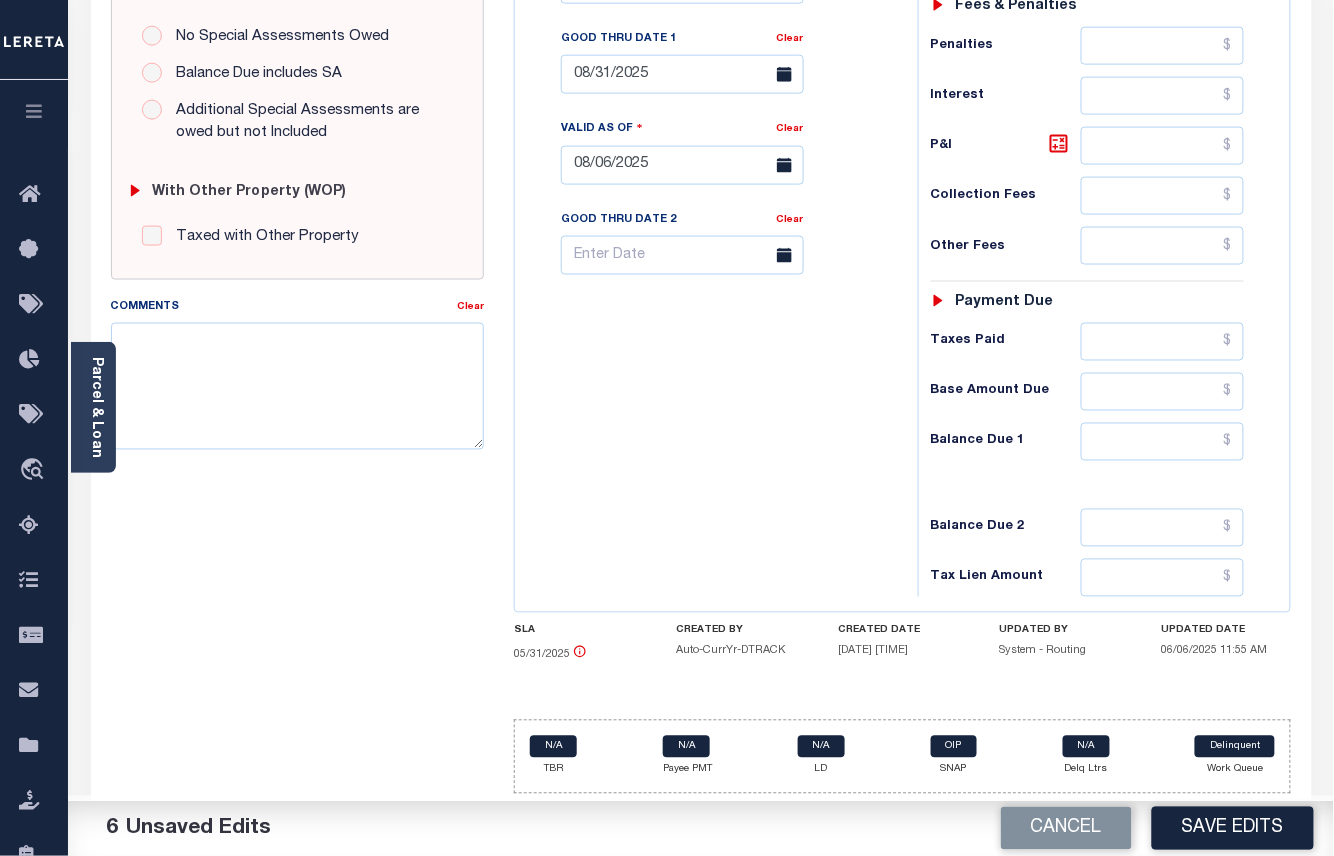 type on "$14,229.81" 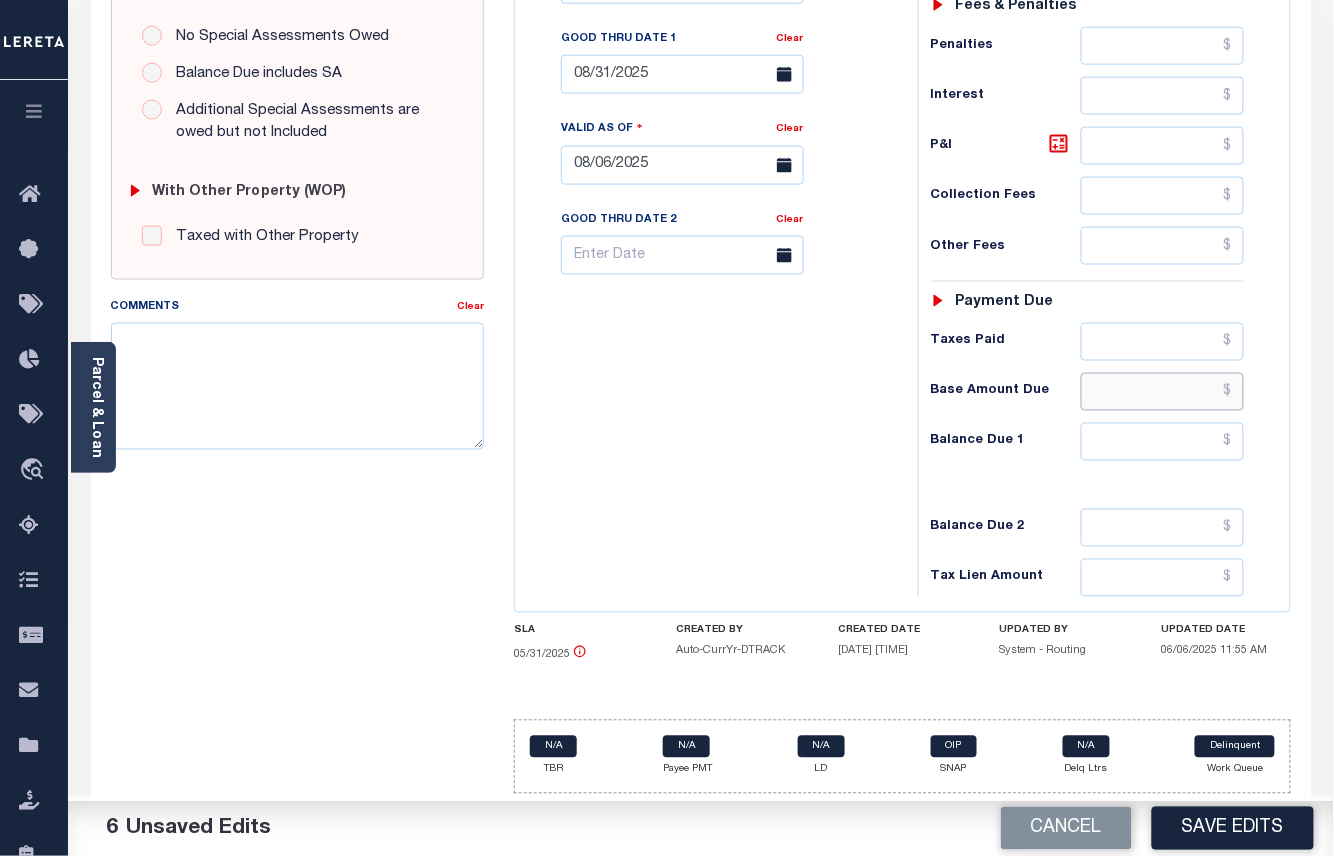 click at bounding box center (1163, 392) 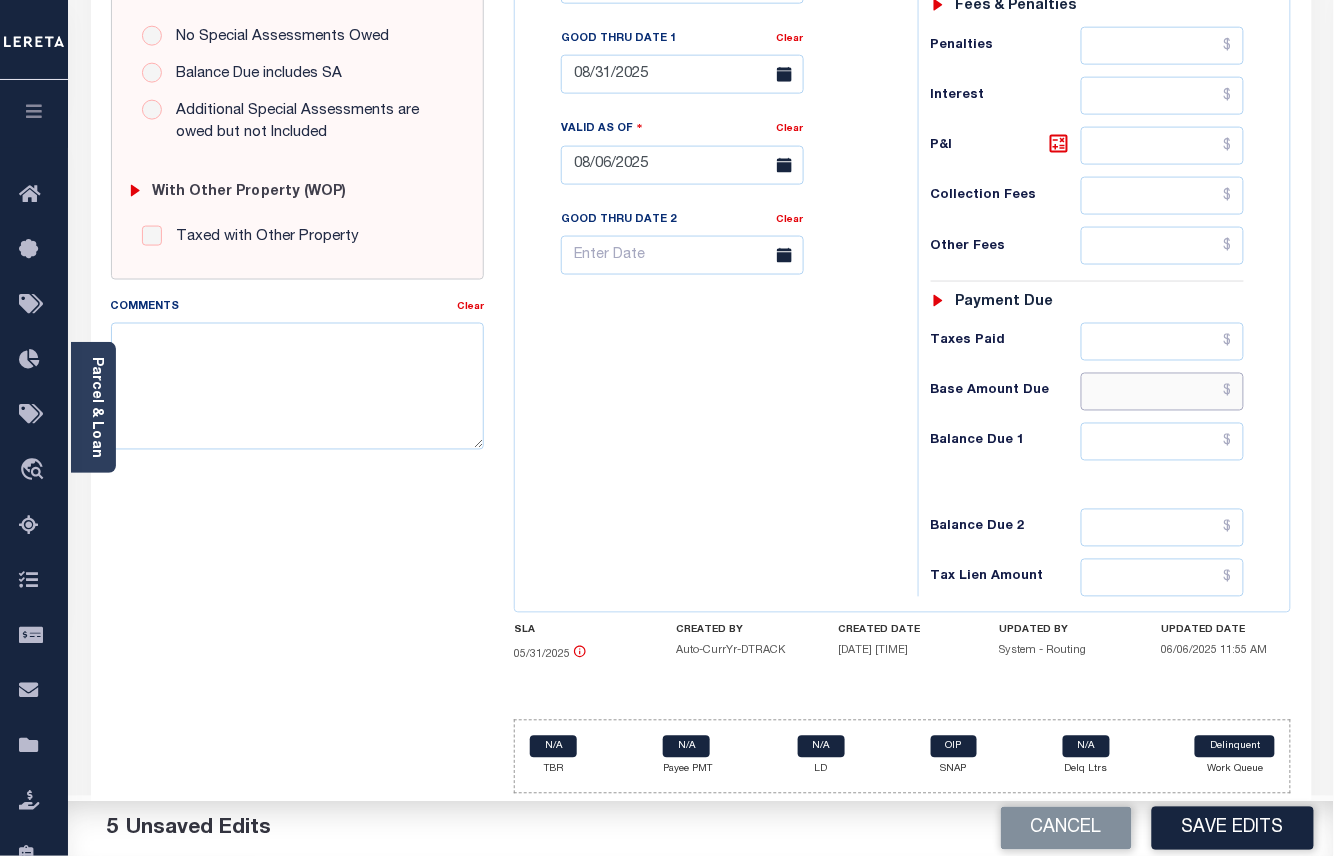paste on "14,229.81" 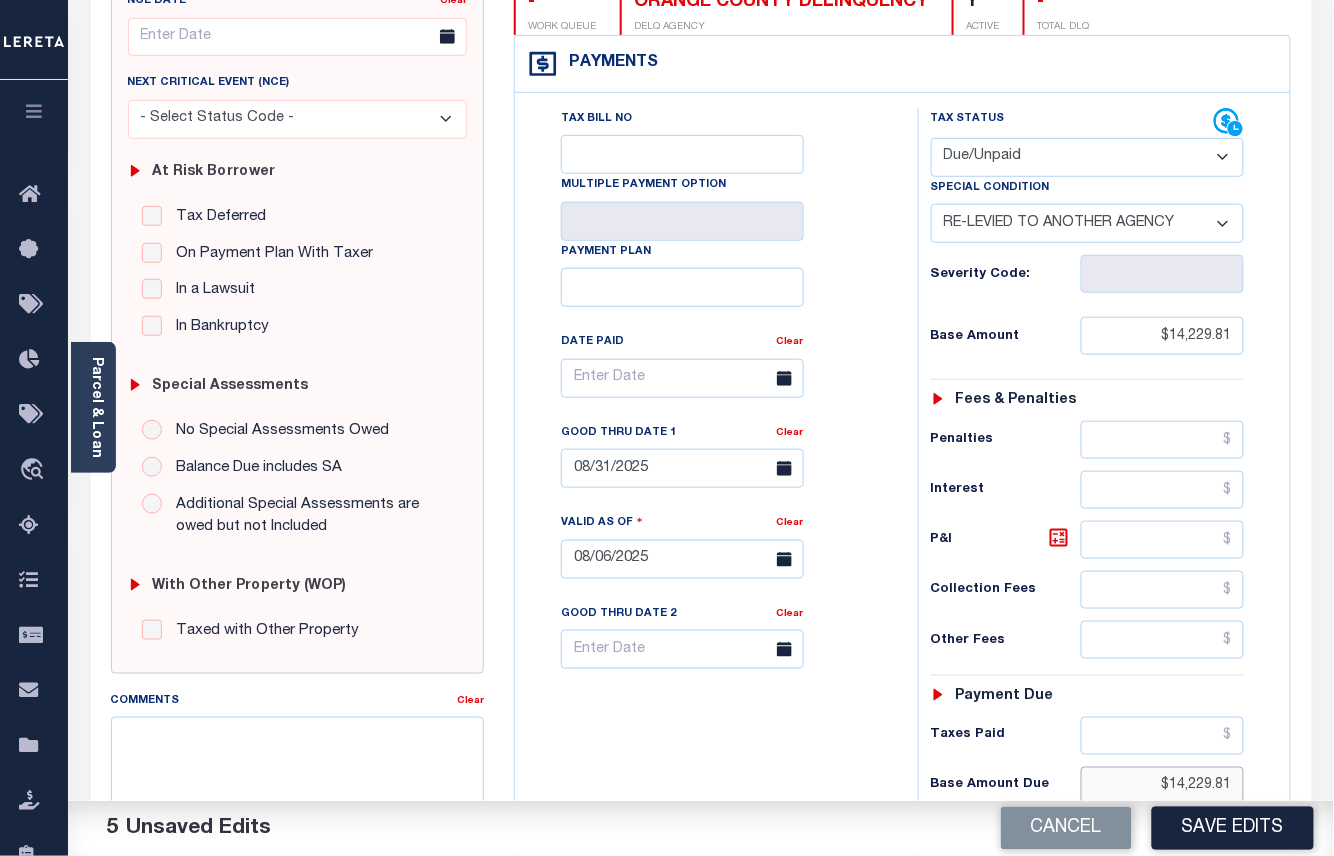 scroll, scrollTop: 533, scrollLeft: 0, axis: vertical 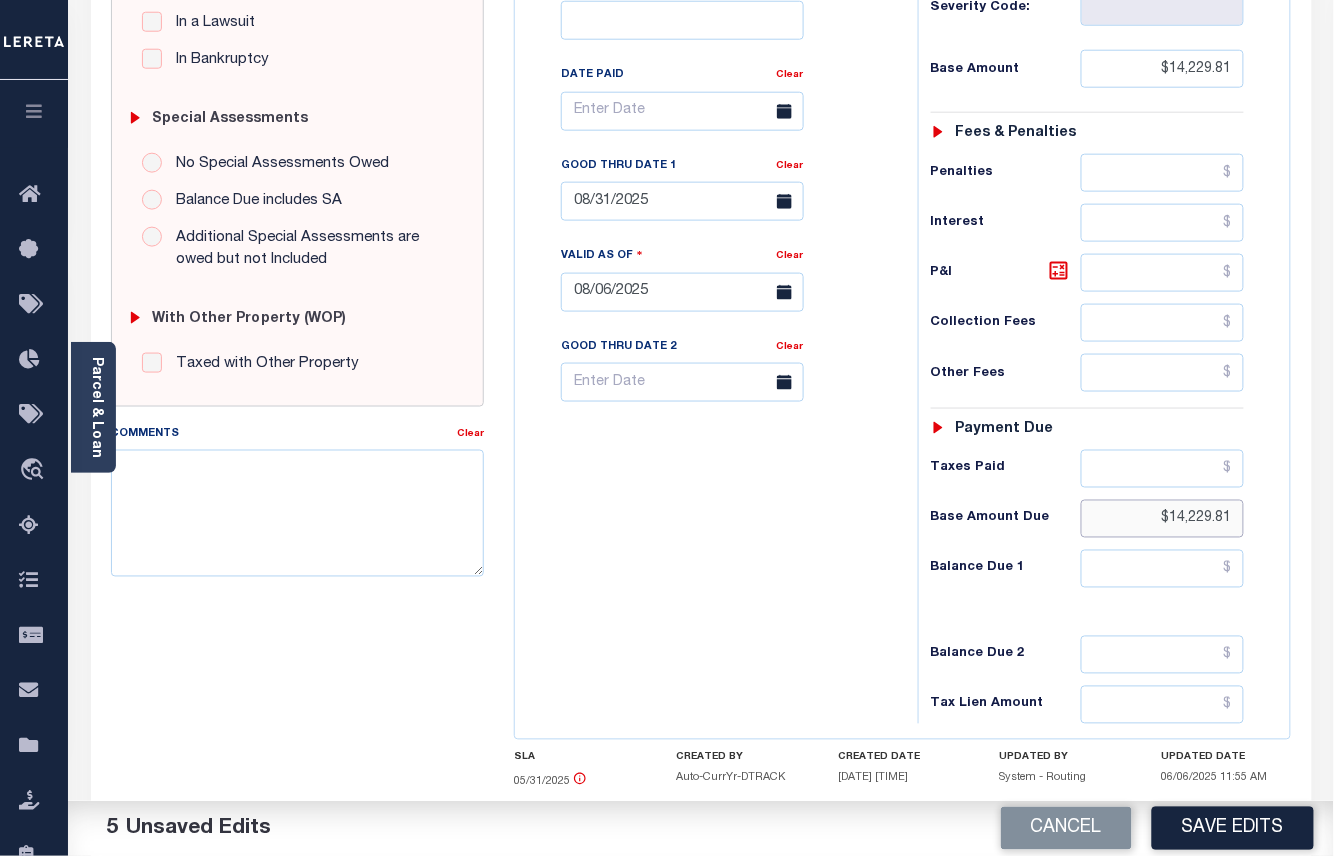 type on "$14,229.81" 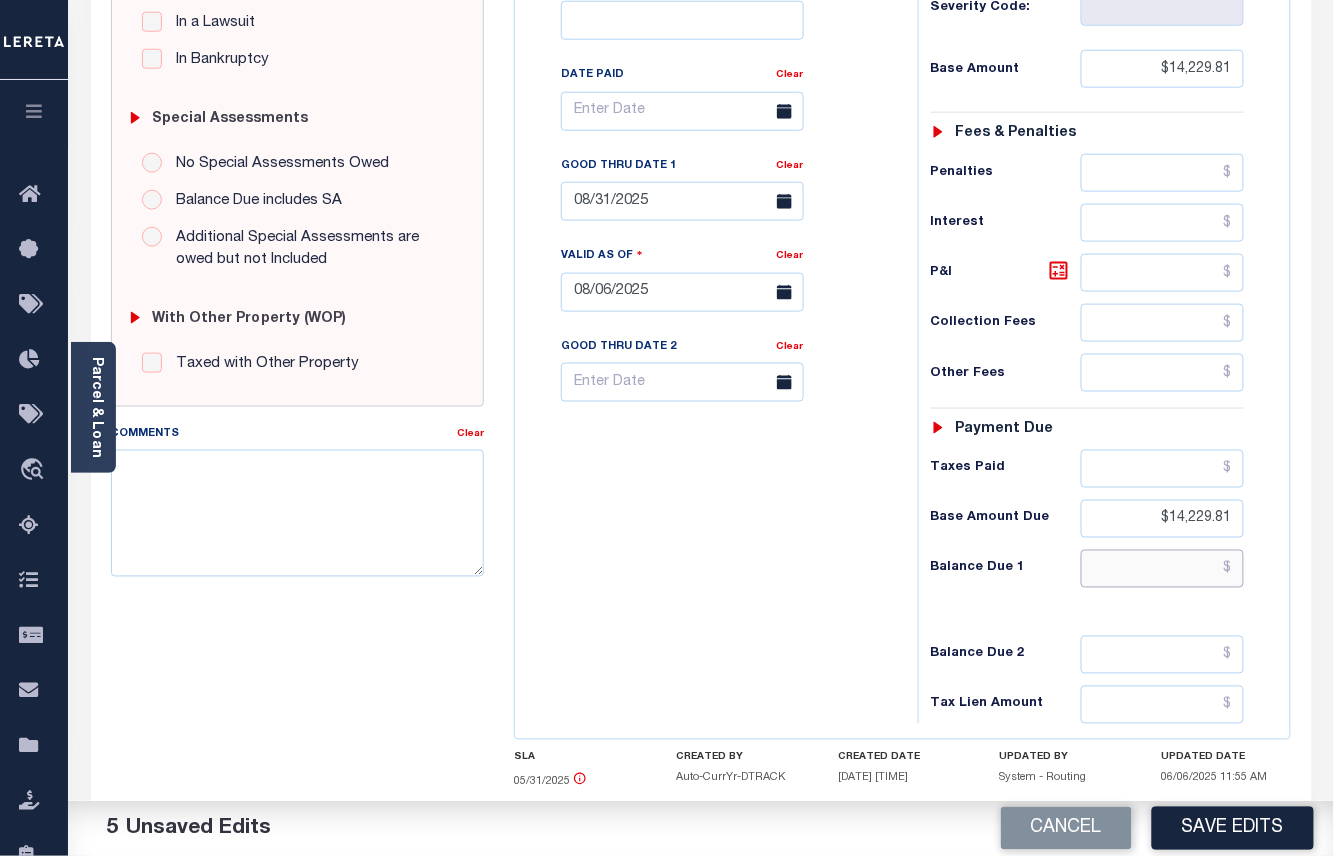 drag, startPoint x: 1208, startPoint y: 586, endPoint x: 1210, endPoint y: 621, distance: 35.057095 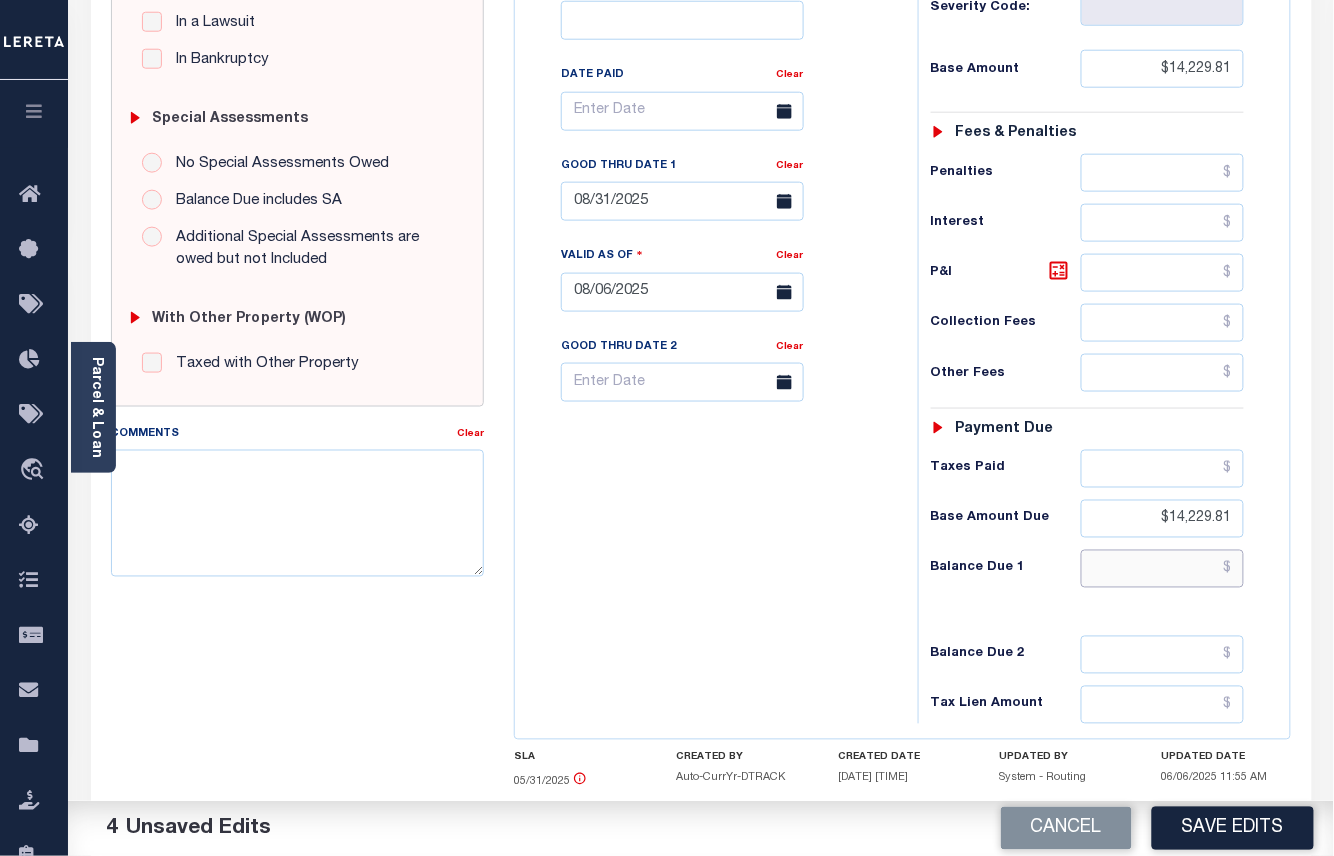 click at bounding box center (1163, 569) 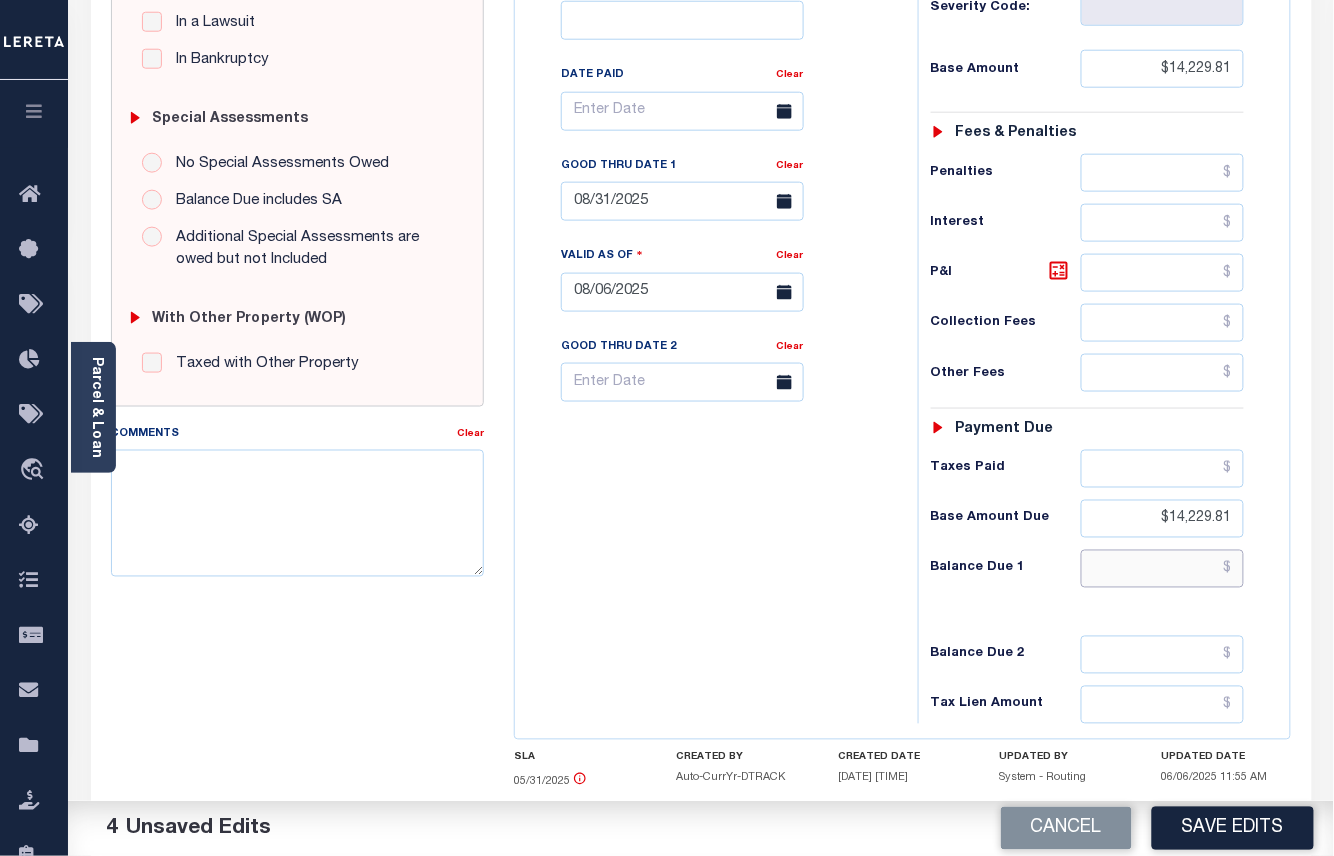 paste on "15989.19" 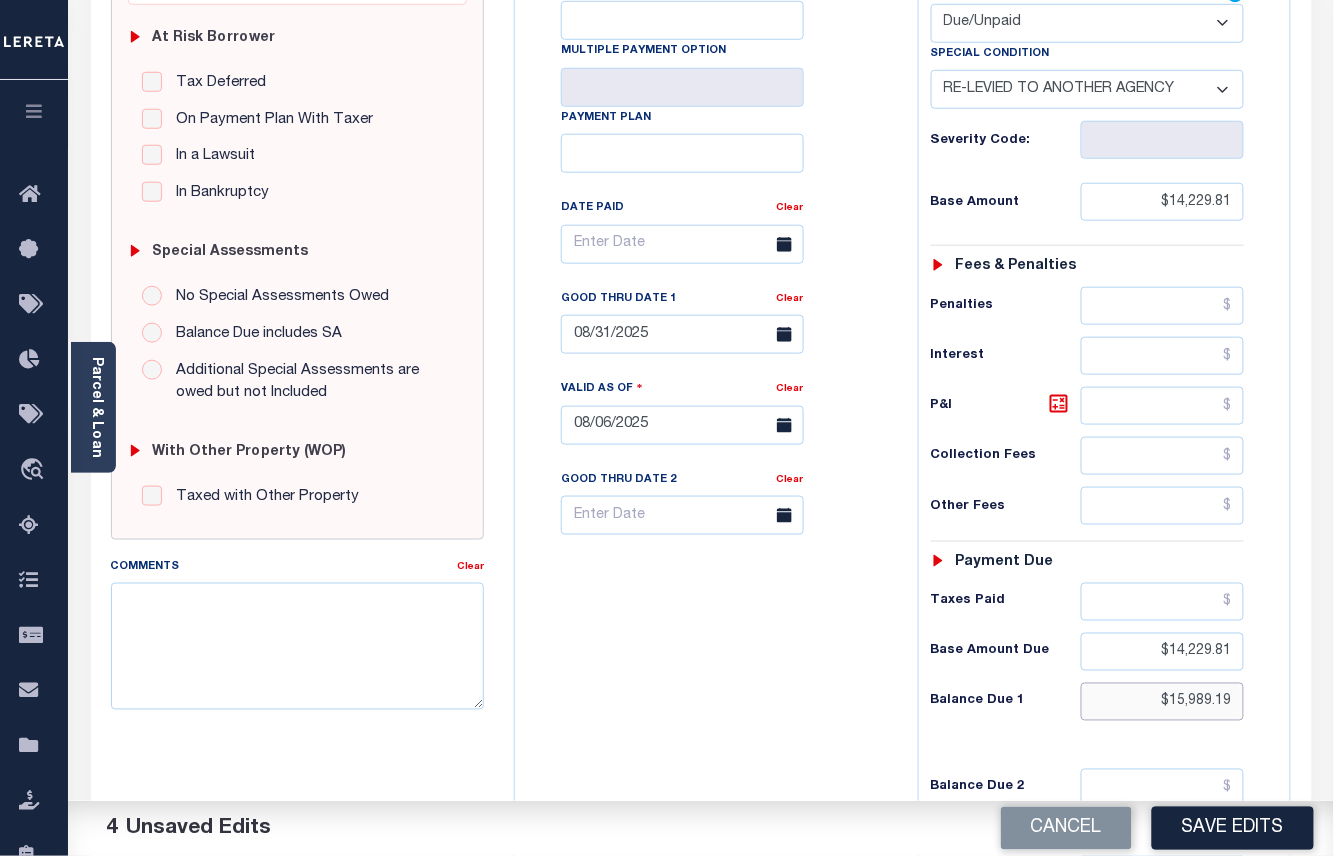 scroll, scrollTop: 533, scrollLeft: 0, axis: vertical 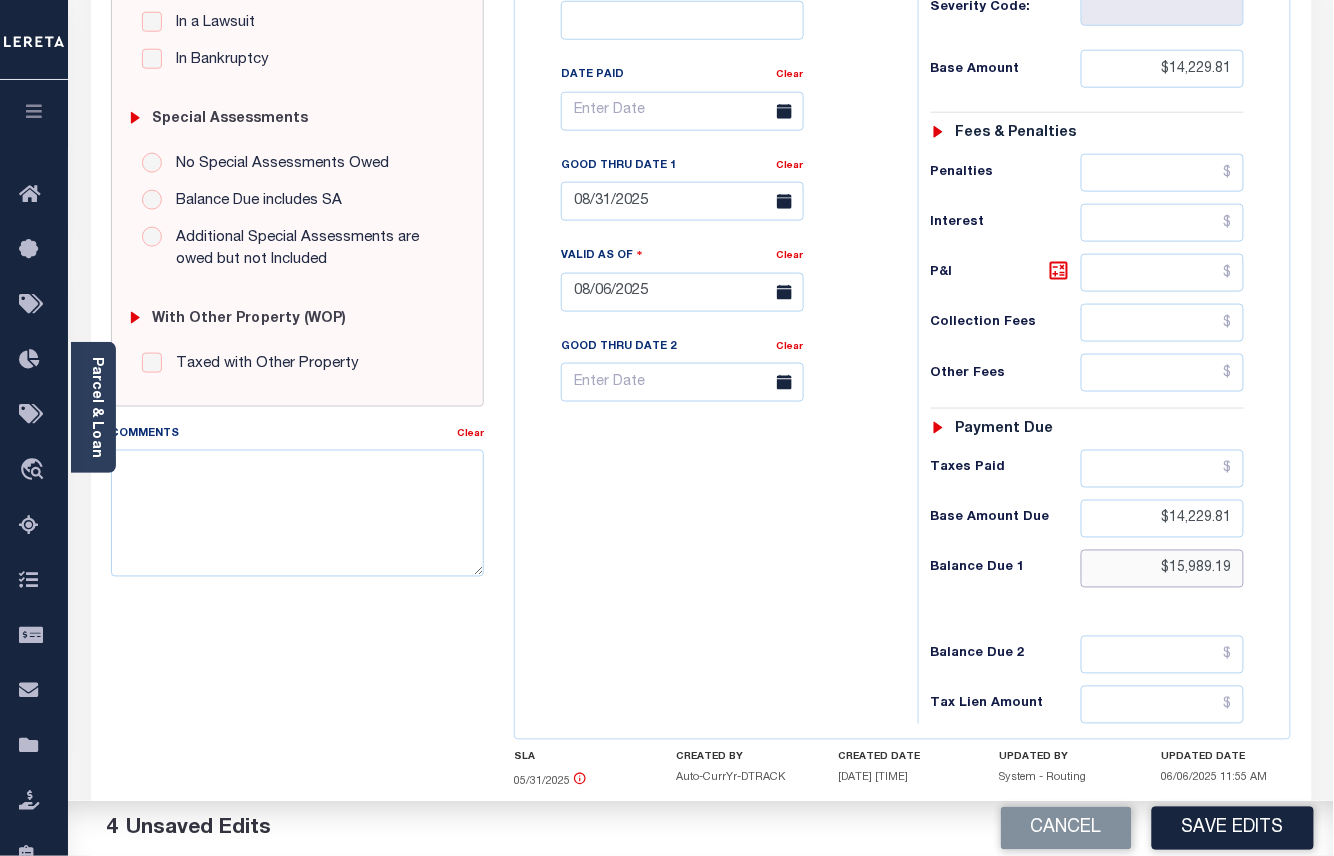 type on "$15,989.19" 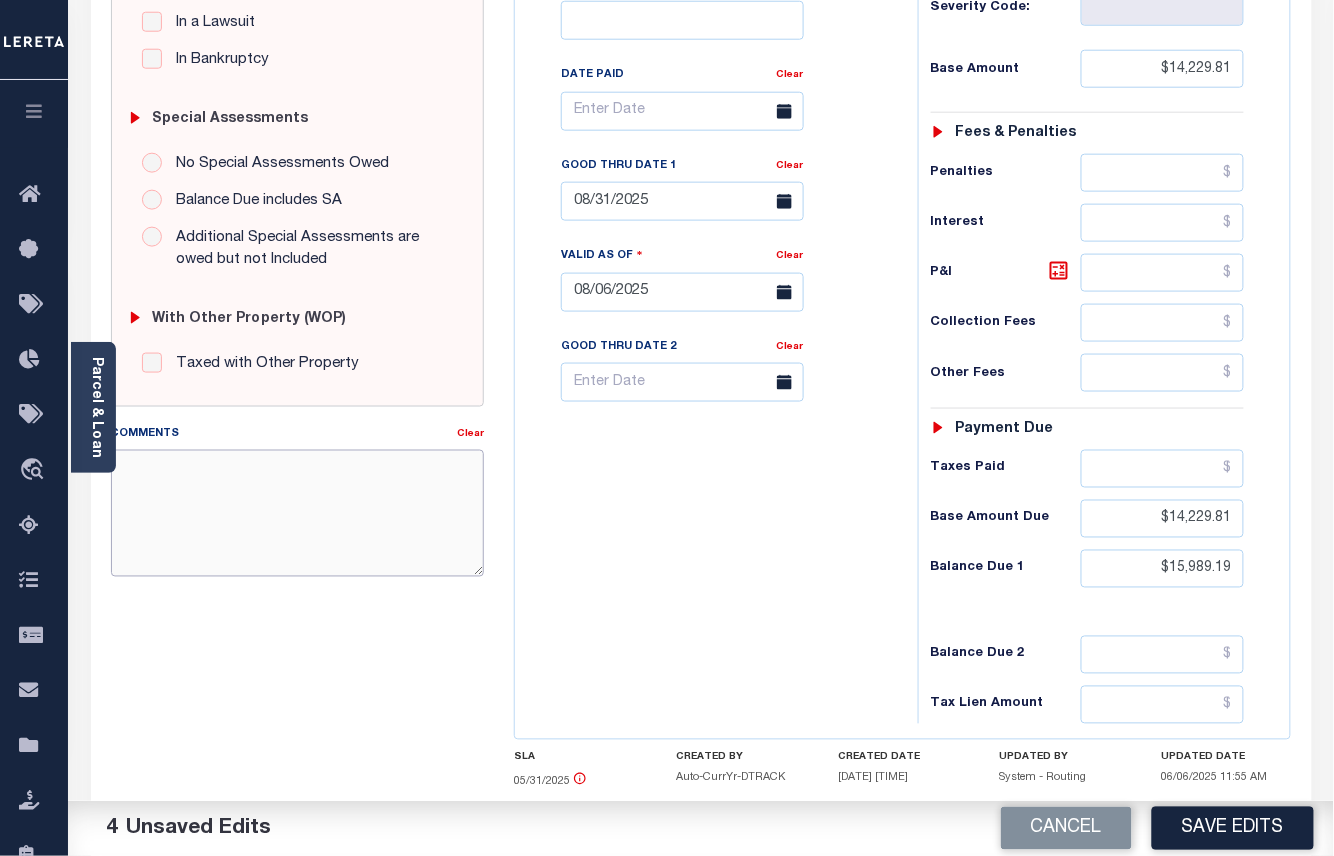 click on "Comments" at bounding box center [298, 513] 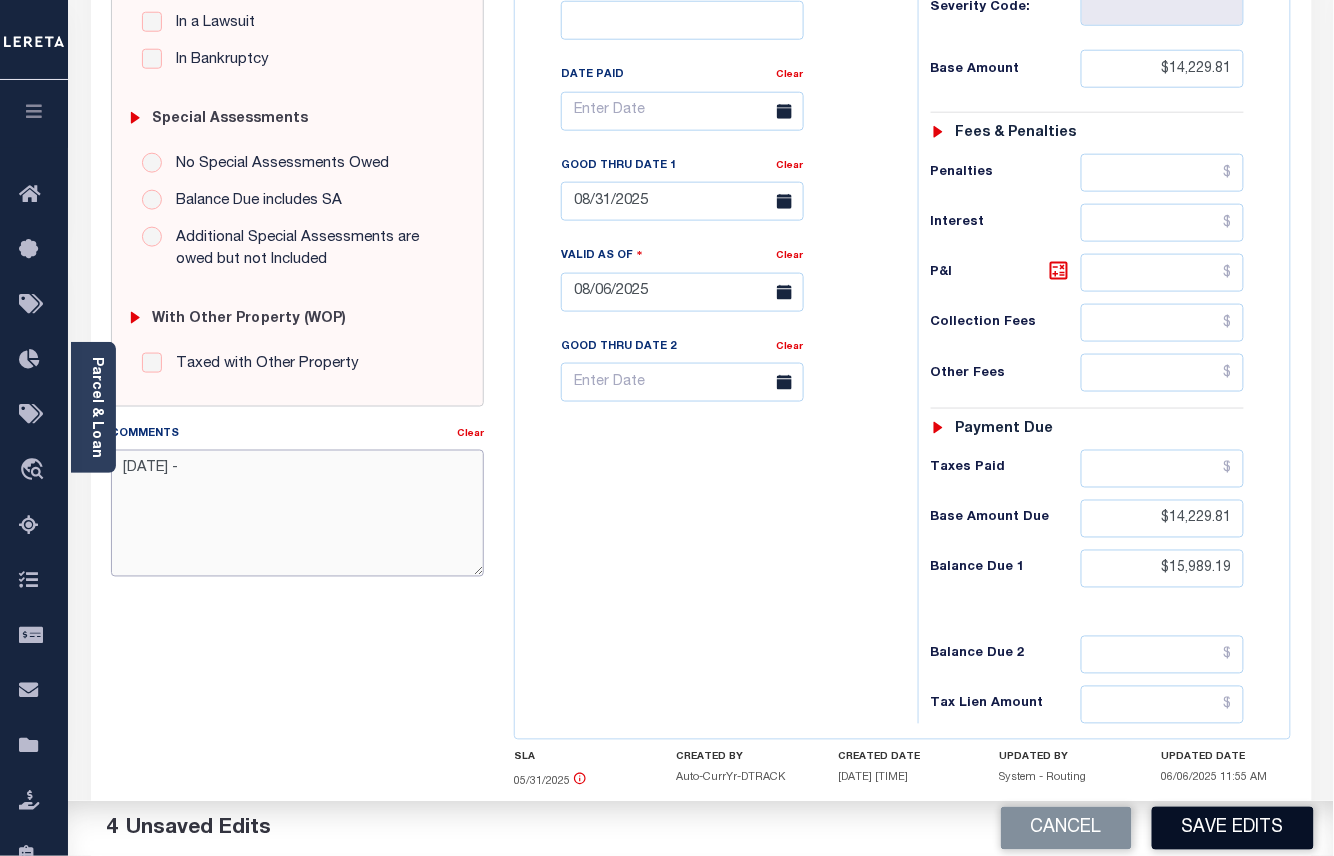 type on "8/6/25 -" 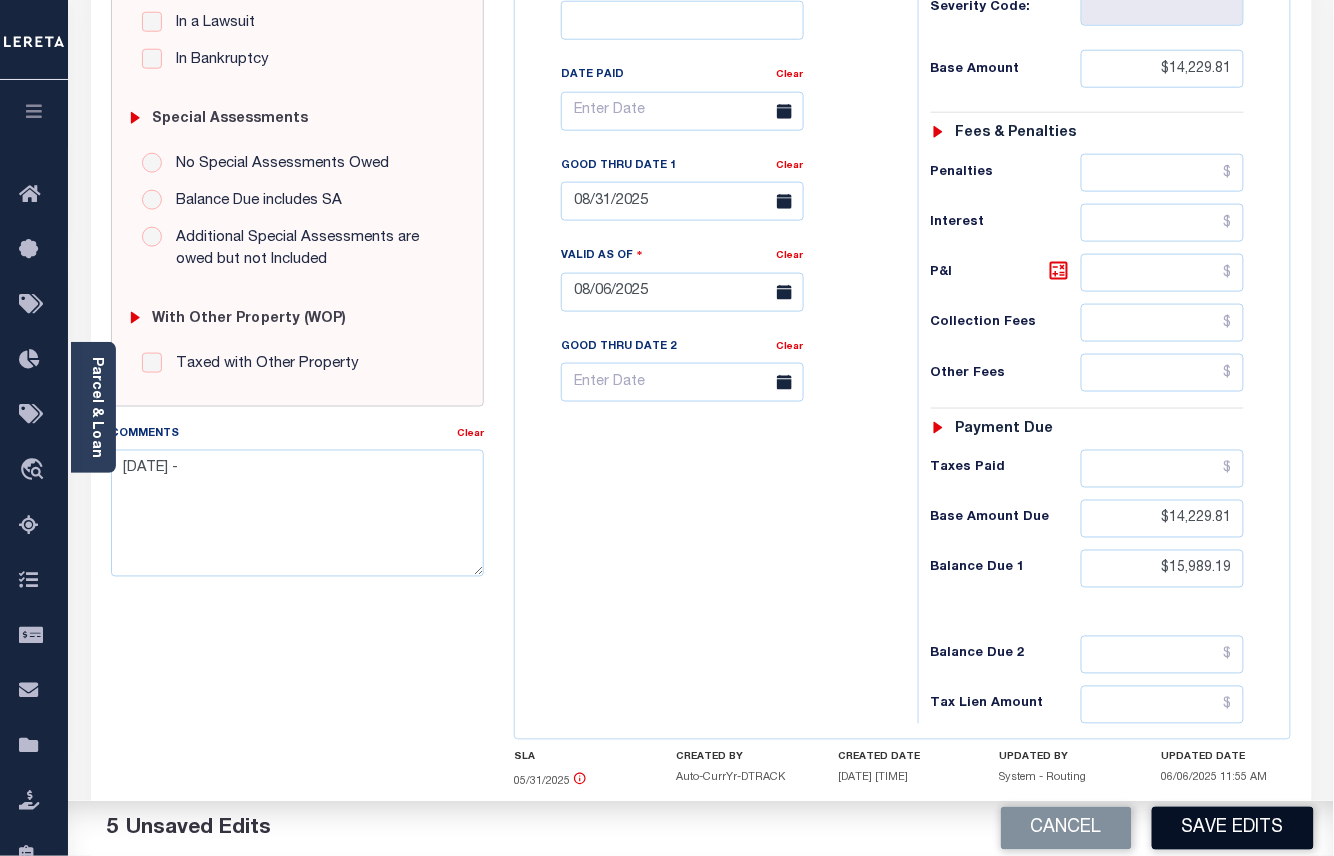 click on "Save Edits" at bounding box center (1233, 828) 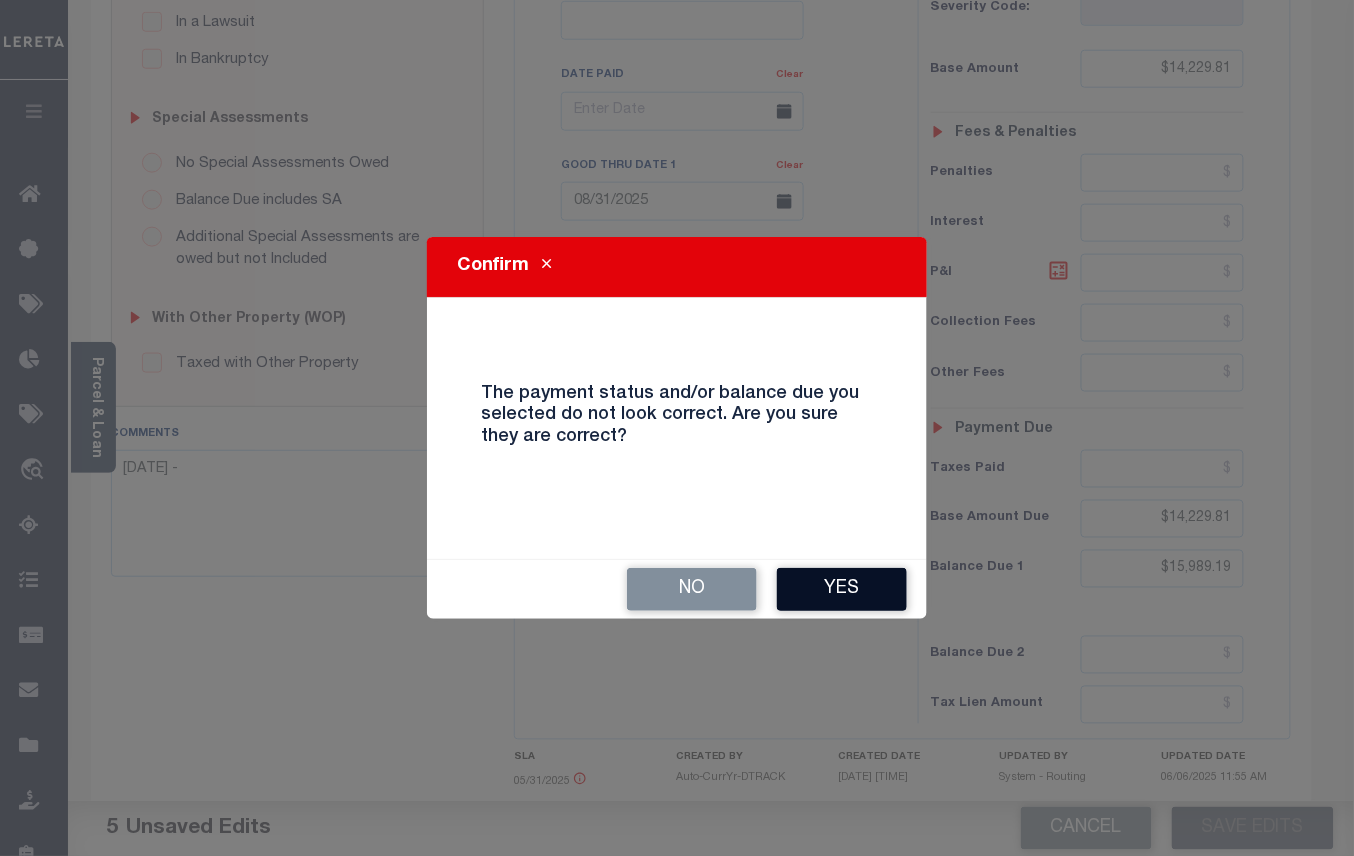 click on "Yes" at bounding box center (842, 589) 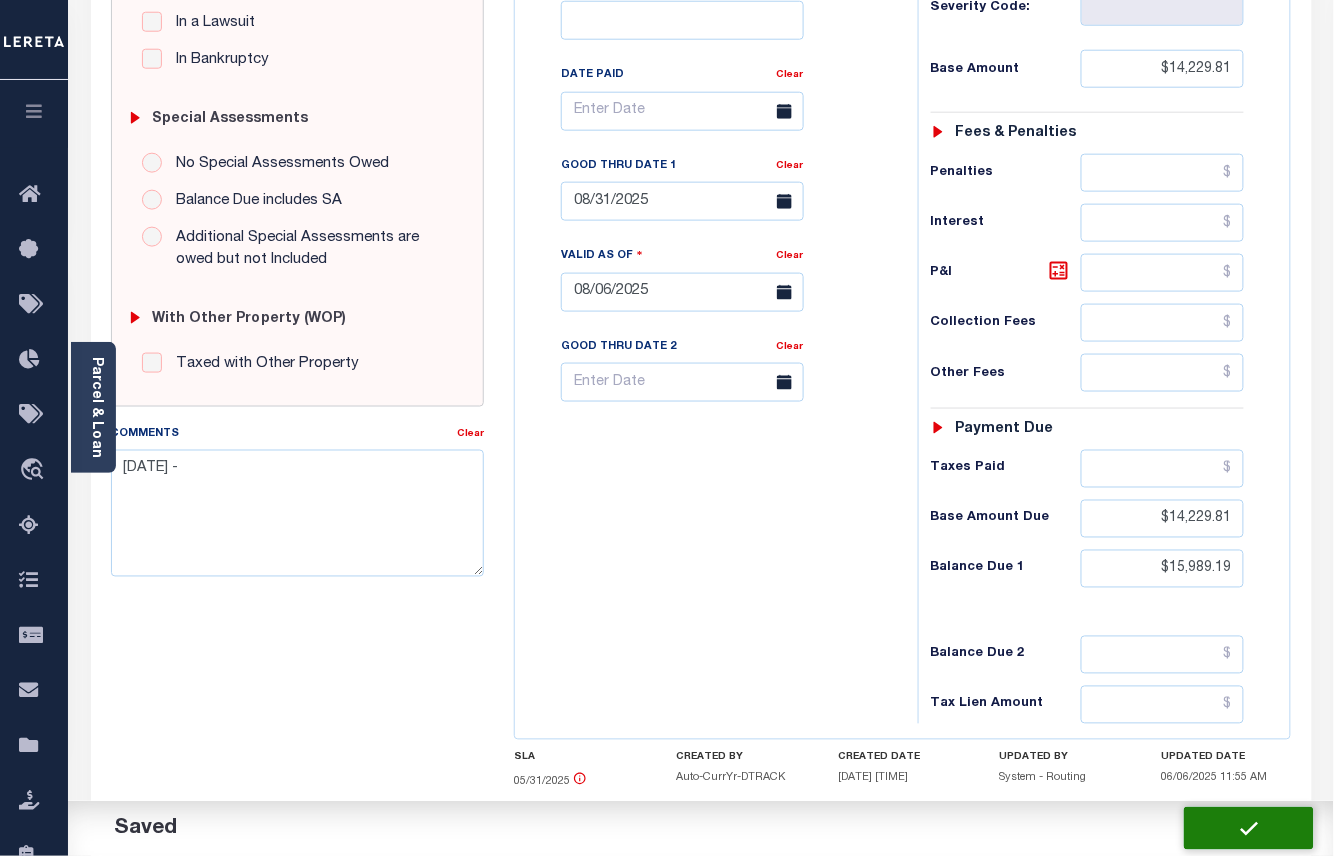 checkbox on "false" 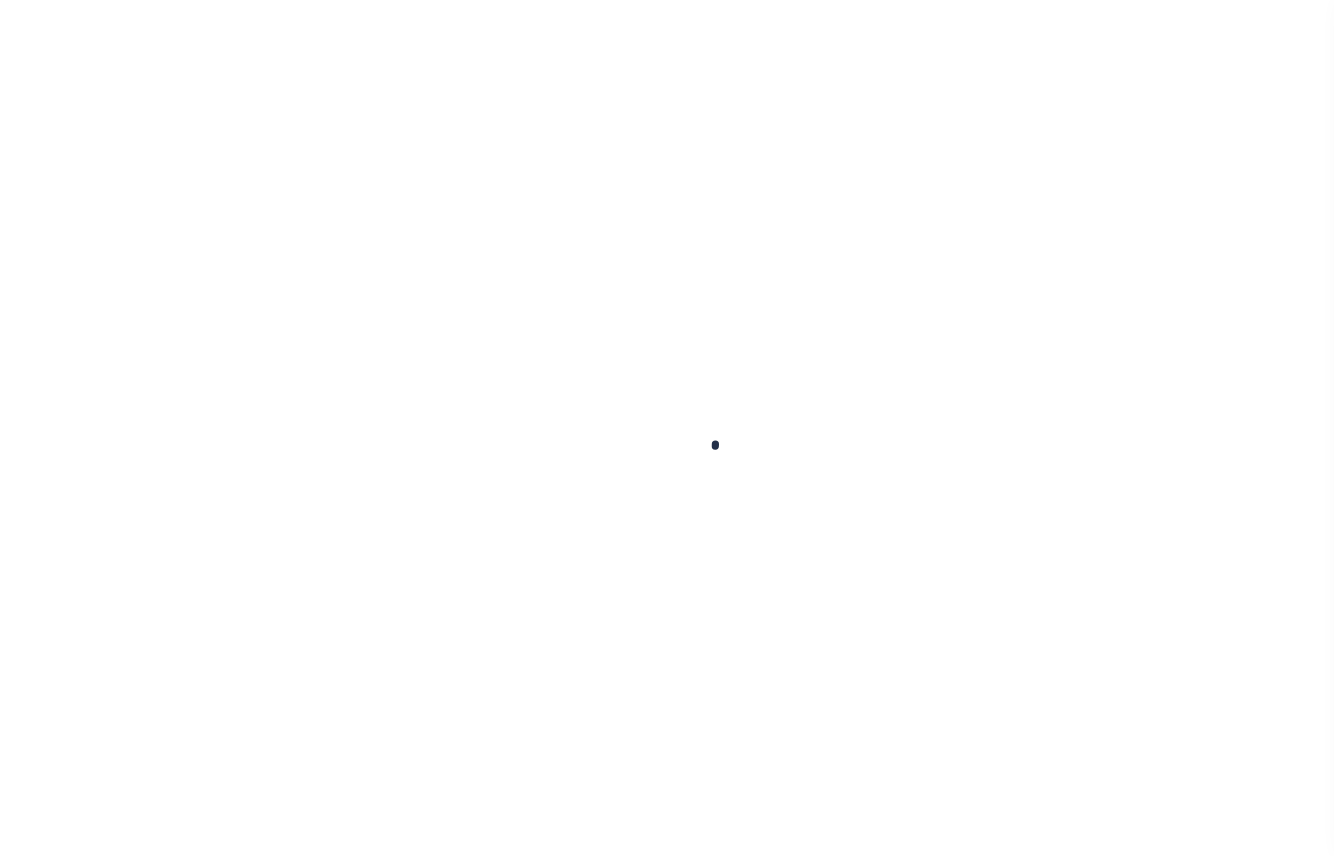 scroll, scrollTop: 0, scrollLeft: 0, axis: both 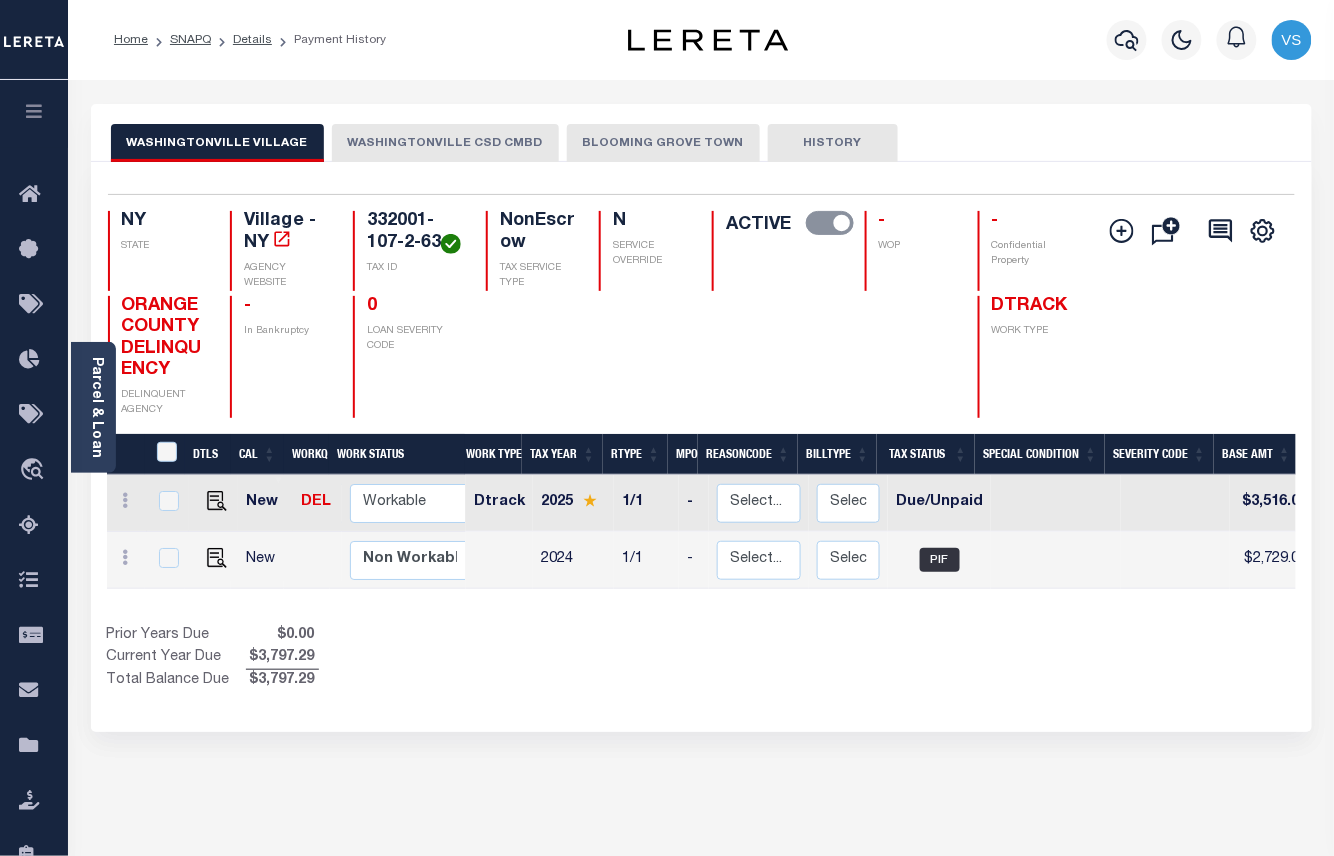 click on "WASHINGTONVILLE CSD CMBD" at bounding box center (445, 143) 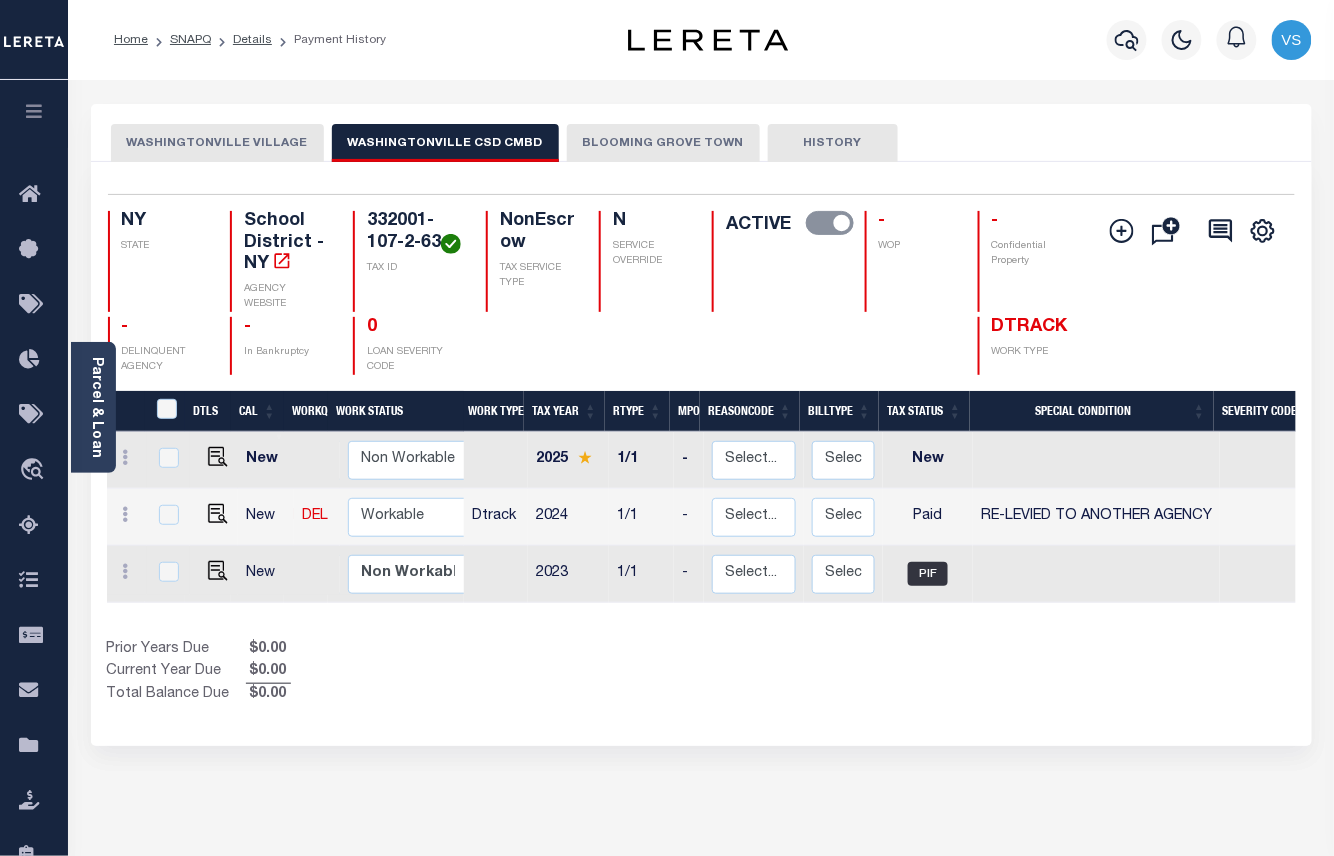 scroll, scrollTop: 0, scrollLeft: 401, axis: horizontal 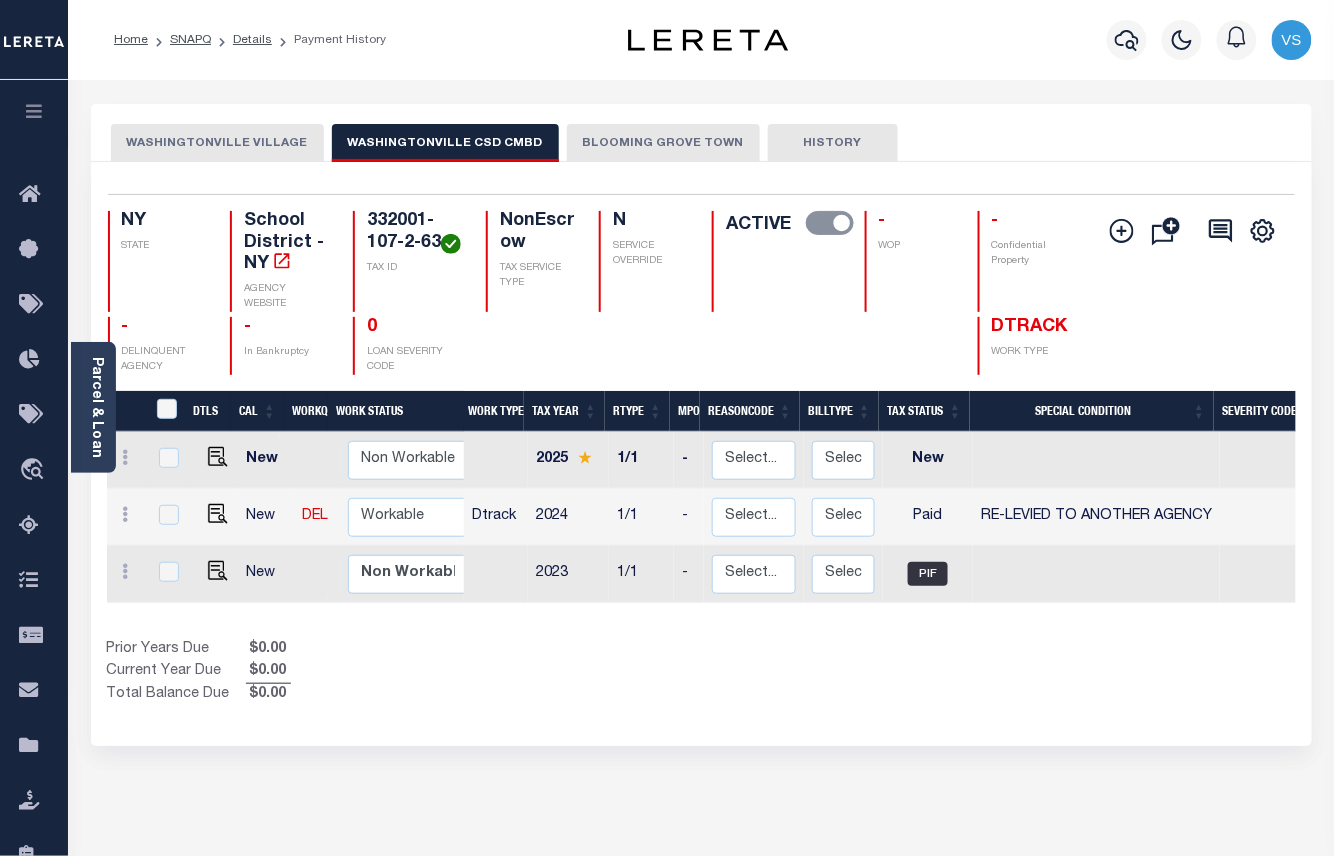 click on "BLOOMING GROVE TOWN" at bounding box center [663, 143] 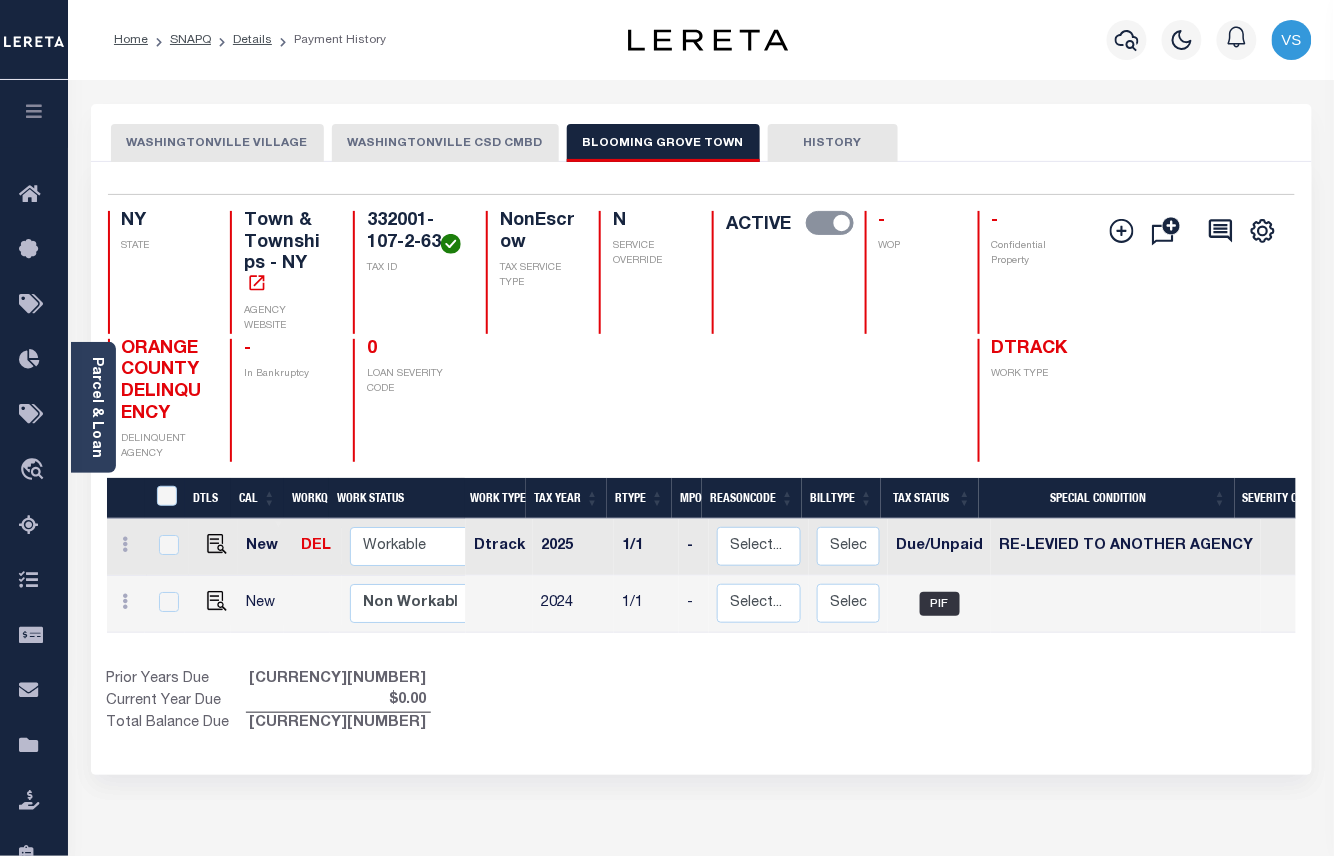 scroll, scrollTop: 0, scrollLeft: 6, axis: horizontal 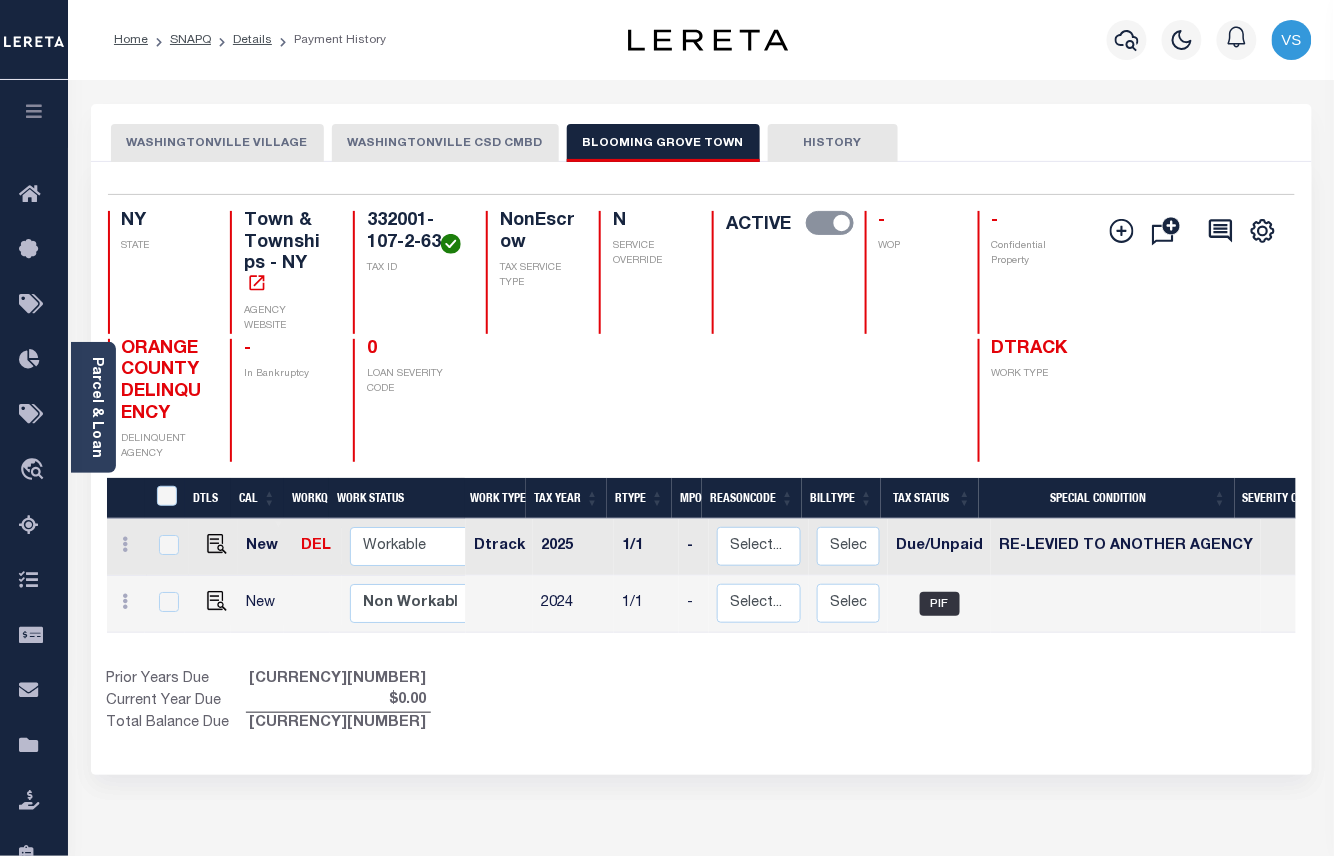 click on "WASHINGTONVILLE VILLAGE" at bounding box center [217, 143] 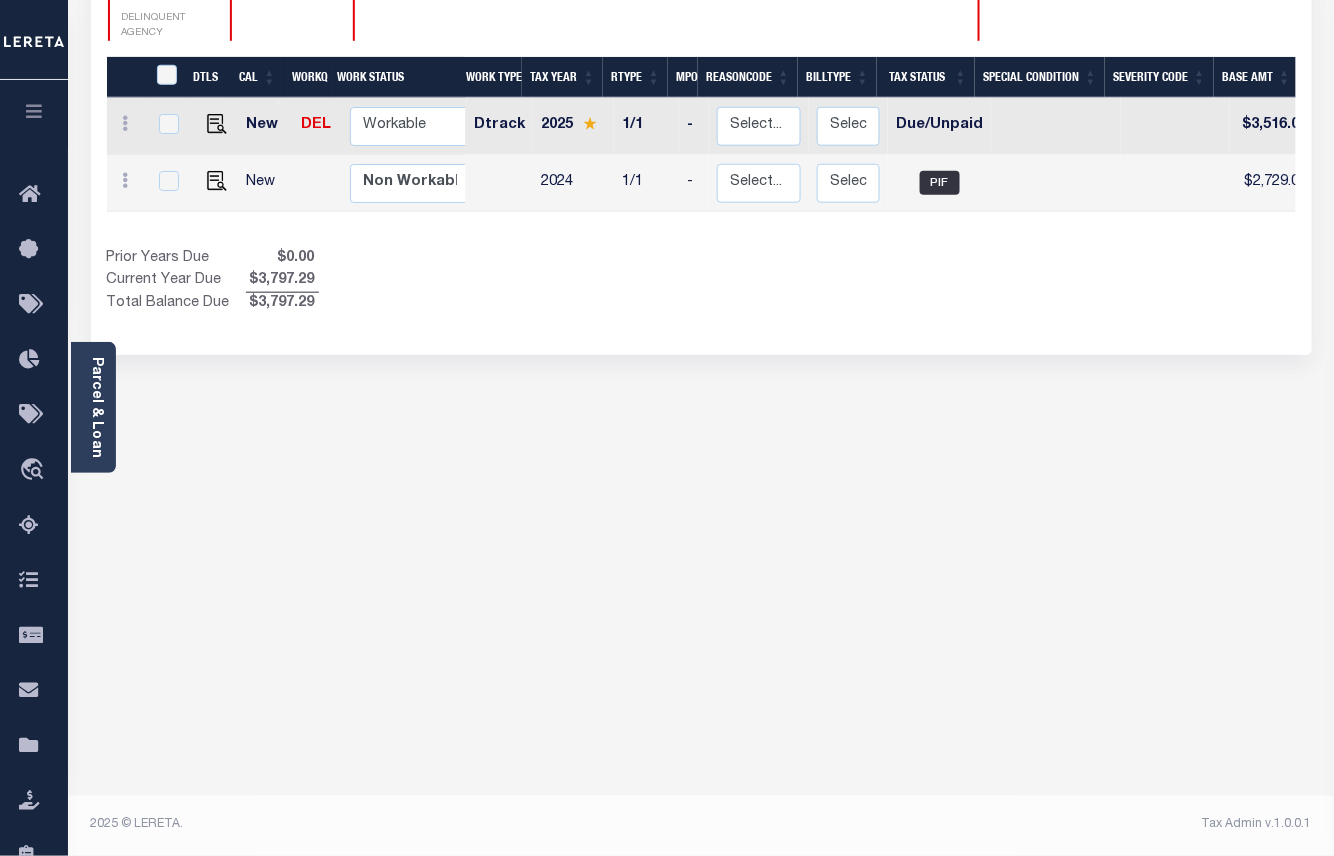 drag, startPoint x: 376, startPoint y: 214, endPoint x: 858, endPoint y: 253, distance: 483.57523 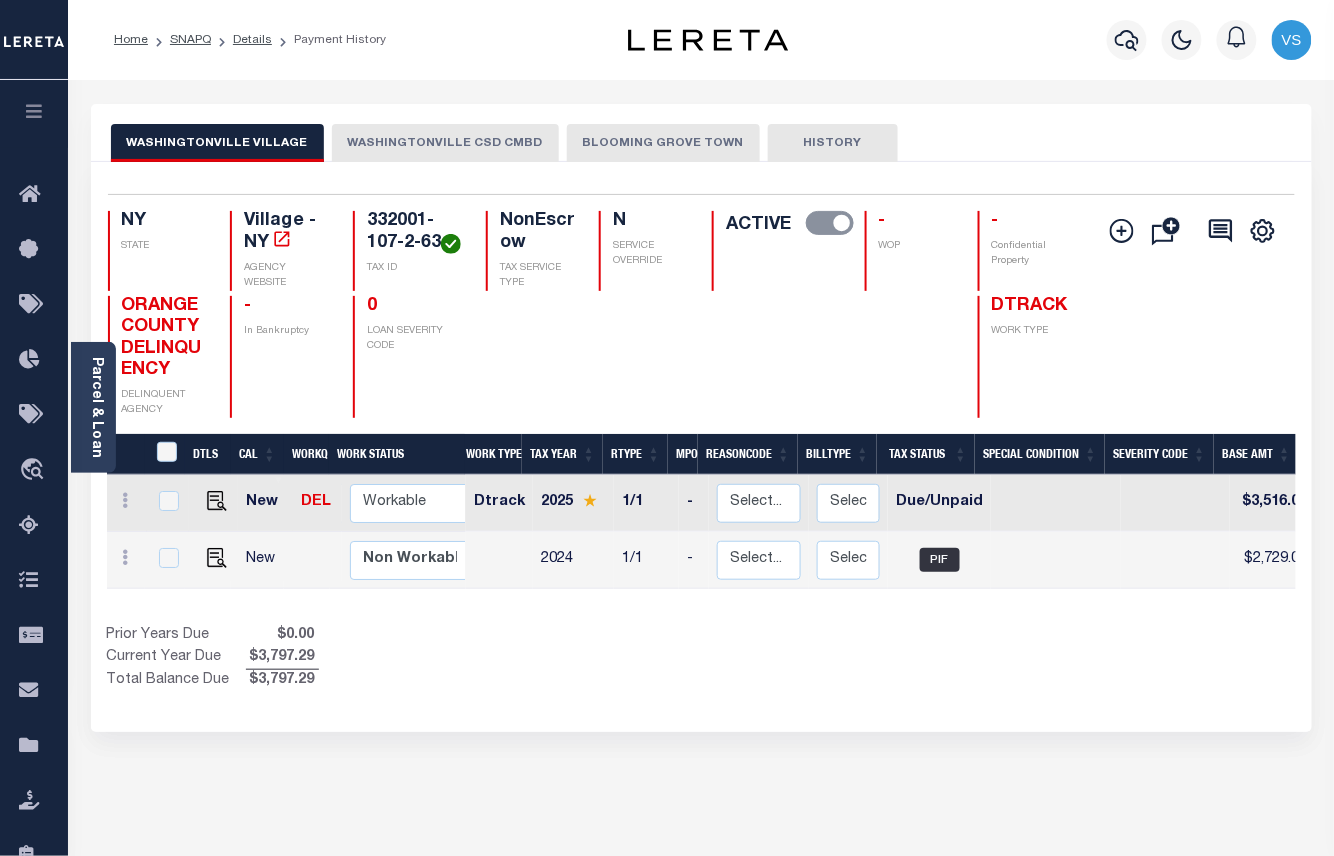 click on "BLOOMING GROVE TOWN" at bounding box center [663, 143] 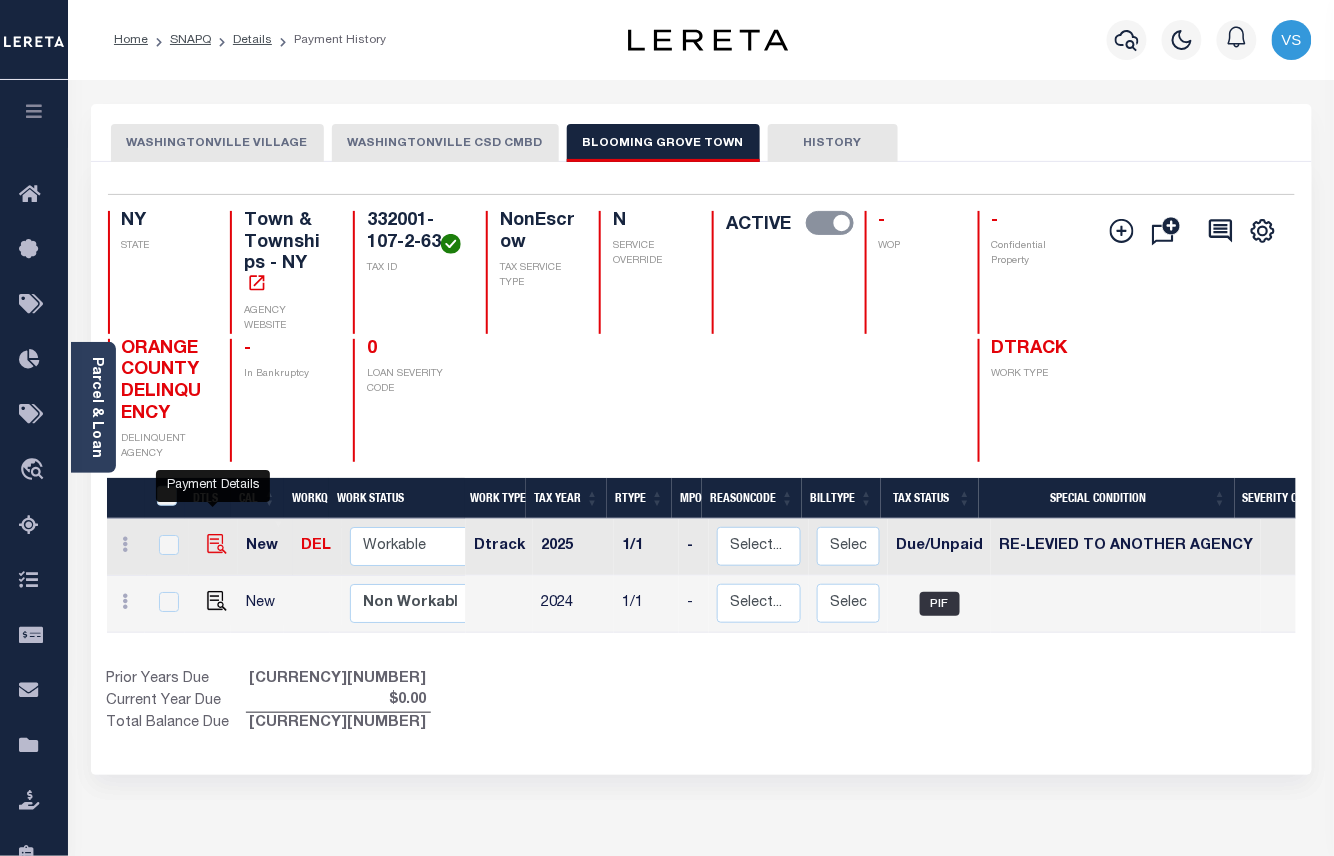 click at bounding box center (217, 544) 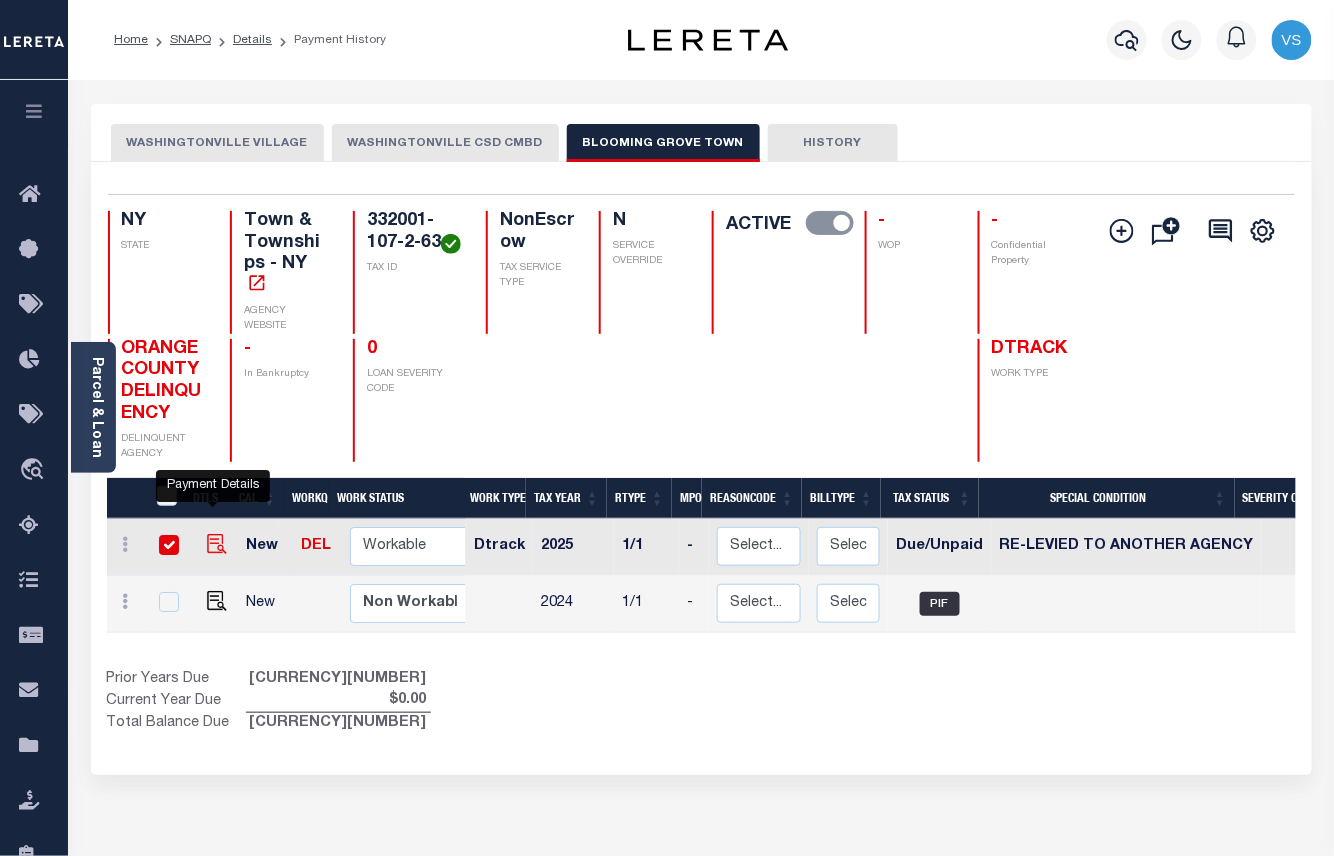 checkbox on "true" 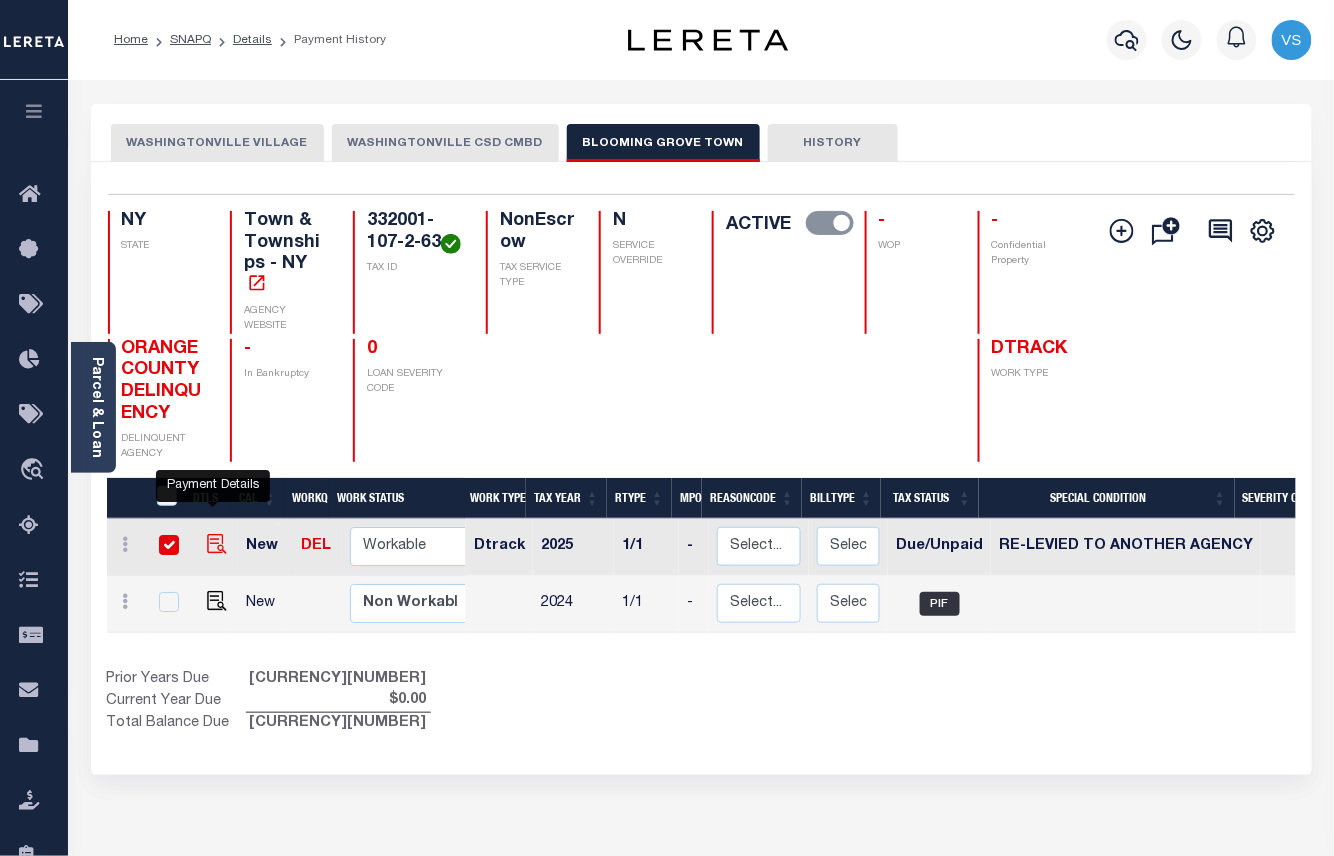 checkbox on "true" 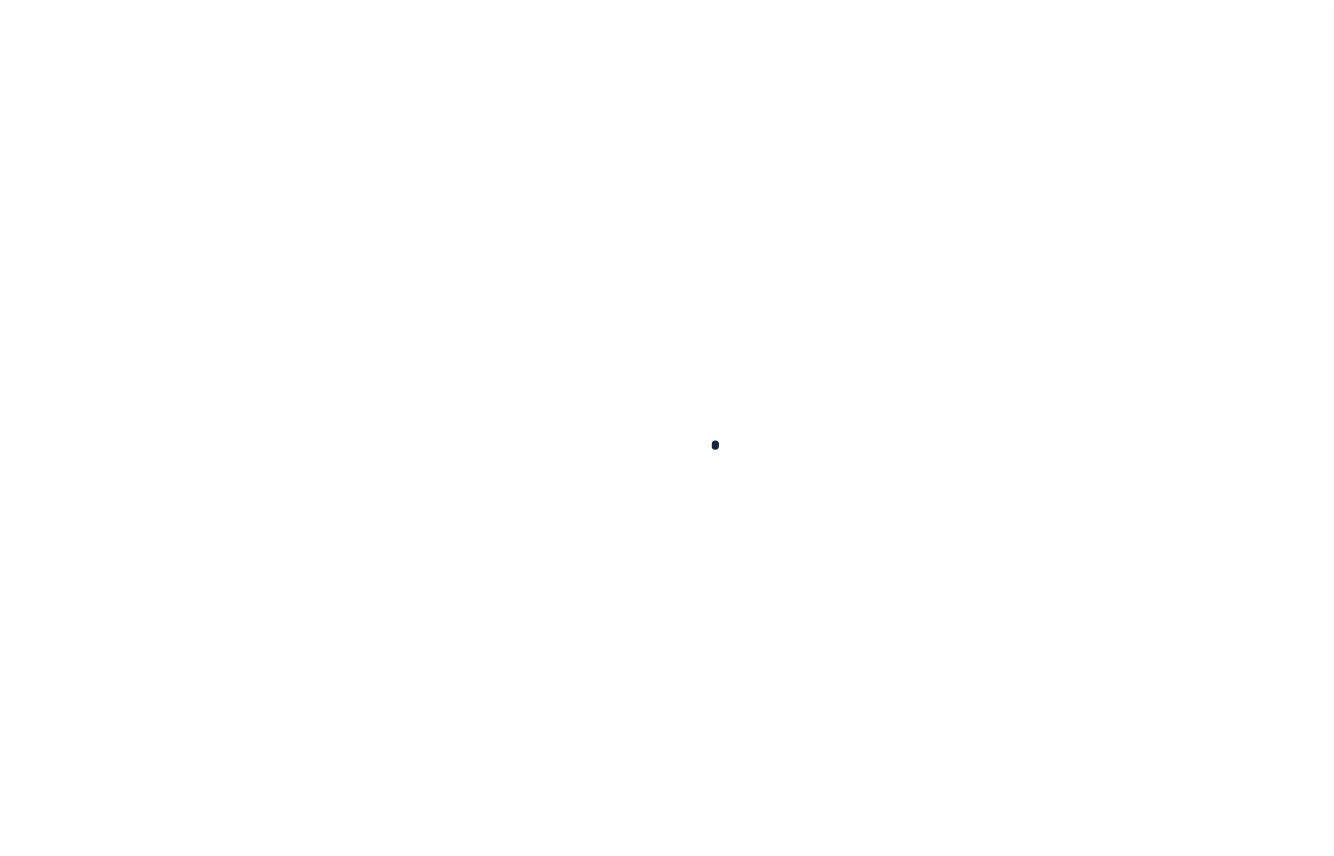 scroll, scrollTop: 0, scrollLeft: 0, axis: both 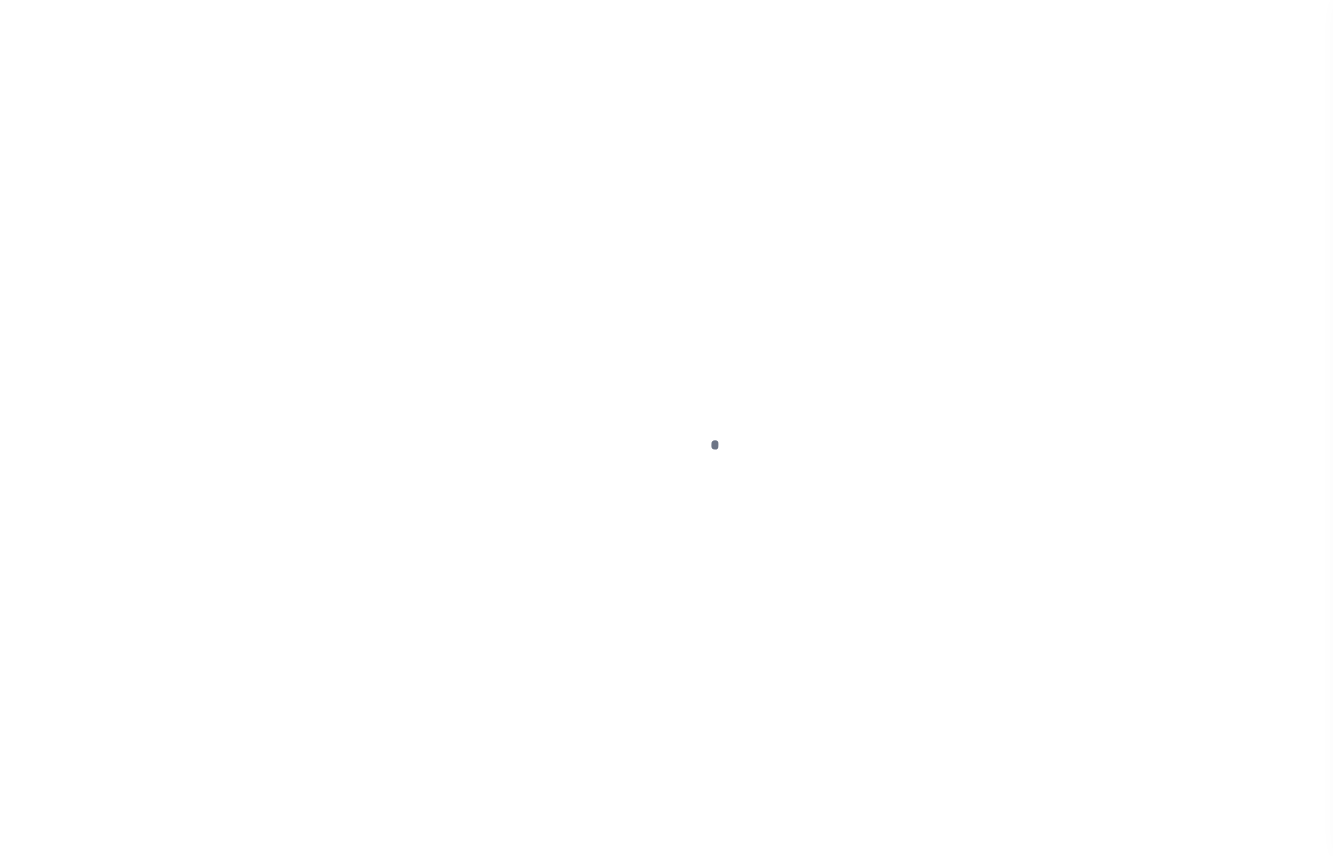 checkbox on "false" 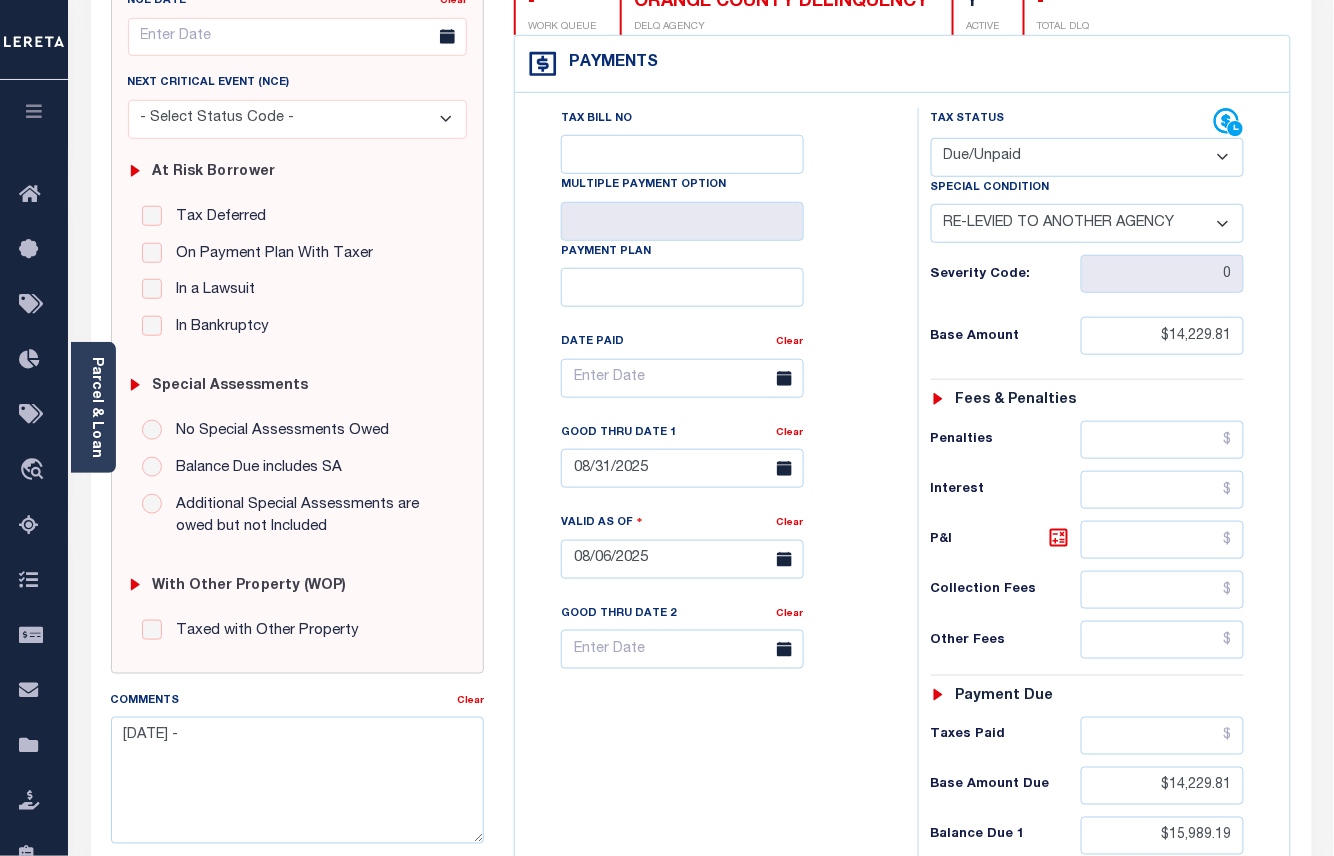 scroll, scrollTop: 533, scrollLeft: 0, axis: vertical 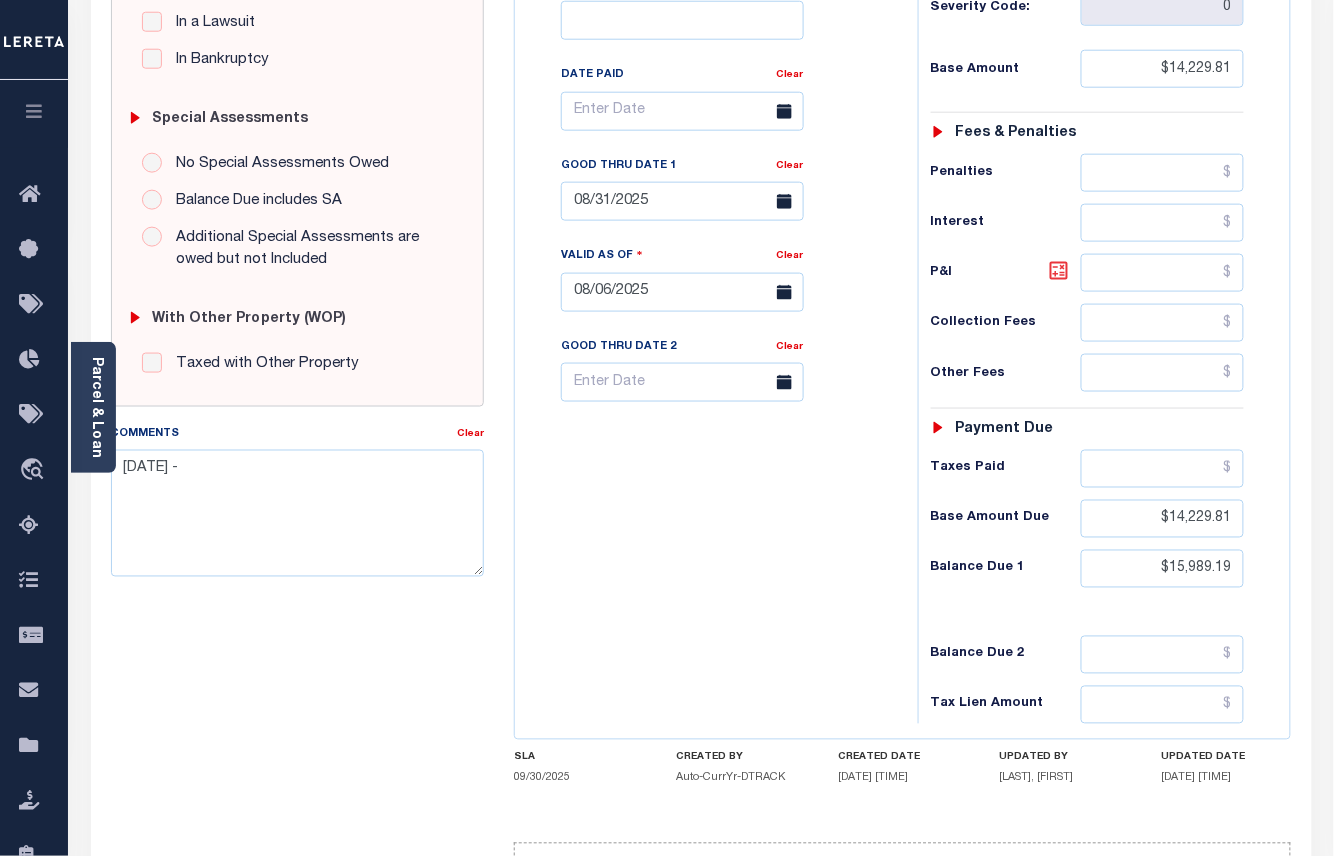 click 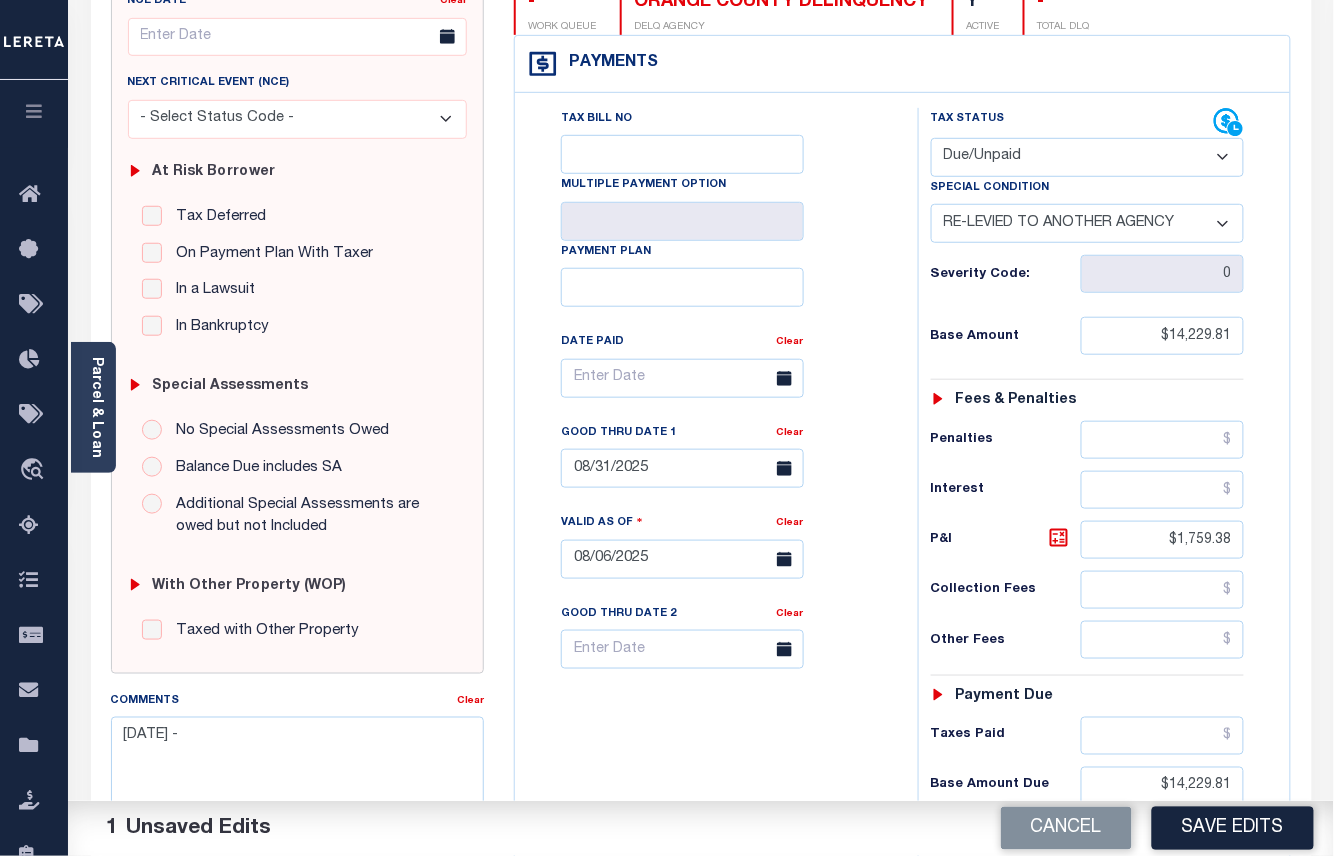 scroll, scrollTop: 666, scrollLeft: 0, axis: vertical 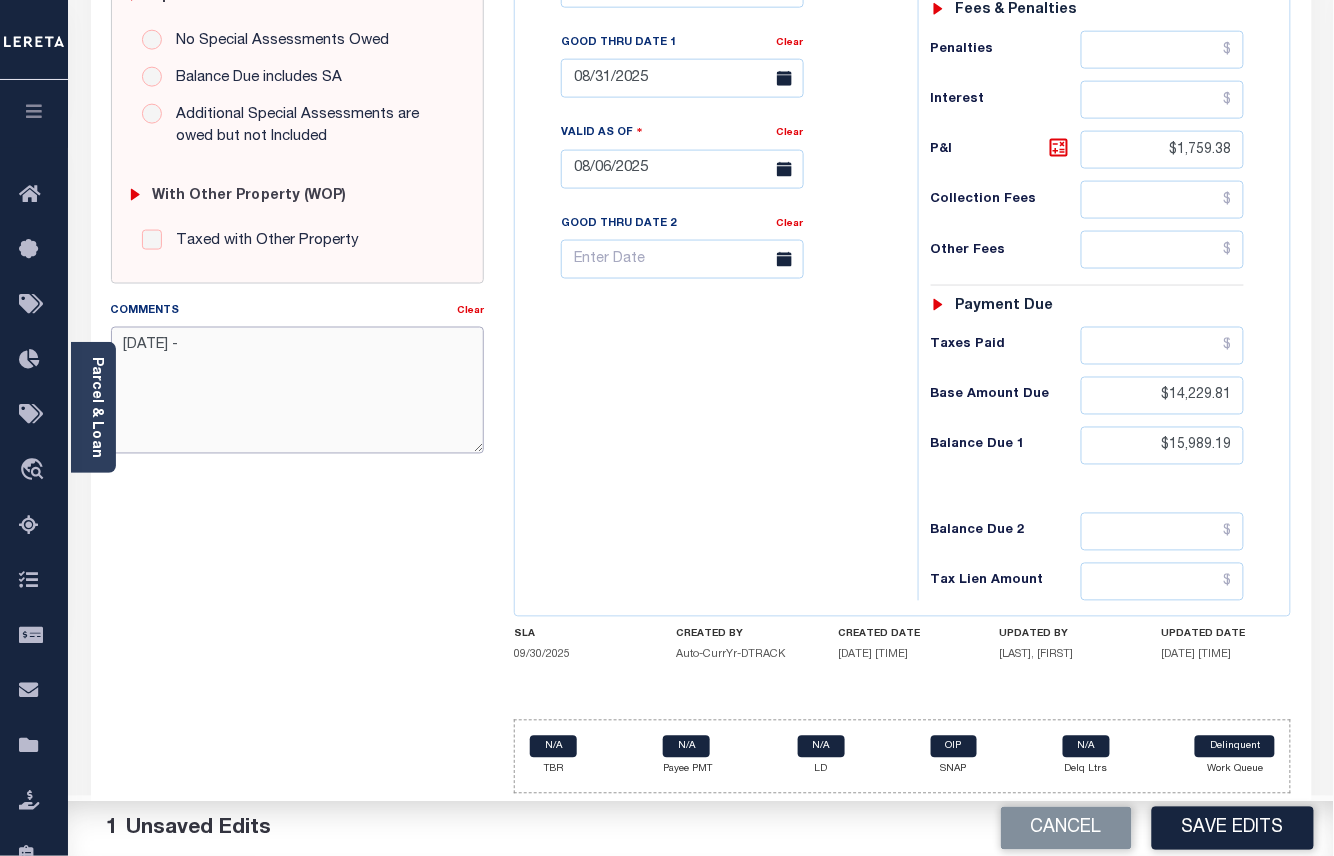 click on "8/6/25 -" at bounding box center [298, 390] 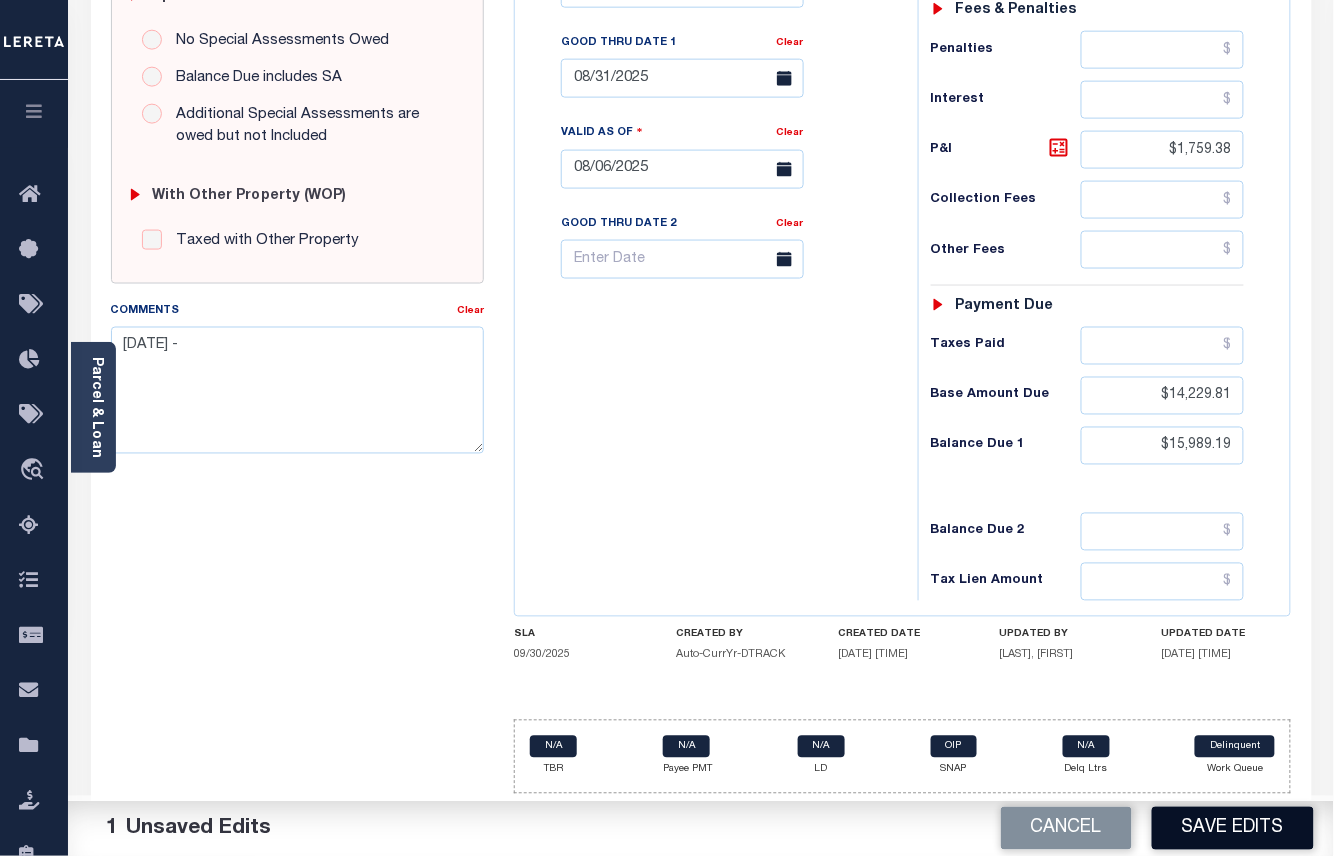 drag, startPoint x: 1214, startPoint y: 833, endPoint x: 1221, endPoint y: 786, distance: 47.518417 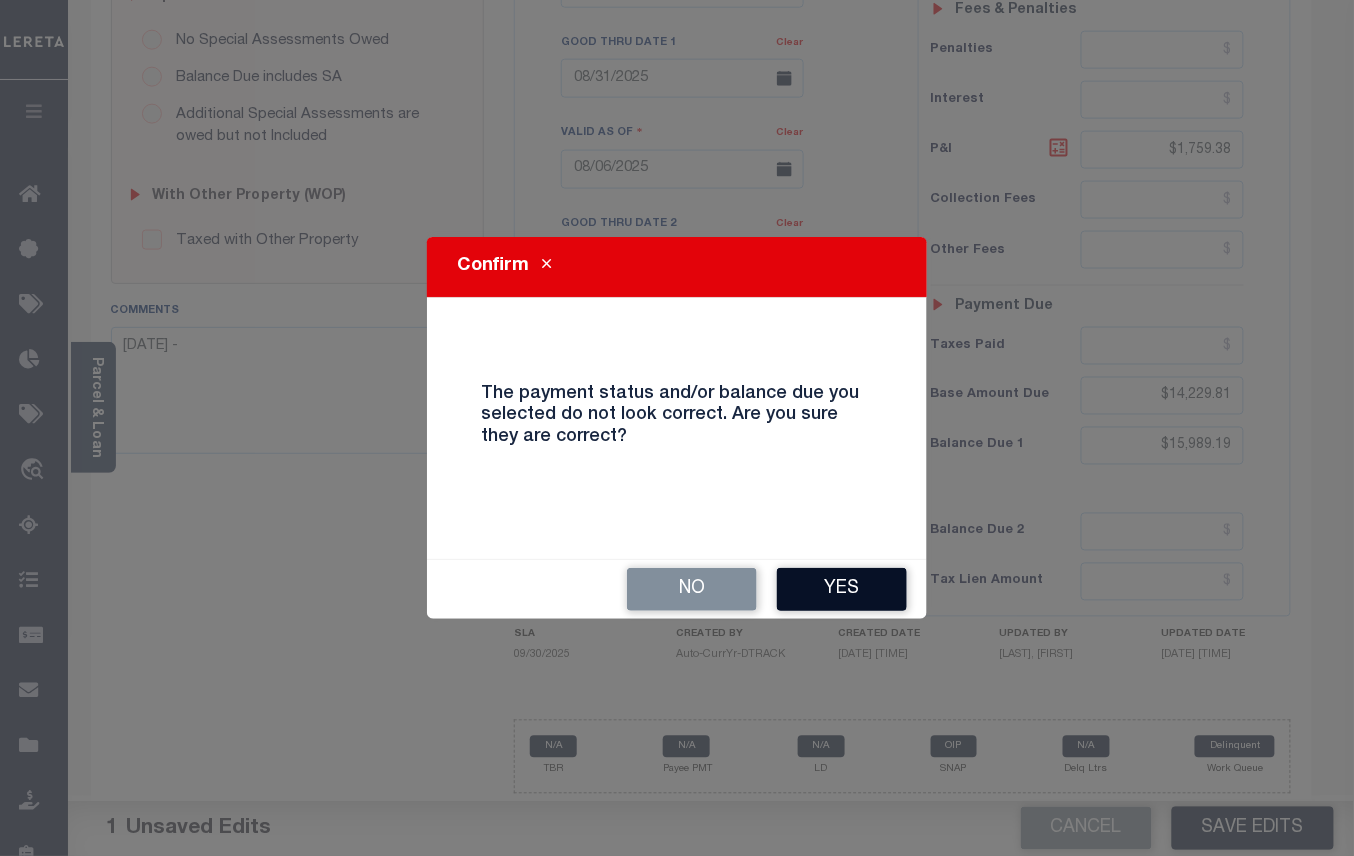 click on "Yes" at bounding box center [842, 589] 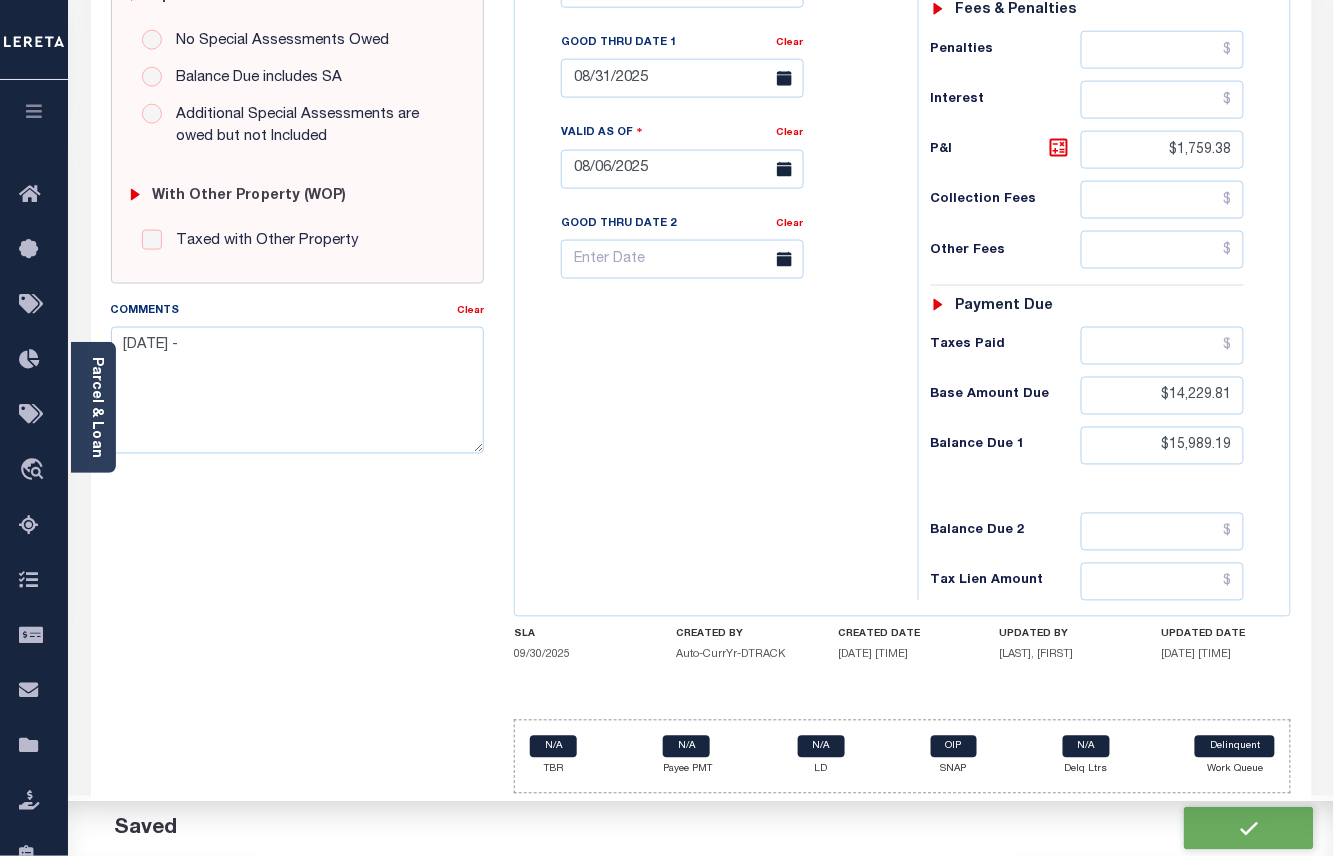 checkbox on "false" 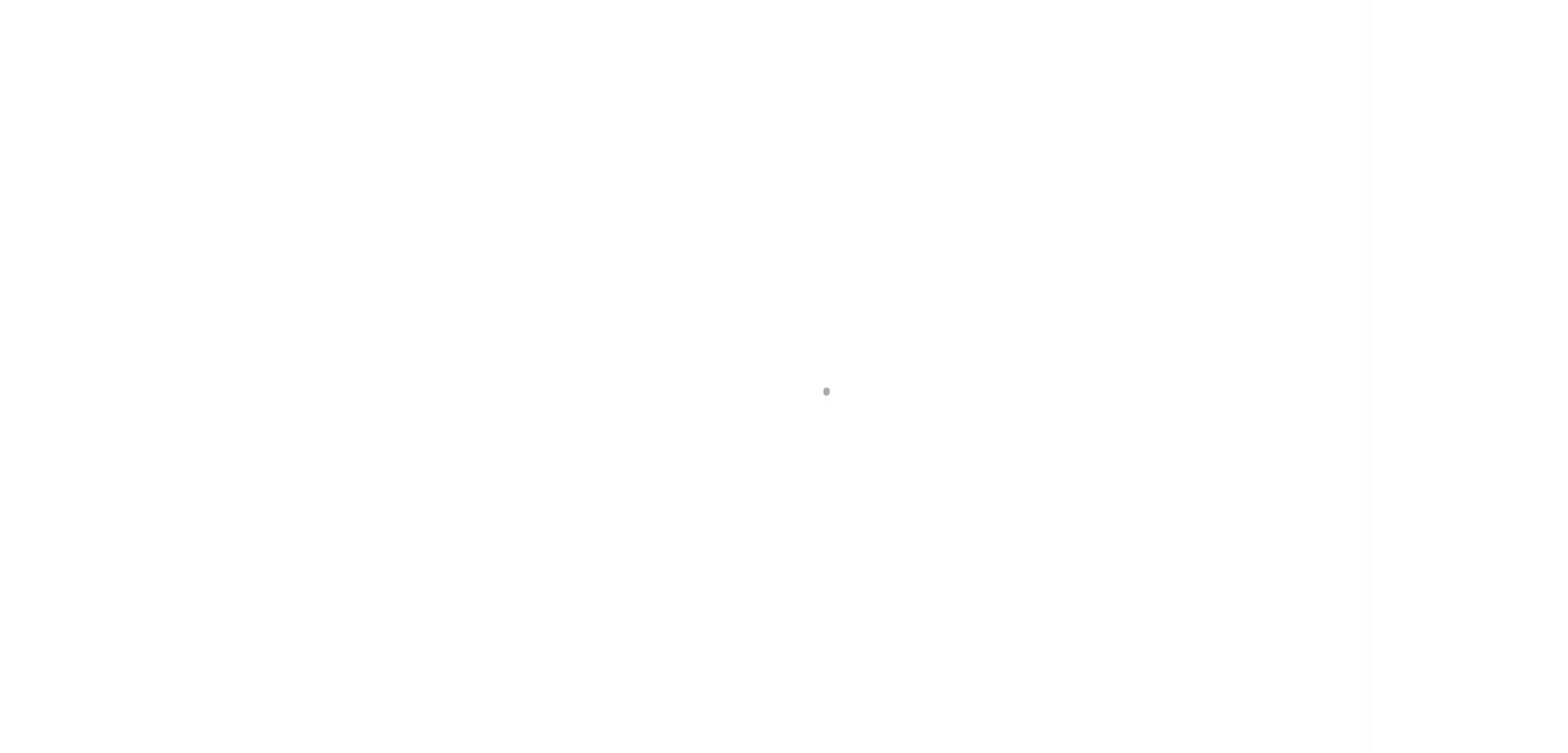 scroll, scrollTop: 0, scrollLeft: 0, axis: both 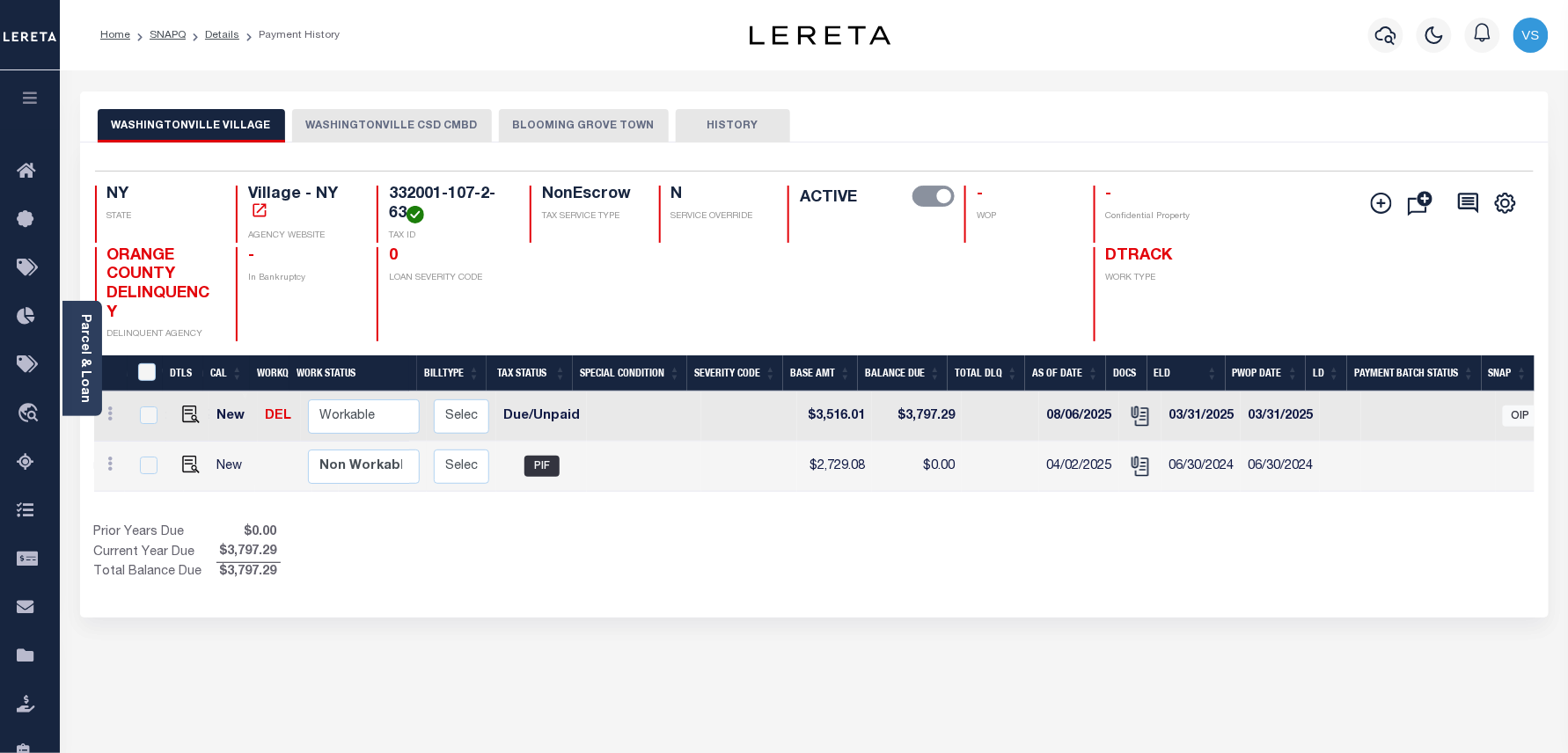 click on "BLOOMING GROVE TOWN" at bounding box center [583, 126] 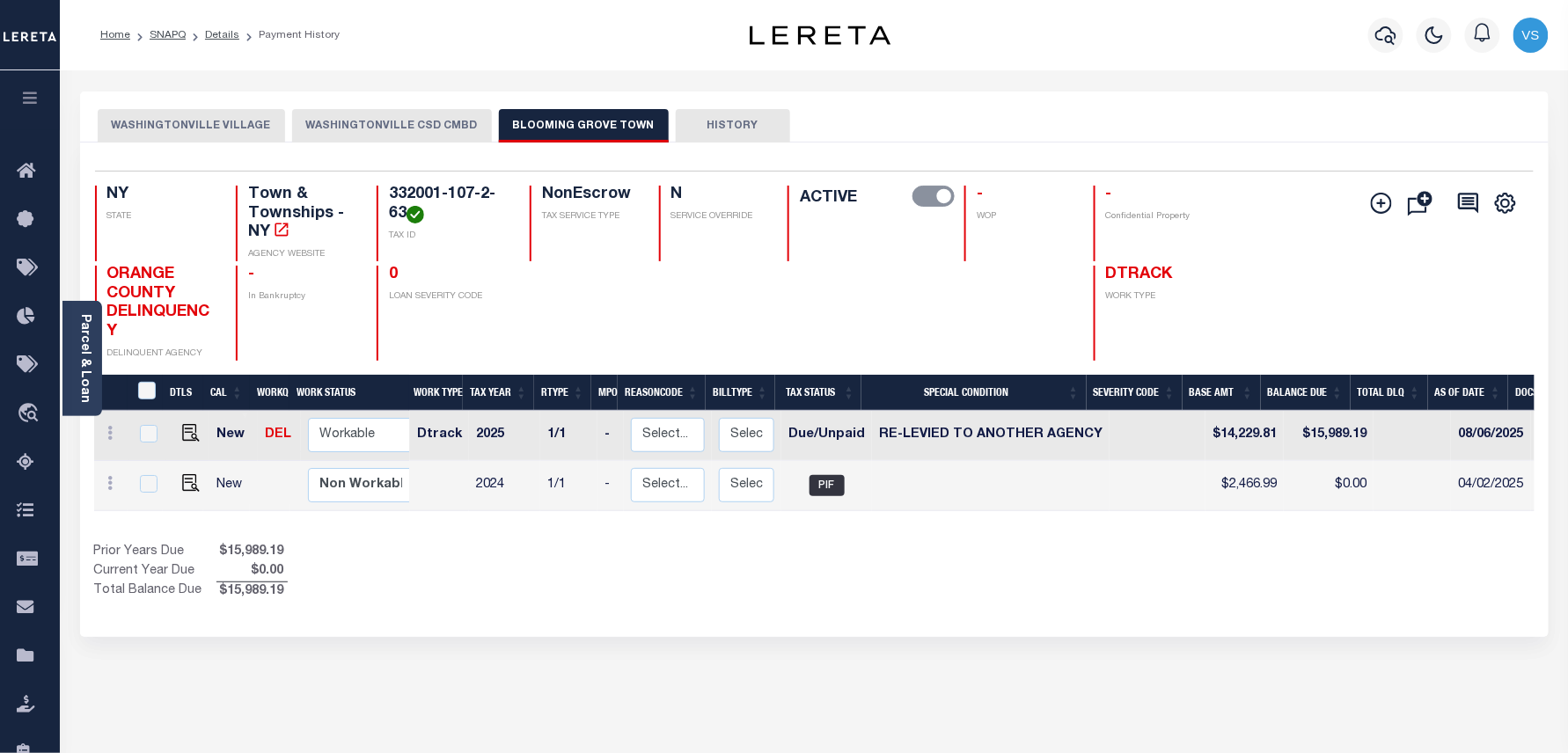 scroll, scrollTop: 0, scrollLeft: 65, axis: horizontal 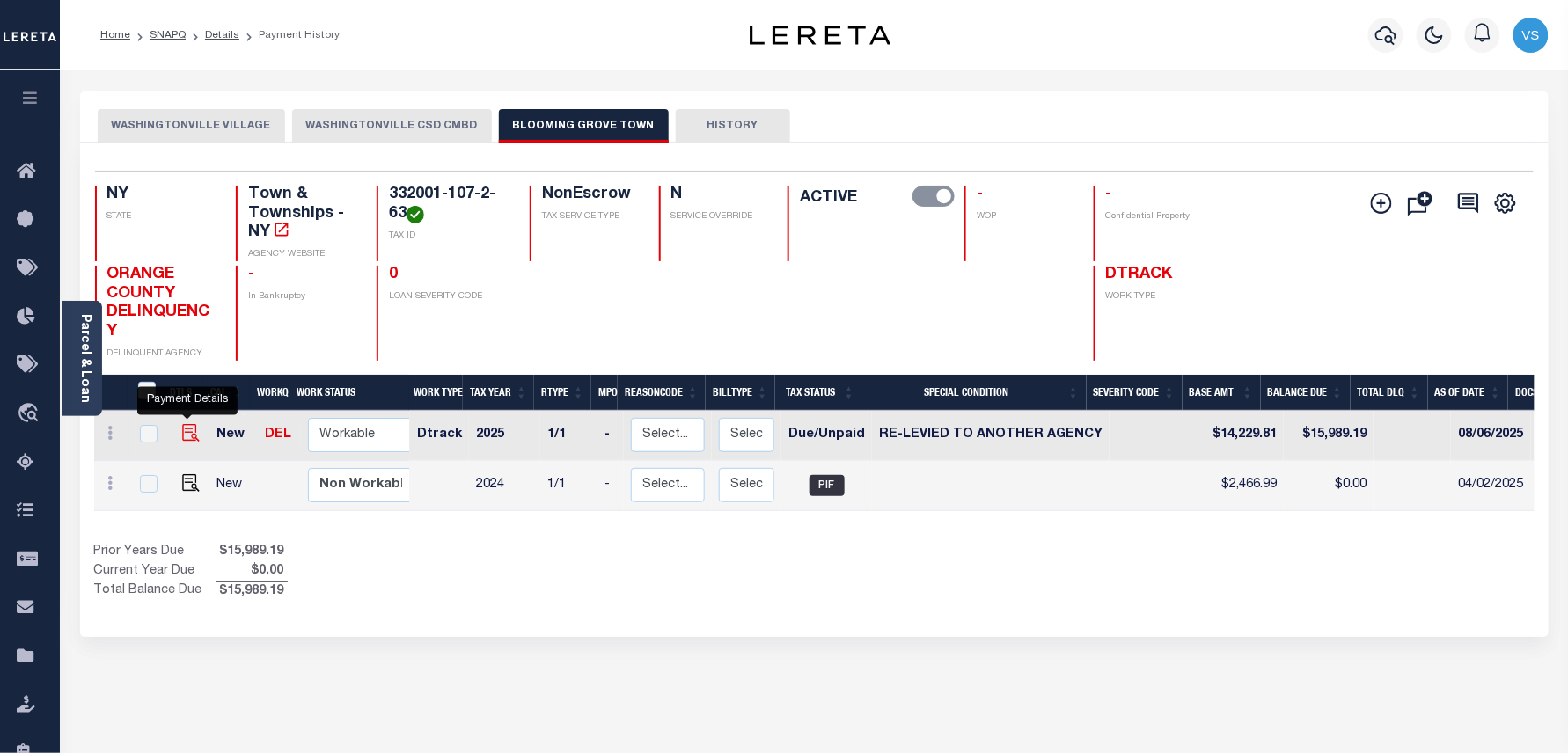 click at bounding box center [191, 433] 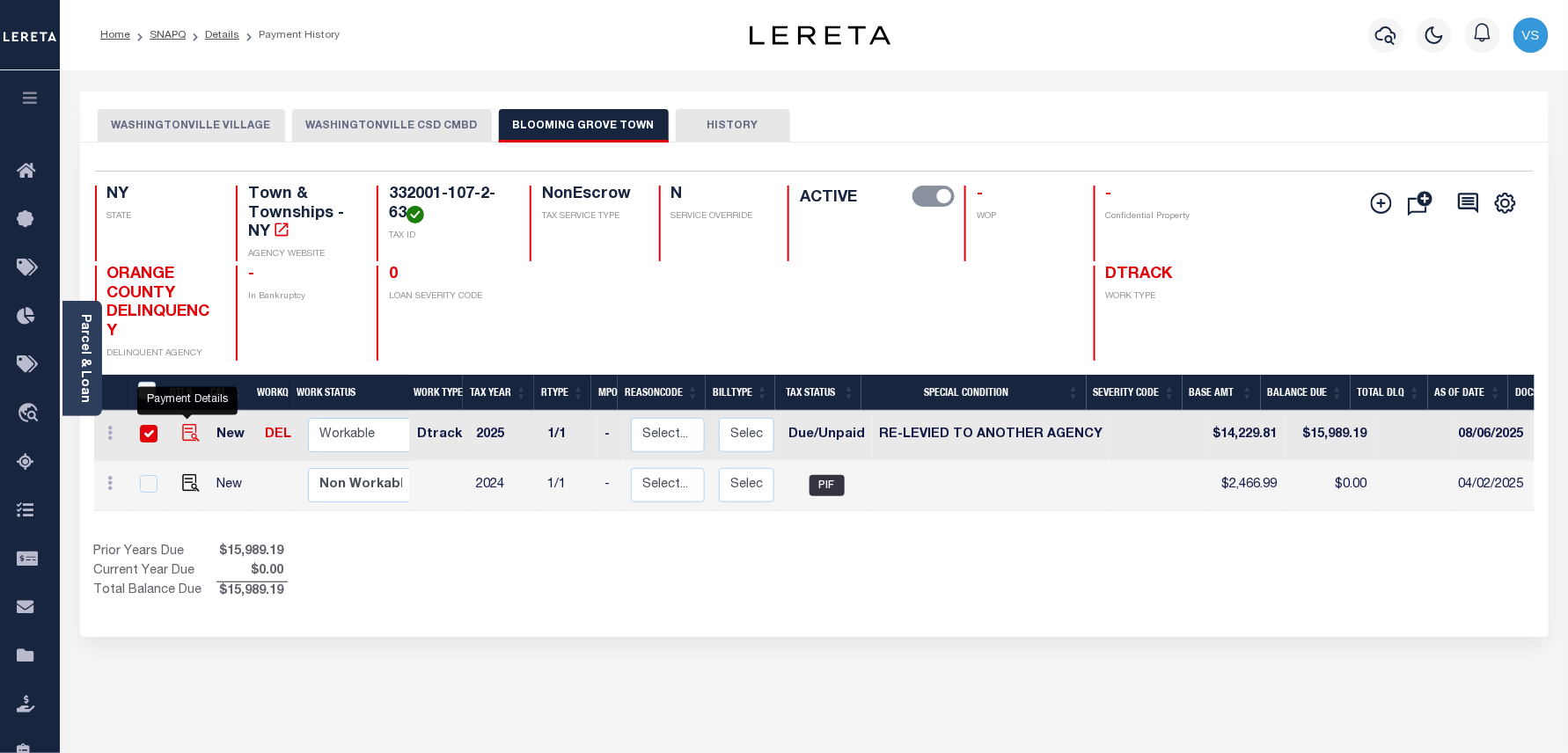 checkbox on "true" 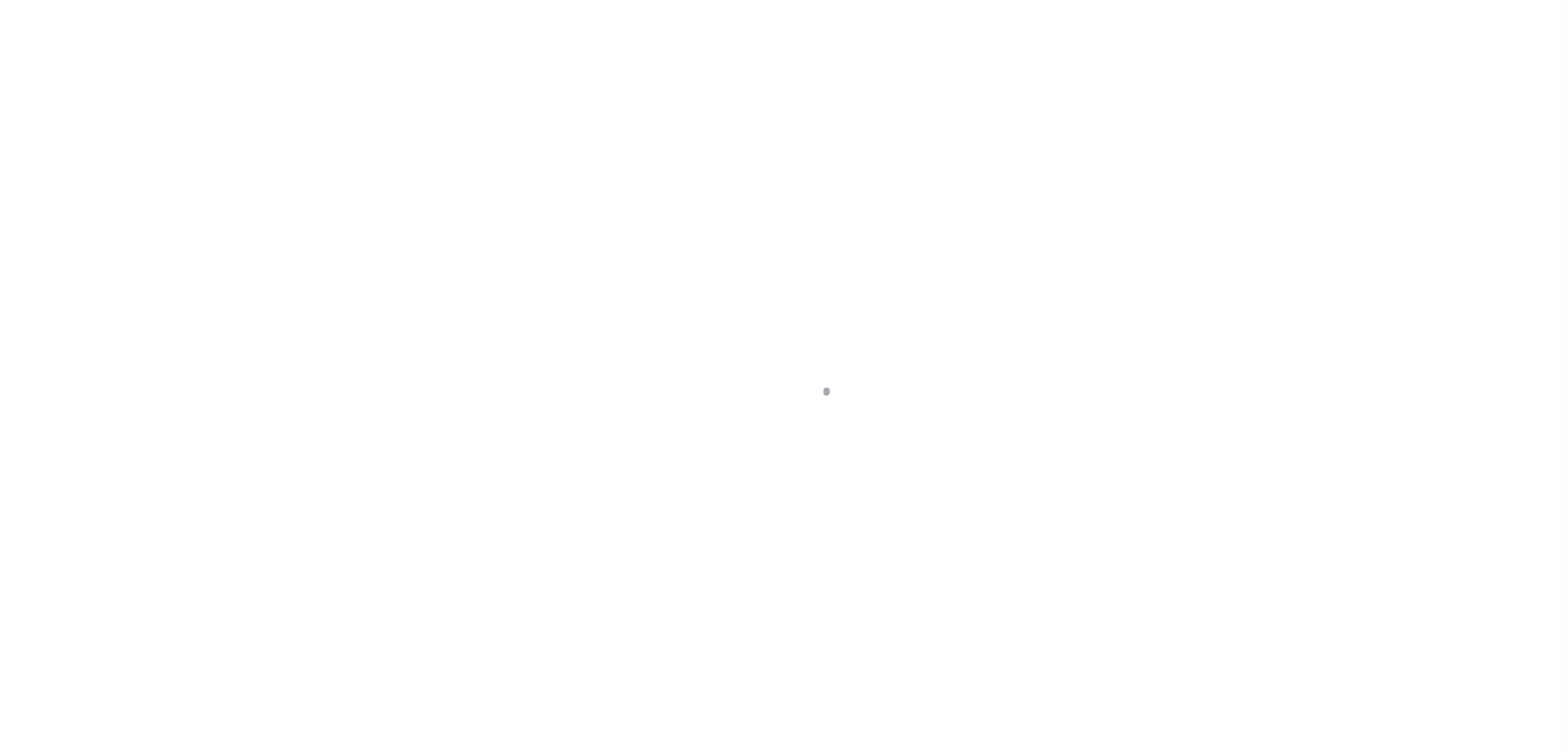 select on "DUE" 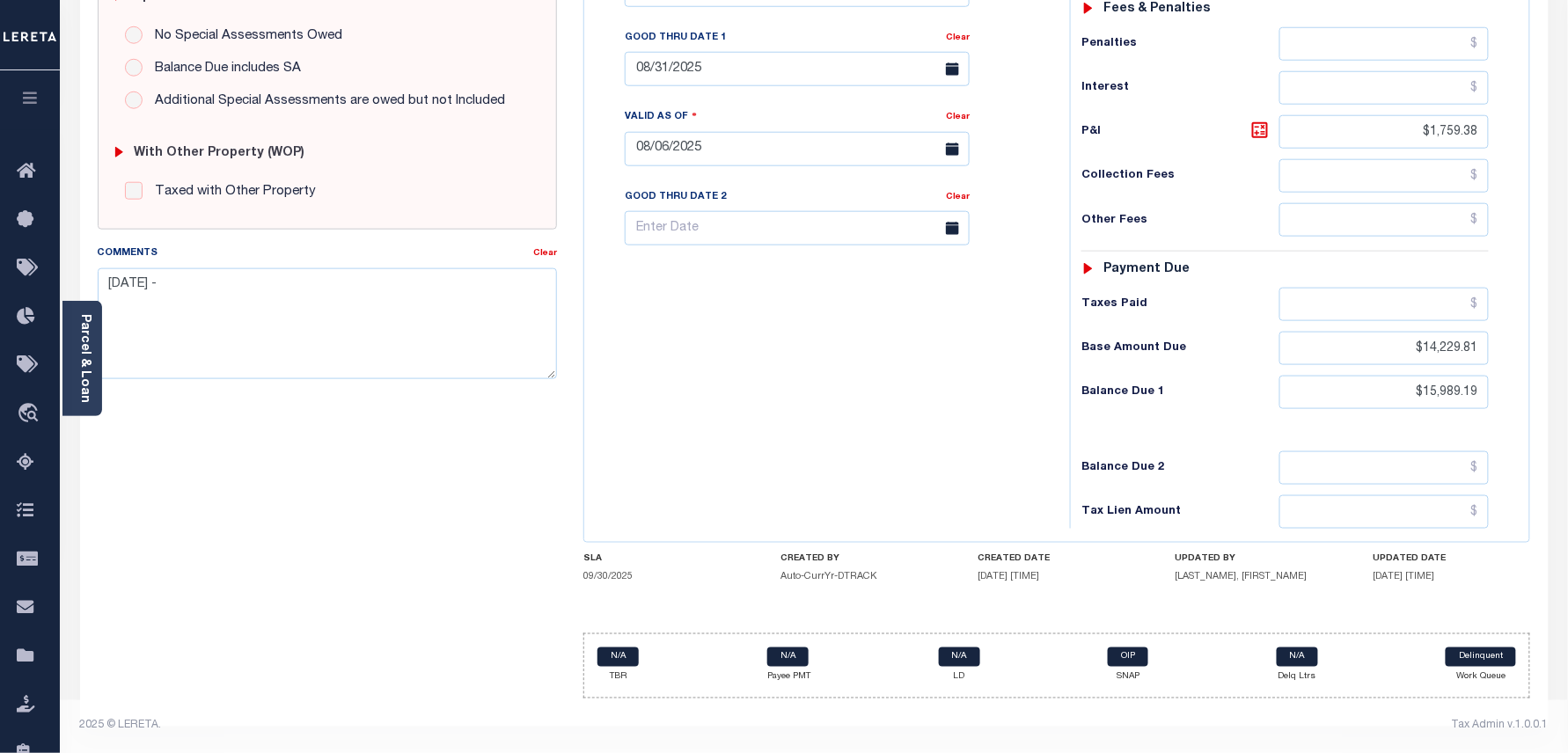scroll, scrollTop: 352, scrollLeft: 0, axis: vertical 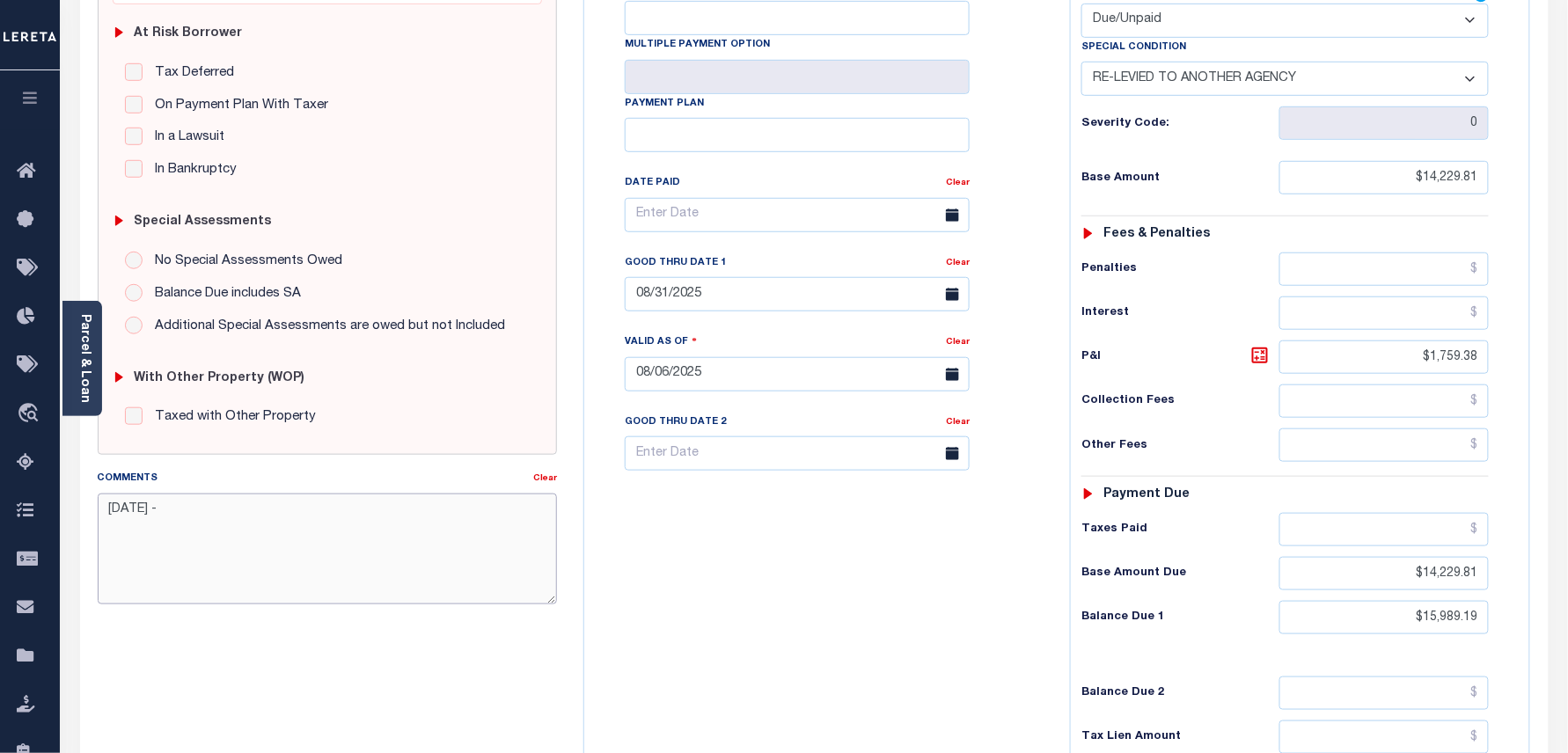 click on "[DATE] -" at bounding box center (327, 549) 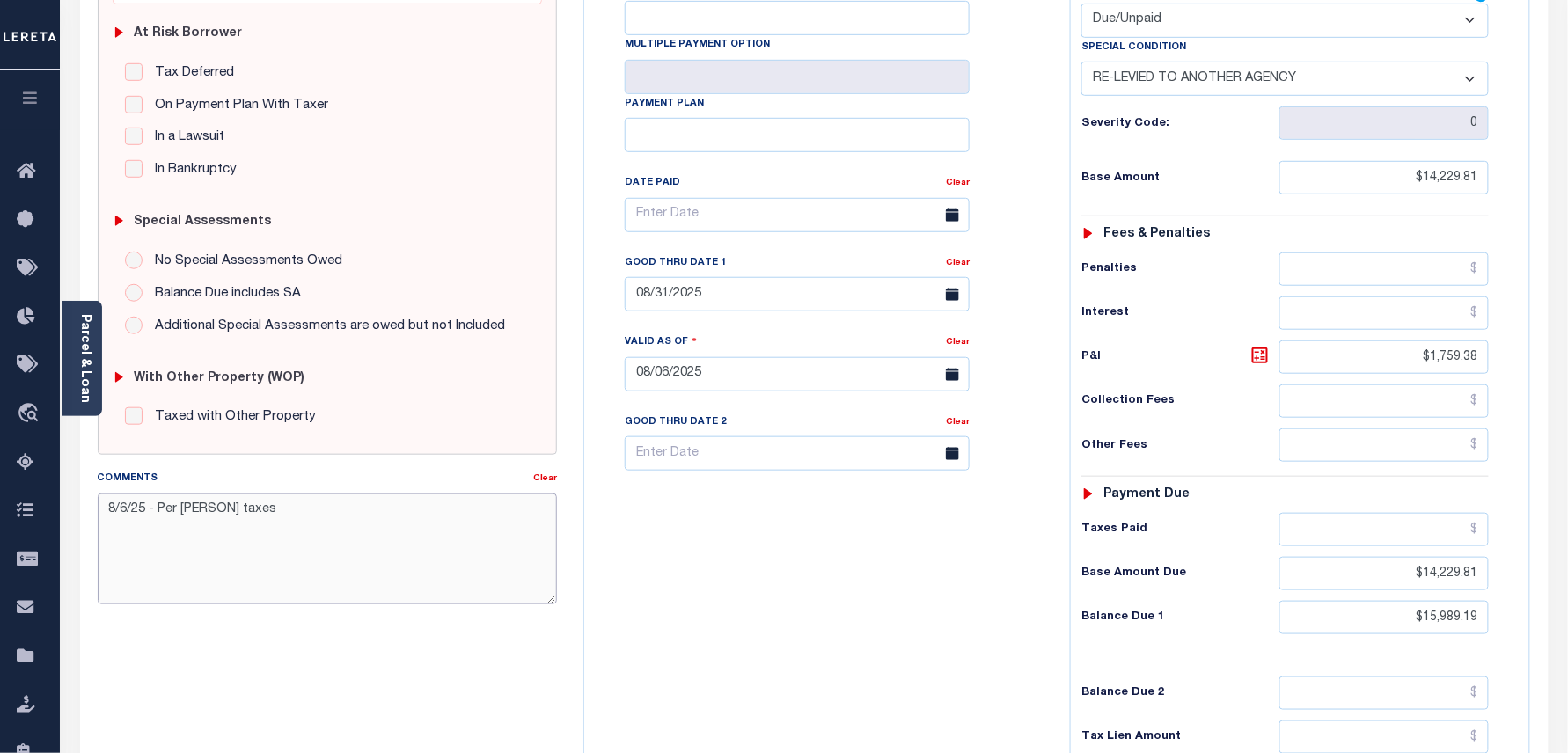 click on "8/6/25 - Per [PERSON] taxes" at bounding box center [327, 549] 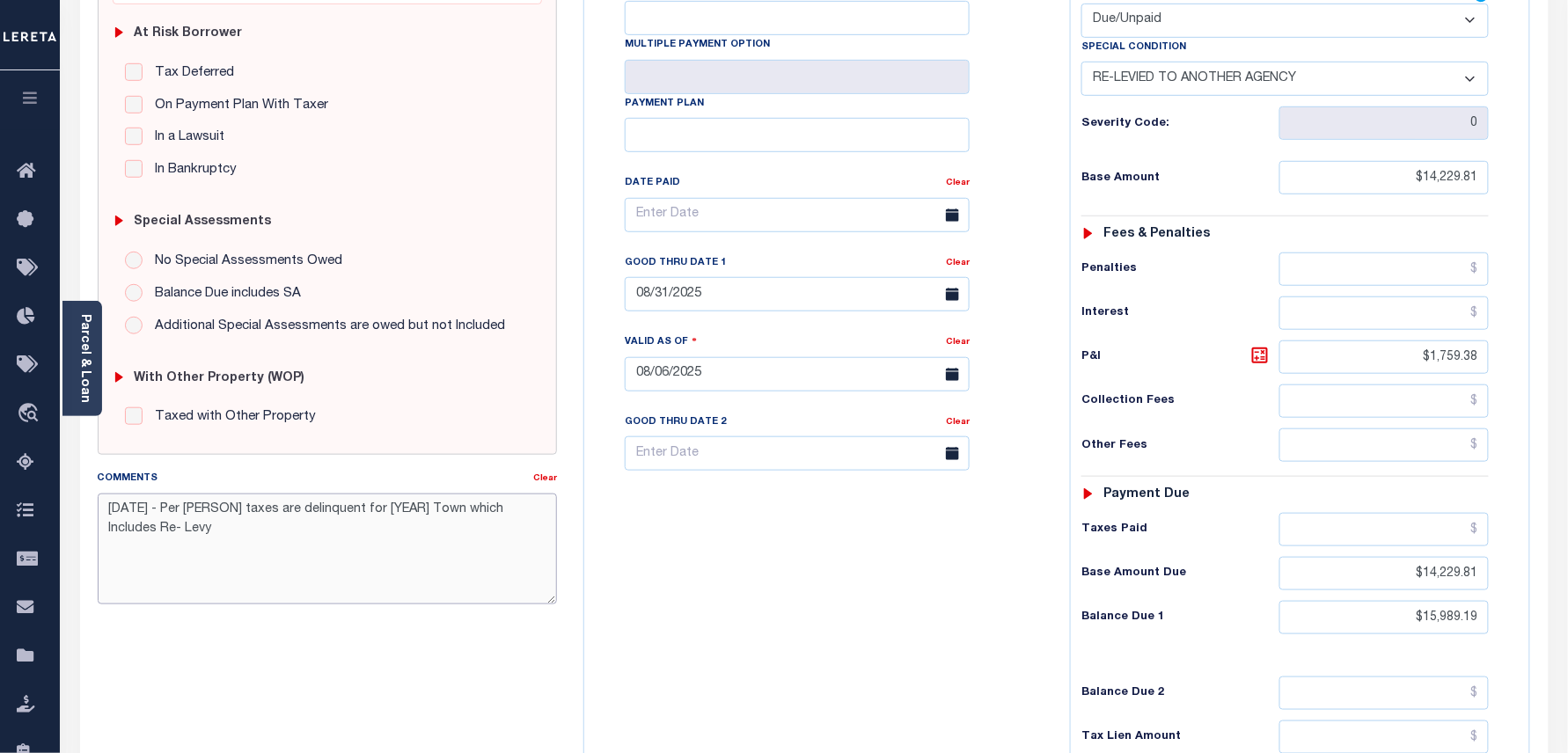 click on "[DATE] - Per [PERSON] taxes are delinquent for [YEAR] Town which Includes Re- Levy" at bounding box center (327, 549) 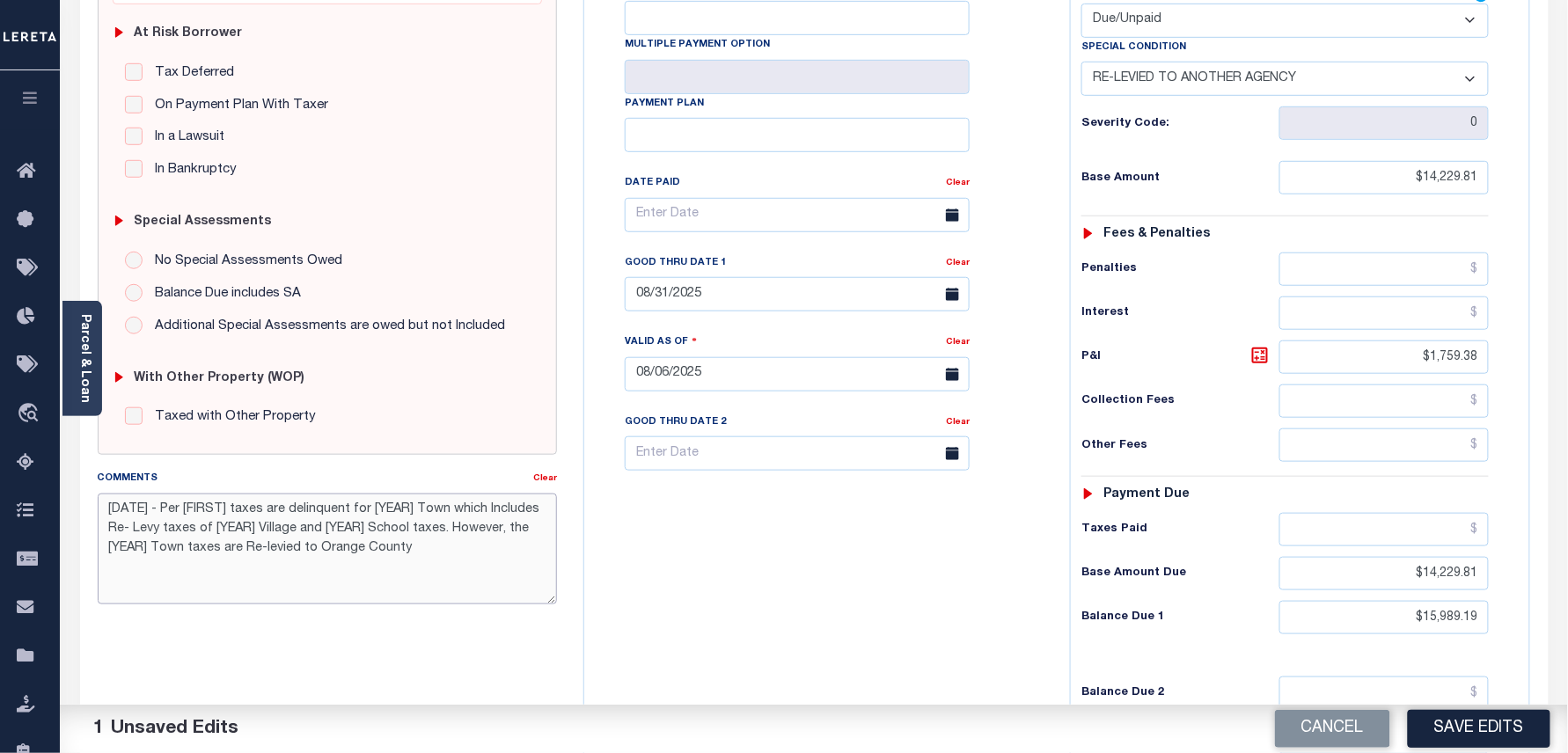 scroll, scrollTop: 586, scrollLeft: 0, axis: vertical 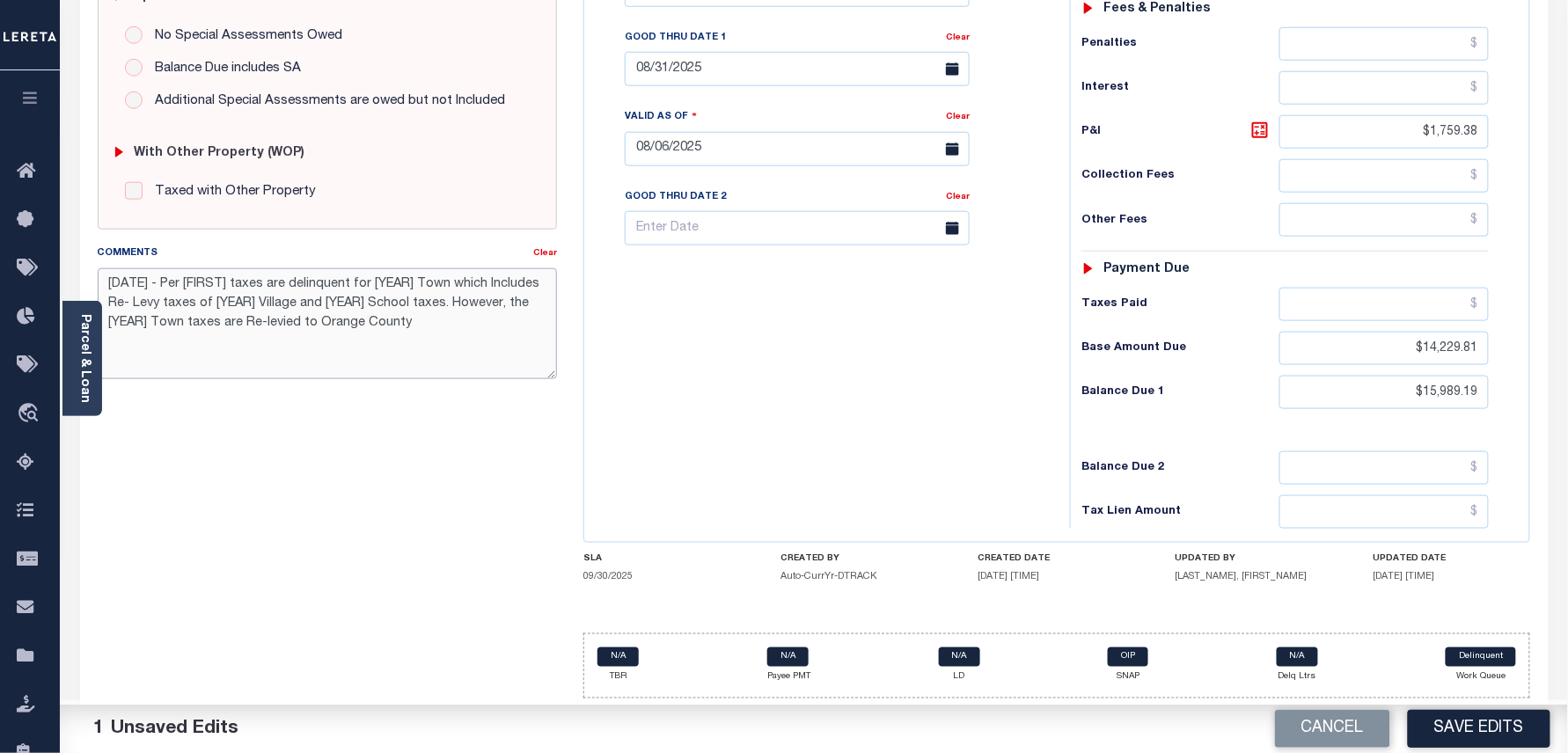 click on "8/6/25 - Per Linda taxes are delinquent for 2025 Town which Includes Re- Levy taxes of 2024 Village and 2024 School taxes. However, the 2025 Town taxes are Re-levied to Orange County" at bounding box center [327, 324] 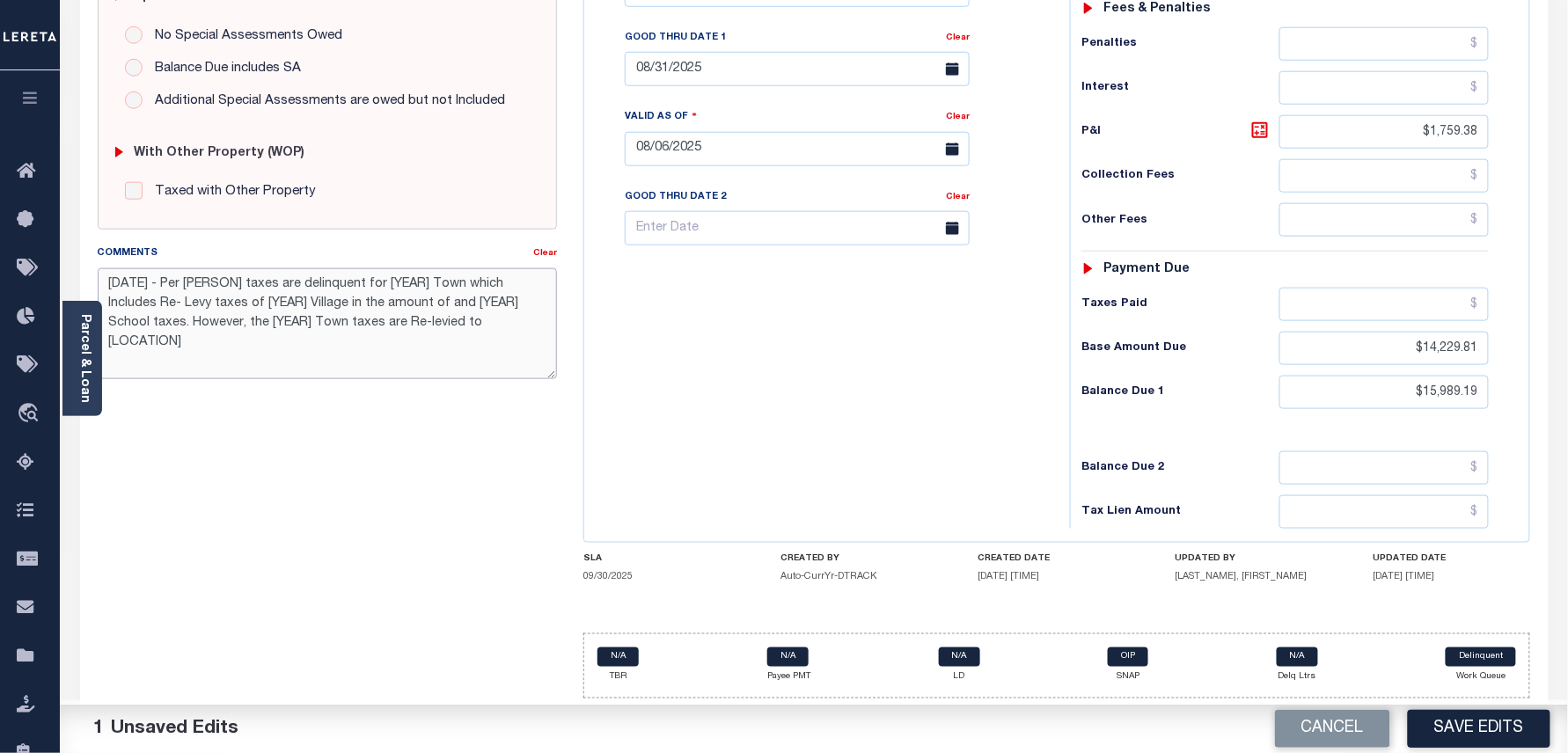 paste on "8,185.00" 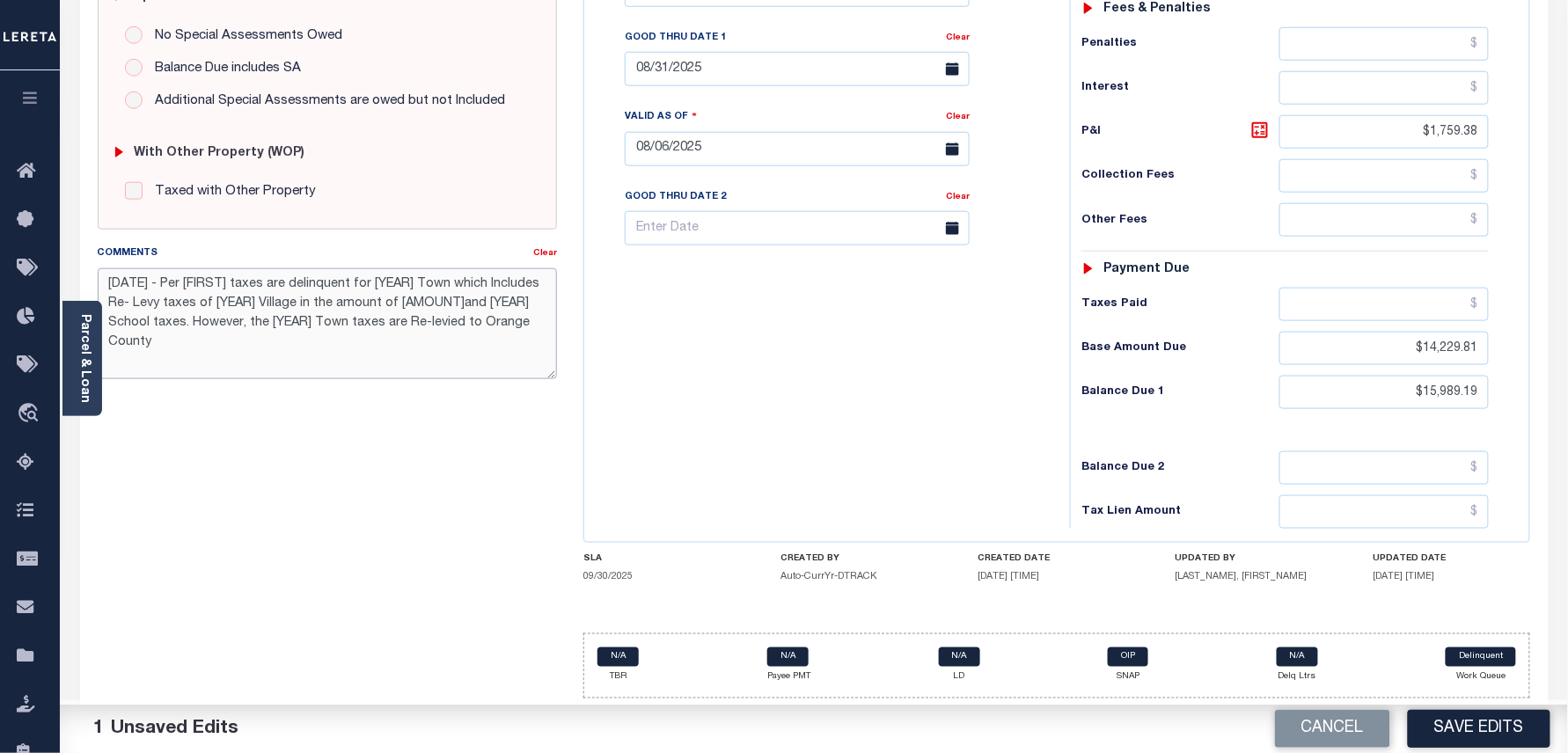 click on "8/6/25 - Per Linda taxes are delinquent for 2025 Town which Includes Re- Levy taxes of 2024 Village in the amount of 8,185.00and 2024 School taxes. However, the 2025 Town taxes are Re-levied to Orange County" at bounding box center (327, 324) 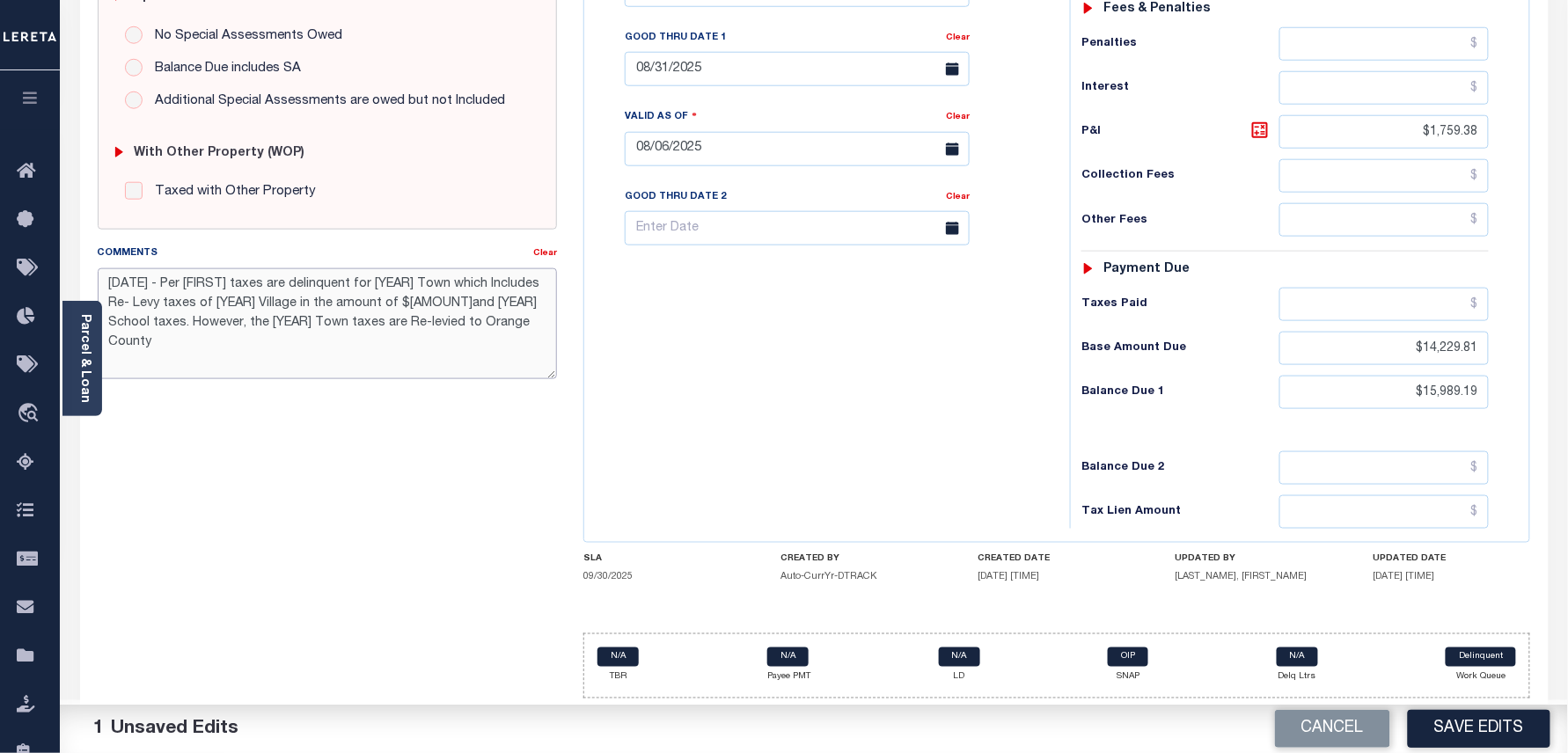 click on "8/6/25 - Per Linda taxes are delinquent for 2025 Town which Includes Re- Levy taxes of 2024 Village in the amount of $8,185.00and 2024 School taxes. However, the 2025 Town taxes are Re-levied to Orange County" at bounding box center (327, 324) 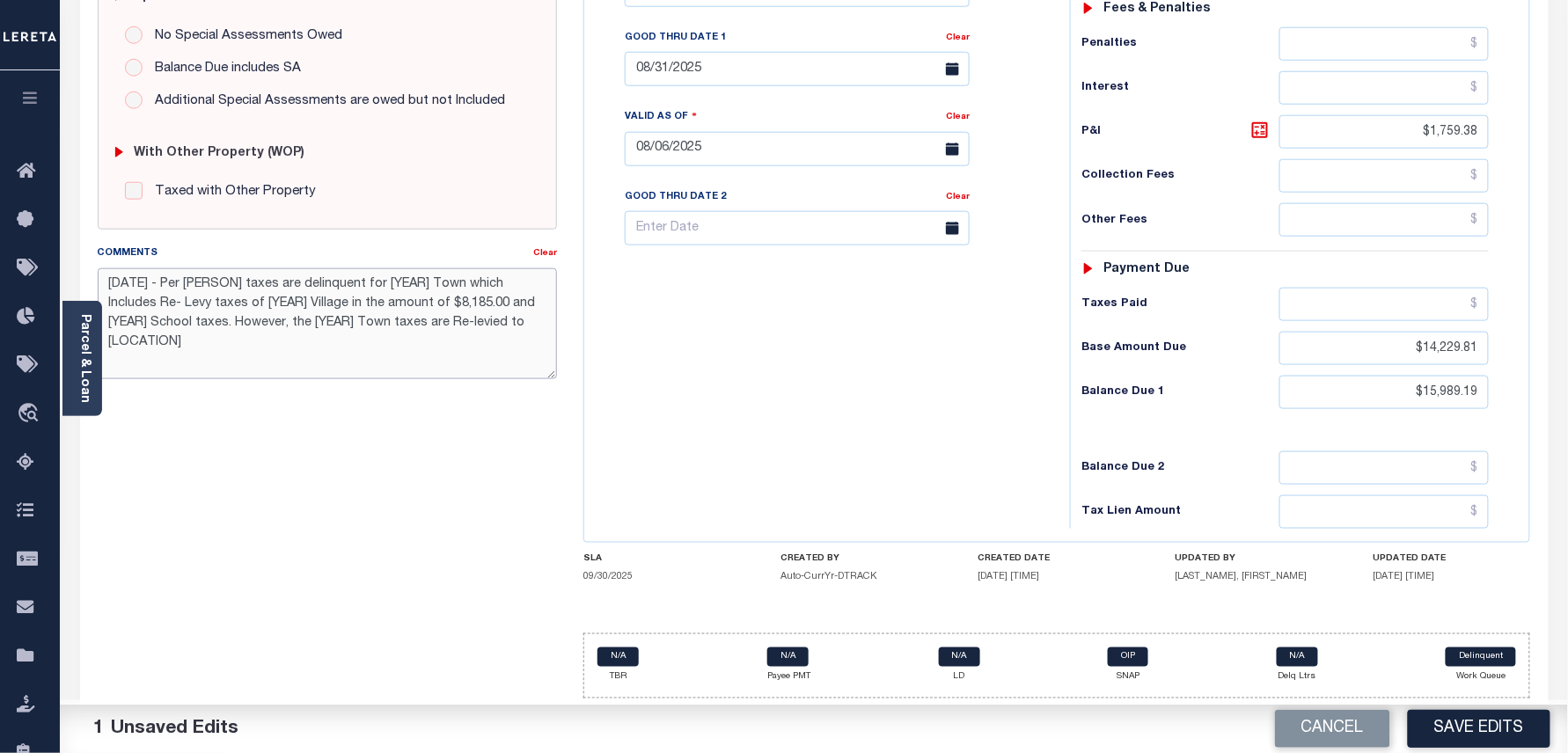 click on "8/6/25 - Per Linda taxes are delinquent for 2025 Town which Includes Re- Levy taxes of 2024 Village in the amount of $8,185.00 and 2024 School taxes. However, the 2025 Town taxes are Re-levied to Orange County" at bounding box center (327, 324) 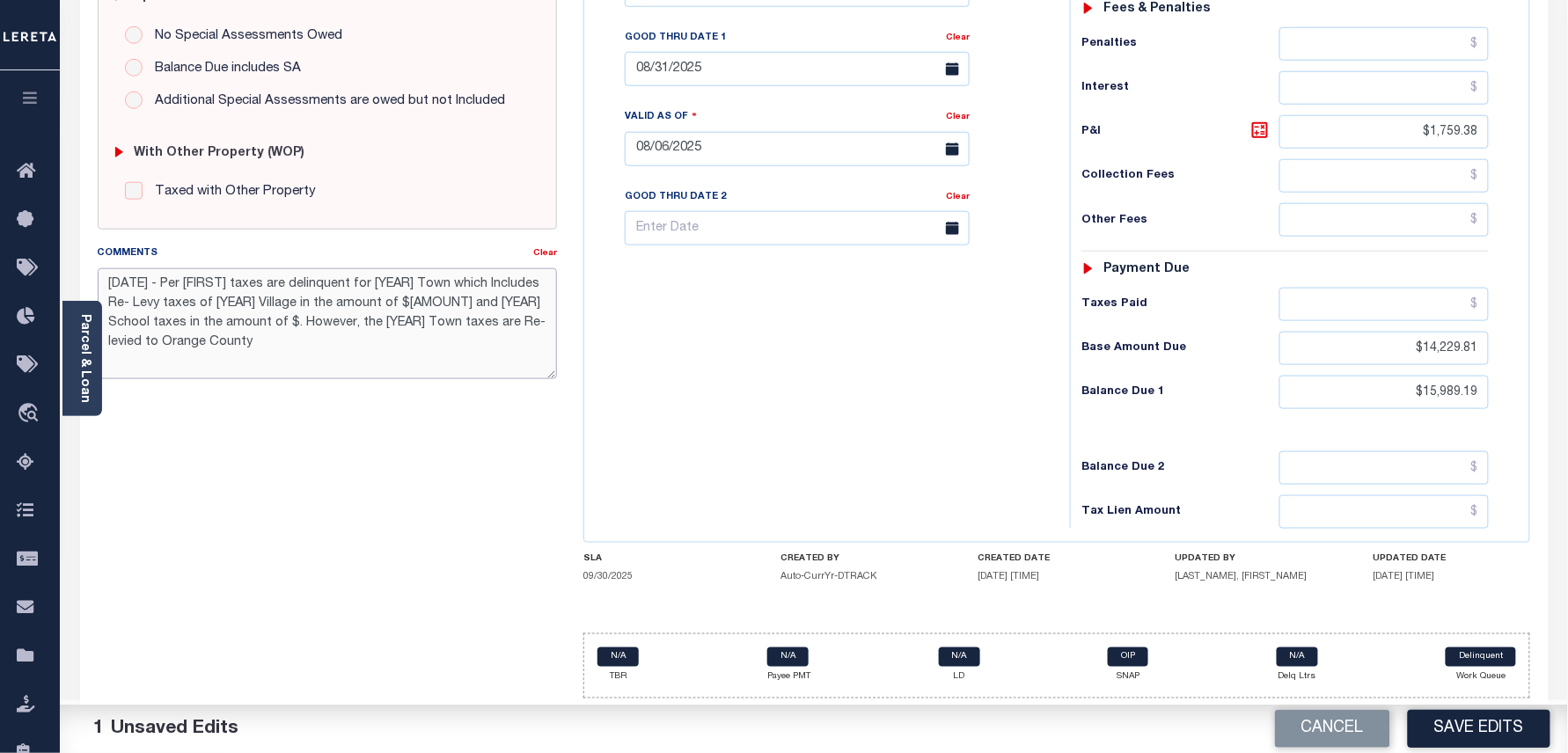 paste on "3,445.40" 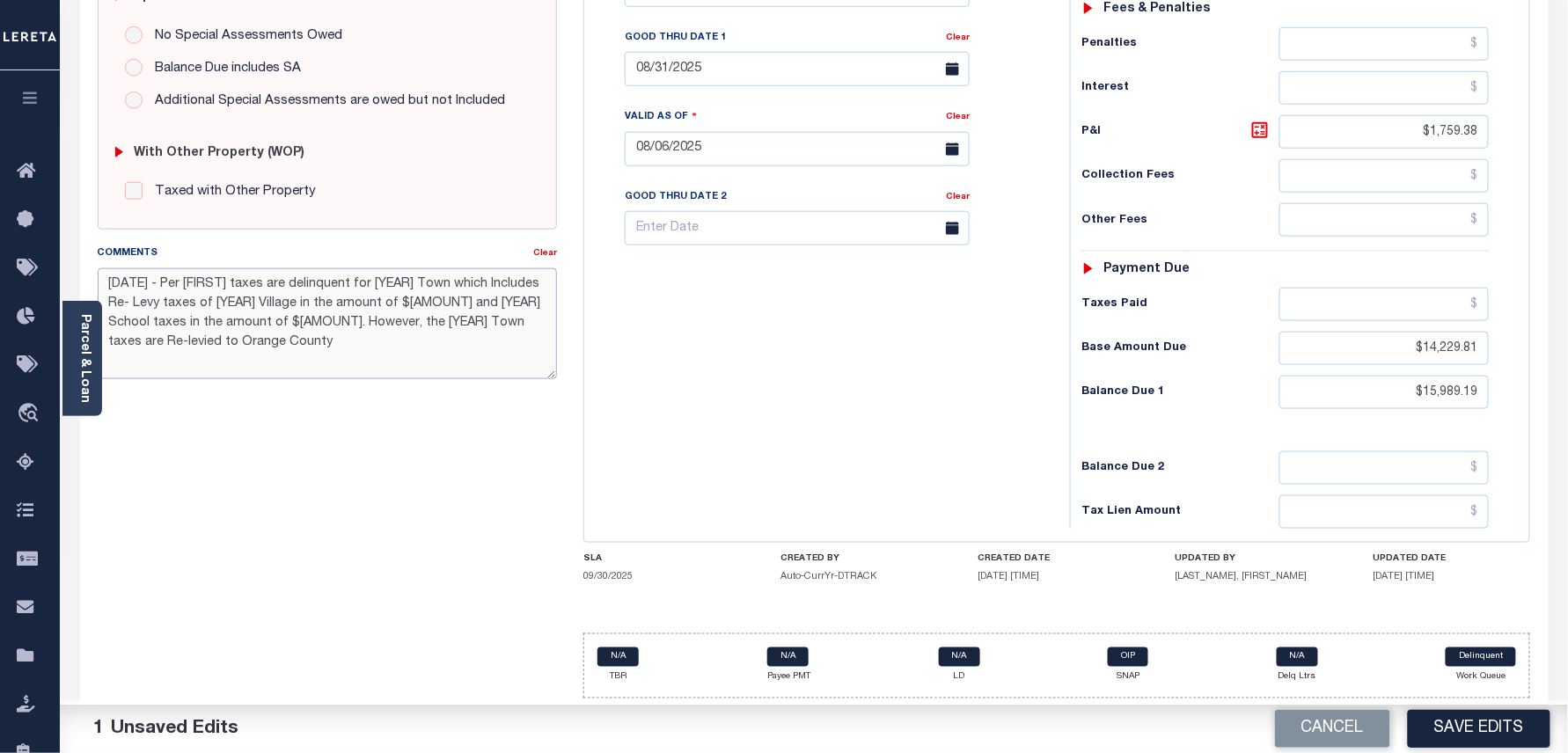 click on "8/6/25 - Per Linda taxes are delinquent for 2025 Town which Includes Re- Levy taxes of 2024 Village in the amount of $8,185.00 and 2024 School taxes in the amount of $3,445.40. However, the 2025 Town taxes are Re-levied to Orange County" at bounding box center [327, 324] 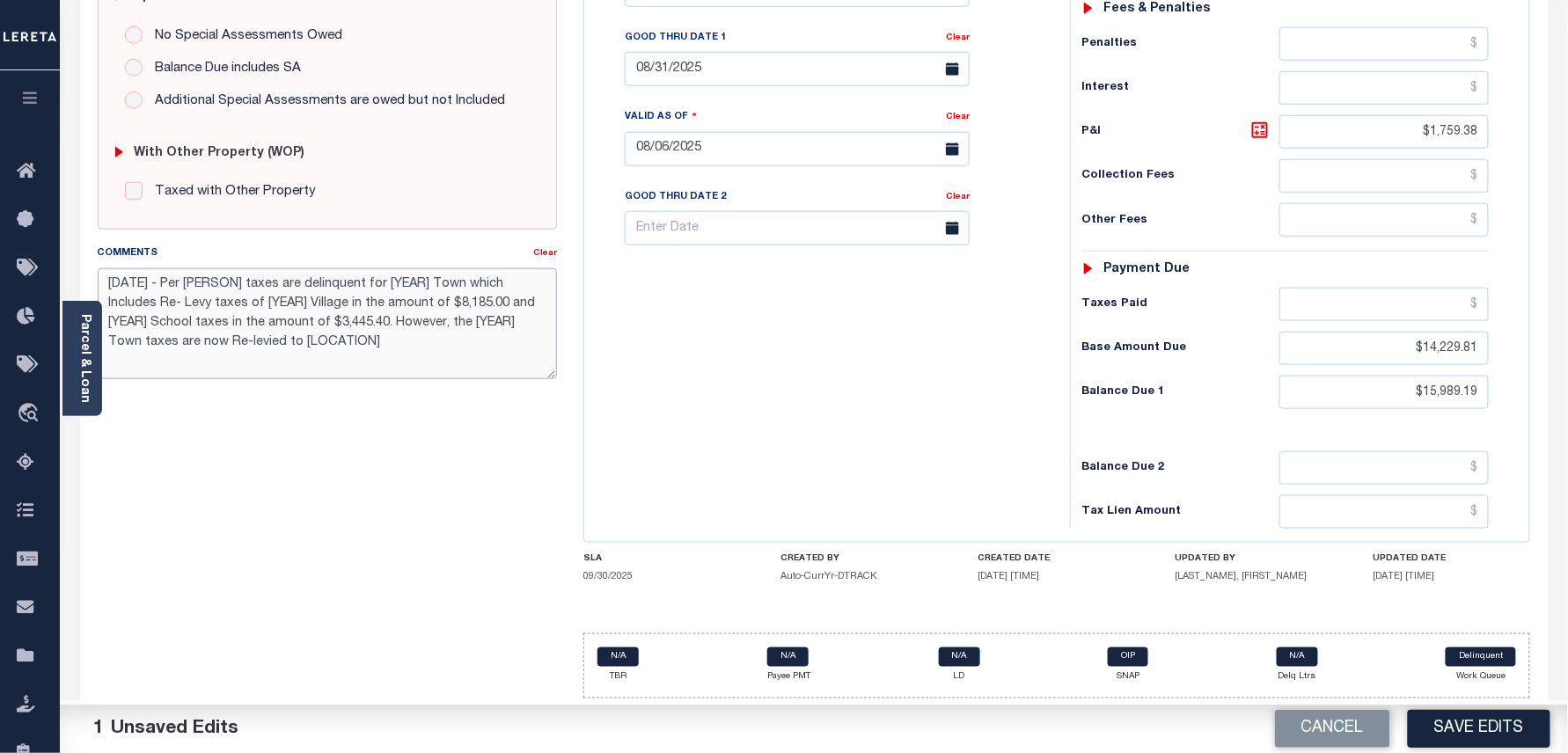 drag, startPoint x: 278, startPoint y: 335, endPoint x: 375, endPoint y: 325, distance: 97.5141 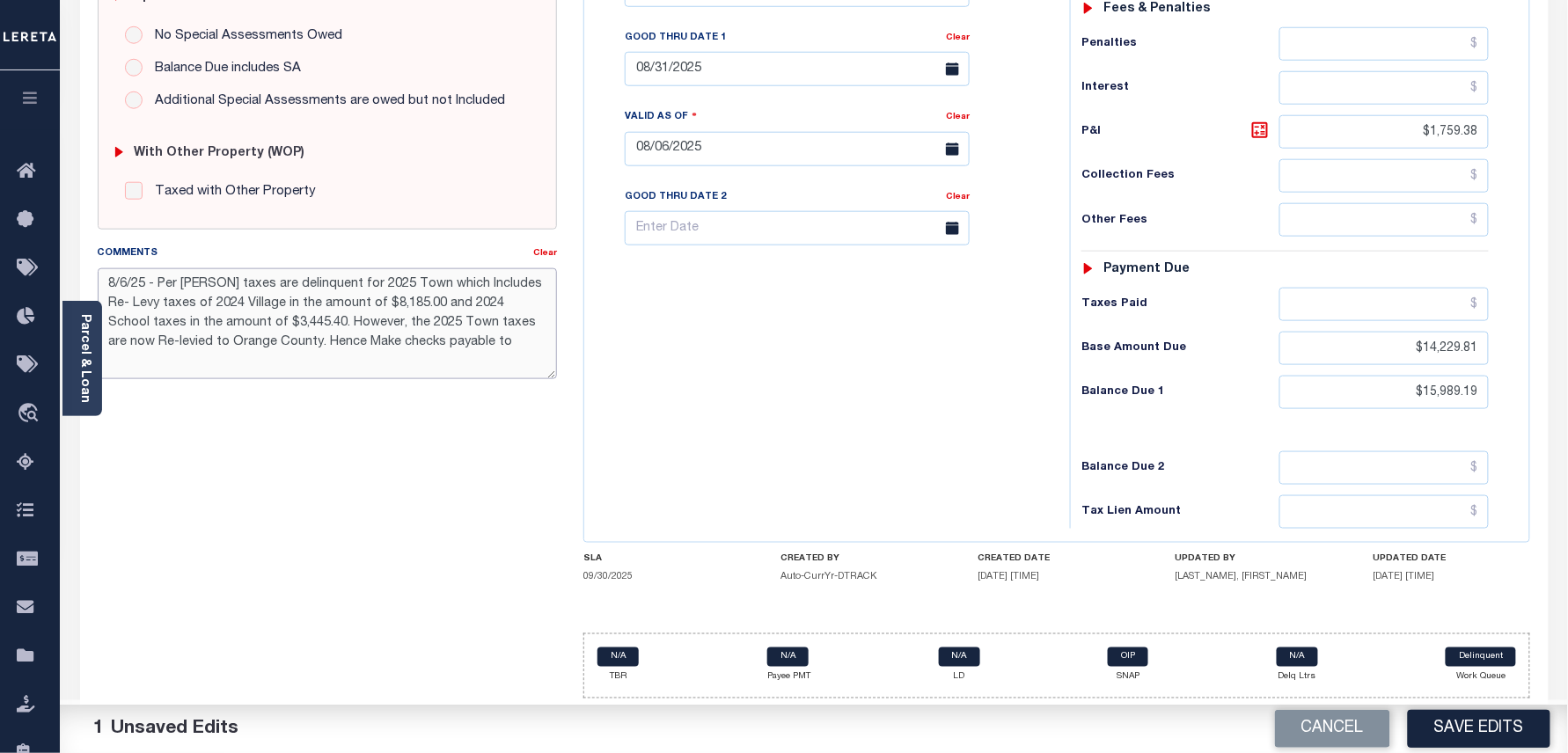click on "8/6/25 - Per Linda taxes are delinquent for 2025 Town which Includes Re- Levy taxes of 2024 Village in the amount of $8,185.00 and 2024 School taxes in the amount of $3,445.40. However, the 2025 Town taxes are now Re-levied to Orange County. Hence Make checks payable to" at bounding box center (327, 324) 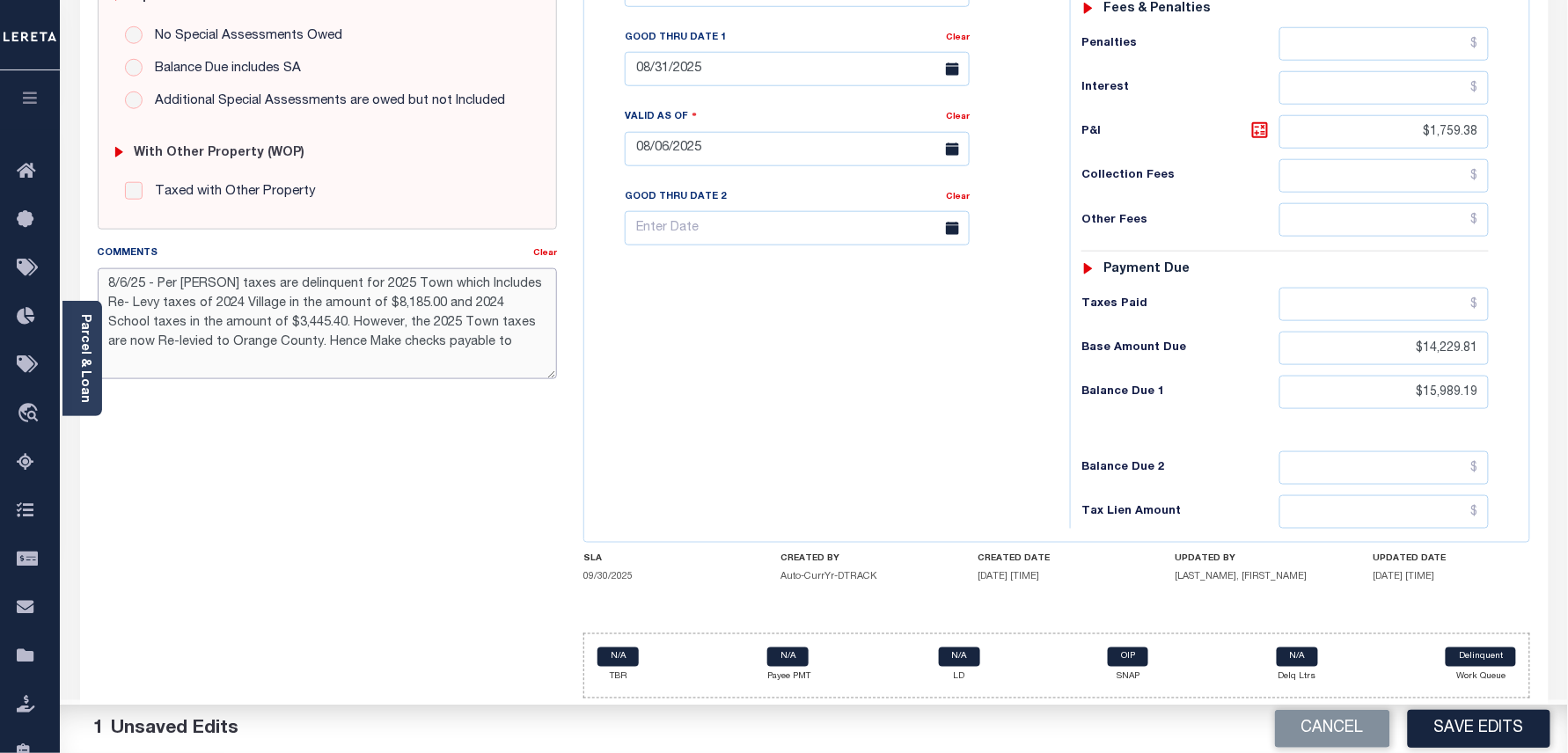 paste on "Orange County Government Center
255 Main Street
Goshen, New York 10924" 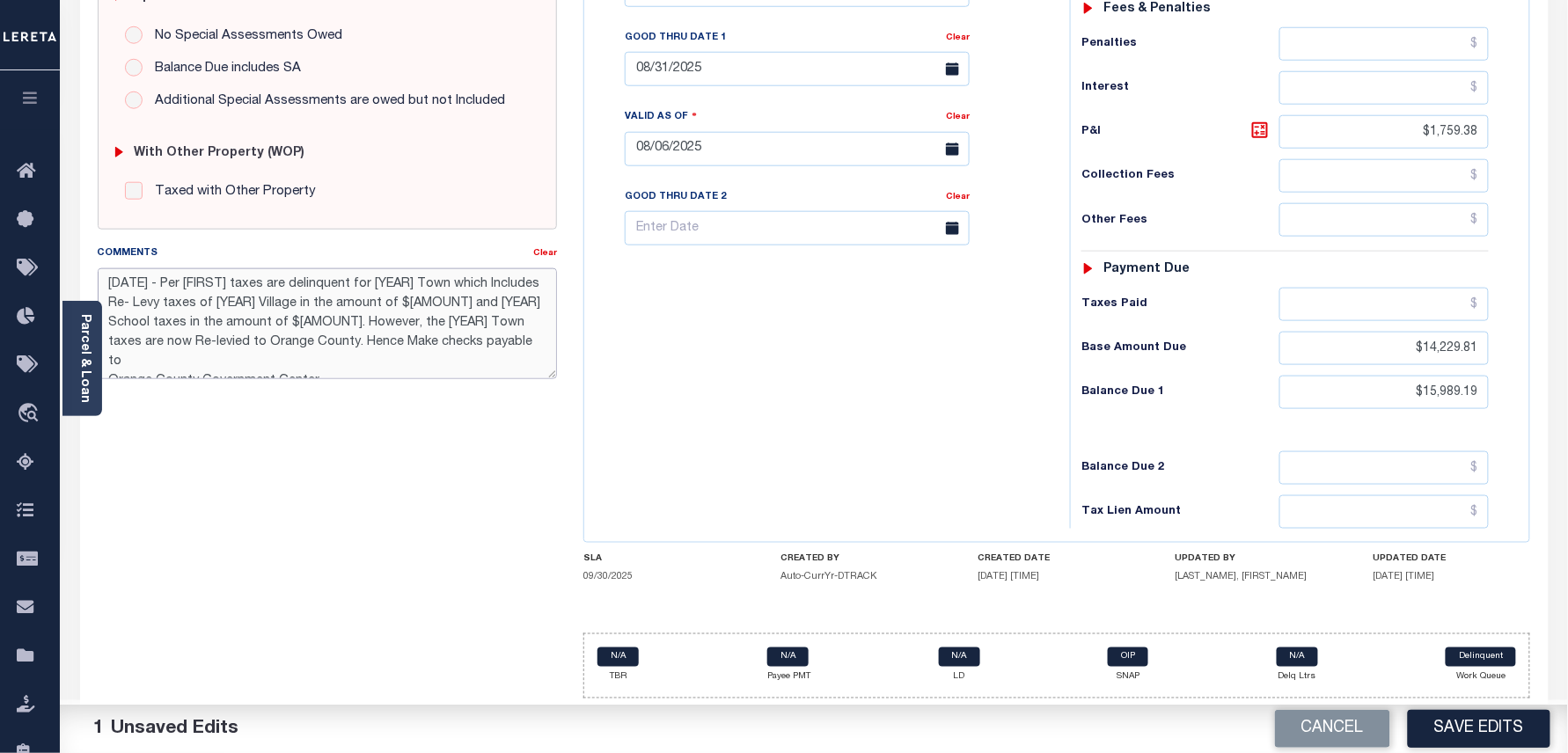 scroll, scrollTop: 29, scrollLeft: 0, axis: vertical 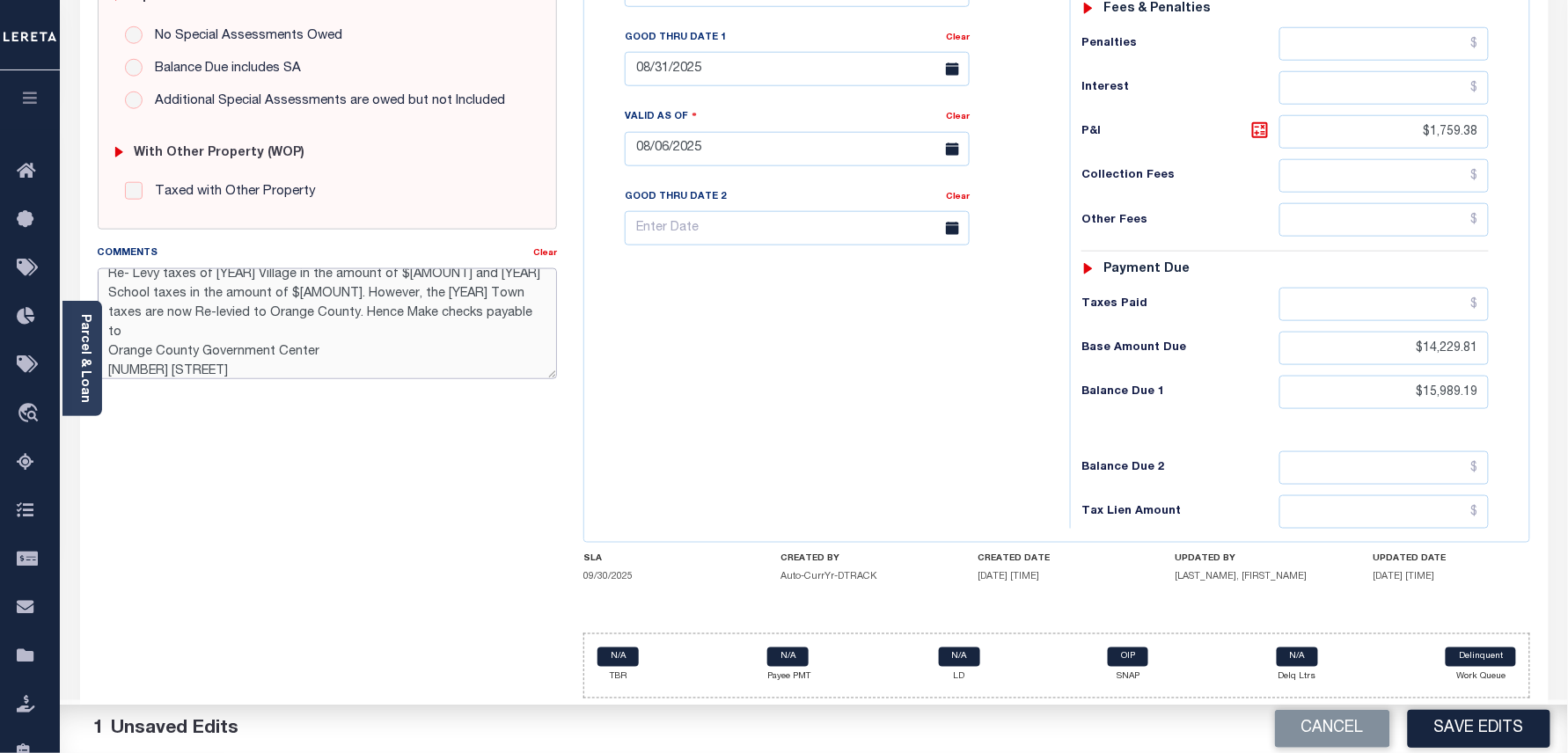 drag, startPoint x: 317, startPoint y: 327, endPoint x: 229, endPoint y: 320, distance: 88.27797 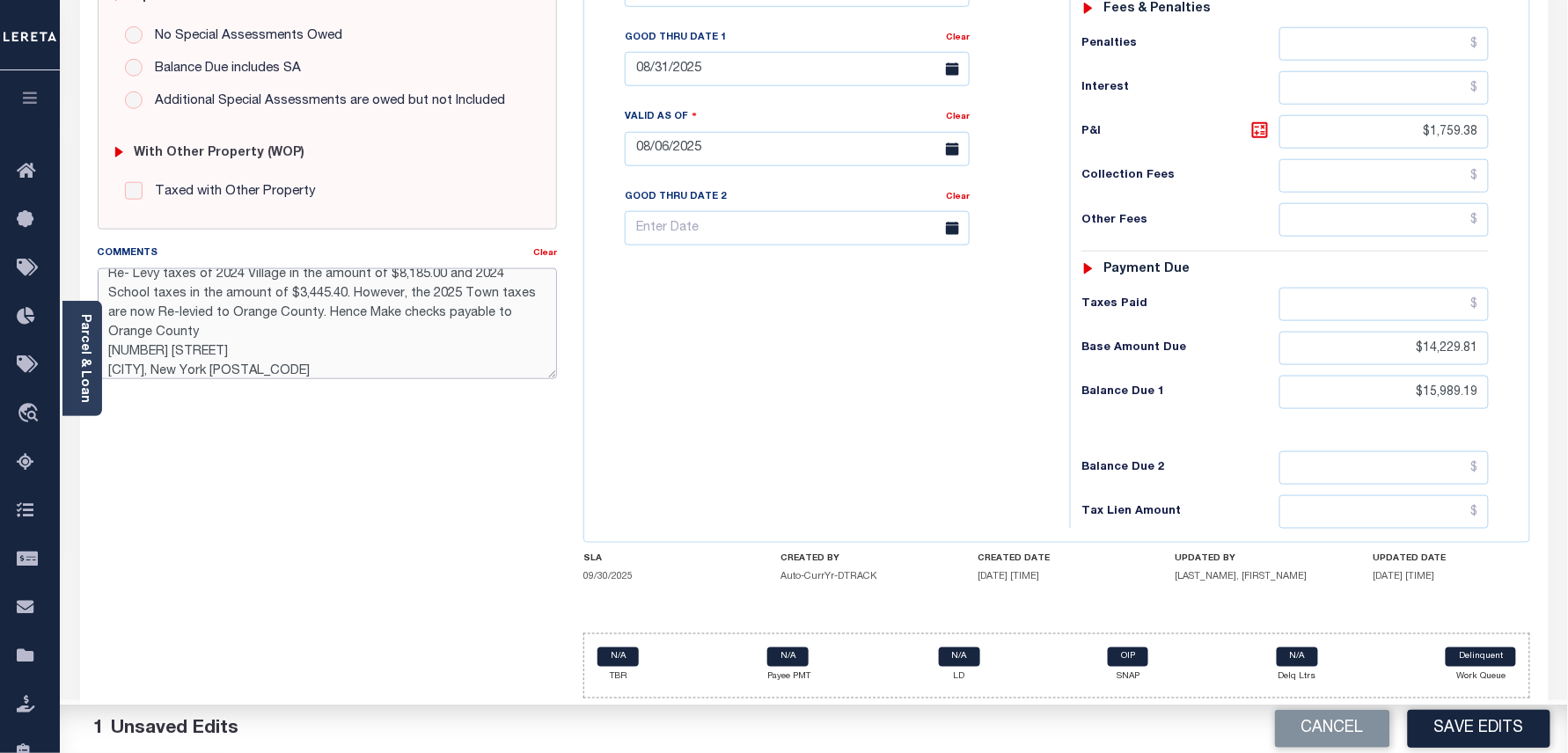 click on "8/6/25 - Per Linda taxes are delinquent for 2025 Town which Includes Re- Levy taxes of 2024 Village in the amount of $8,185.00 and 2024 School taxes in the amount of $3,445.40. However, the 2025 Town taxes are now Re-levied to Orange County. Hence Make checks payable to
Orange County
255 Main Street
Goshen, New York 10924" at bounding box center (327, 324) 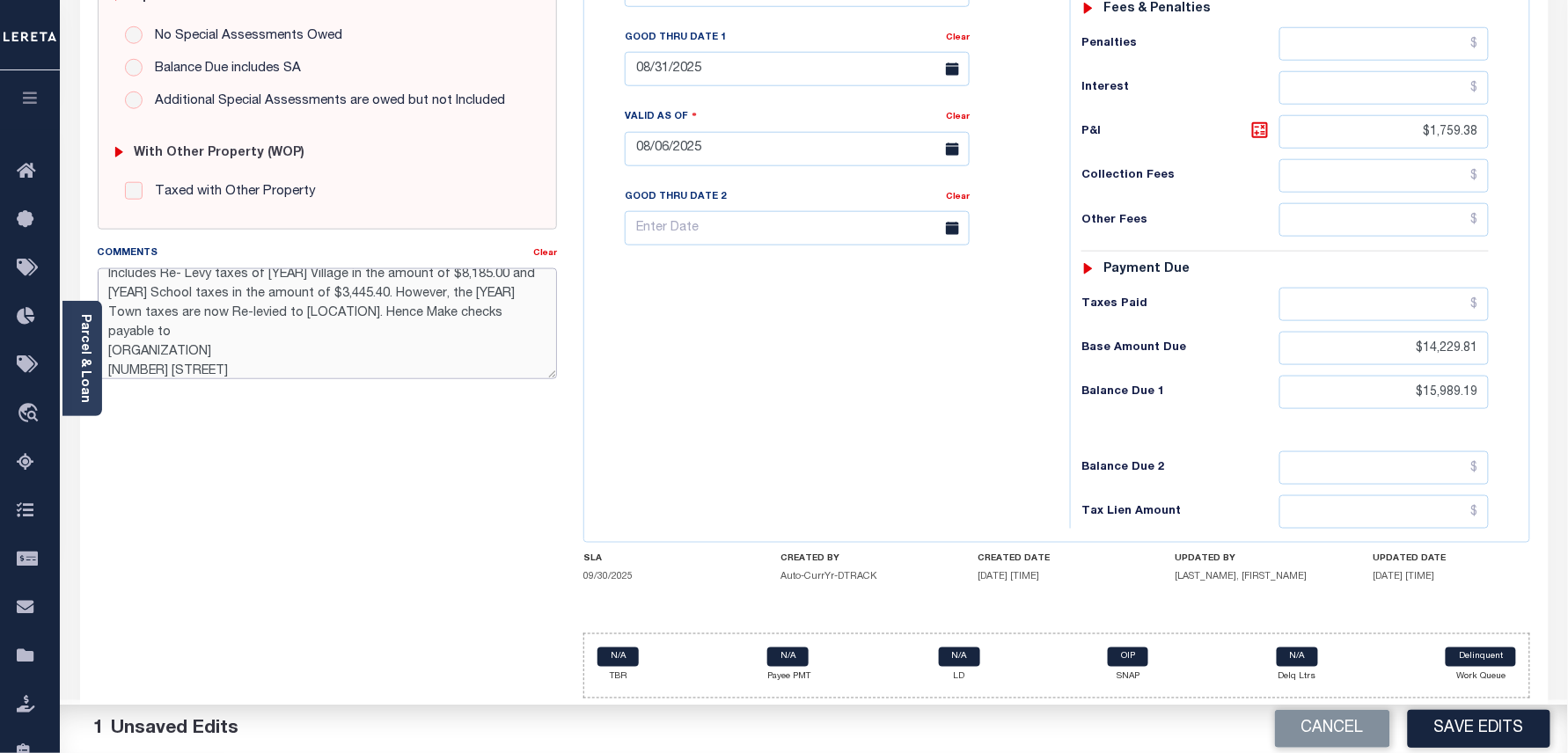 click on "8/6/25 - Per Linda taxes are delinquent for 2025 Town which Includes Re- Levy taxes of 2024 Village in the amount of $8,185.00 and 2024 School taxes in the amount of $3,445.40. However, the 2025 Town taxes are now Re-levied to Orange County. Hence Make checks payable to
Commissioner of Orange County
255 Main Street
Goshen, New York 10924" at bounding box center [327, 324] 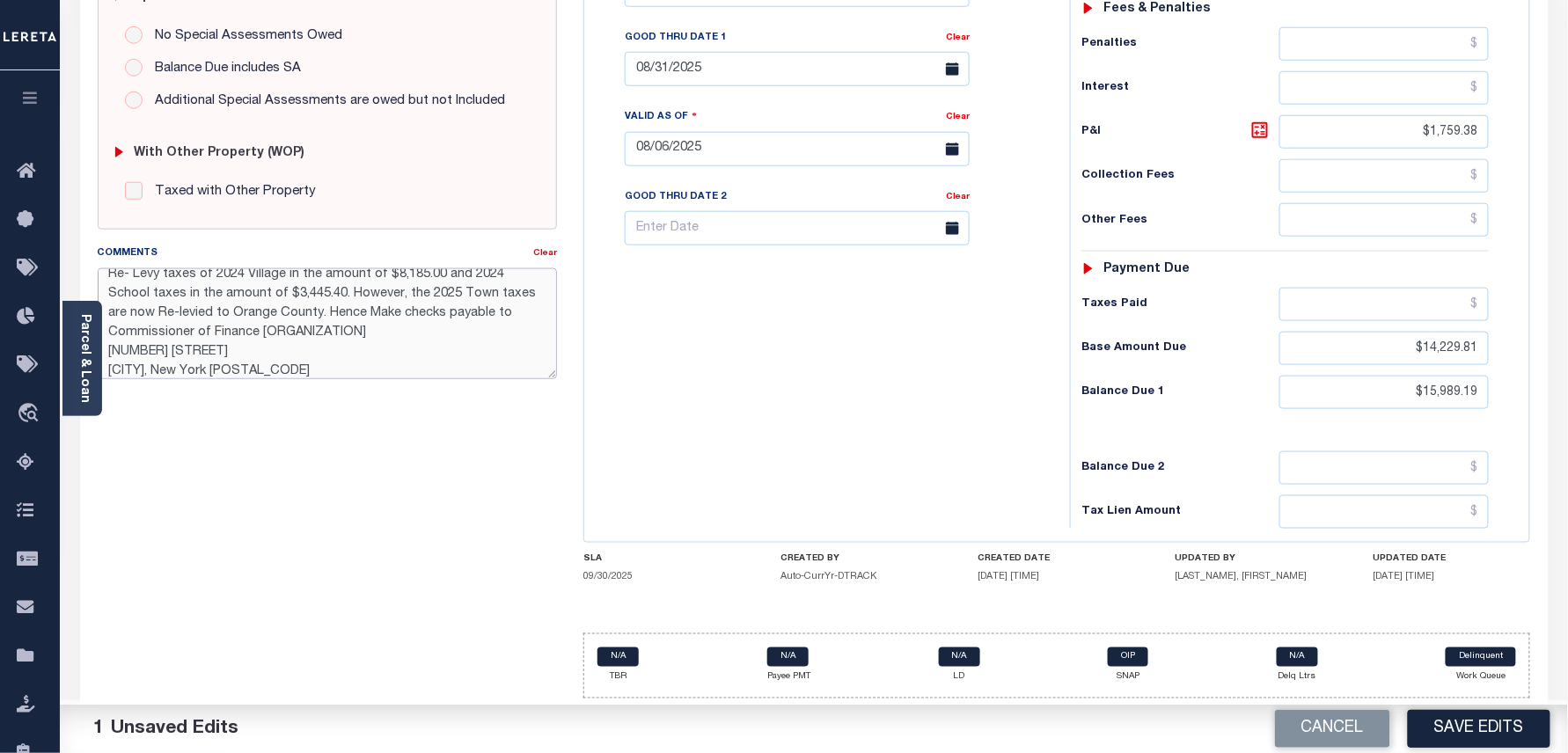 scroll, scrollTop: 57, scrollLeft: 0, axis: vertical 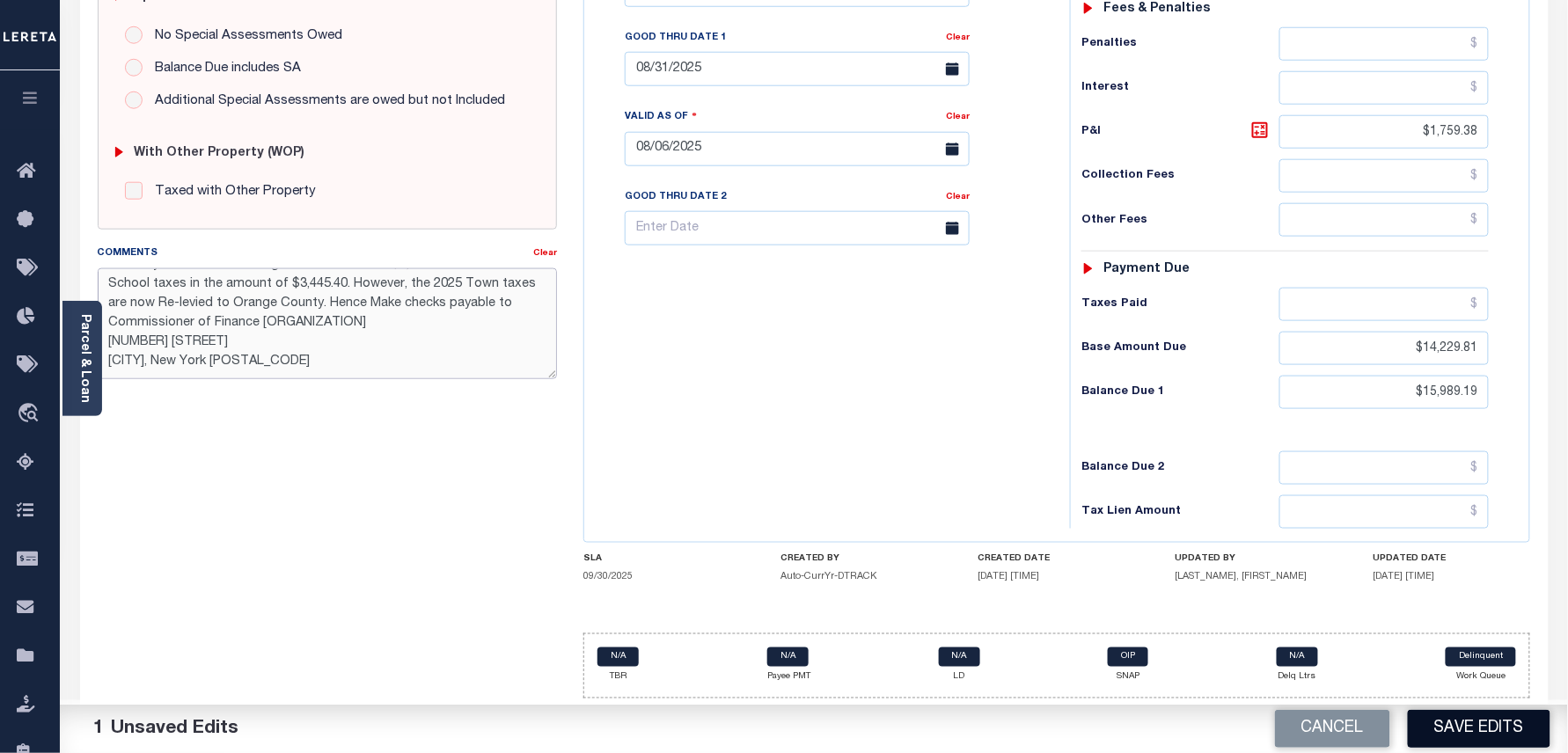 type on "8/6/25 - Per Linda taxes are delinquent for 2025 Town which Includes Re- Levy taxes of 2024 Village in the amount of $8,185.00 and 2024 School taxes in the amount of $3,445.40. However, the 2025 Town taxes are now Re-levied to Orange County. Hence Make checks payable to
Commissioner of Finance Orange County
255 Main Street
Goshen, New York 10924" 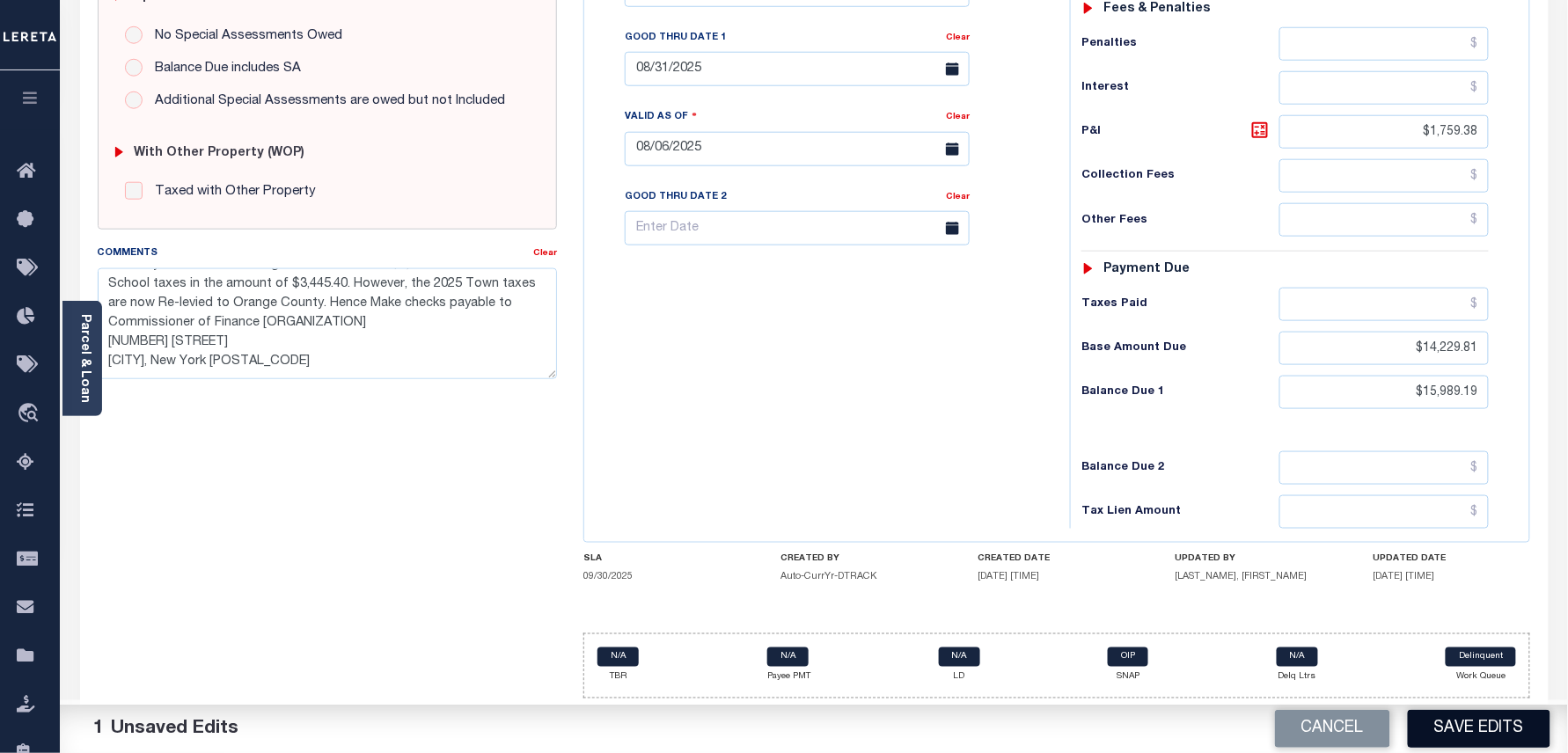 click on "Save Edits" at bounding box center [1479, 728] 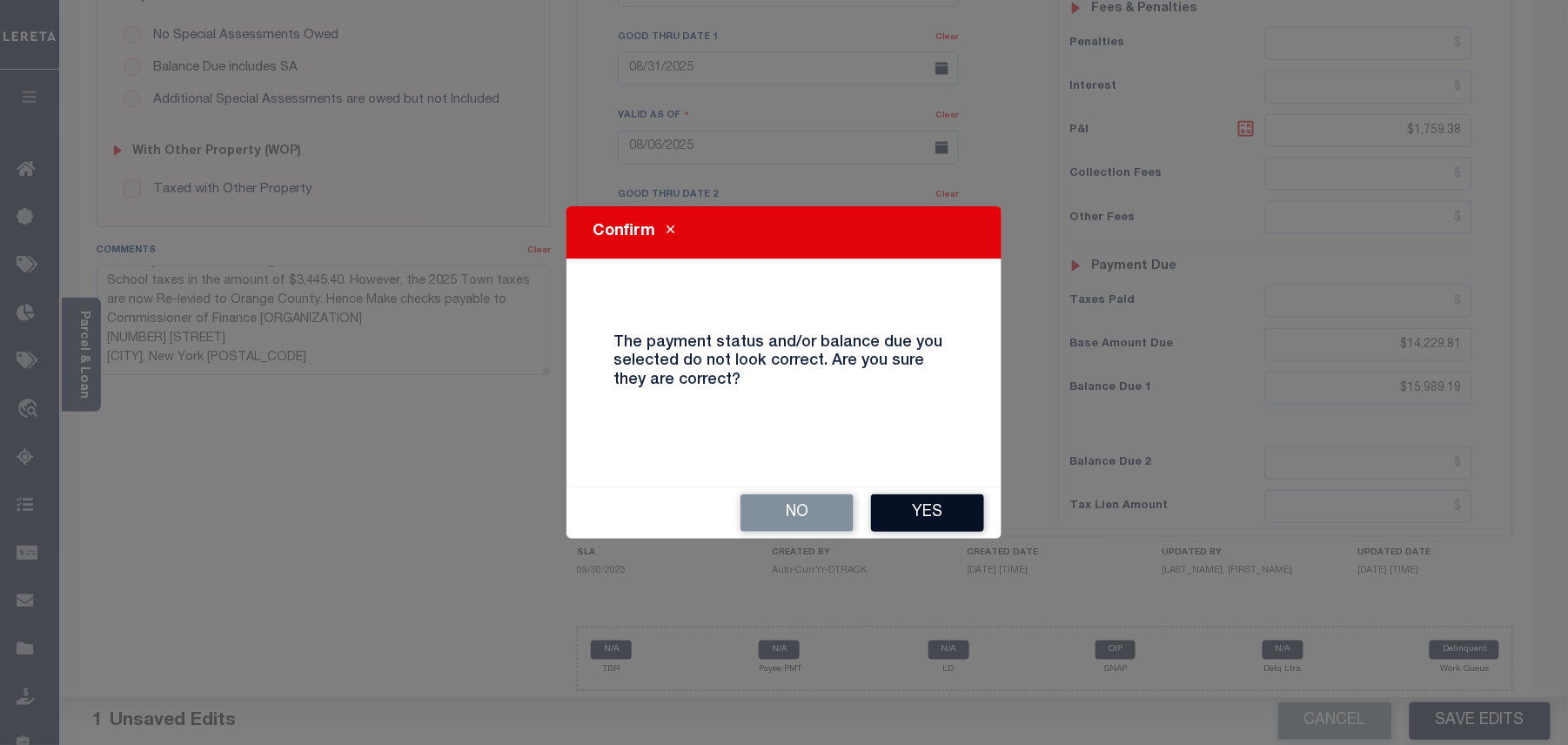 click on "Yes" at bounding box center (928, 513) 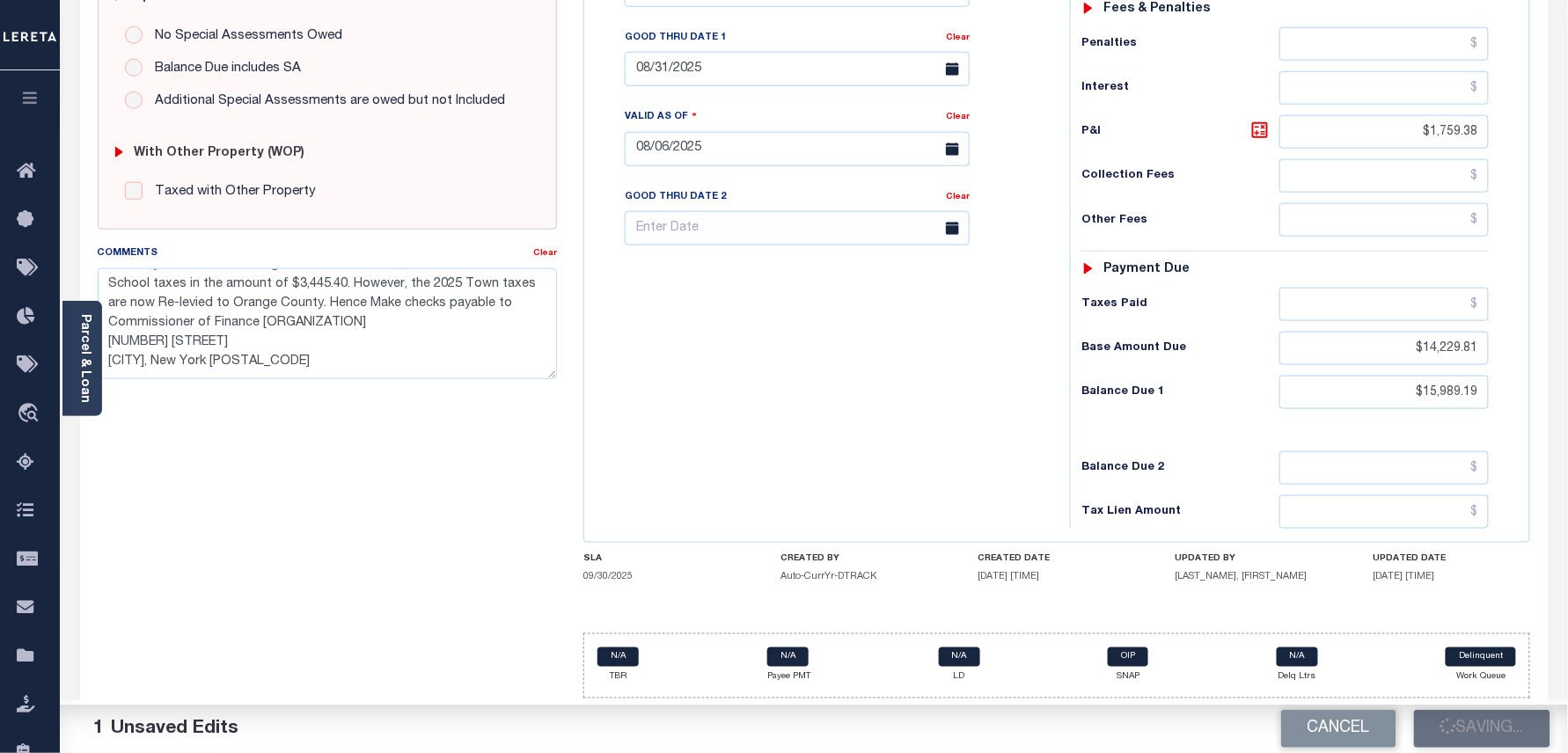 checkbox on "false" 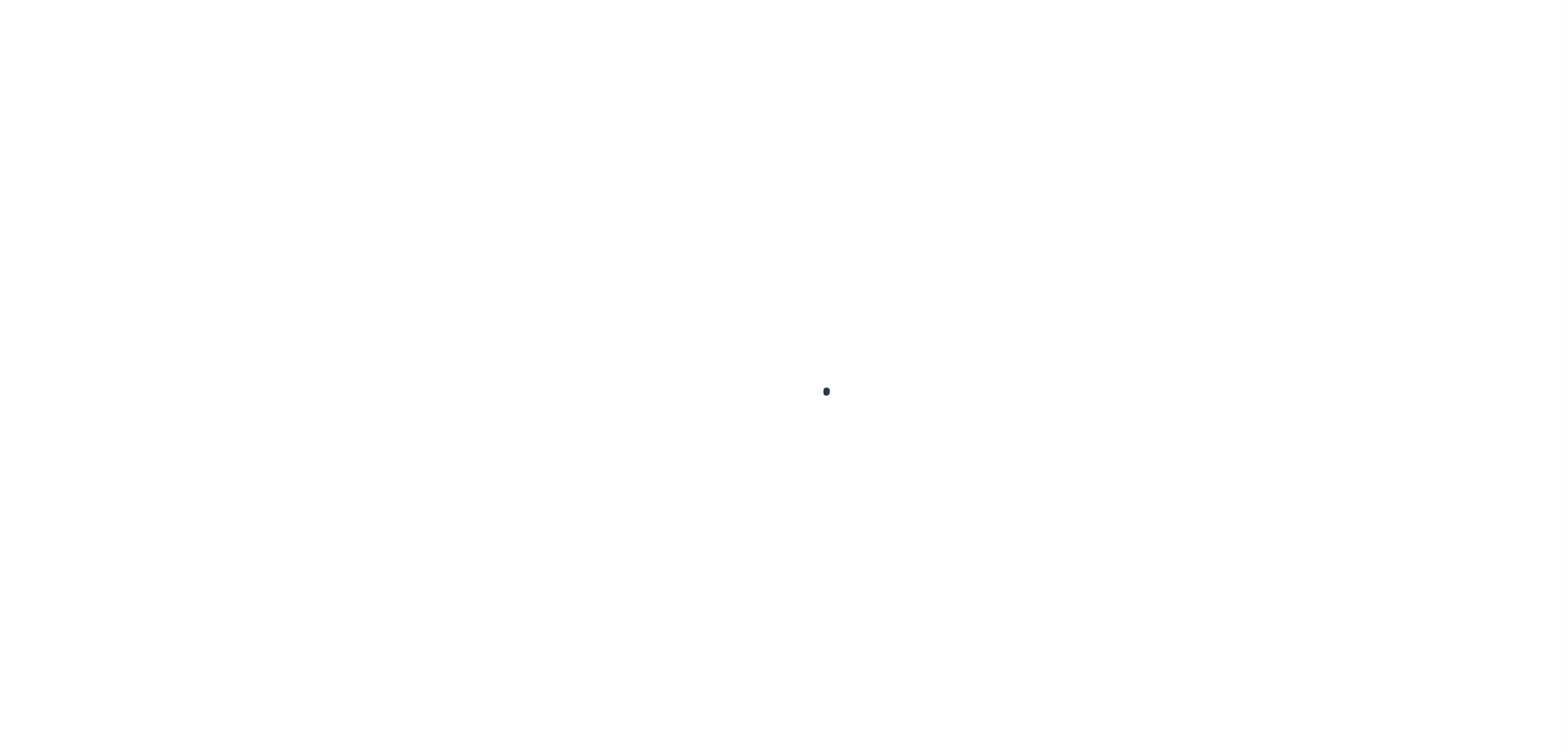 scroll, scrollTop: 0, scrollLeft: 0, axis: both 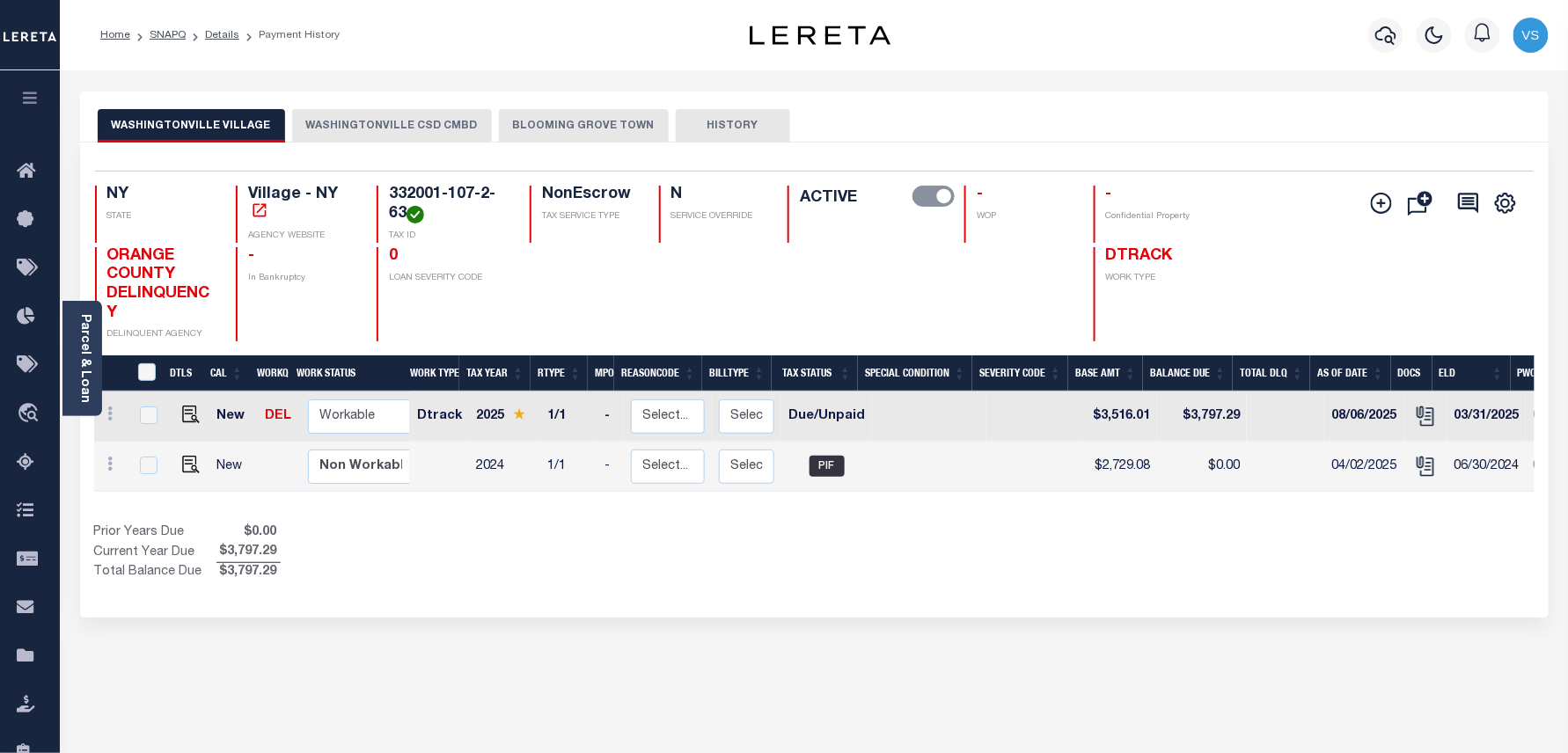 click on "BLOOMING GROVE TOWN" at bounding box center [583, 126] 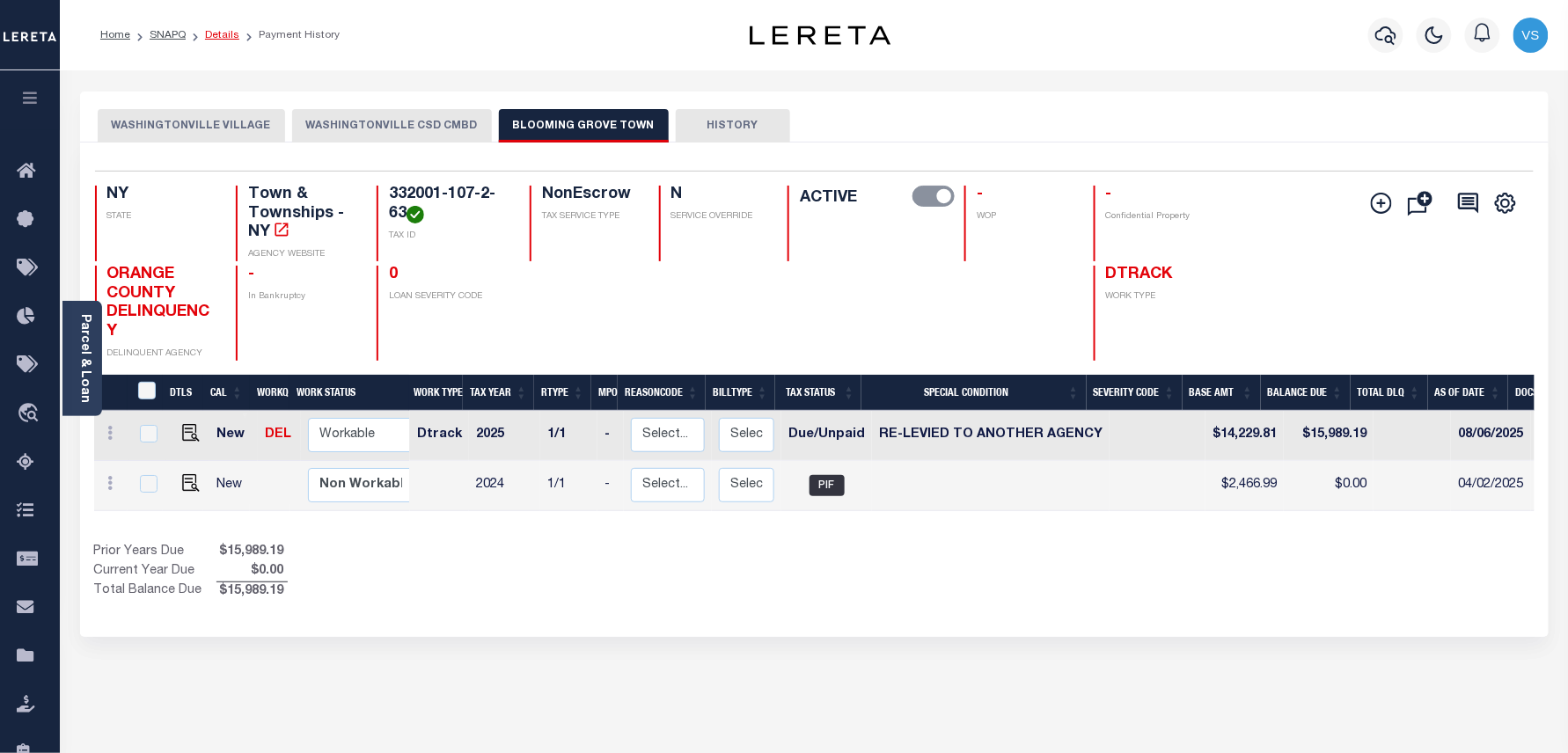 click on "Details" at bounding box center [222, 35] 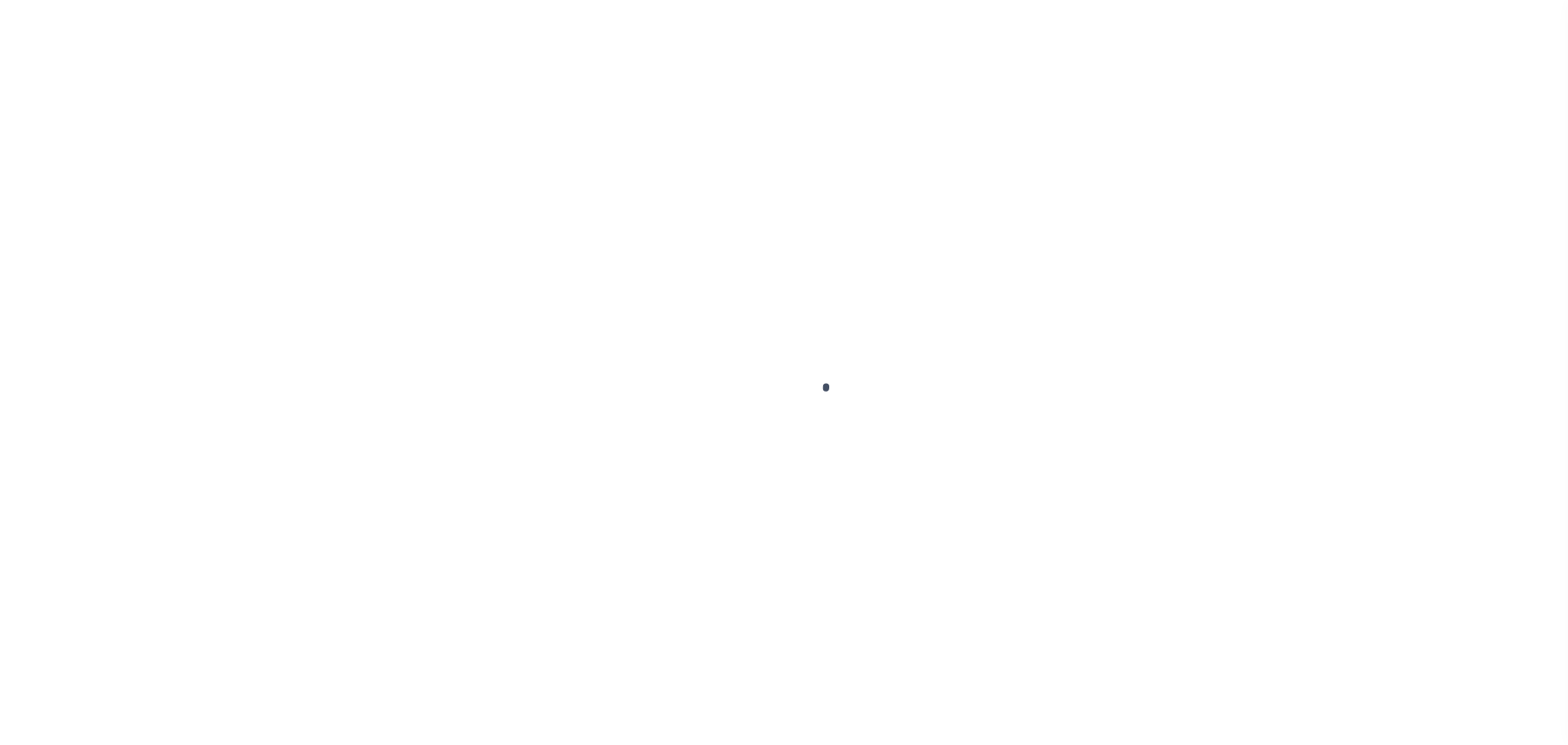 scroll, scrollTop: 0, scrollLeft: 0, axis: both 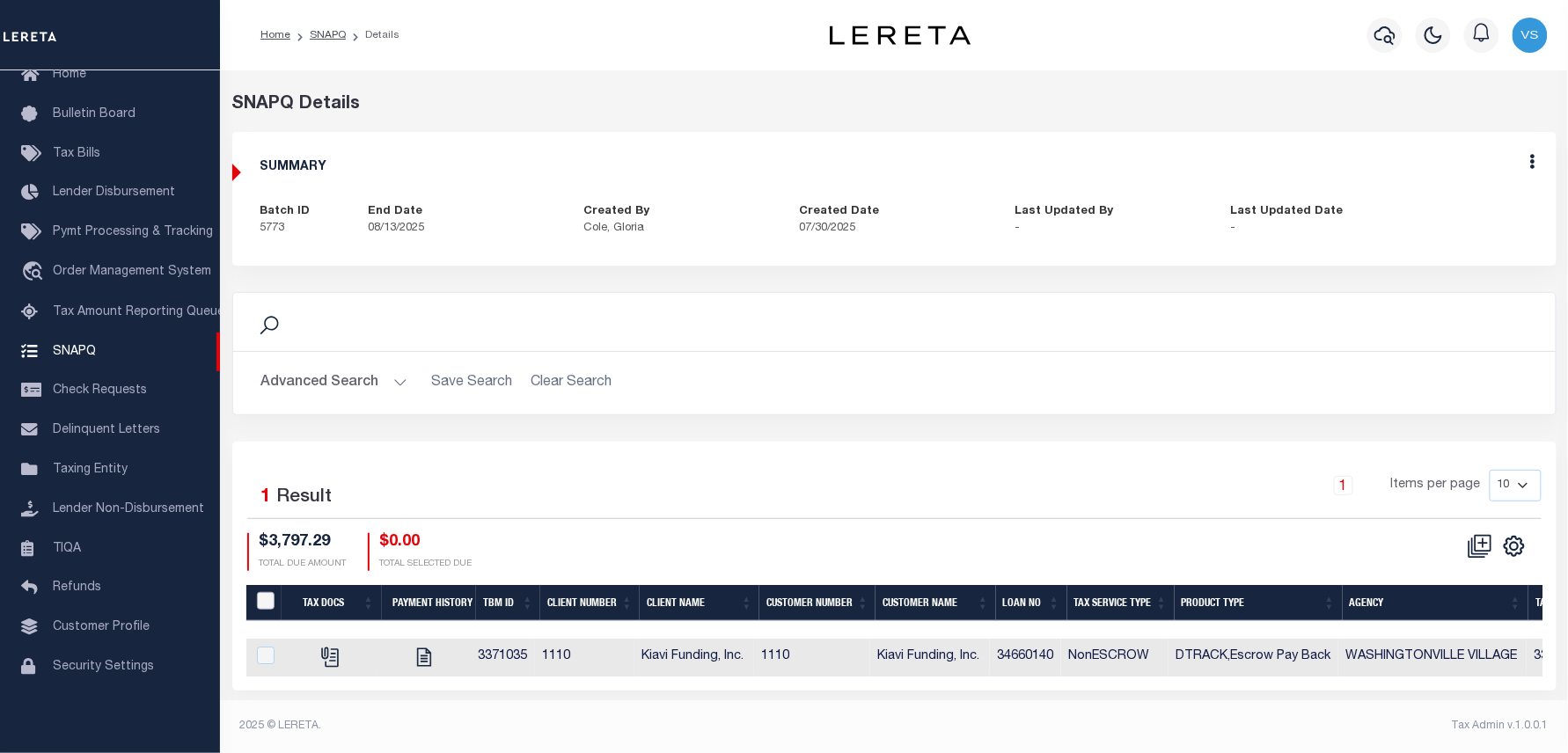 click at bounding box center (266, 601) 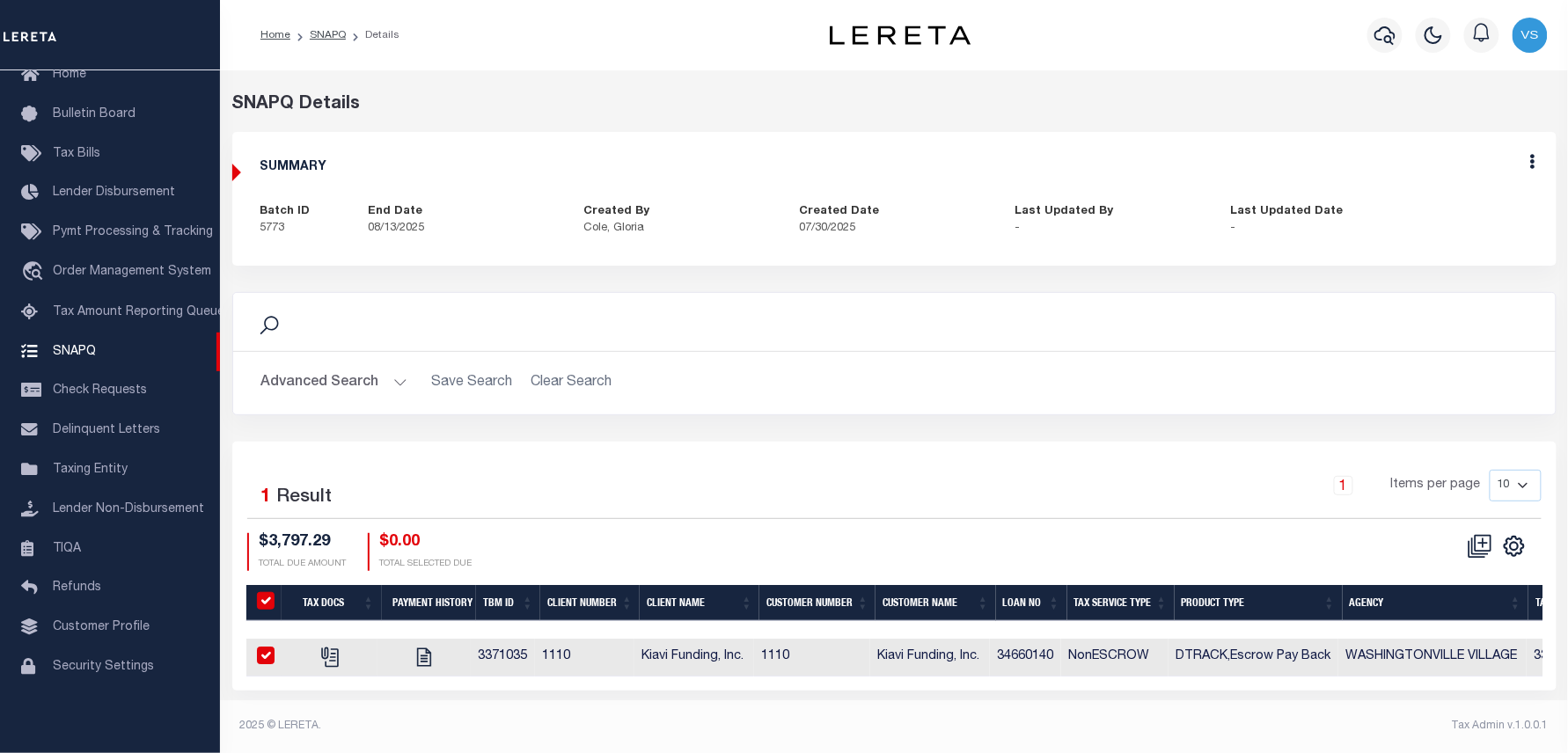 checkbox on "true" 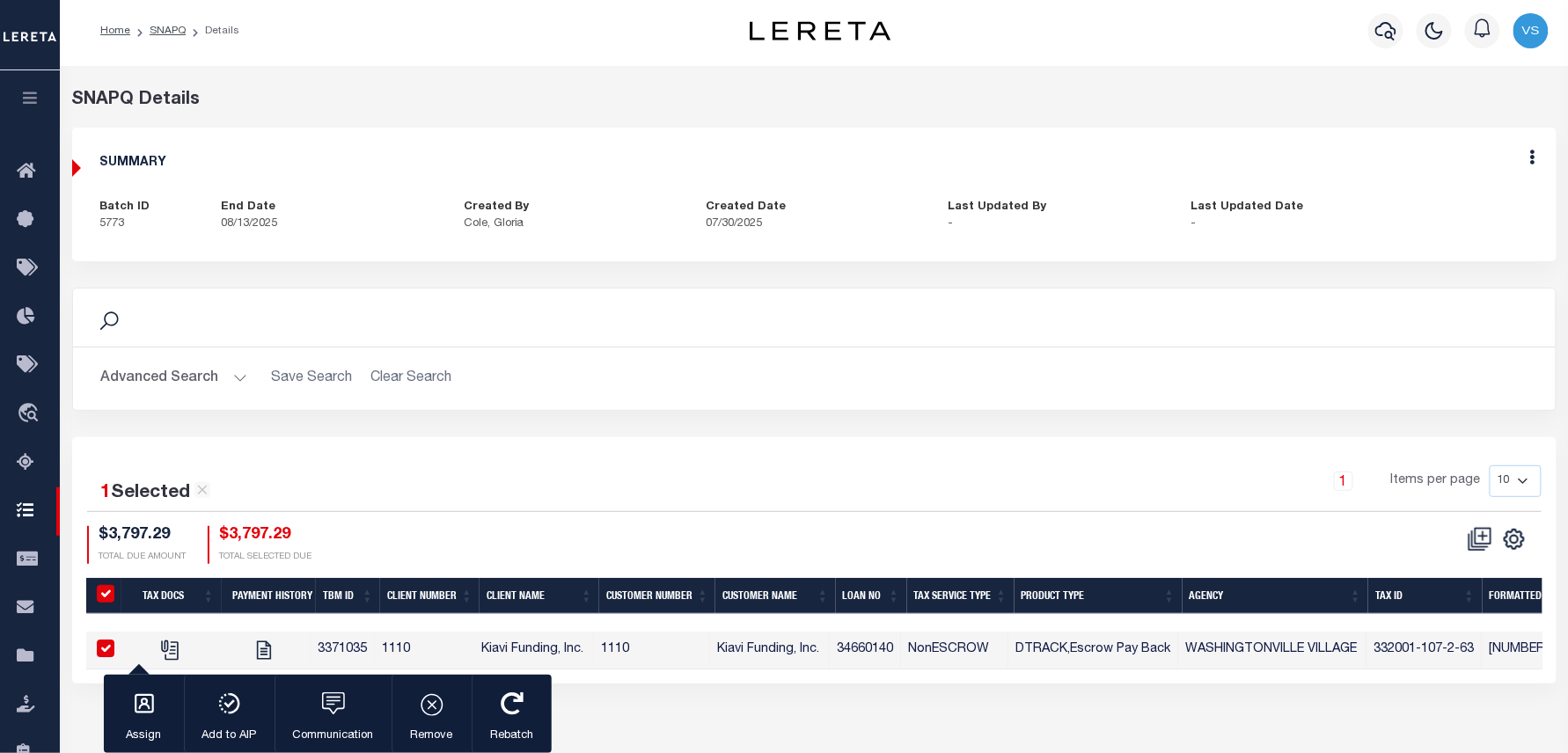 scroll, scrollTop: 2, scrollLeft: 0, axis: vertical 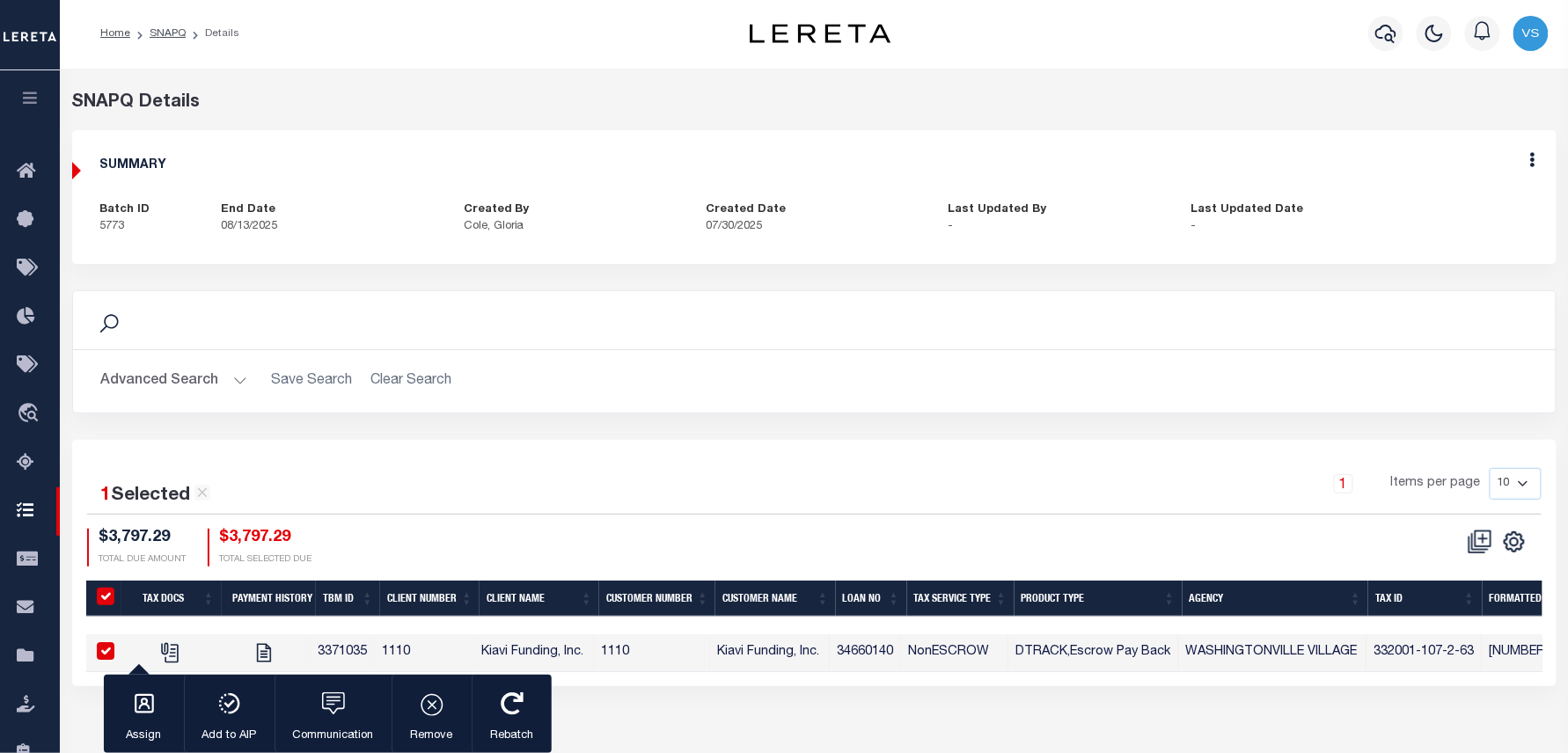 drag, startPoint x: 736, startPoint y: 684, endPoint x: 1307, endPoint y: 691, distance: 571.0429 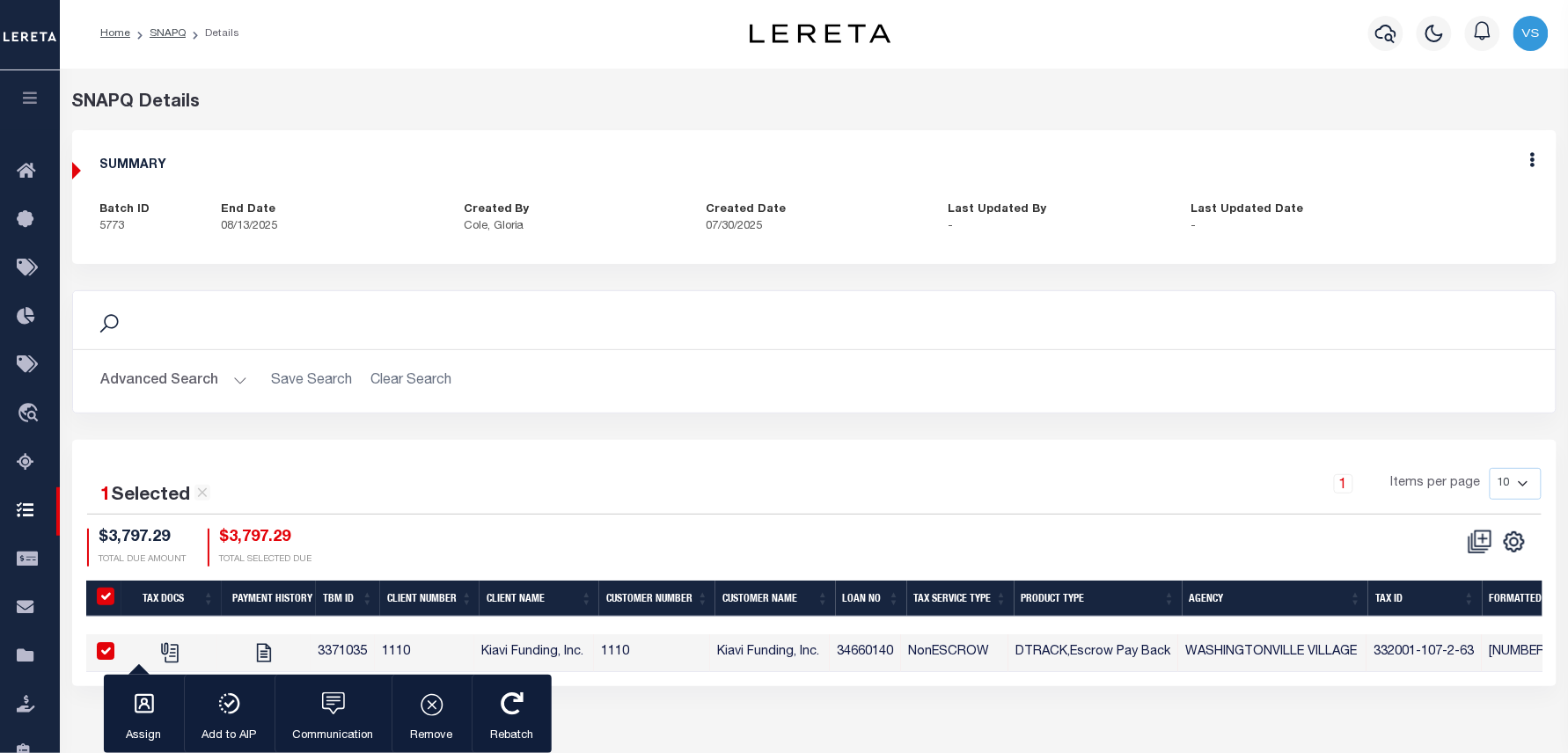 click on "1  Selected
1   Result
1
Items per page   10 25 50 100
$3,797.29" at bounding box center [814, 563] 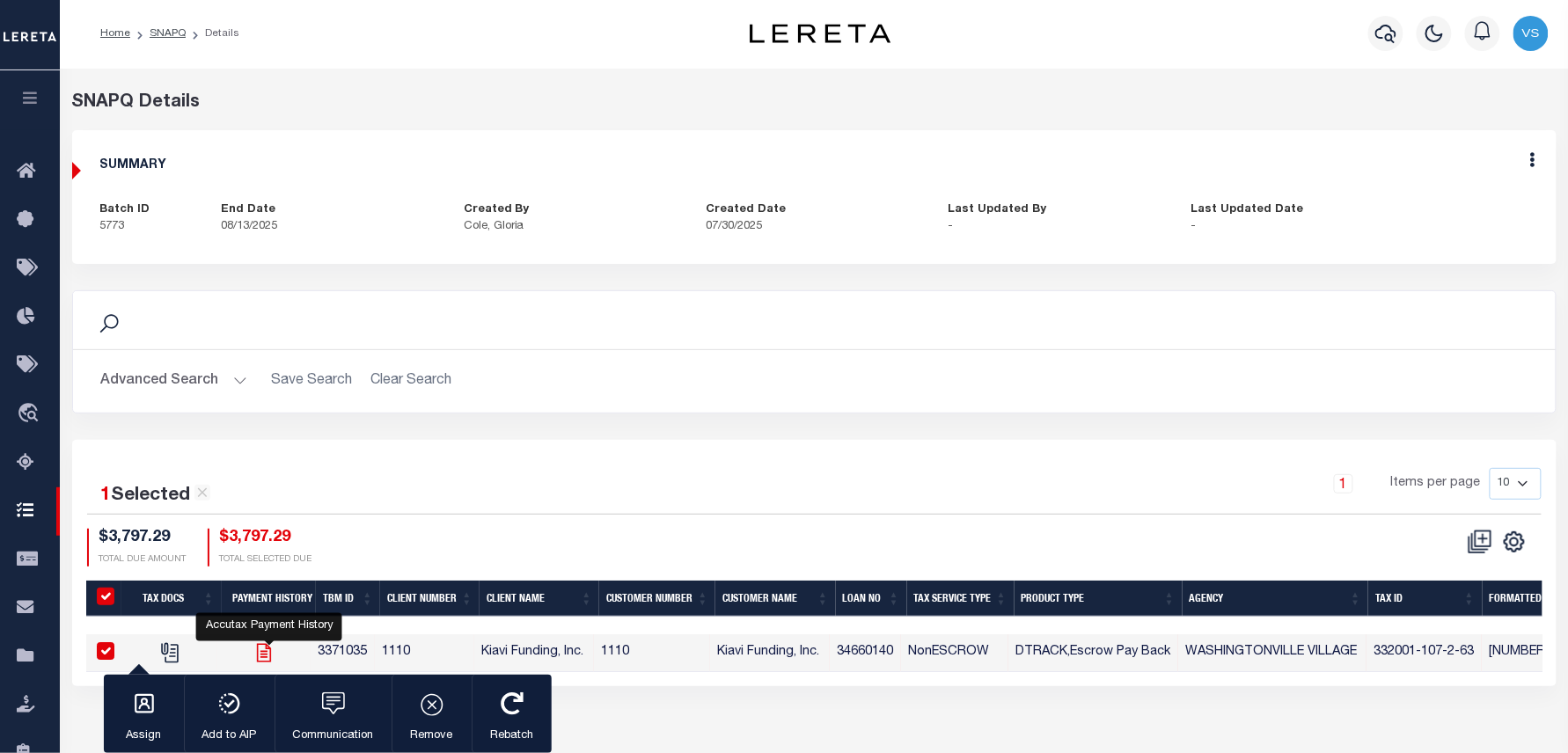 click 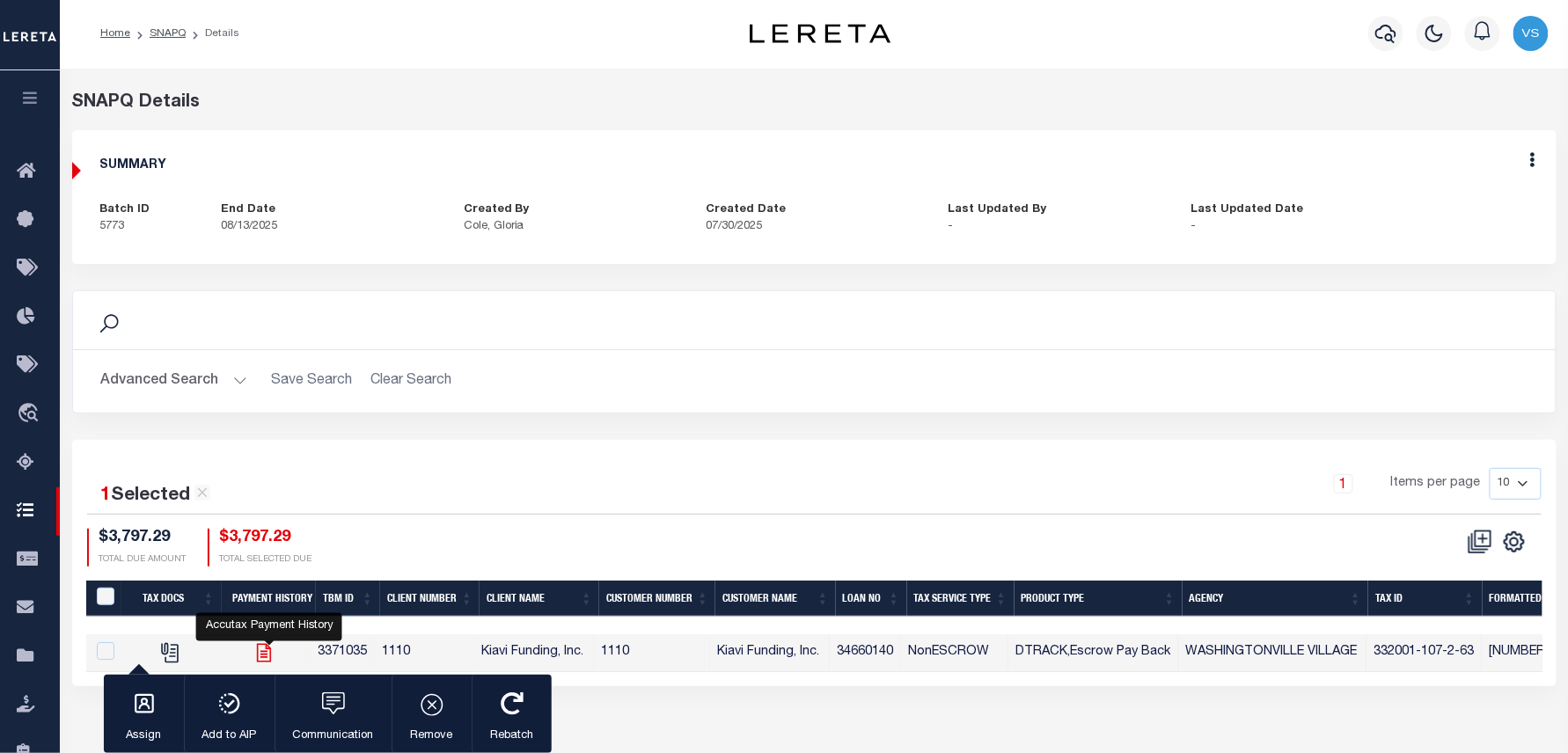checkbox on "false" 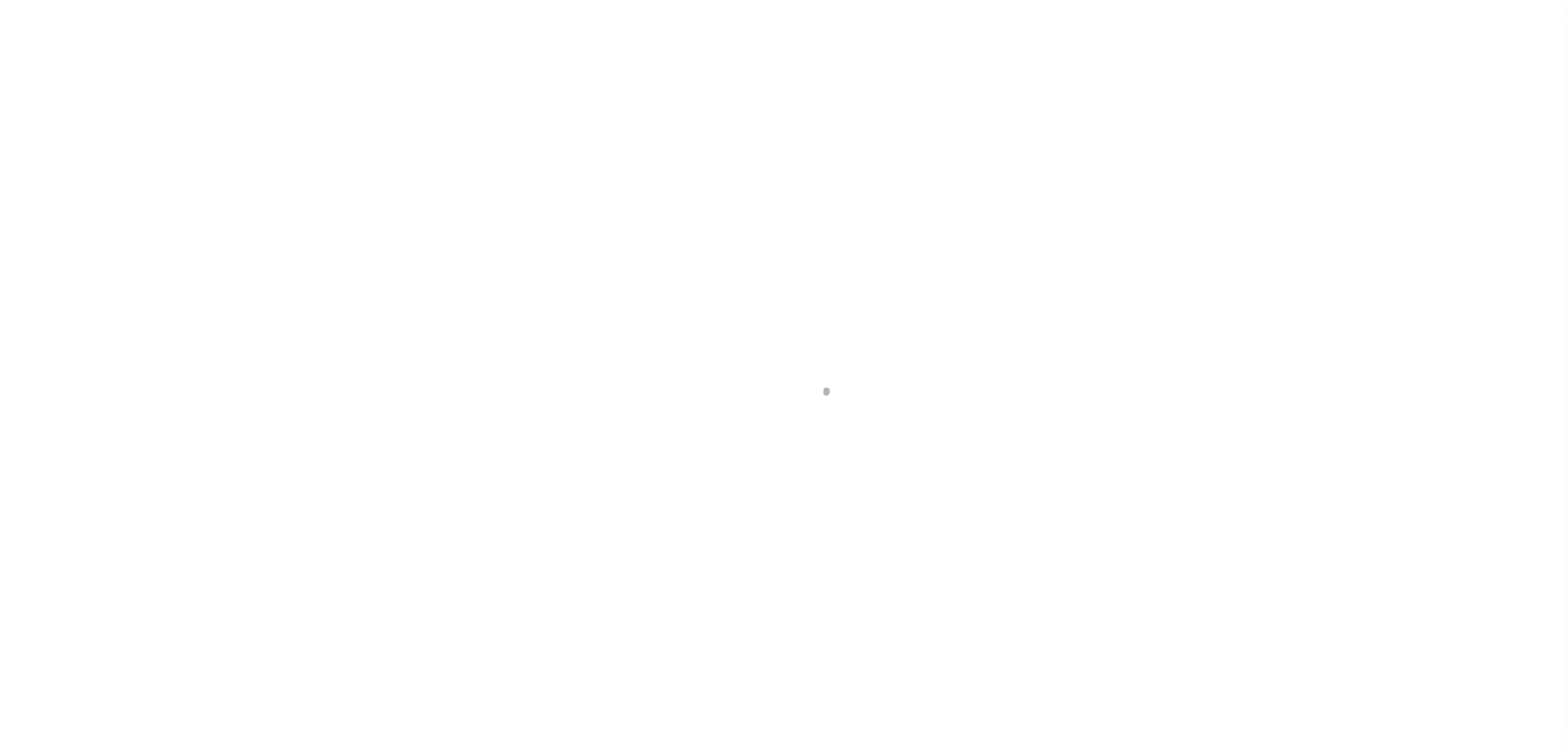 scroll, scrollTop: 0, scrollLeft: 0, axis: both 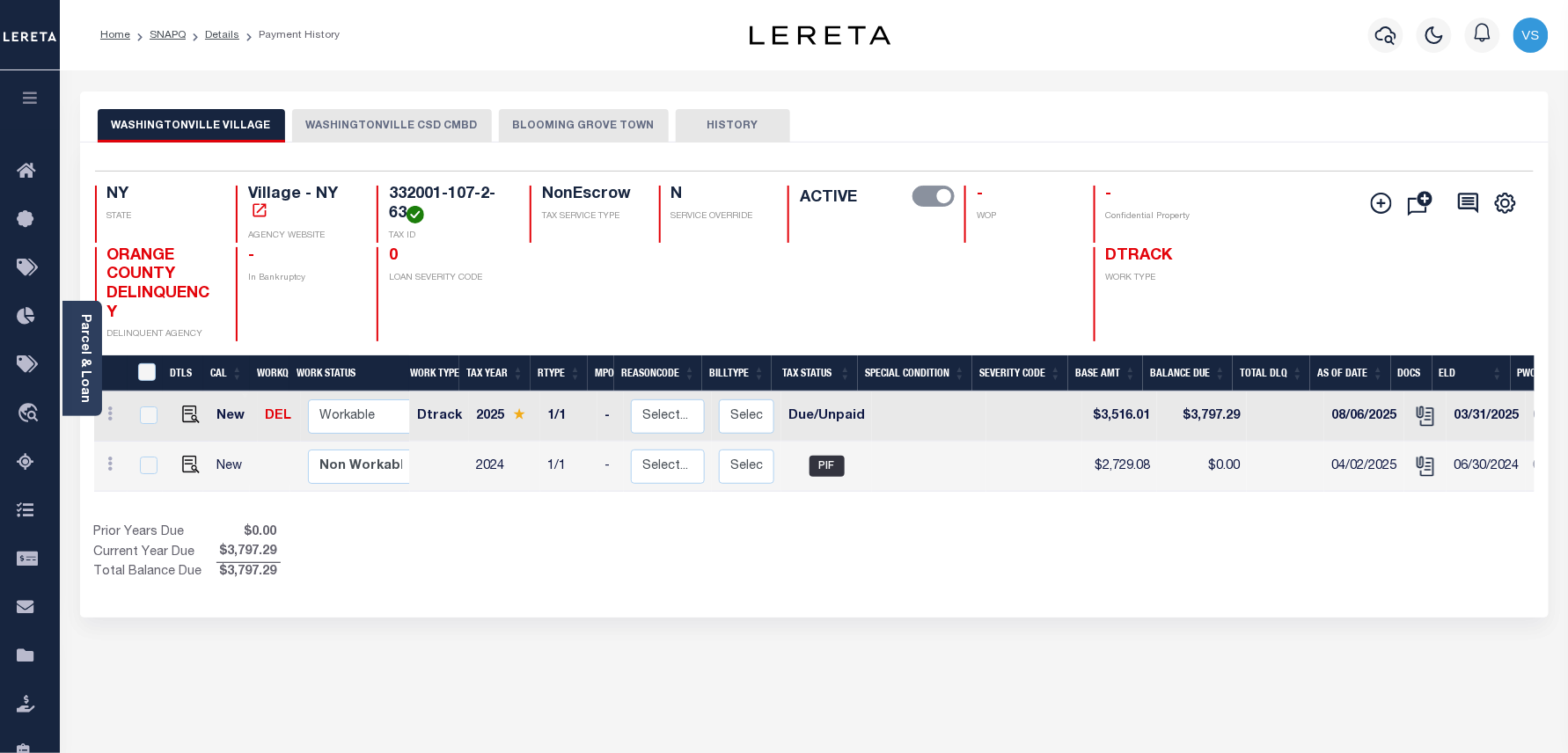 click on "BLOOMING GROVE TOWN" at bounding box center [583, 126] 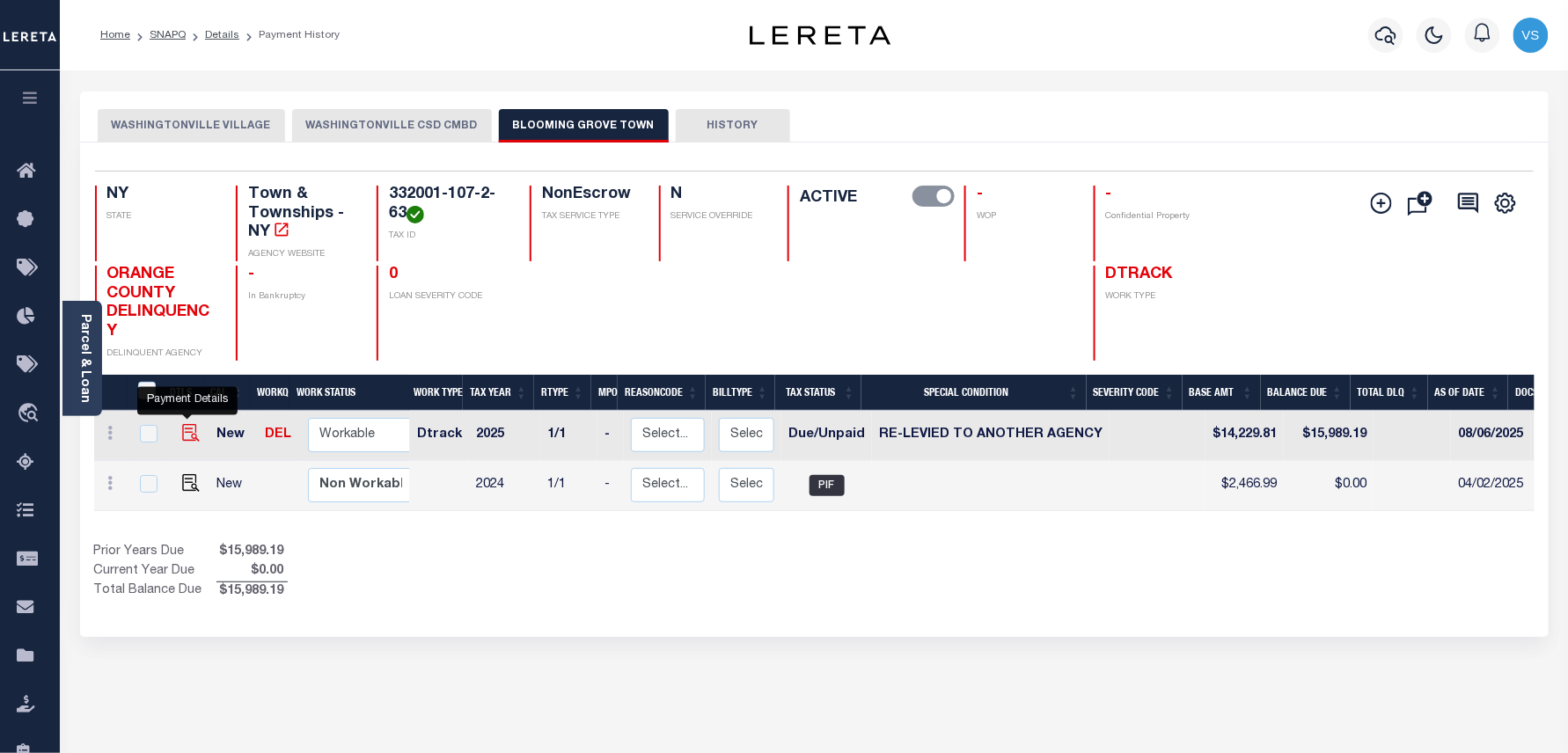 click at bounding box center (191, 433) 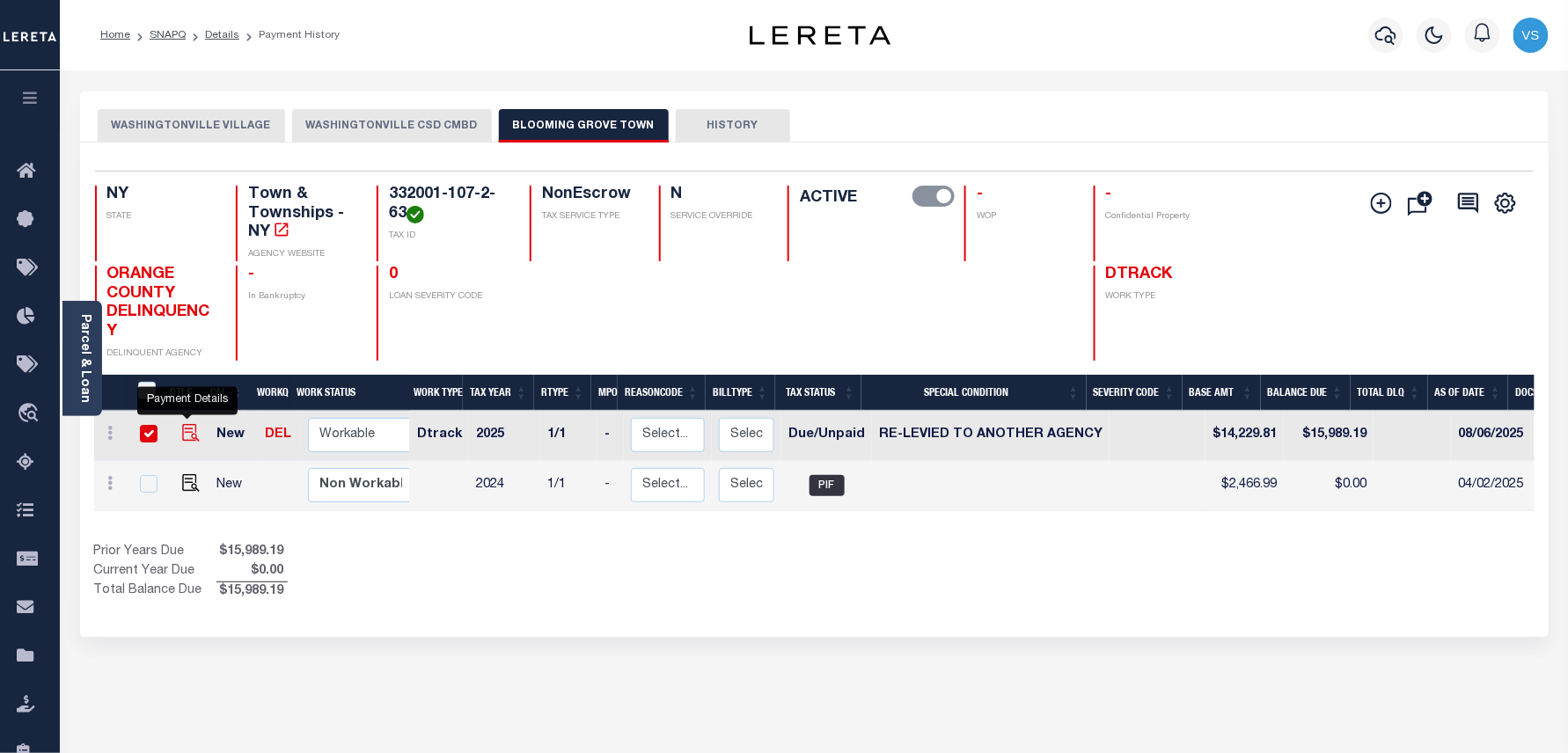 checkbox on "true" 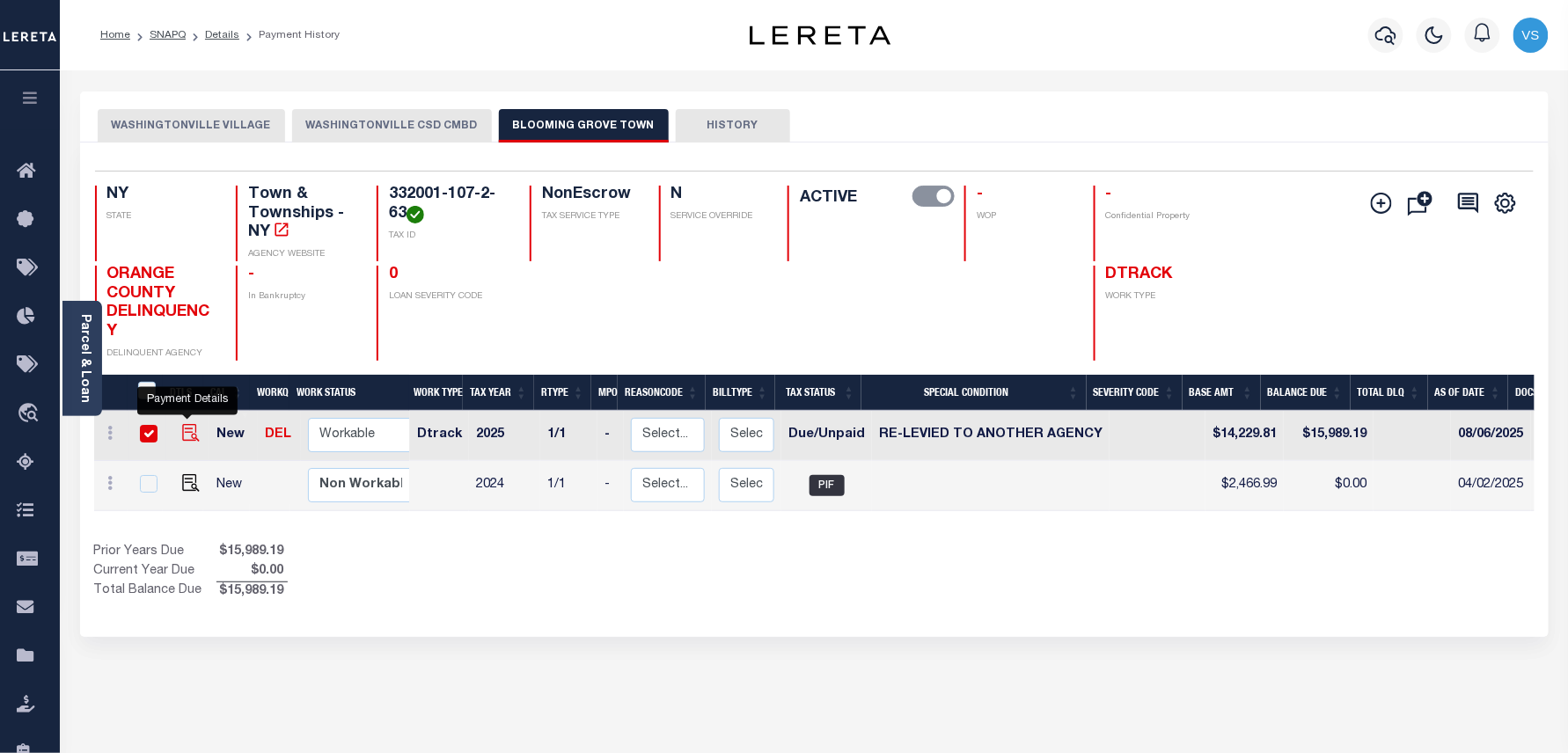 checkbox on "true" 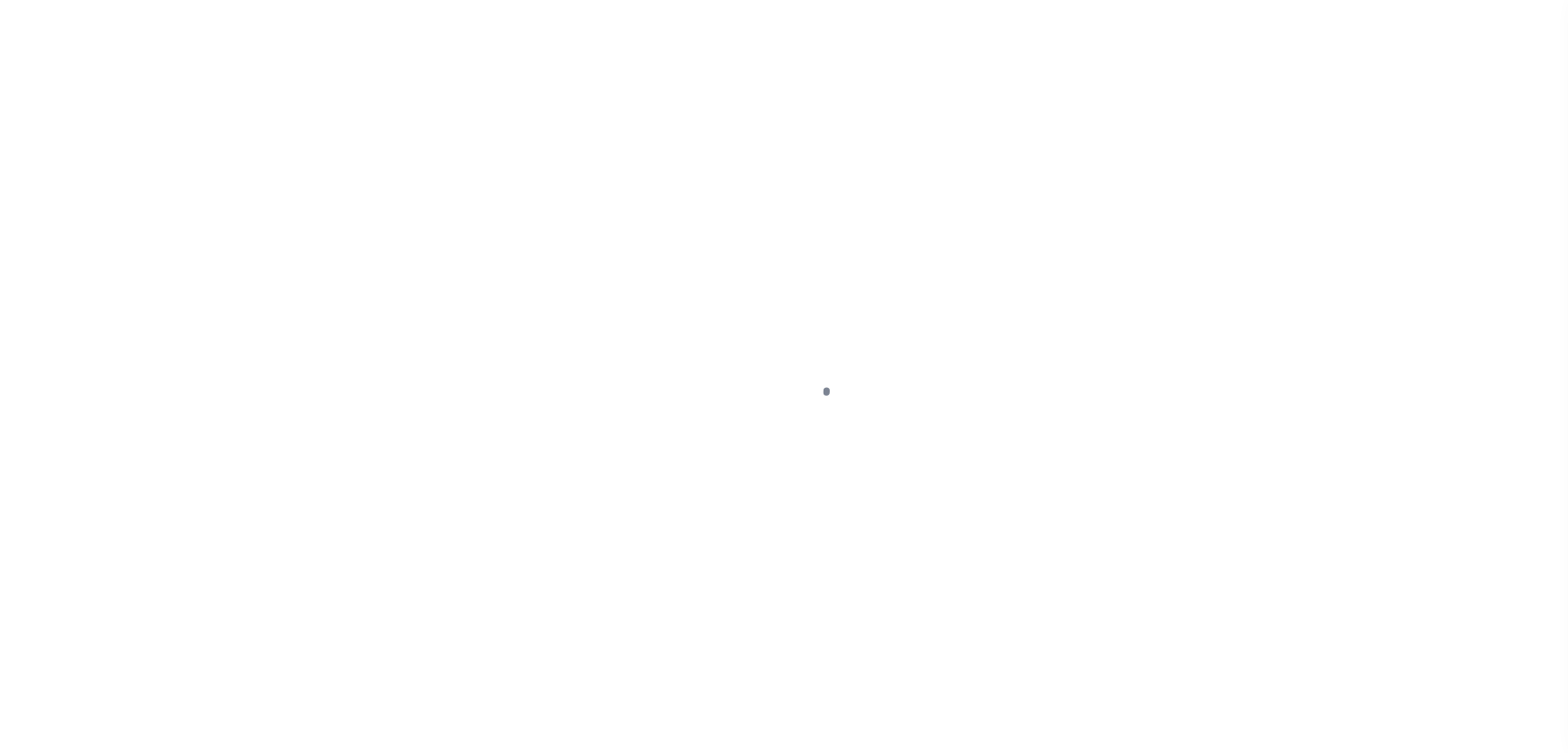 select on "DUE" 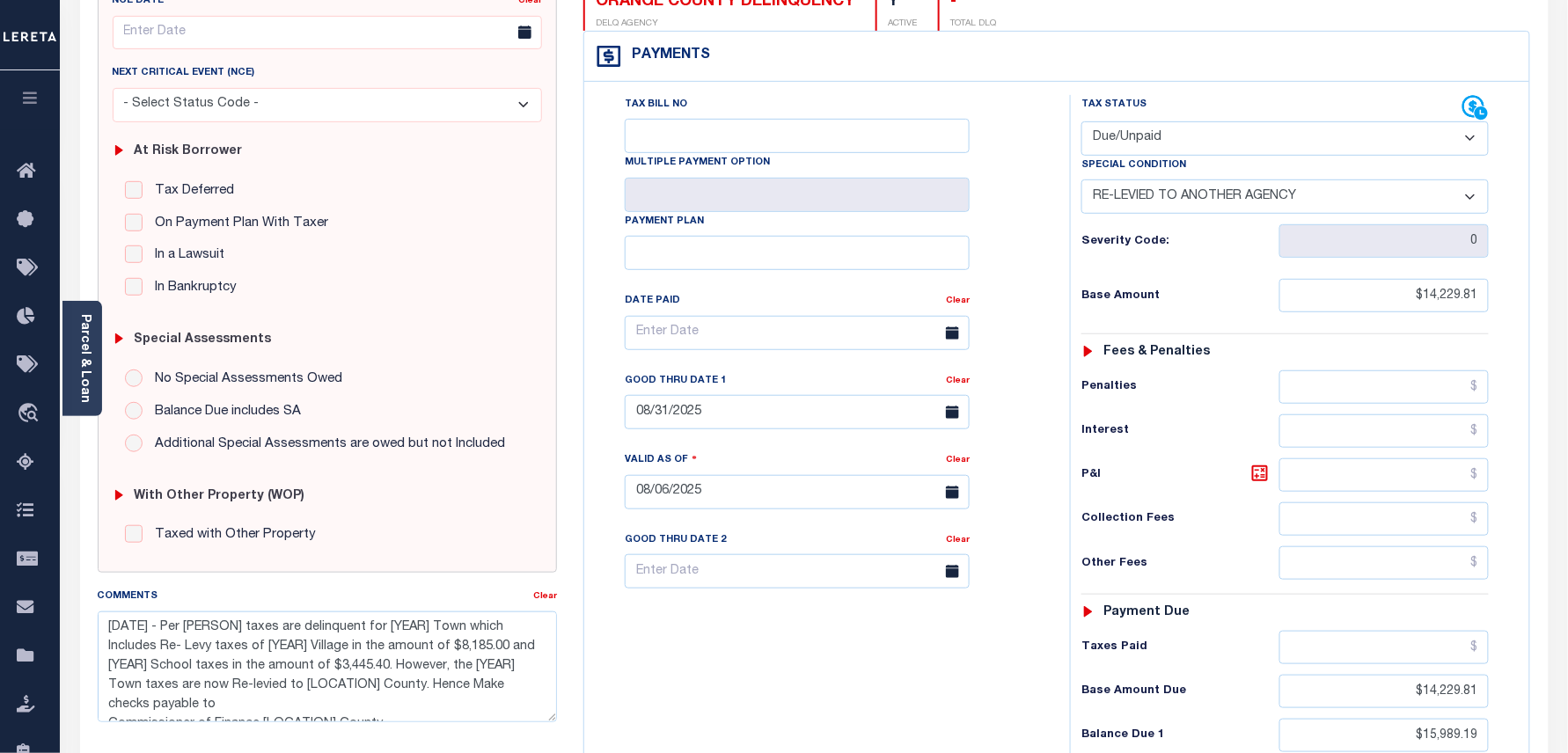 scroll, scrollTop: 352, scrollLeft: 0, axis: vertical 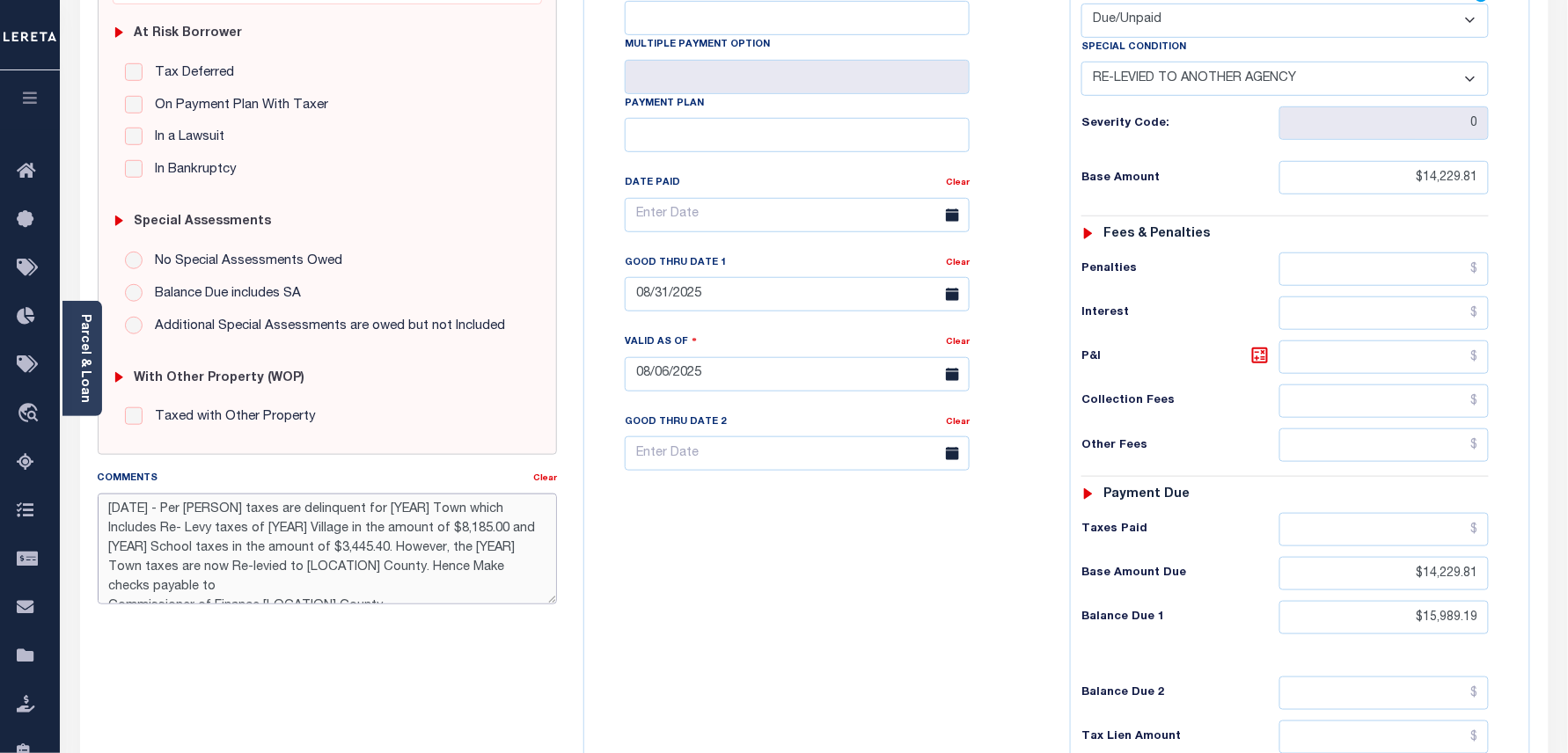 click on "[DATE] - Per [PERSON] taxes are delinquent for [YEAR] Town which Includes Re- Levy taxes of [YEAR] Village in the amount of $8,185.00 and [YEAR] School taxes in the amount of $3,445.40. However, the [YEAR] Town taxes are now Re-levied to [LOCATION] County. Hence Make checks payable to
Commissioner of Finance [LOCATION] County
[NUMBER] [STREET]
[CITY], [STATE] [ZIP]" at bounding box center (327, 549) 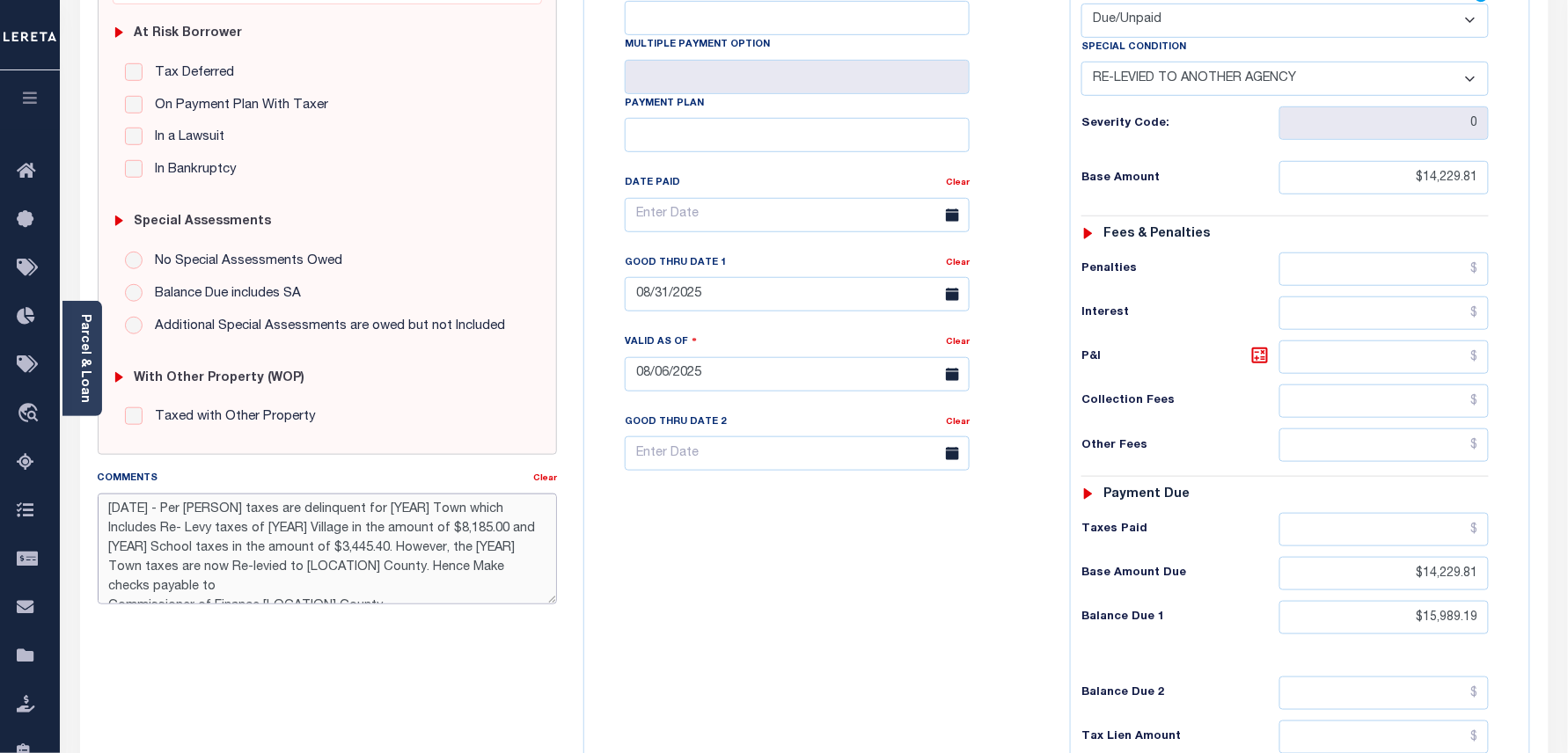 scroll, scrollTop: 57, scrollLeft: 0, axis: vertical 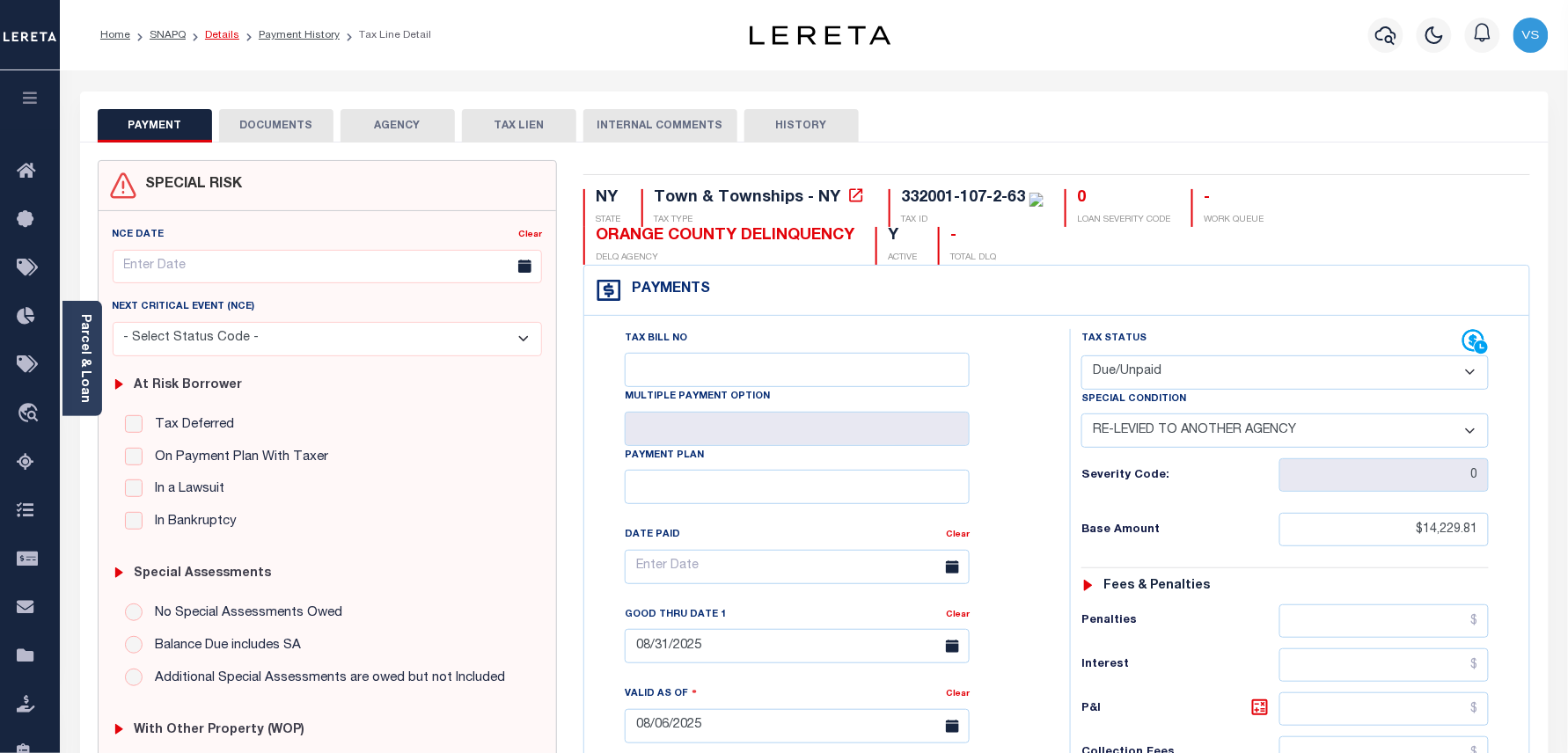 click on "Details" at bounding box center (222, 35) 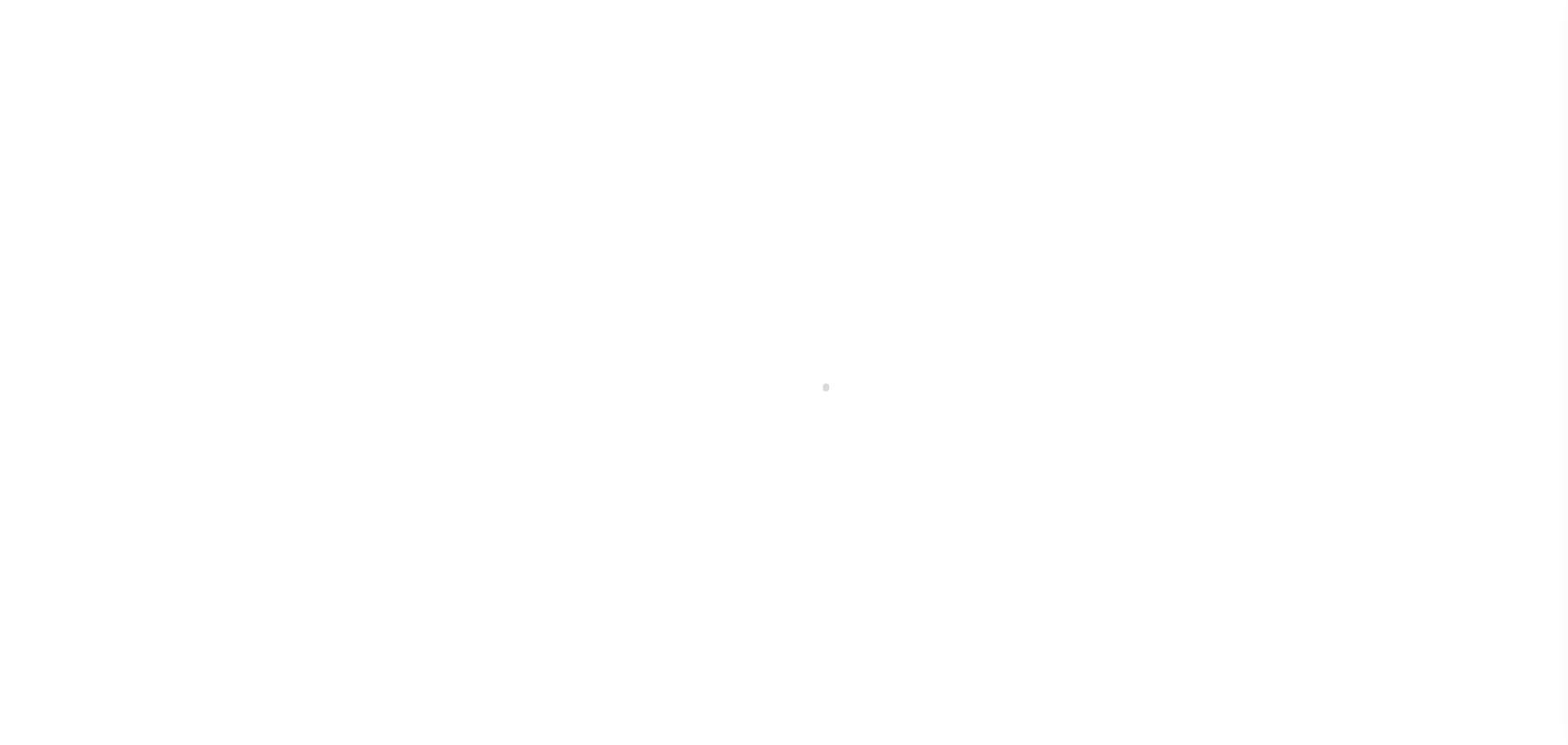 scroll, scrollTop: 0, scrollLeft: 0, axis: both 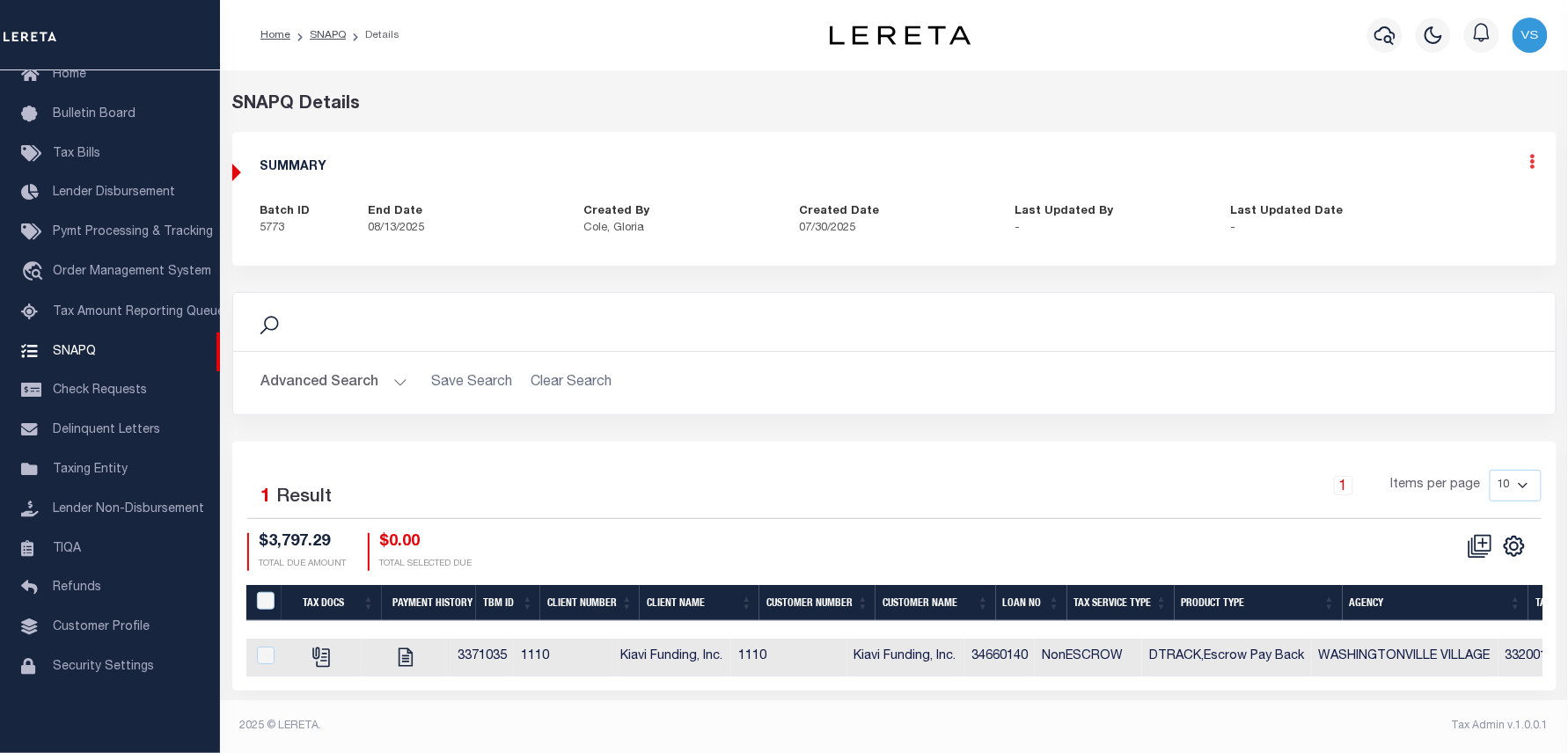 click at bounding box center [1533, 161] 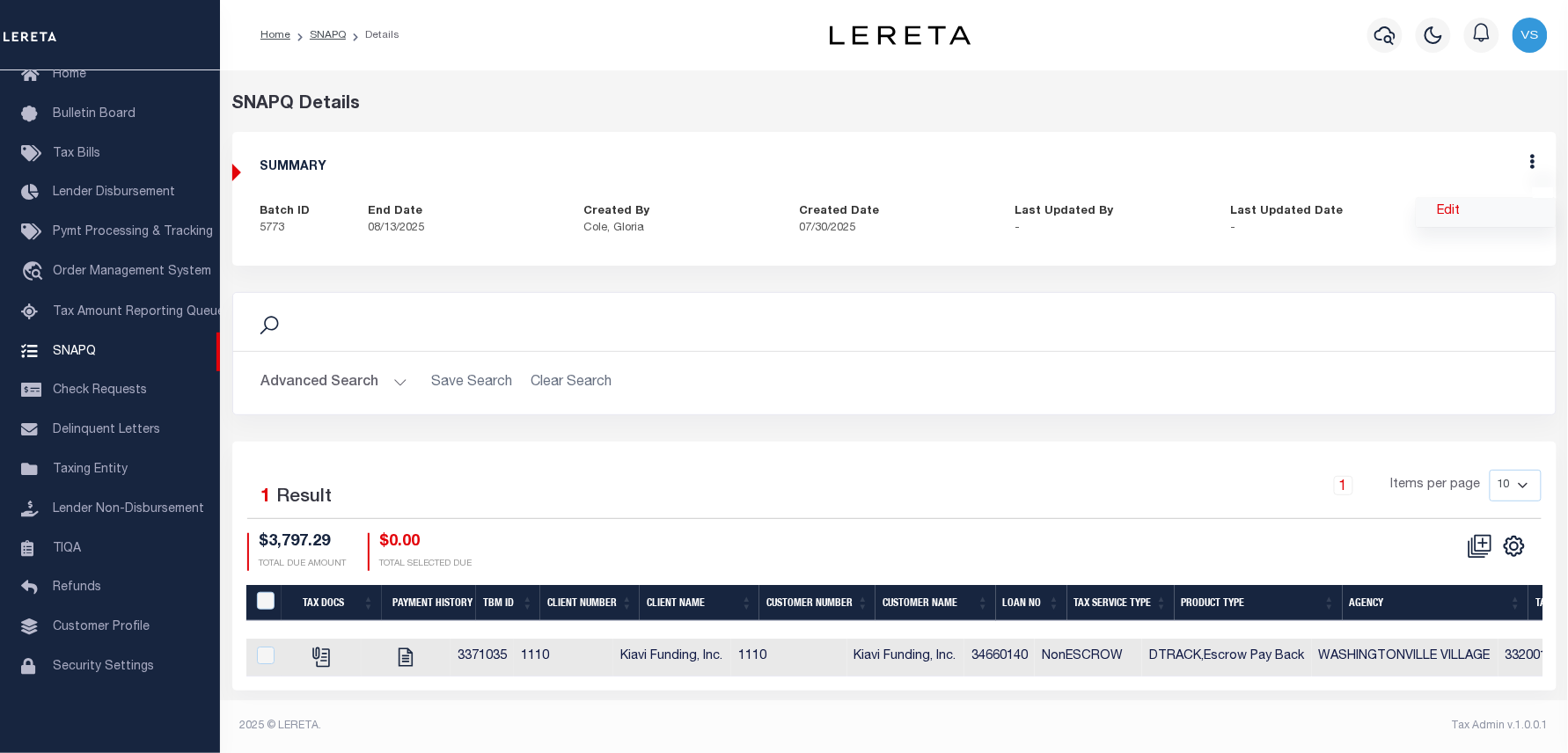 click on "Edit" at bounding box center (1486, 212) 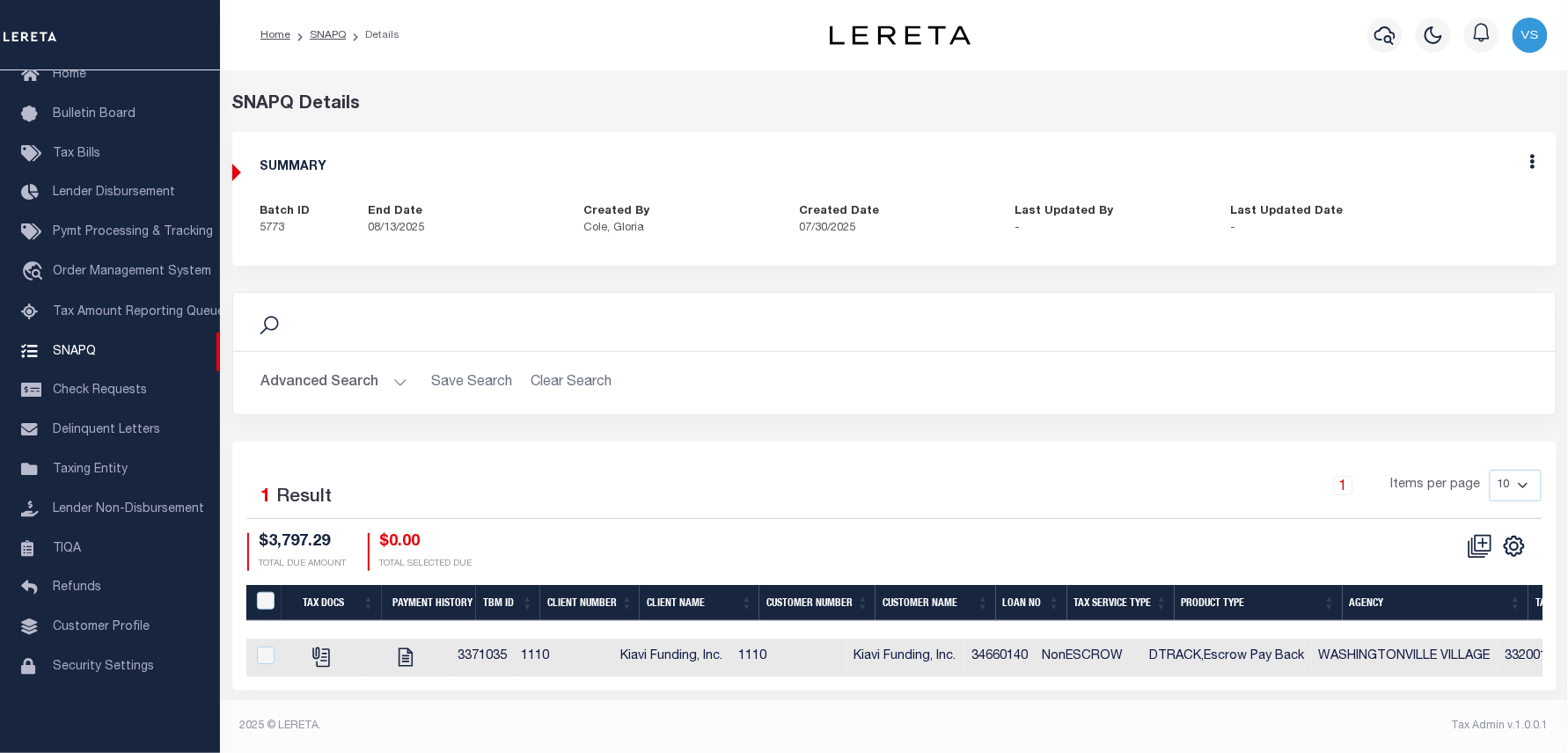 select on "OIP" 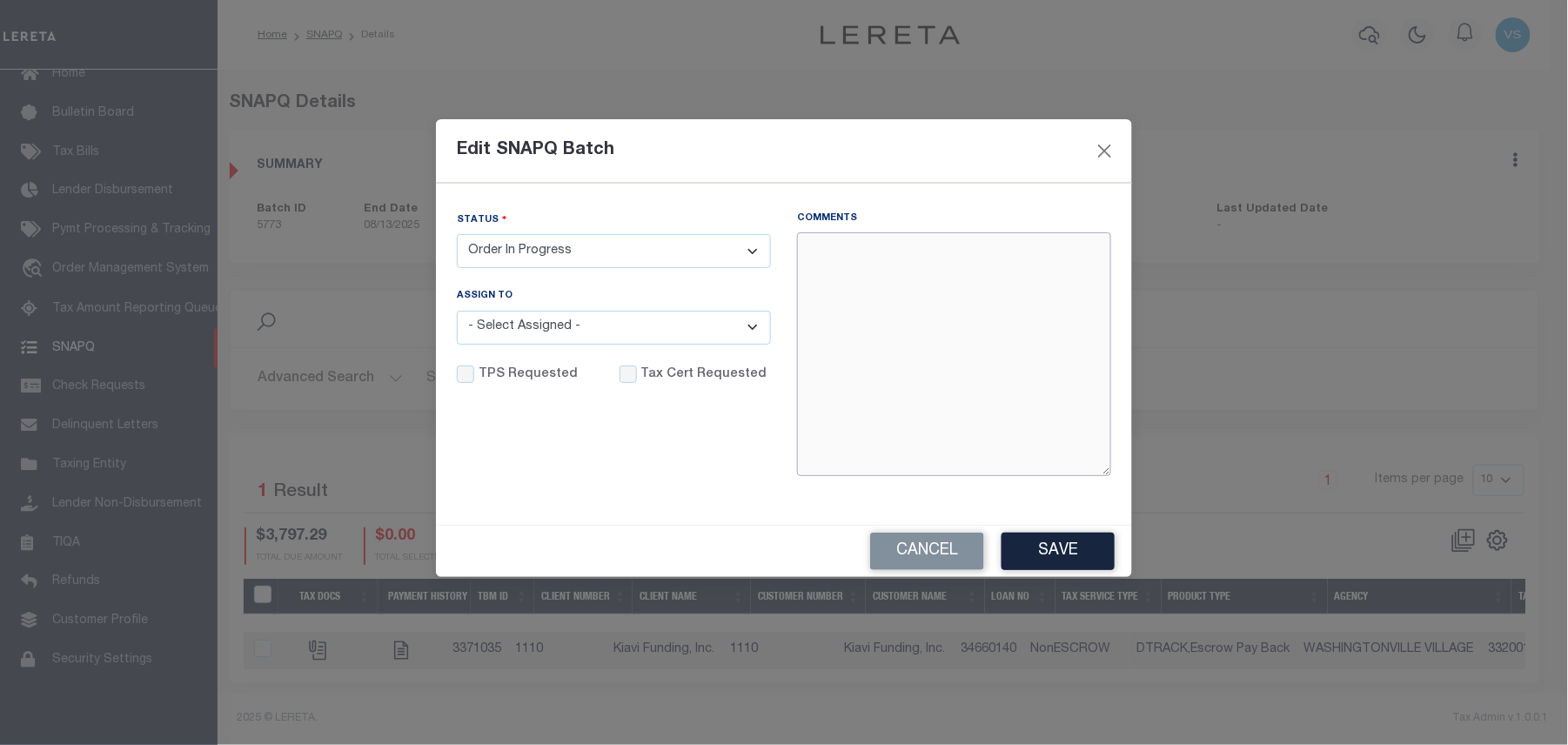 click on "Comments" at bounding box center [954, 354] 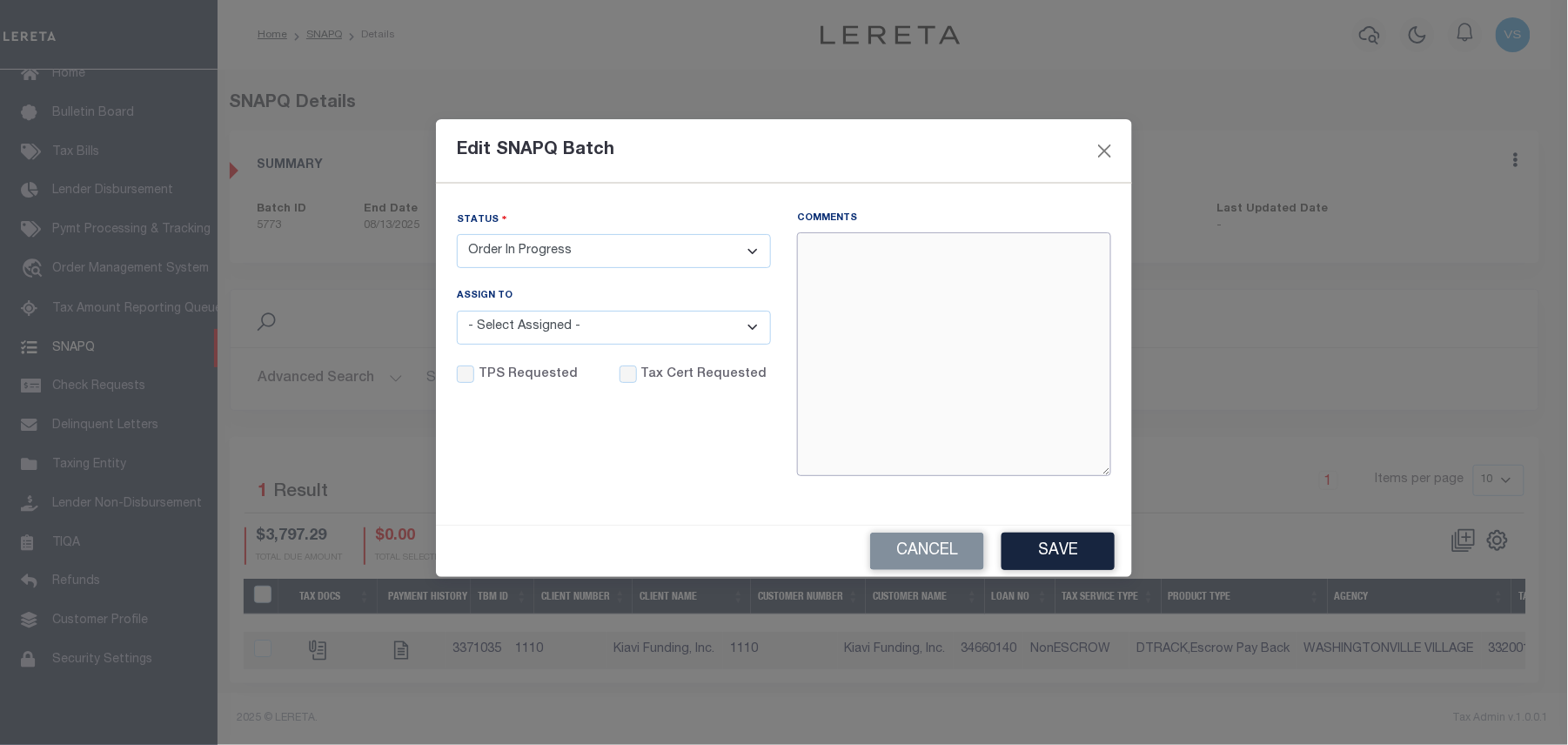 paste on "8/6/25 - Per Linda taxes are delinquent for 2025 Town which Includes Re- Levy taxes of 2024 Village in the amount of $8,185.00 and 2024 School taxes in the amount of $3,445.40. However, the 2025 Town taxes are now Re-levied to Orange County. Hence Make checks payable to
Commissioner of Finance Orange County
255 Main Street
Goshen, New York 10924" 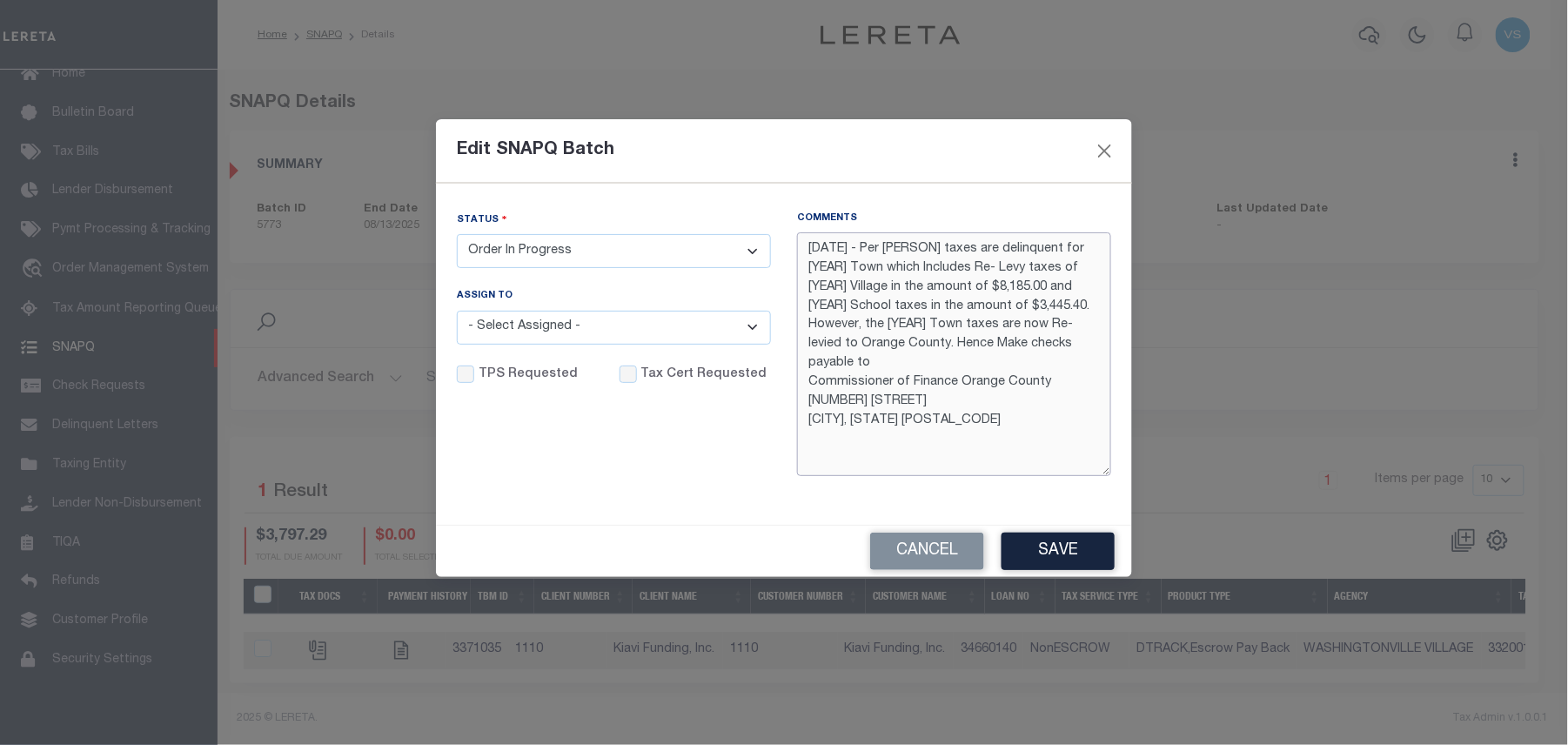 click on "8/6/25 - Per Linda taxes are delinquent for 2025 Town which Includes Re- Levy taxes of 2024 Village in the amount of $8,185.00 and 2024 School taxes in the amount of $3,445.40. However, the 2025 Town taxes are now Re-levied to Orange County. Hence Make checks payable to
Commissioner of Finance Orange County
255 Main Street
Goshen, New York 10924" at bounding box center [954, 354] 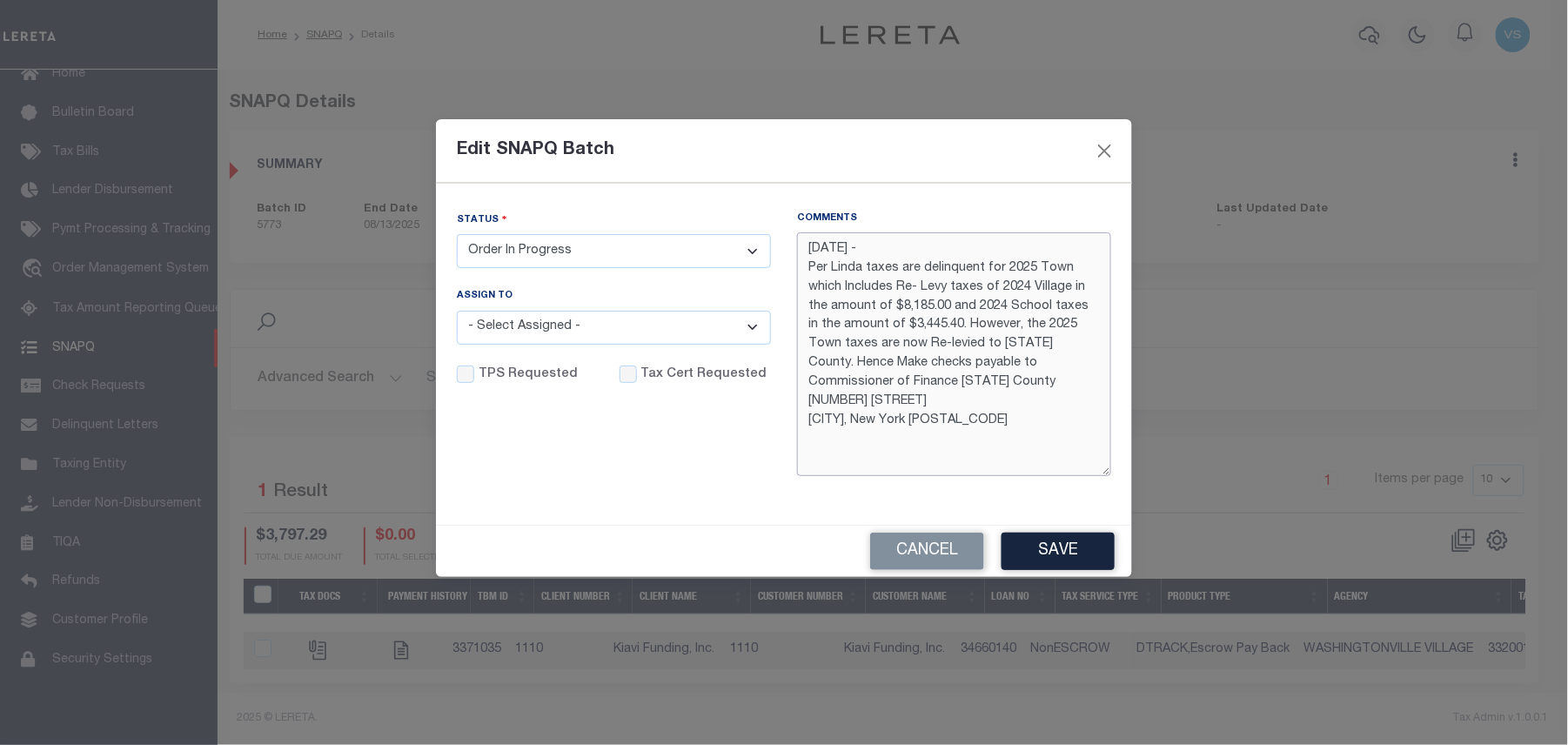 click on "8/6/25 -
Per Linda taxes are delinquent for 2025 Town which Includes Re- Levy taxes of 2024 Village in the amount of $8,185.00 and 2024 School taxes in the amount of $3,445.40. However, the 2025 Town taxes are now Re-levied to Orange County. Hence Make checks payable to
Commissioner of Finance Orange County
255 Main Street
Goshen, New York 10924" at bounding box center (954, 354) 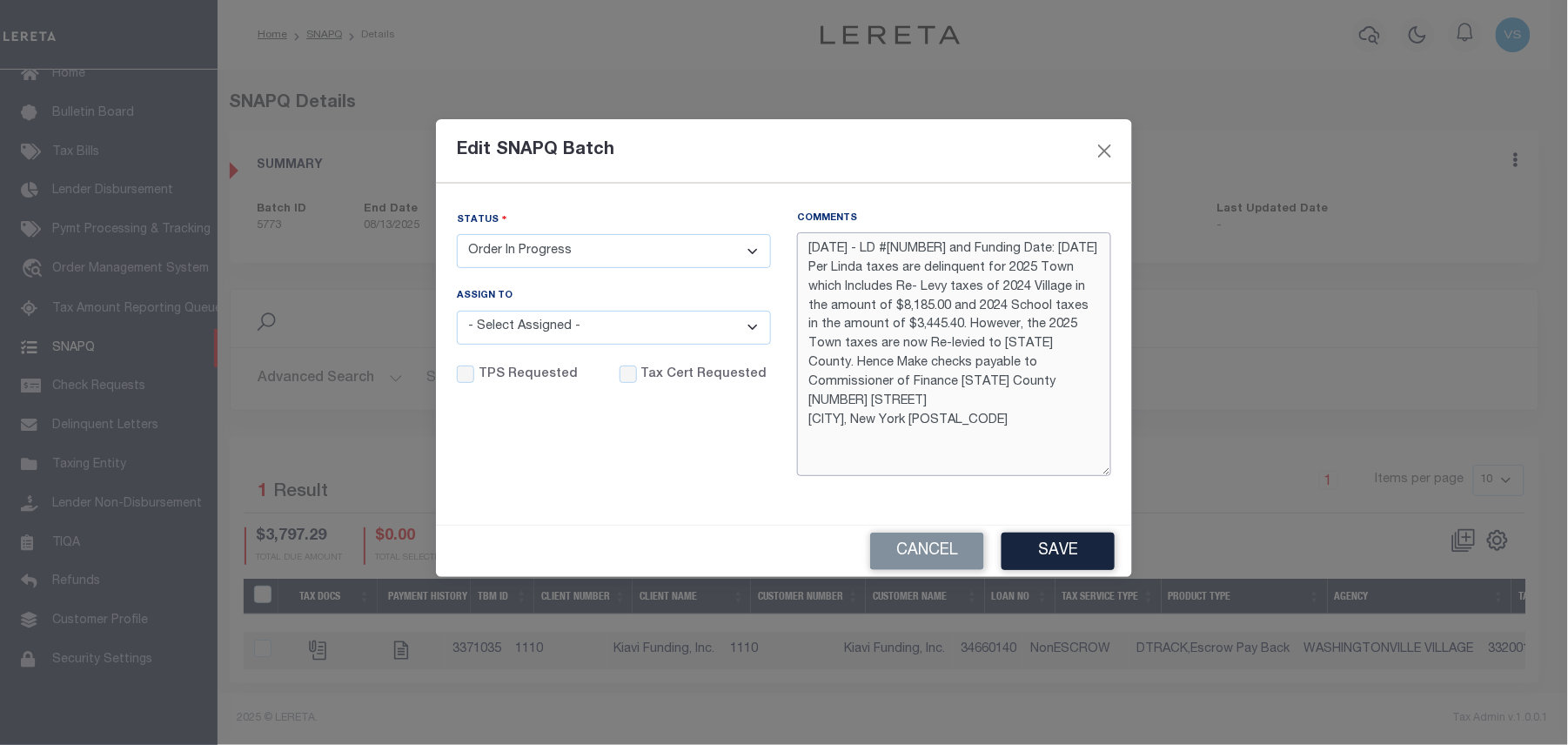 type on "8/6/25 - LD #45539 and Funding Date: 8/13/2025
Per Linda taxes are delinquent for 2025 Town which Includes Re- Levy taxes of 2024 Village in the amount of $8,185.00 and 2024 School taxes in the amount of $3,445.40. However, the 2025 Town taxes are now Re-levied to Orange County. Hence Make checks payable to
Commissioner of Finance Orange County
255 Main Street
Goshen, New York 10924" 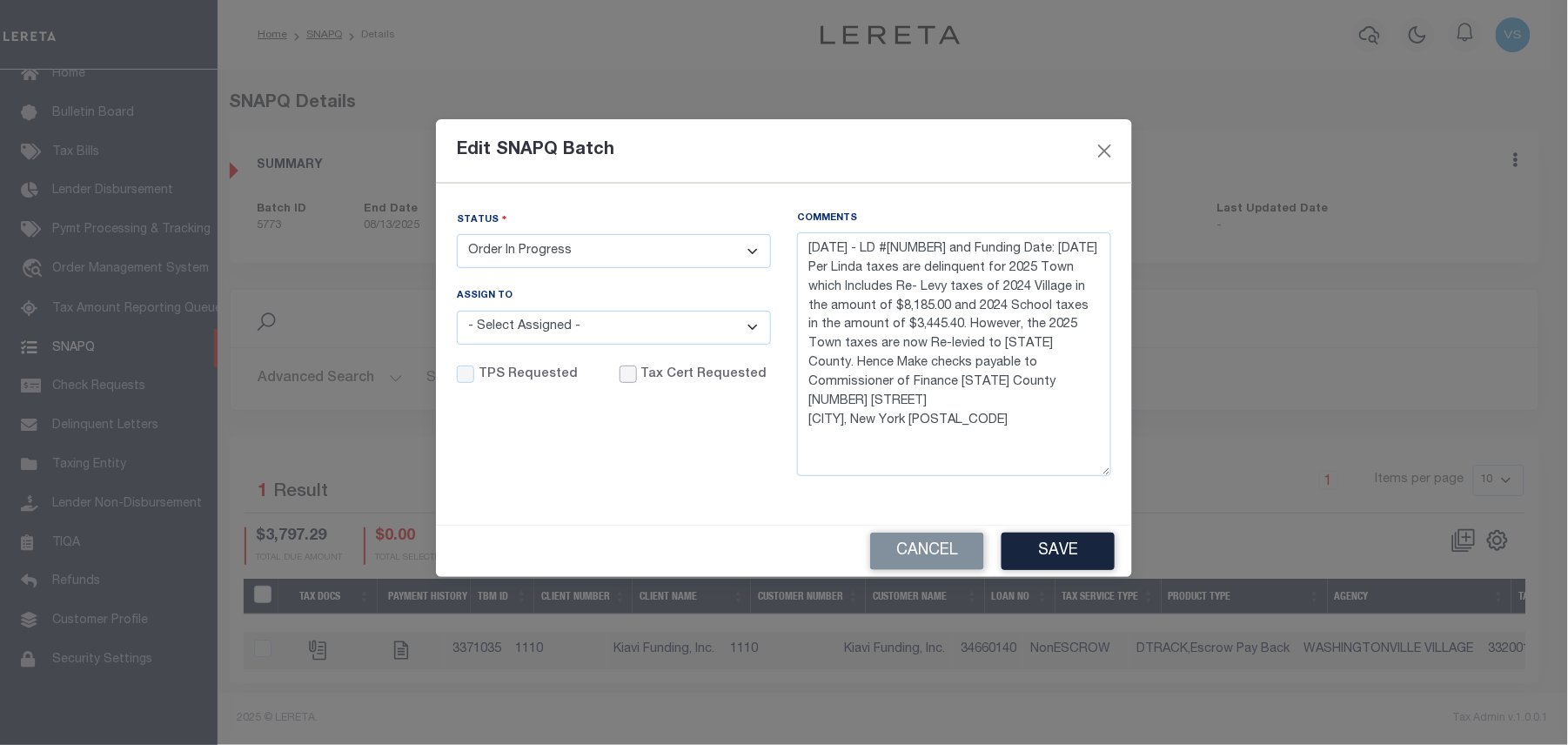click on "Tax Cert Requested" at bounding box center [628, 374] 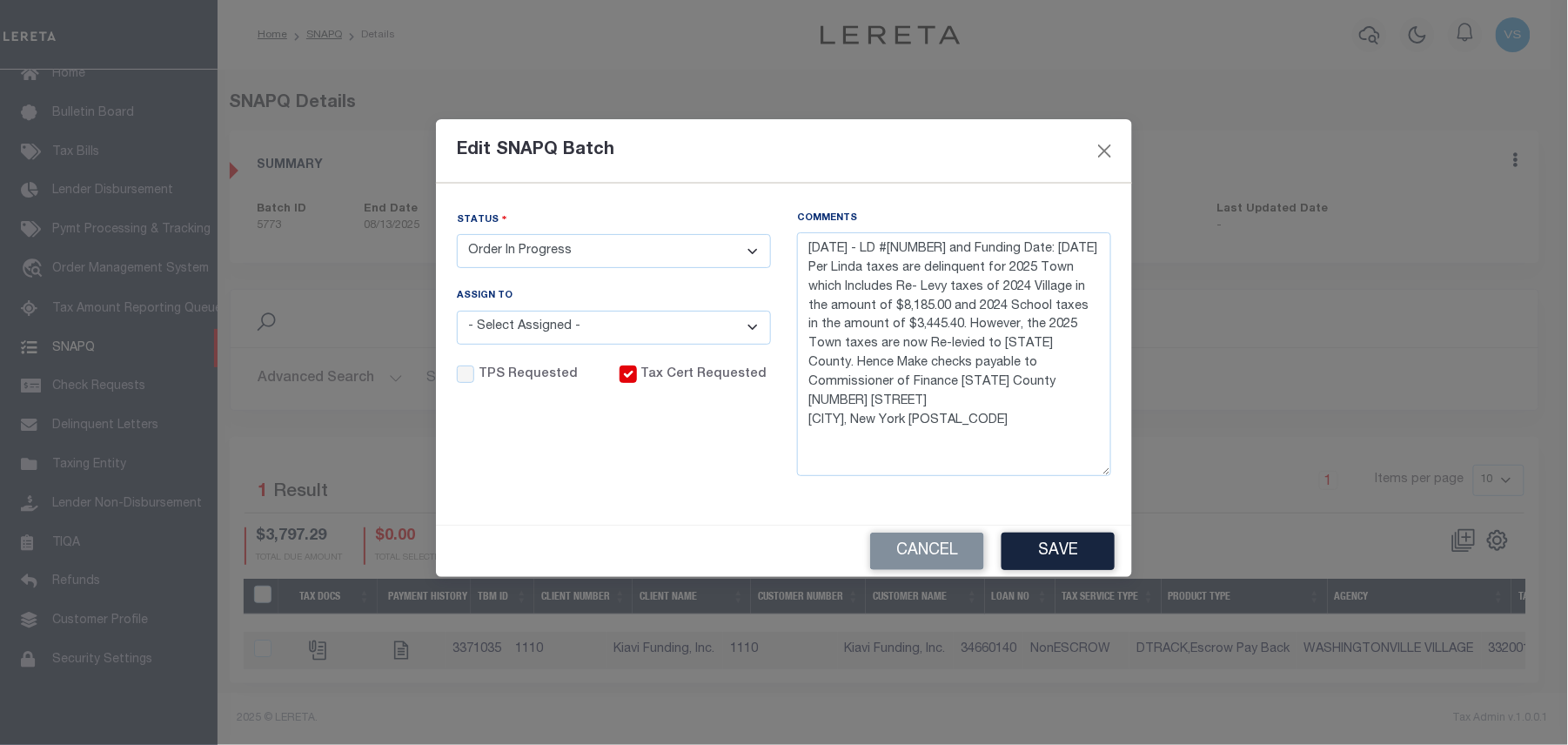 click on "- Select Status -
Order In Progress
Complete" at bounding box center [613, 251] 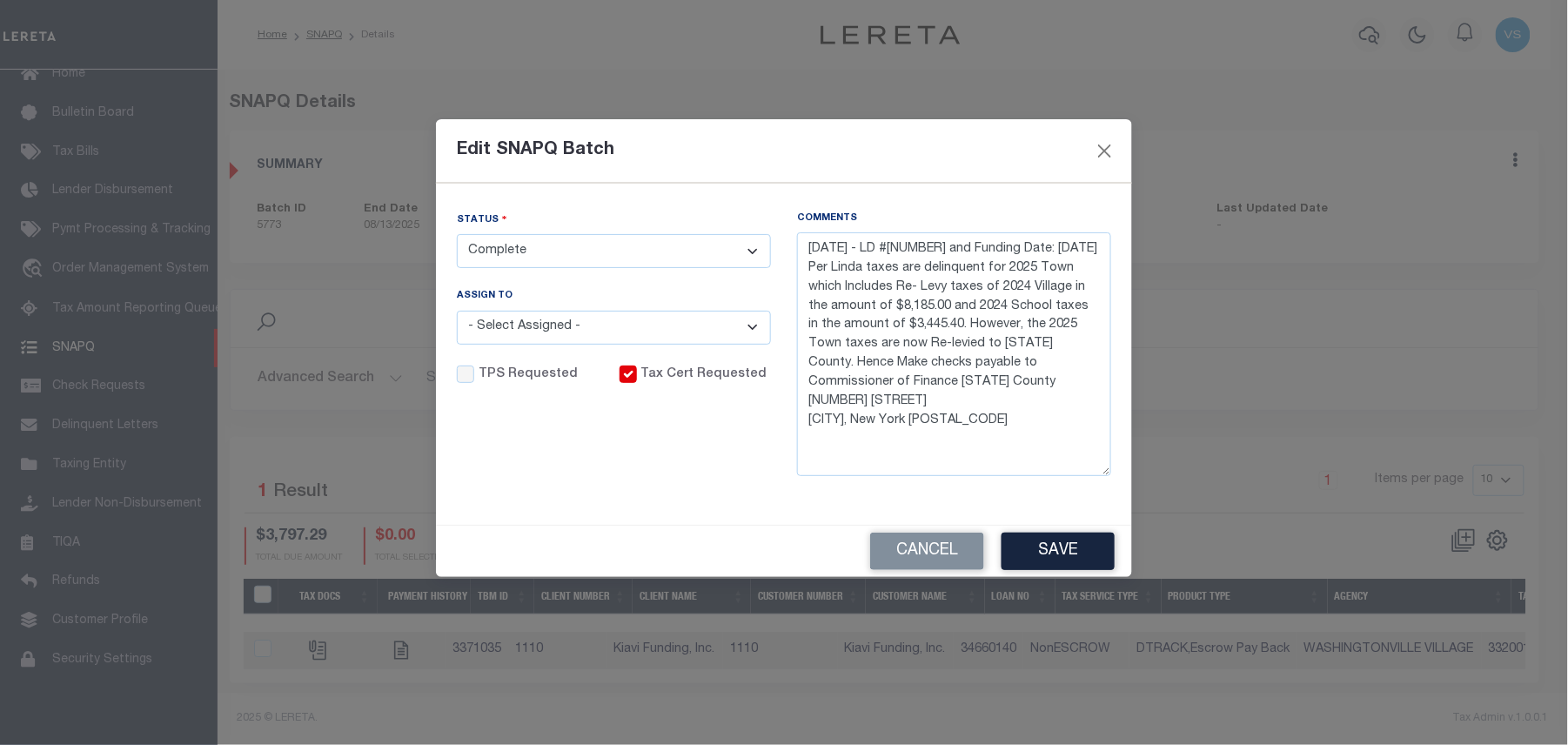 click on "- Select Status -
Order In Progress
Complete" at bounding box center [613, 251] 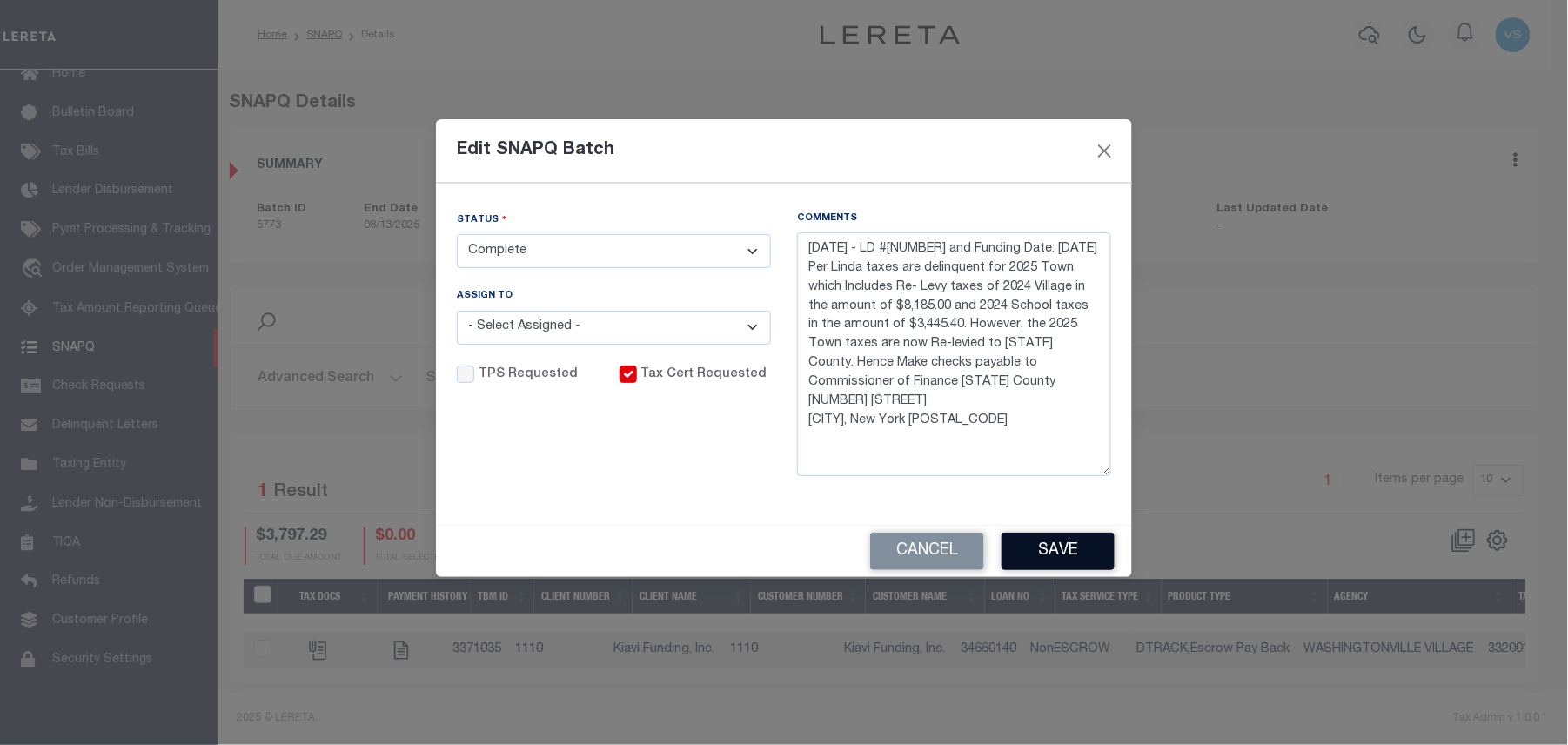 click on "Save" at bounding box center [1058, 551] 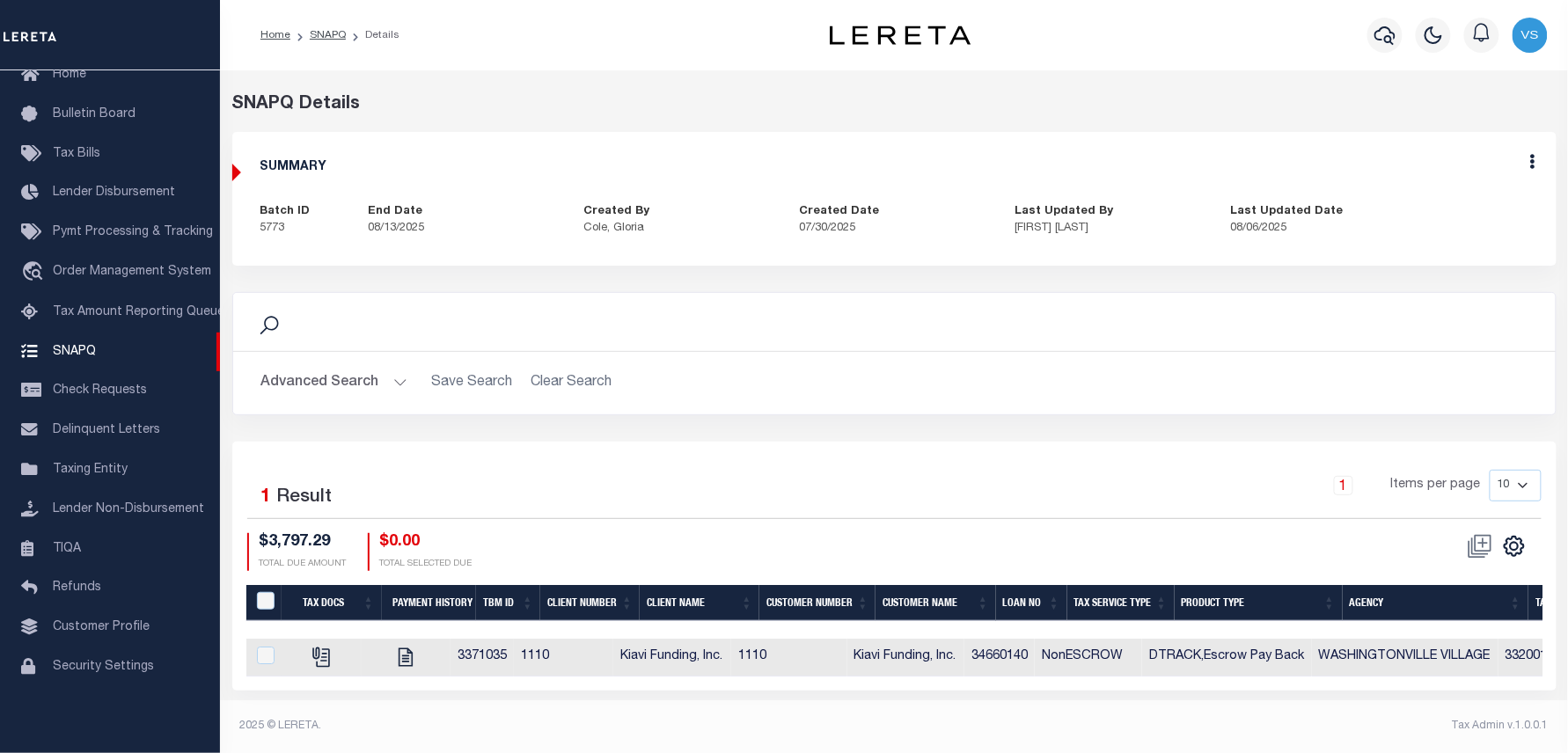 scroll, scrollTop: 4, scrollLeft: 0, axis: vertical 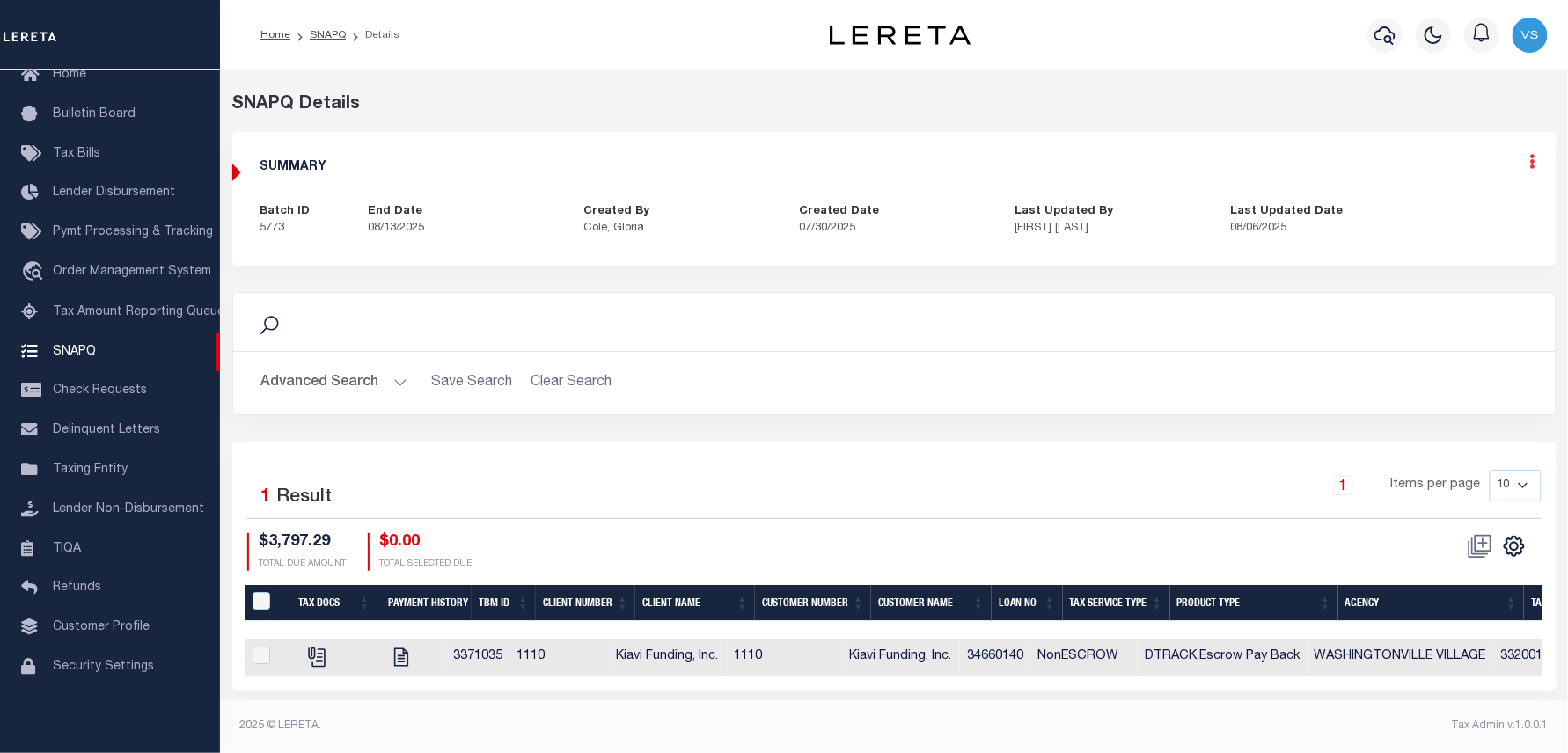 click at bounding box center (1533, 161) 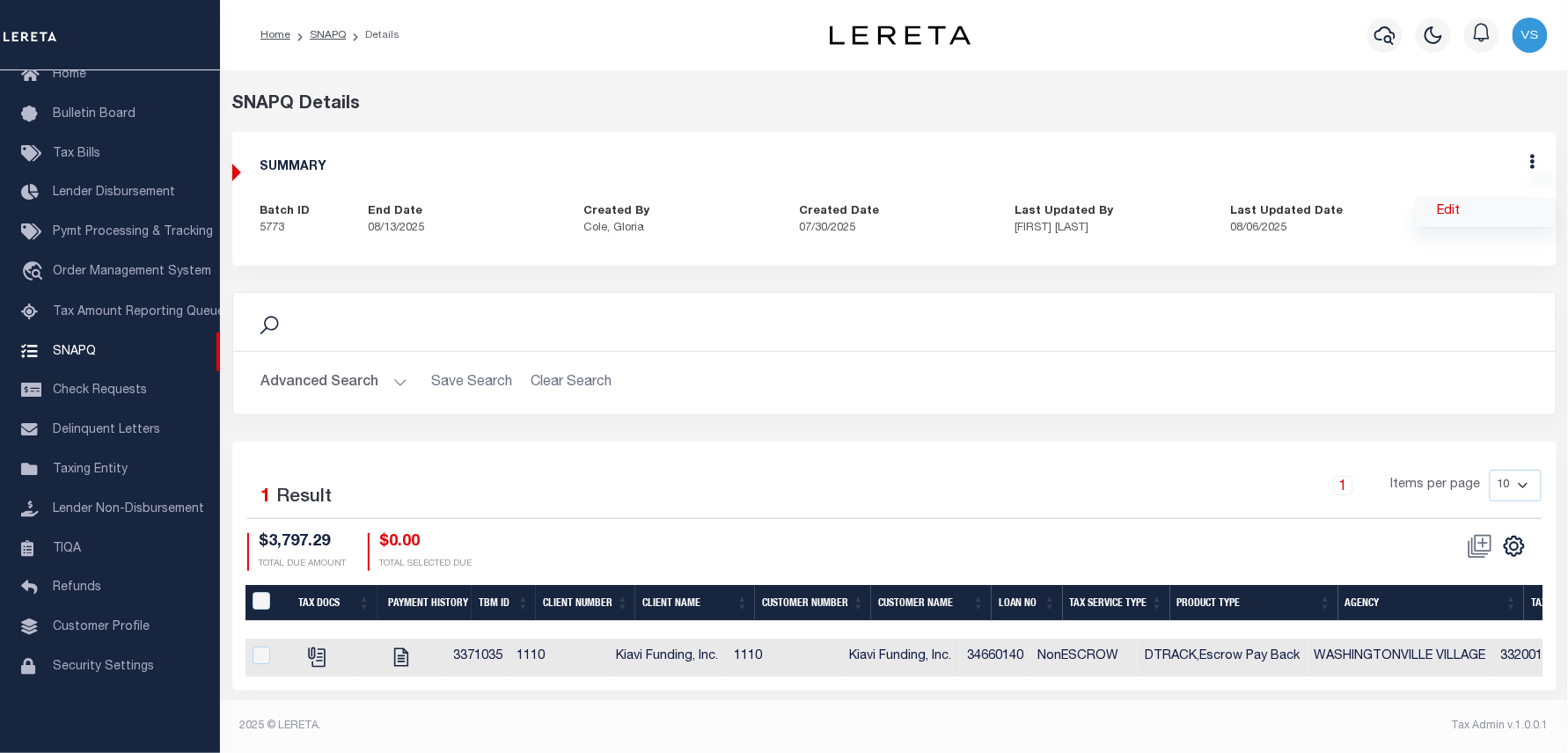 click on "Edit" at bounding box center [1486, 212] 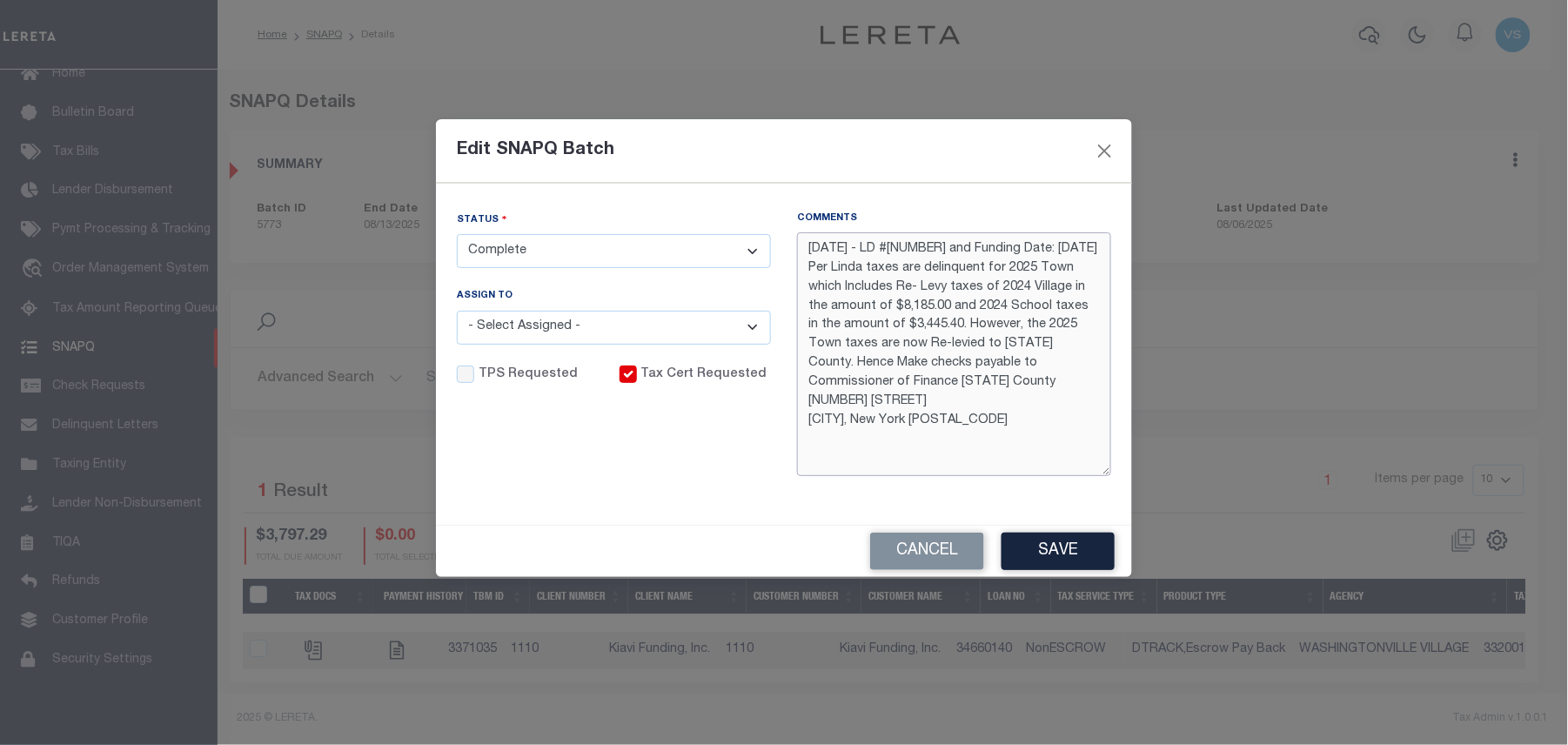click on "8/6/25 - LD #45539 and Funding Date: 8/13/2025
Per Linda taxes are delinquent for 2025 Town which Includes Re- Levy taxes of 2024 Village in the amount of $8,185.00 and 2024 School taxes in the amount of $3,445.40. However, the 2025 Town taxes are now Re-levied to Orange County. Hence Make checks payable to
Commissioner of Finance Orange County
255 Main Street
Goshen, New York 10924" at bounding box center [954, 354] 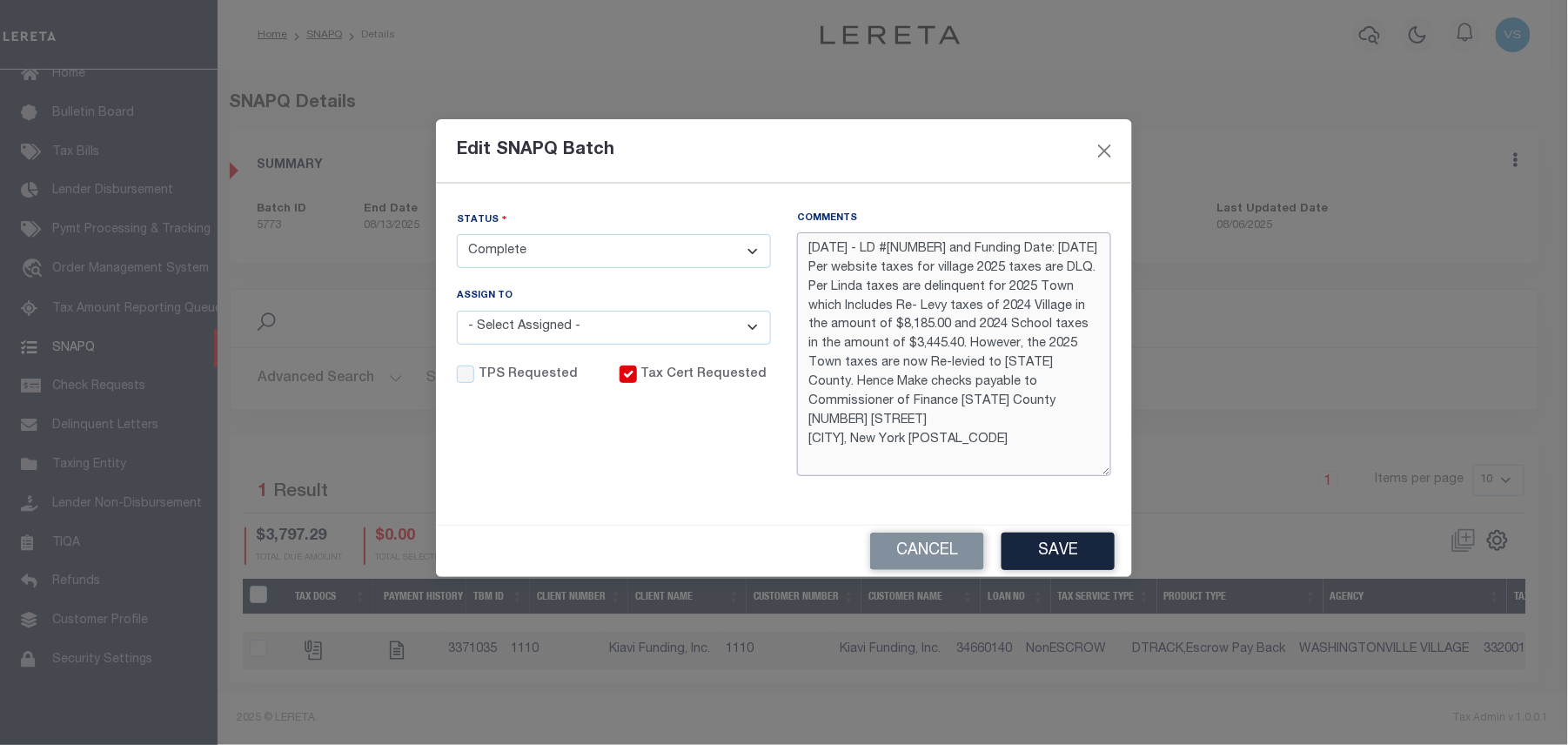 click on "8/6/25 - LD #45539 and Funding Date: 8/13/2025
Per website taxes for village 2025 taxes are DLQ.
Per Linda taxes are delinquent for 2025 Town which Includes Re- Levy taxes of 2024 Village in the amount of $8,185.00 and 2024 School taxes in the amount of $3,445.40. However, the 2025 Town taxes are now Re-levied to Orange County. Hence Make checks payable to
Commissioner of Finance Orange County
255 Main Street
Goshen, New York 10924" at bounding box center [954, 354] 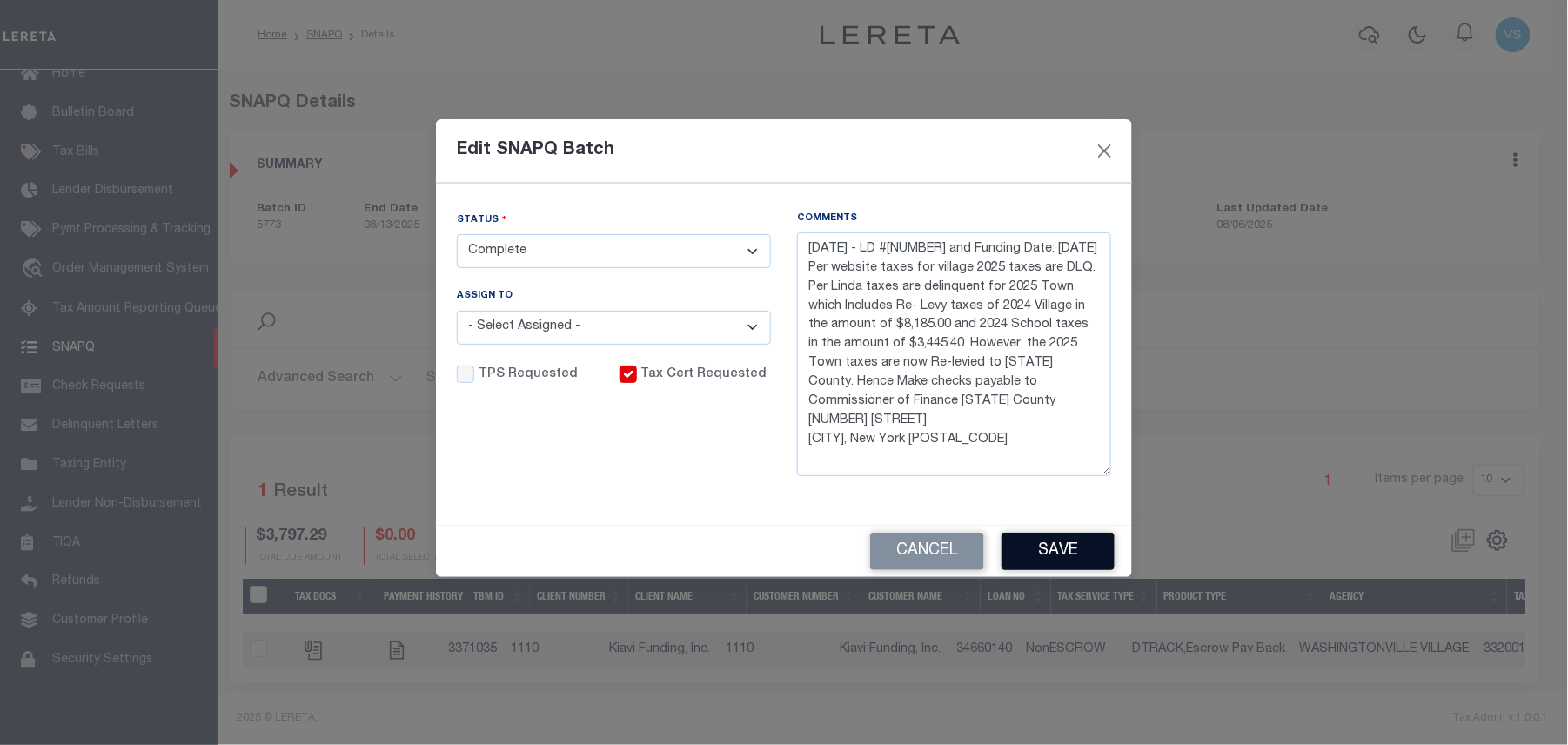 click on "Save" at bounding box center (1058, 551) 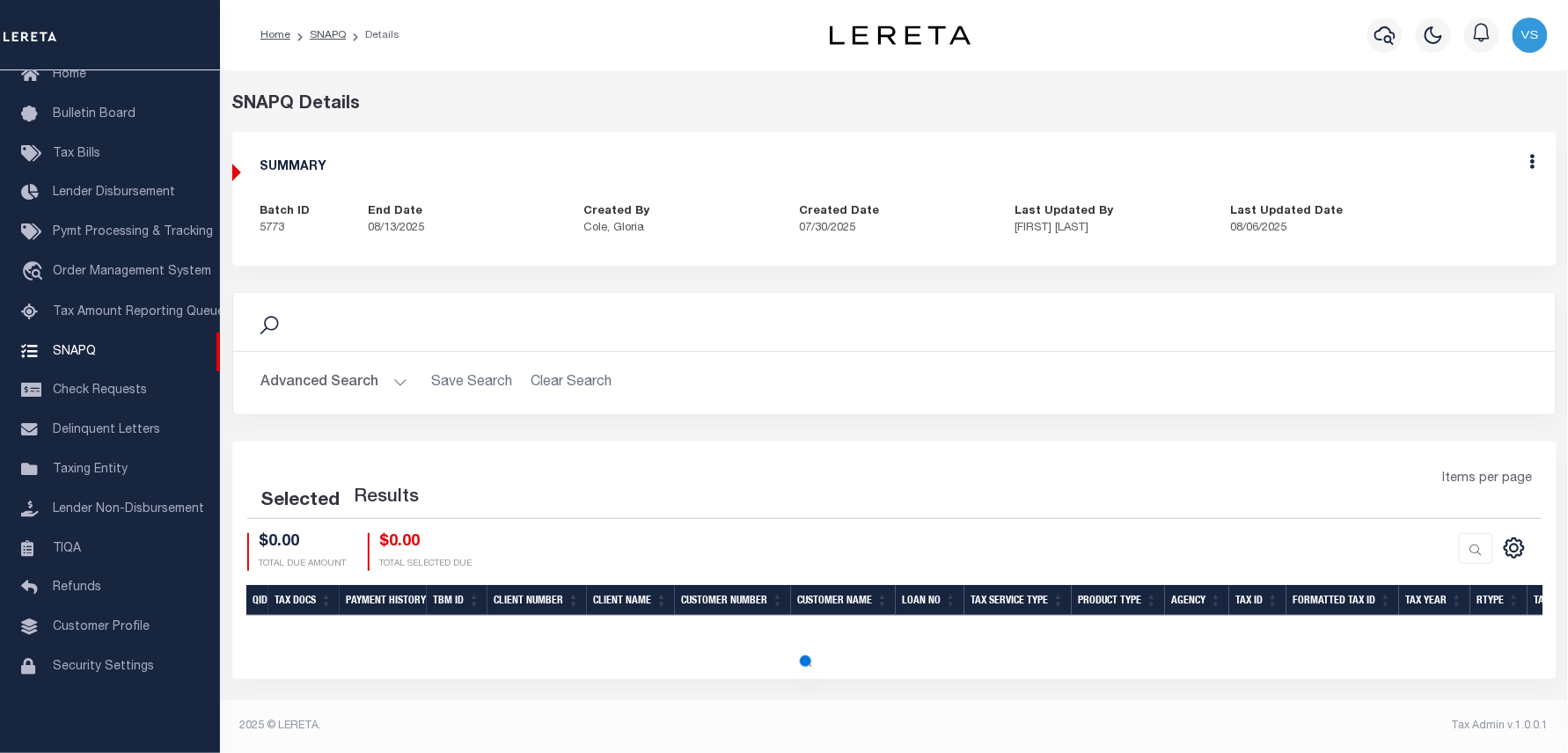 scroll, scrollTop: 0, scrollLeft: 0, axis: both 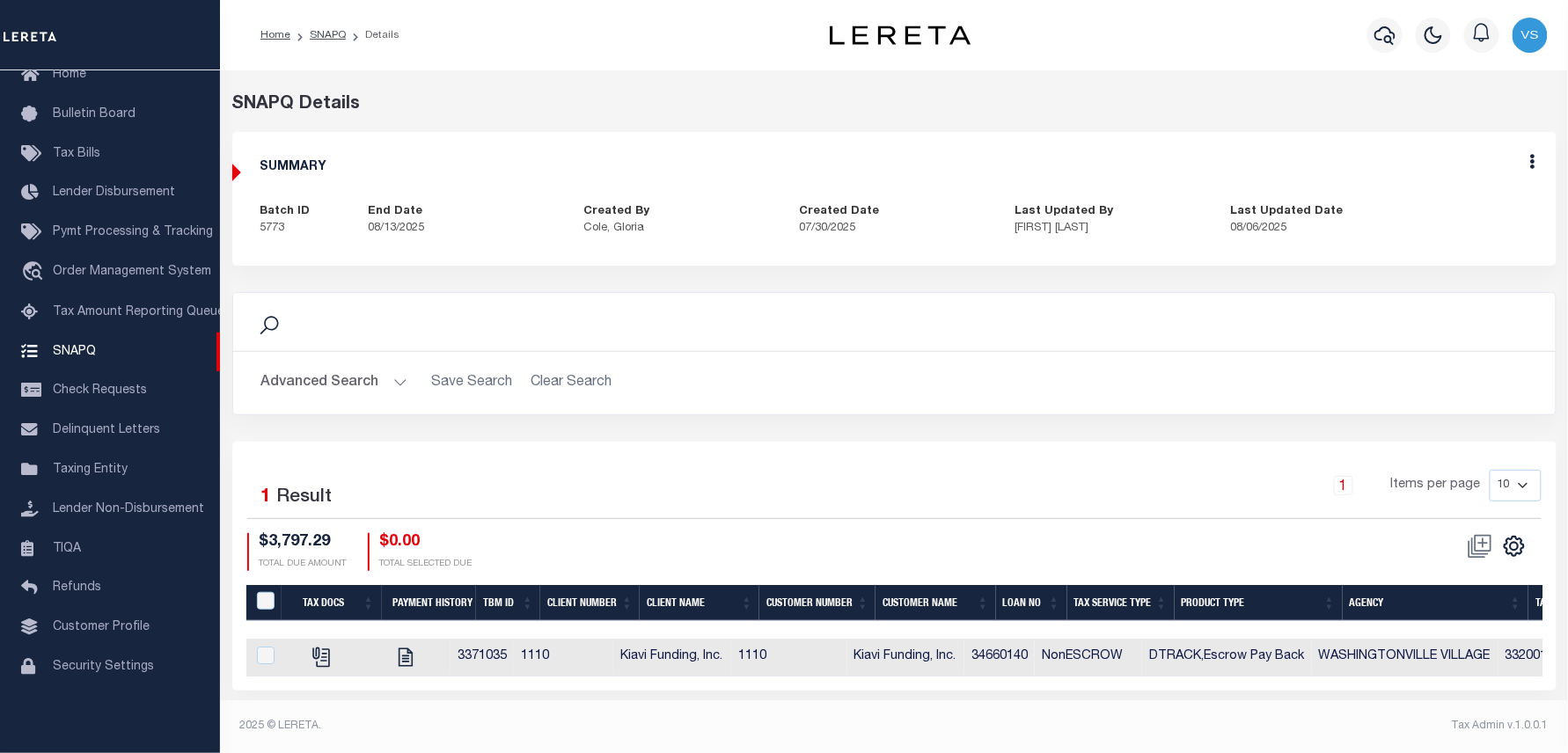 click on "1
Items per page   10 25 50 100" at bounding box center [1059, 494] 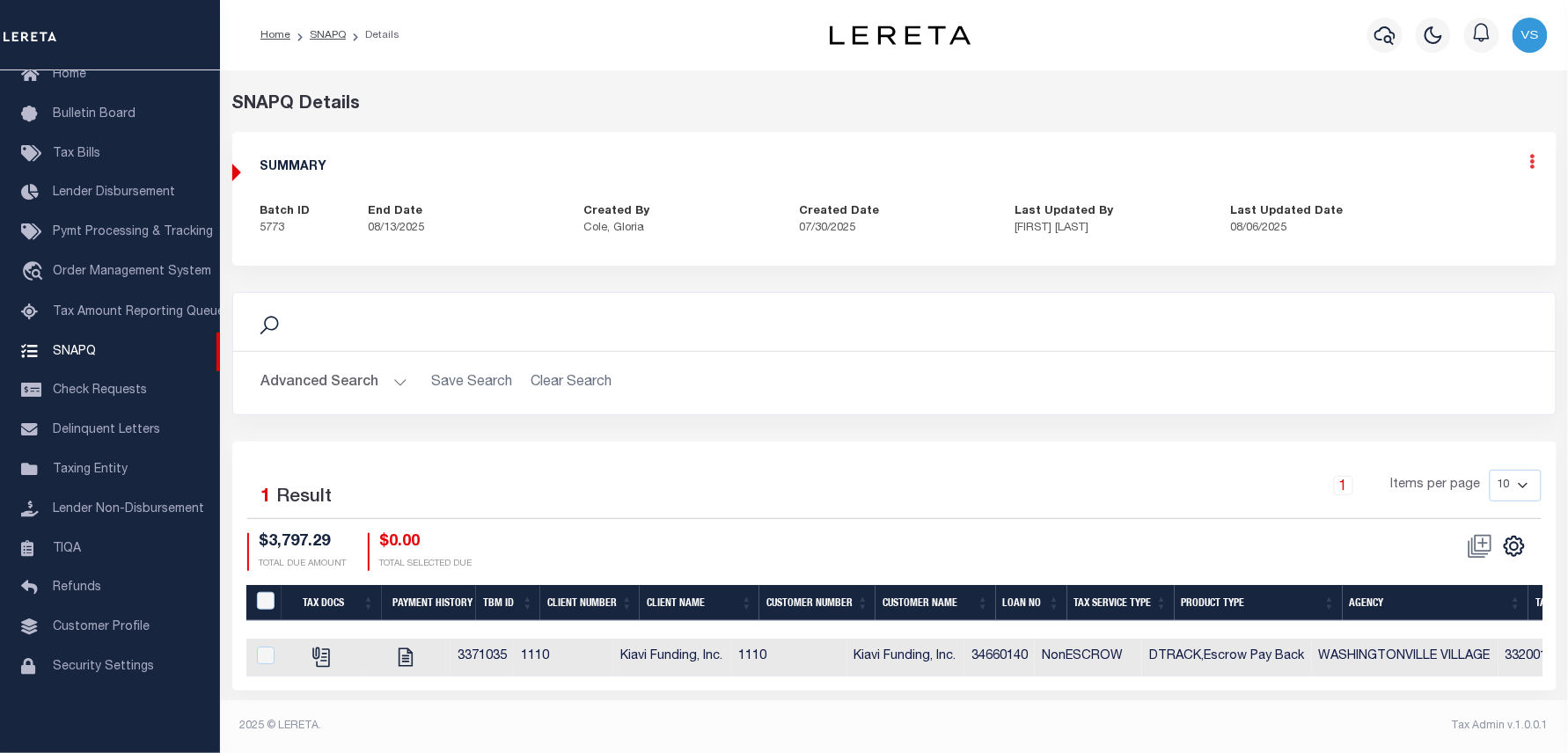 click at bounding box center [1533, 161] 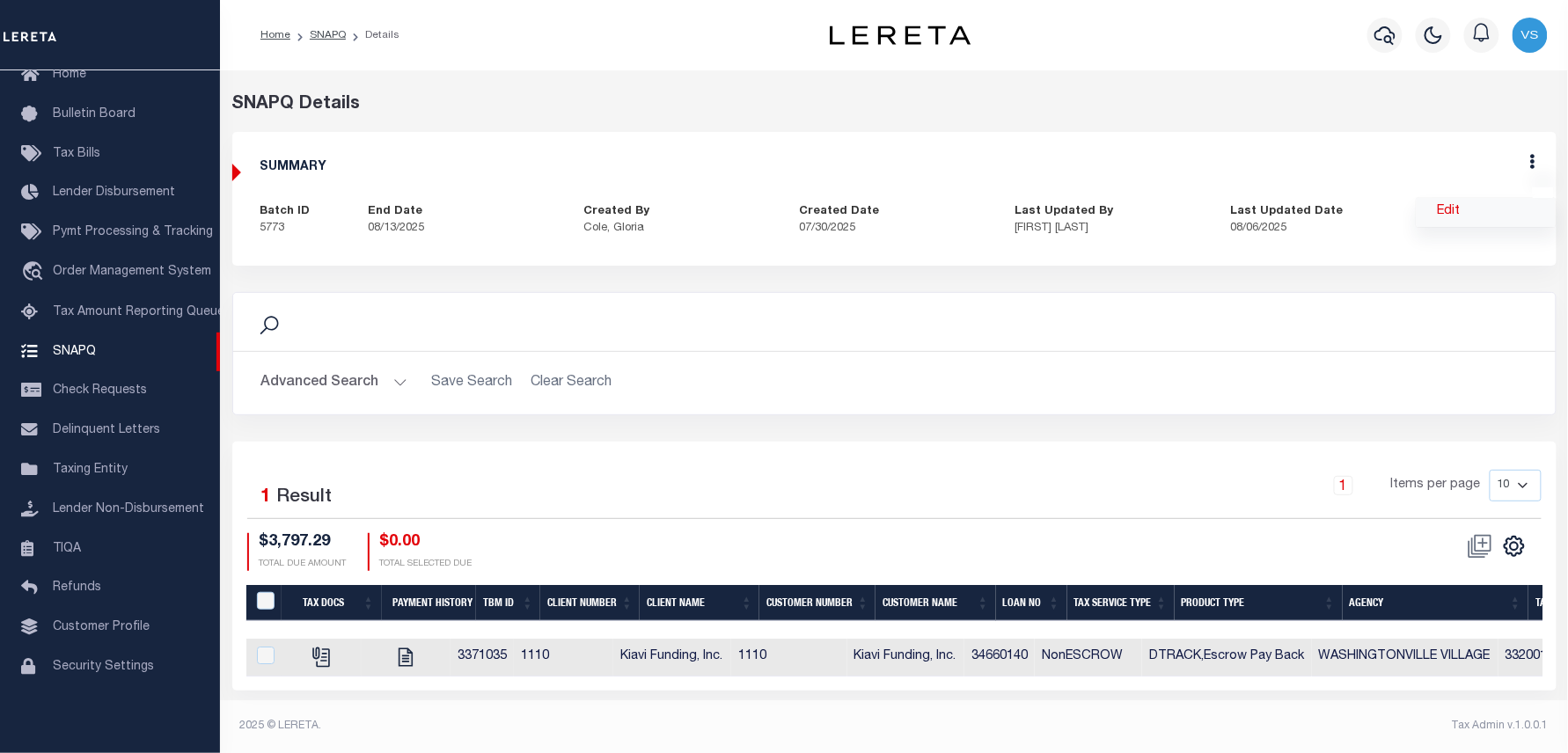 click on "Edit" at bounding box center [1486, 212] 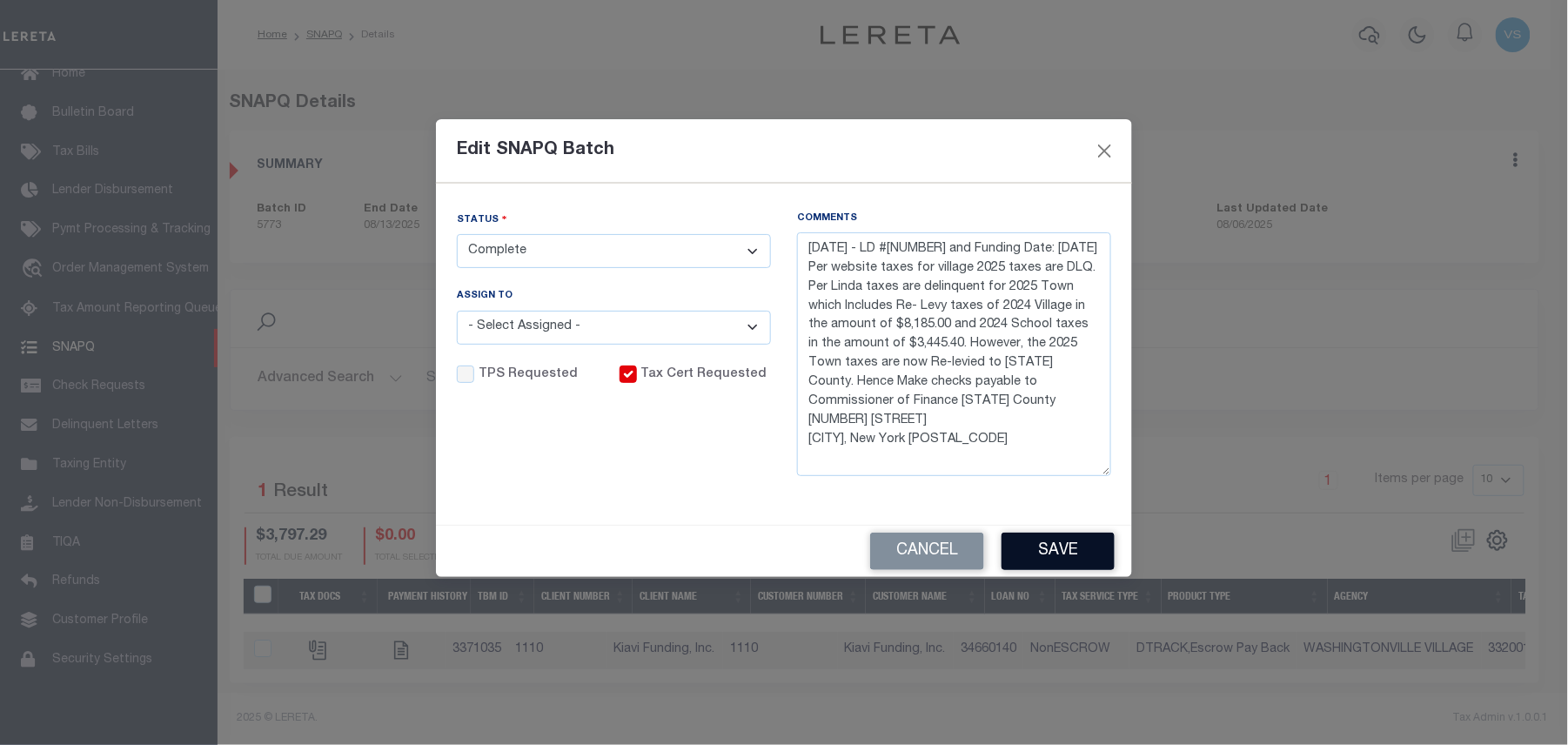 click on "Save" at bounding box center (1058, 551) 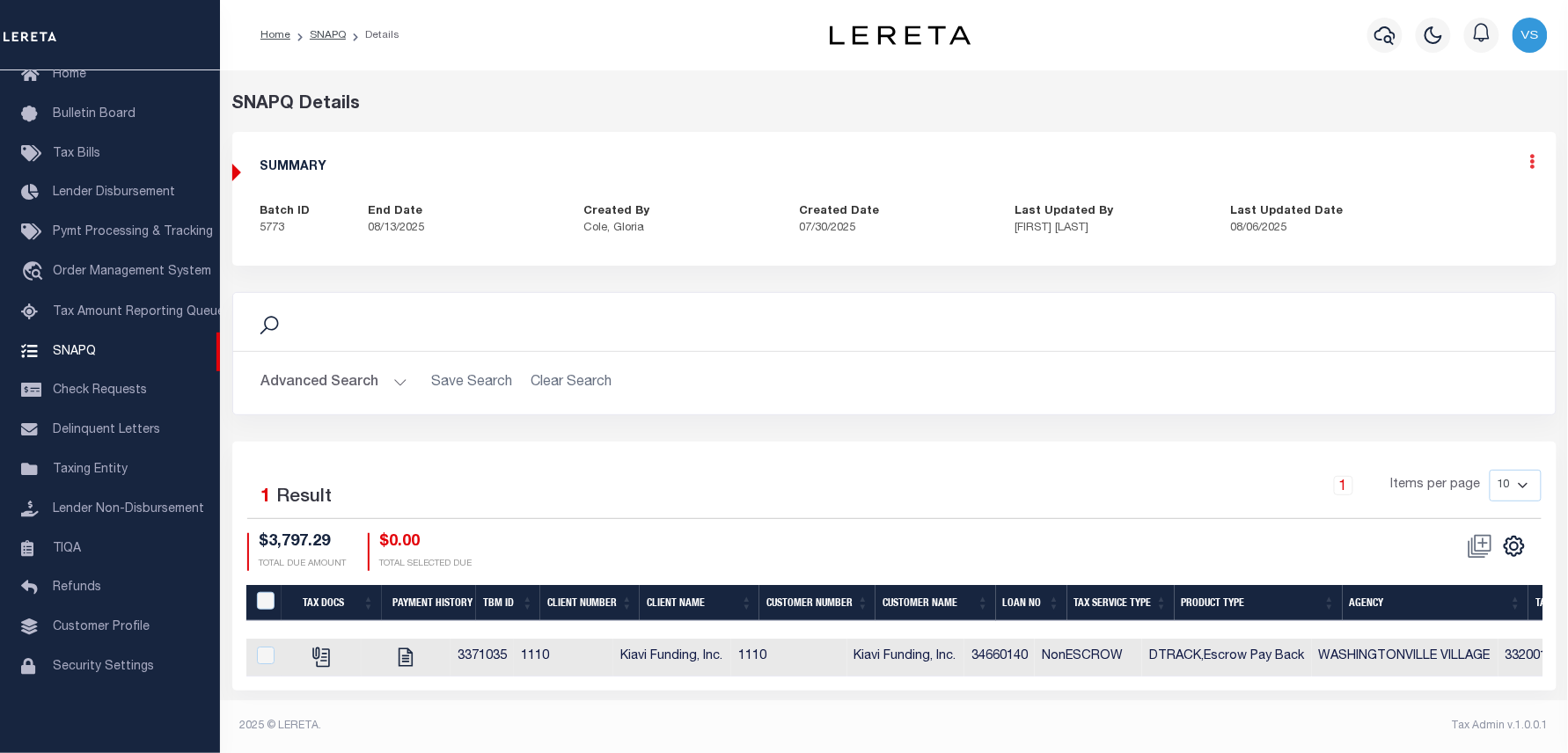 click at bounding box center (1533, 161) 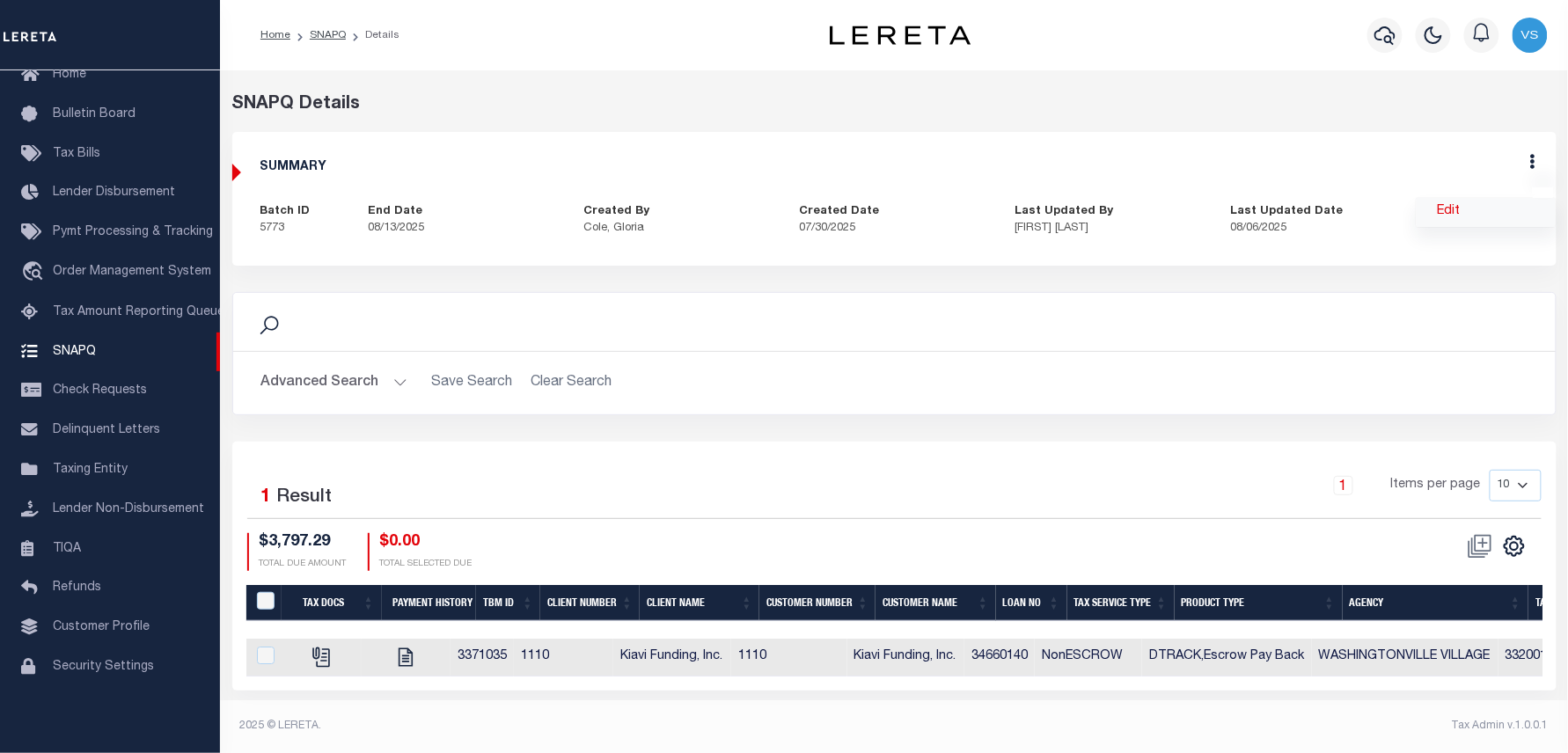 click on "Edit" at bounding box center [1486, 212] 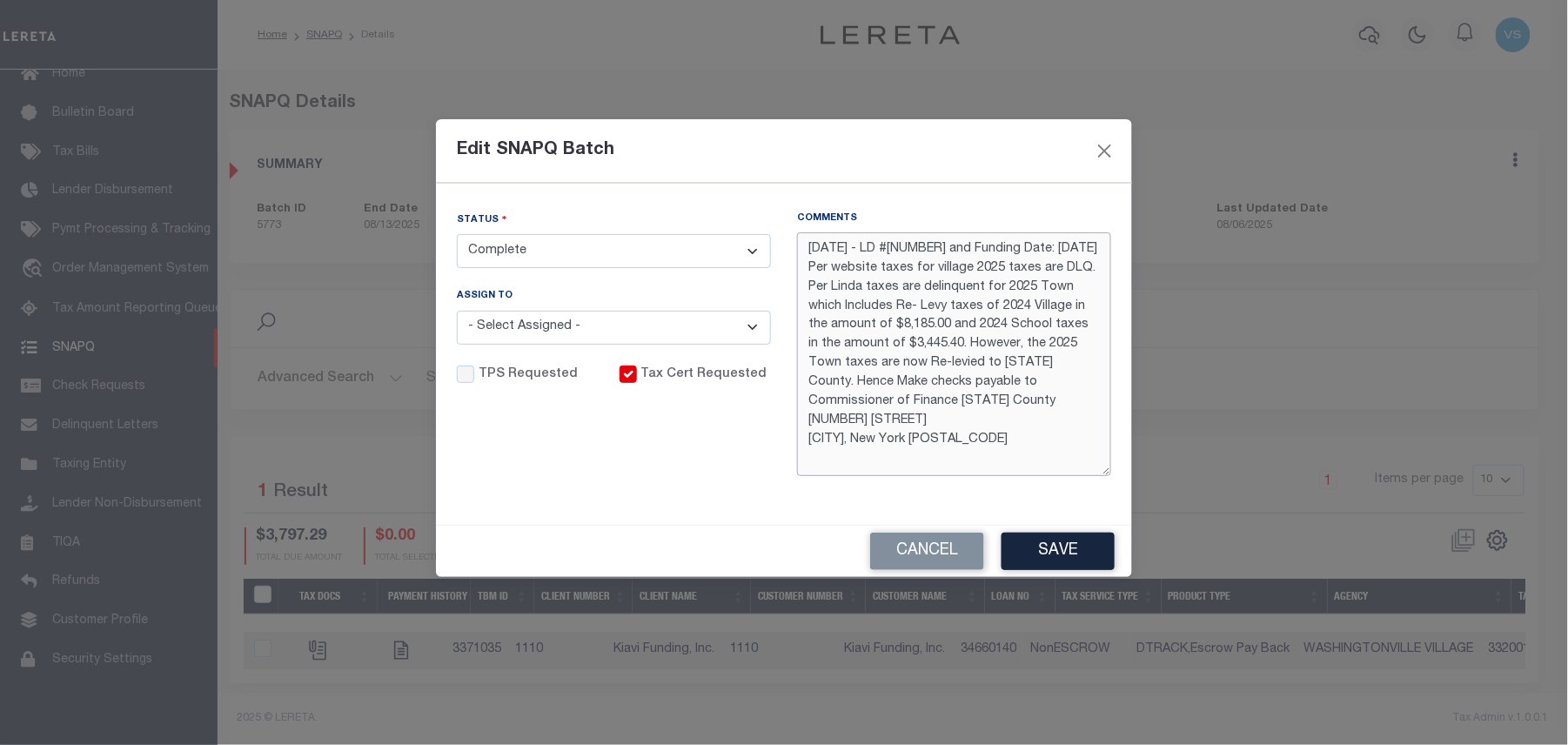 drag, startPoint x: 1020, startPoint y: 426, endPoint x: 813, endPoint y: 255, distance: 268.49581 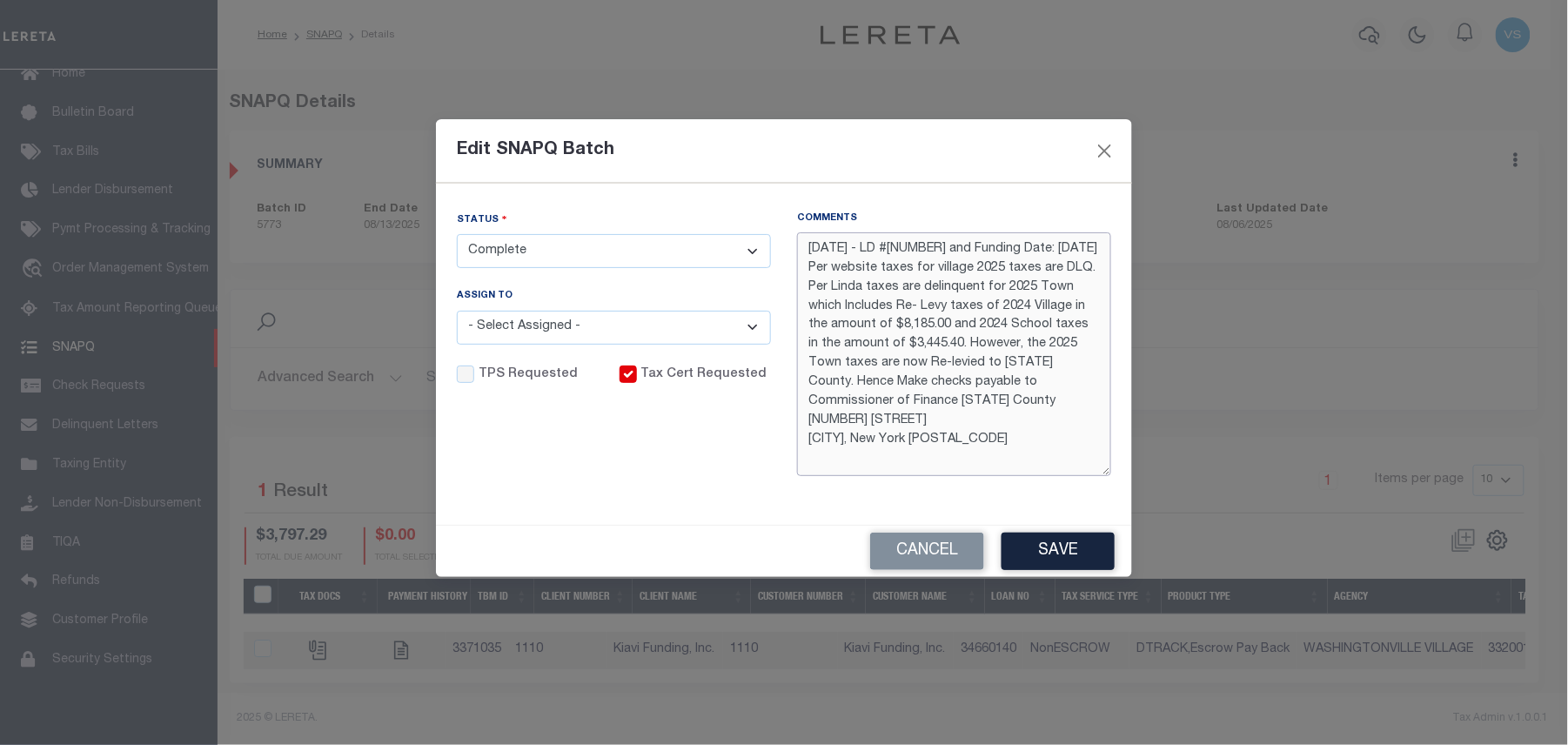 click on "8/6/25 - LD #45539 and Funding Date: 8/13/2025
Per website taxes for village 2025 taxes are DLQ.
Per Linda taxes are delinquent for 2025 Town which Includes Re- Levy taxes of 2024 Village in the amount of $8,185.00 and 2024 School taxes in the amount of $3,445.40. However, the 2025 Town taxes are now Re-levied to Orange County. Hence Make checks payable to
Commissioner of Finance Orange County
255 Main Street
Goshen, New York 10924" at bounding box center [954, 354] 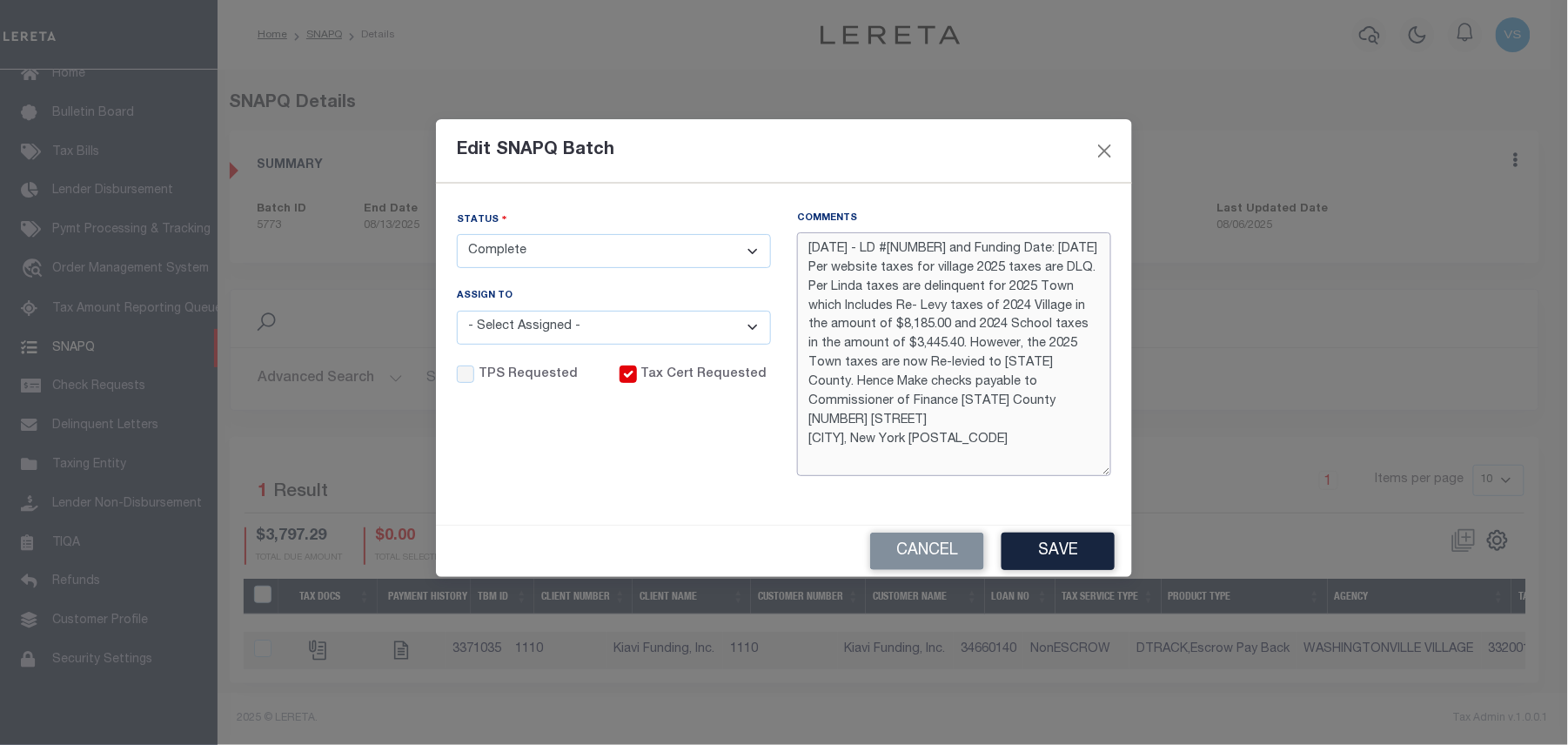 drag, startPoint x: 978, startPoint y: 451, endPoint x: 761, endPoint y: 193, distance: 337.12461 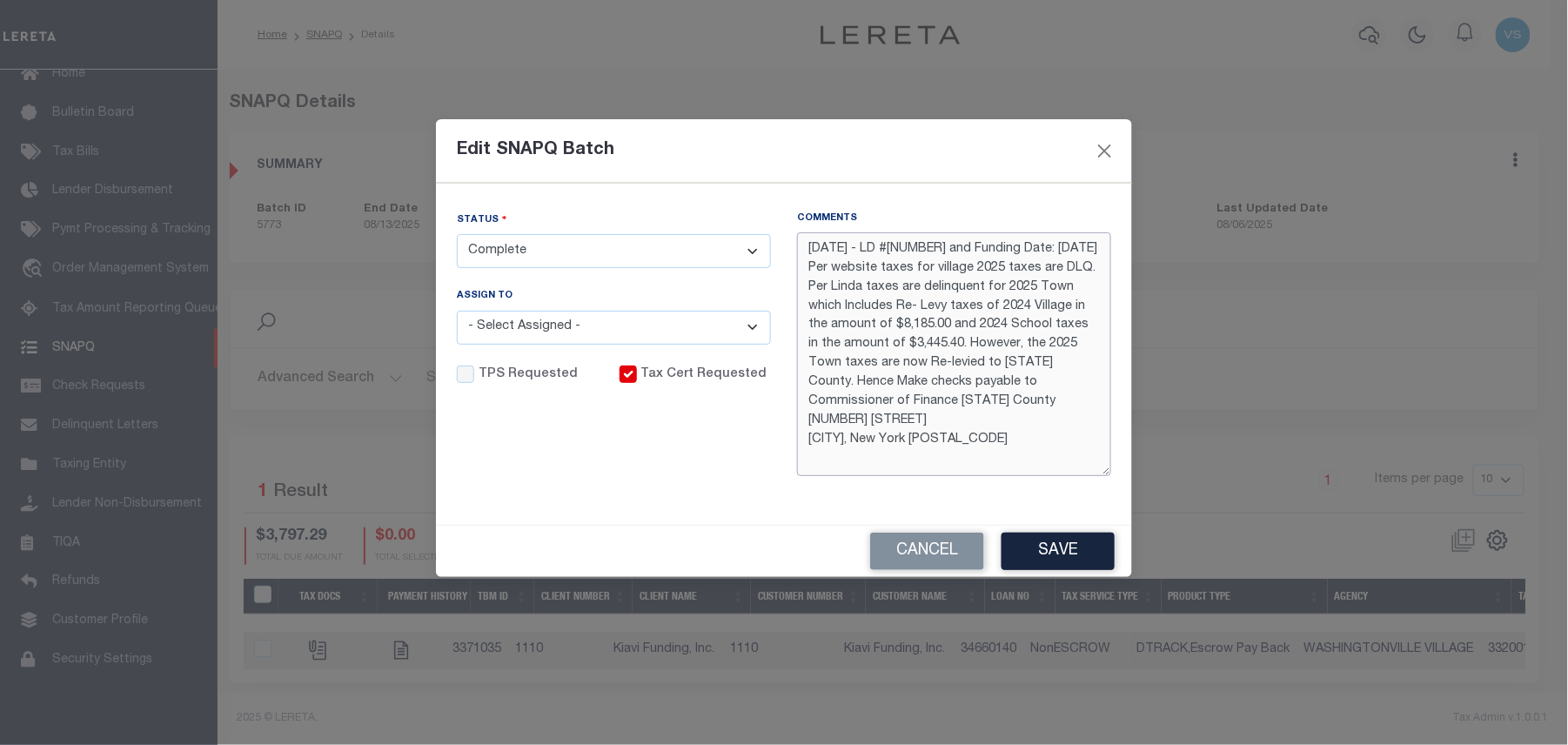 click on "Status
- Select Status -
Order In Progress
Complete
Assign To
- Select Assigned -
--Unassigned--
Client Name
- Select Client -
Ameris Bank" at bounding box center (784, 353) 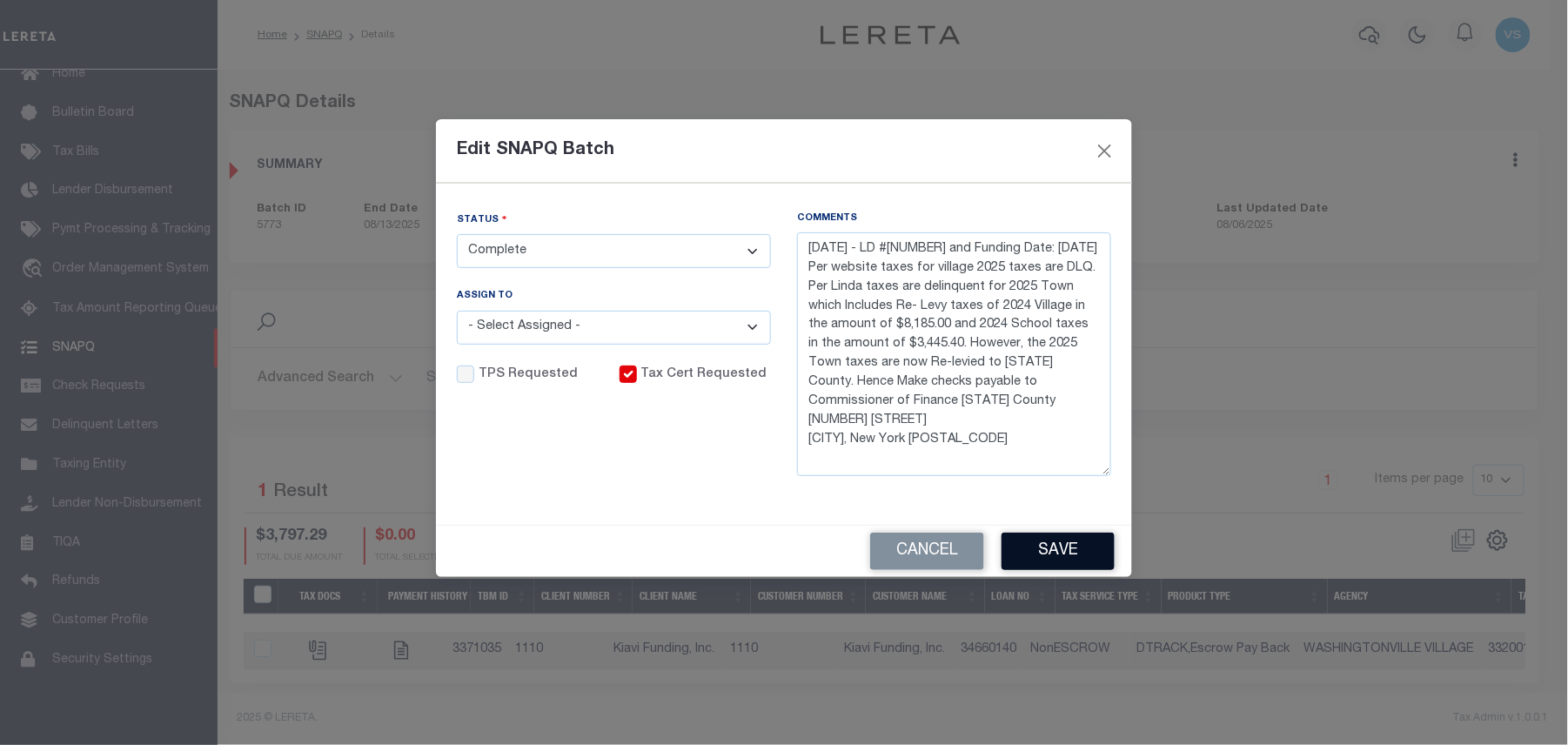 click on "Save" at bounding box center [1058, 551] 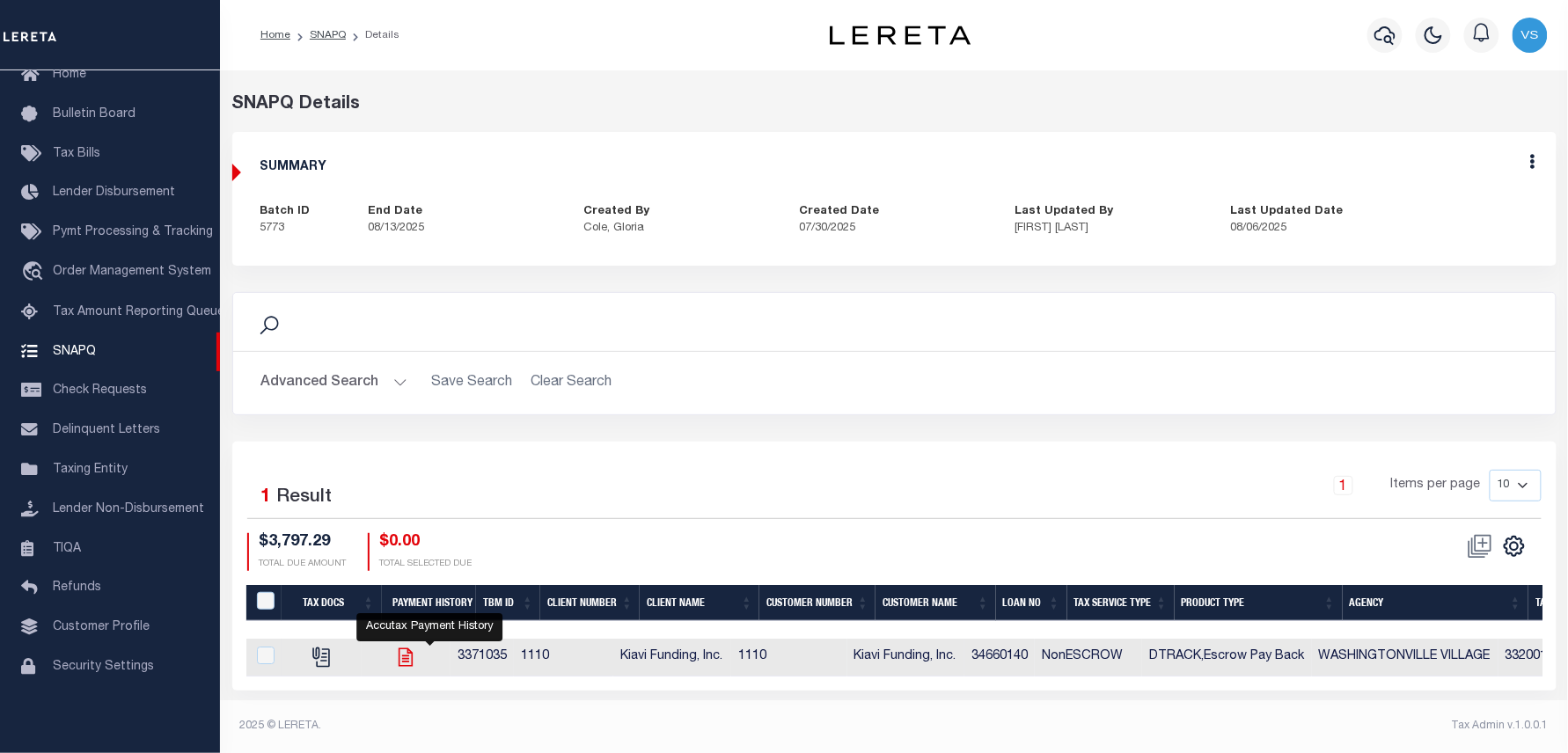 click 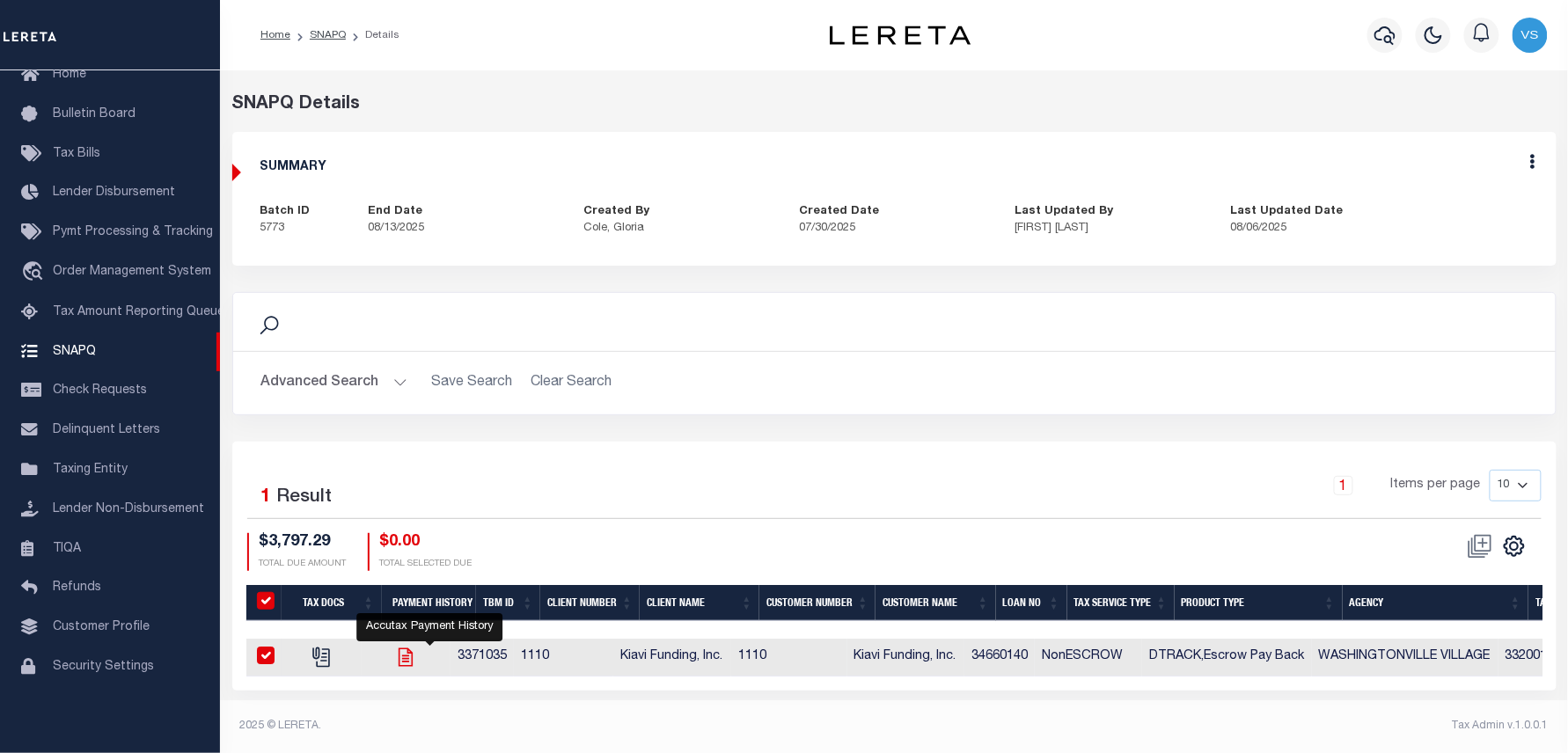 checkbox on "true" 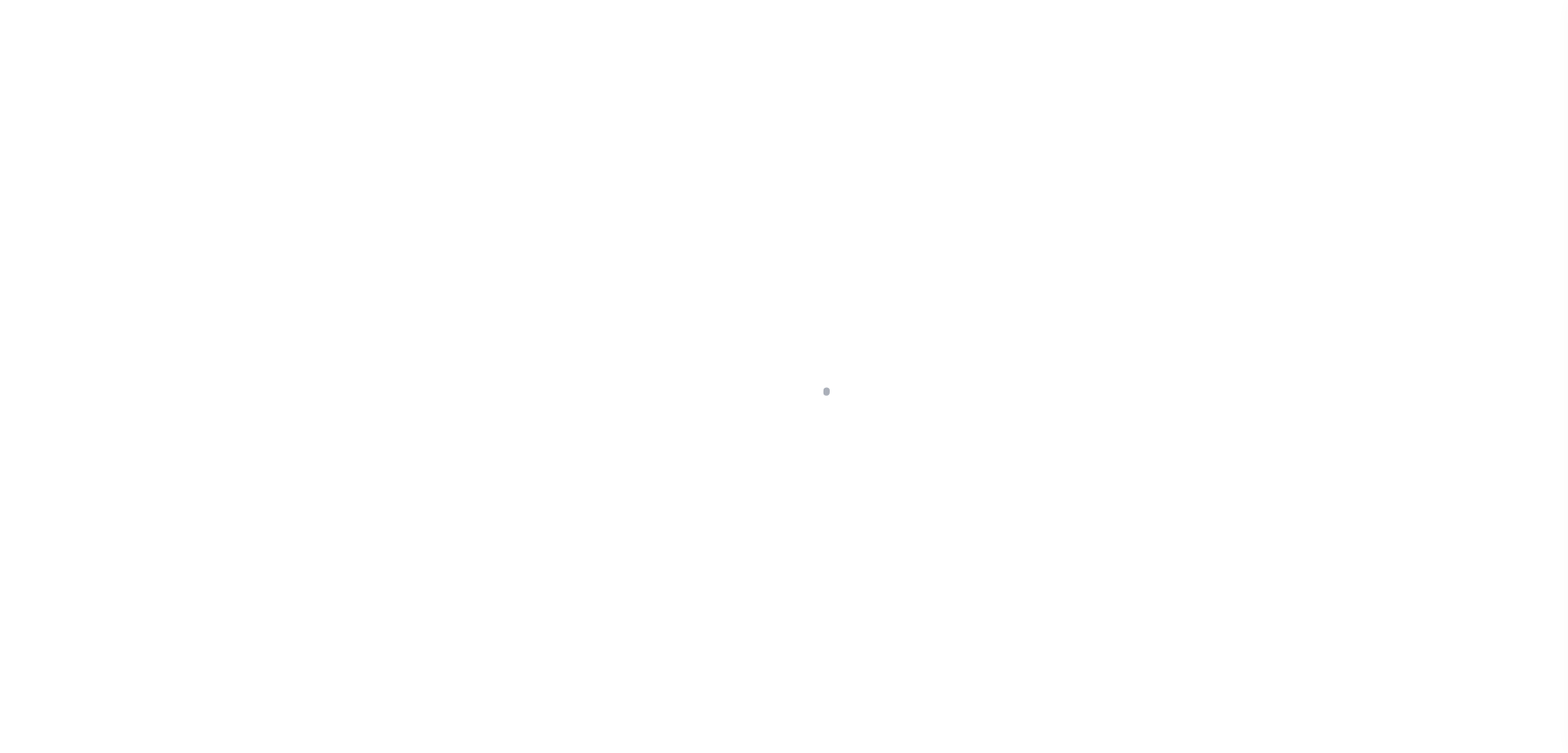 scroll, scrollTop: 0, scrollLeft: 0, axis: both 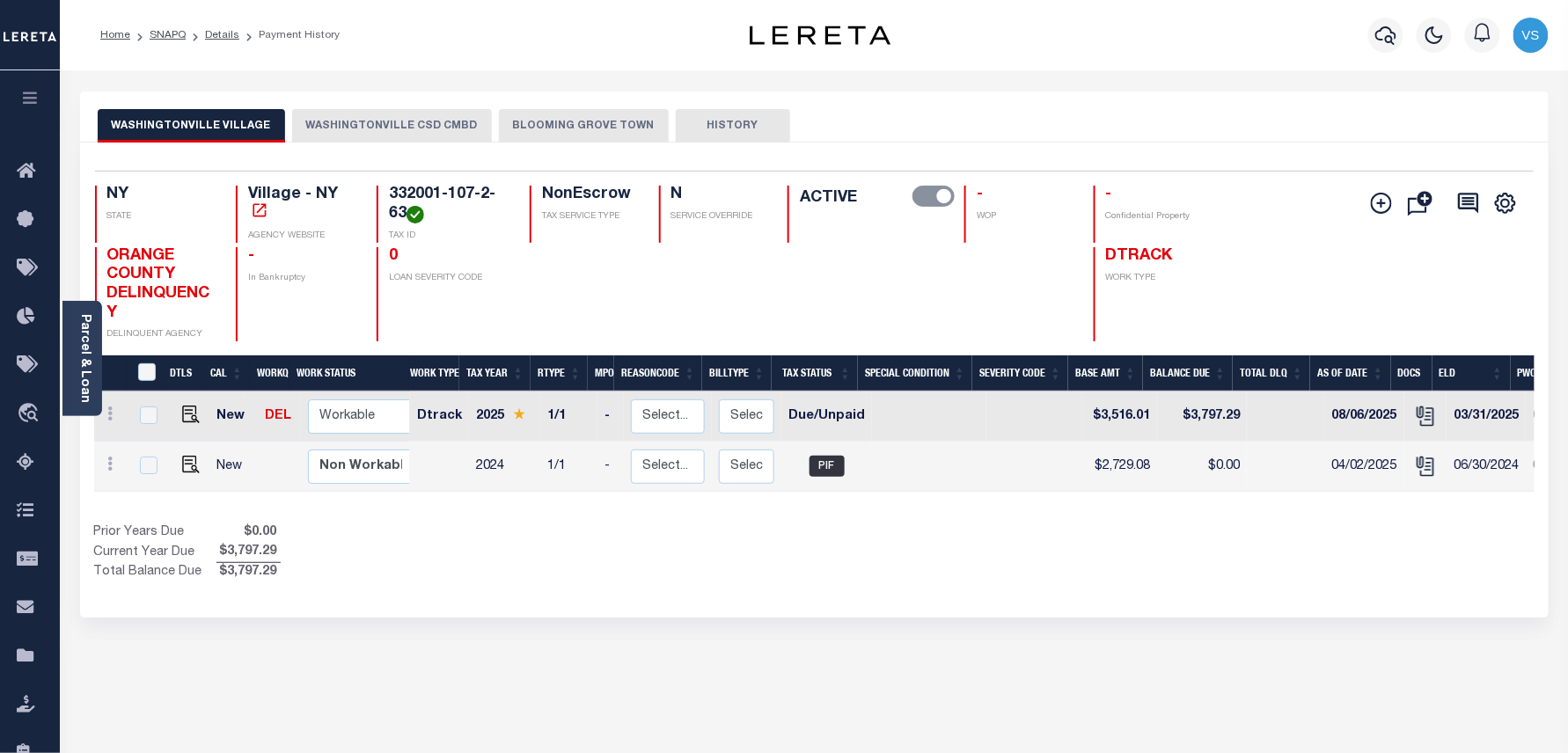 click on "BLOOMING GROVE TOWN" at bounding box center (583, 126) 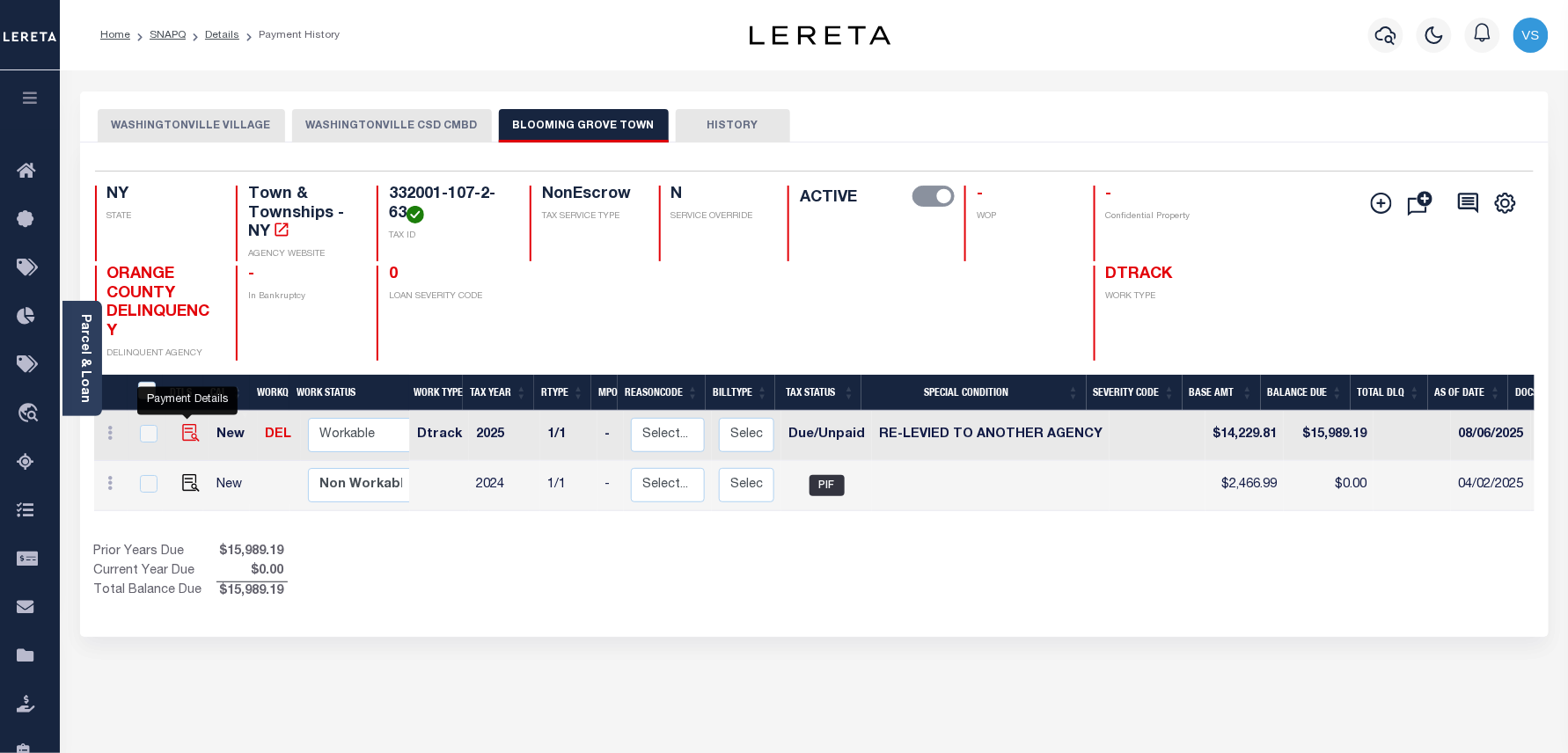 click at bounding box center [191, 433] 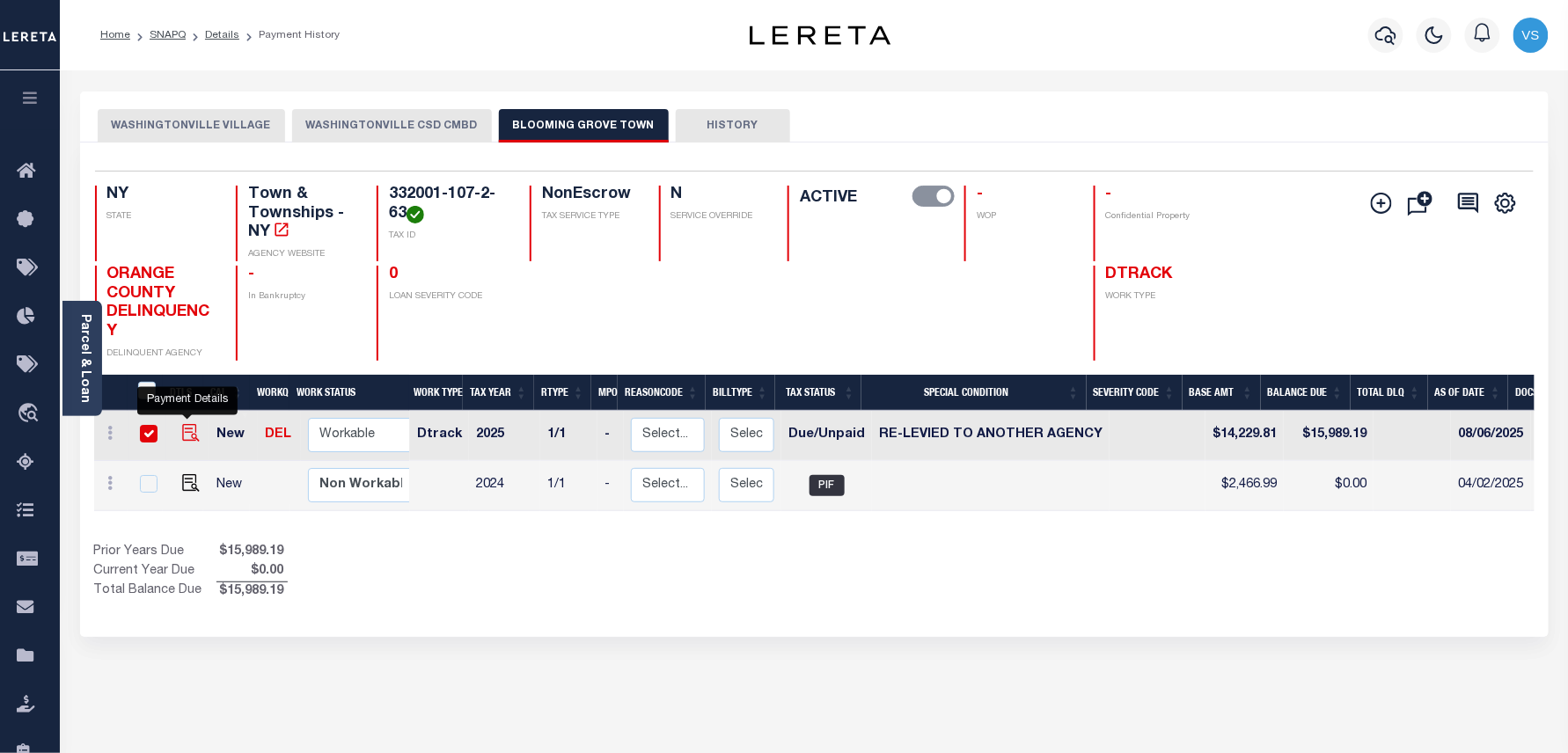 checkbox on "true" 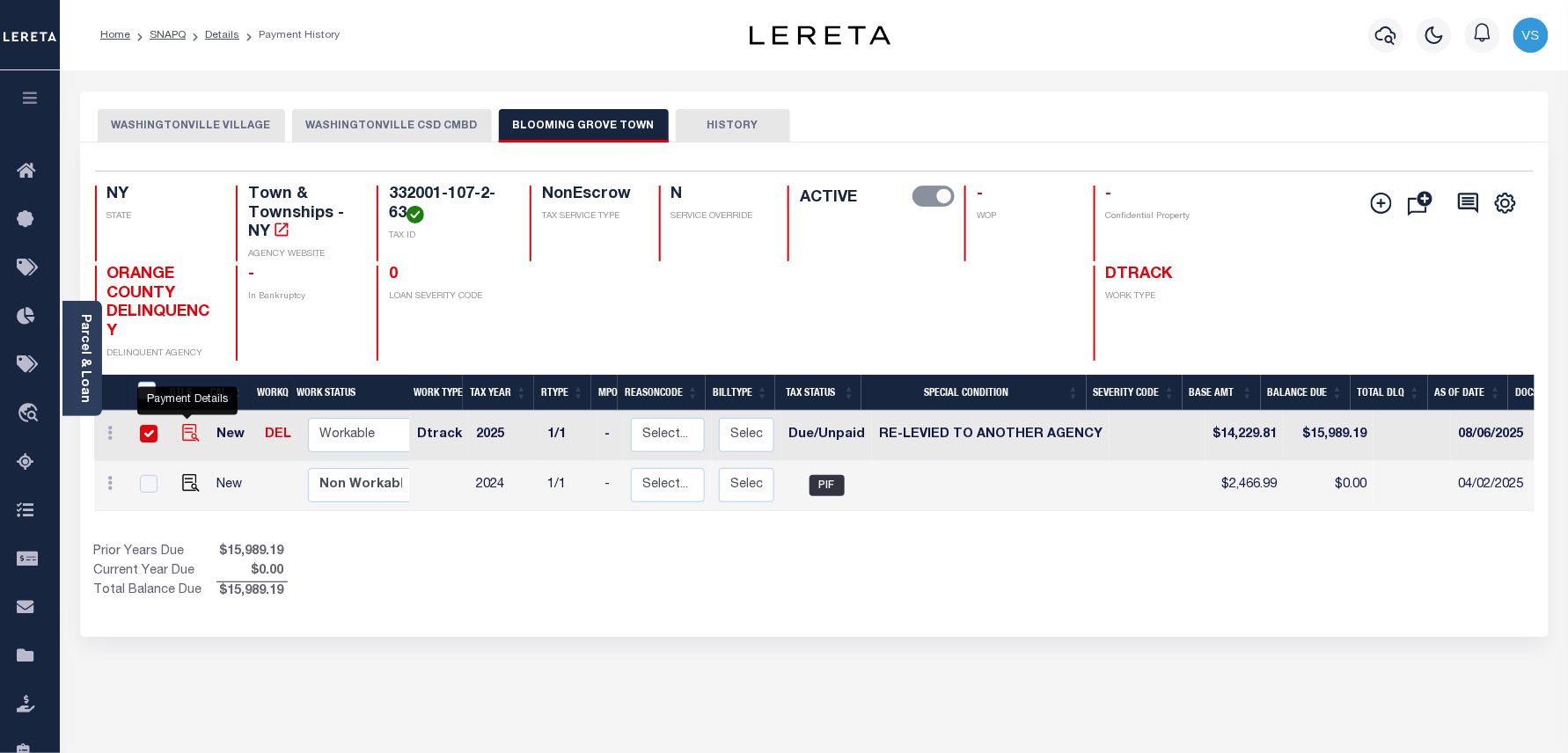 checkbox on "true" 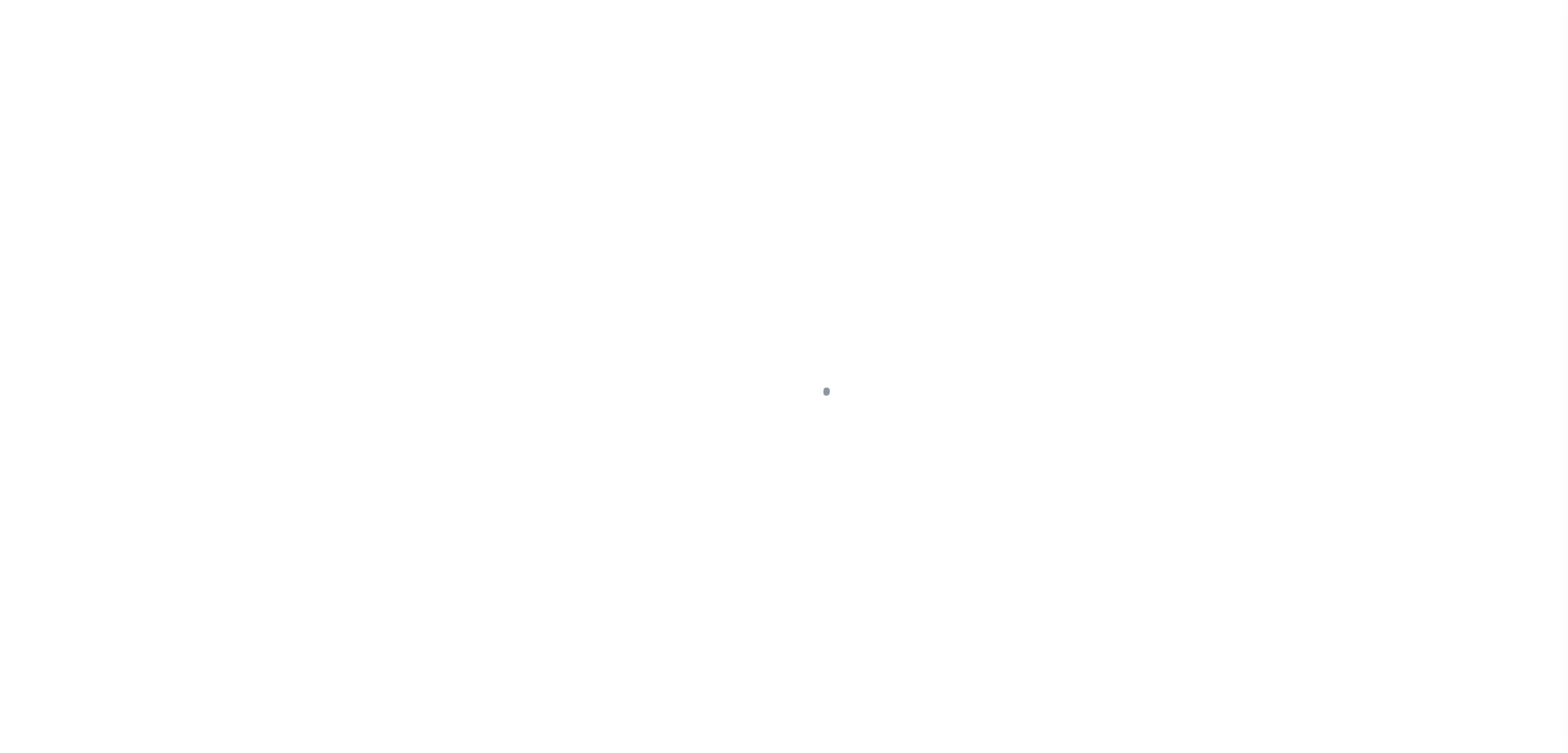 select on "DUE" 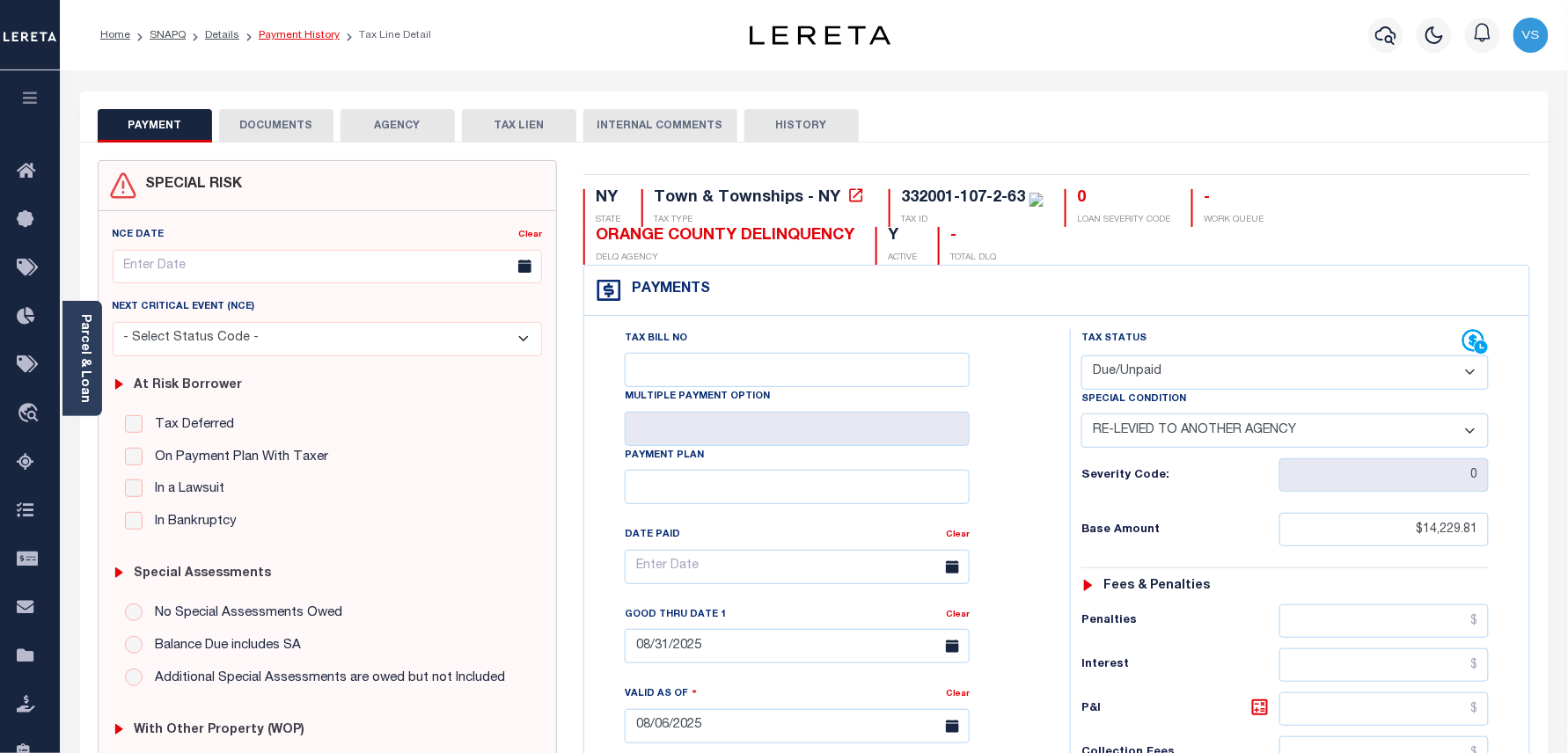 click on "Payment History" at bounding box center [299, 35] 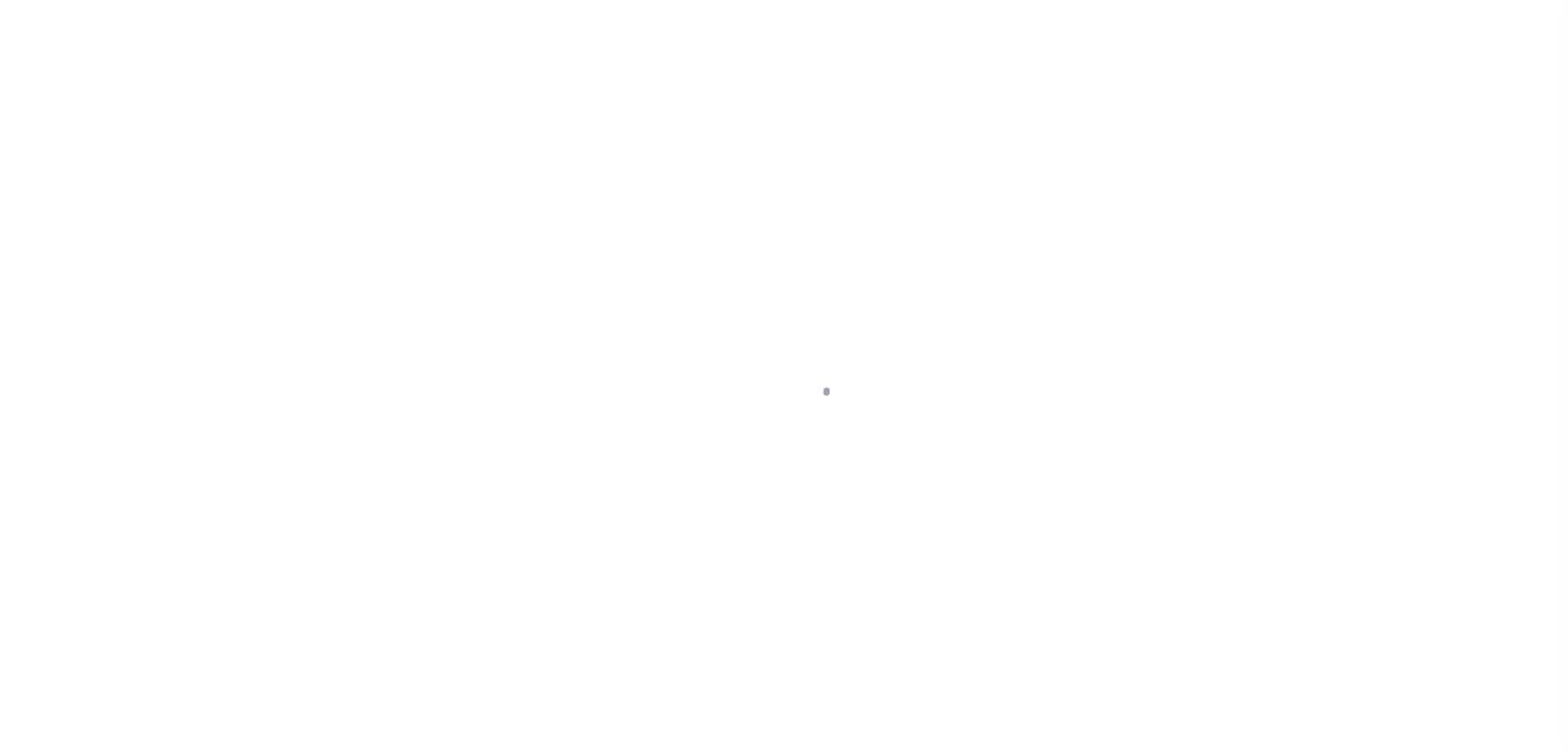 scroll, scrollTop: 0, scrollLeft: 0, axis: both 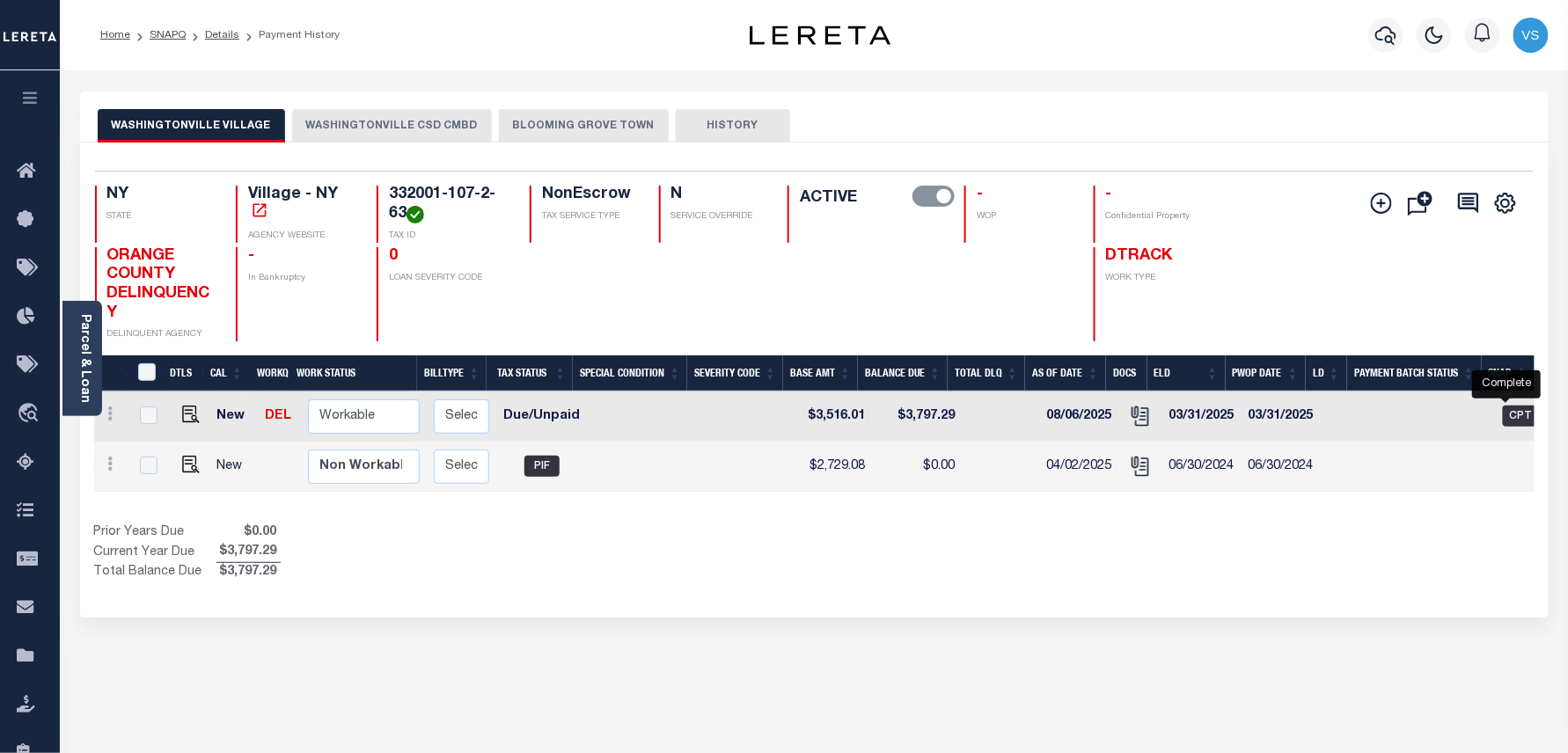 click on "CPT" at bounding box center (1520, 416) 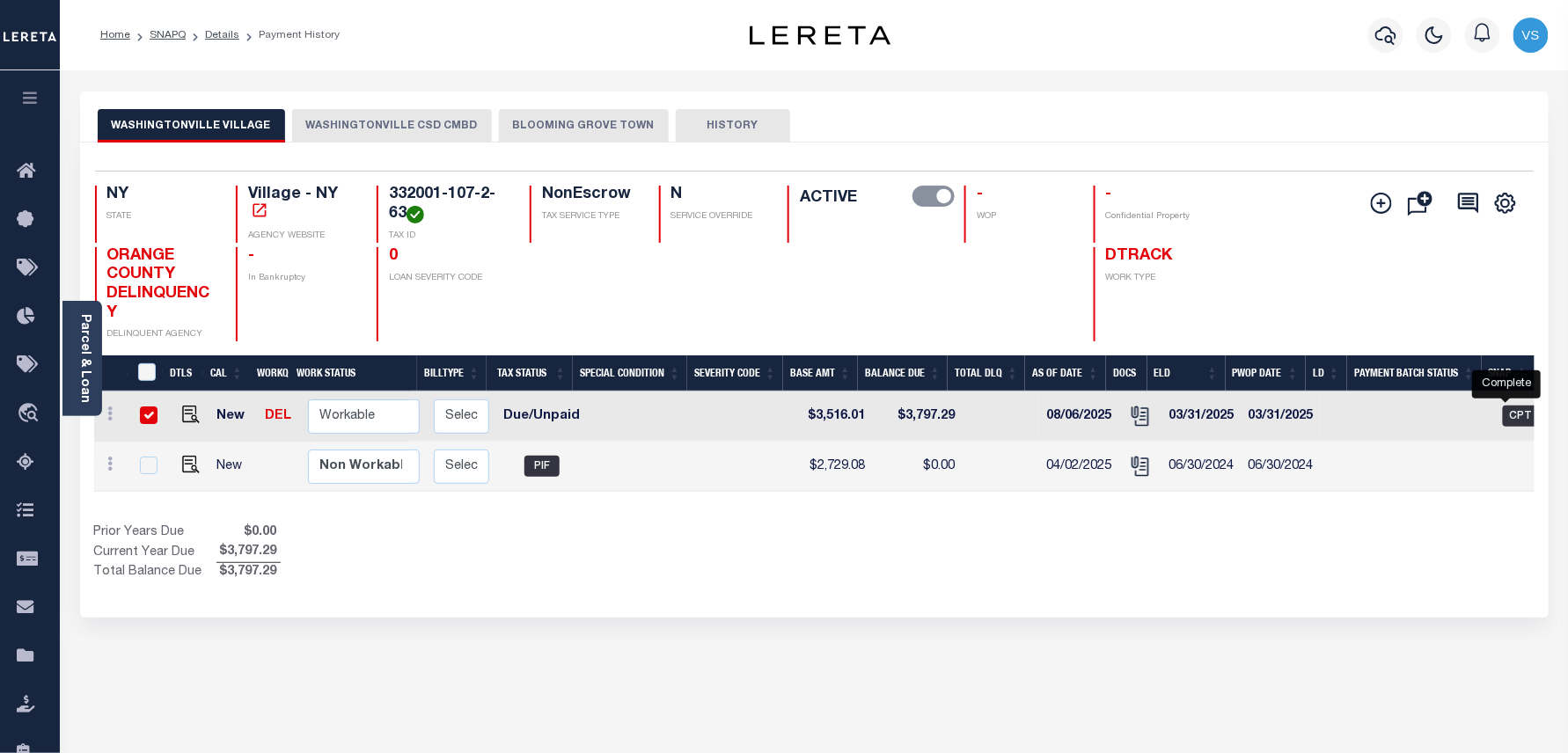 checkbox on "true" 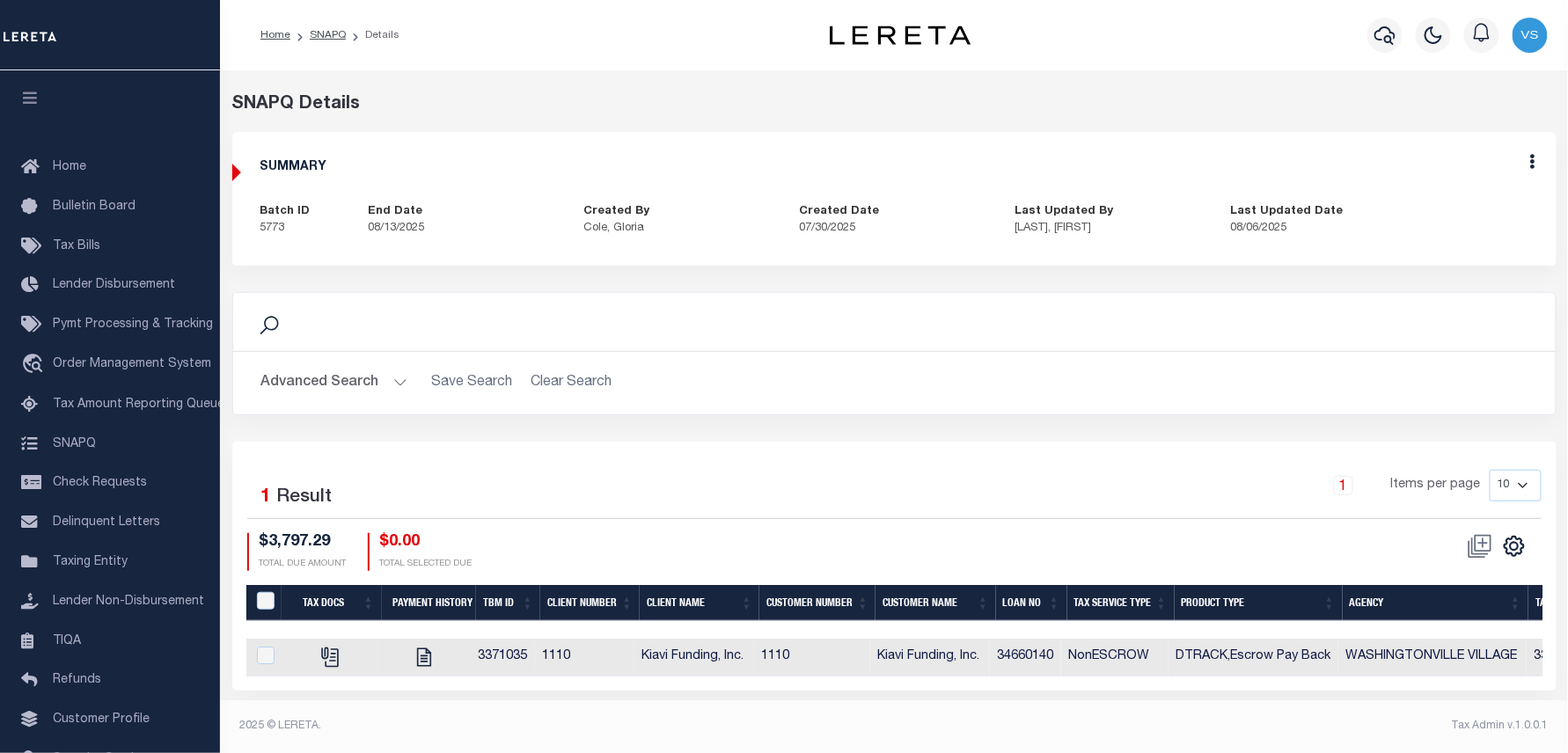 scroll, scrollTop: 4, scrollLeft: 0, axis: vertical 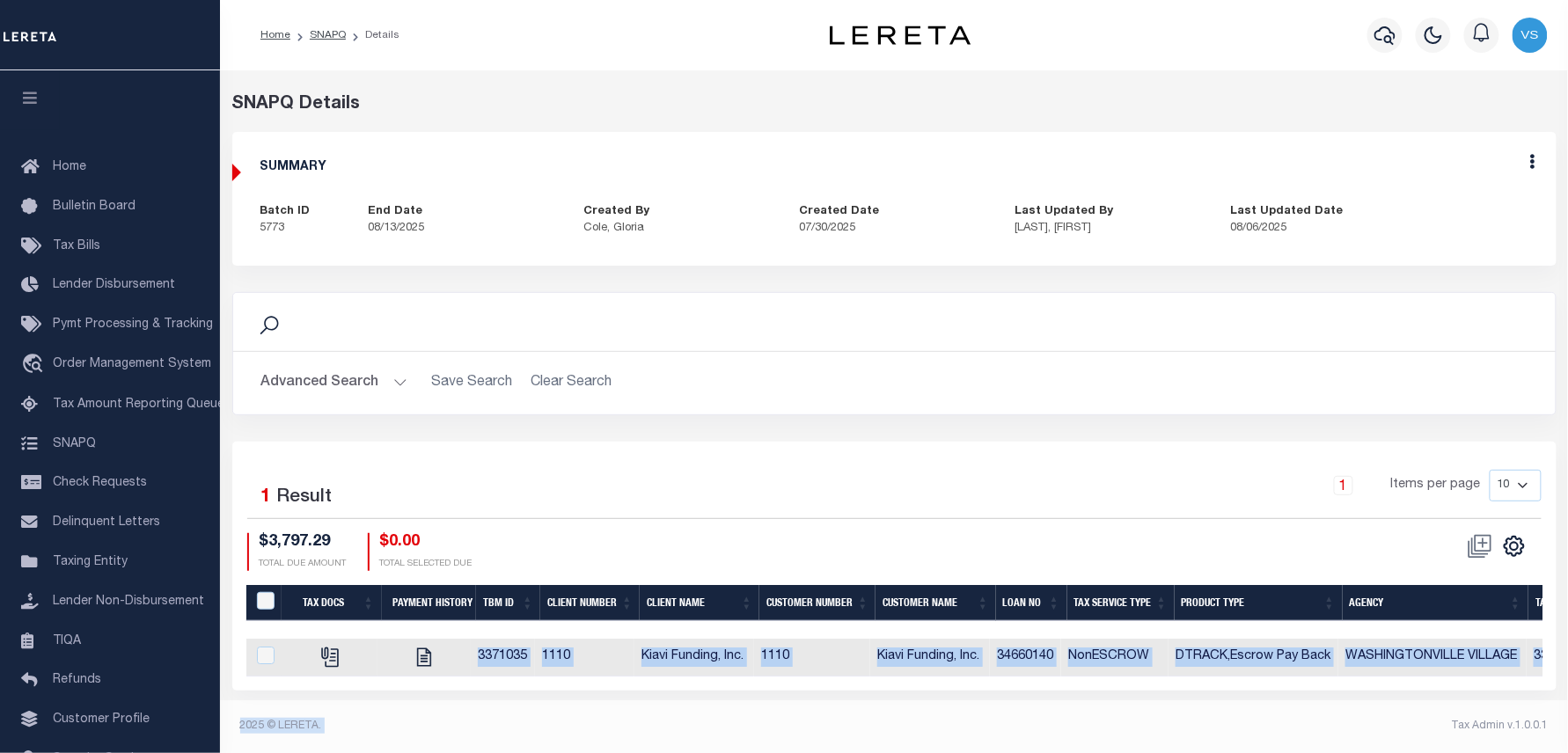 drag, startPoint x: 616, startPoint y: 686, endPoint x: 1404, endPoint y: 716, distance: 788.57086 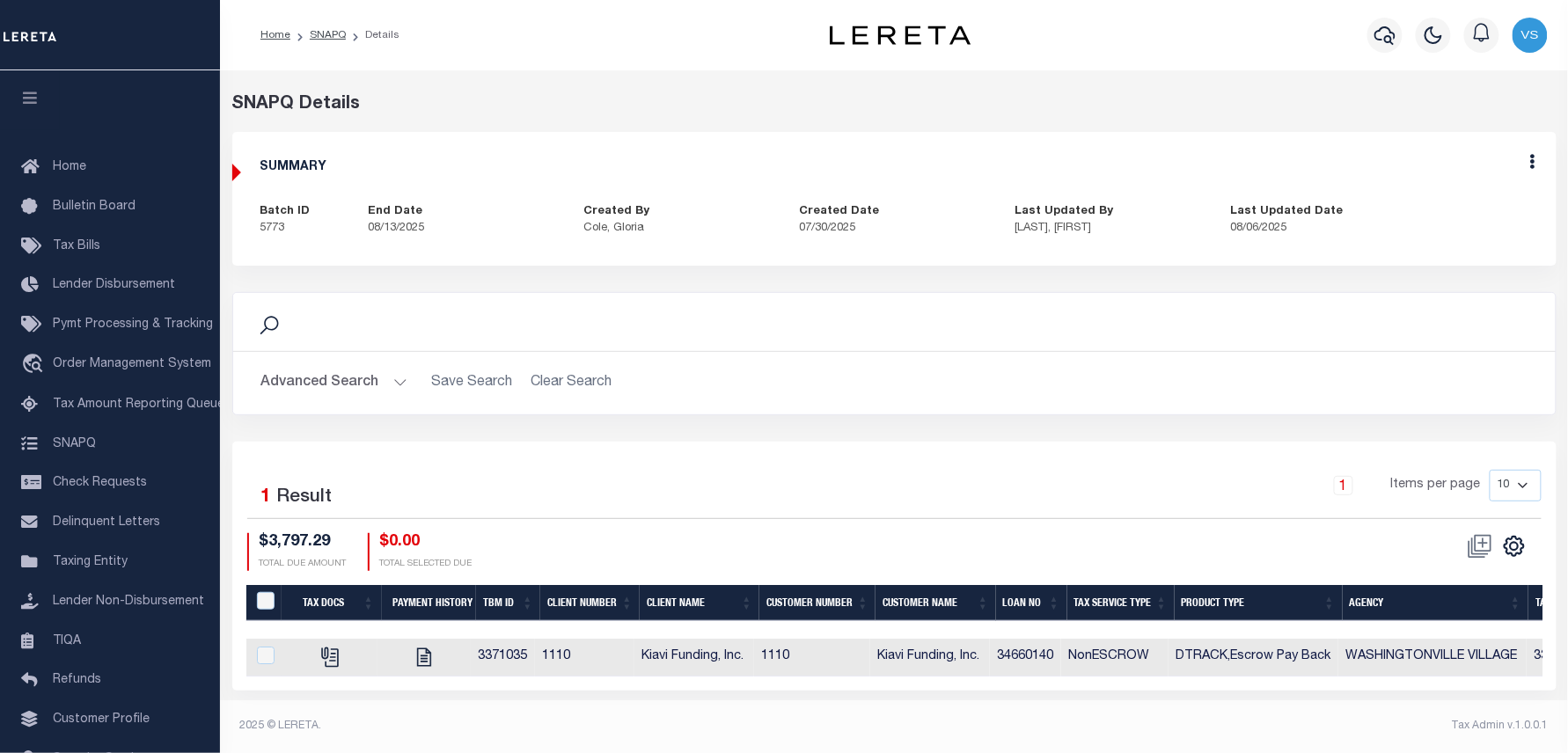 scroll, scrollTop: 0, scrollLeft: 285, axis: horizontal 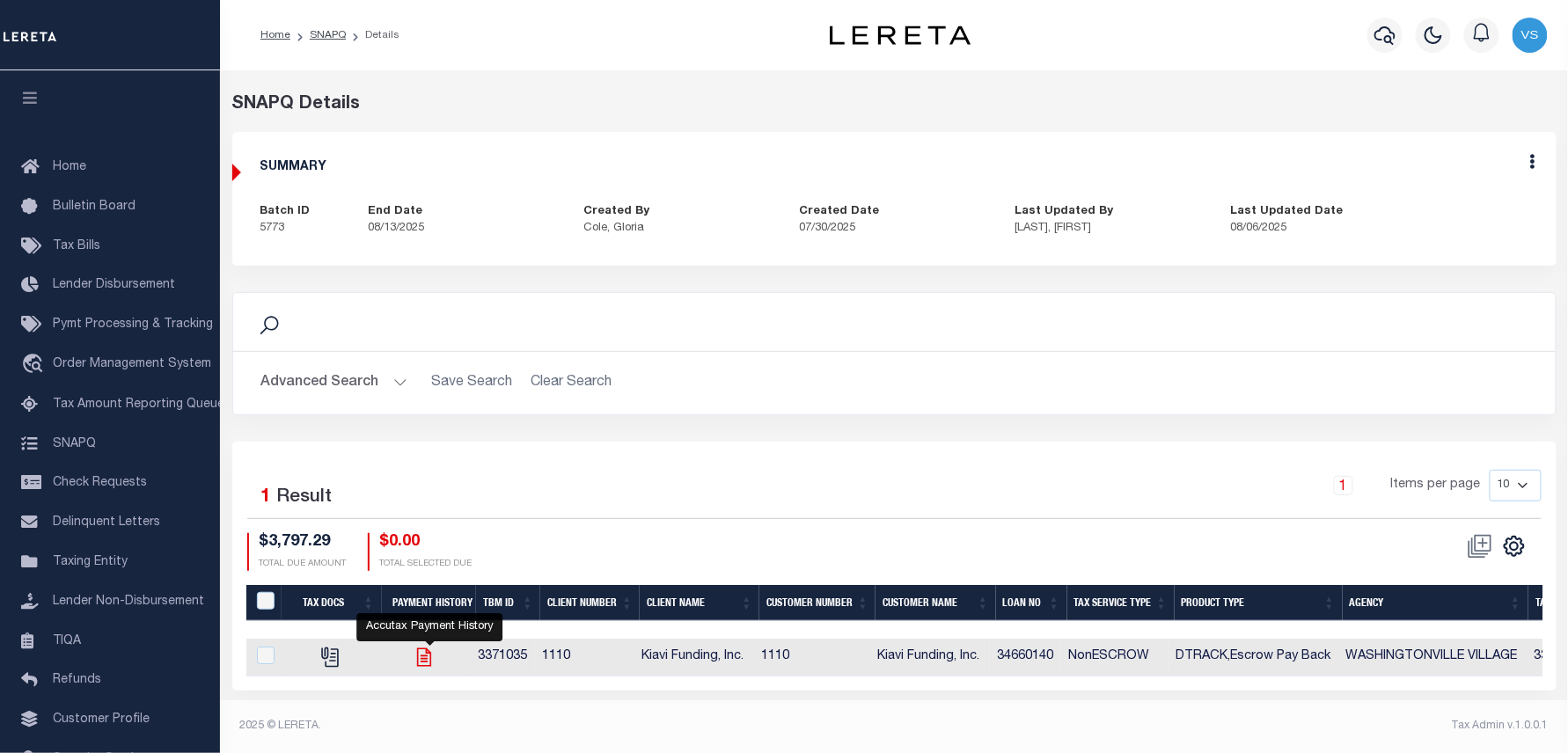 click 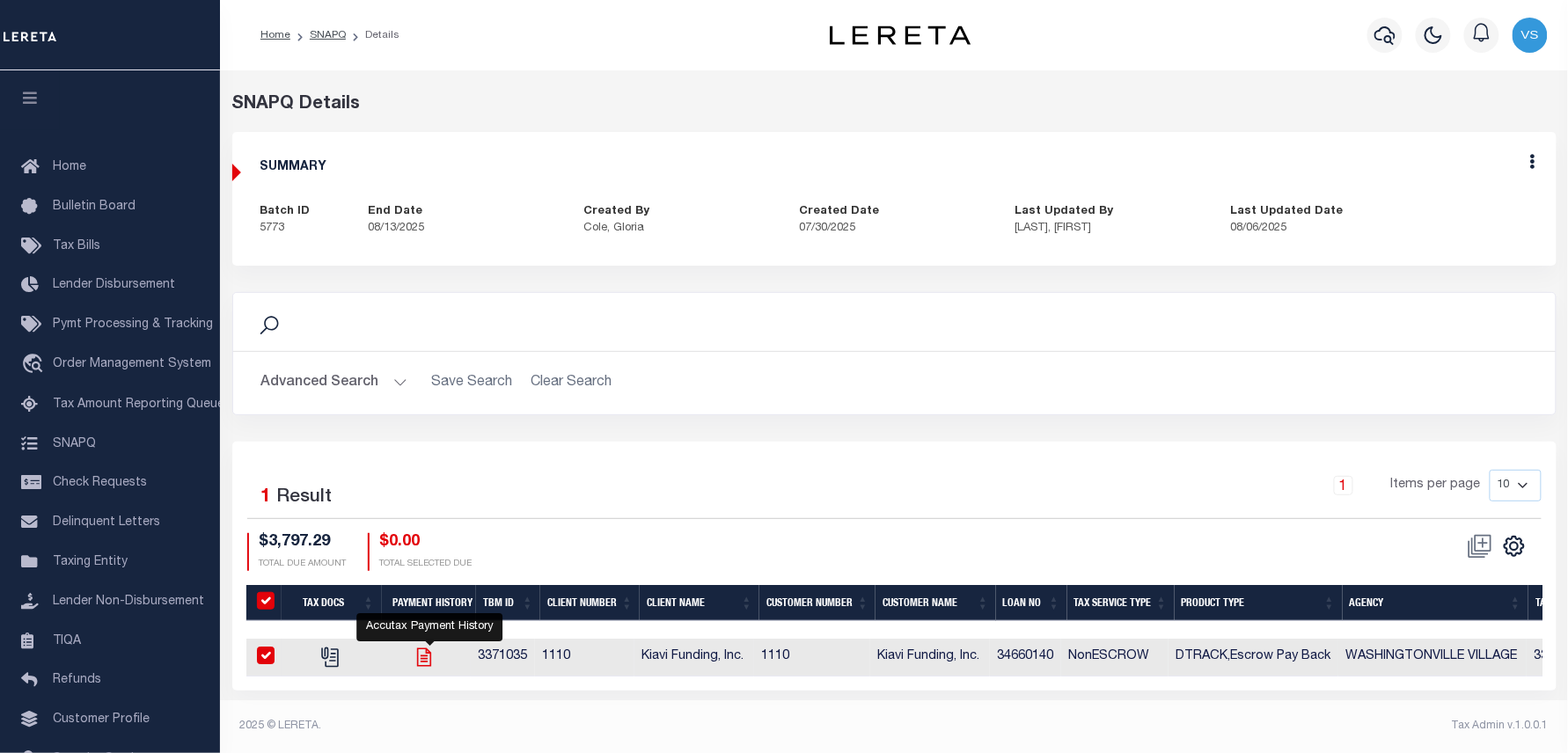 checkbox on "true" 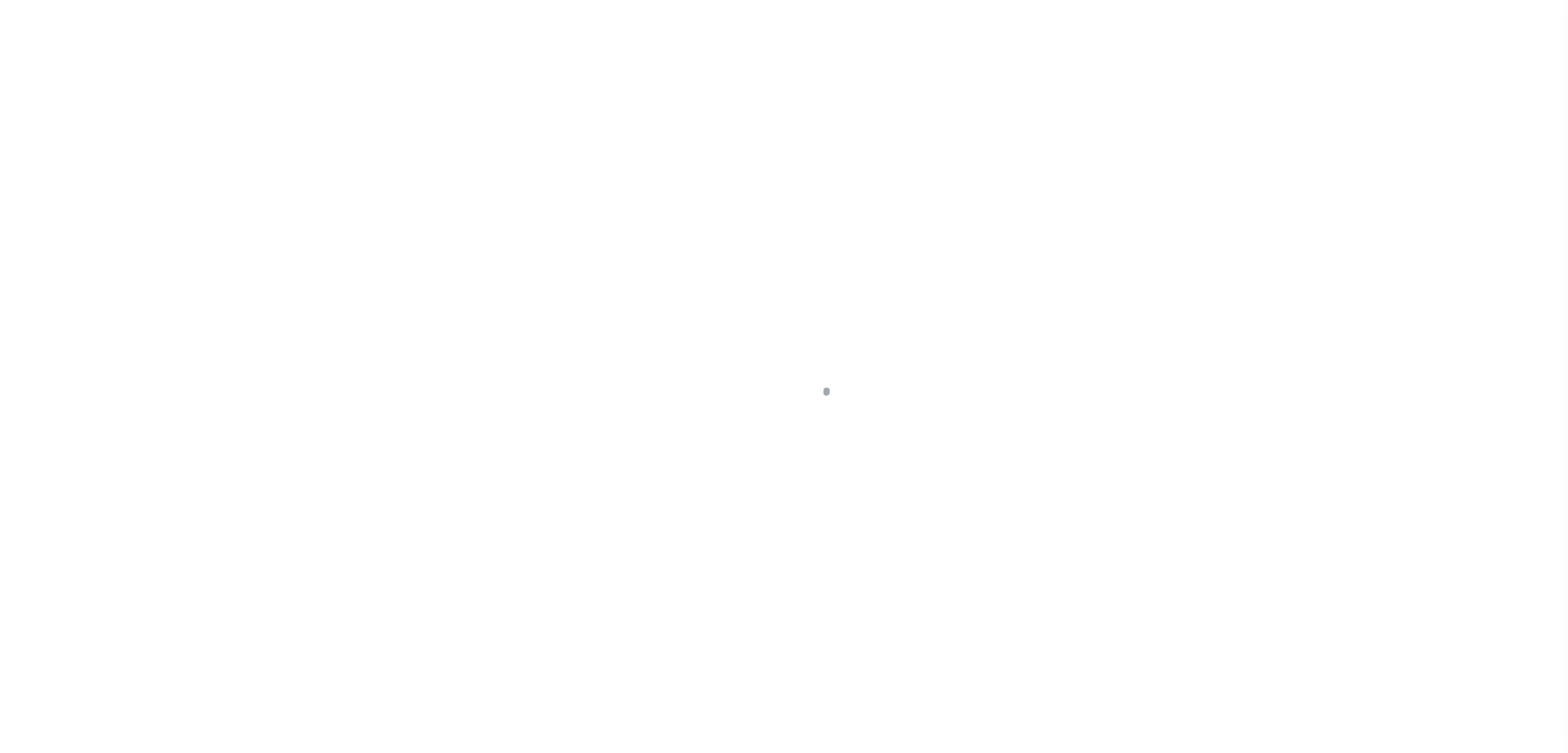 scroll, scrollTop: 0, scrollLeft: 0, axis: both 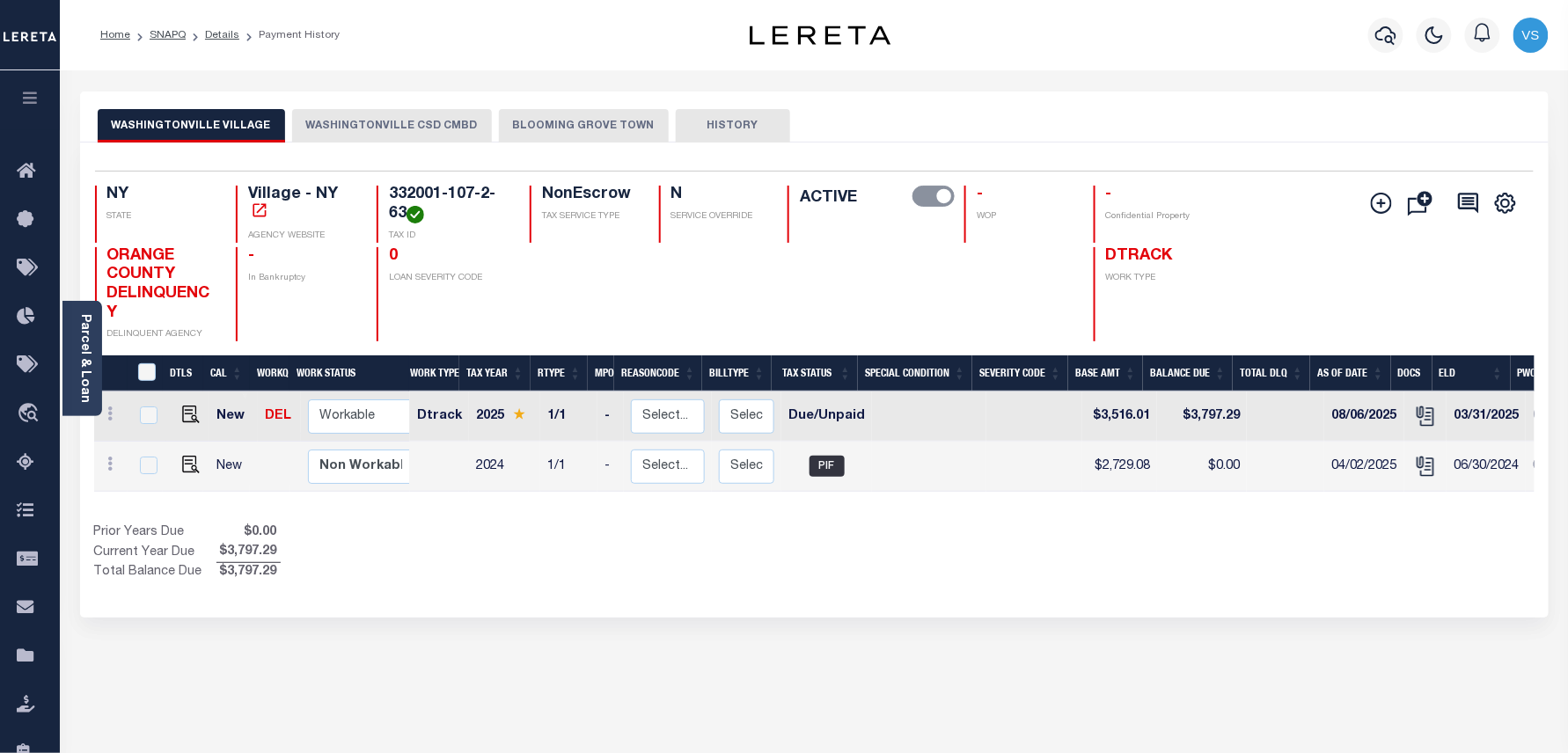 click on "BLOOMING GROVE TOWN" at bounding box center [583, 126] 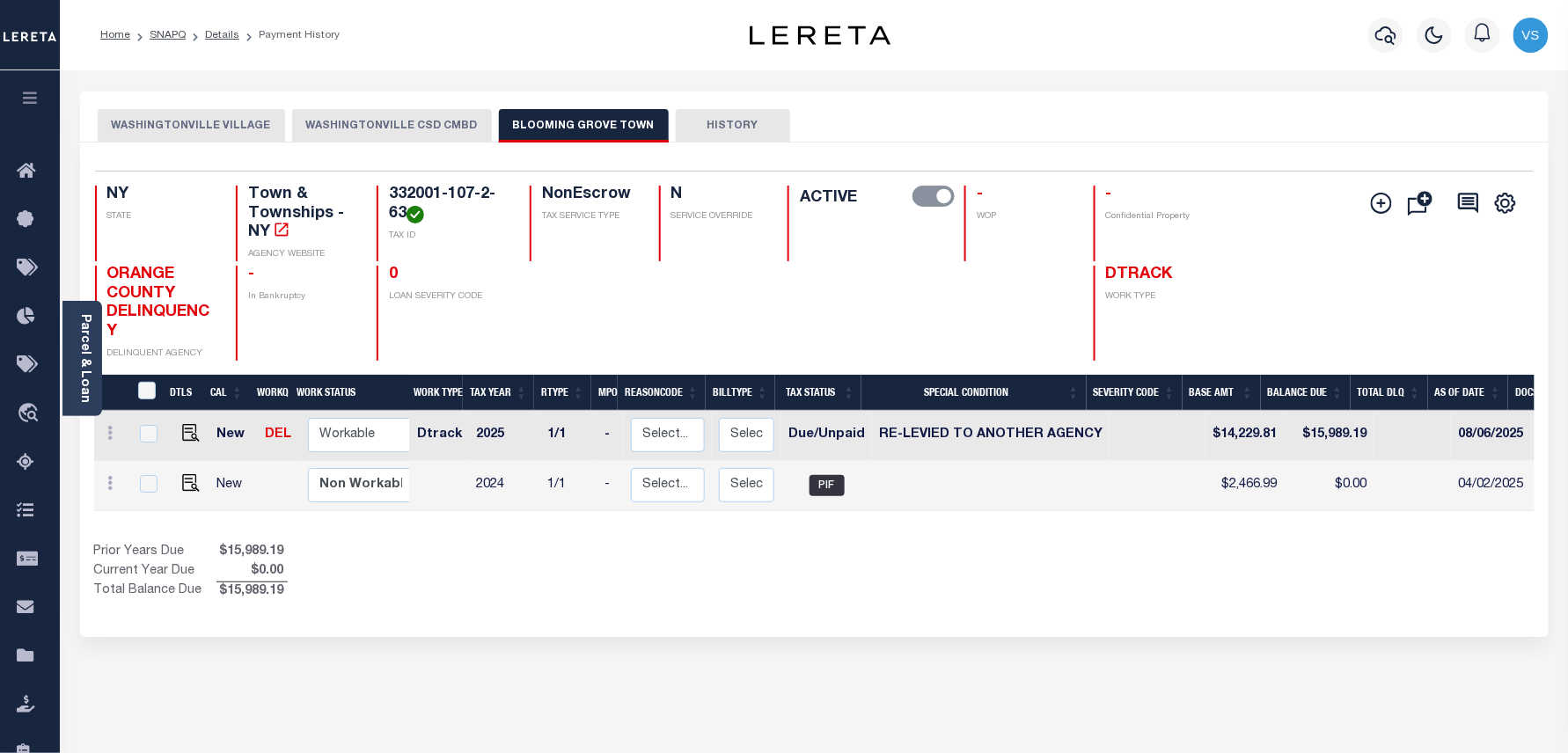 scroll, scrollTop: 0, scrollLeft: 216, axis: horizontal 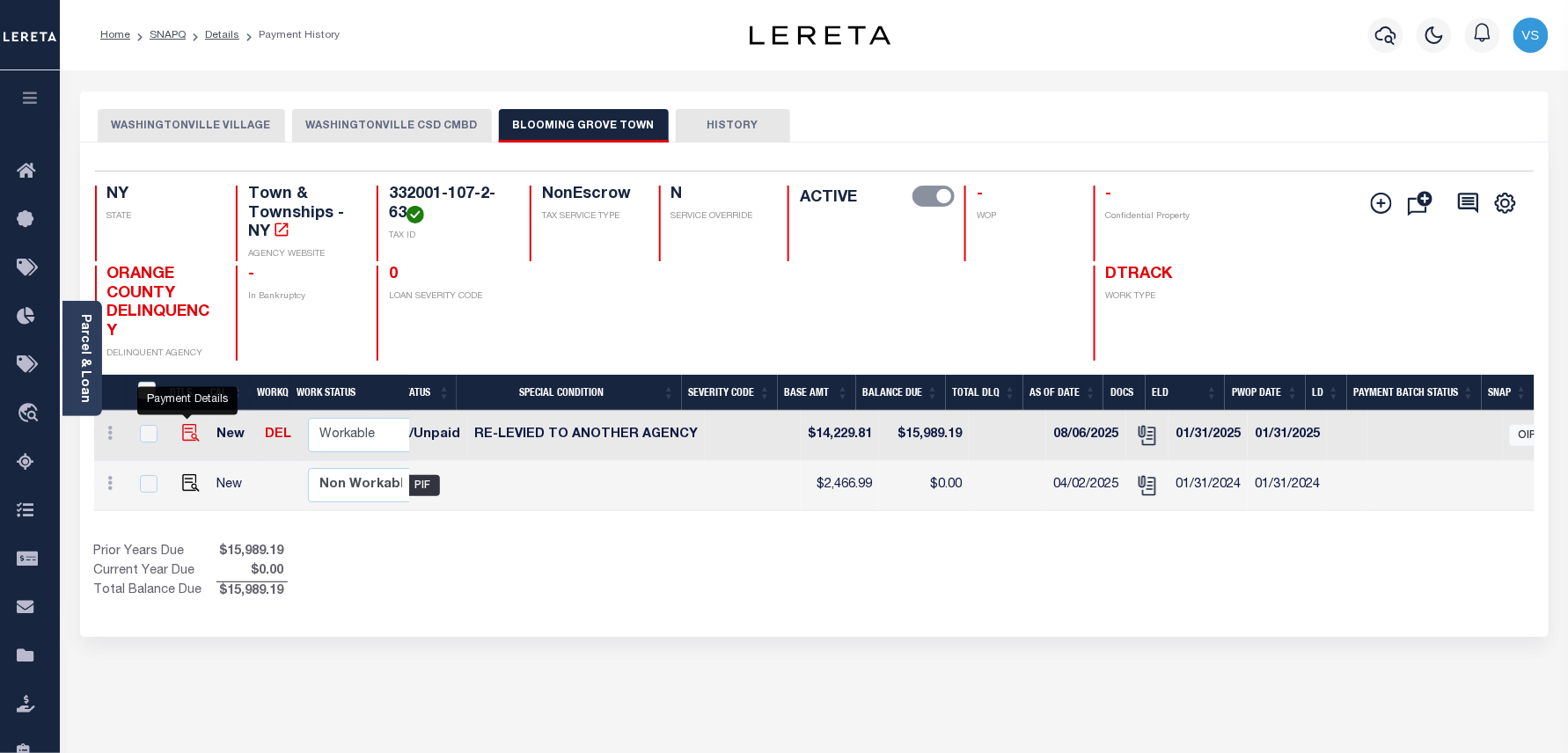 click at bounding box center [191, 433] 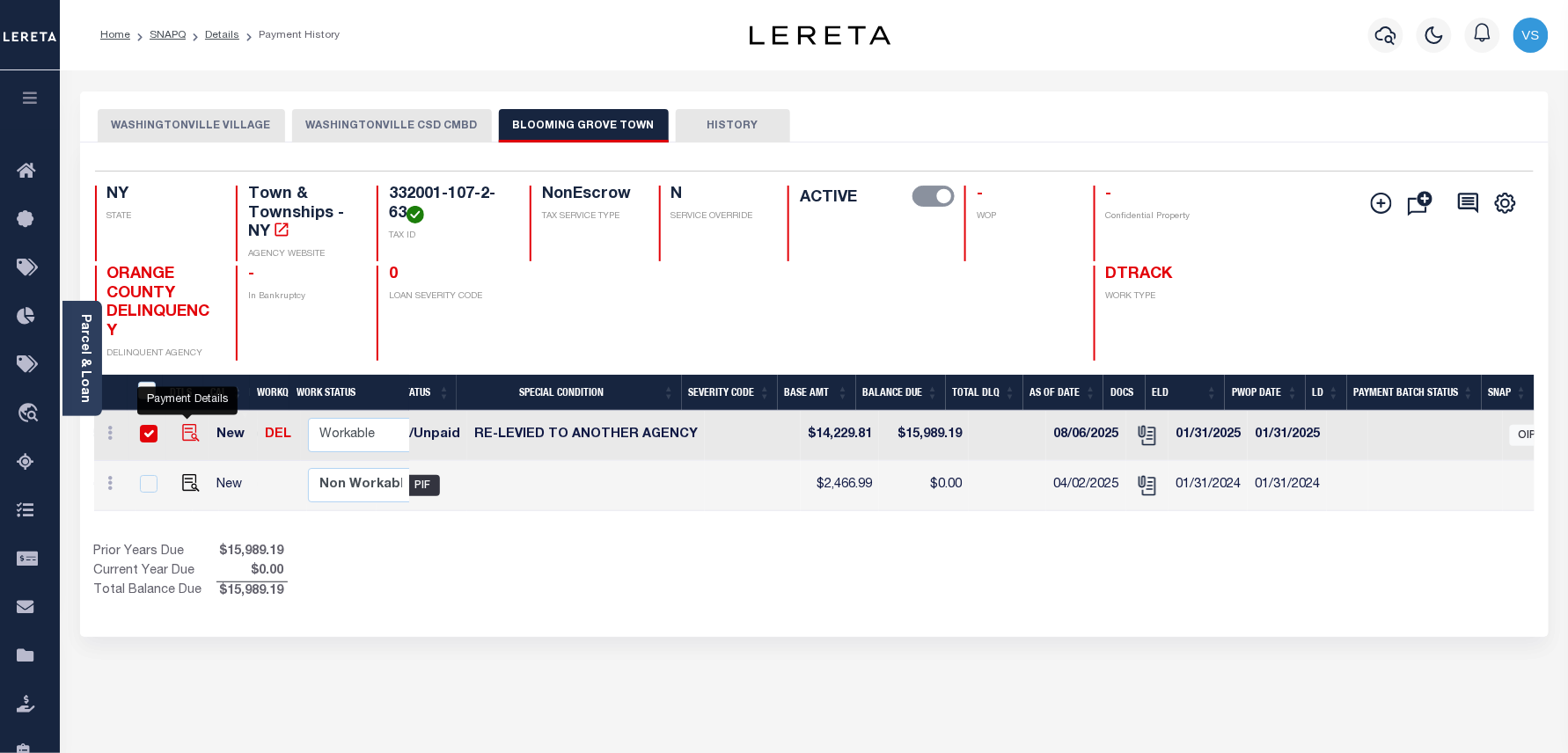 checkbox on "true" 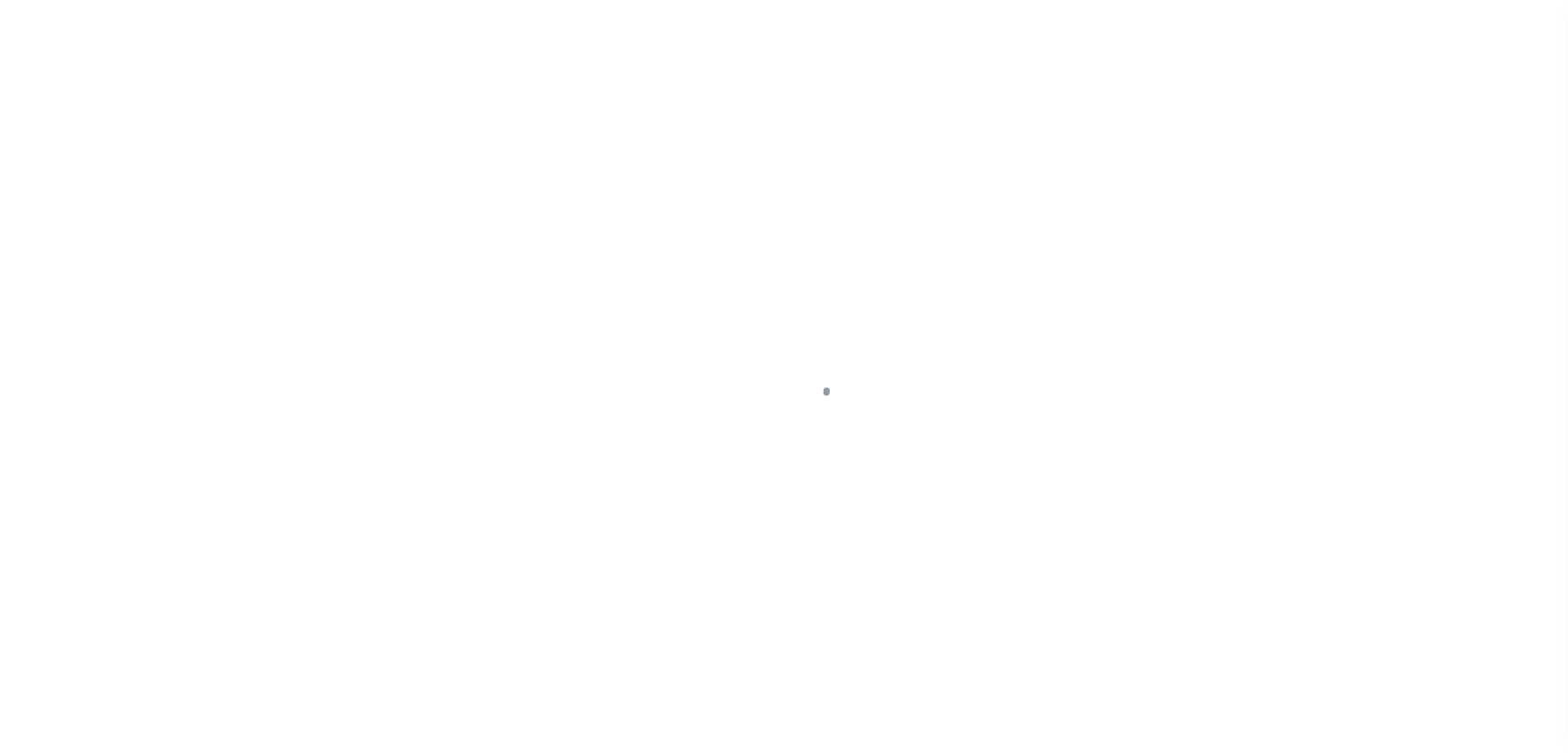 select on "DUE" 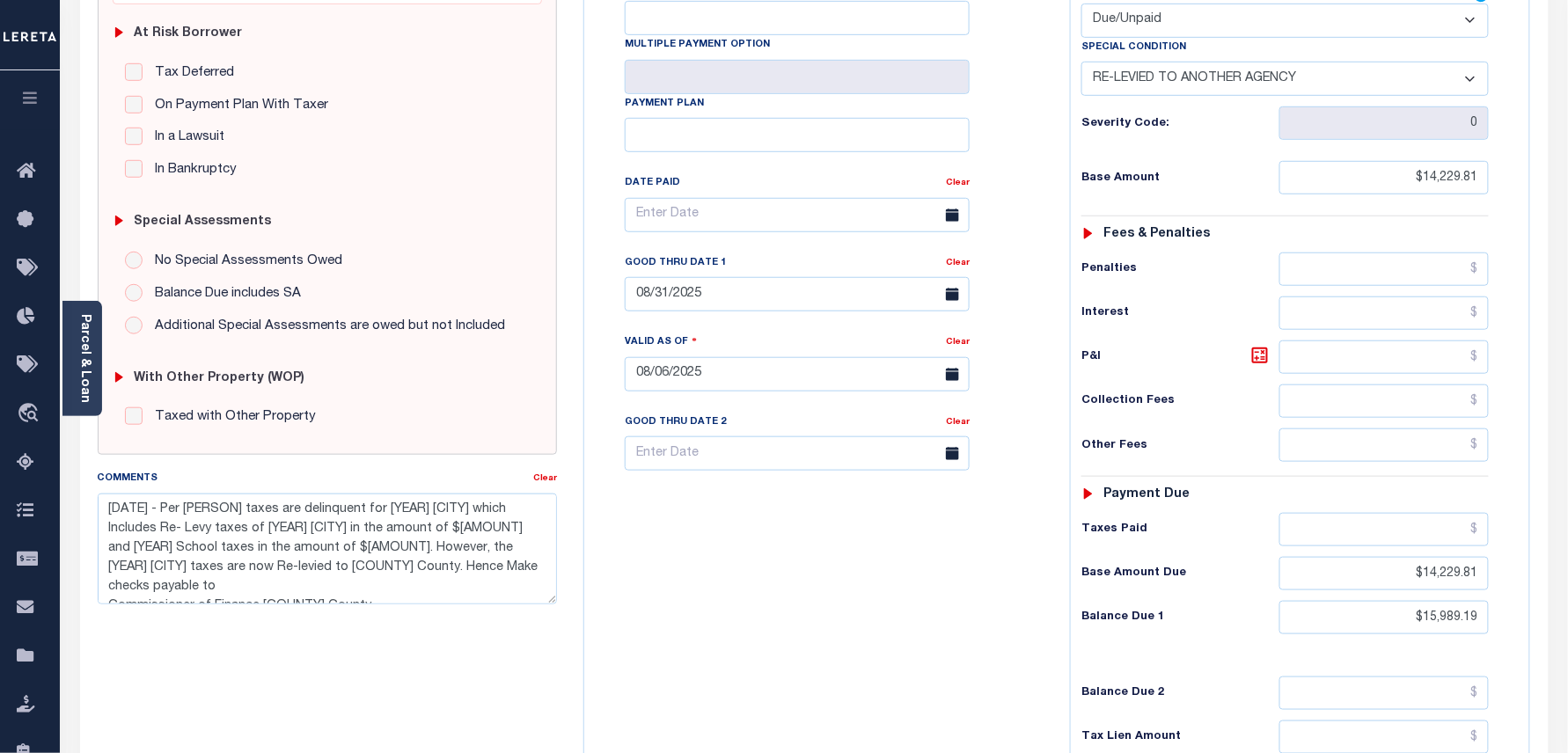 scroll, scrollTop: 586, scrollLeft: 0, axis: vertical 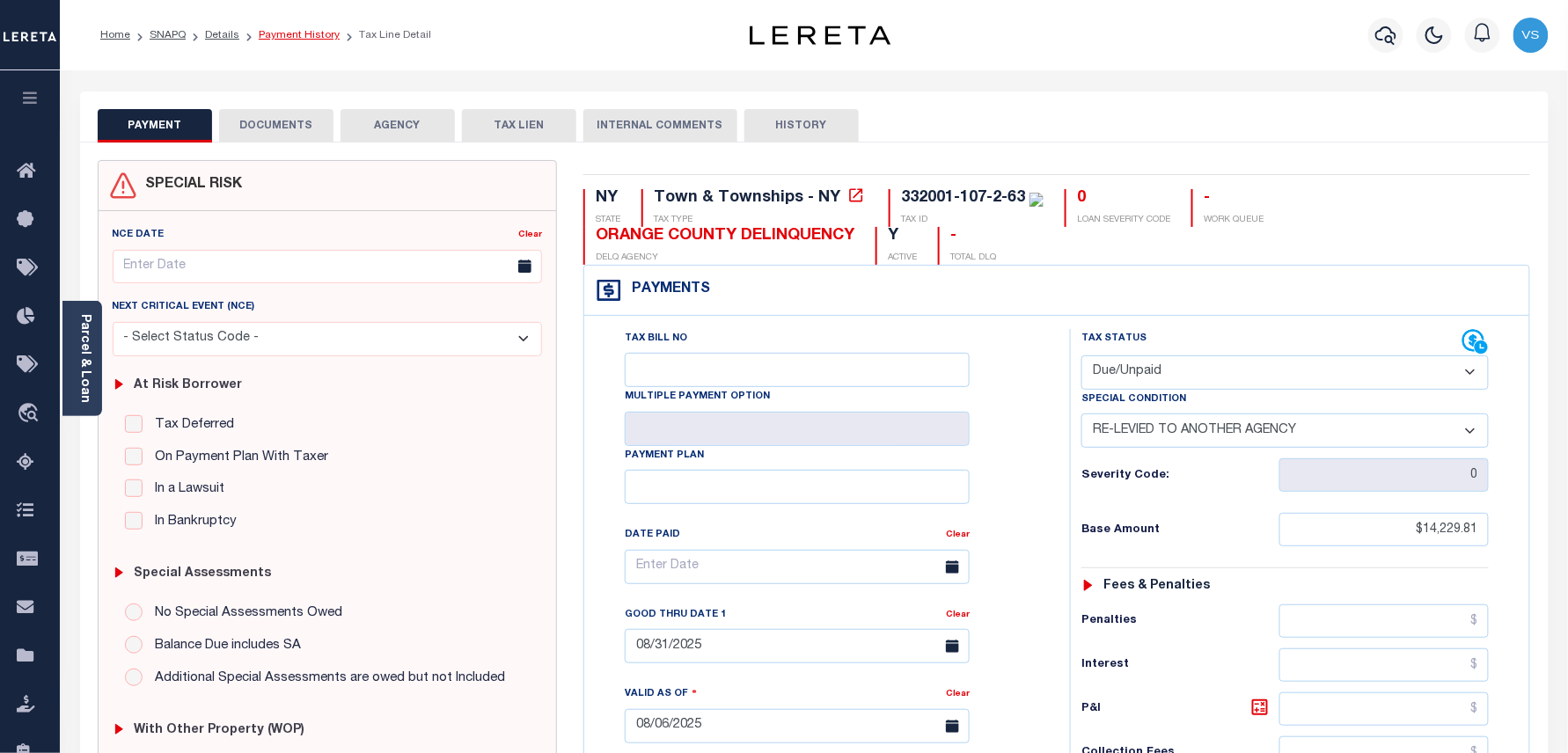click on "Payment History" at bounding box center [299, 35] 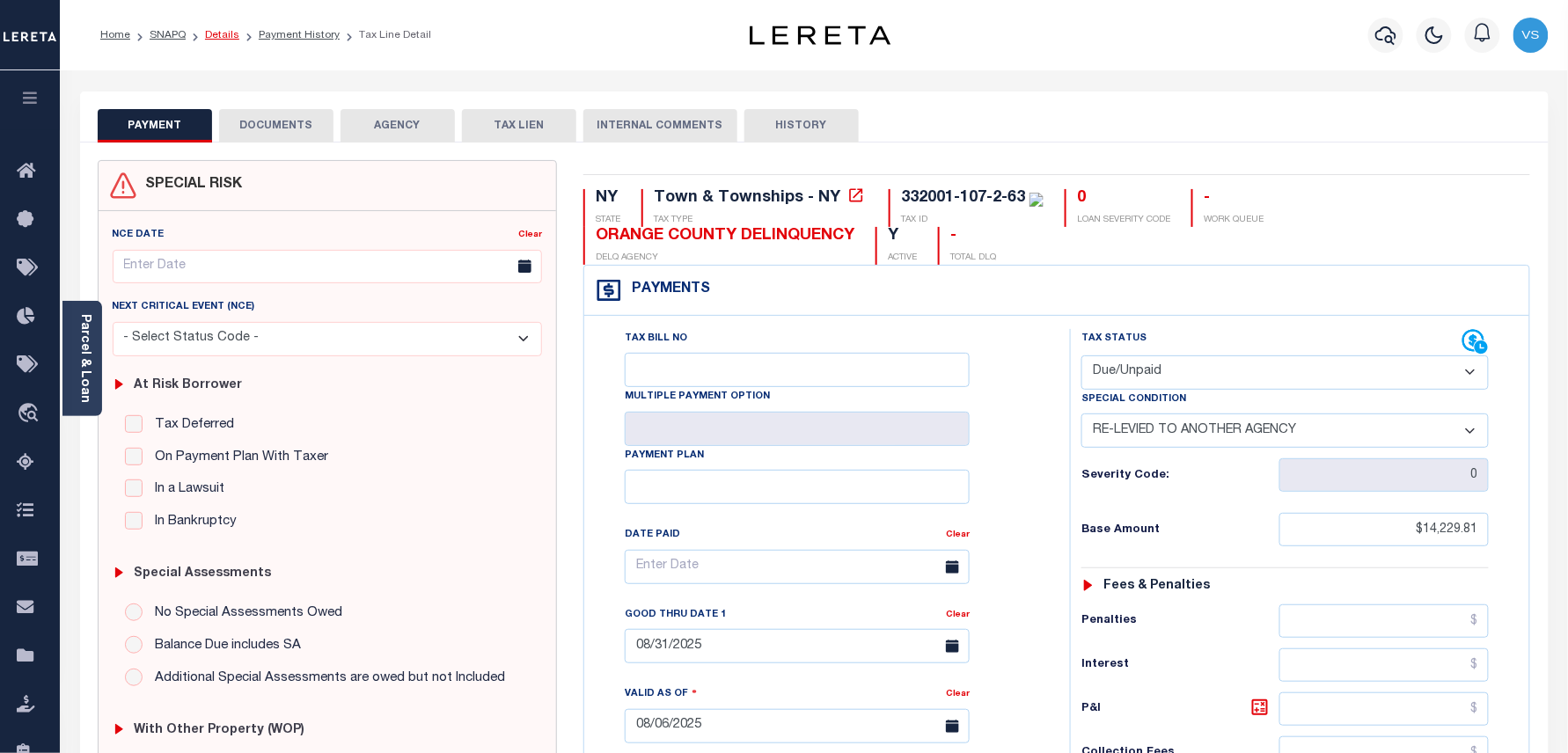 click on "Details" at bounding box center [222, 35] 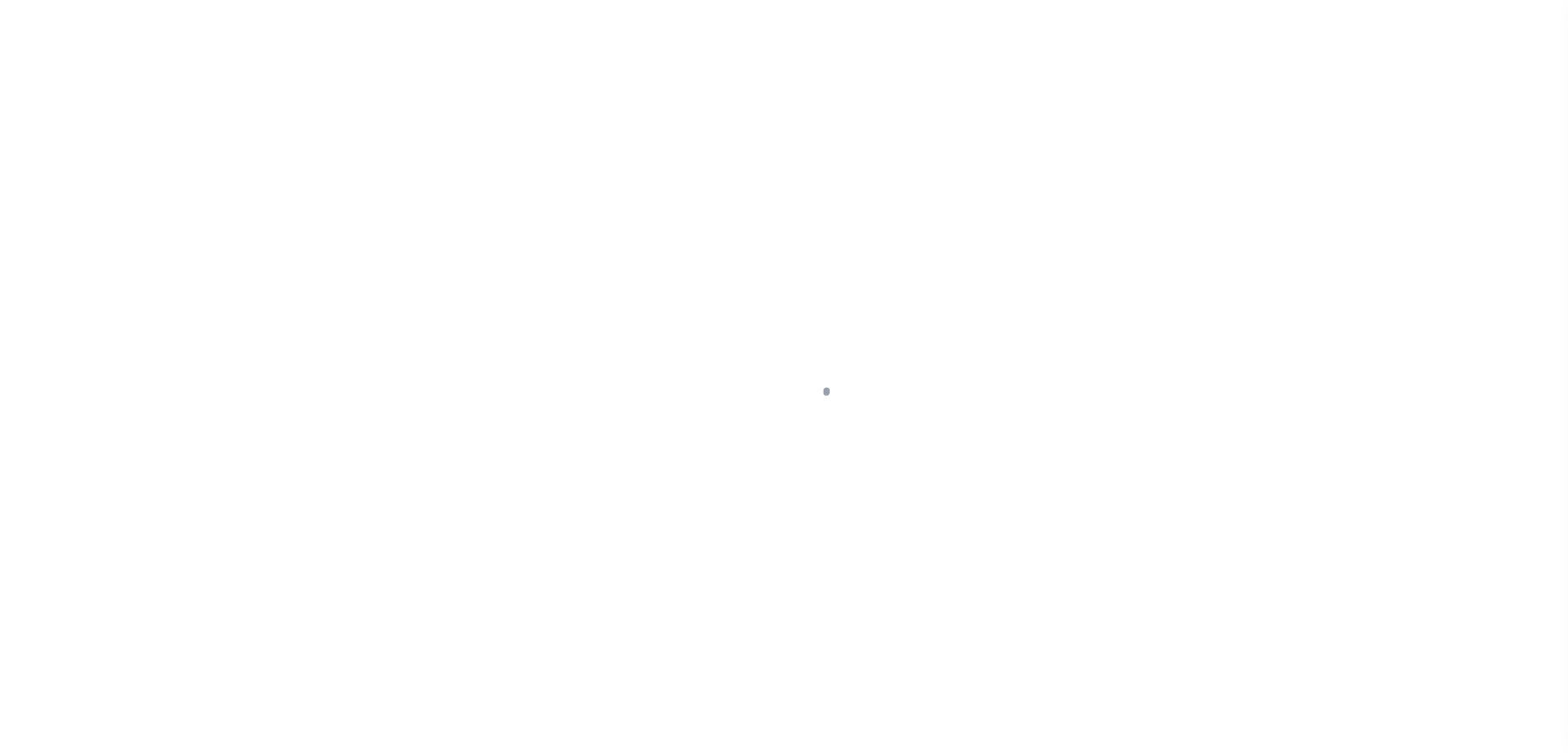 scroll, scrollTop: 0, scrollLeft: 0, axis: both 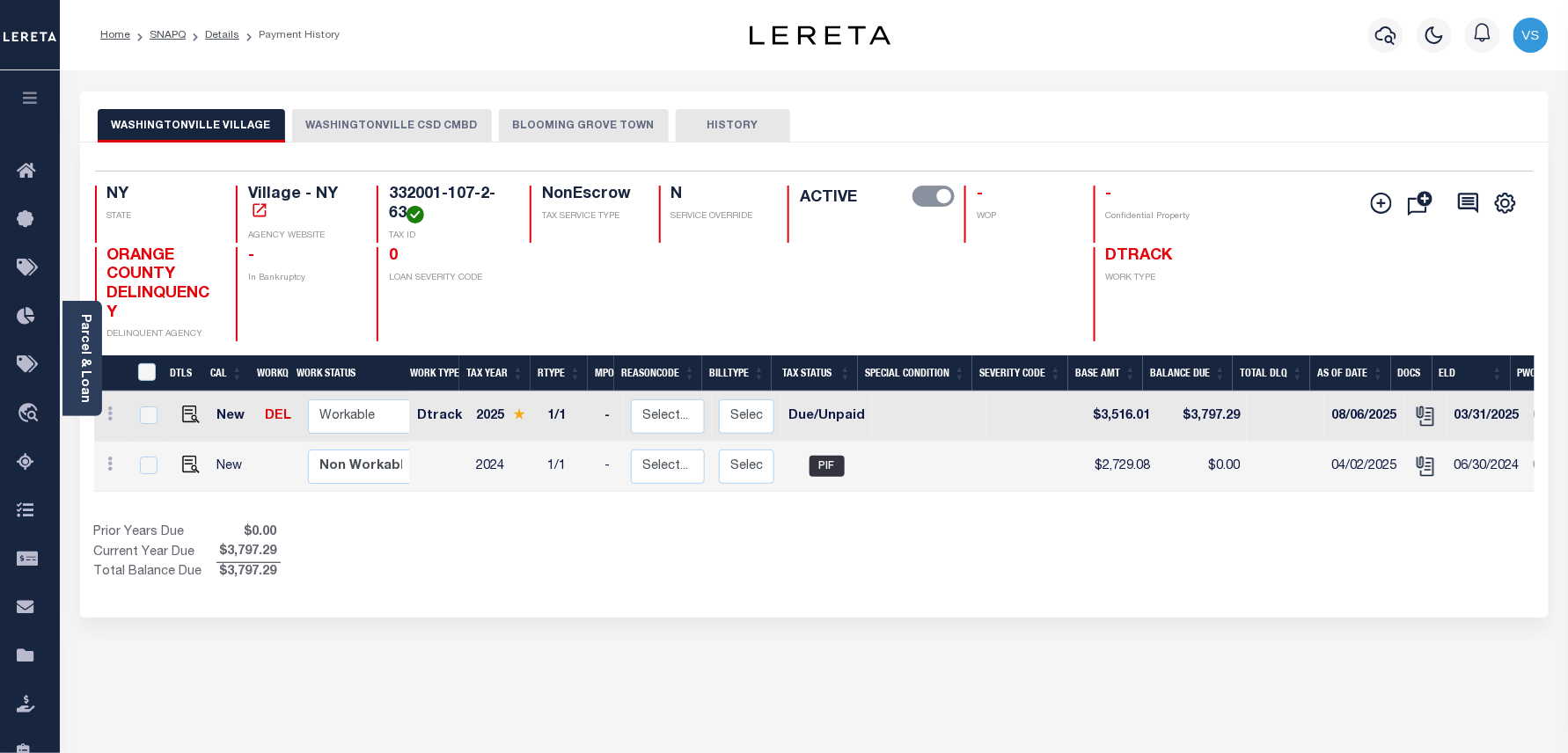 click on "BLOOMING GROVE TOWN" at bounding box center [583, 126] 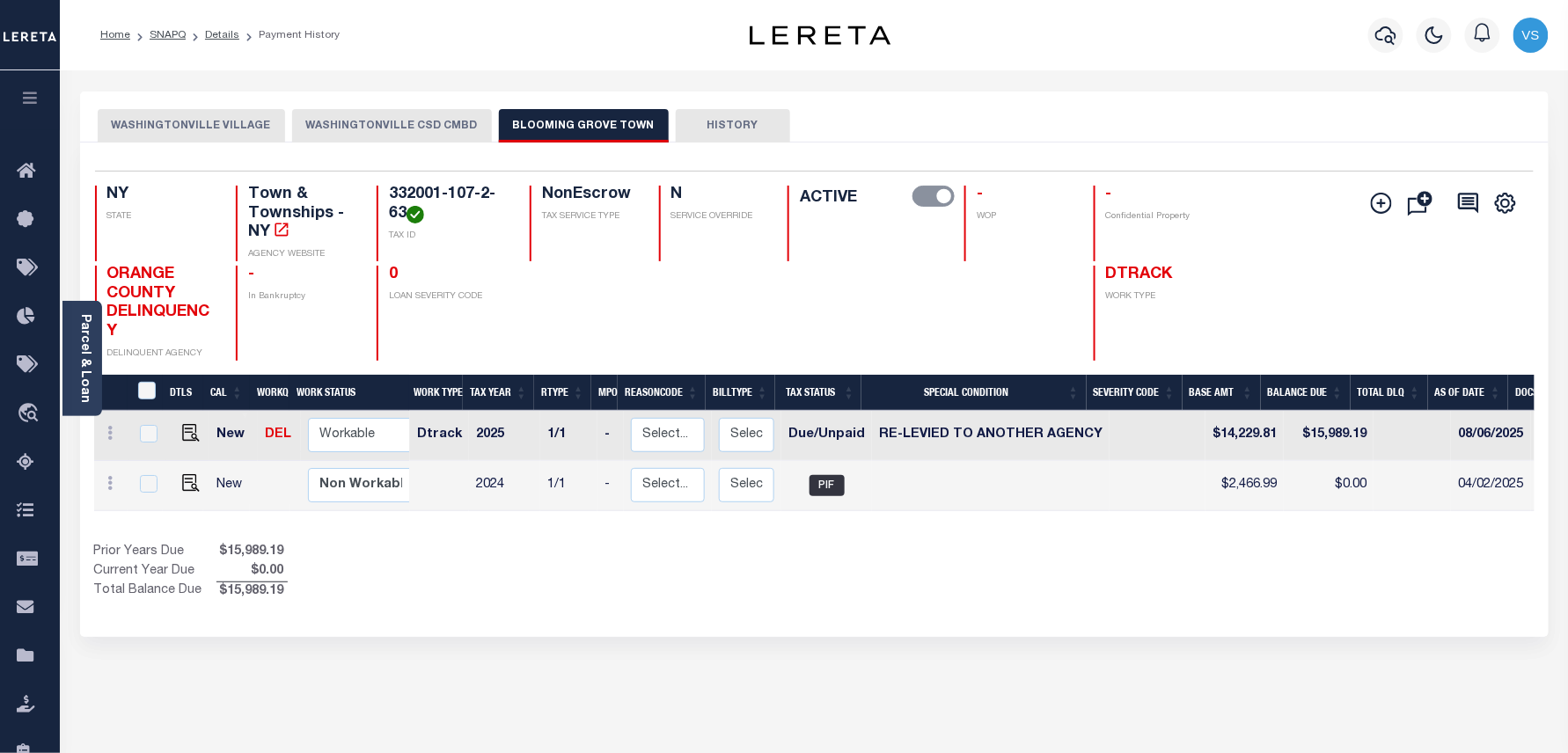 scroll, scrollTop: 0, scrollLeft: 206, axis: horizontal 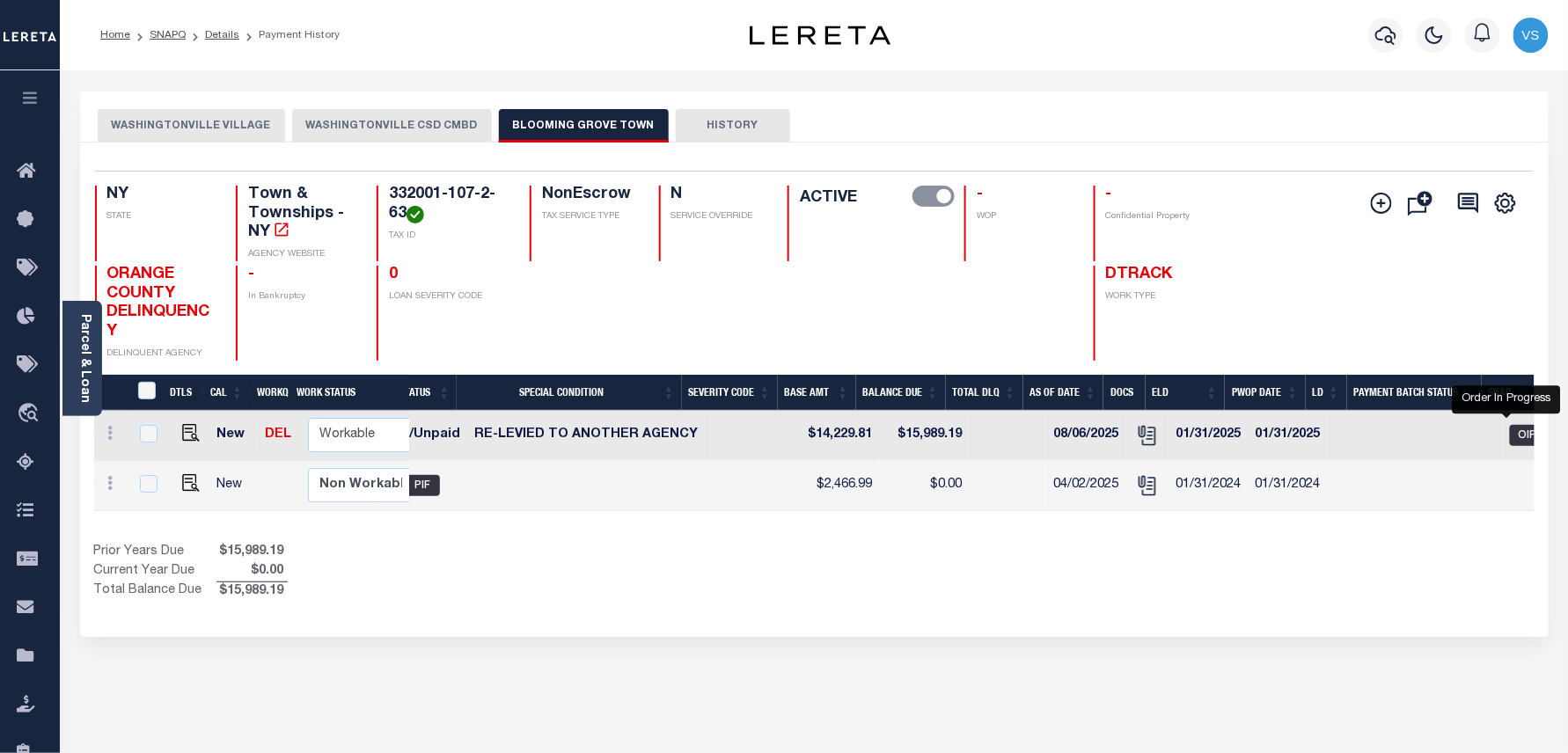click on "OIP" at bounding box center (1528, 435) 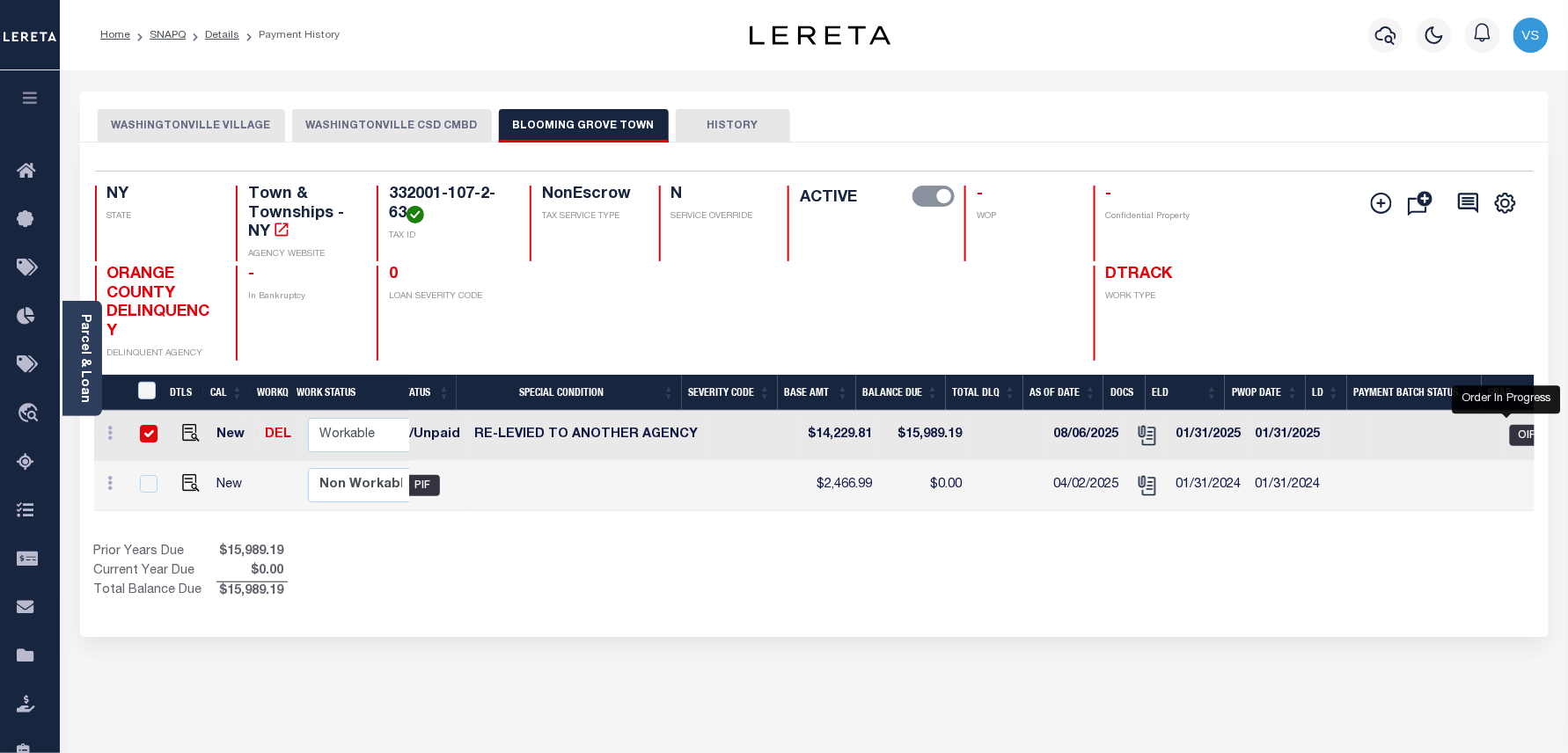 checkbox on "true" 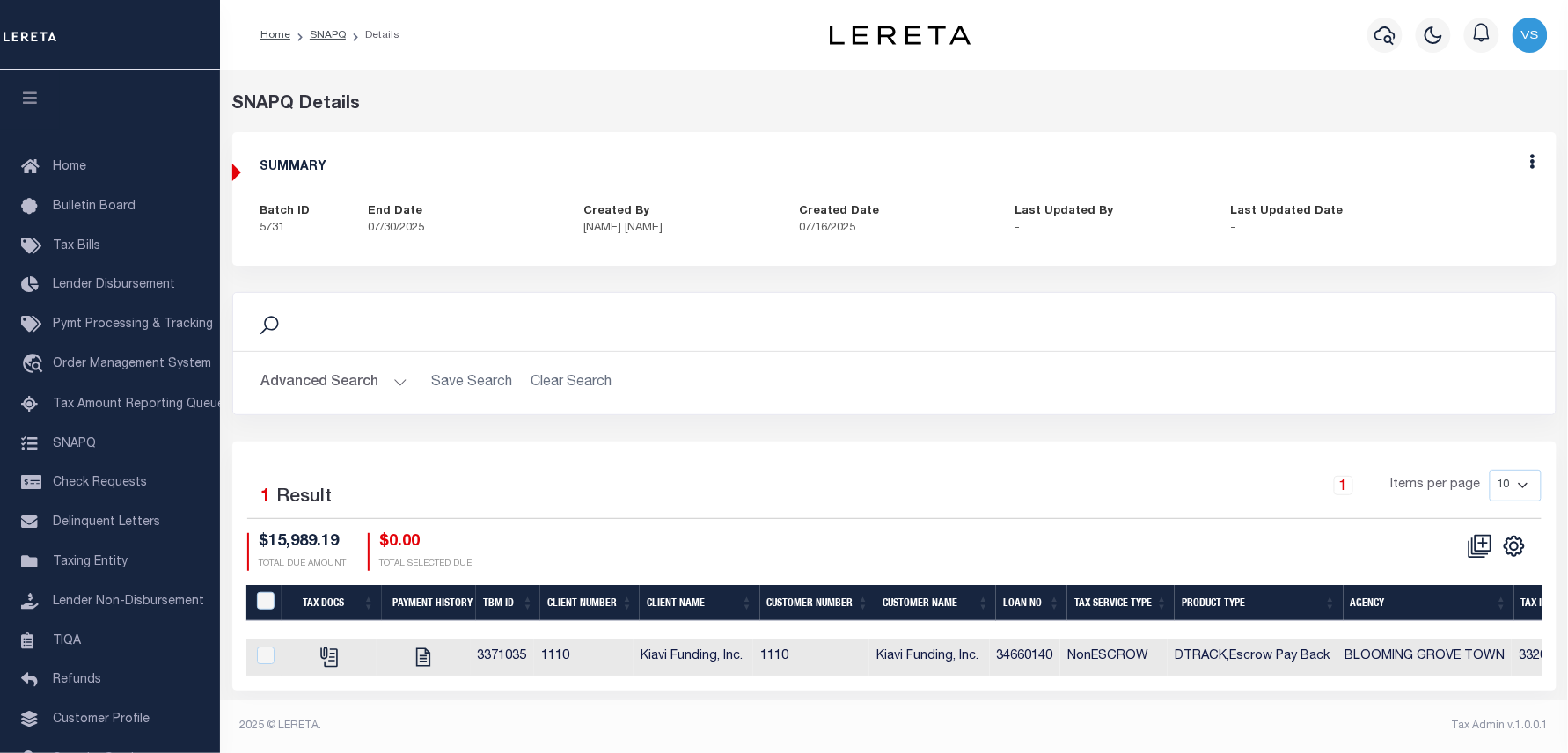 scroll, scrollTop: 4, scrollLeft: 0, axis: vertical 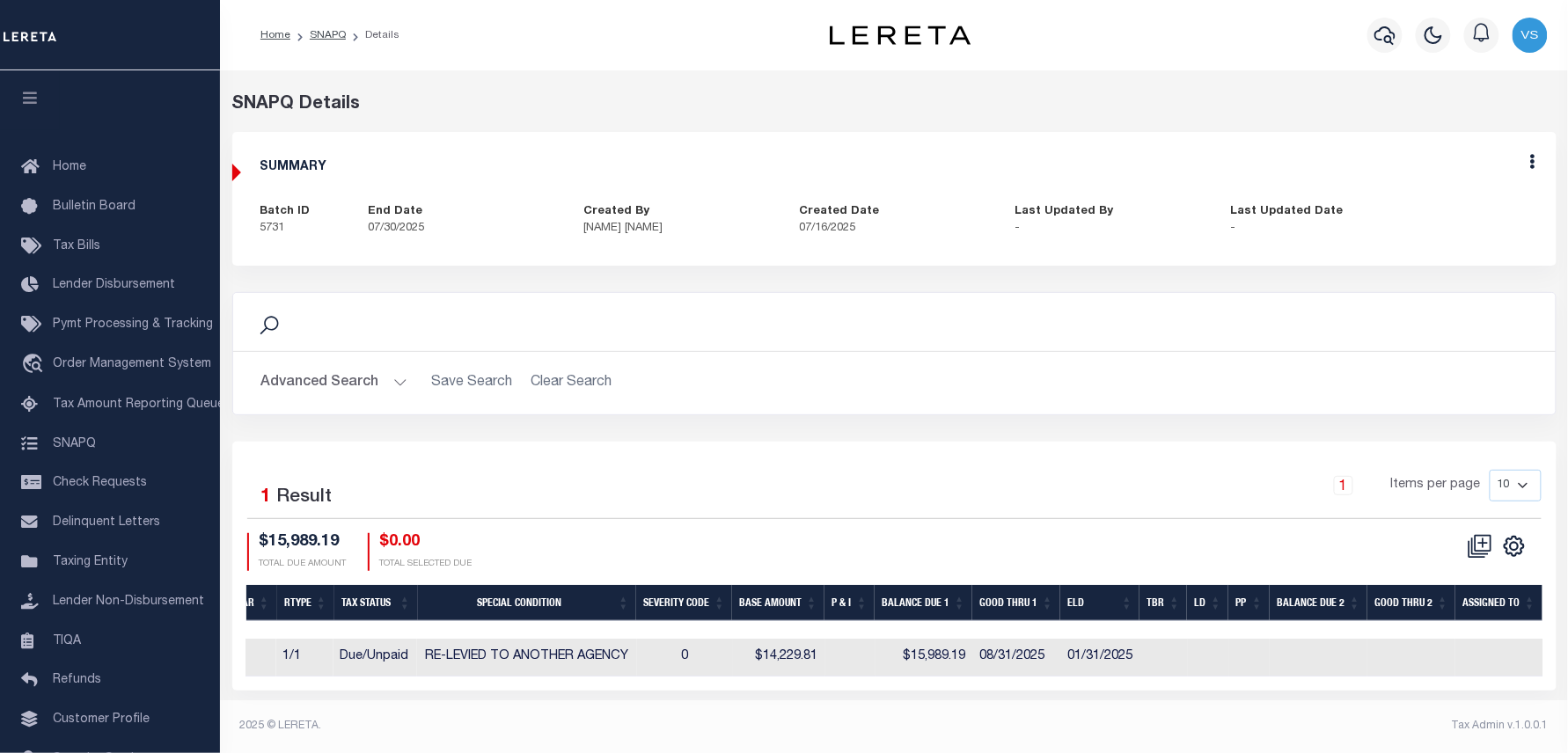 click on "Edit" at bounding box center (1533, 164) 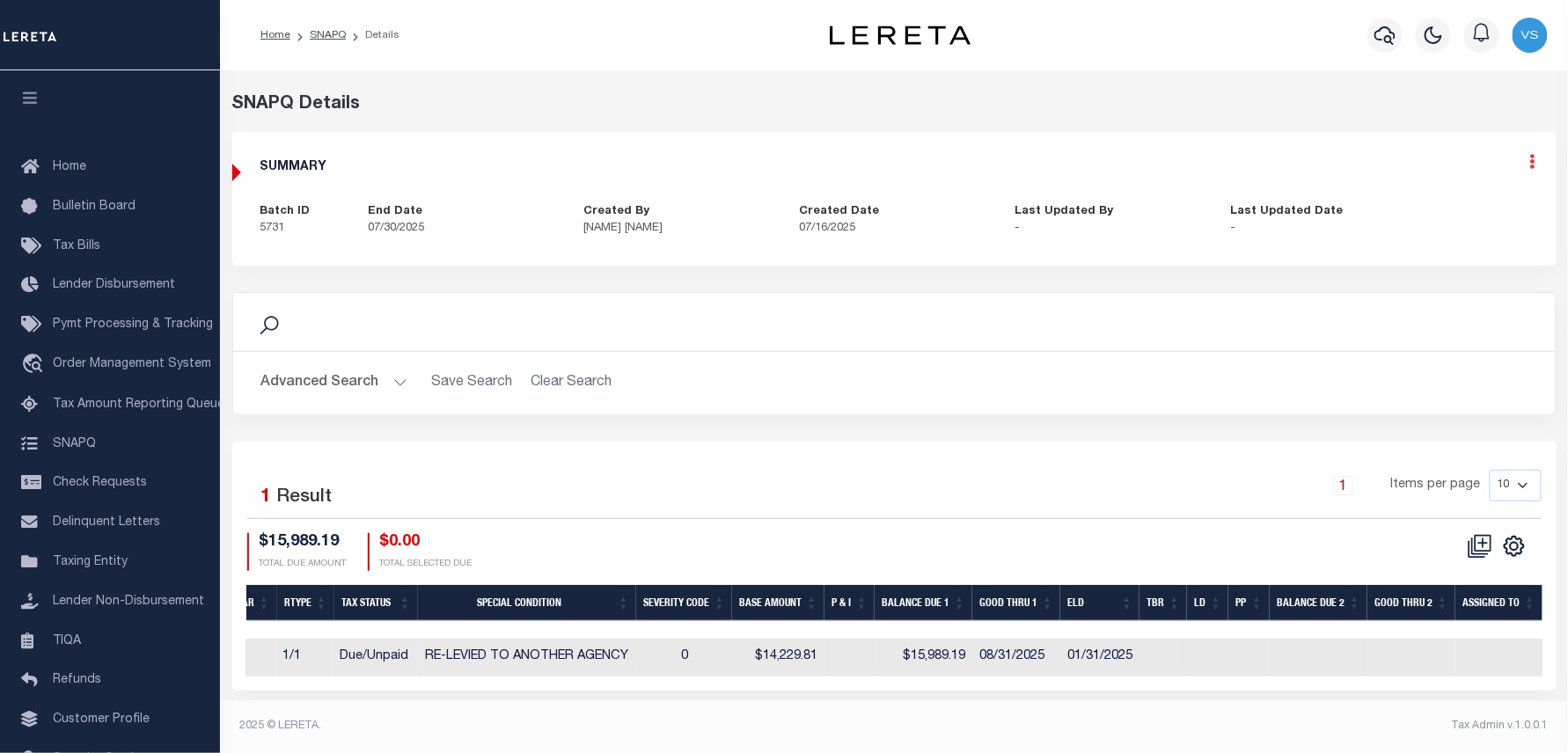 click at bounding box center [1533, 161] 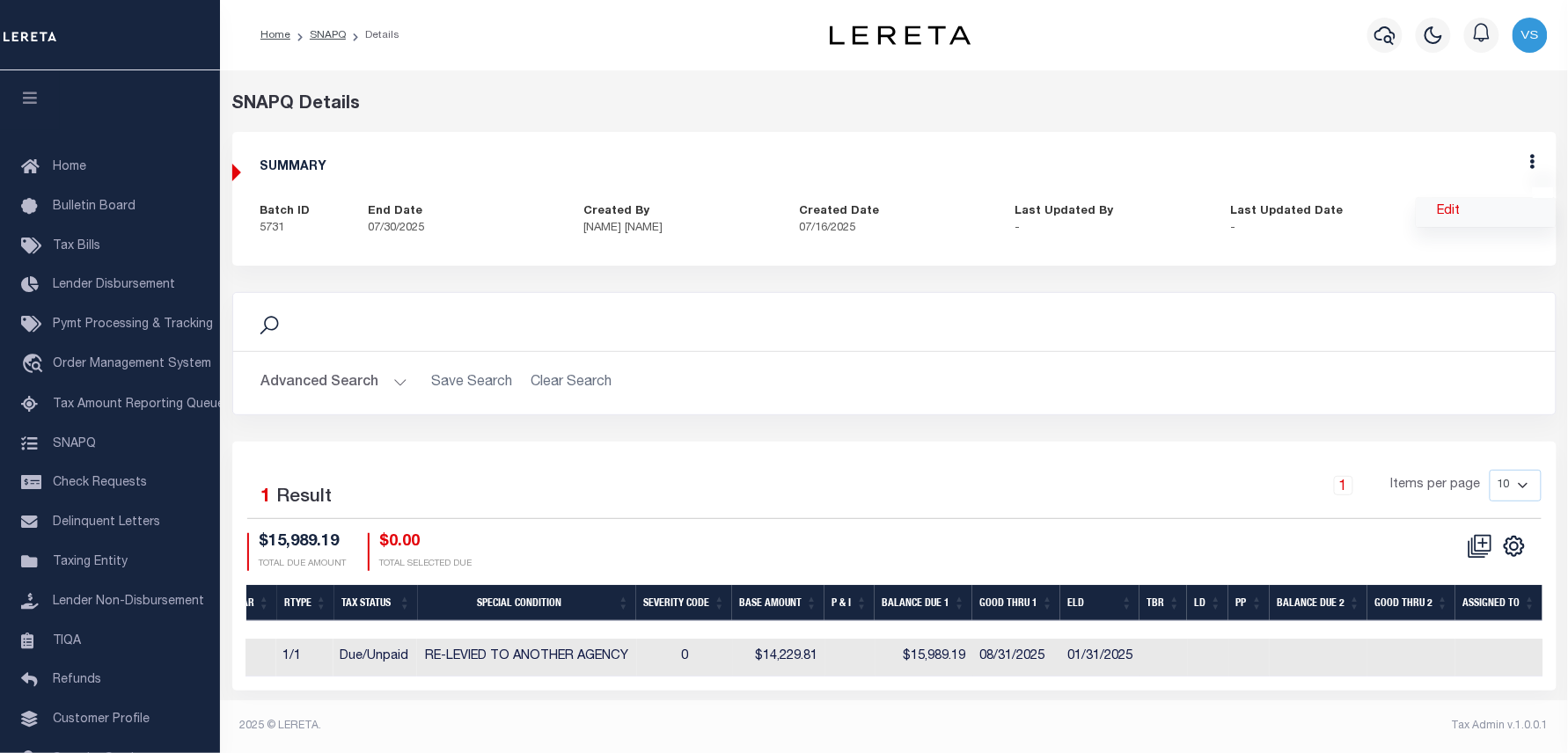 click on "Edit" at bounding box center [1486, 212] 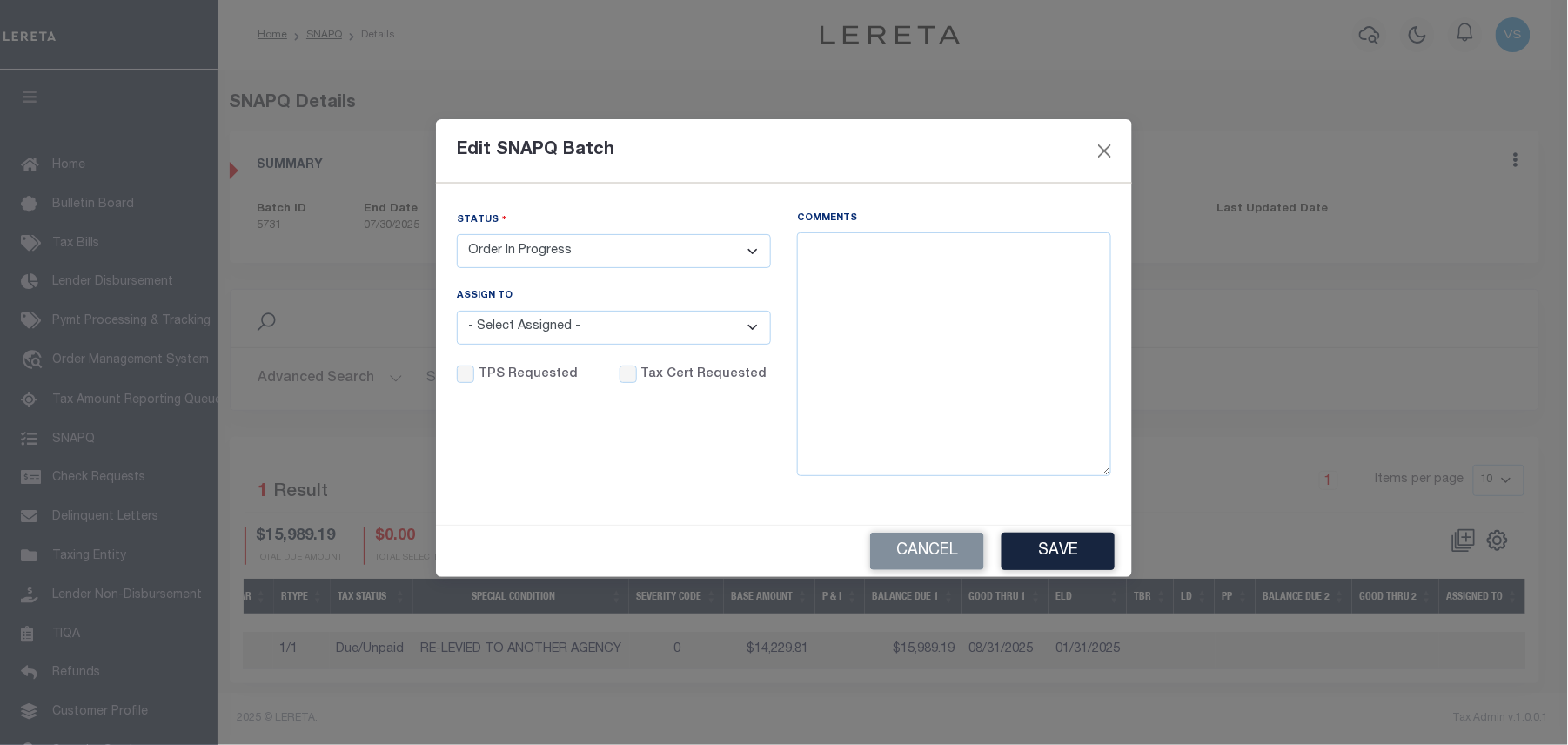 scroll, scrollTop: 0, scrollLeft: 1501, axis: horizontal 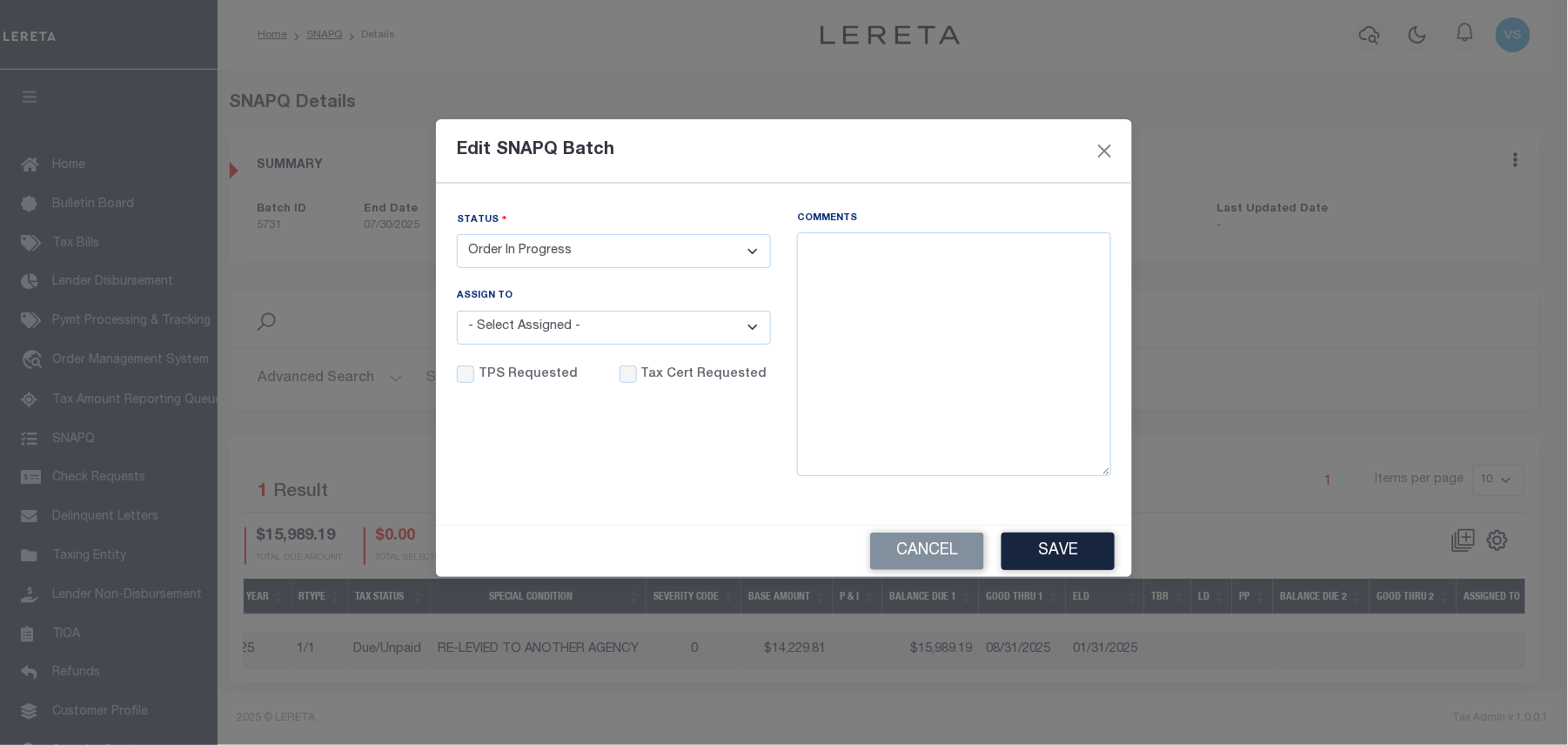 click on "- Select Status -
Order In Progress
Complete" at bounding box center [613, 251] 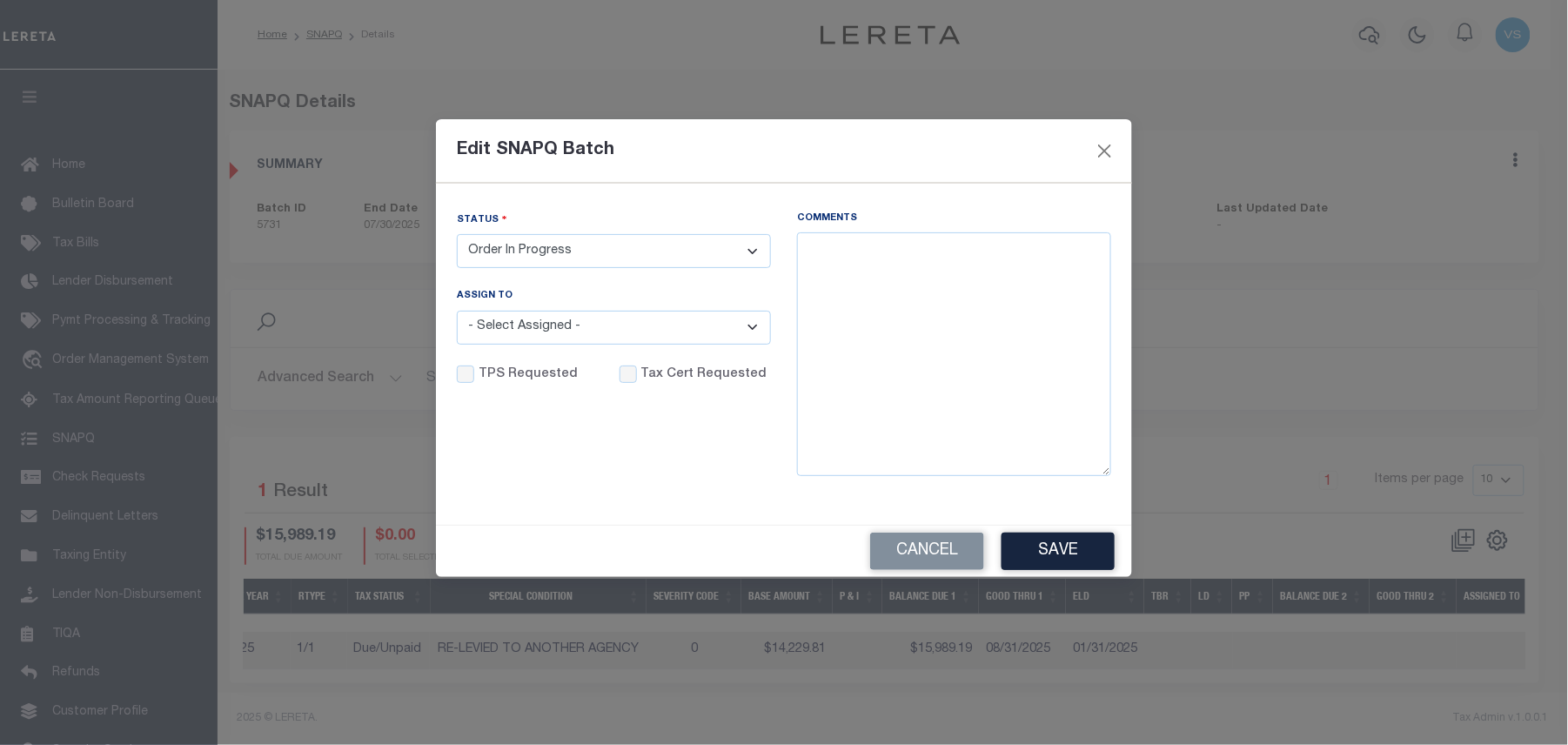 select on "CPT" 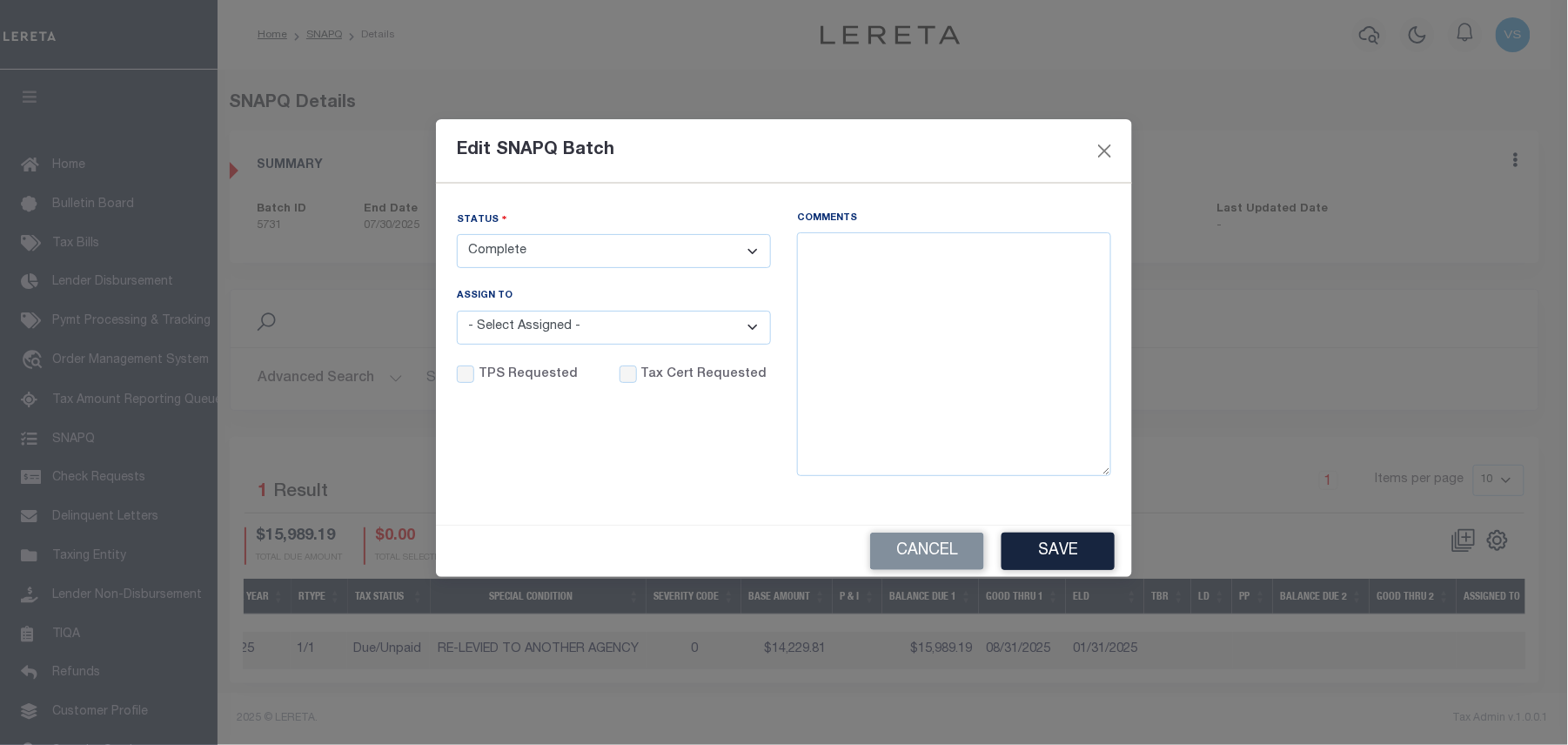 click on "- Select Status -
Order In Progress
Complete" at bounding box center (613, 251) 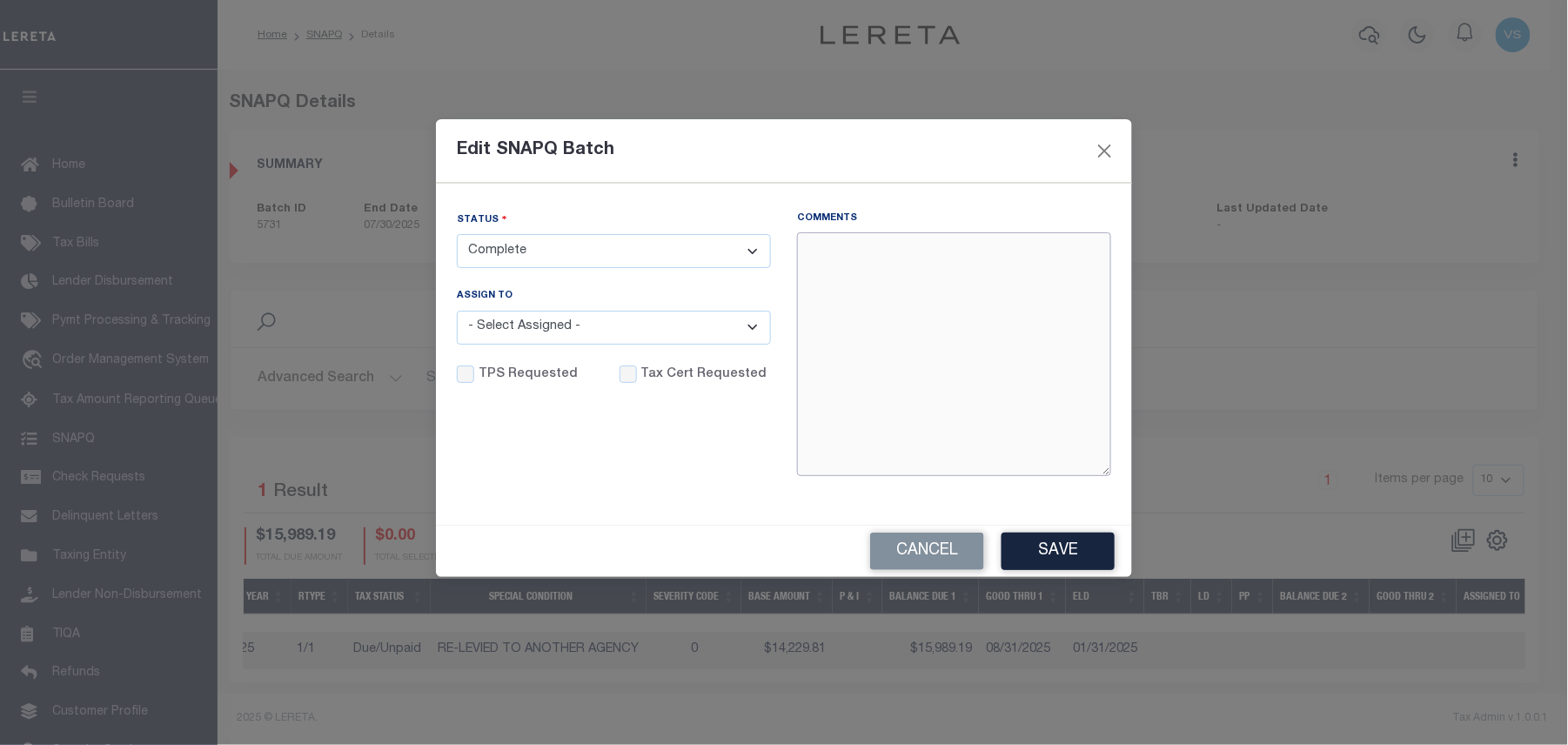 click on "Comments" at bounding box center (954, 354) 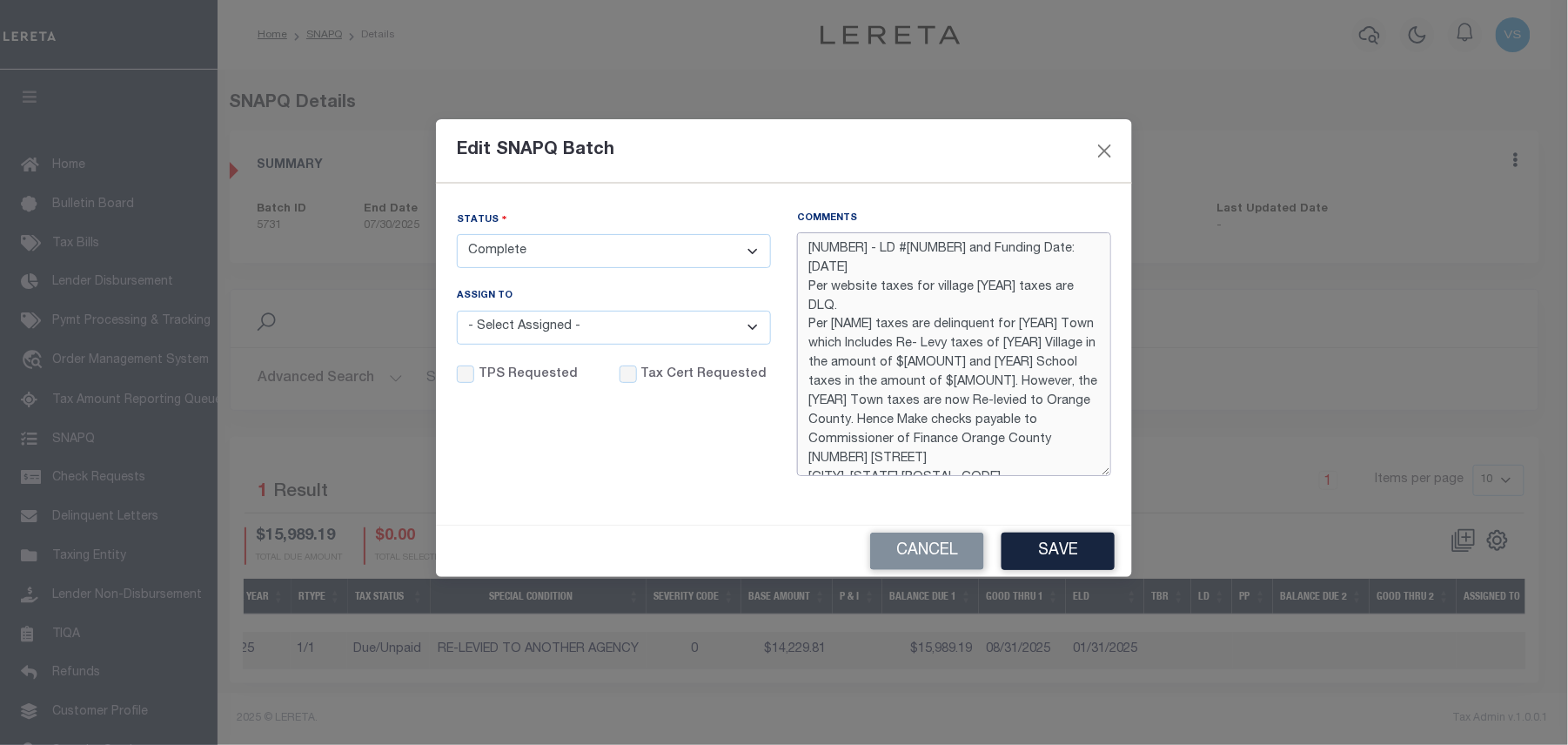 type on "8/6/25 - LD #45539 and Funding Date: 8/13/2025
Per website taxes for village 2025 taxes are DLQ.
Per Linda taxes are delinquent for 2025 Town which Includes Re- Levy taxes of 2024 Village in the amount of $8,185.00 and 2024 School taxes in the amount of $3,445.40. However, the 2025 Town taxes are now Re-levied to Orange County. Hence Make checks payable to
Commissioner of Finance Orange County
255 Main Street
Goshen, New York 10924" 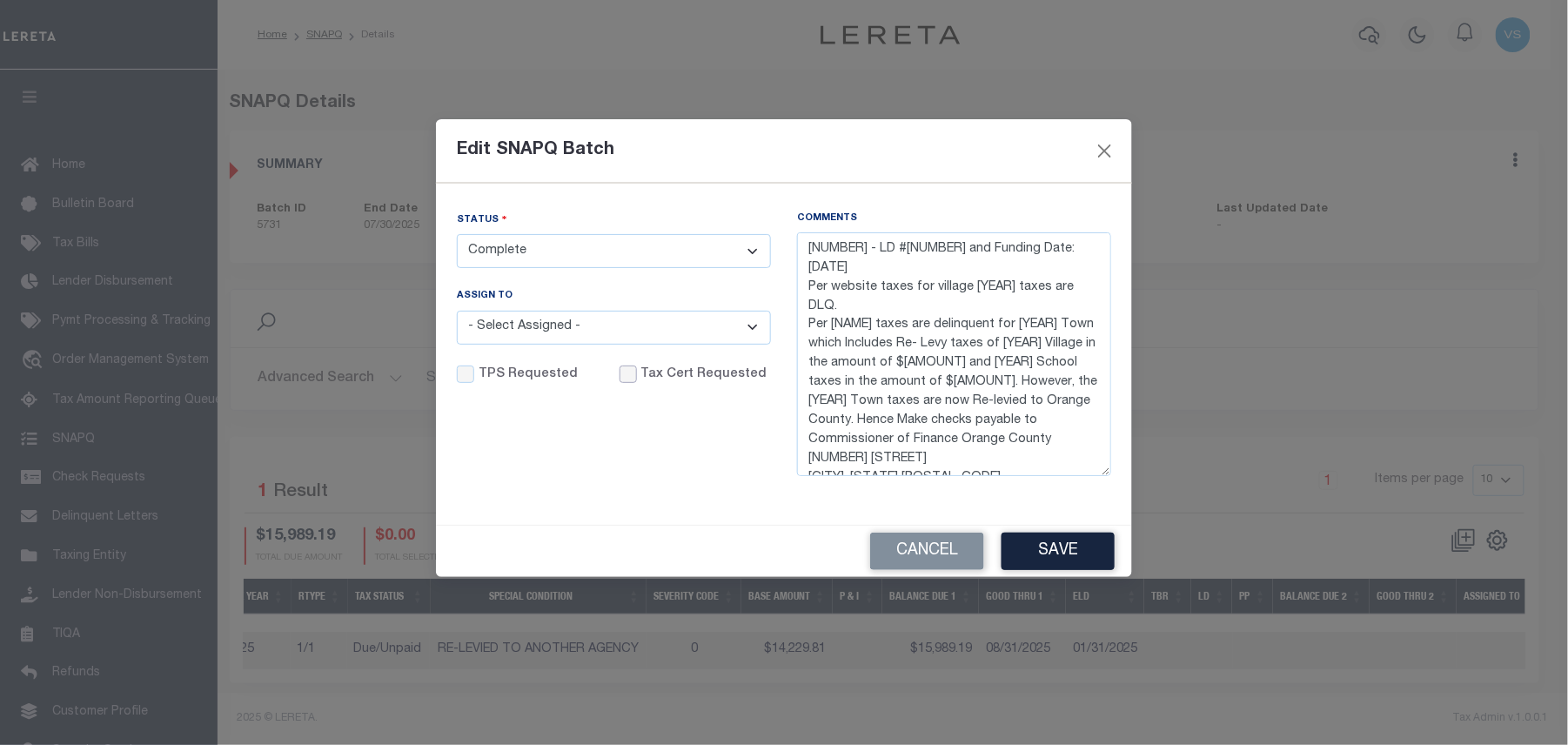 click on "Tax Cert Requested" at bounding box center (628, 374) 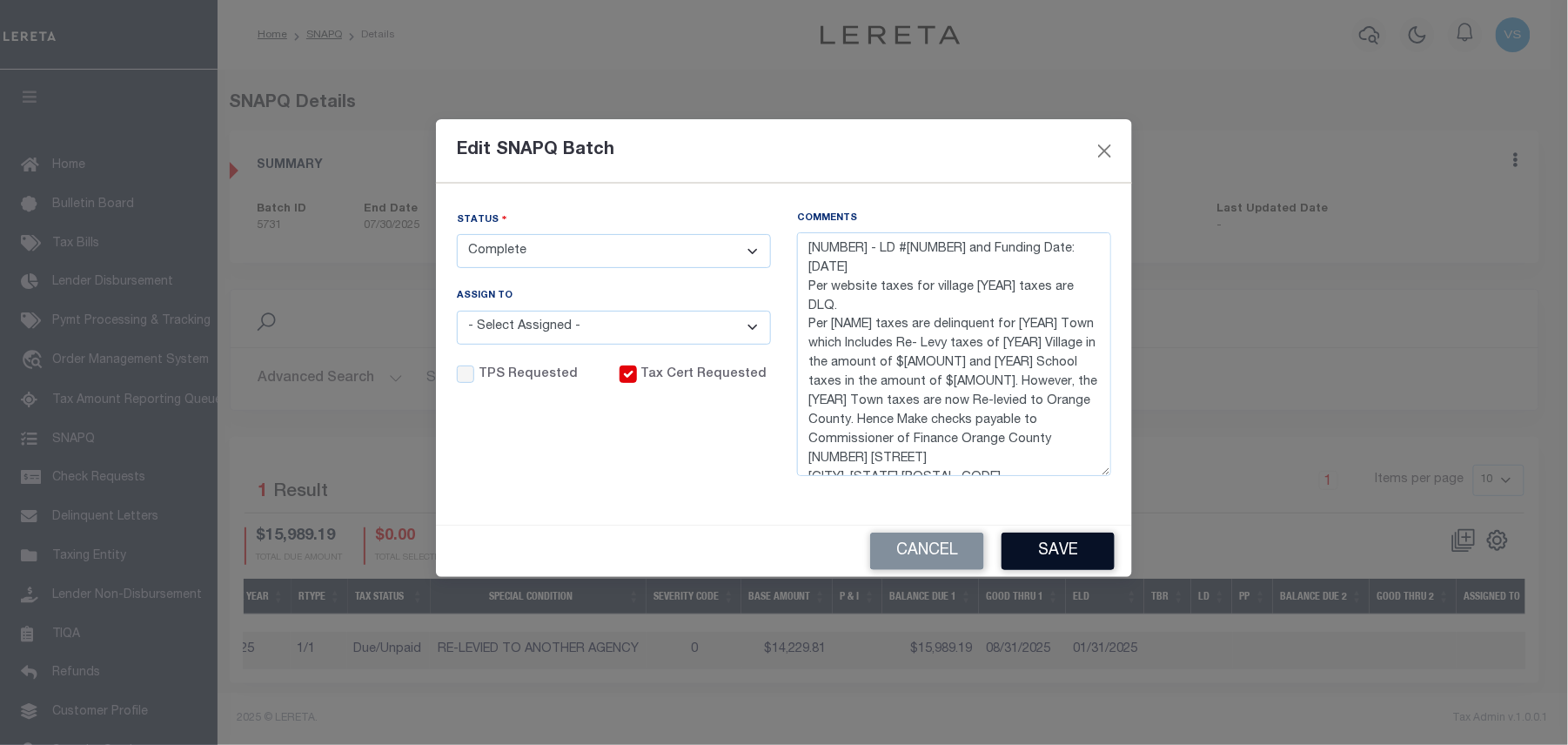 click on "Save" at bounding box center (1058, 551) 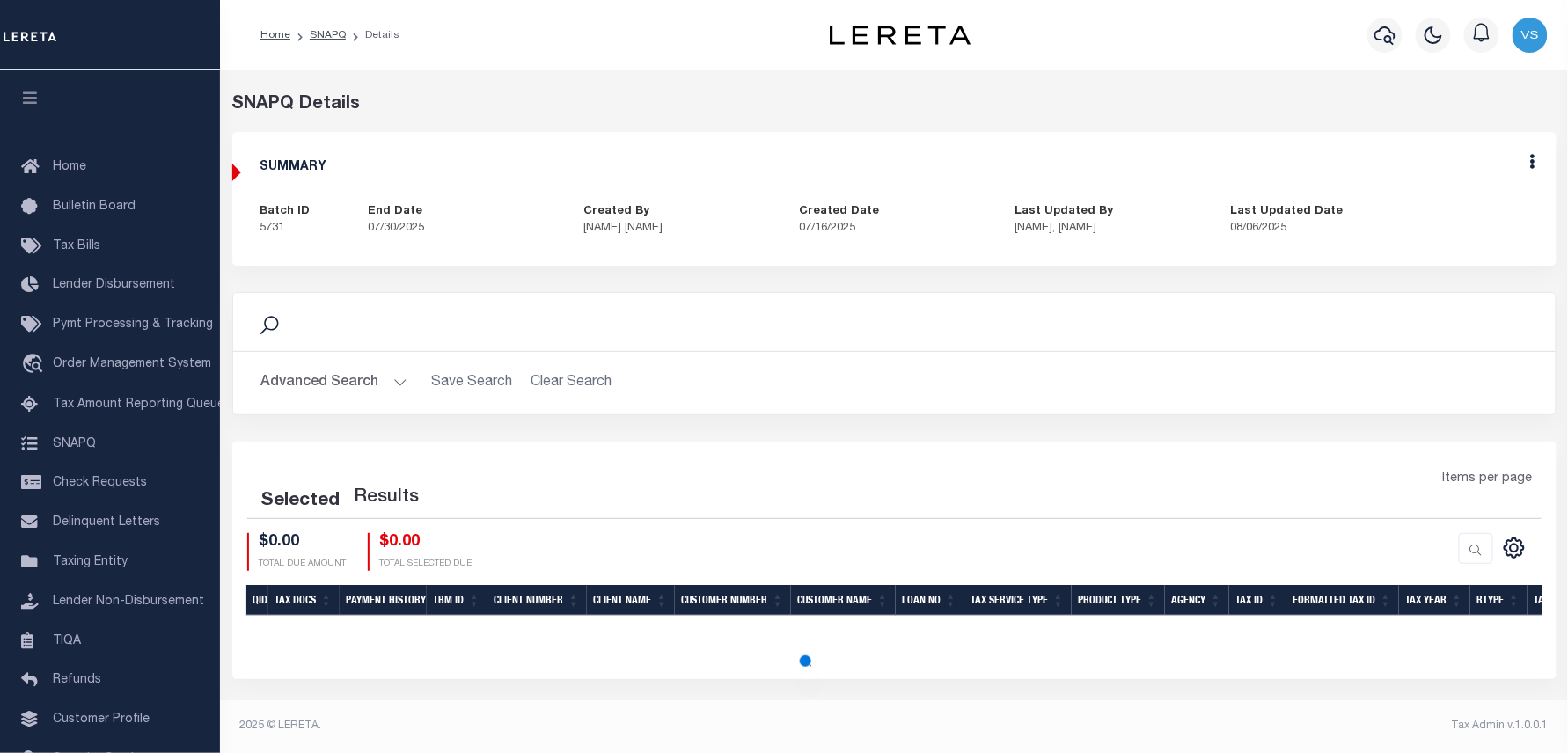 scroll, scrollTop: 0, scrollLeft: 0, axis: both 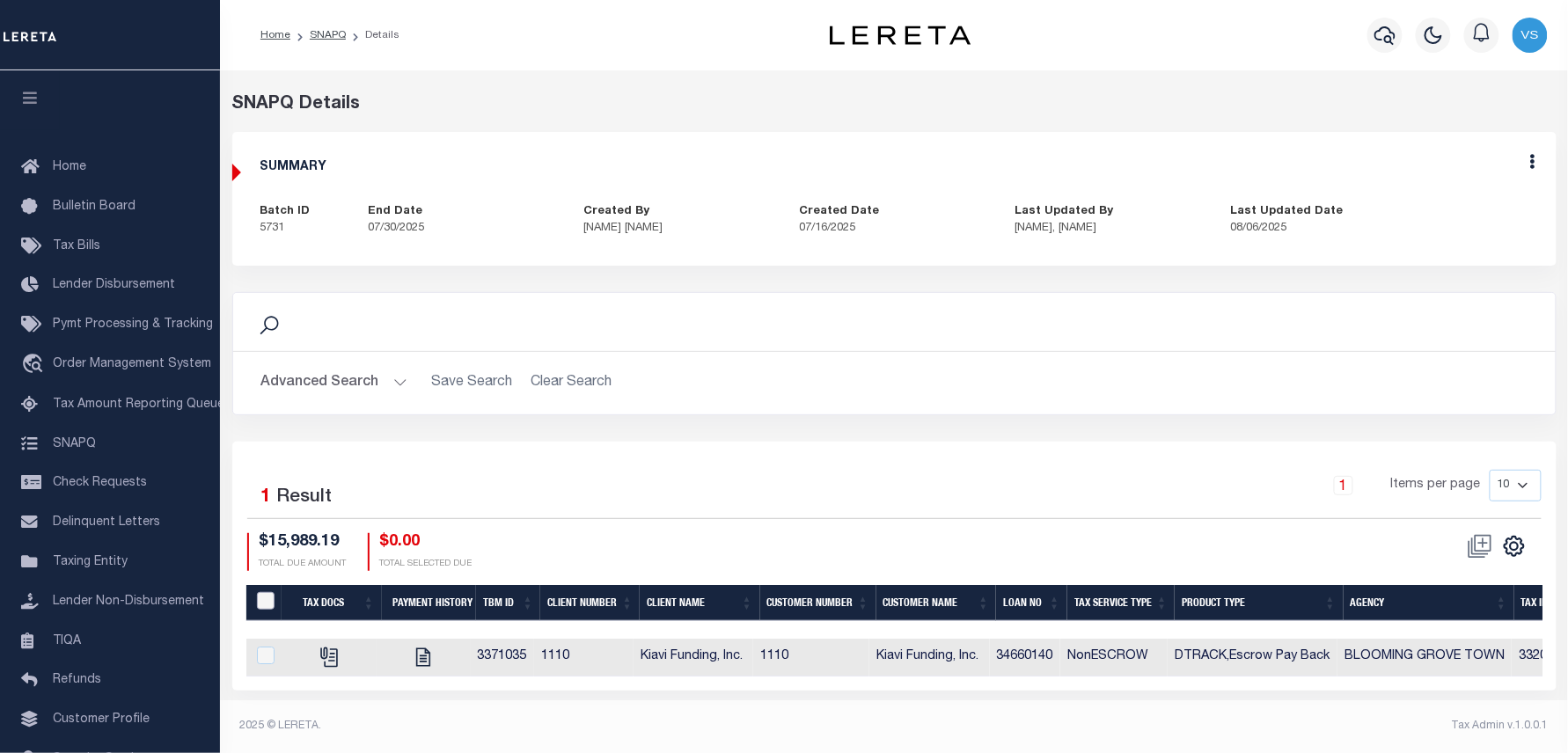 click at bounding box center (266, 601) 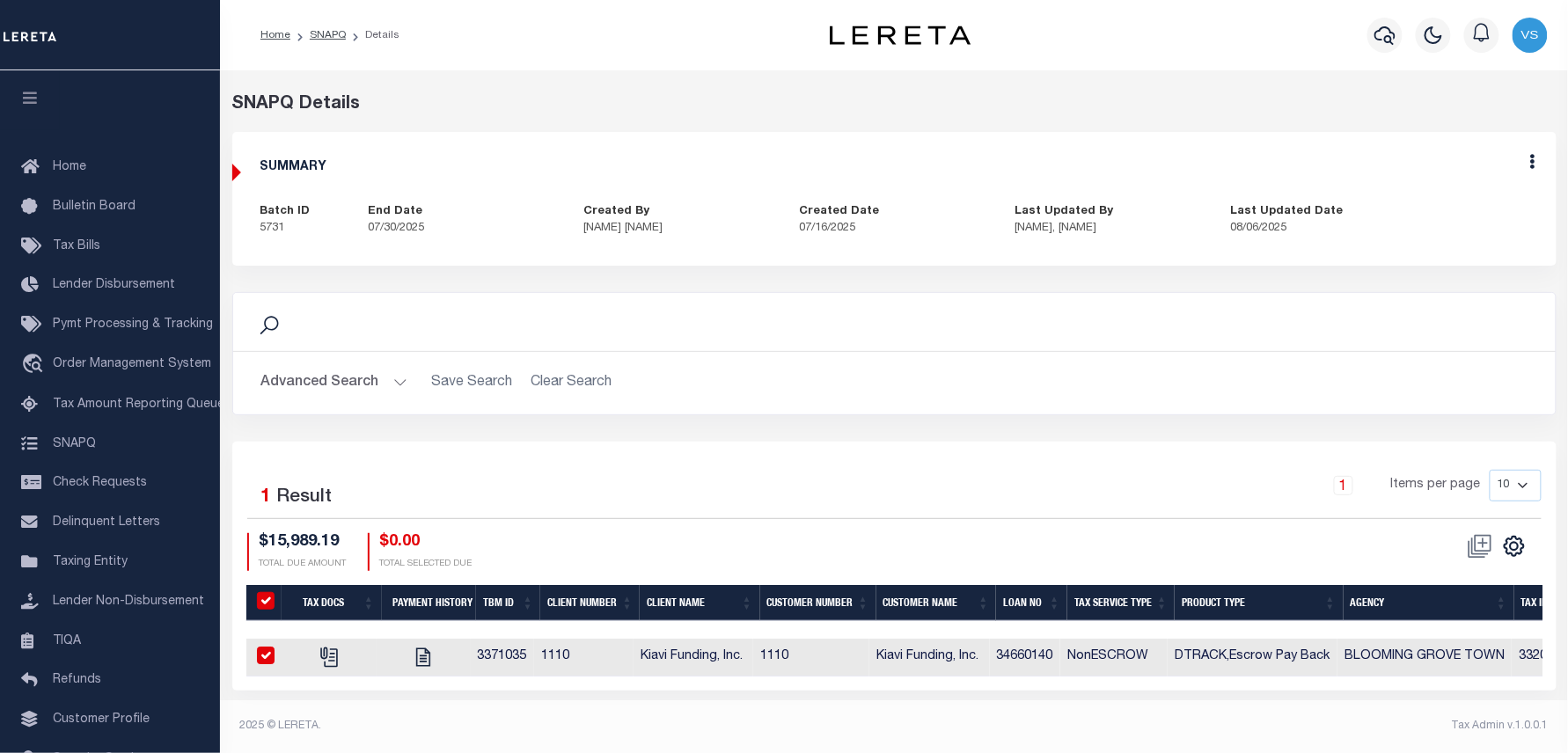 checkbox on "true" 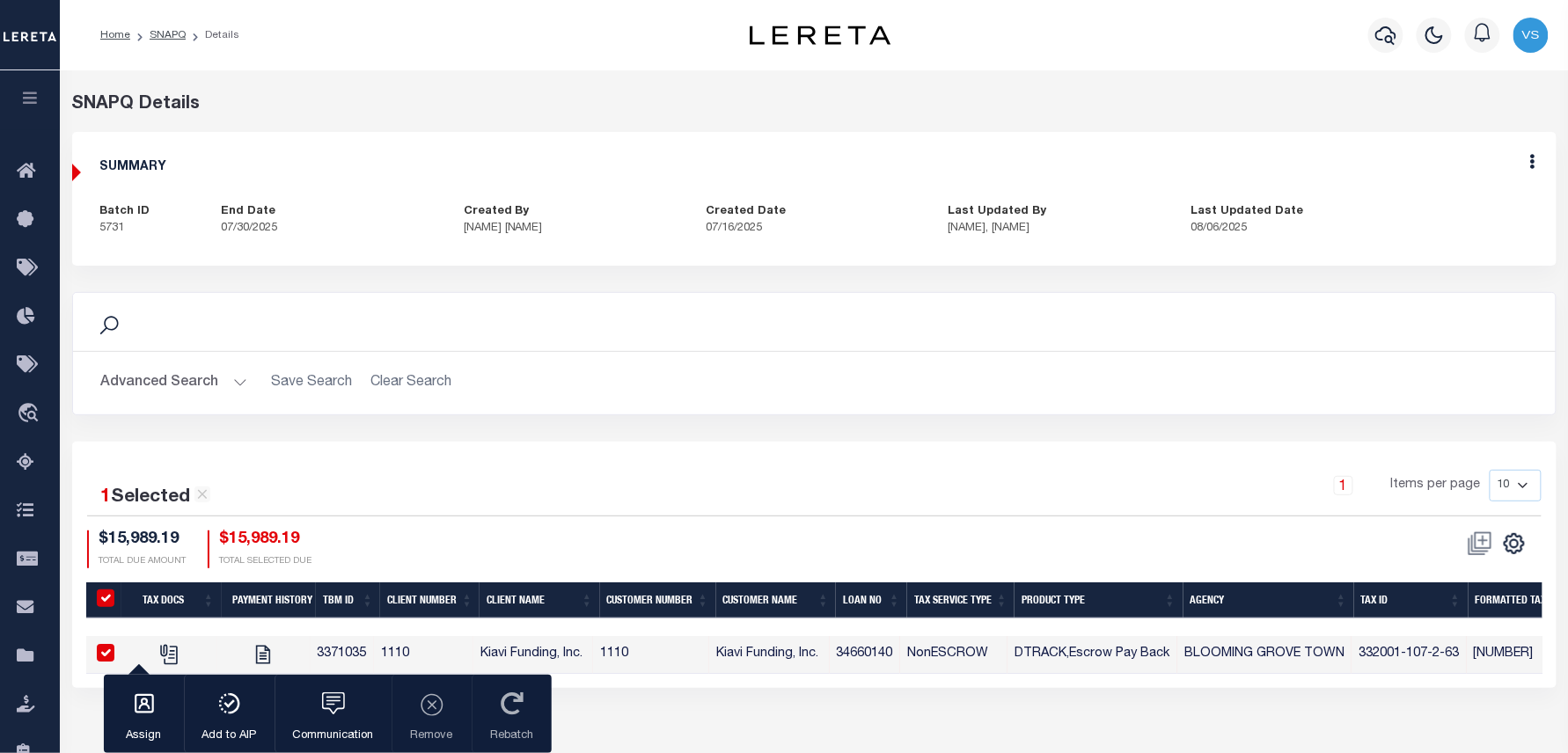 scroll, scrollTop: 179, scrollLeft: 0, axis: vertical 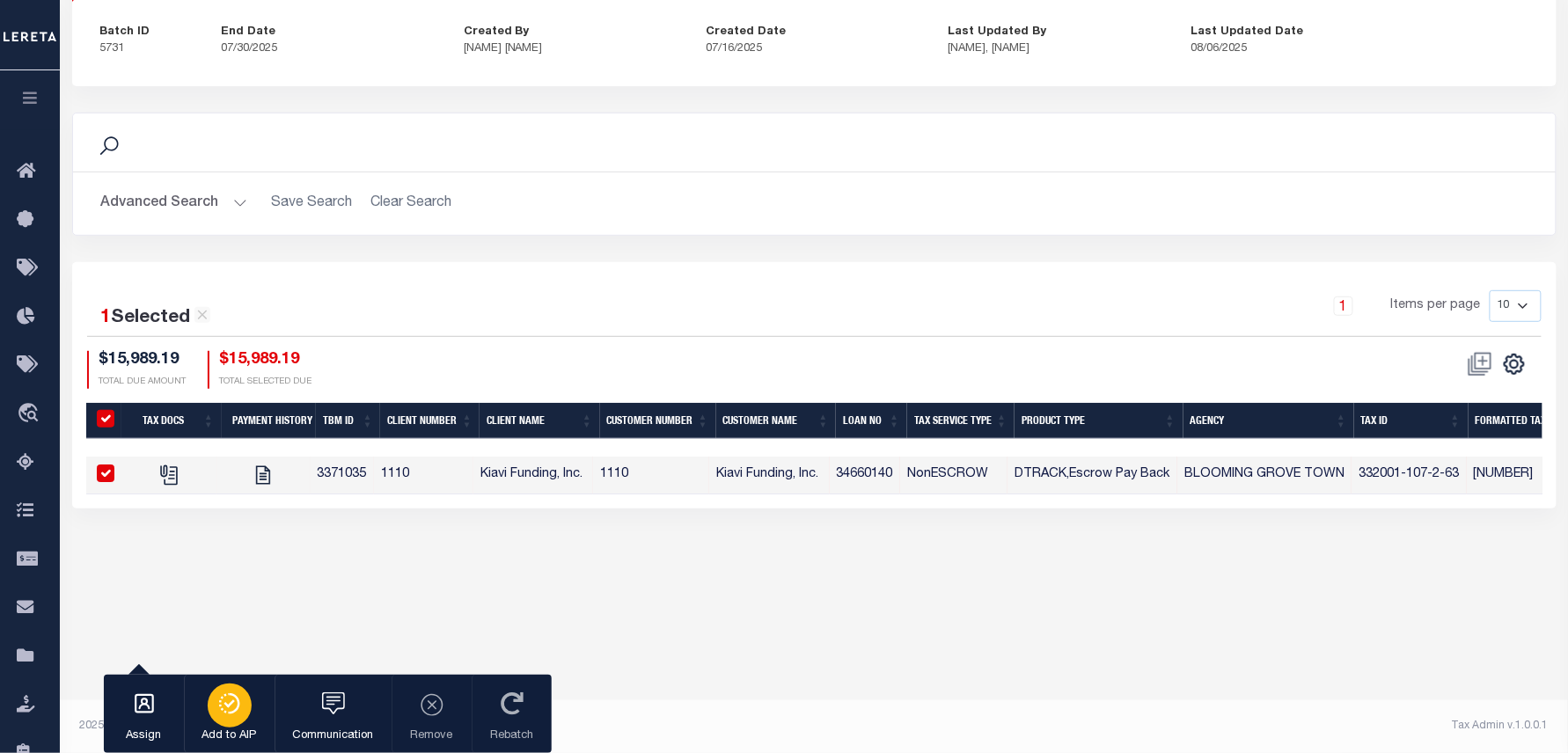 click at bounding box center (230, 705) 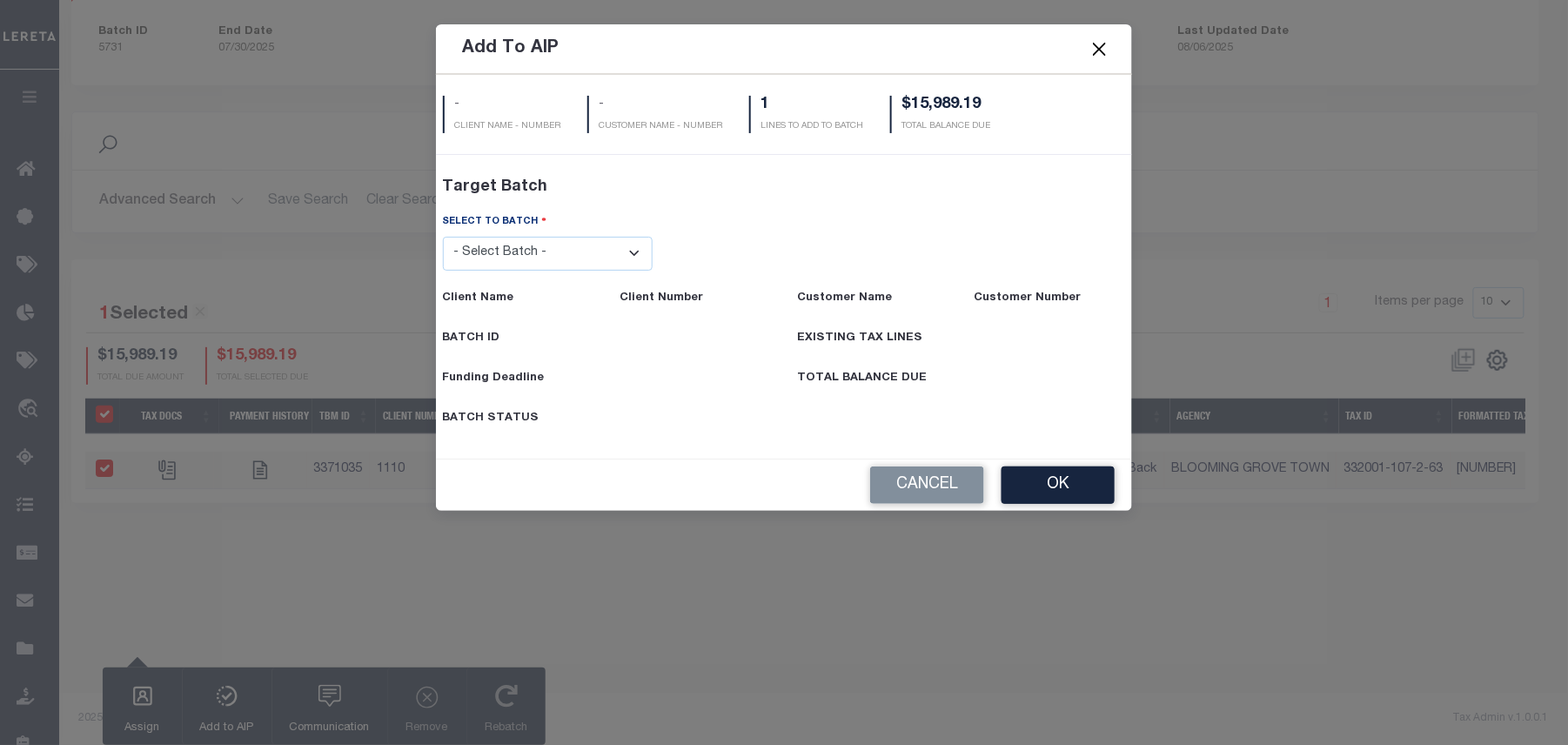 click on "- Select Batch -   40795   41171   41729   41820   42004   42111   42867   43296   45119   45394   45480   45491   45513   45532   45539" at bounding box center (548, 253) 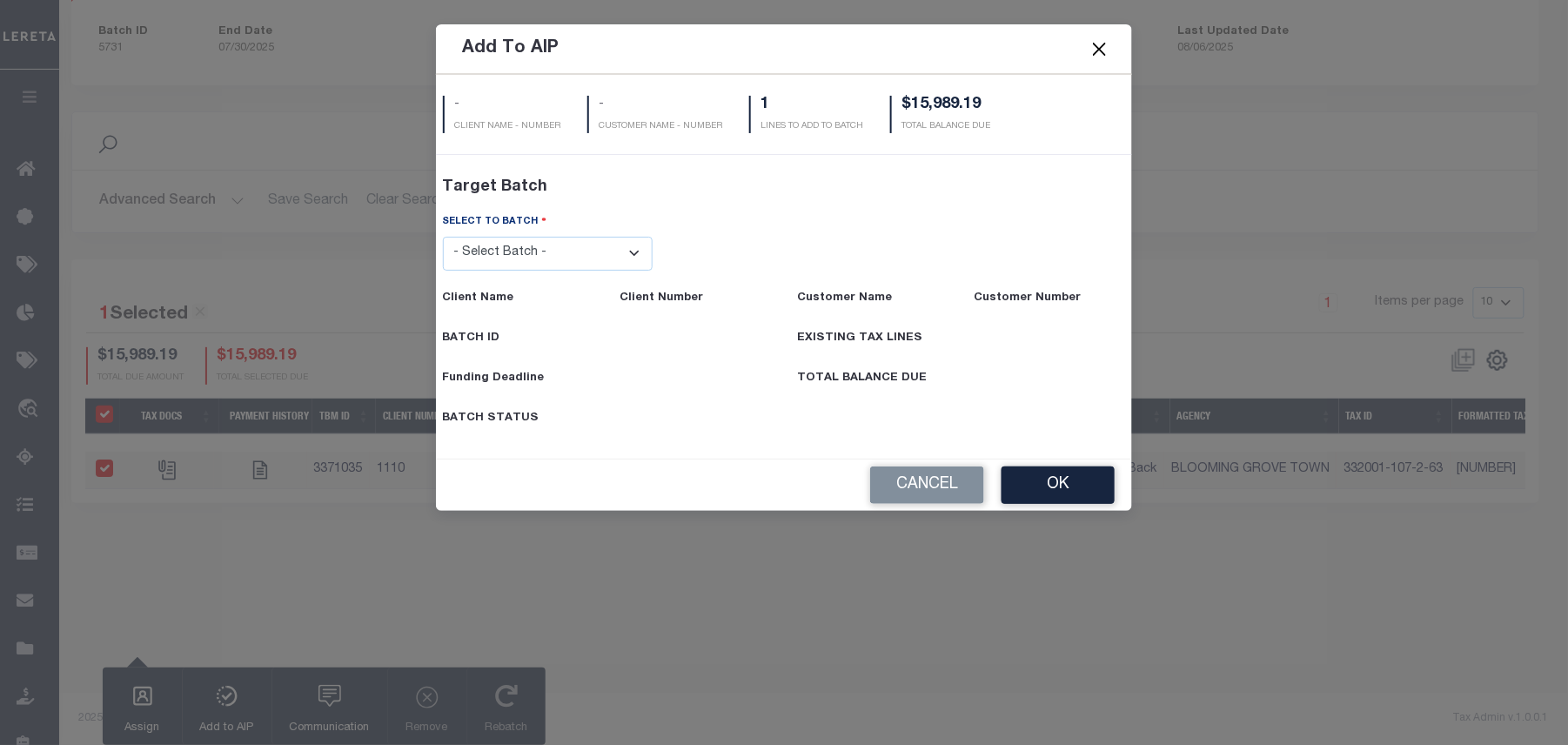 select on "45539" 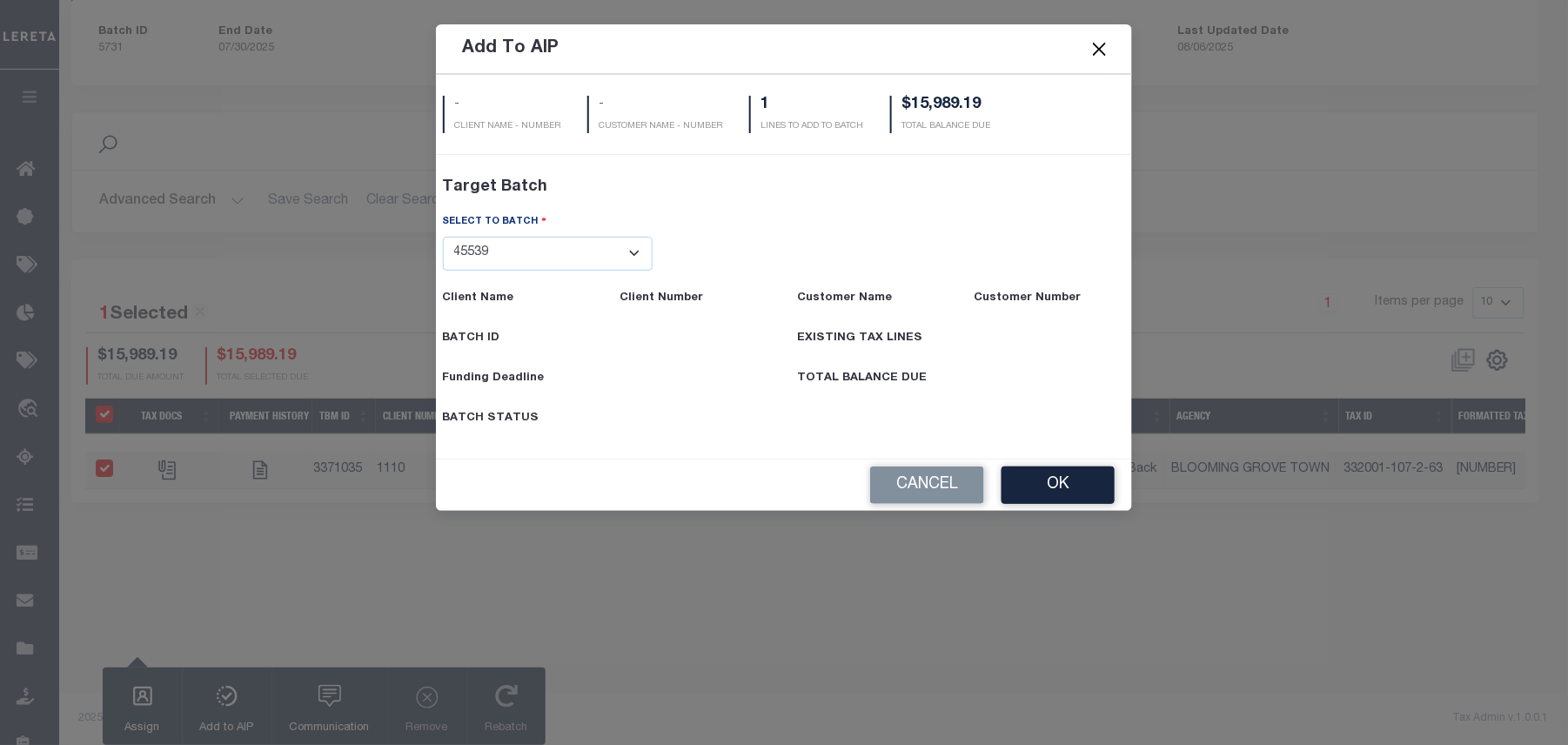 click on "- Select Batch -   40795   41171   41729   41820   42004   42111   42867   43296   45119   45394   45480   45491   45513   45532   45539" at bounding box center (548, 253) 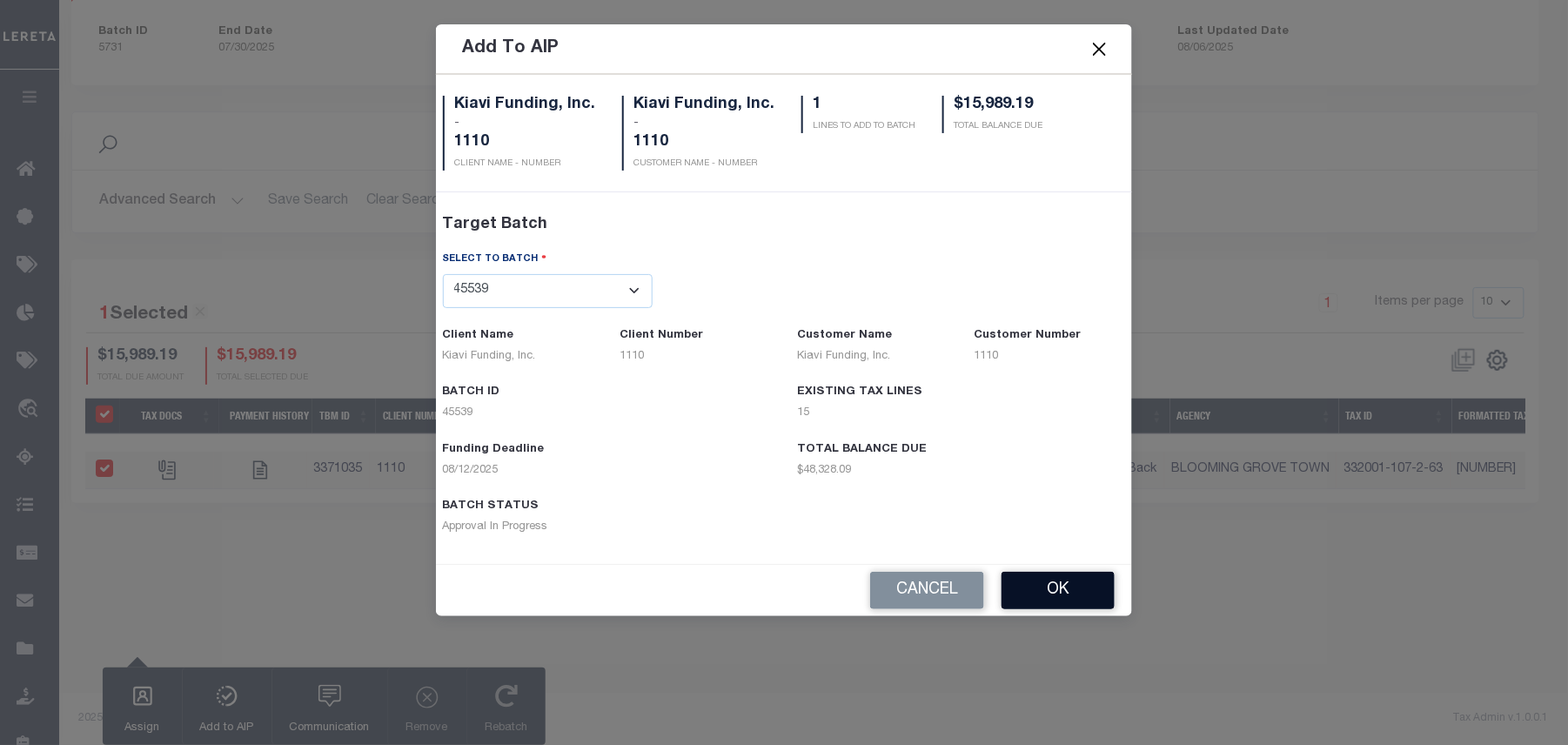 click on "OK" at bounding box center (1058, 590) 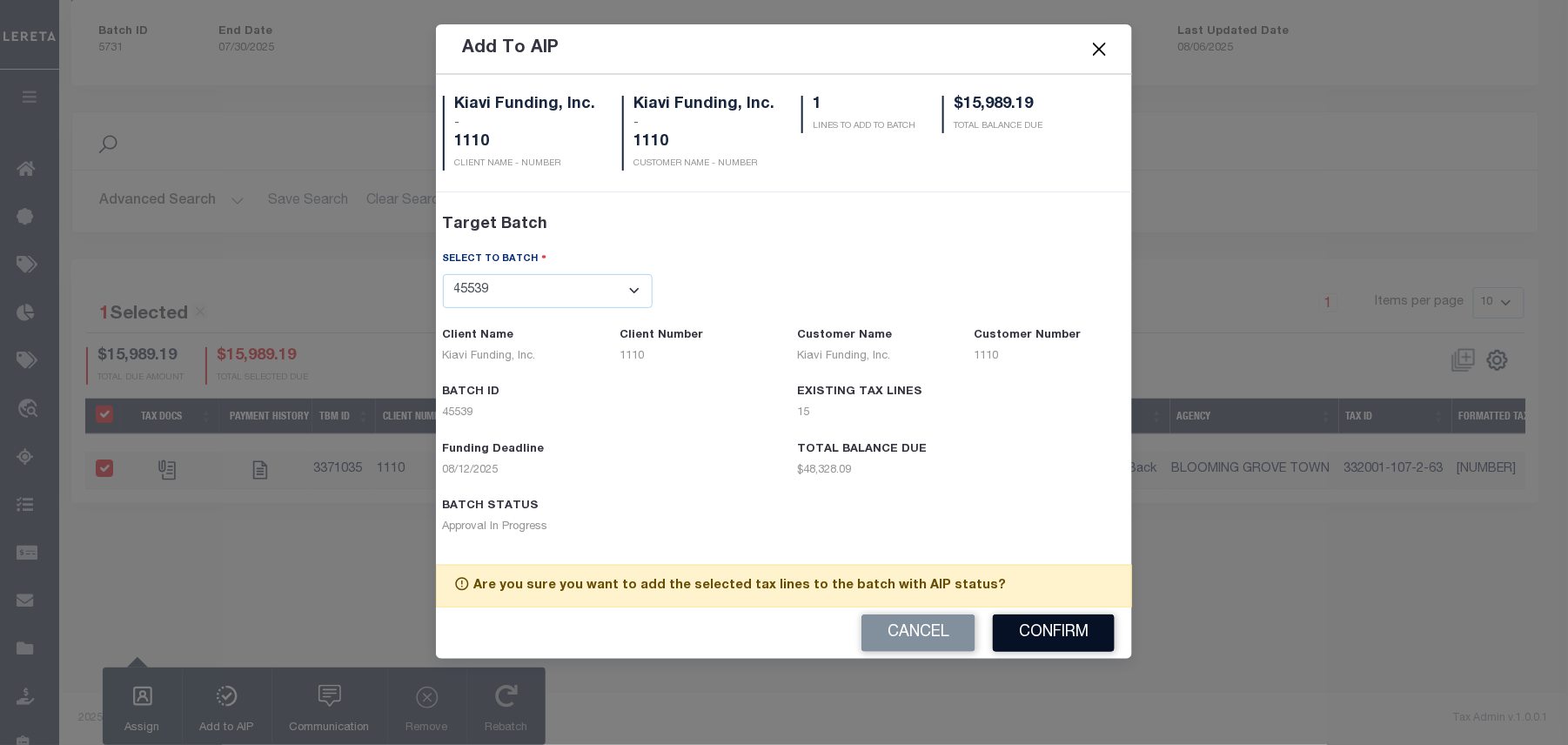 drag, startPoint x: 1090, startPoint y: 635, endPoint x: 1009, endPoint y: 378, distance: 269.46243 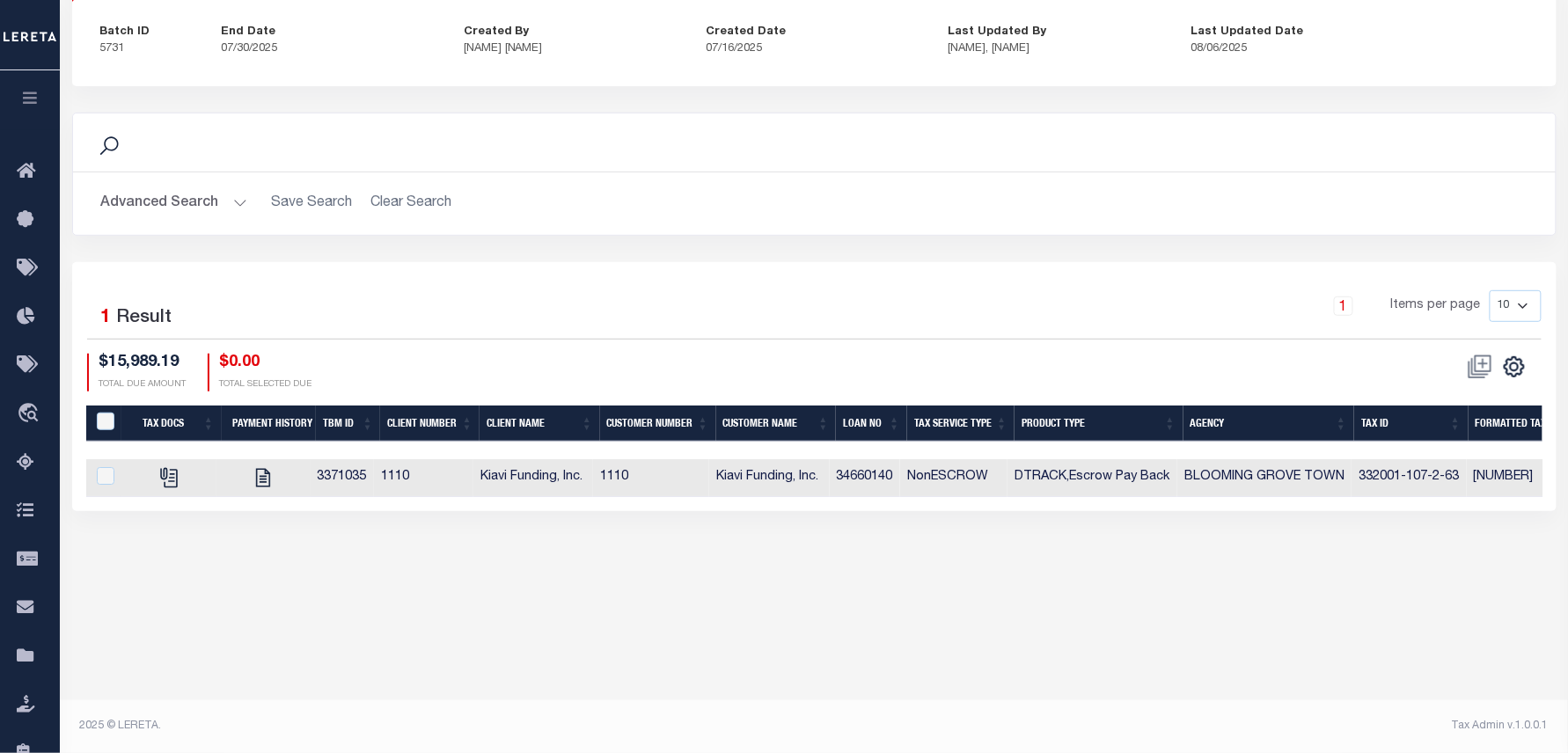 scroll, scrollTop: 0, scrollLeft: 89, axis: horizontal 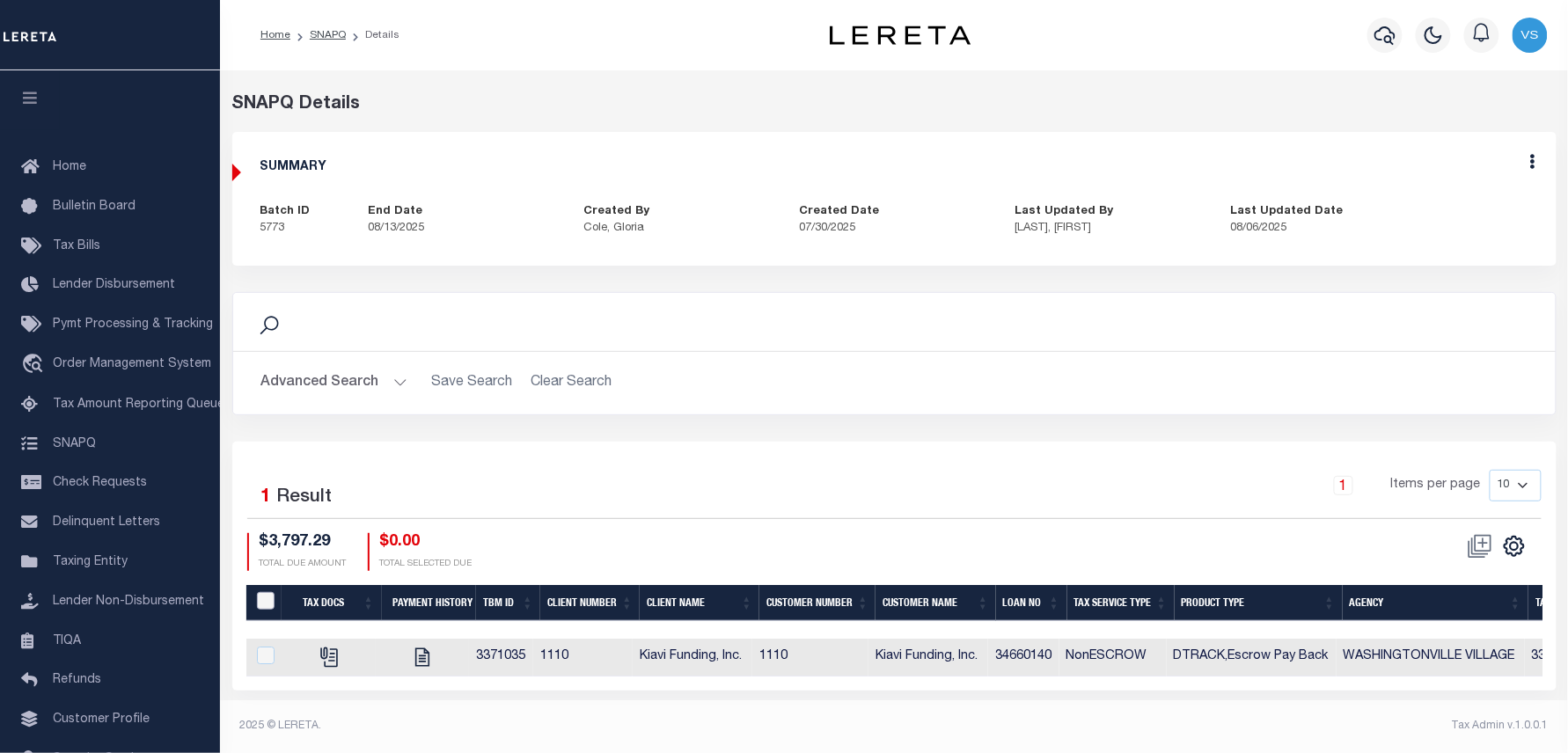 click at bounding box center (266, 601) 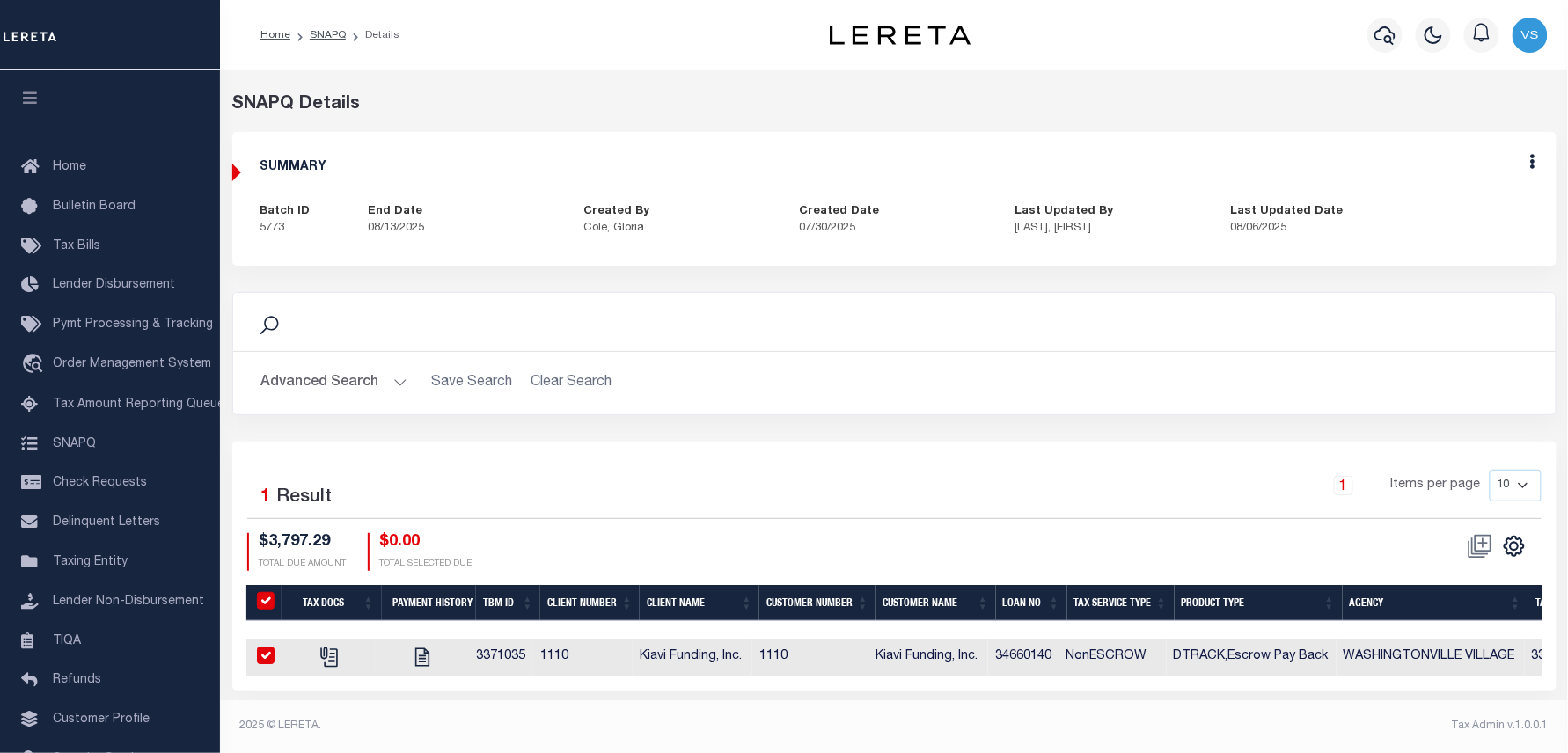 checkbox on "true" 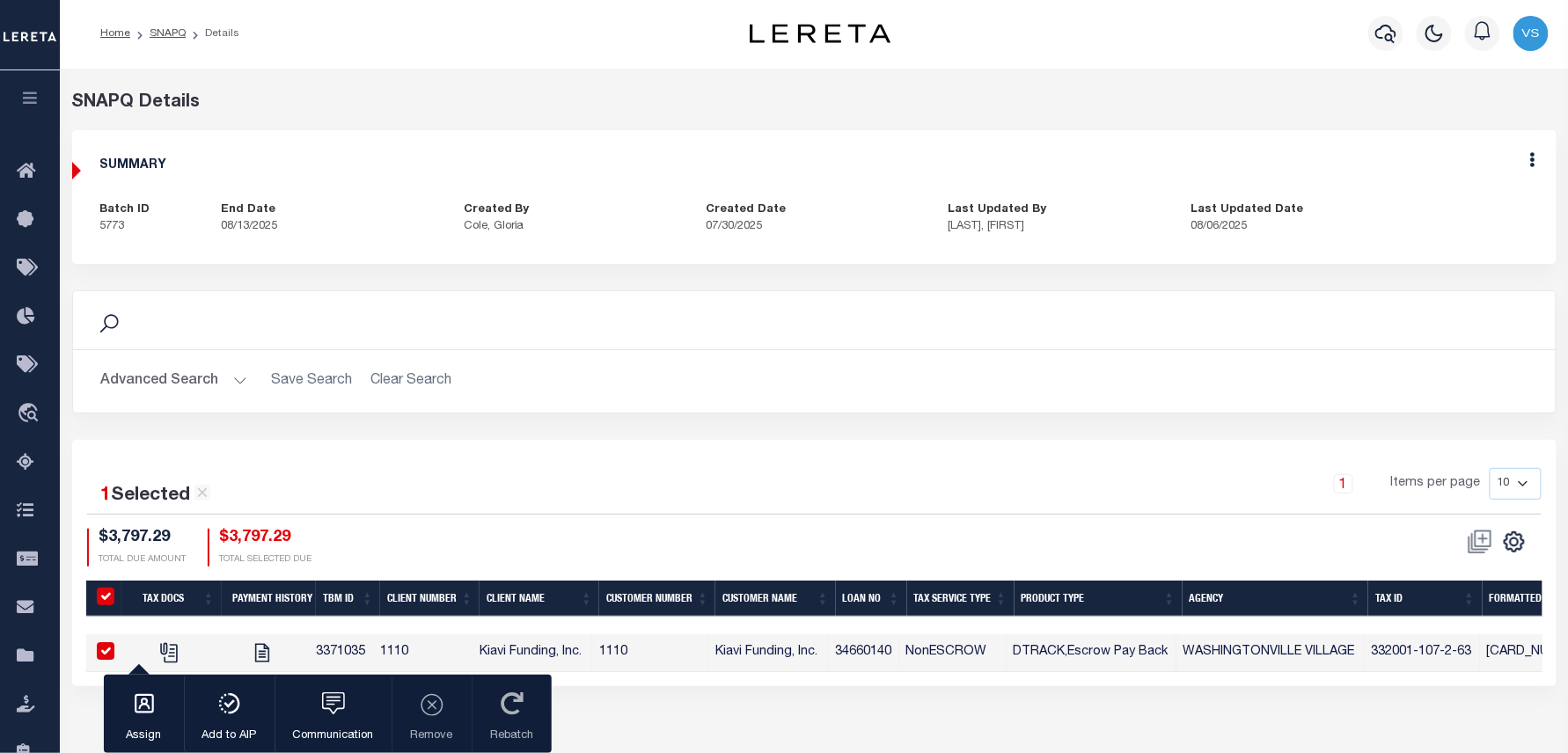 scroll, scrollTop: 179, scrollLeft: 0, axis: vertical 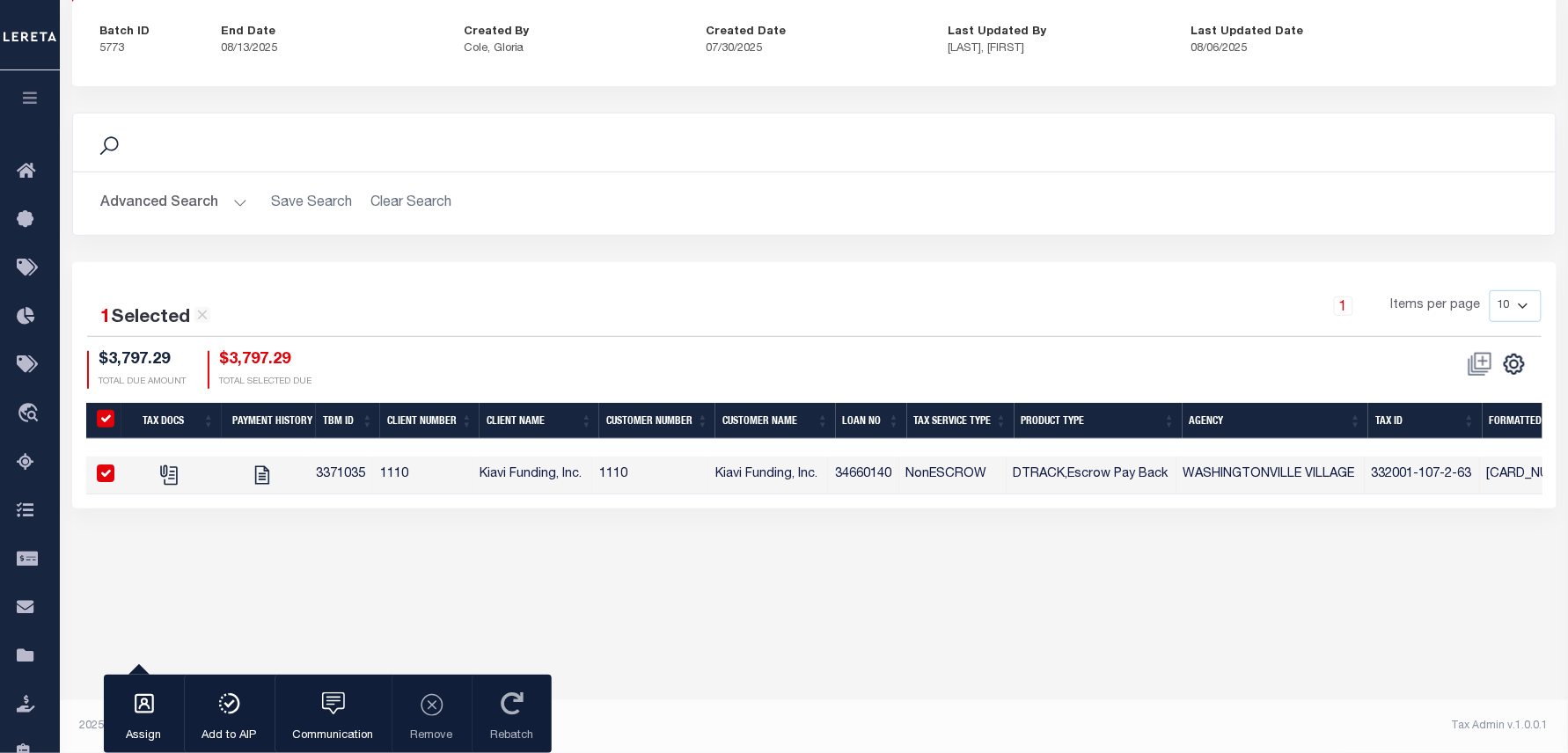 click at bounding box center (106, 419) 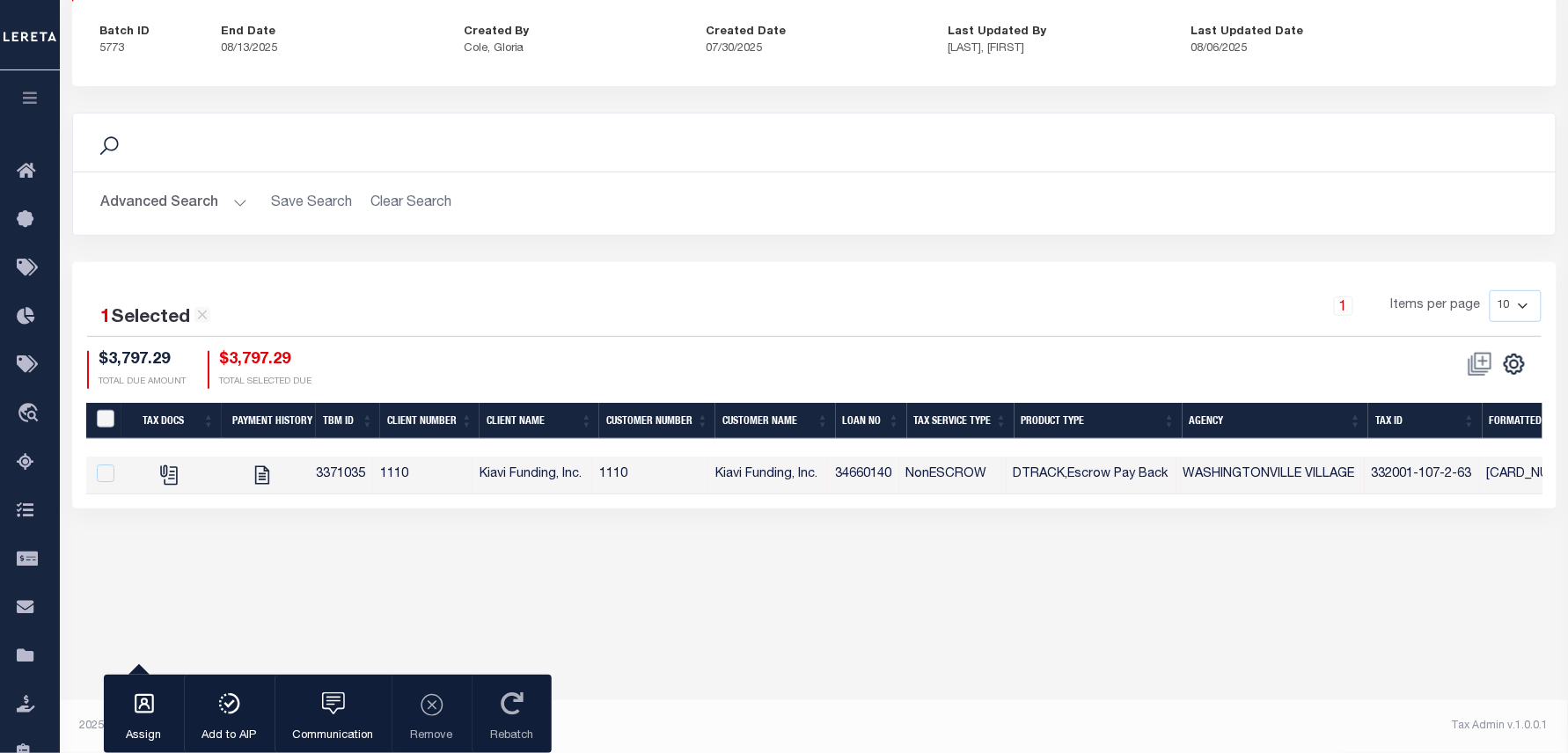 checkbox on "false" 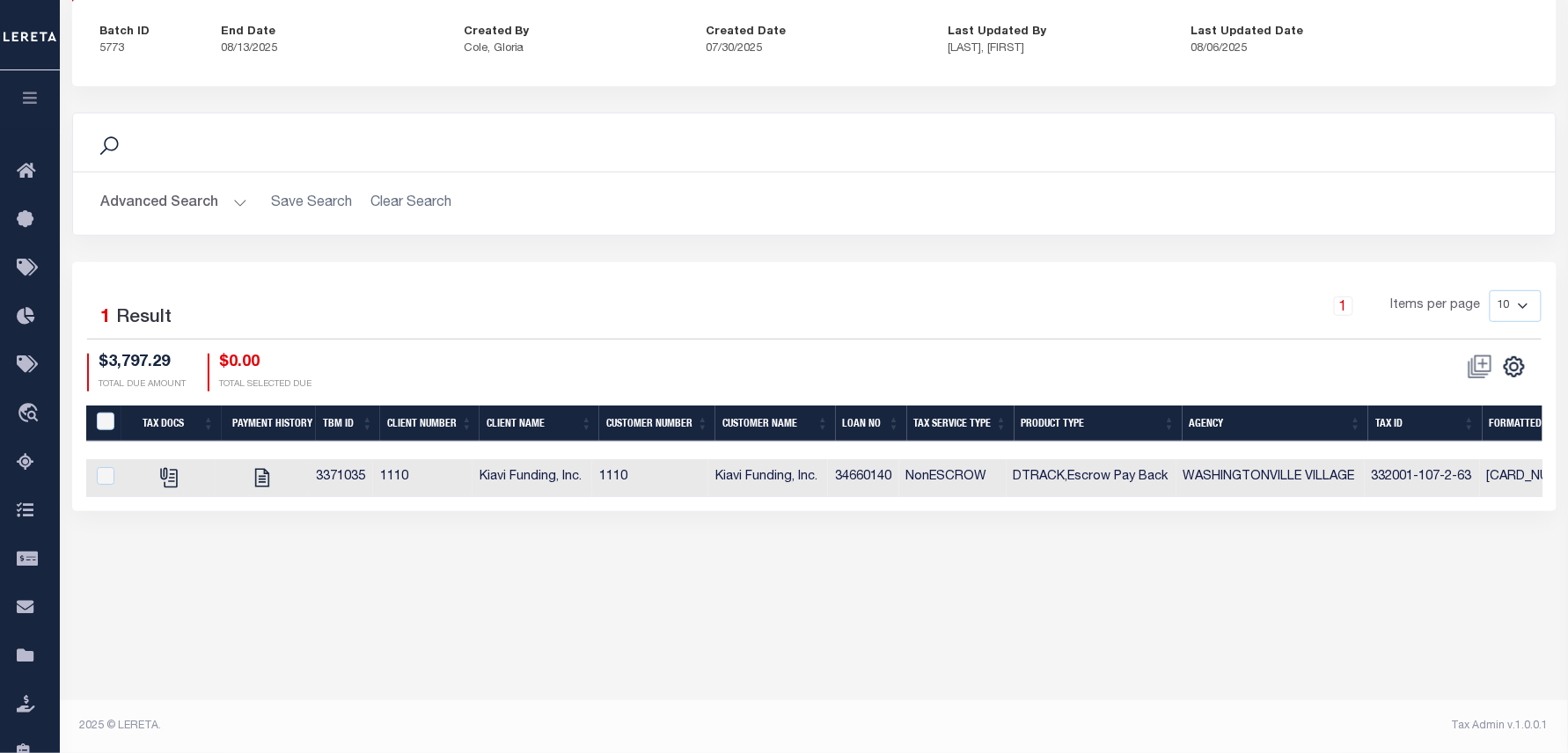 drag, startPoint x: 660, startPoint y: 512, endPoint x: 1433, endPoint y: 529, distance: 773.1869 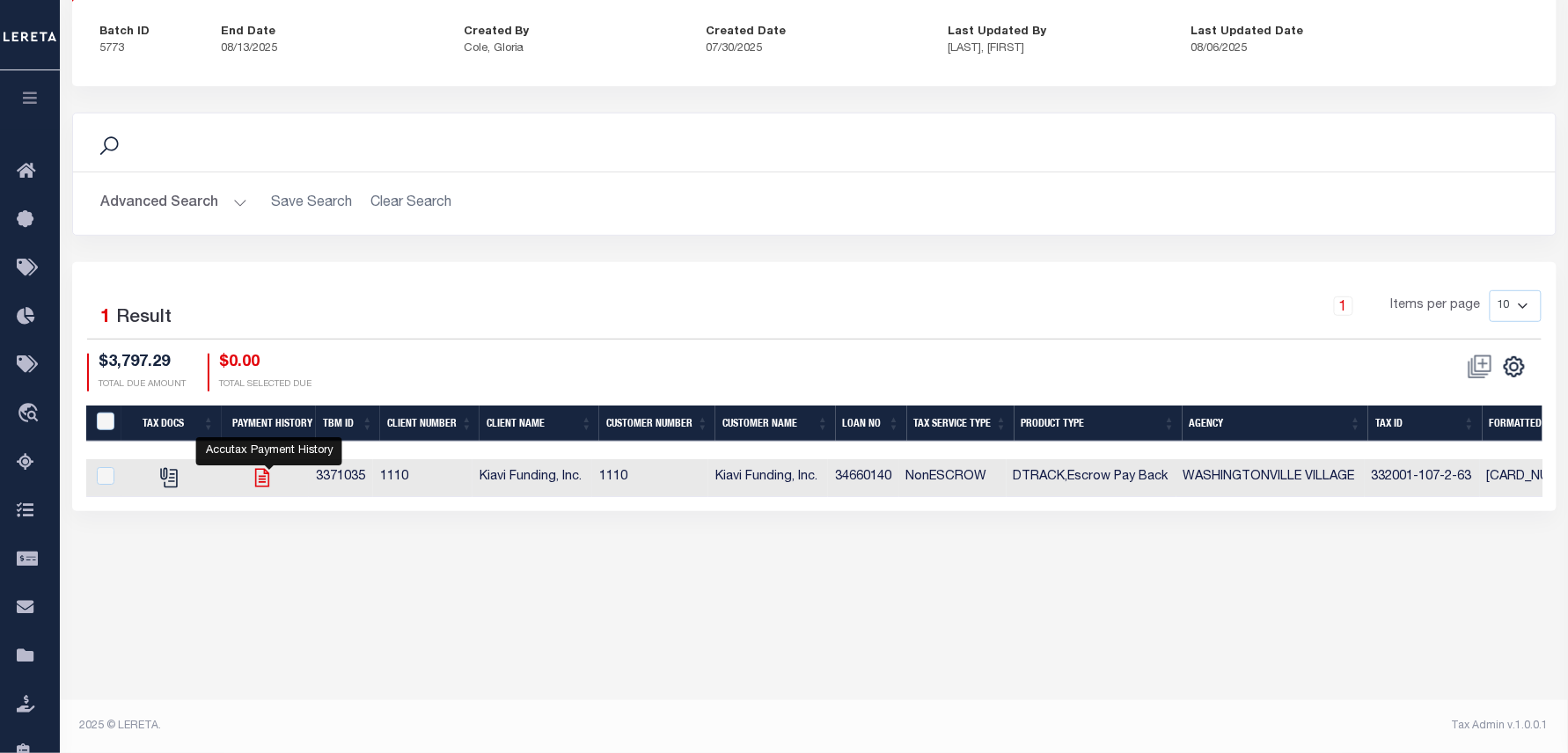 click 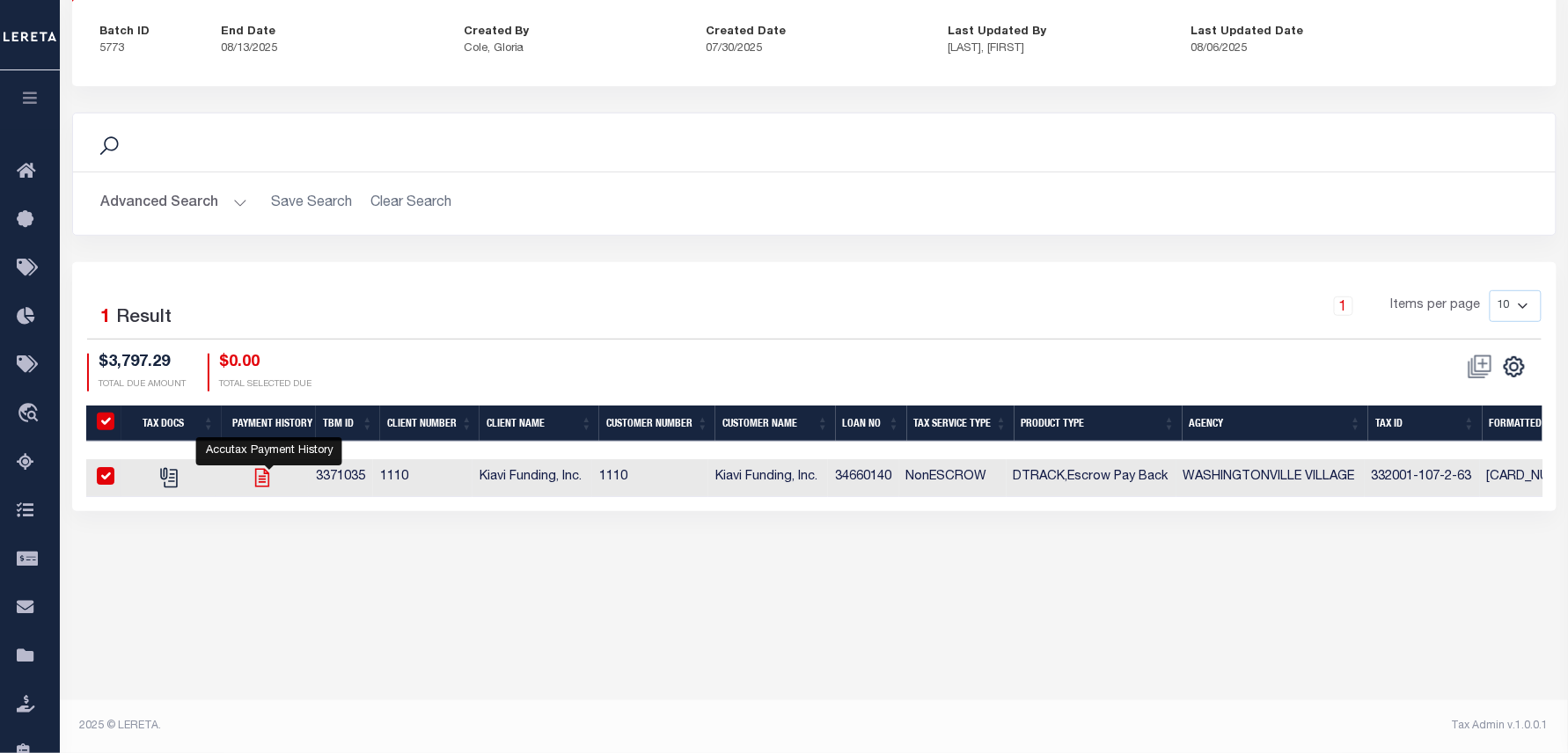 checkbox on "true" 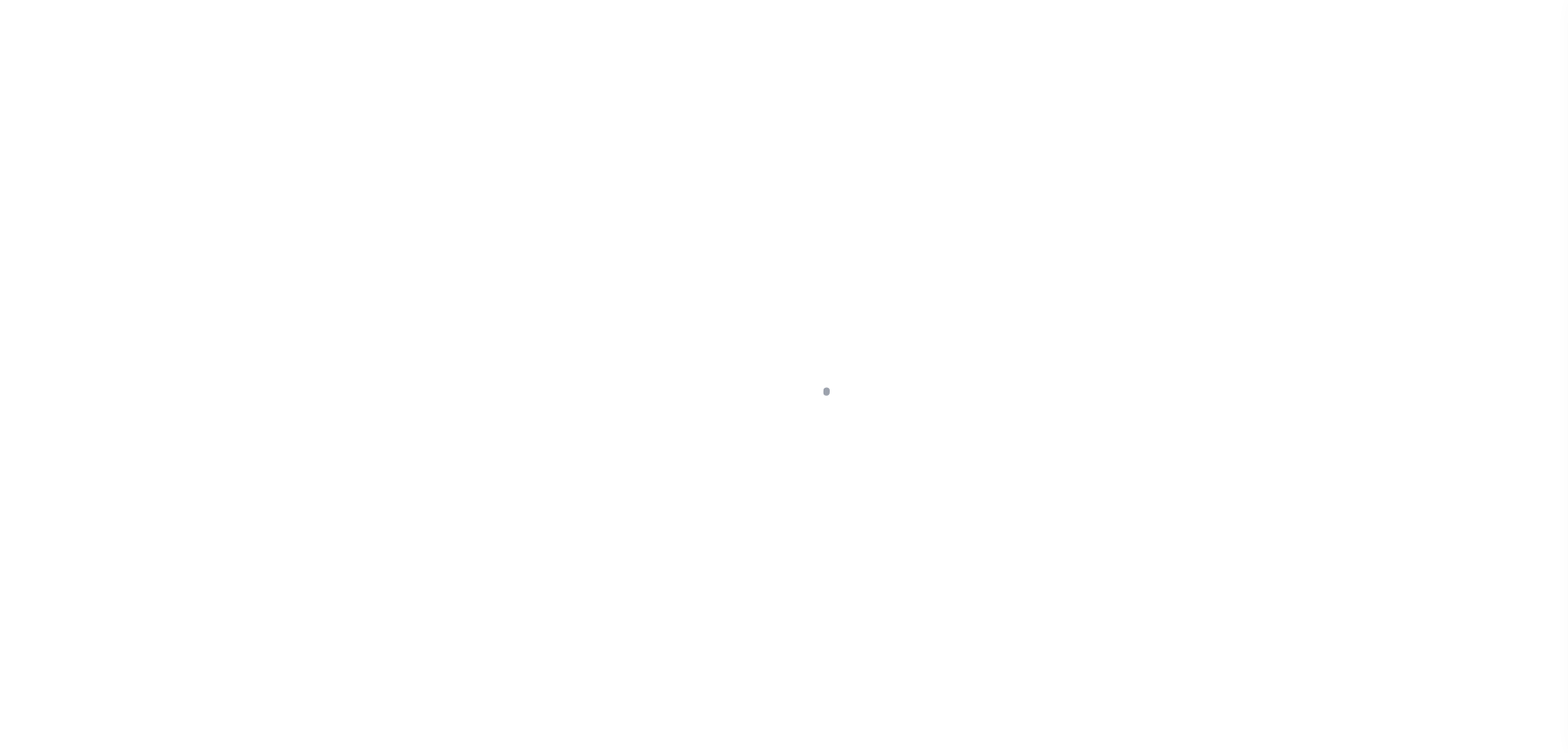 scroll, scrollTop: 0, scrollLeft: 0, axis: both 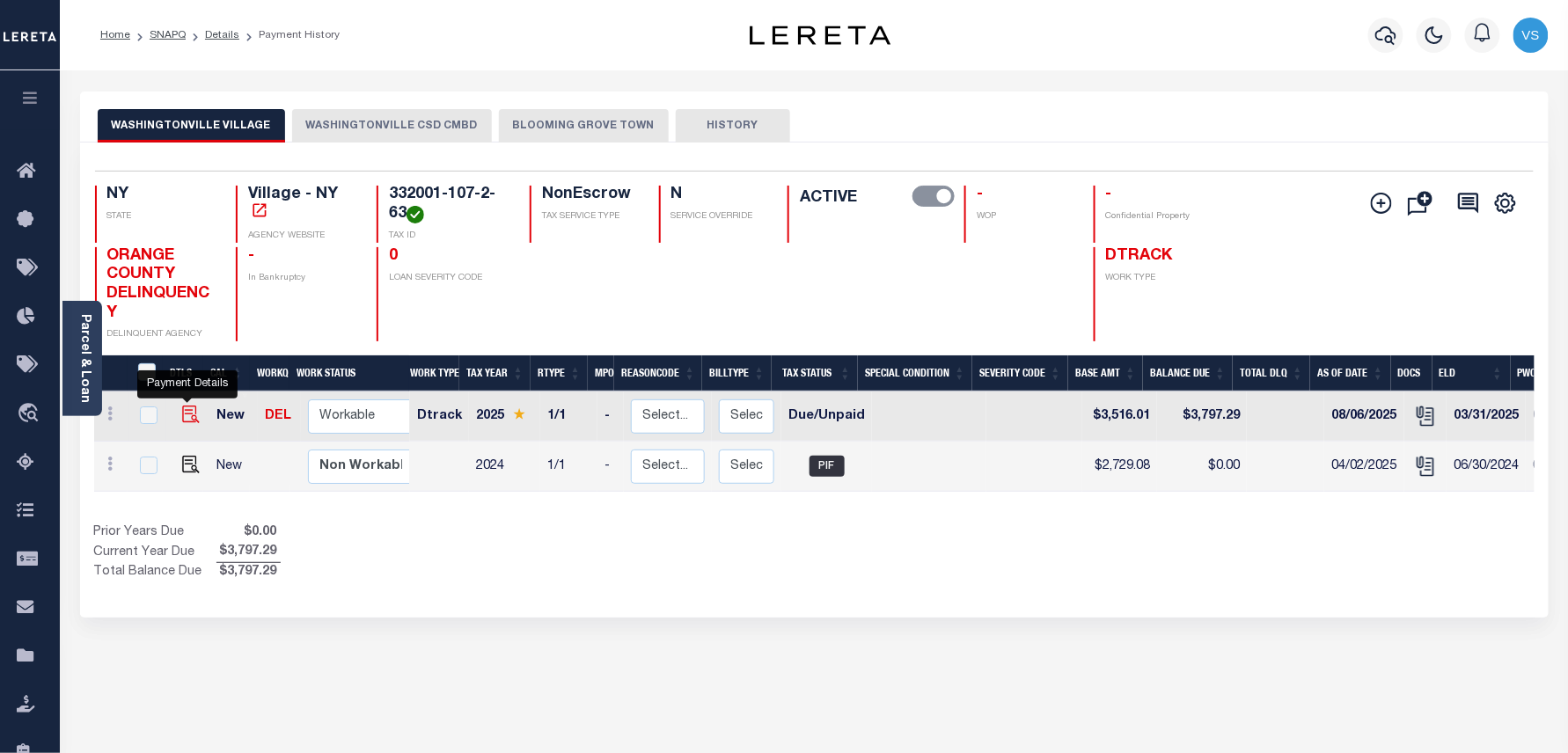 click at bounding box center [191, 414] 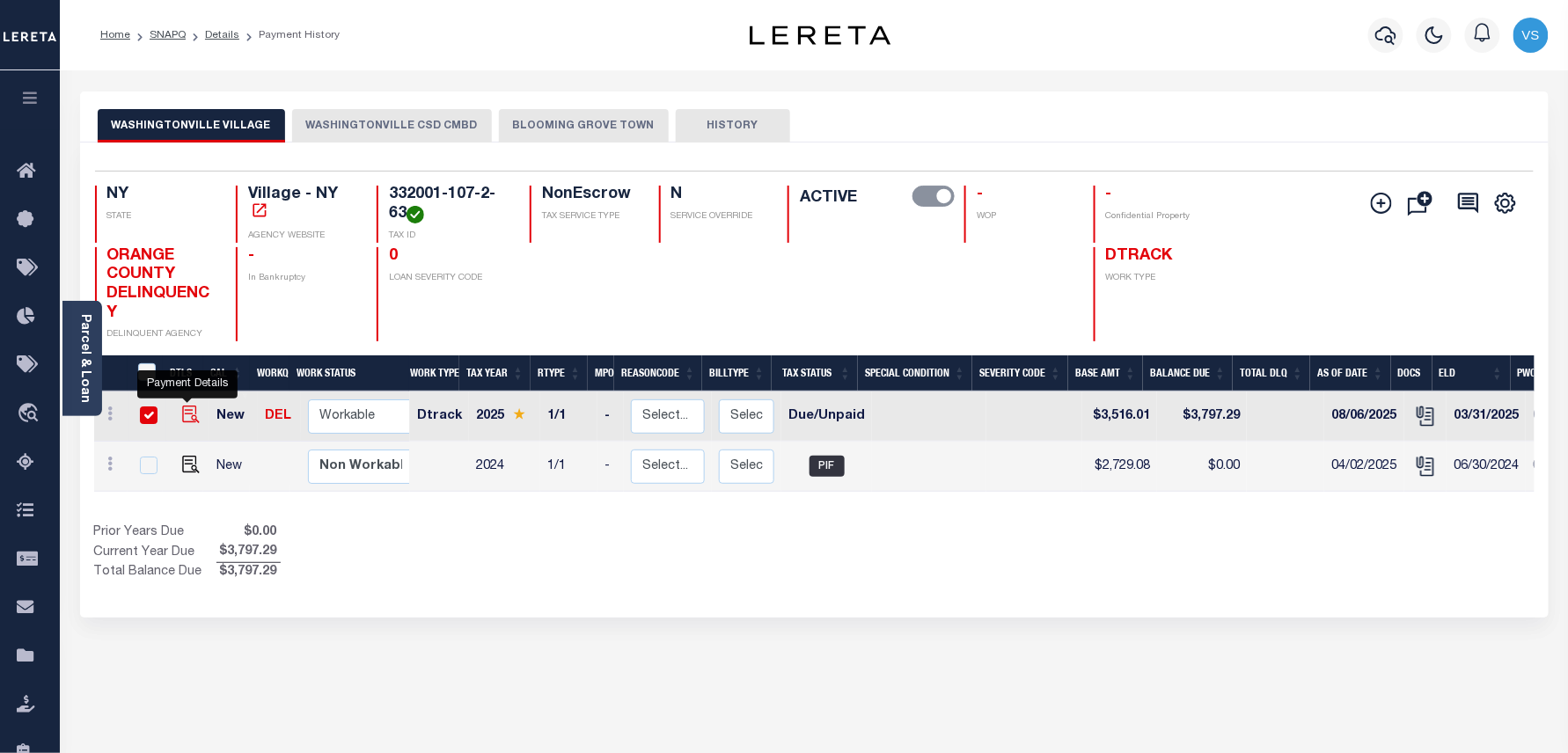 checkbox on "true" 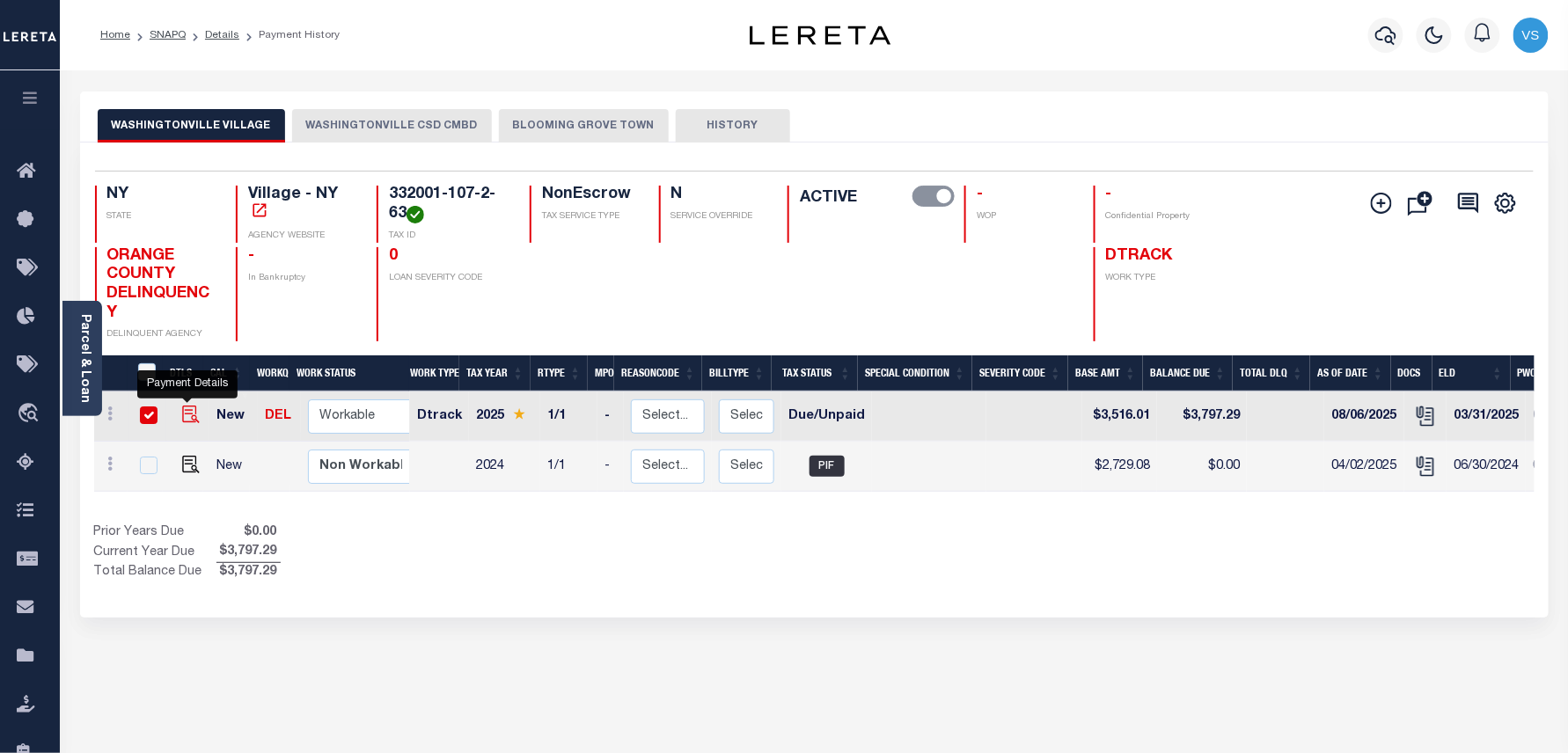 checkbox on "true" 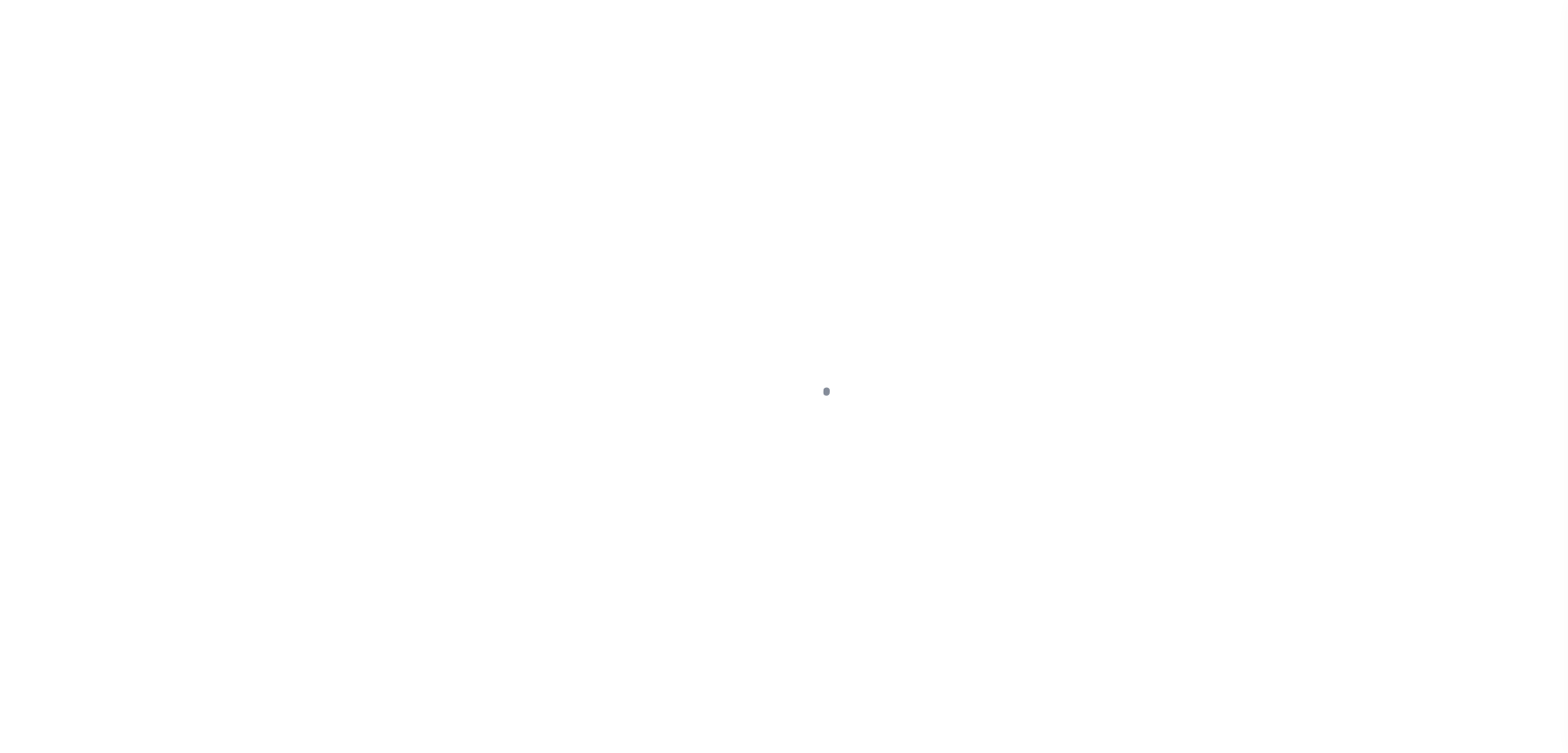 select on "DUE" 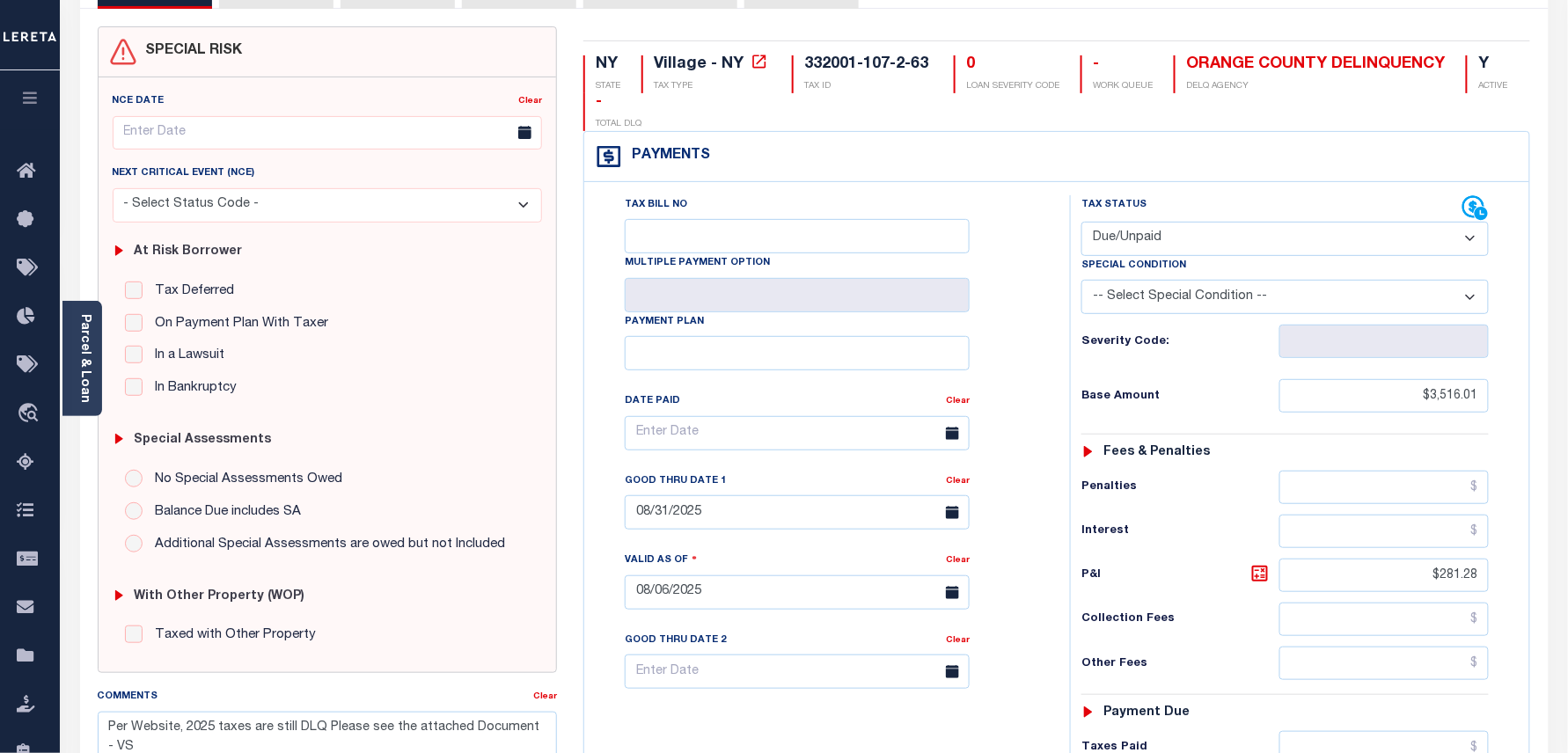 scroll, scrollTop: 0, scrollLeft: 0, axis: both 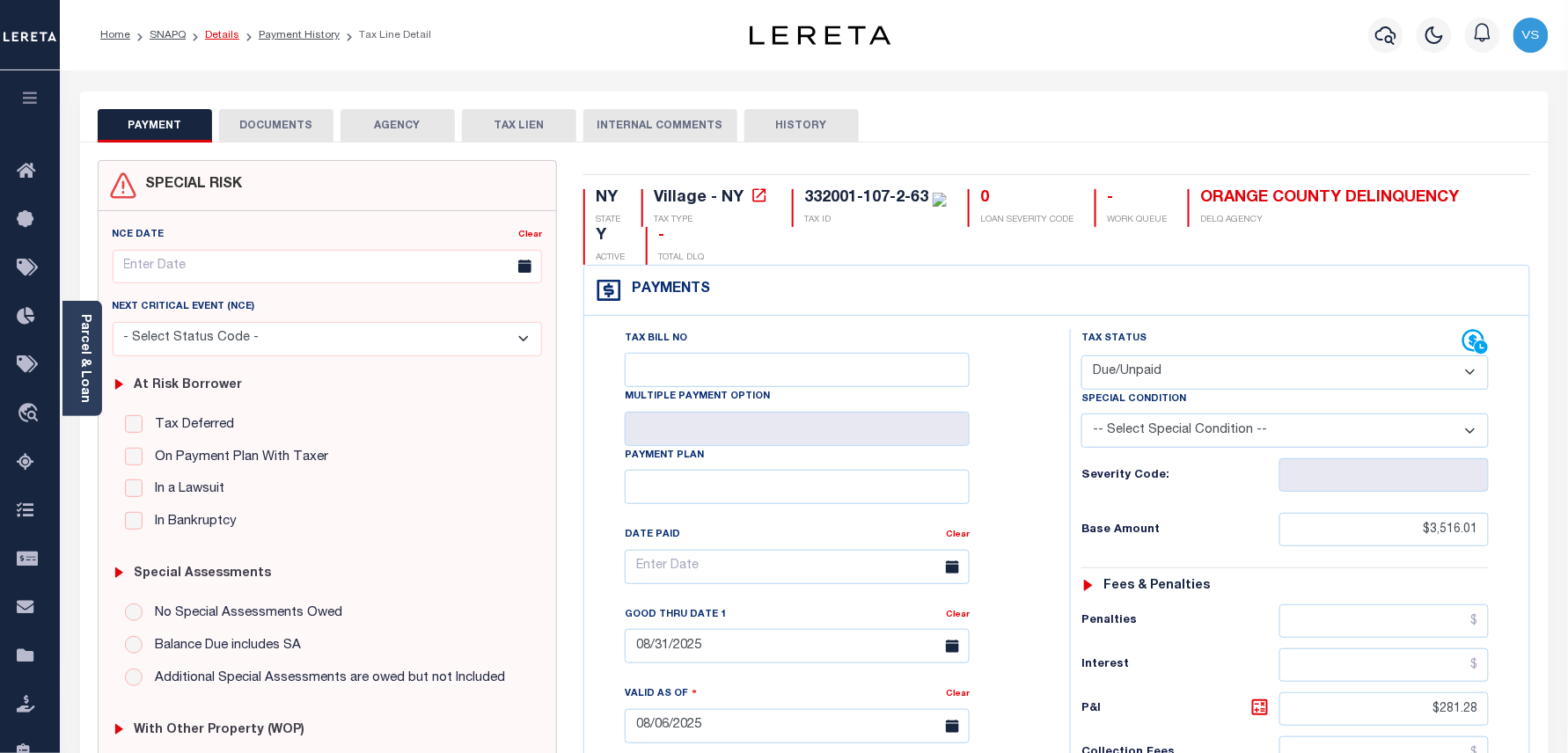 click on "Details" at bounding box center [222, 35] 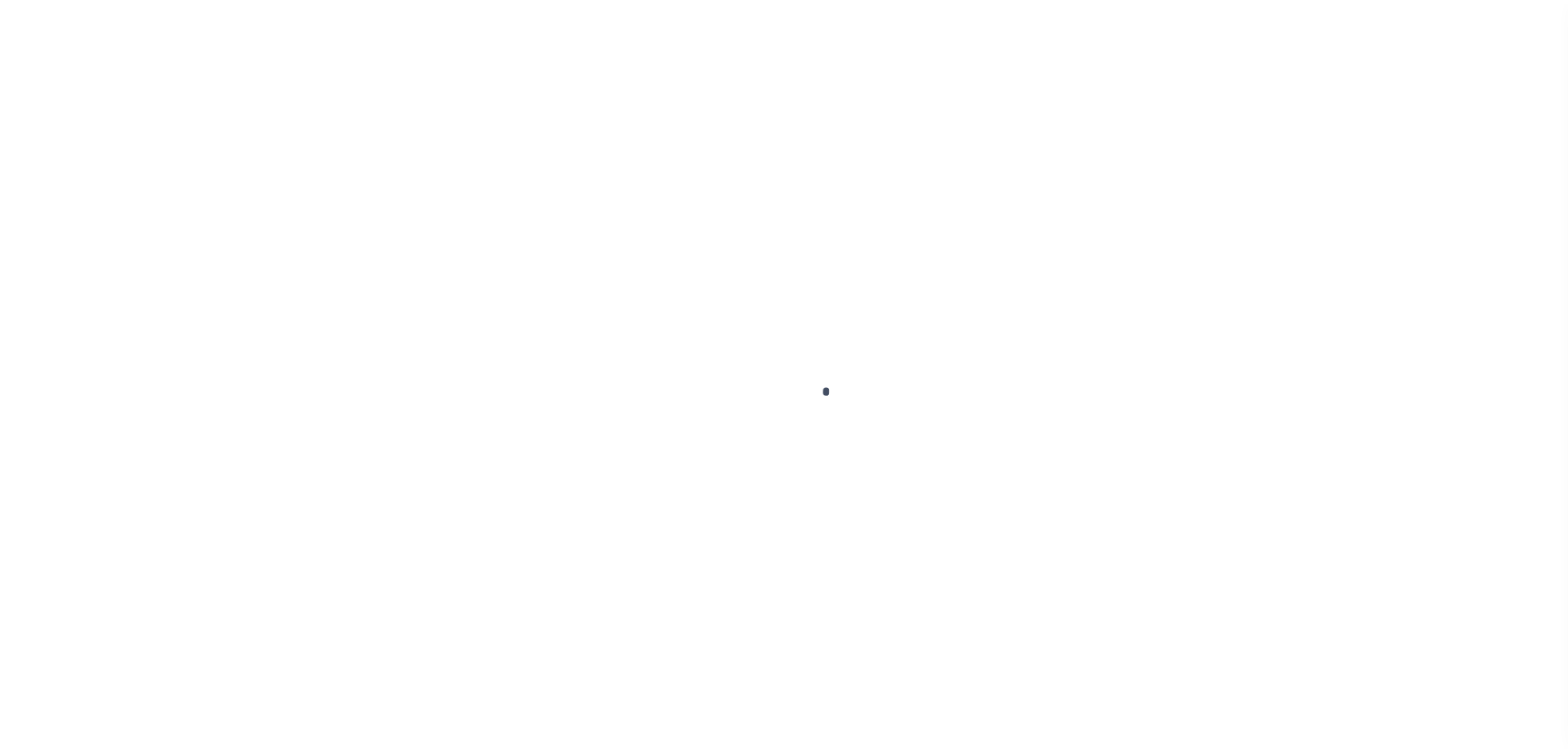 scroll, scrollTop: 0, scrollLeft: 0, axis: both 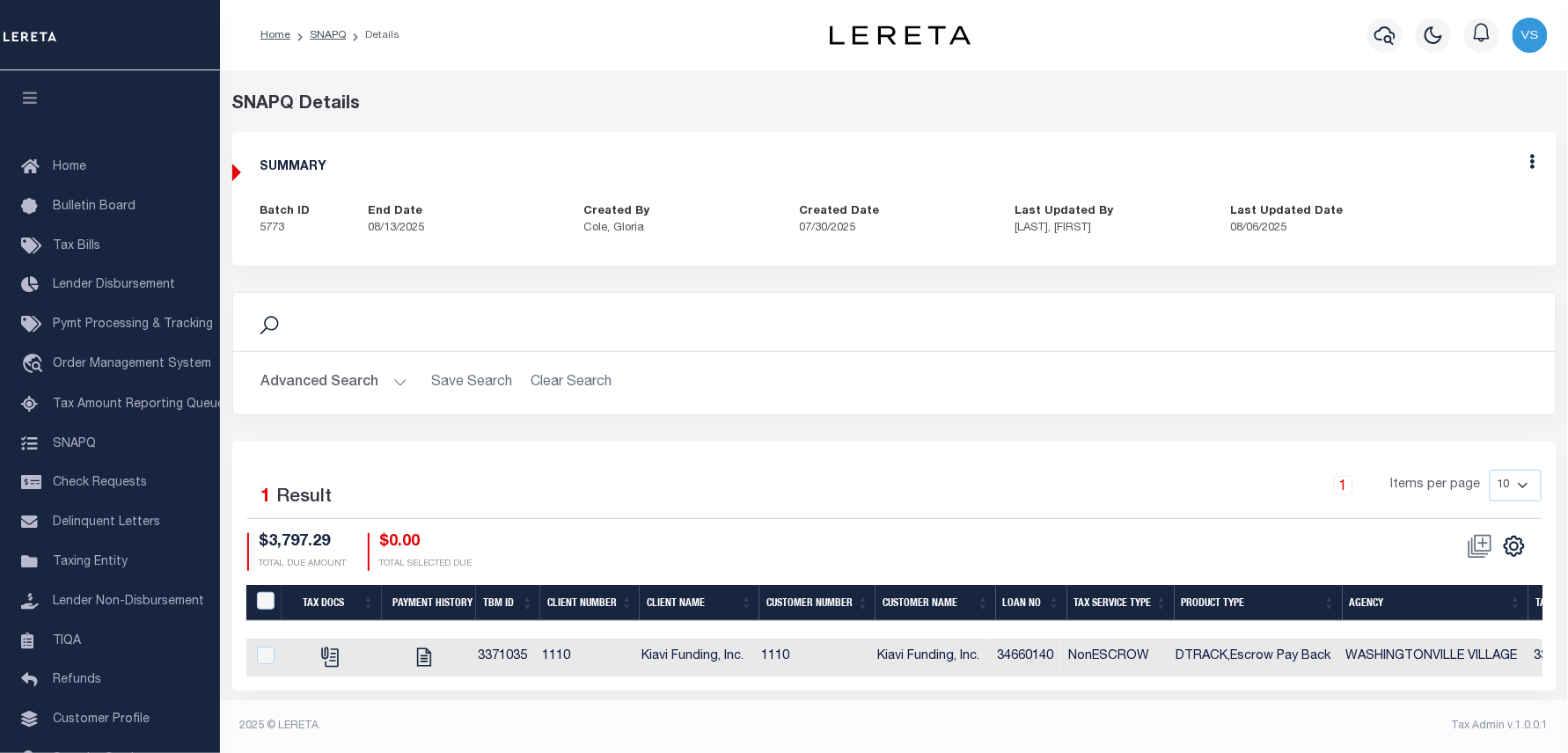 click on "Edit" at bounding box center (1533, 164) 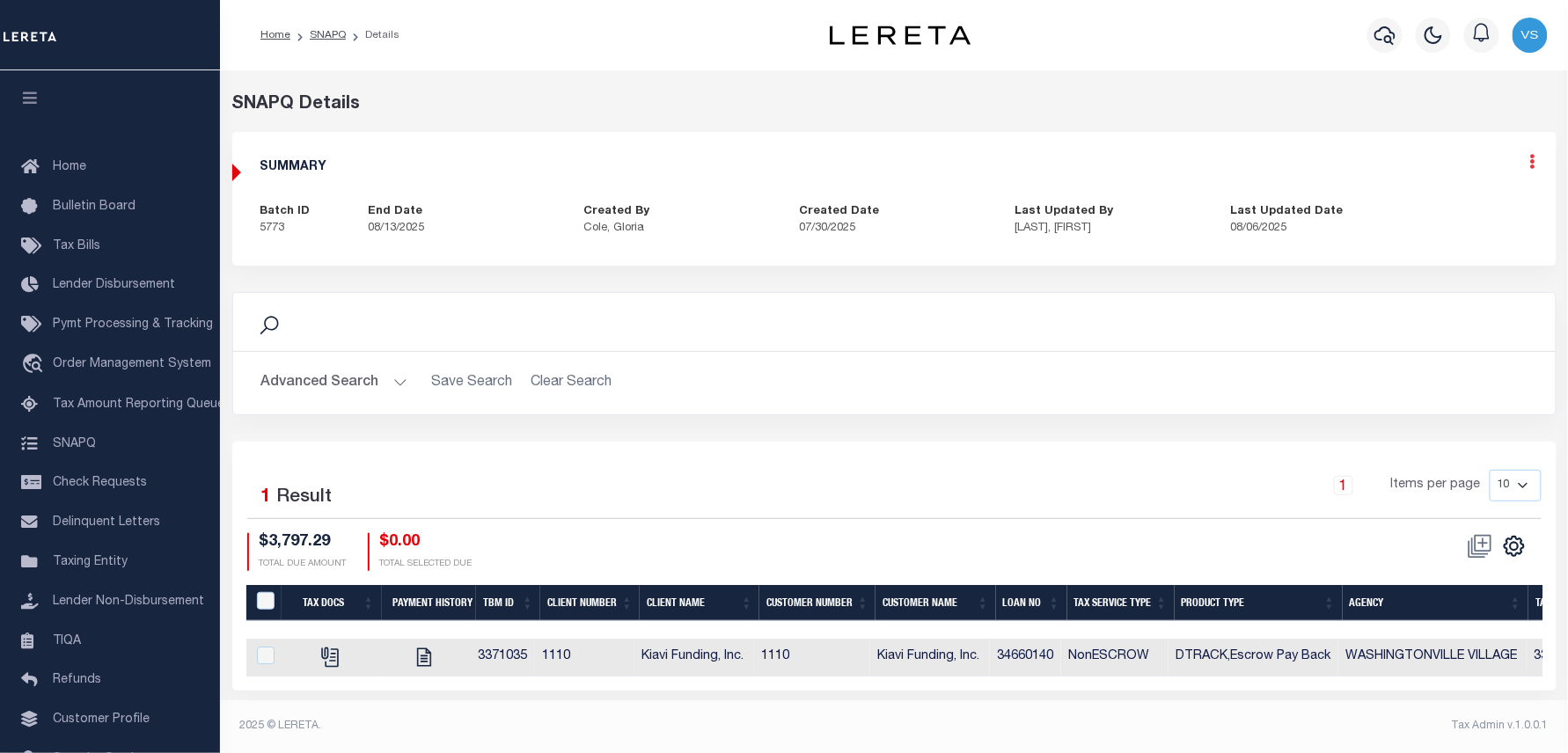 click at bounding box center [1533, 161] 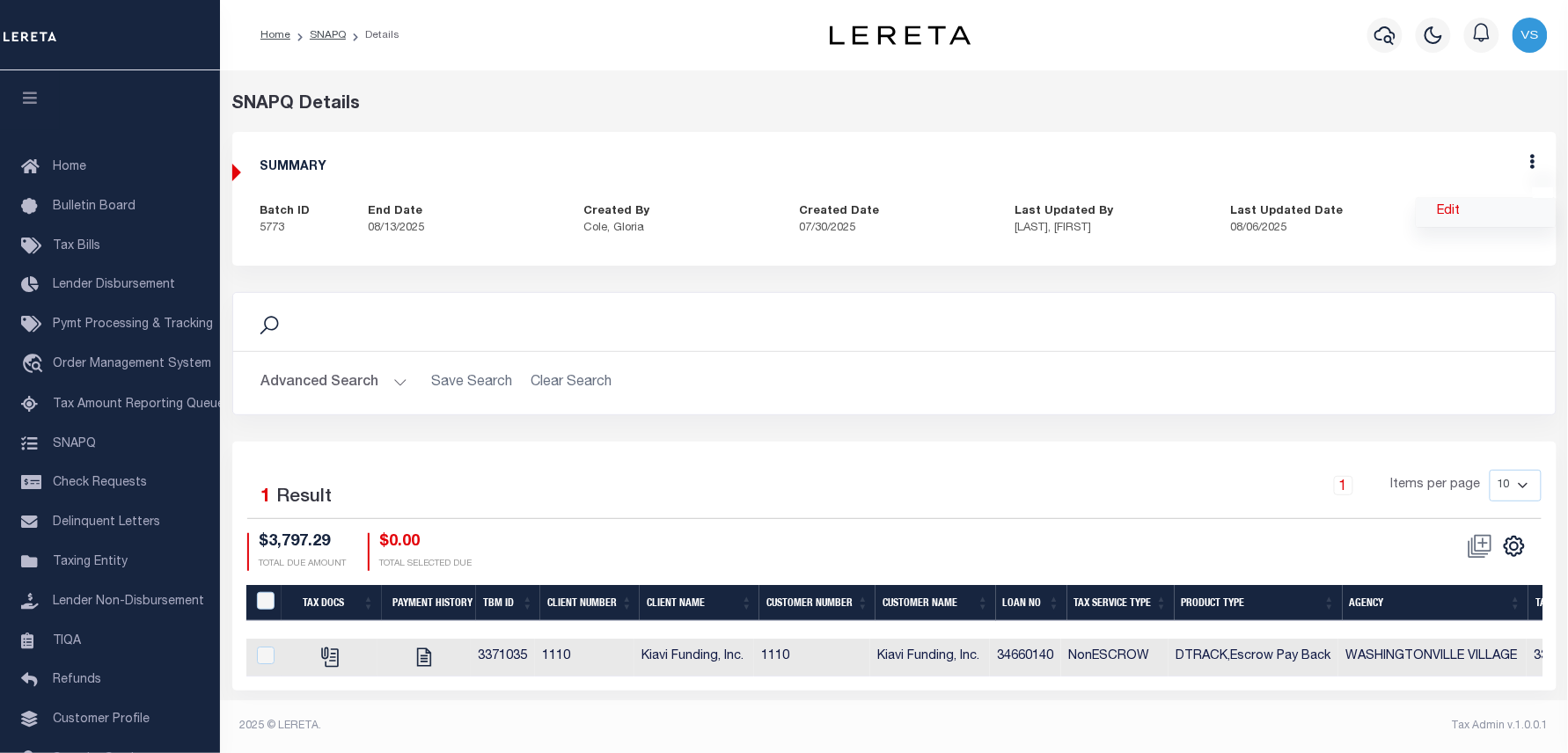 click on "Edit" at bounding box center [1486, 212] 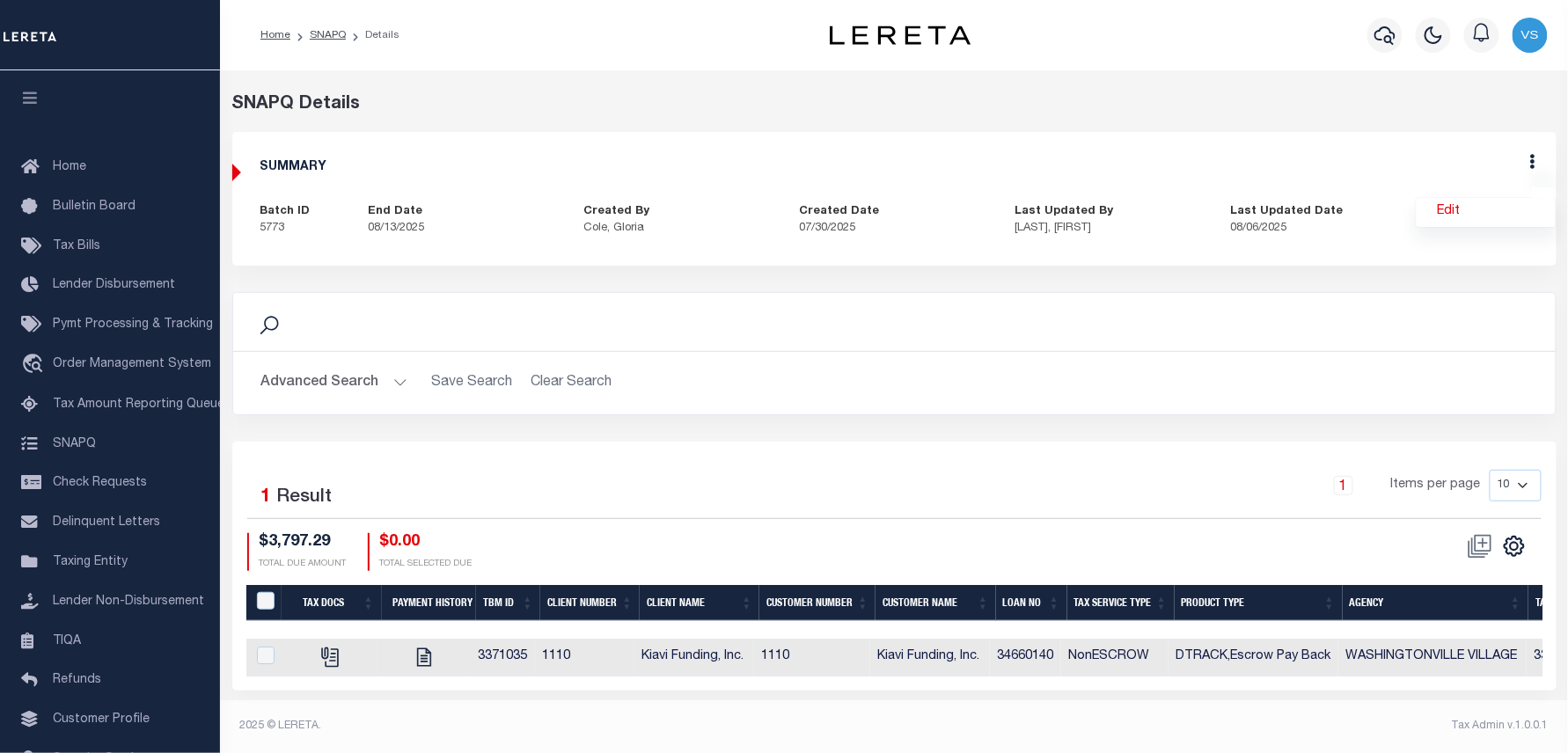 select on "CPT" 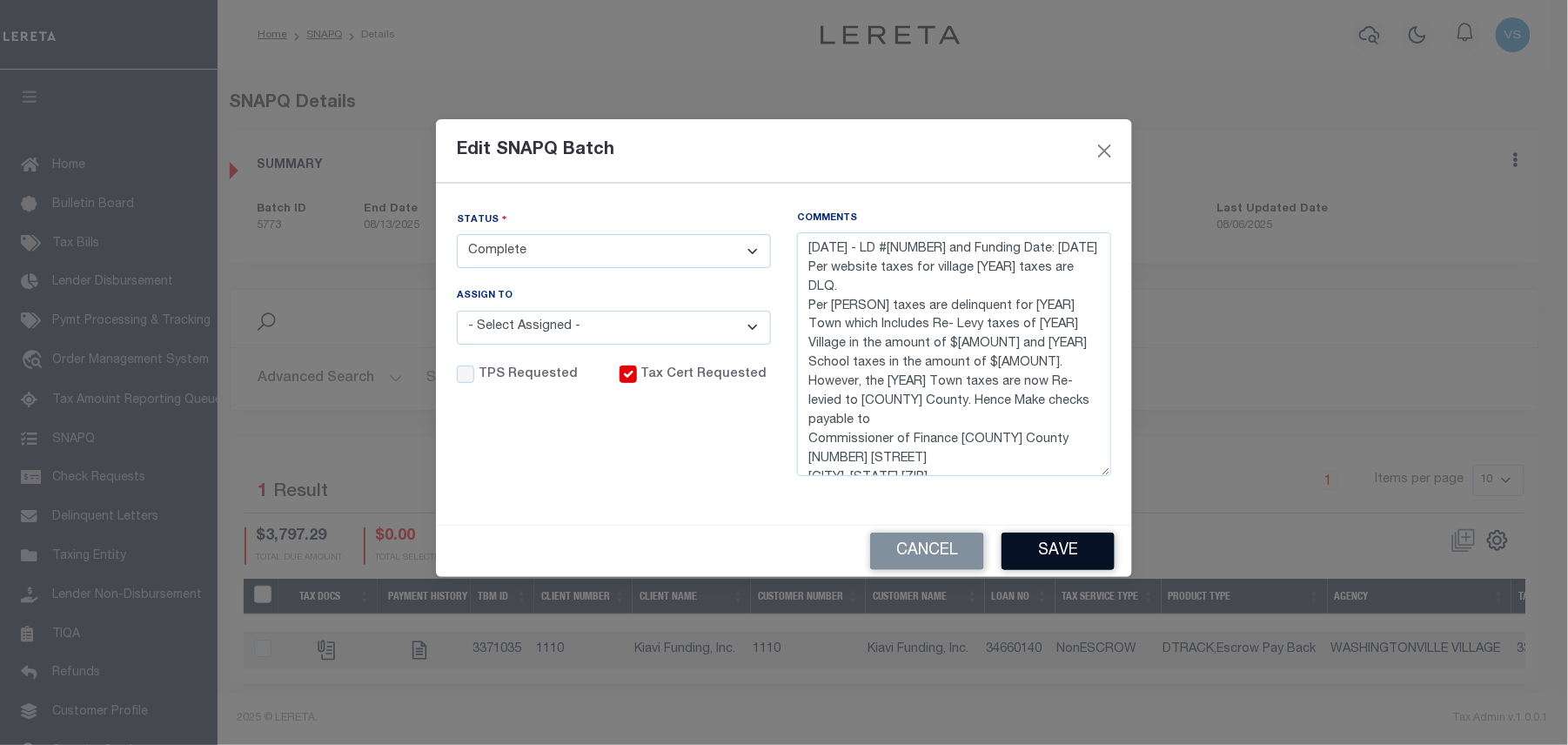click on "Save" at bounding box center [1058, 551] 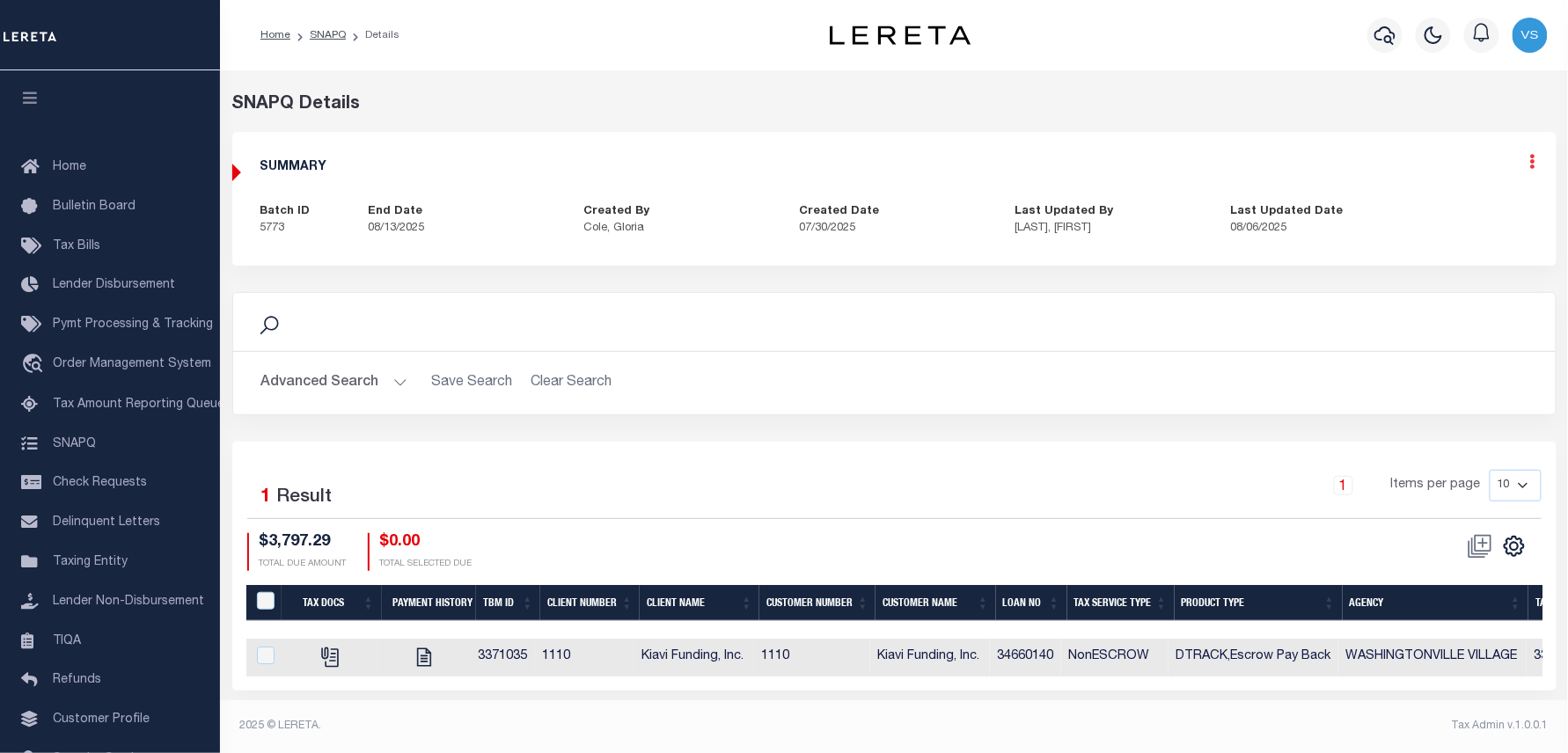 click at bounding box center [1533, 161] 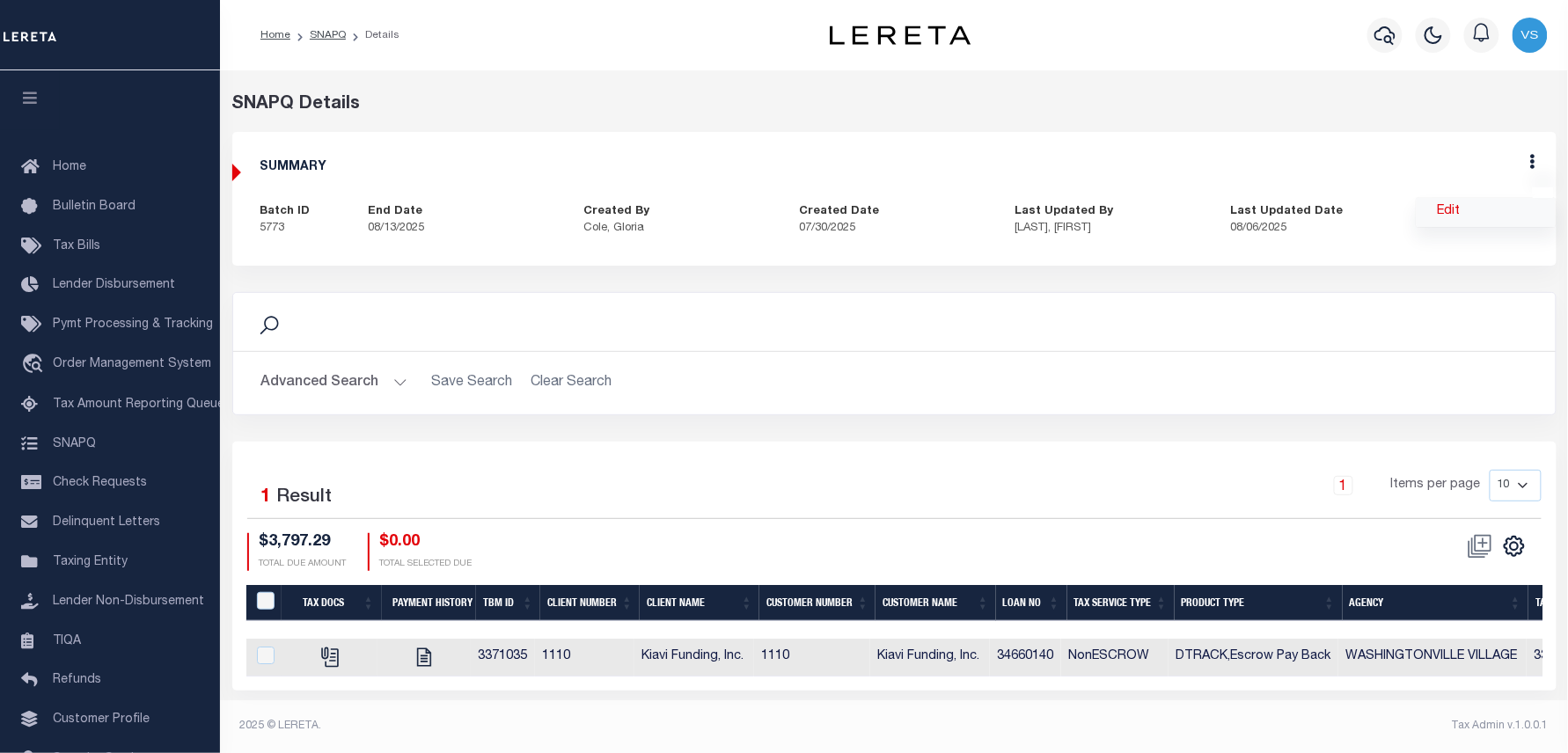 click on "Edit" at bounding box center [1486, 212] 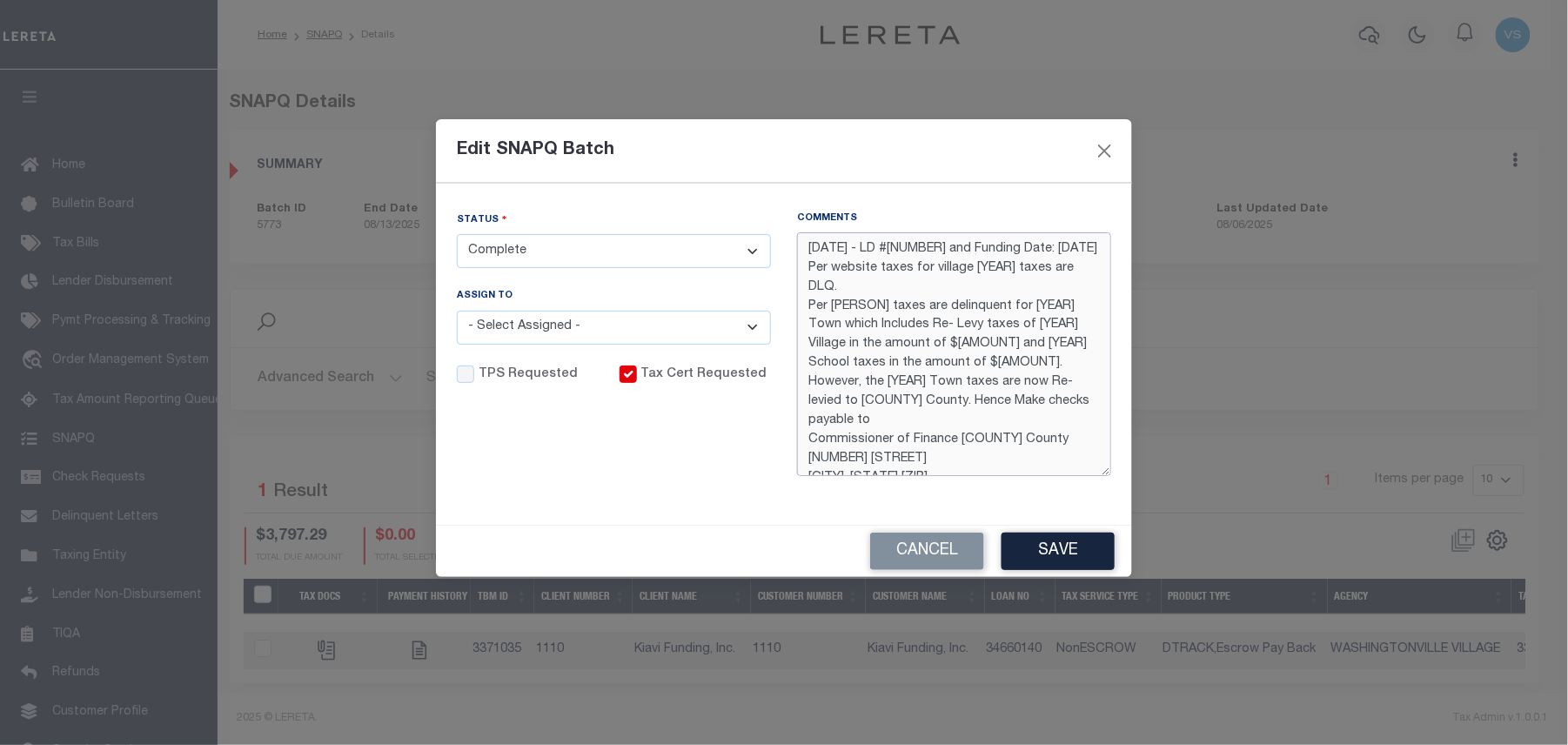 drag, startPoint x: 811, startPoint y: 290, endPoint x: 1011, endPoint y: 447, distance: 254.26168 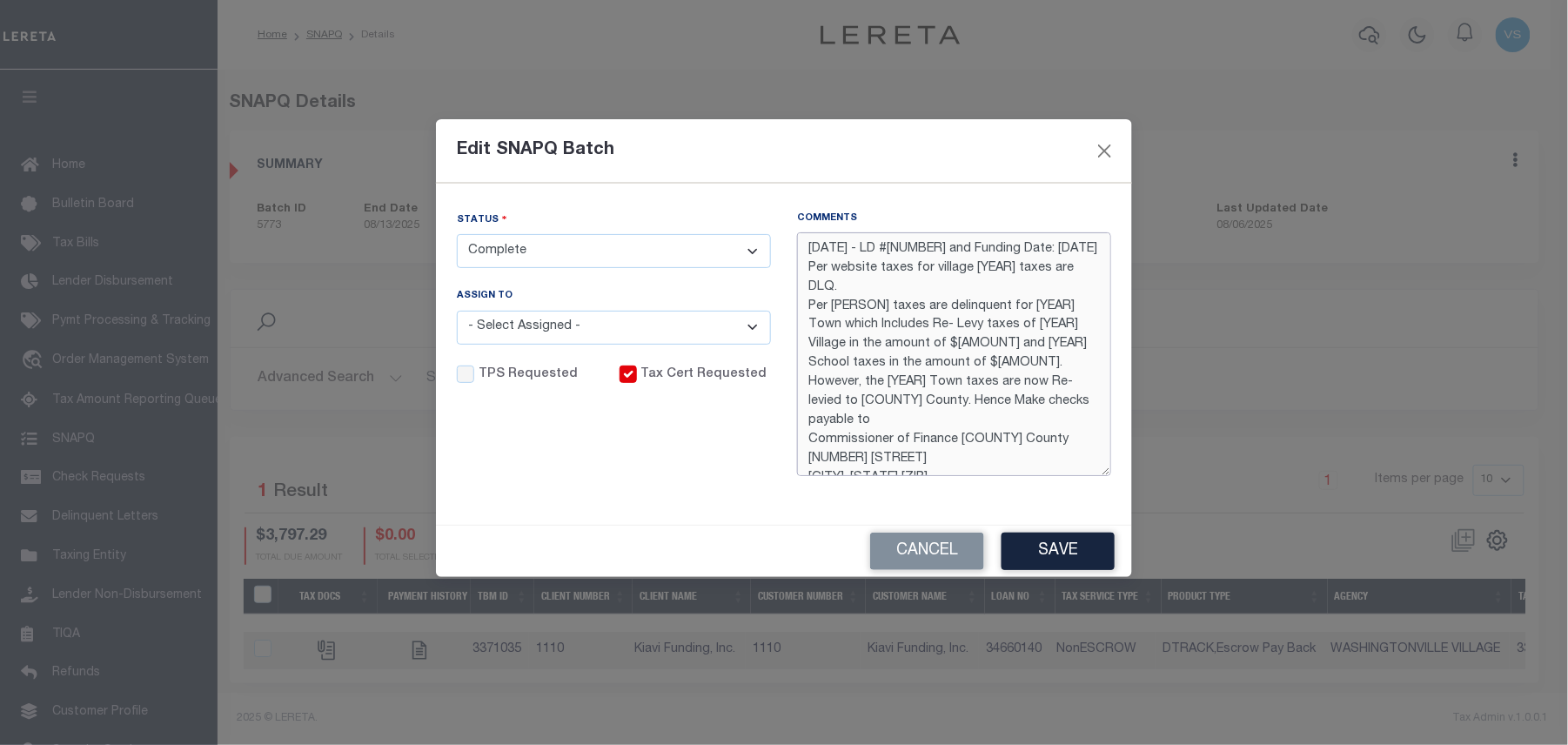 click on "8/6/25 - LD #45539 and Funding Date: 8/13/2025
Per website taxes for village 2025 taxes are DLQ.
Per Linda taxes are delinquent for 2025 Town which Includes Re- Levy taxes of 2024 Village in the amount of $8,185.00 and 2024 School taxes in the amount of $3,445.40. However, the 2025 Town taxes are now Re-levied to Orange County. Hence Make checks payable to
Commissioner of Finance Orange County
255 Main Street
Goshen, New York 10924" at bounding box center (954, 354) 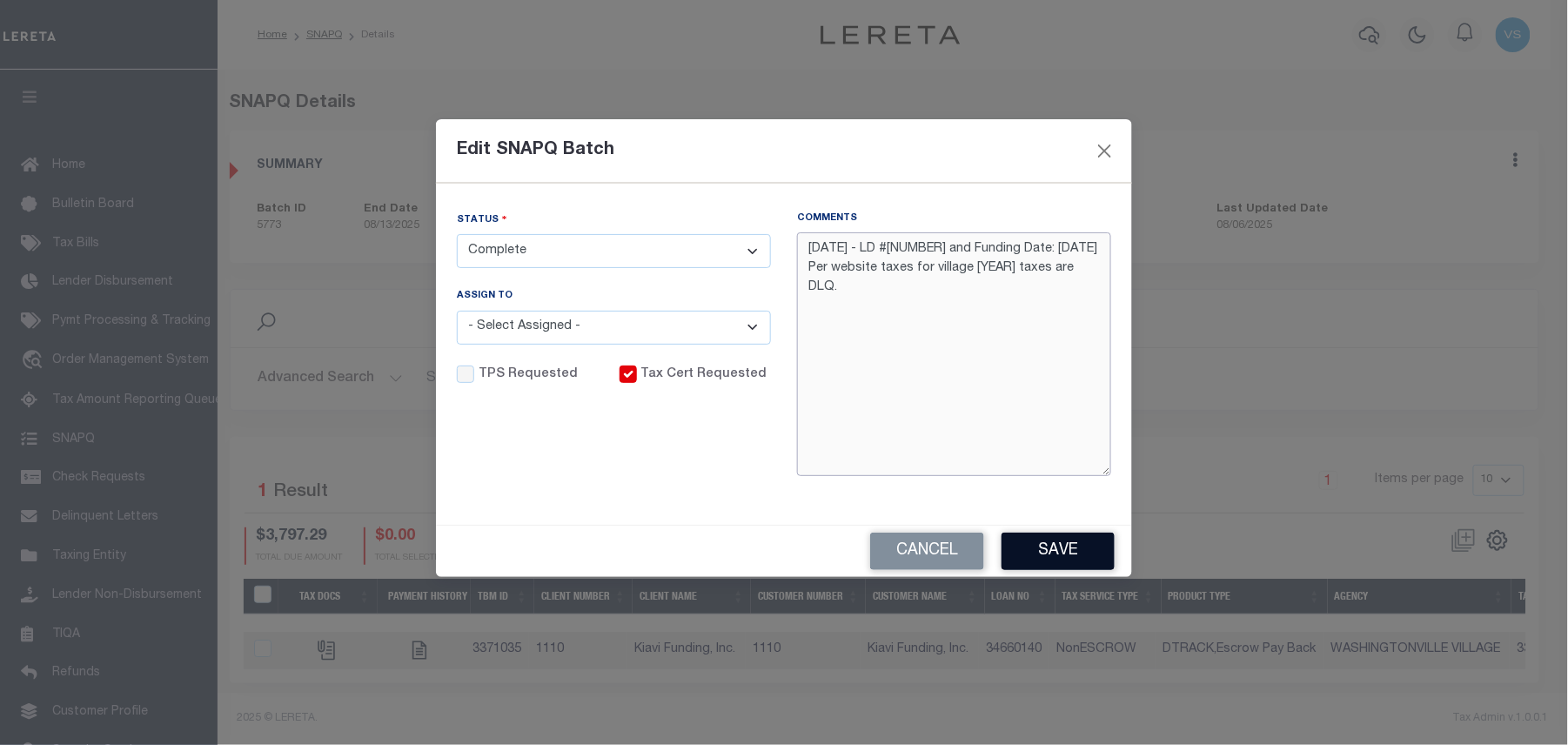 type on "8/6/25 - LD #45539 and Funding Date: 8/13/2025
Per website taxes for village 2025 taxes are DLQ." 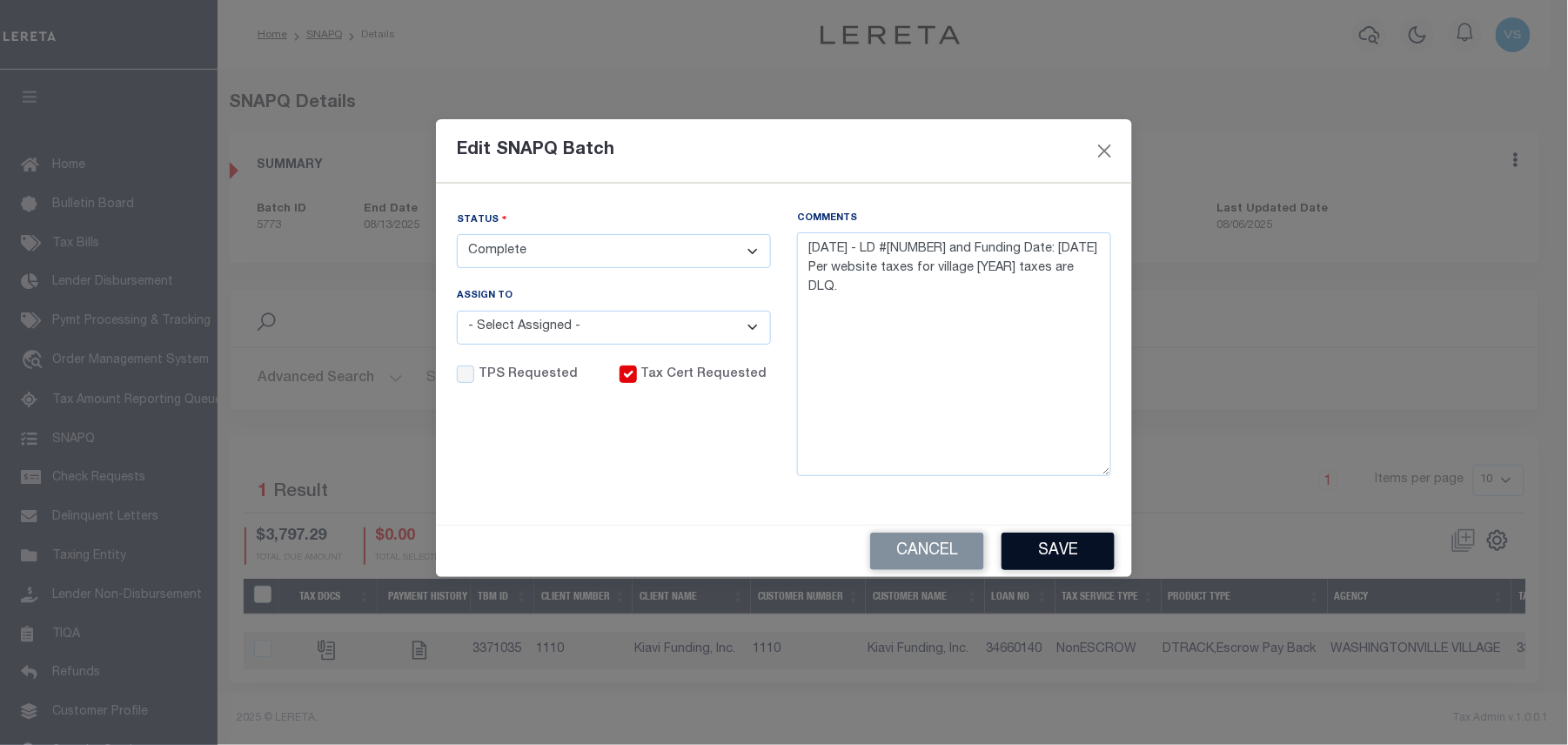 click on "Save" at bounding box center (1058, 551) 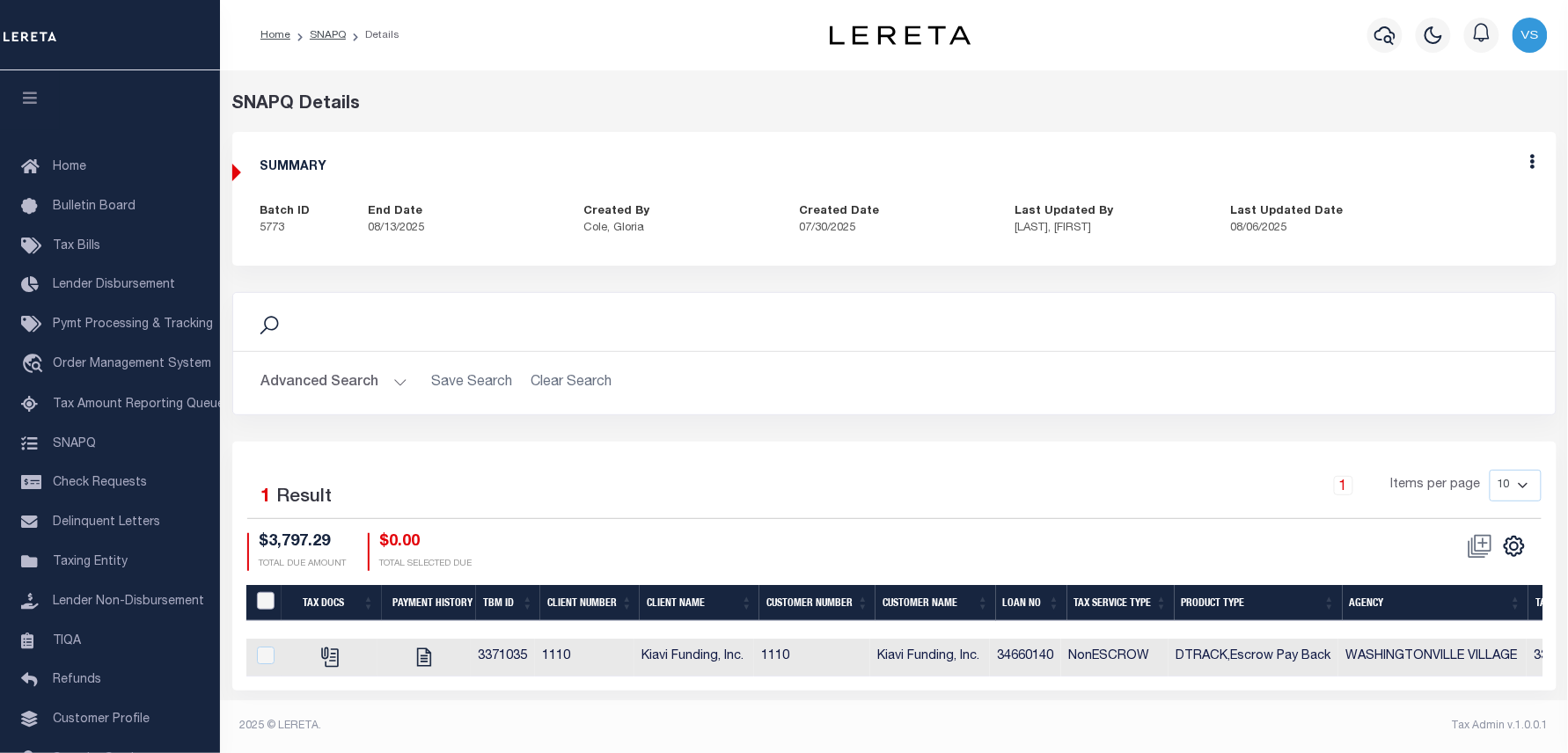click at bounding box center [266, 601] 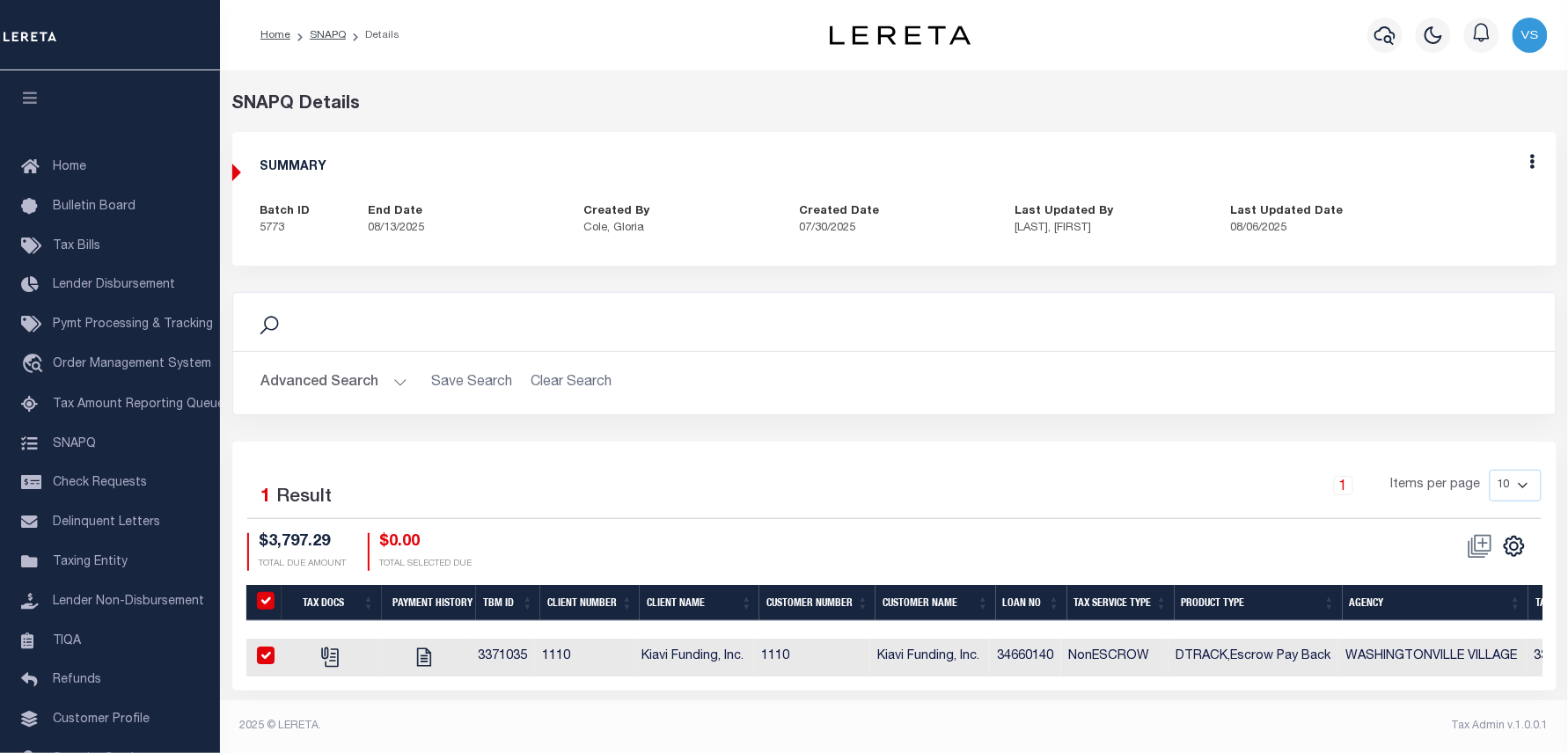 checkbox on "true" 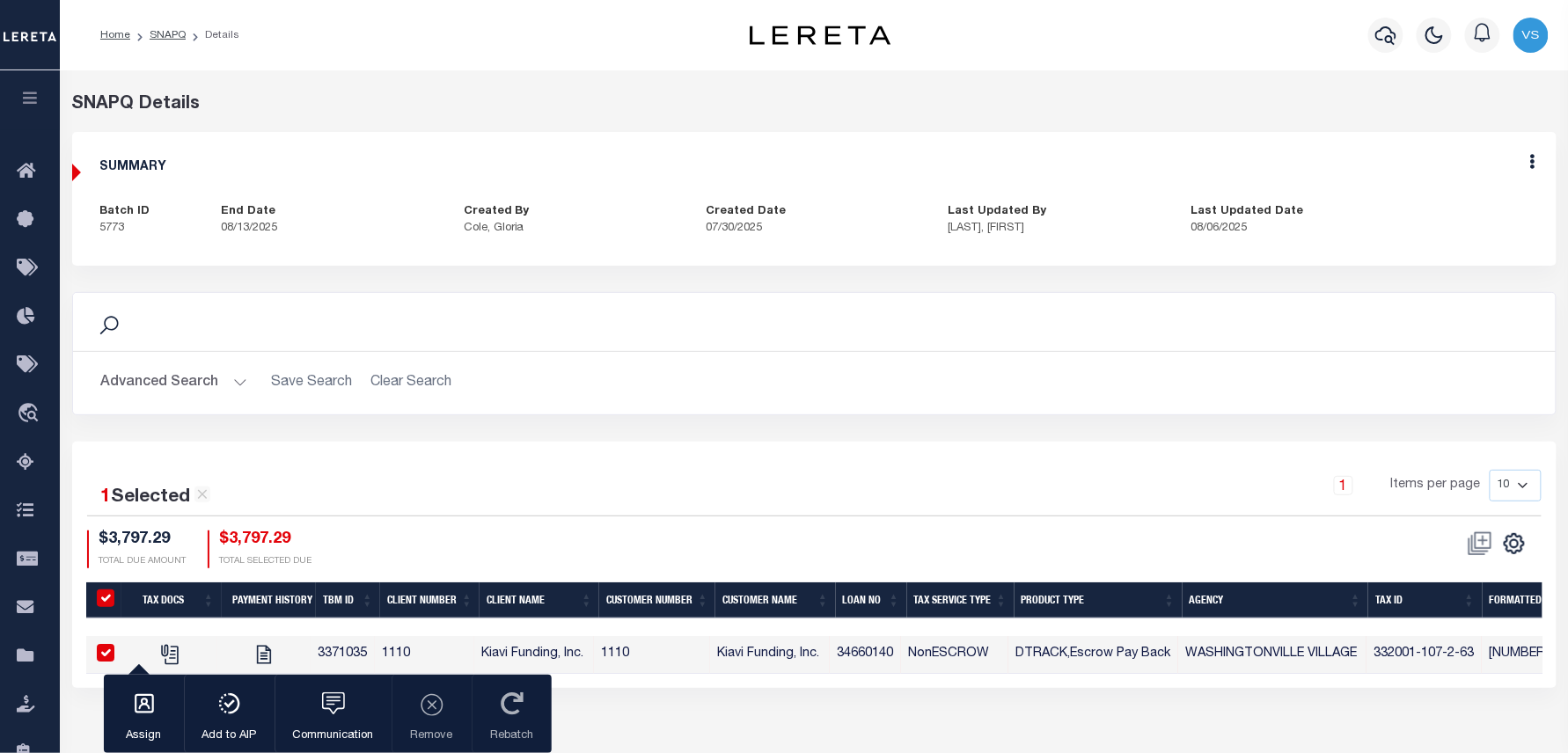 scroll, scrollTop: 179, scrollLeft: 0, axis: vertical 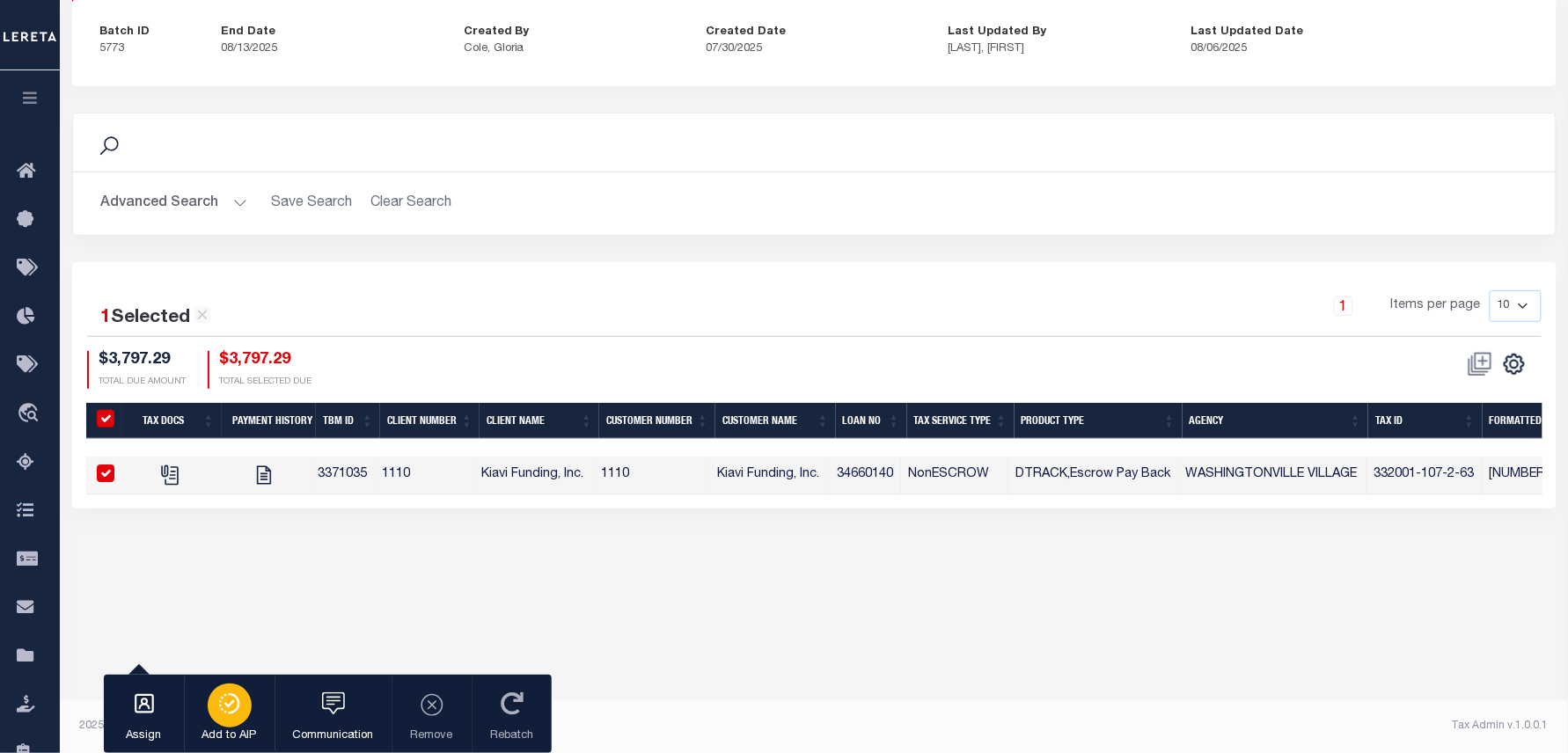 click at bounding box center [230, 705] 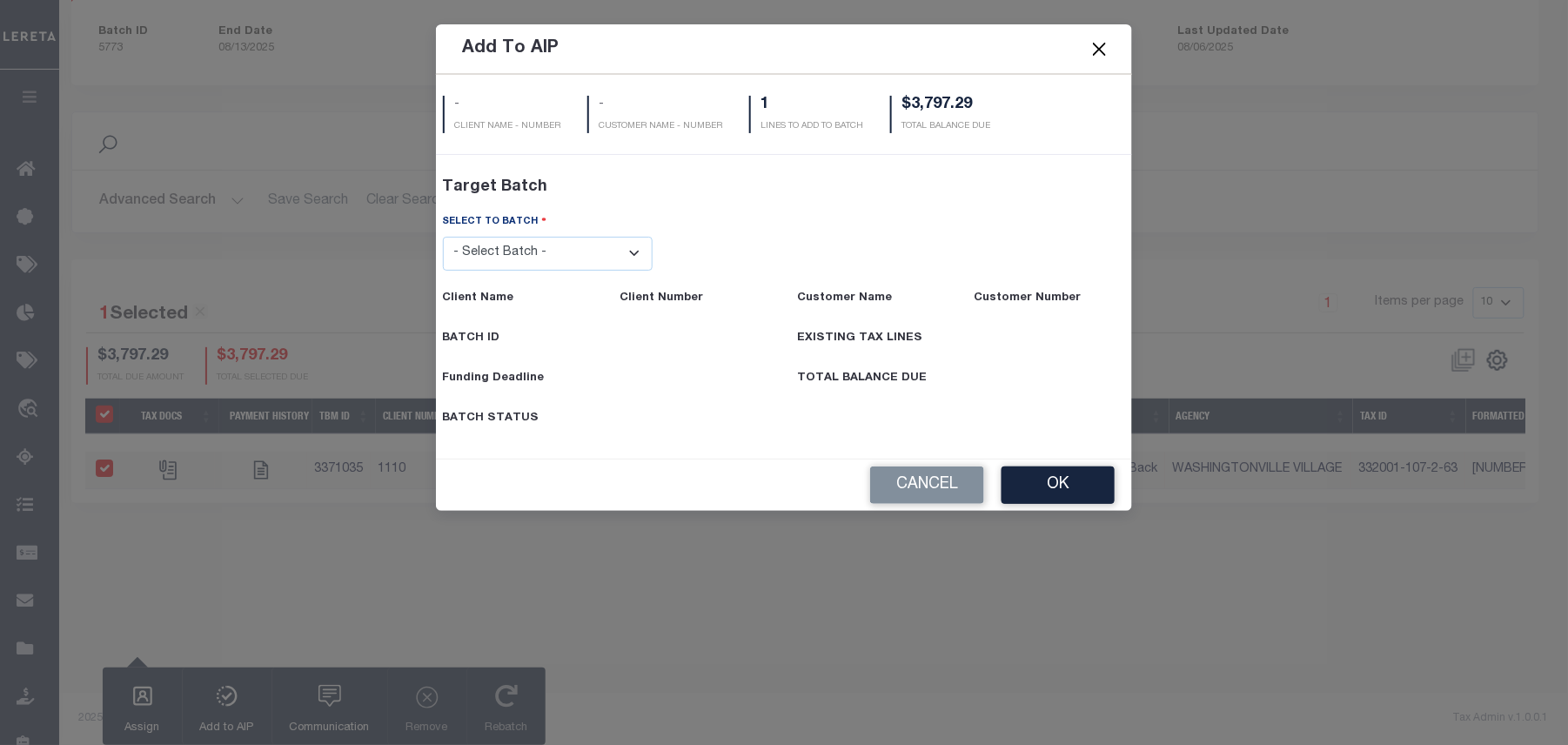 click on "- Select Batch -   40795   41171   41729   41820   42004   42111   42867   43296   45119   45394   45480   45491   45513   45532   45539" at bounding box center (548, 253) 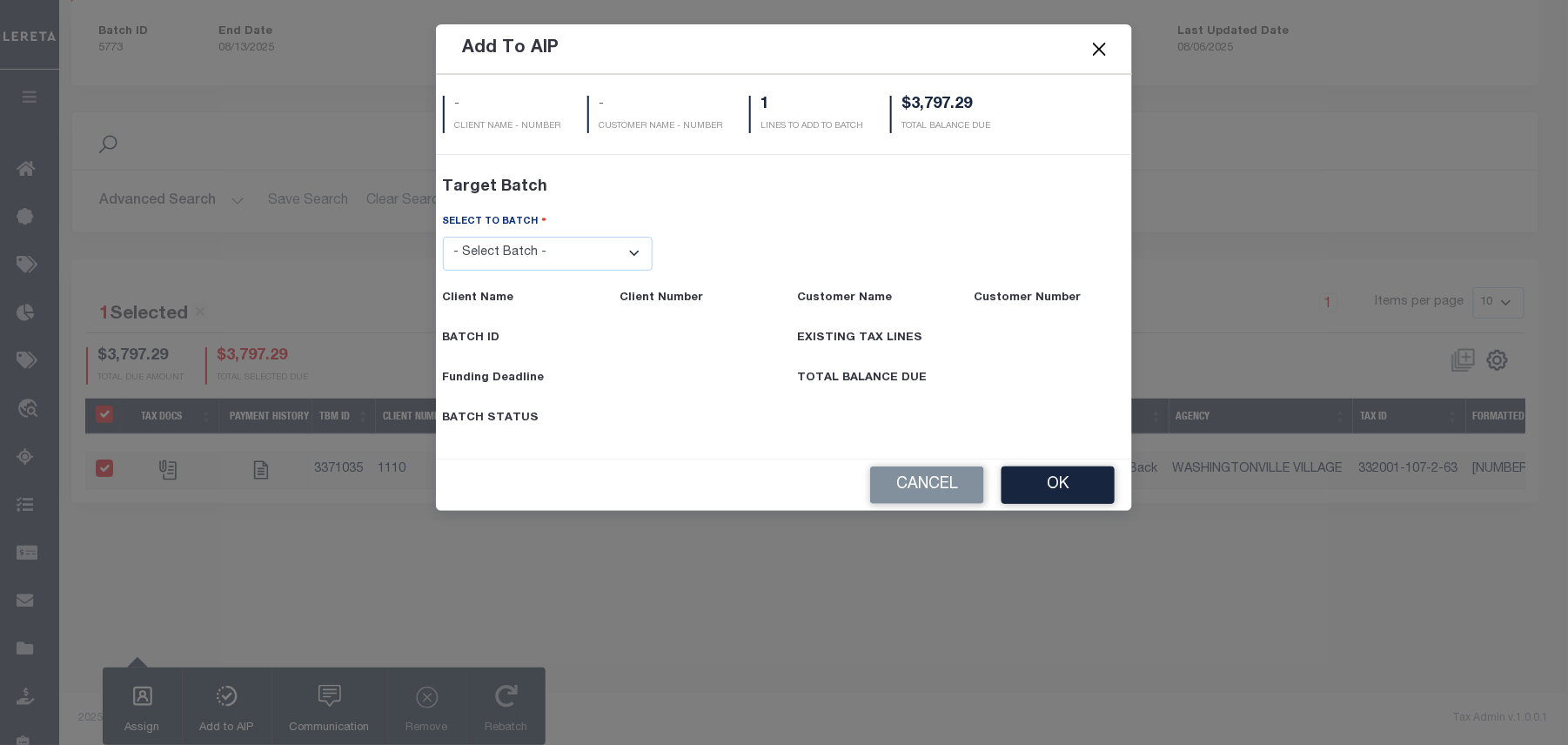 select on "45539" 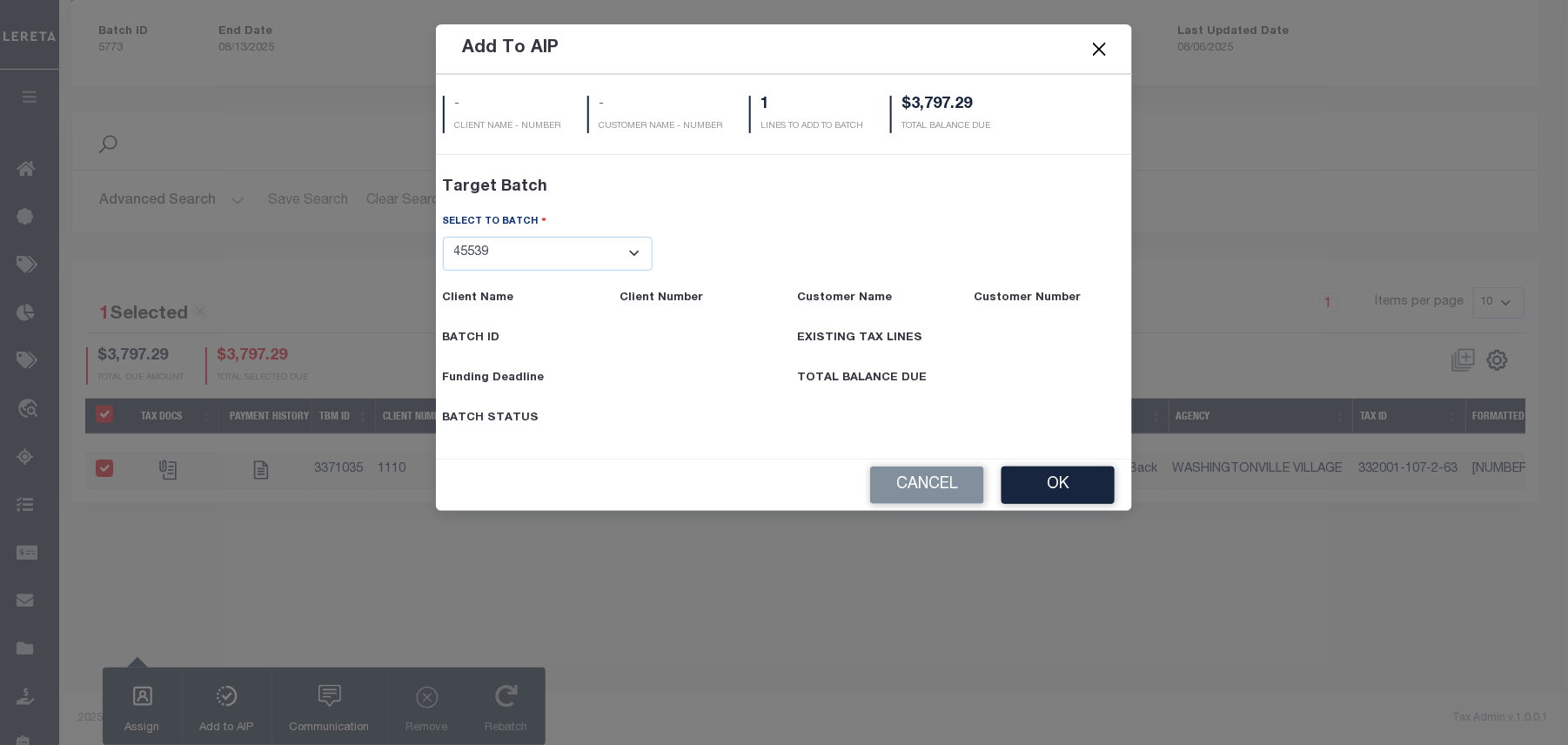 click on "- Select Batch -   40795   41171   41729   41820   42004   42111   42867   43296   45119   45394   45480   45491   45513   45532   45539" at bounding box center [548, 253] 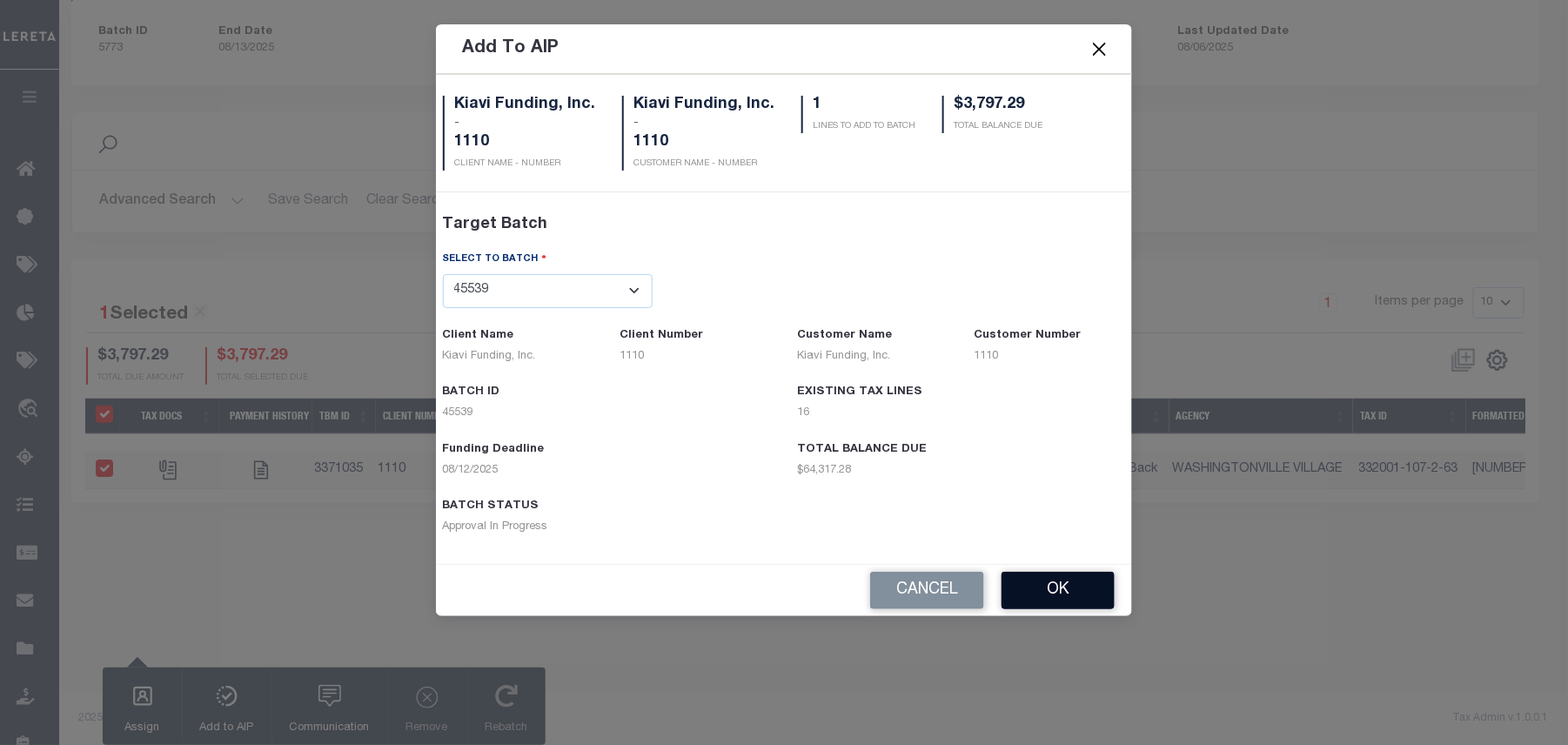 click on "OK" at bounding box center [1058, 590] 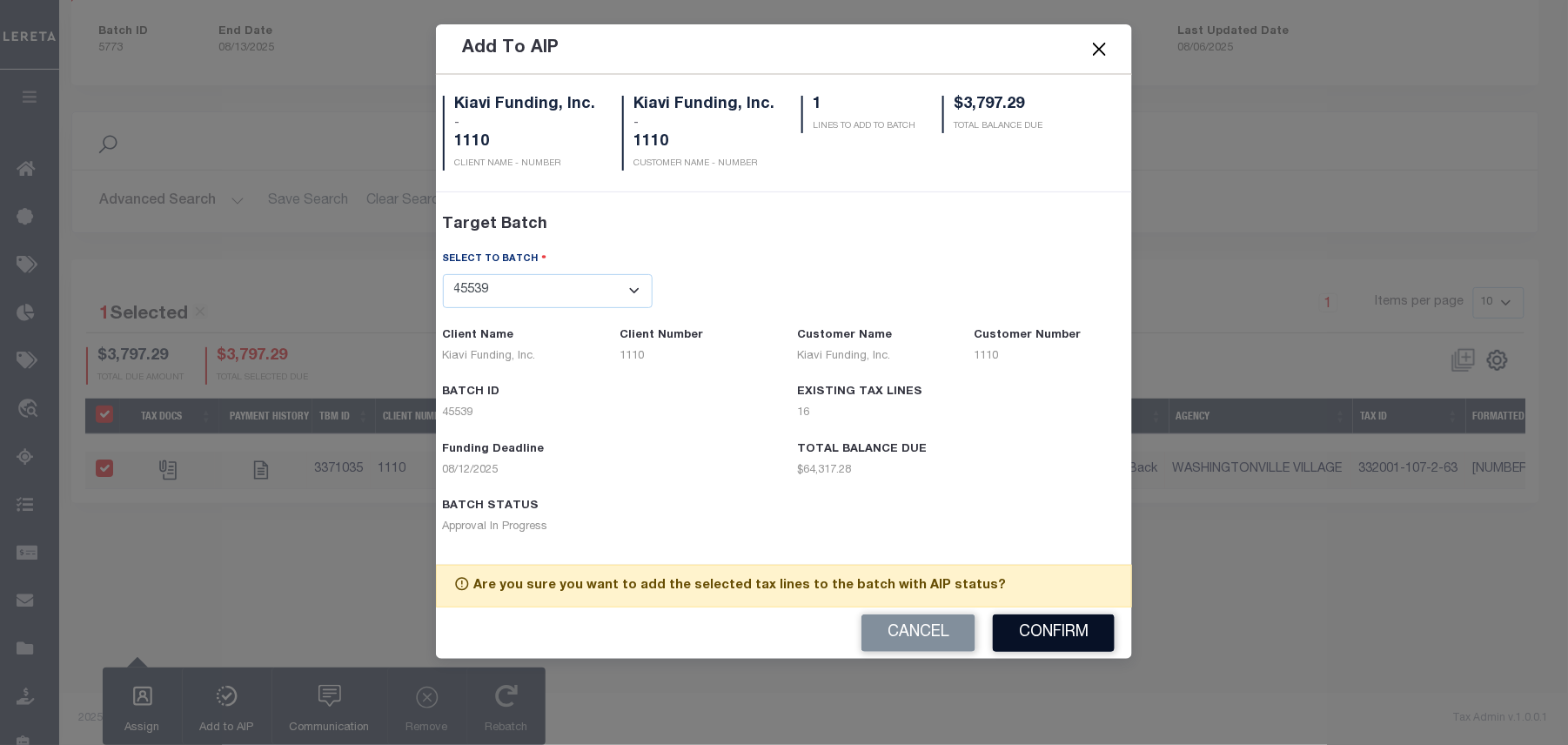 click on "Confirm" at bounding box center [1054, 633] 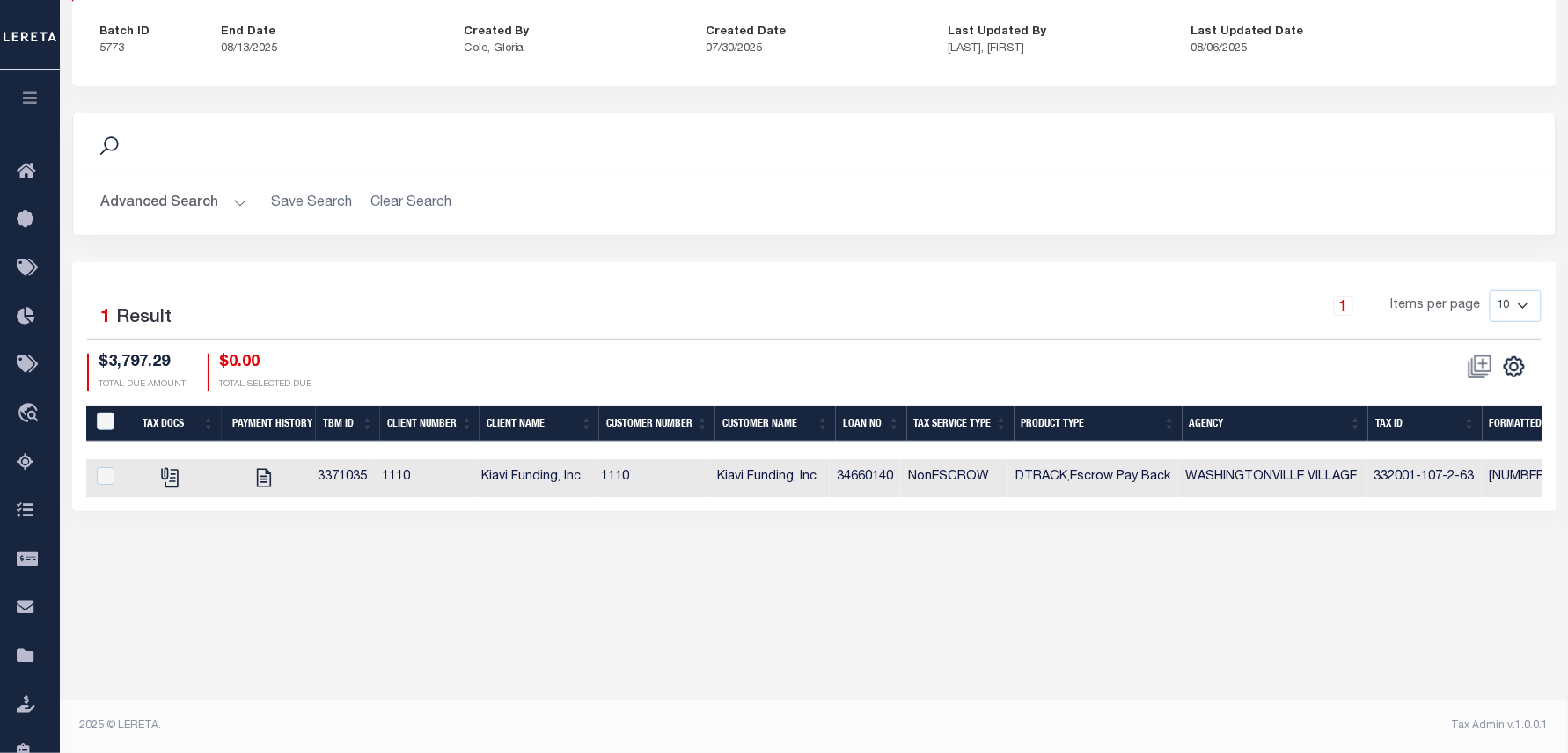 scroll, scrollTop: 0, scrollLeft: 236, axis: horizontal 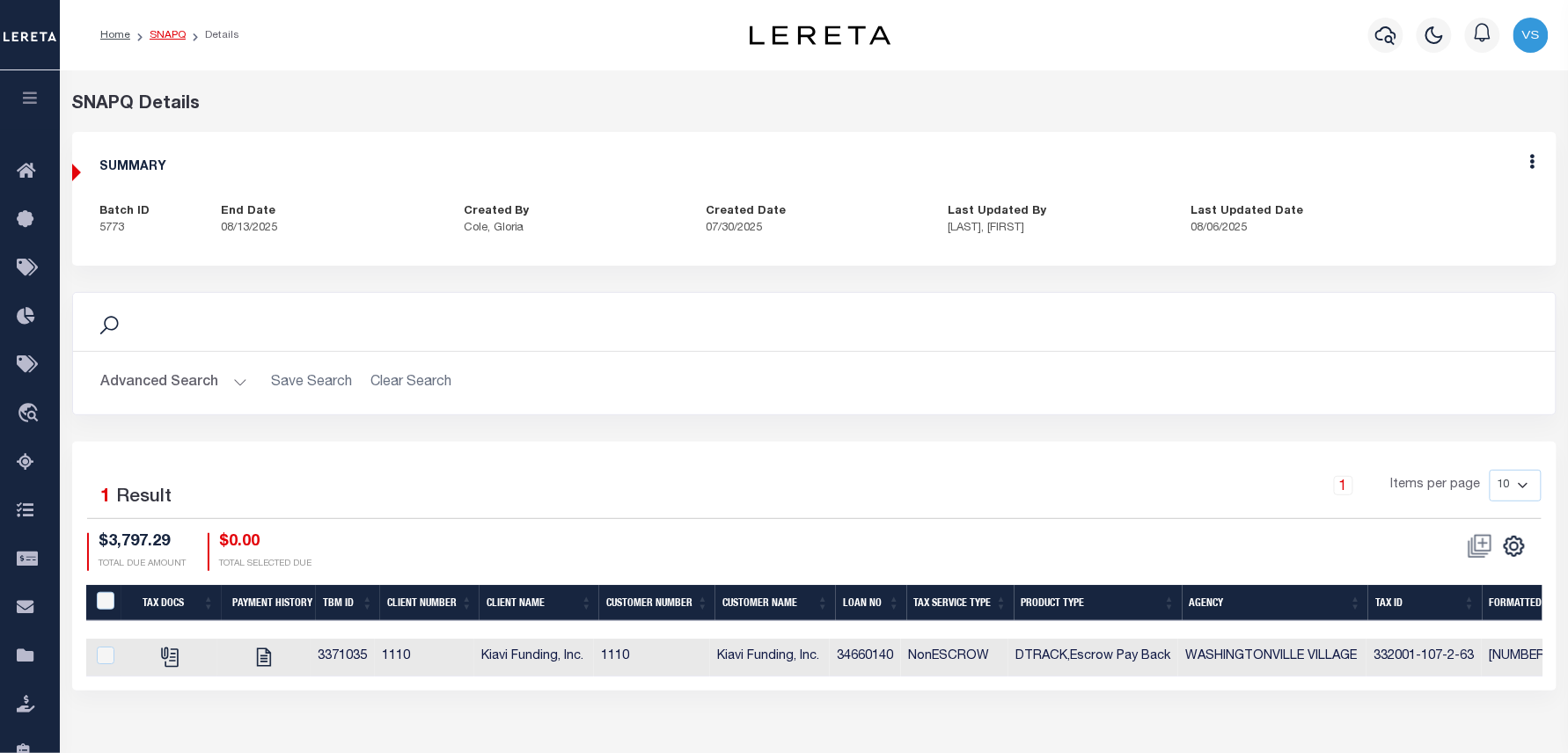 click on "SNAPQ" at bounding box center (167, 35) 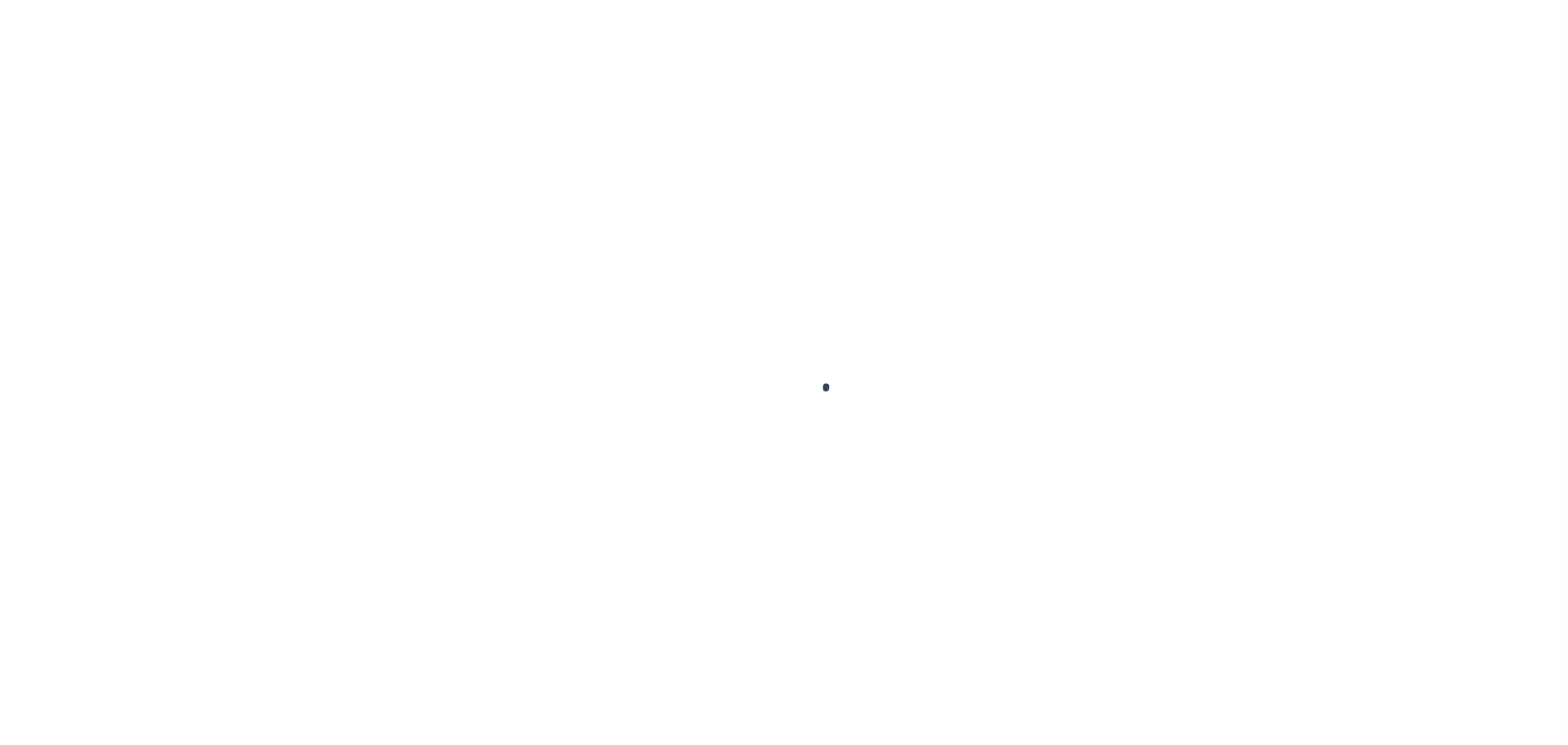 scroll, scrollTop: 0, scrollLeft: 0, axis: both 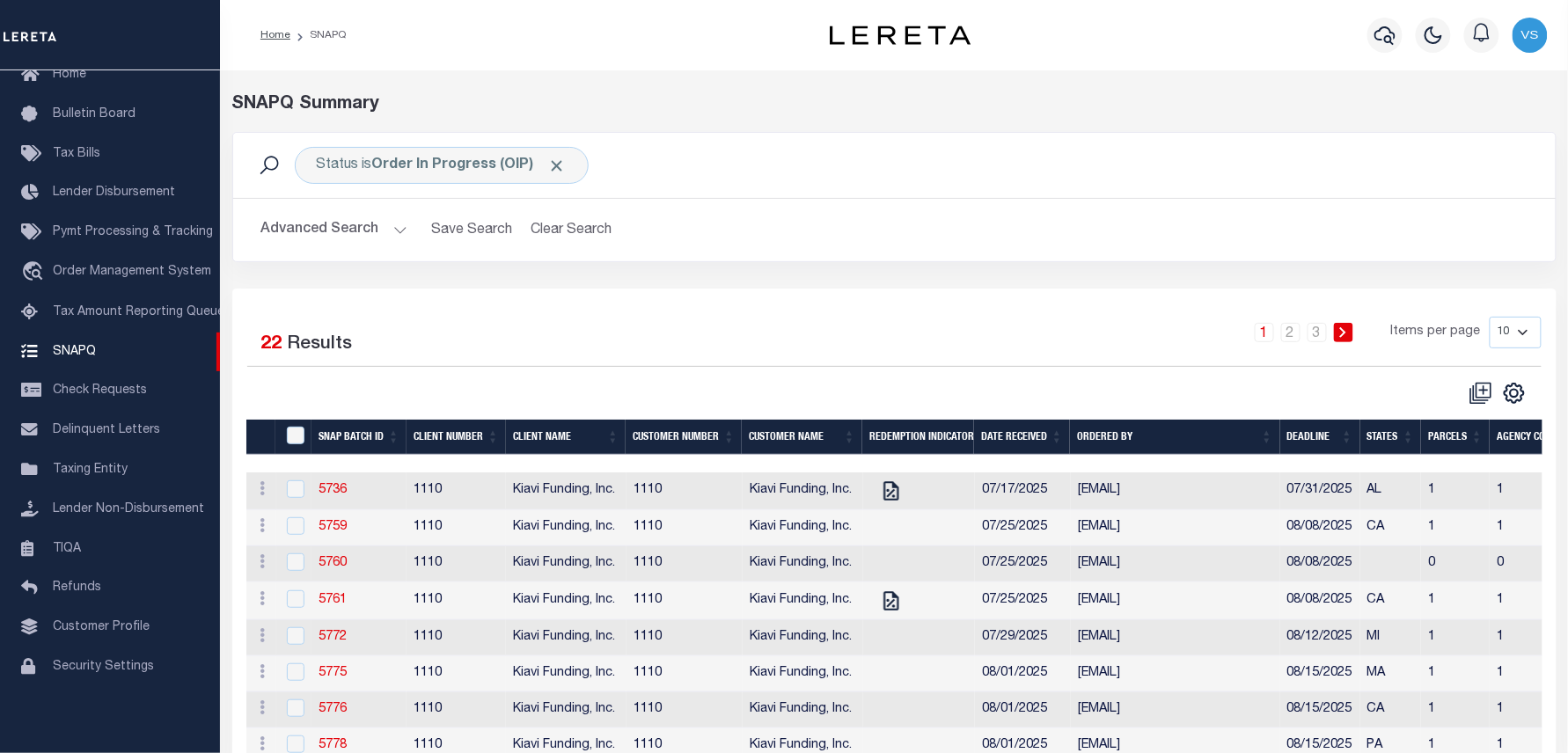 click at bounding box center [894, 198] 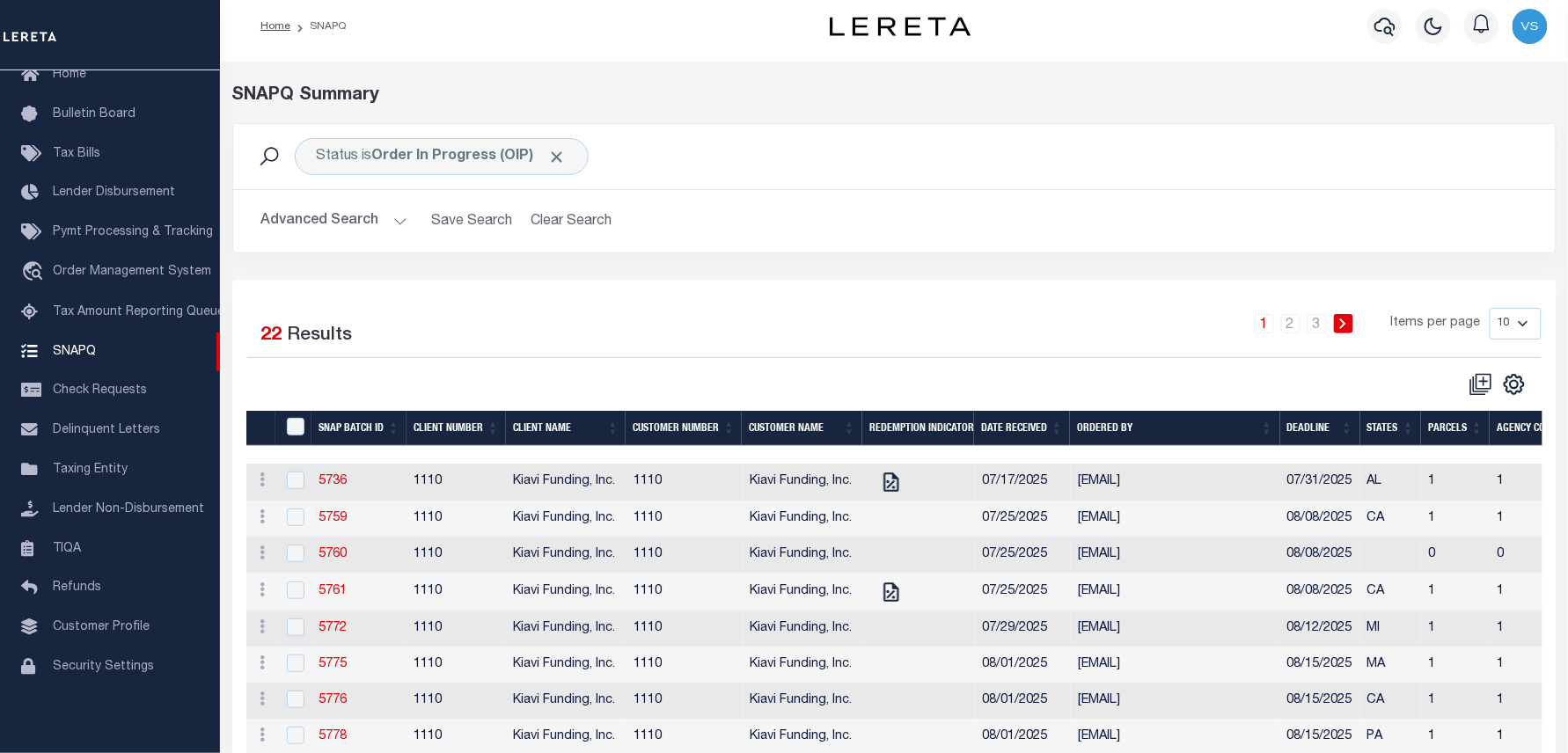 scroll, scrollTop: 171, scrollLeft: 0, axis: vertical 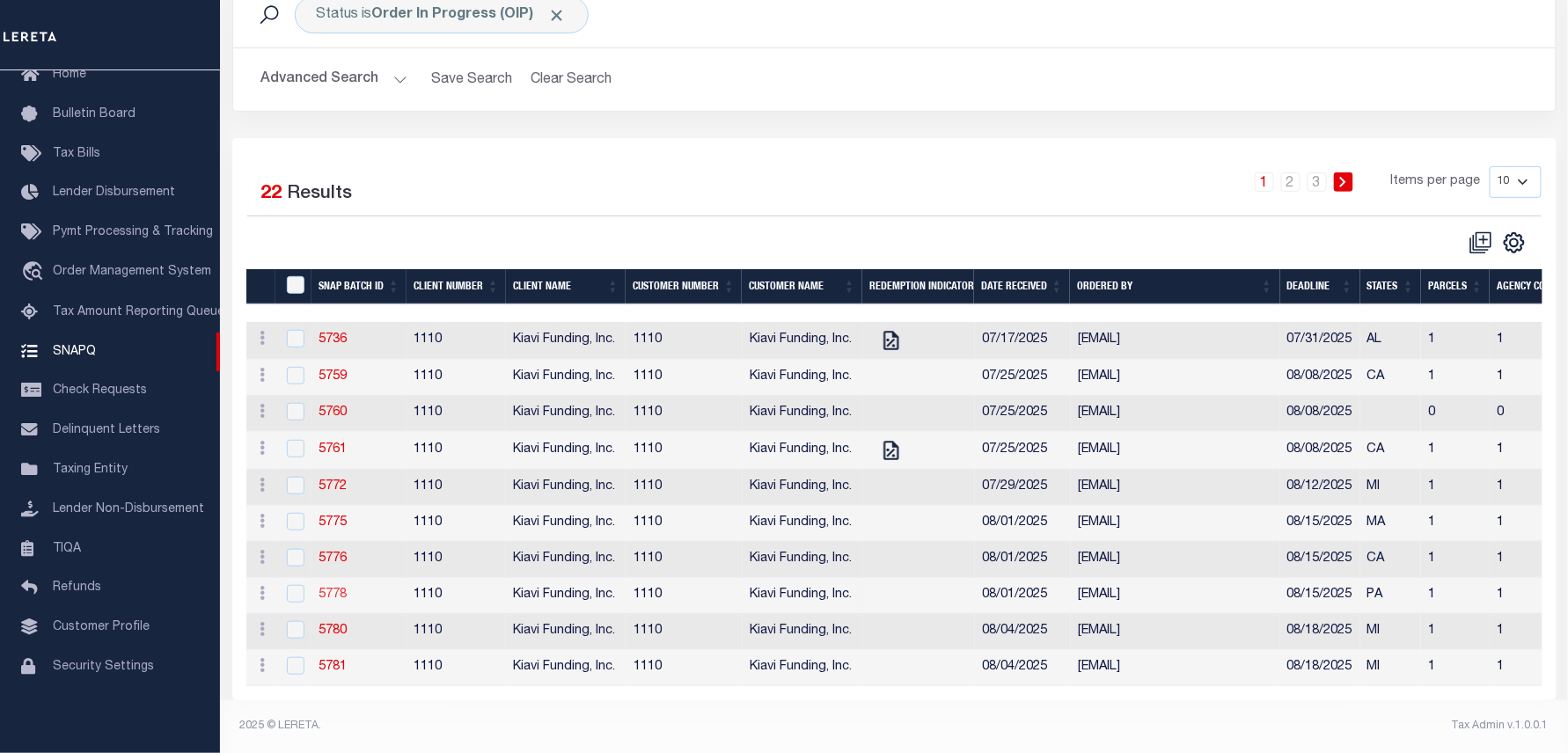 click on "5778" at bounding box center [333, 595] 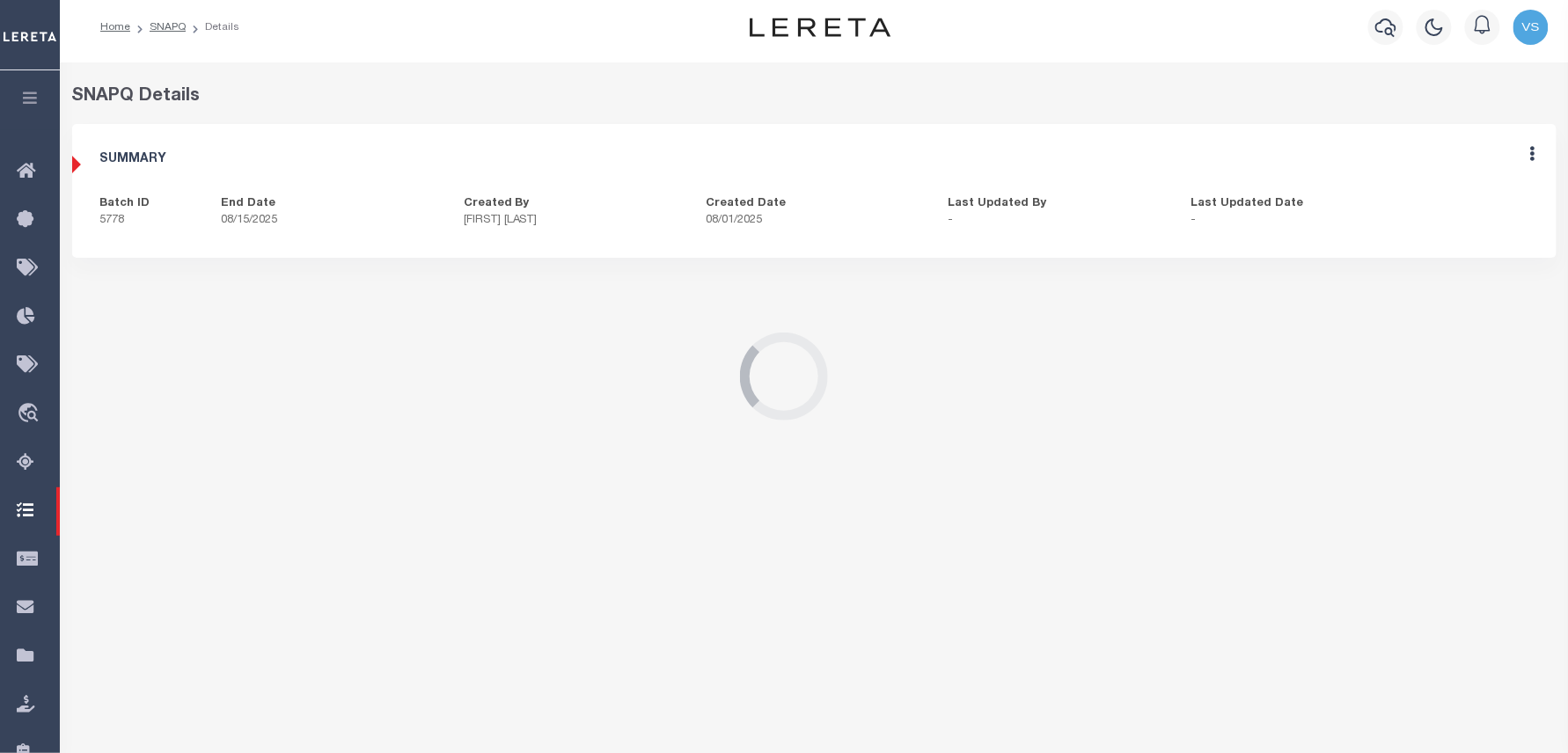 scroll, scrollTop: 0, scrollLeft: 0, axis: both 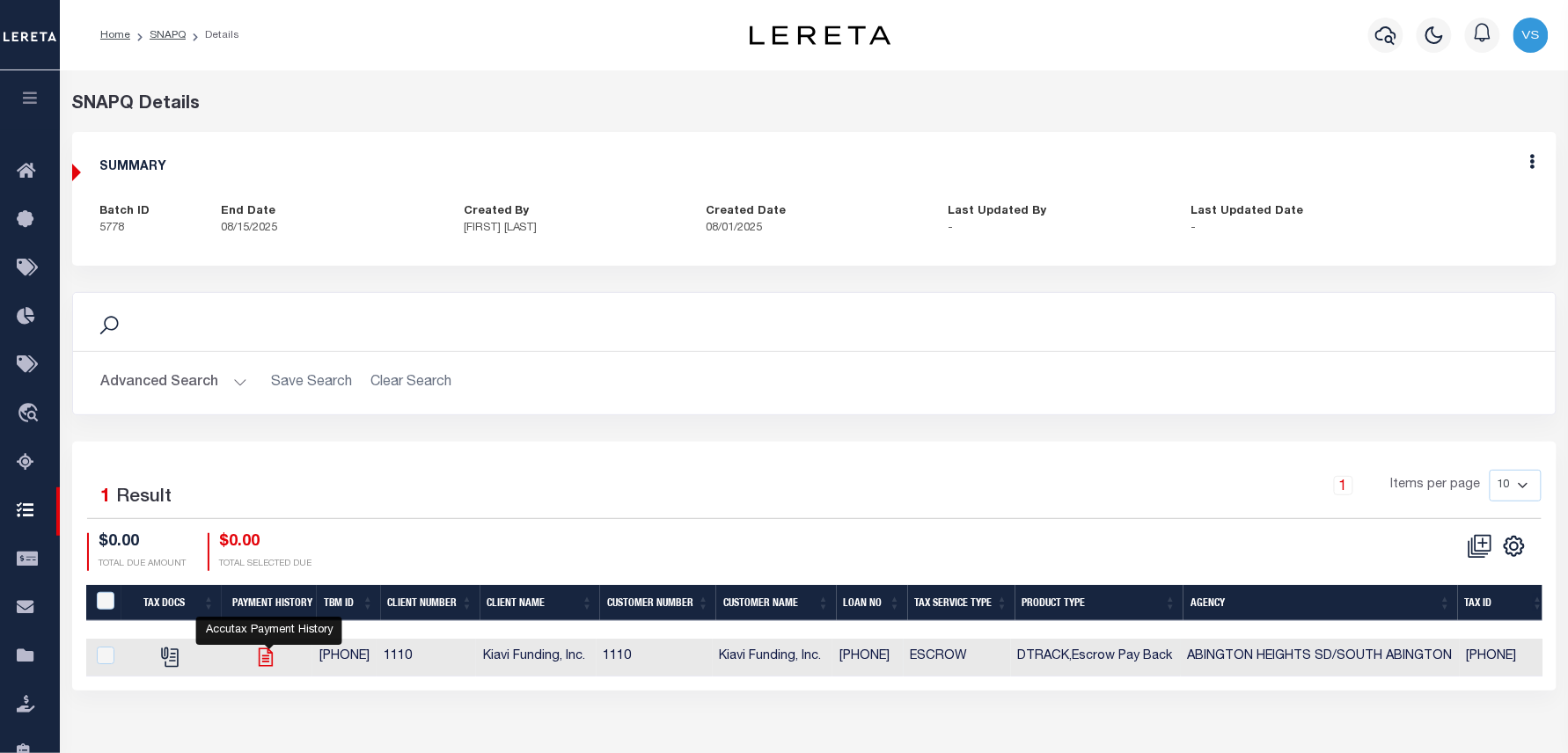 click 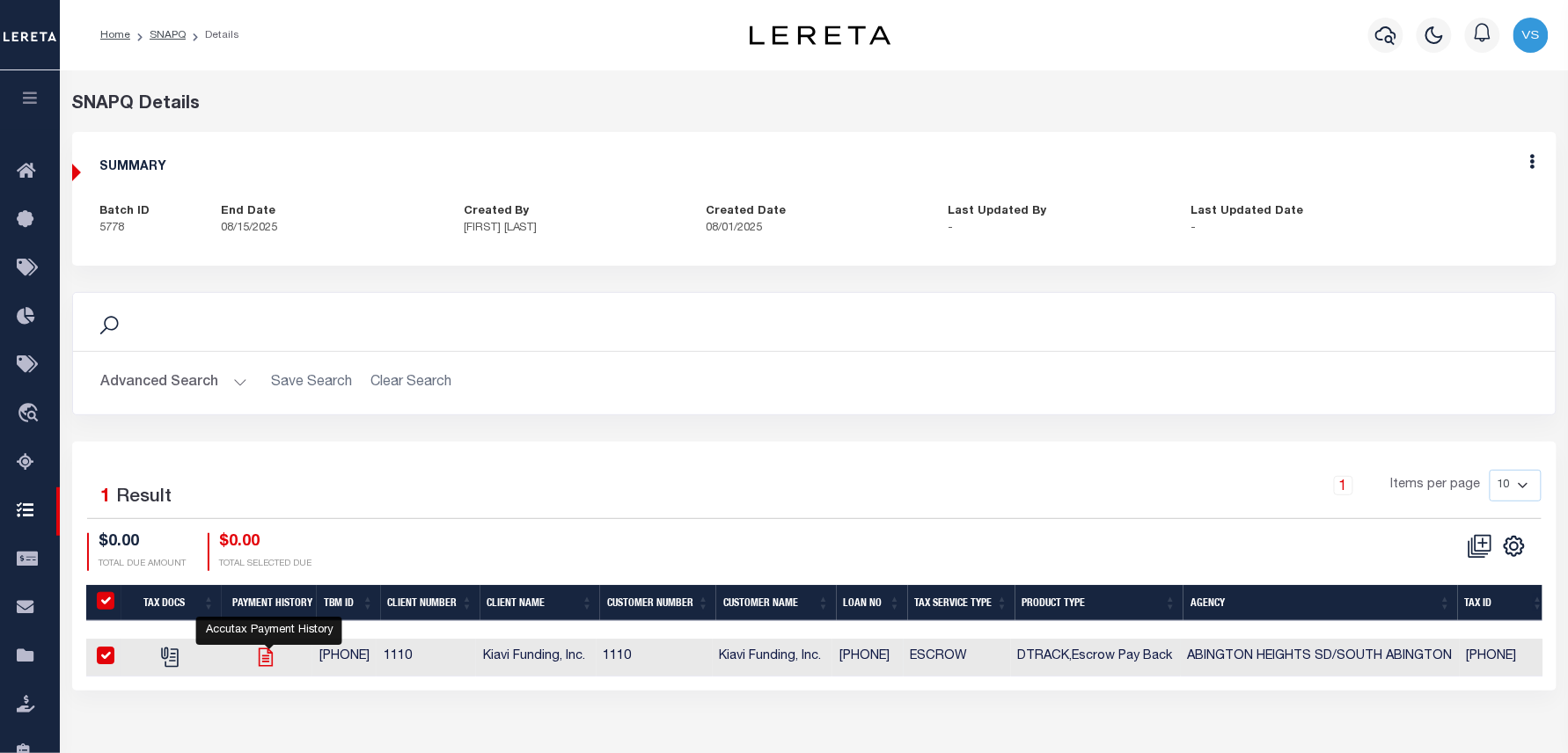 checkbox on "true" 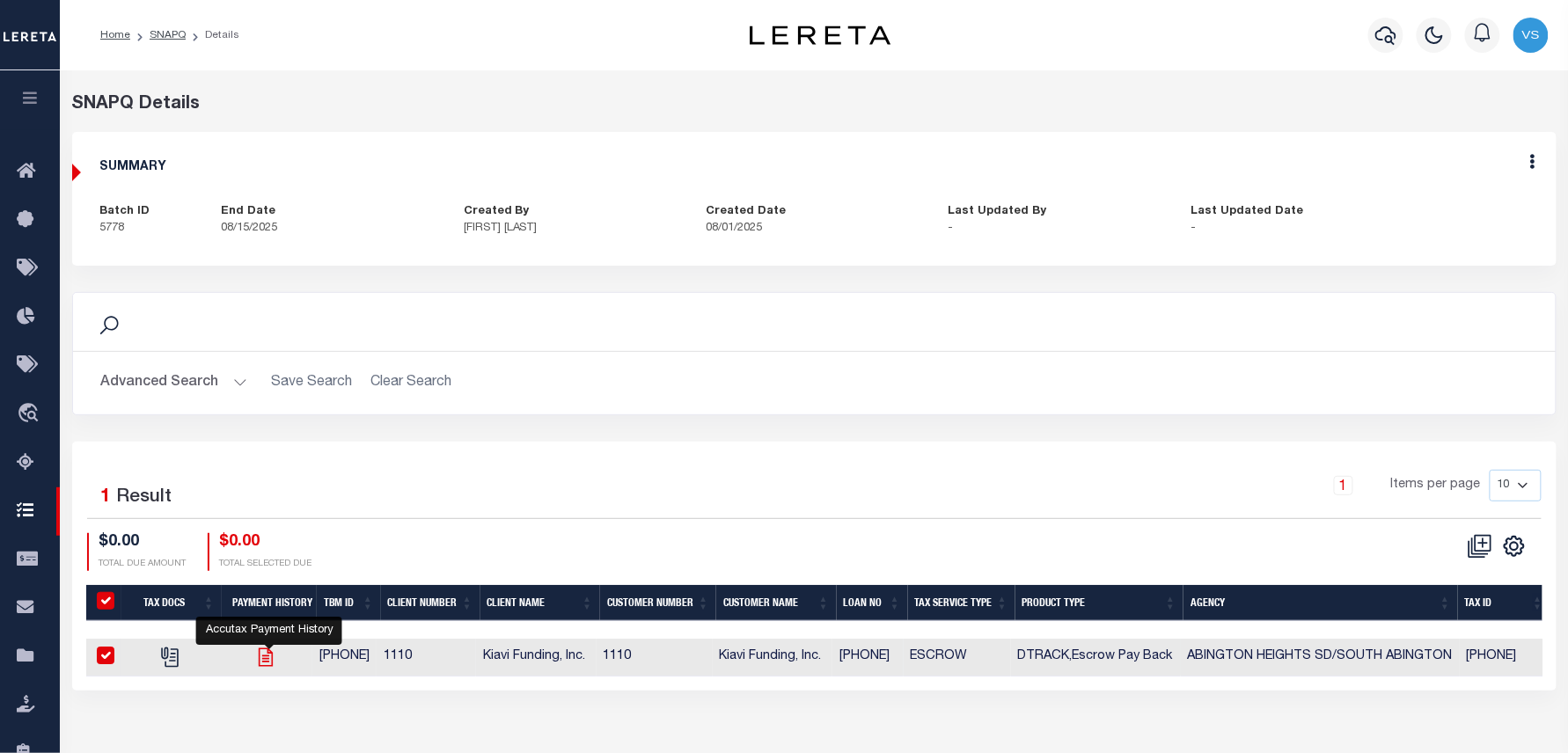 checkbox on "true" 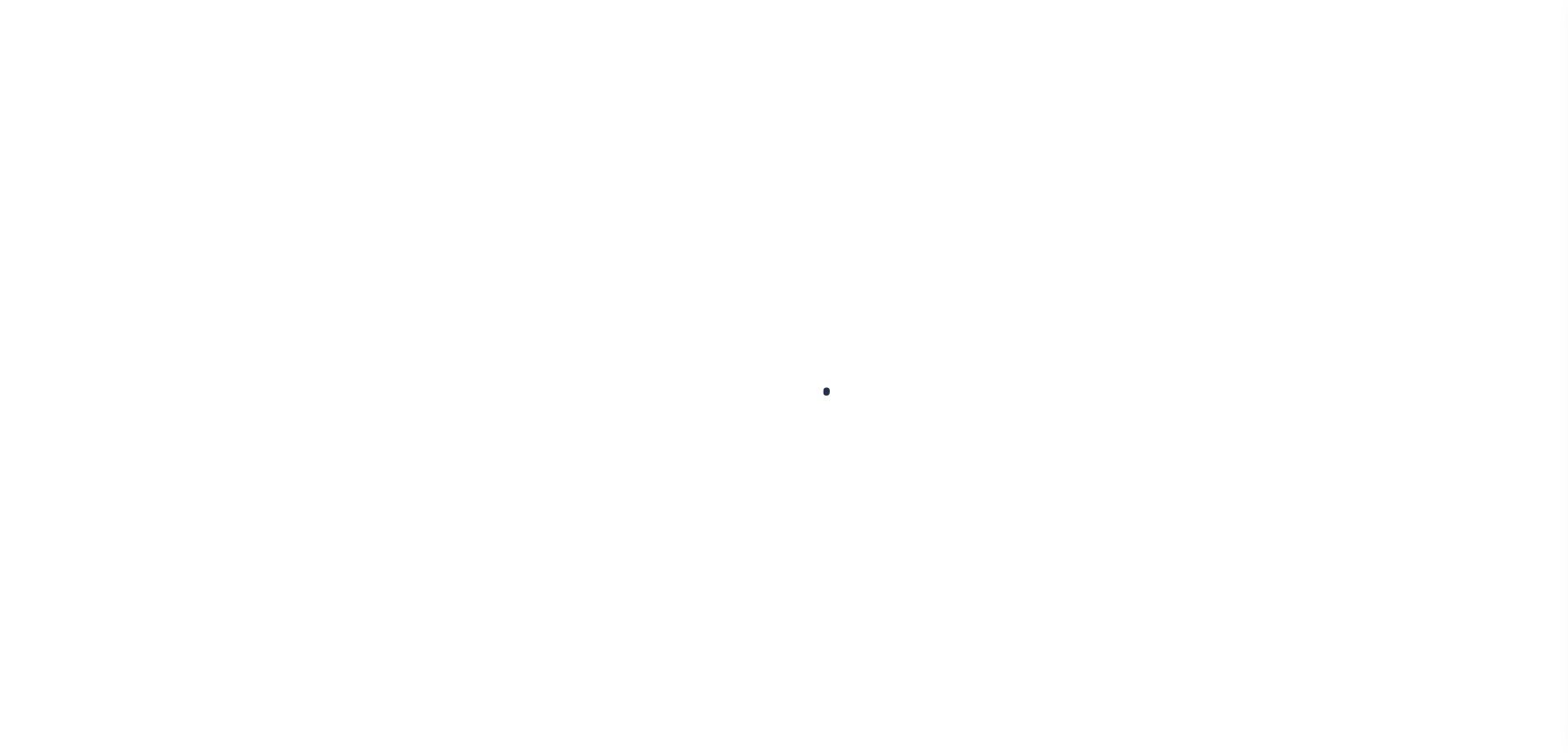 scroll, scrollTop: 0, scrollLeft: 0, axis: both 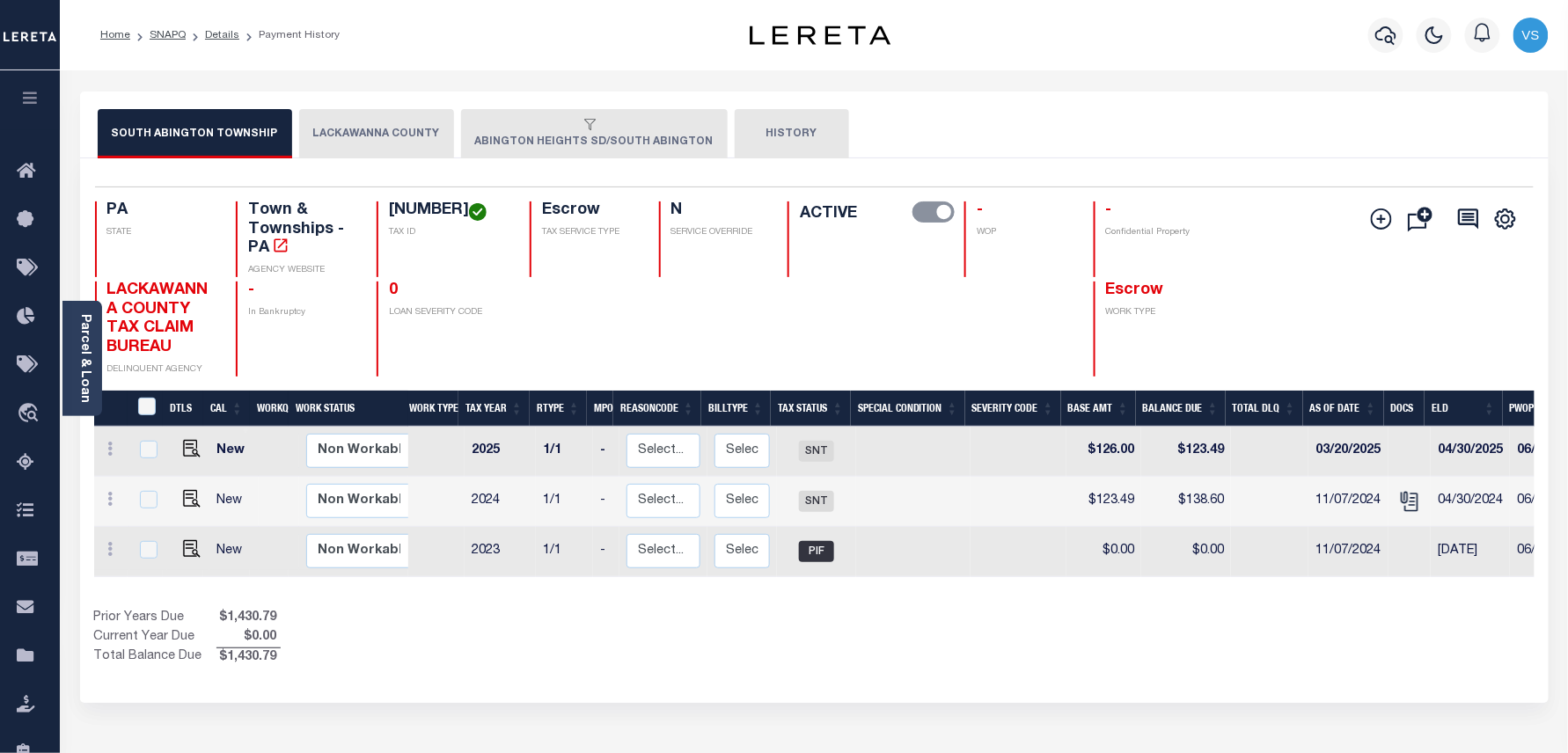click on "LACKAWANNA COUNTY" at bounding box center [377, 134] 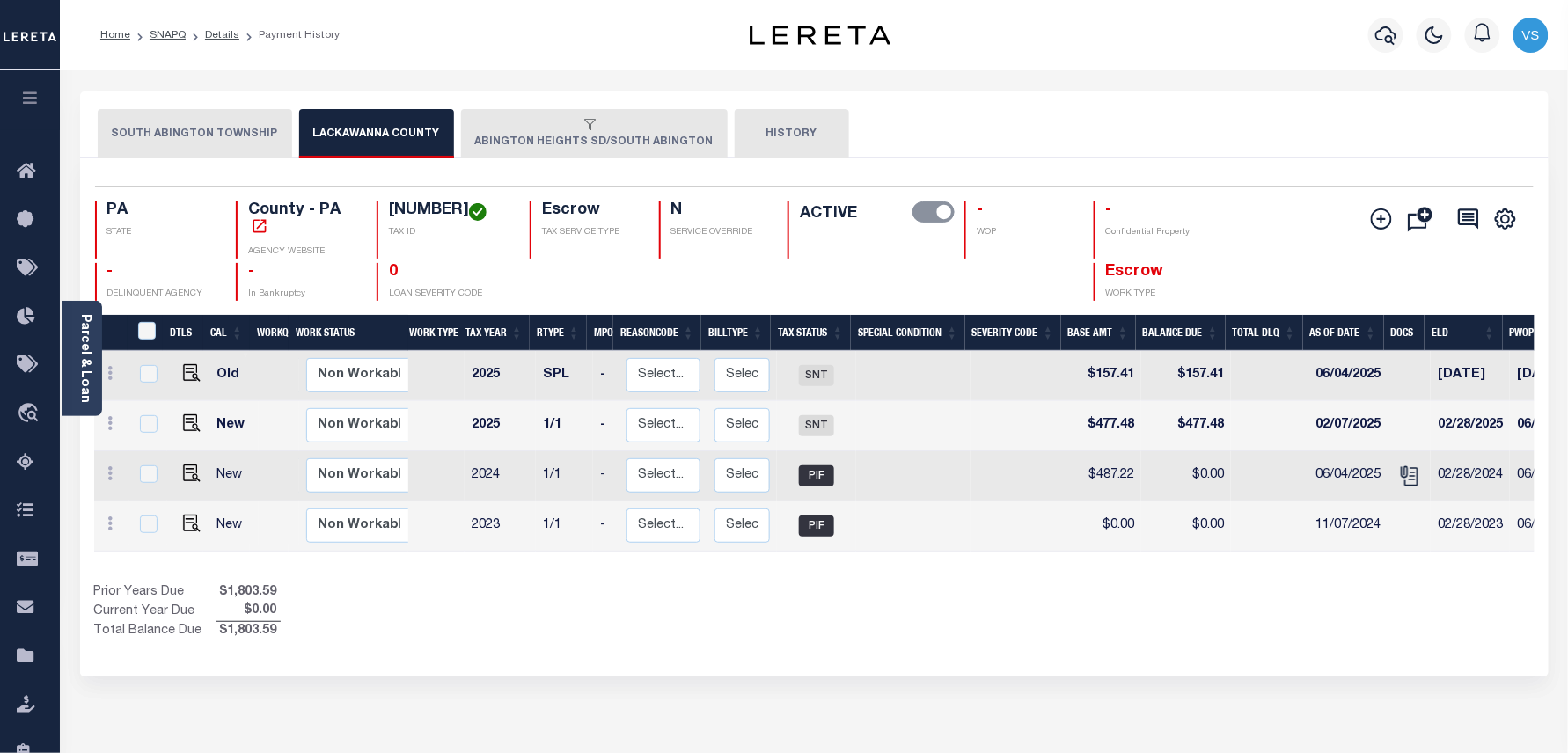 click on "ABINGTON HEIGHTS SD/SOUTH ABINGTON" at bounding box center (594, 134) 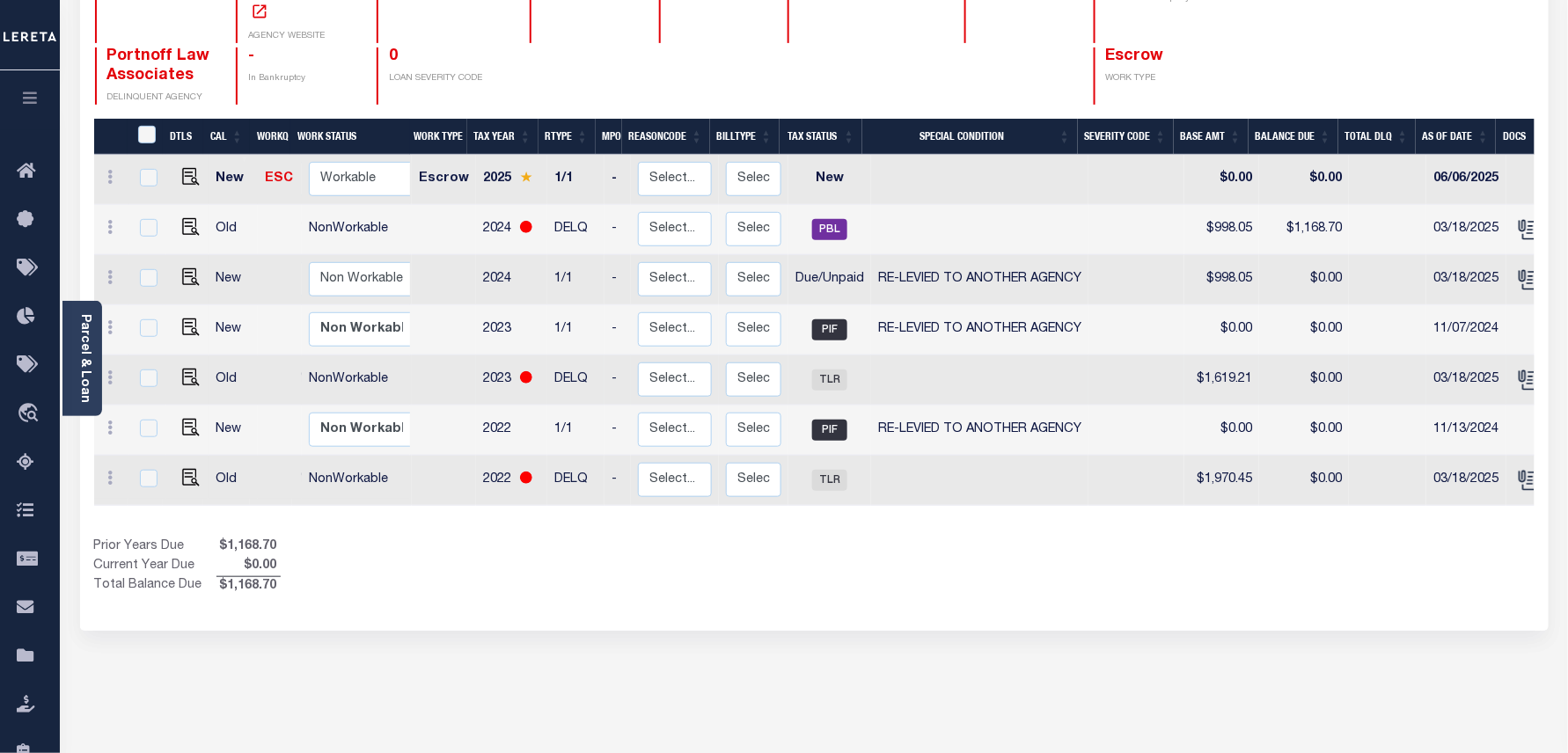 scroll, scrollTop: 338, scrollLeft: 0, axis: vertical 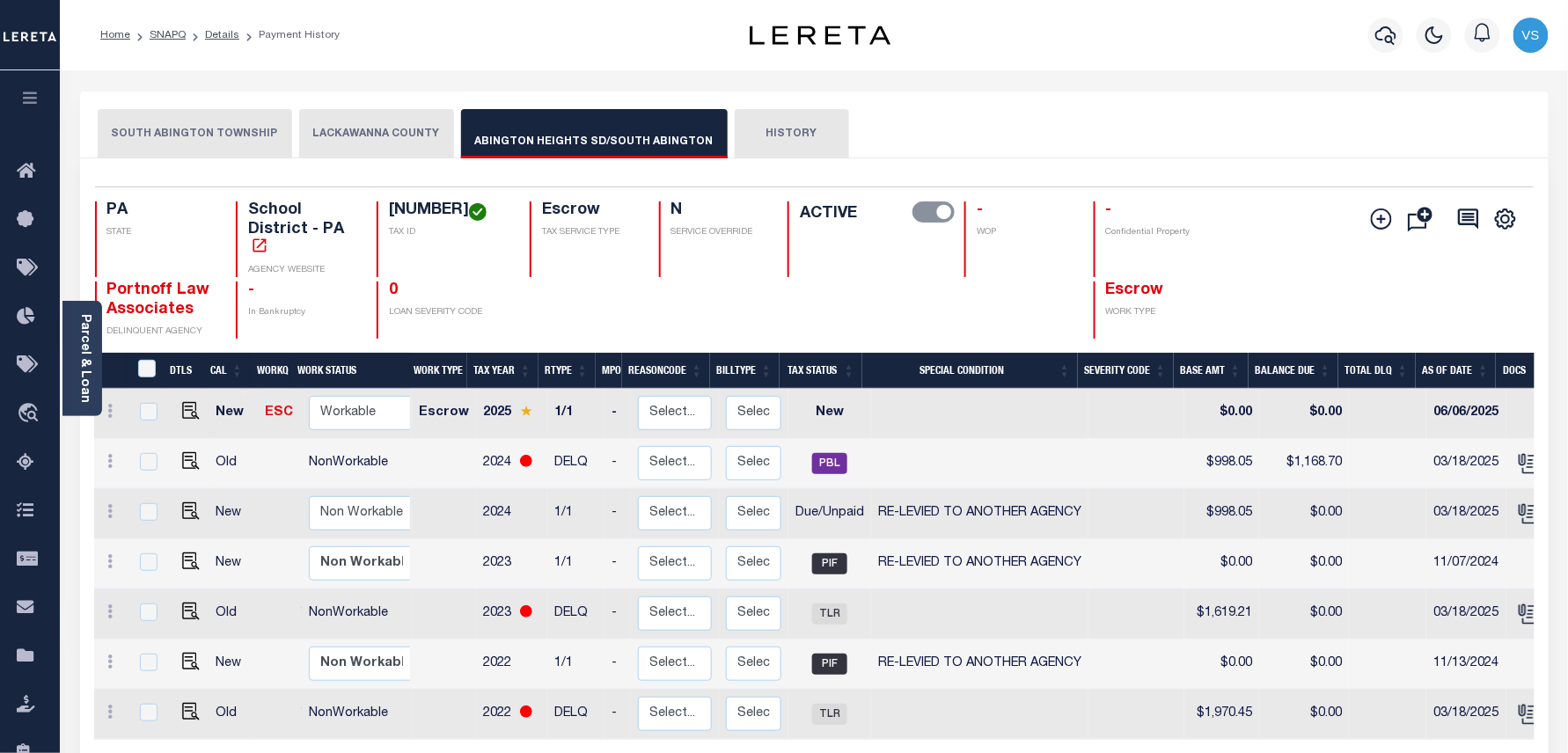 click on "LACKAWANNA COUNTY" at bounding box center [377, 134] 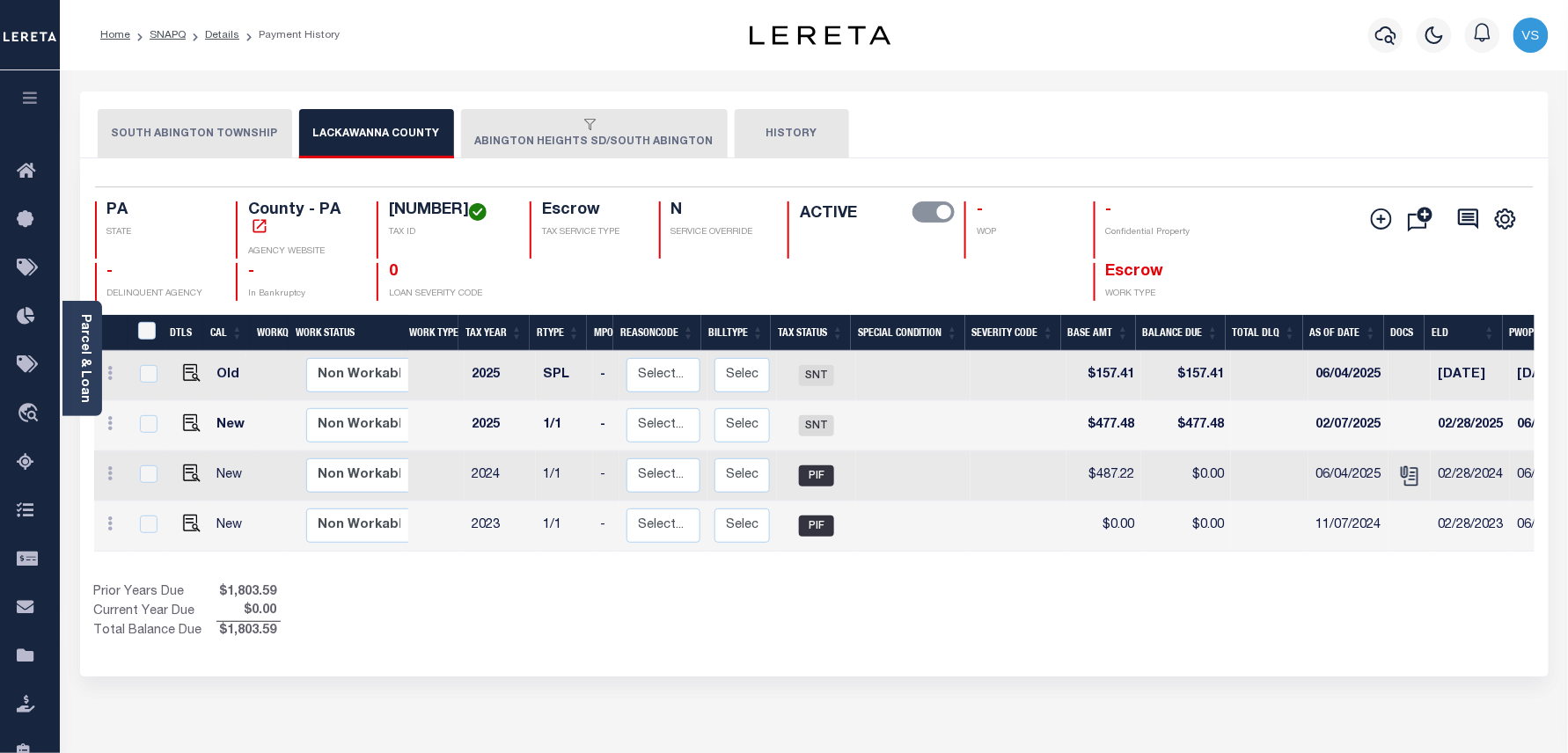 click on "ABINGTON HEIGHTS SD/SOUTH ABINGTON" at bounding box center (594, 134) 